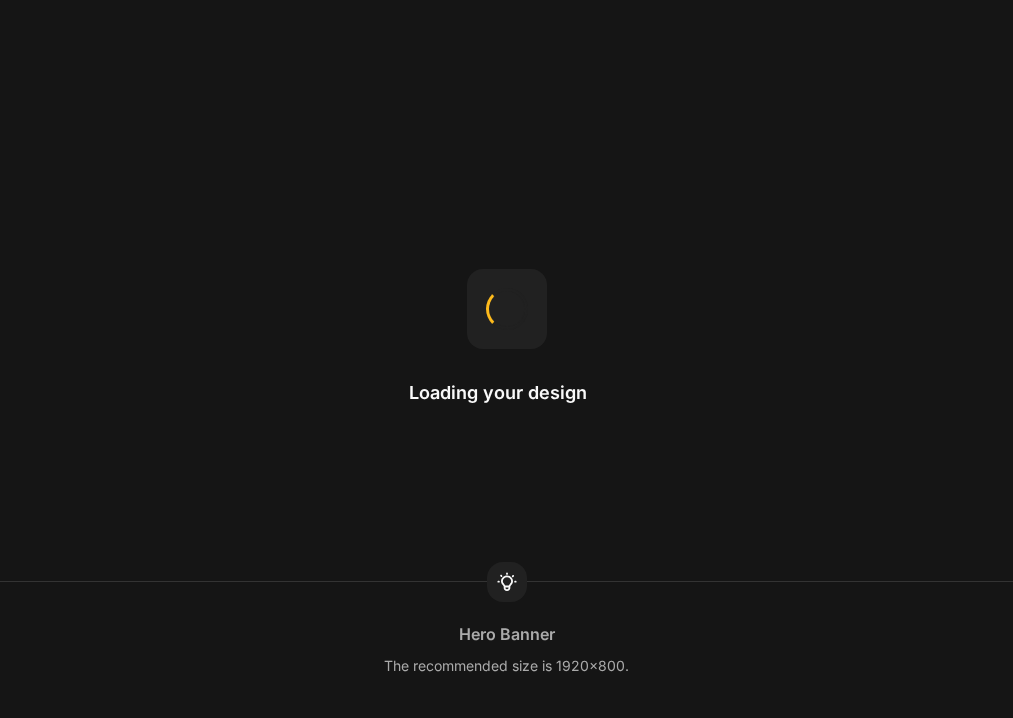 scroll, scrollTop: 0, scrollLeft: 0, axis: both 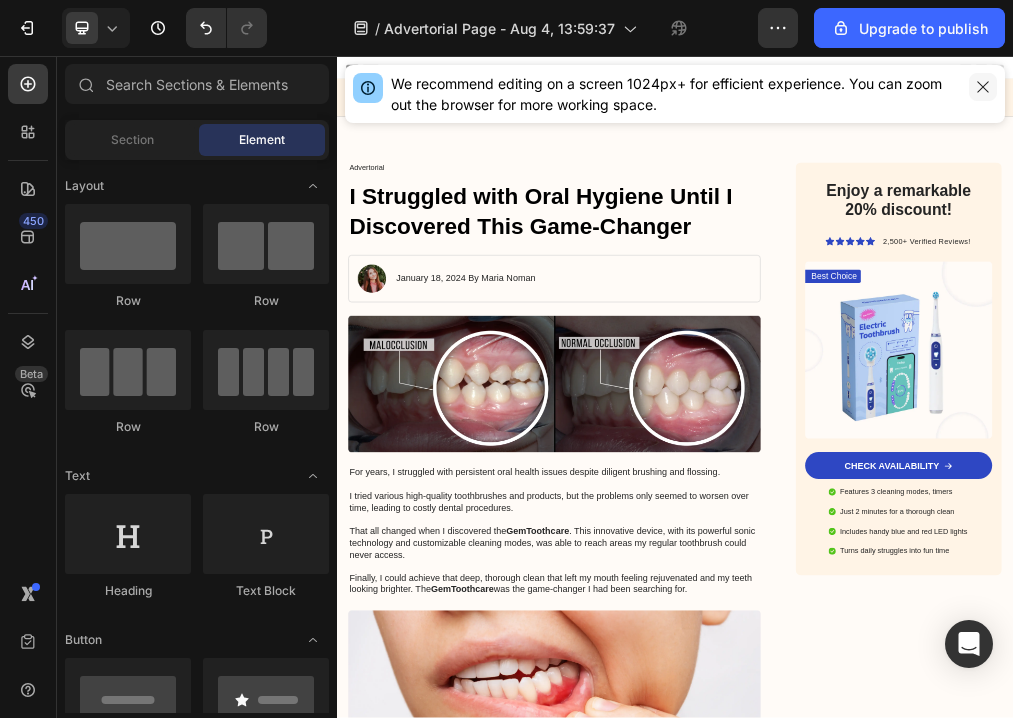 click 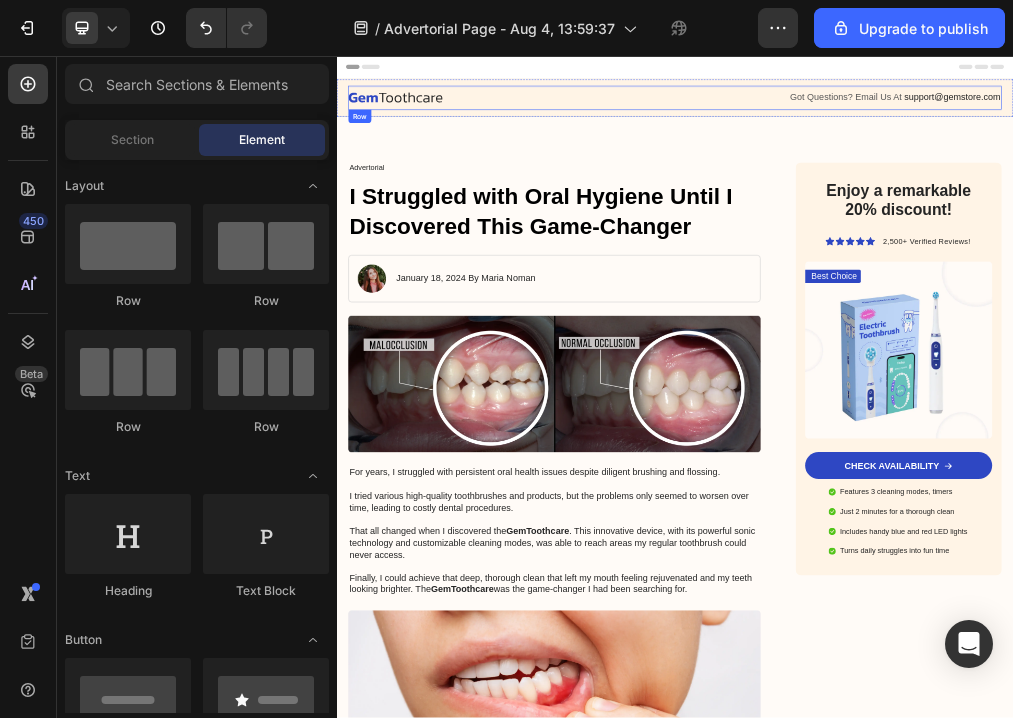 click on "Image Got Questions? Email Us At   support@gemstore.com Text Block Row" at bounding box center (937, 130) 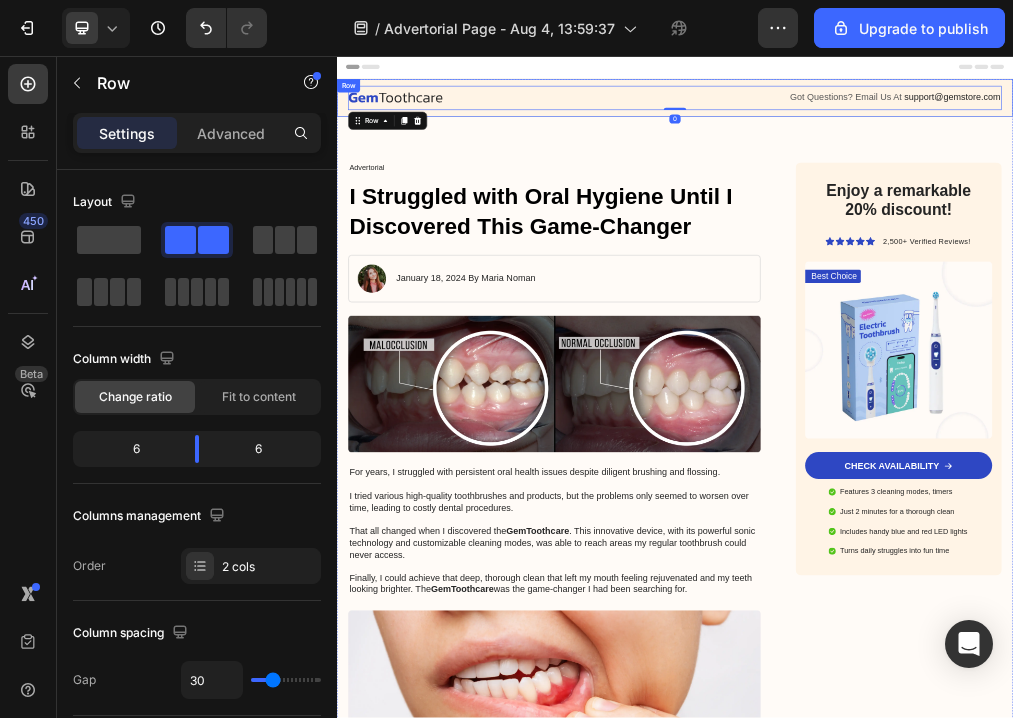 click on "Image Got Questions? Email Us At   support@gemstore.com Text Block Row   0 Row" at bounding box center [937, 131] 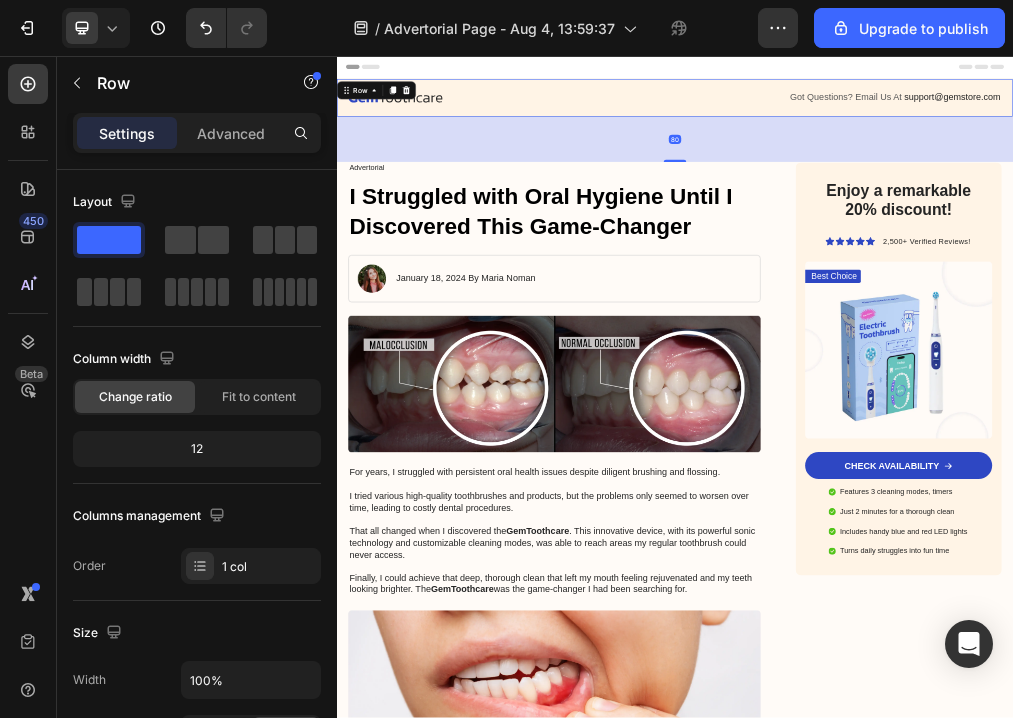 click on "Image Got Questions? Email Us At   support@gemstore.com Text Block Row Row   80" at bounding box center (937, 131) 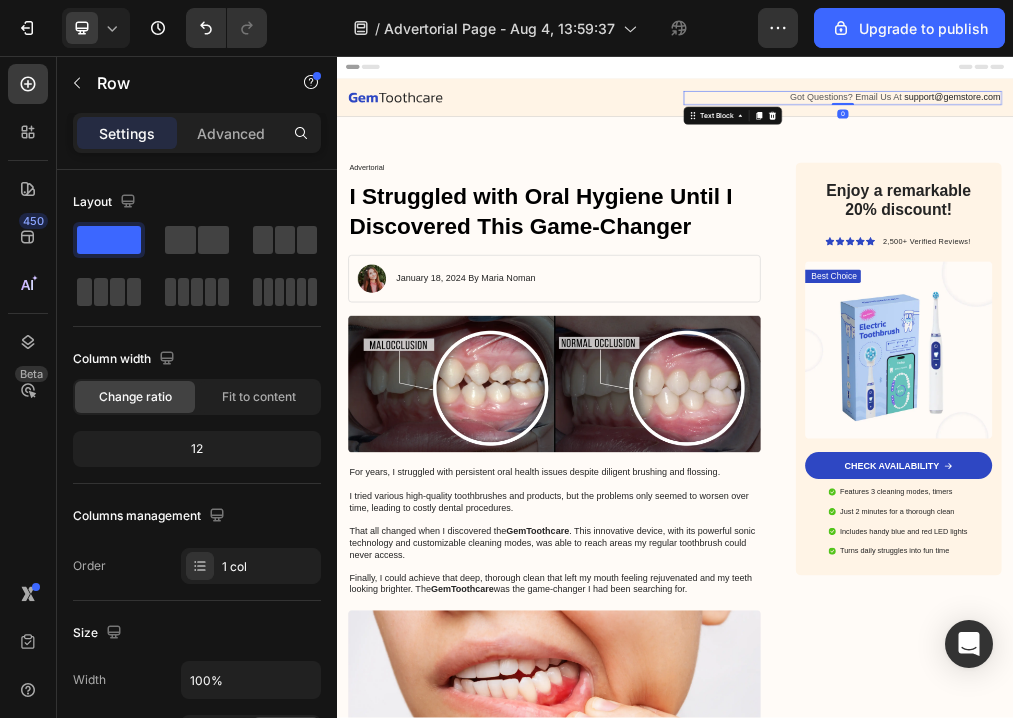 click on "support@gemstore.com" at bounding box center (1429, 129) 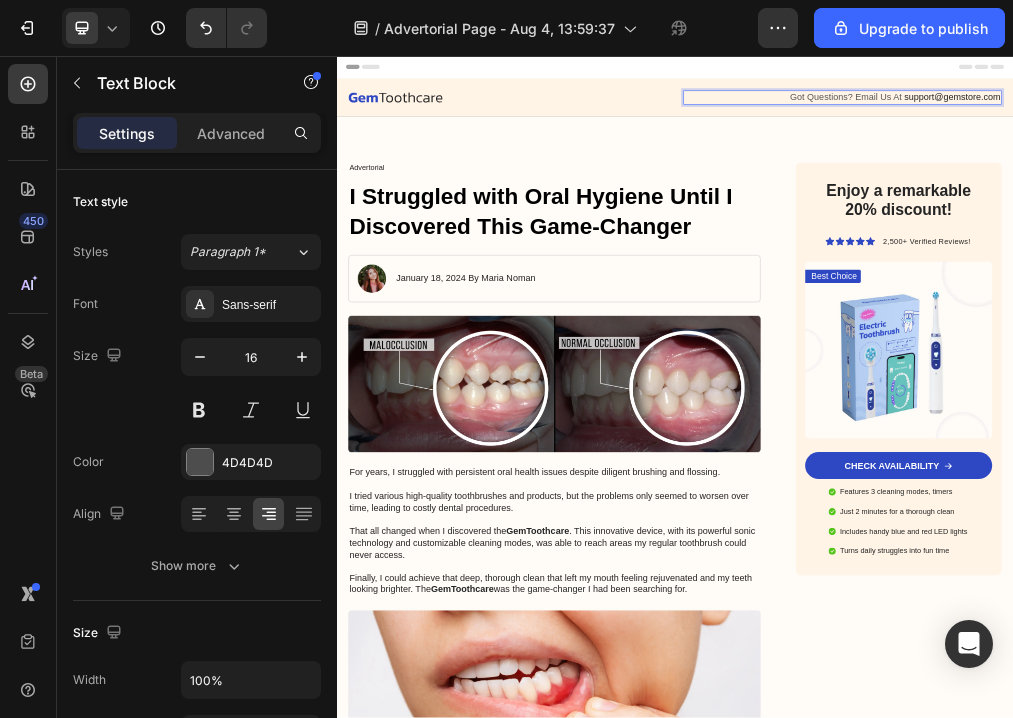 click on "support@gemstore.com" at bounding box center [1429, 129] 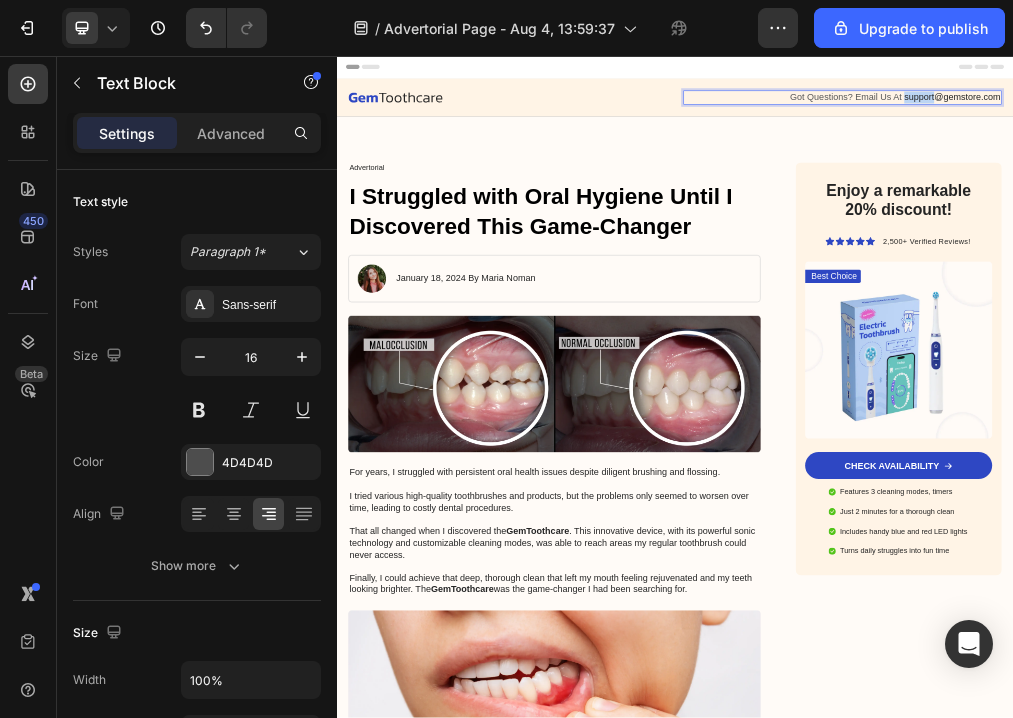 click on "support@gemstore.com" at bounding box center [1429, 129] 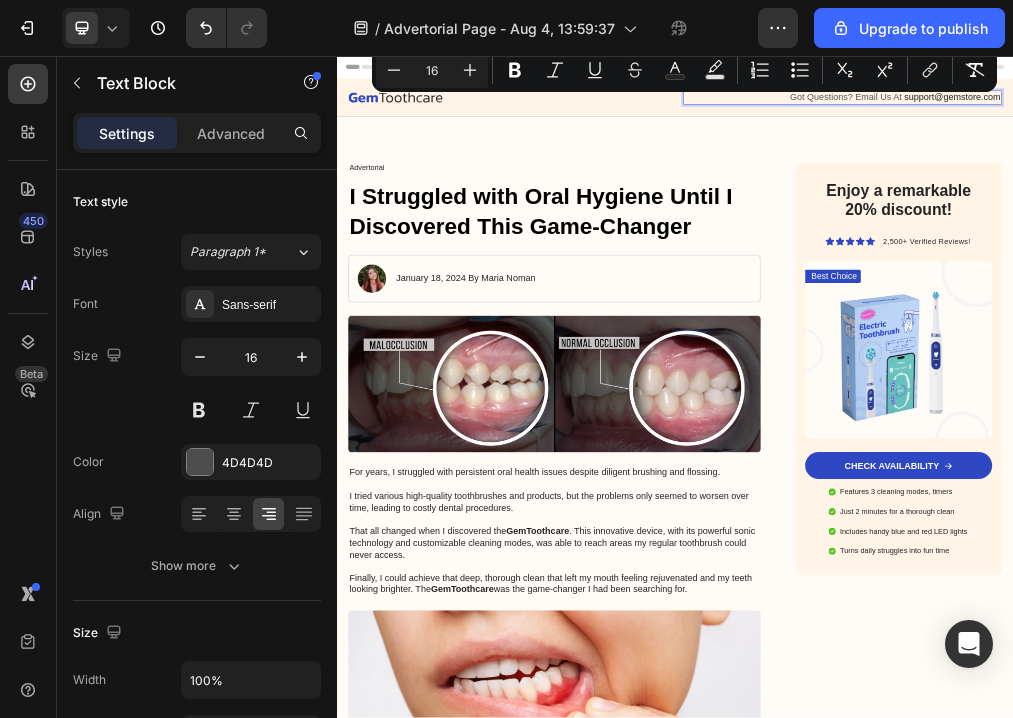 click on "support@gemstore.com" at bounding box center (1429, 129) 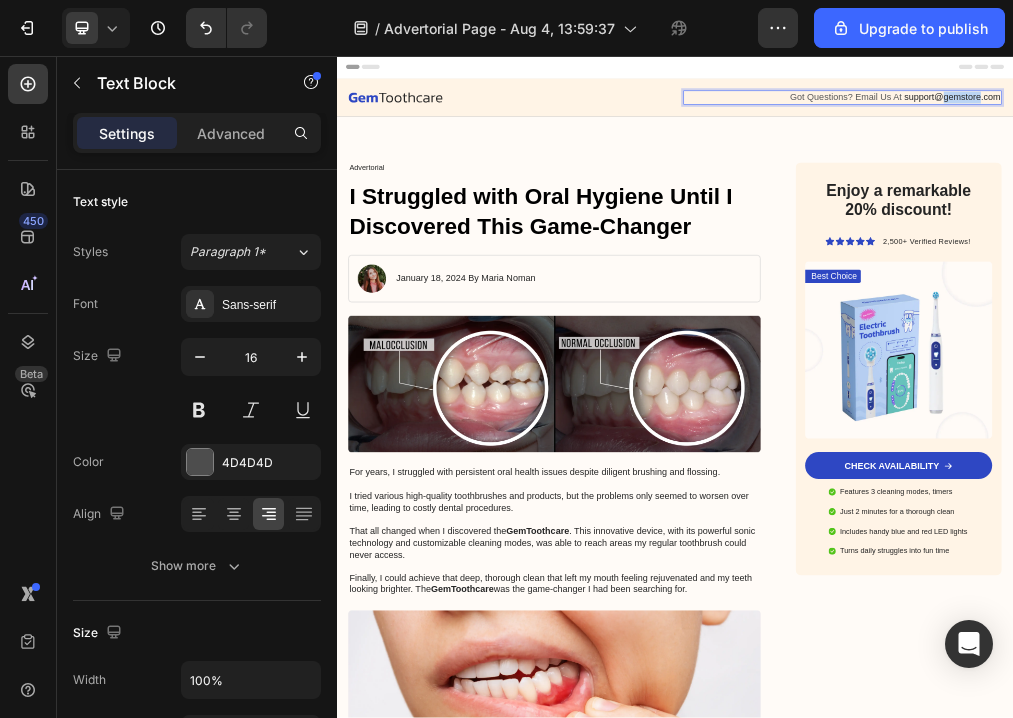 drag, startPoint x: 1418, startPoint y: 136, endPoint x: 1479, endPoint y: 135, distance: 61.008198 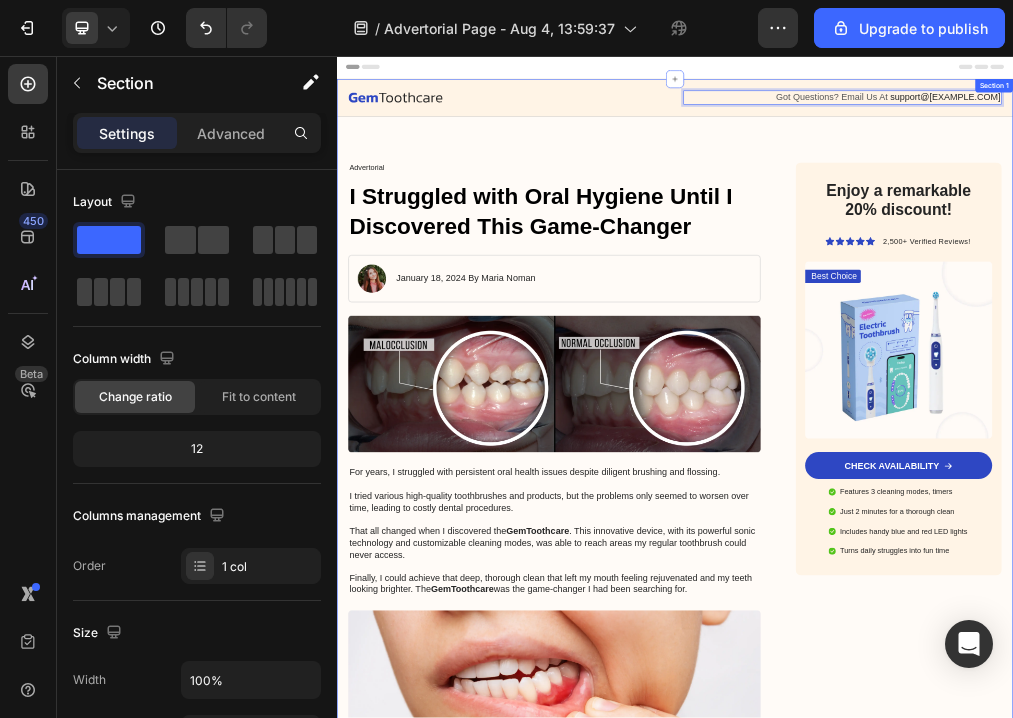 click on "Image Got Questions? Email Us At   support@pupmemorial.com Text Block   0 Row Row Advertorial  Text Block I Struggled with Oral Hygiene Until I Discovered This Game-Changer Heading Image January 18, 2024 By Maria Noman Text Block Row Image For years, I struggled with persistent oral health issues despite diligent brushing and flossing.  I tried various high-quality toothbrushes and products, but the problems only seemed to worsen over time, leading to costly dental procedures.  That all changed when I discovered the  GemToothcare . This innovative device, with its powerful sonic technology and customizable cleaning modes, was able to reach areas my regular toothbrush could never access.  Finally, I could achieve that deep, thorough clean that left my mouth feeling rejuvenated and my teeth looking brighter. The  GemToothcare  was the game-changer I had been searching for. Text Block Image What constitutes poor oral hygiene? Heading Text Block Image Text Block Text Block Heading Text Block Image Heading" at bounding box center (937, 2693) 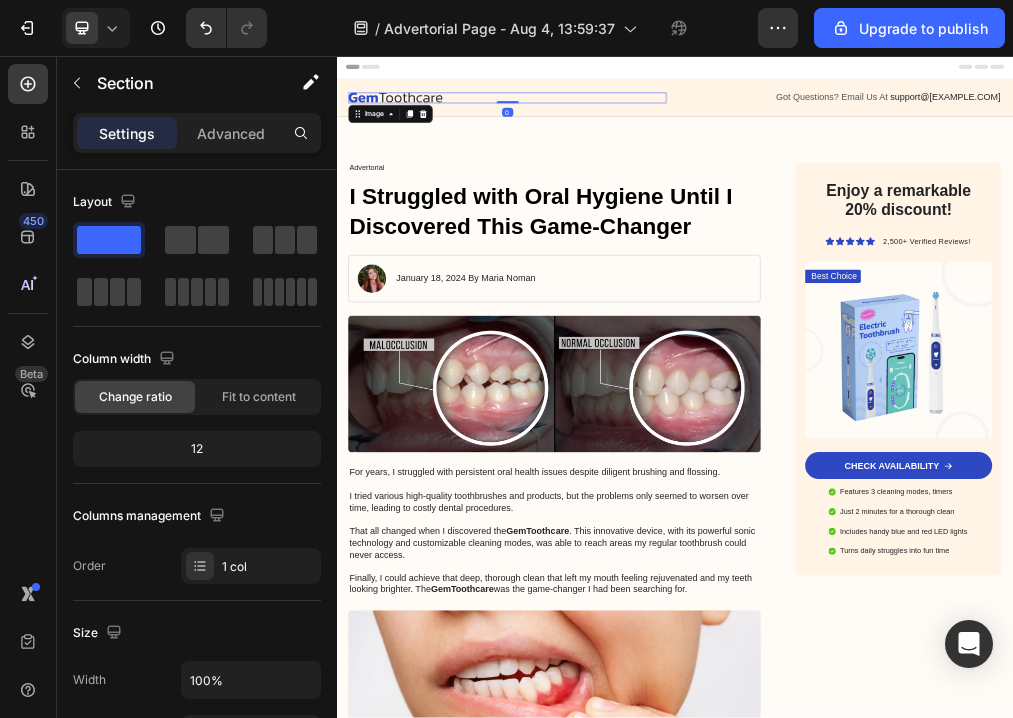 click at bounding box center [441, 130] 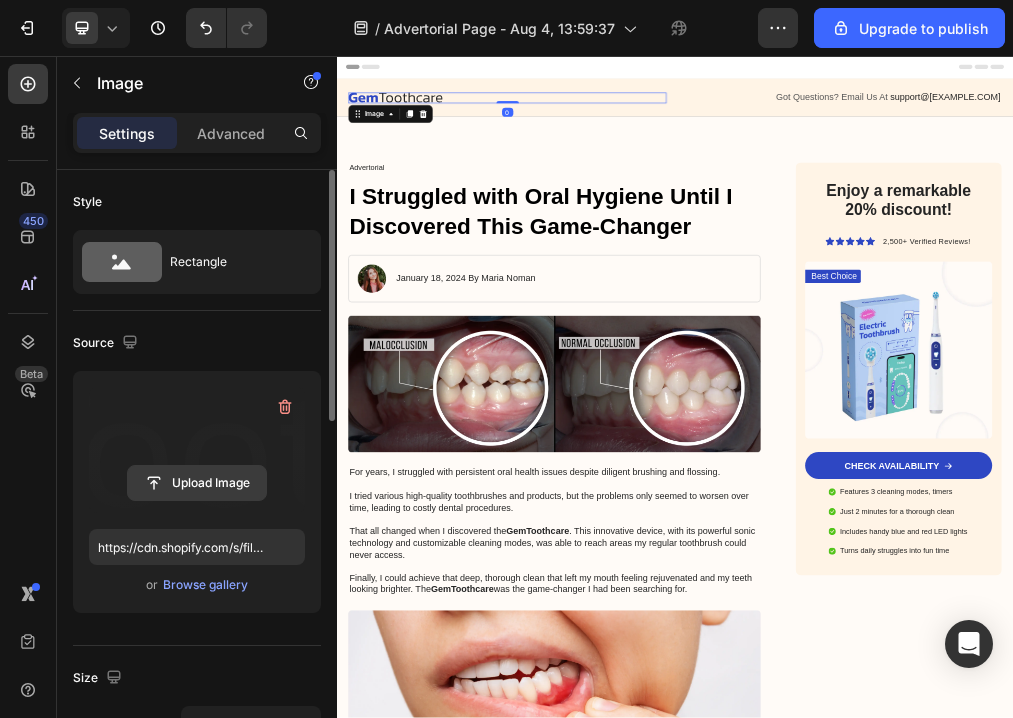 click 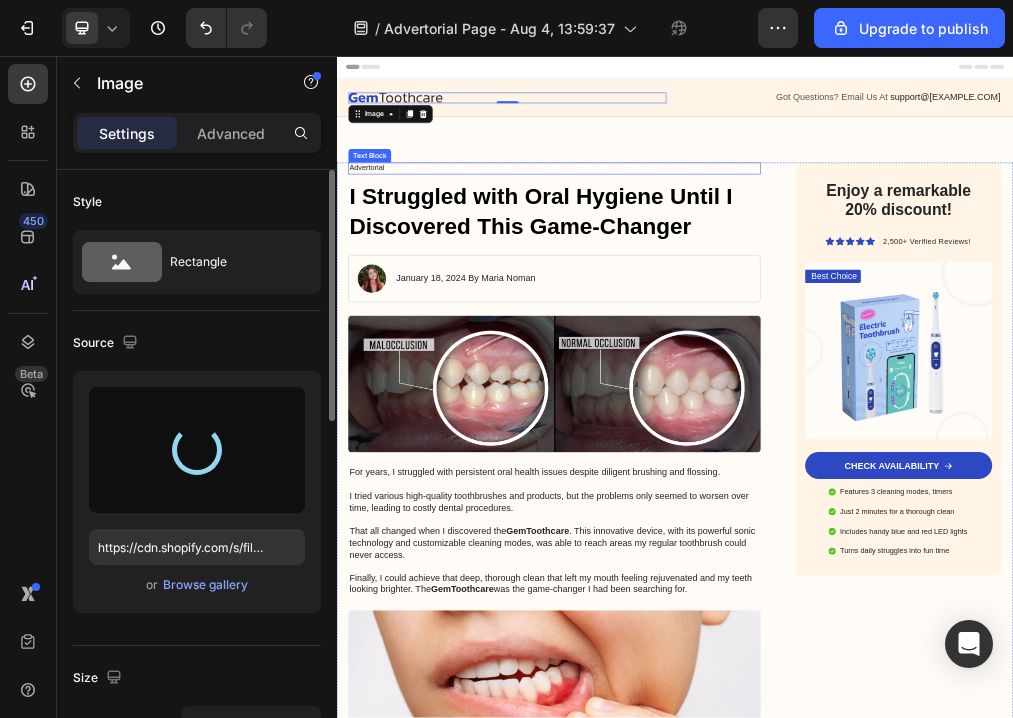 type on "https://cdn.shopify.com/s/files/1/0934/1809/4930/files/gempages_569555466321921045-45028154-d6f0-4481-aa8b-ba1ad501c754.png" 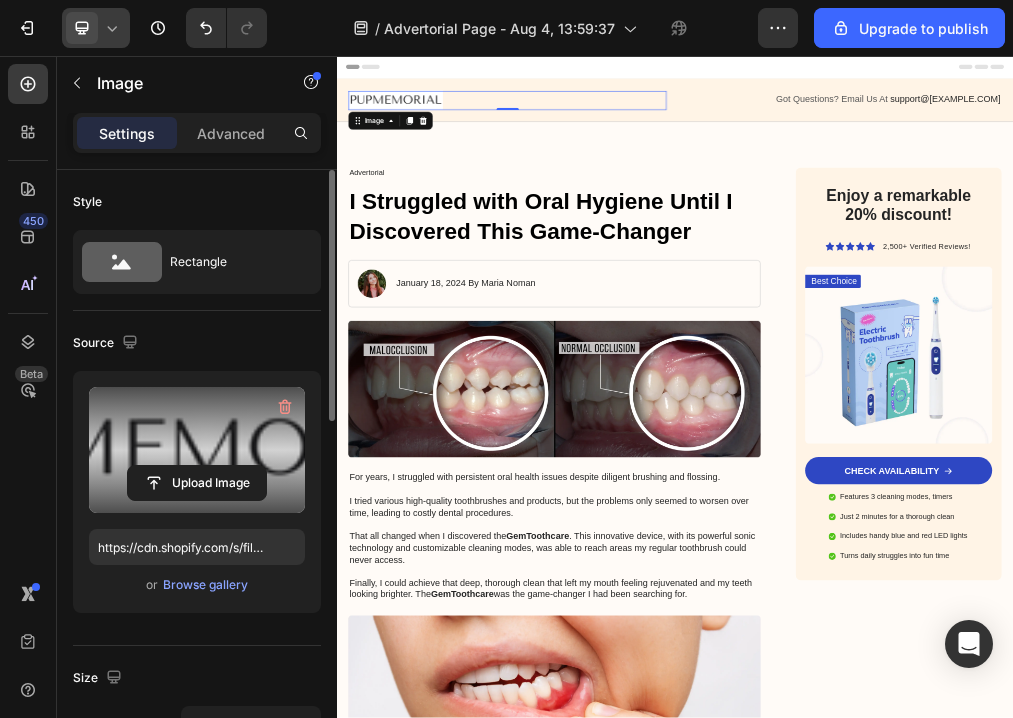 click 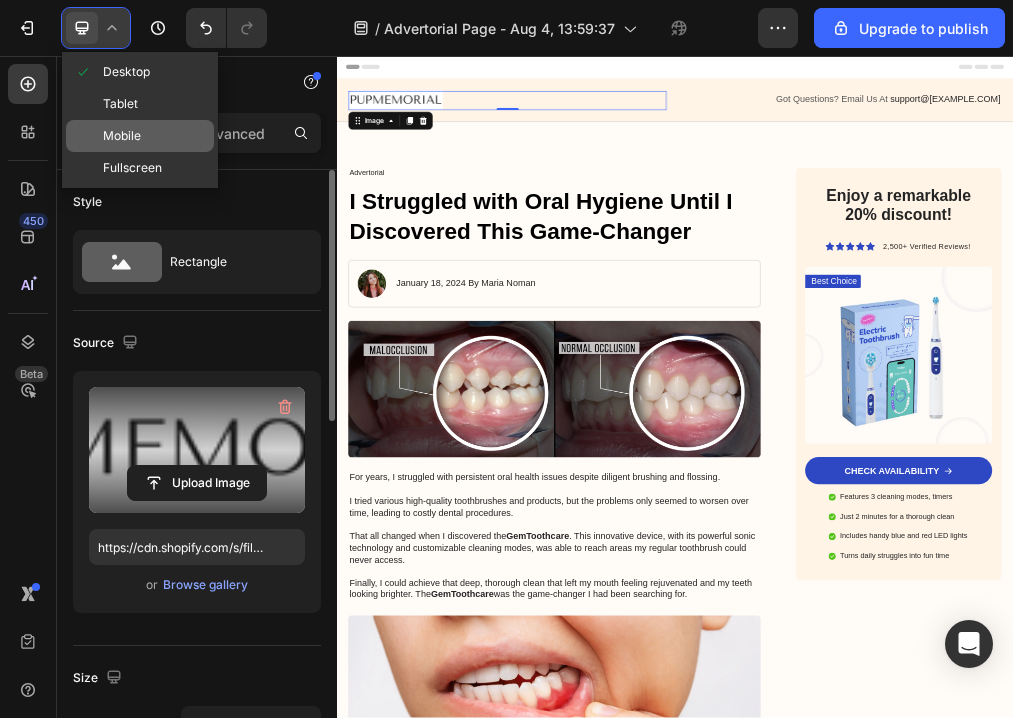 click on "Mobile" at bounding box center (122, 136) 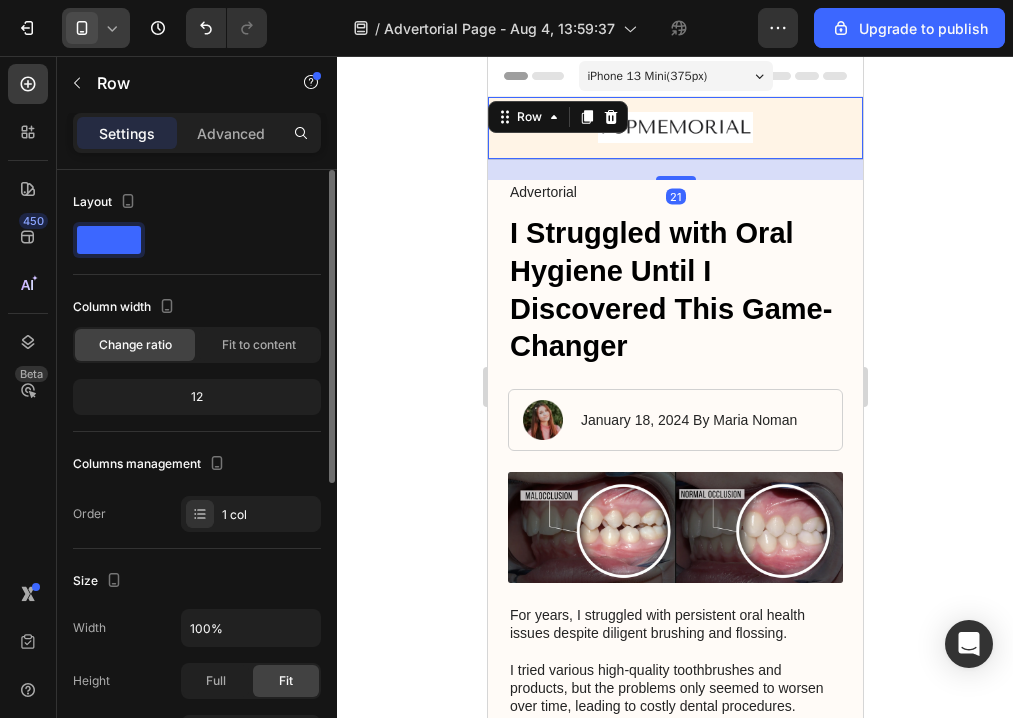 click on "Image Got Questions? Email Us At   support@pupmemorial.com Text Block Row Row   21" at bounding box center [674, 128] 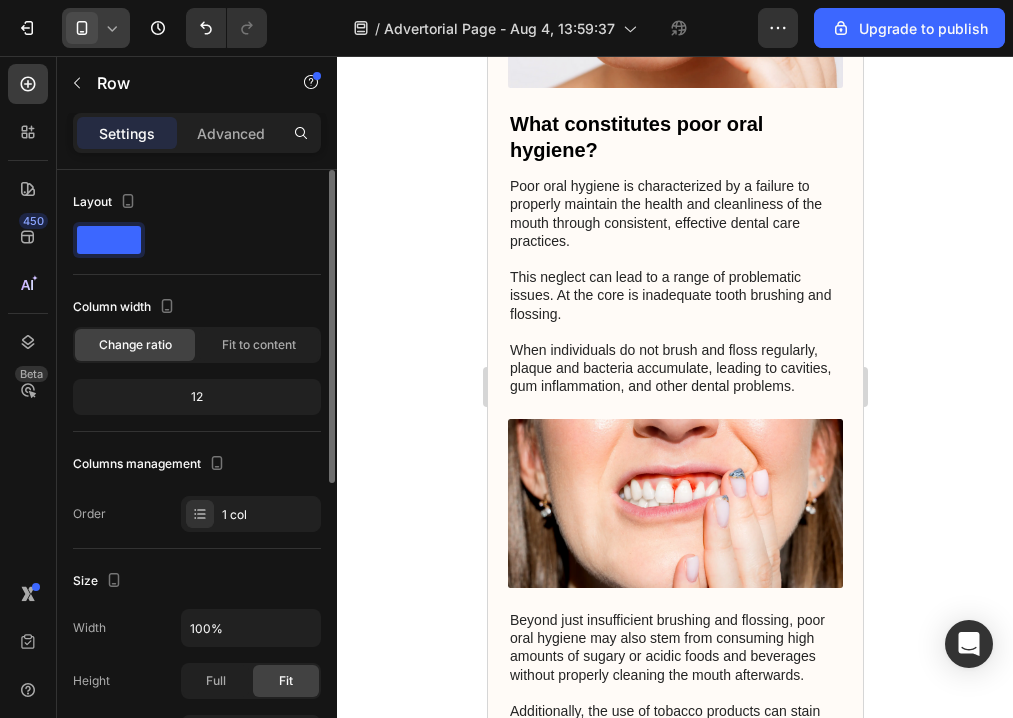 scroll, scrollTop: 0, scrollLeft: 0, axis: both 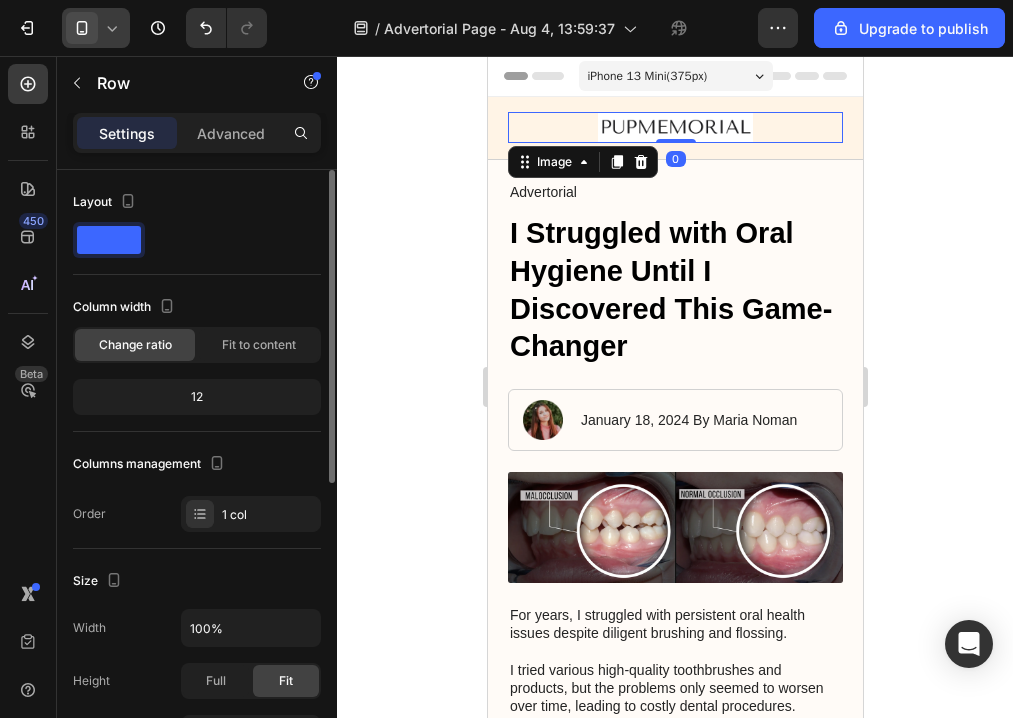 click at bounding box center (674, 127) 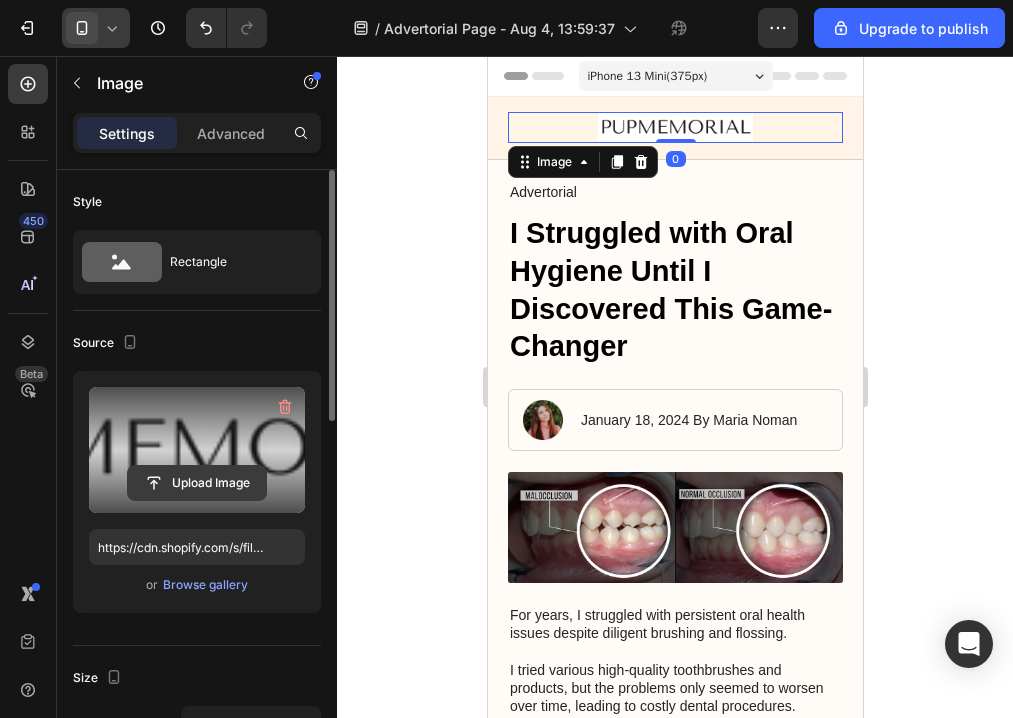 click 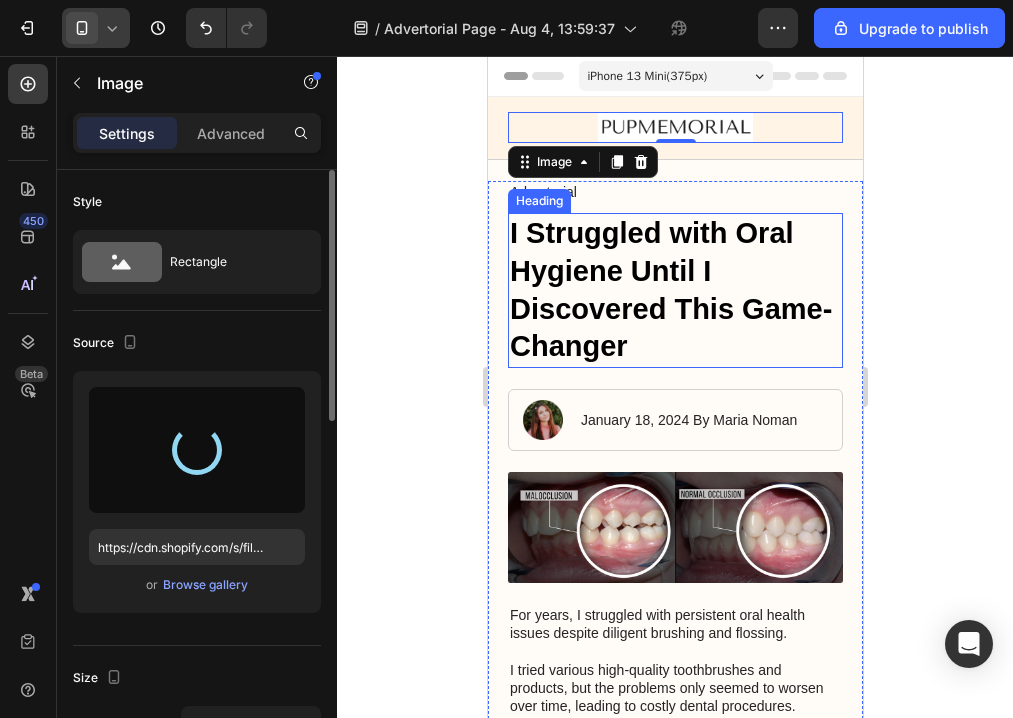 type on "https://cdn.shopify.com/s/files/1/0934/1809/4930/files/gempages_569555466321921045-8c4923b0-294f-472e-bbe9-36cd0173bf92.png" 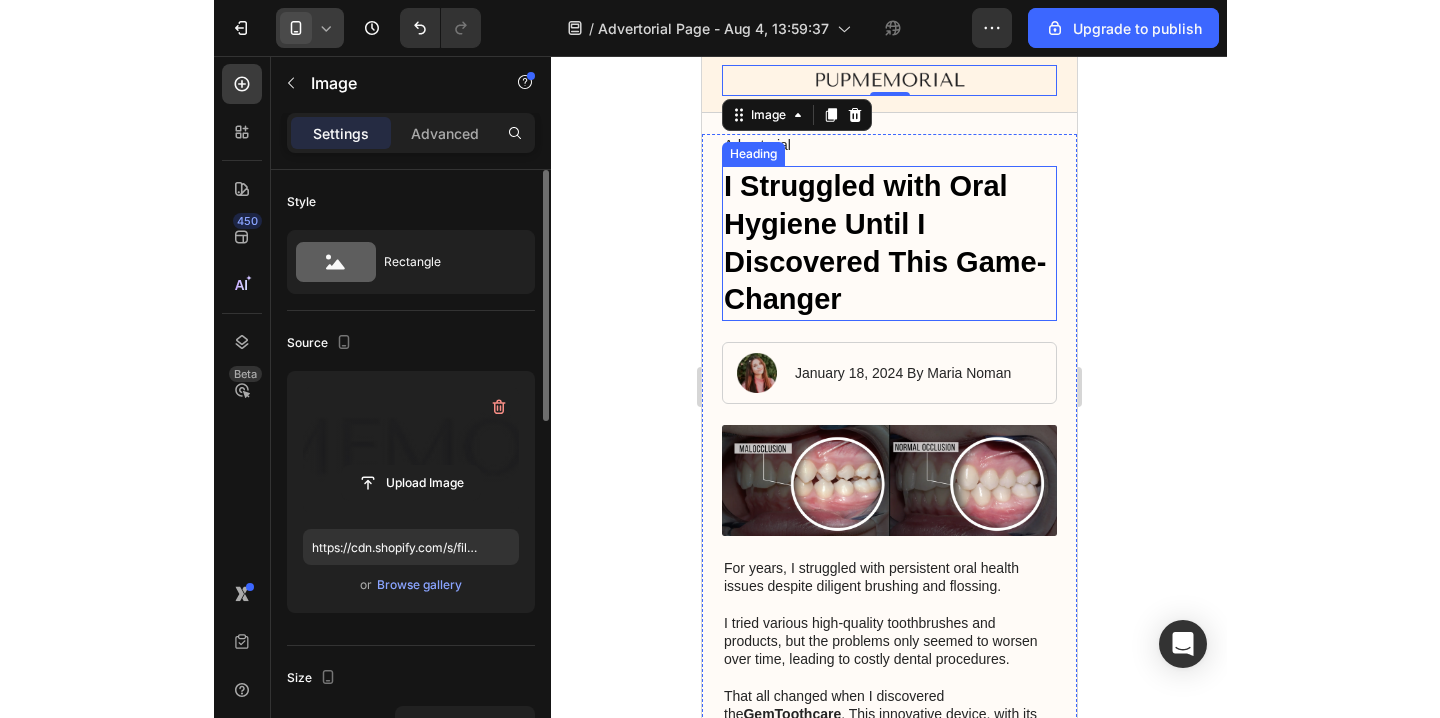 scroll, scrollTop: 59, scrollLeft: 0, axis: vertical 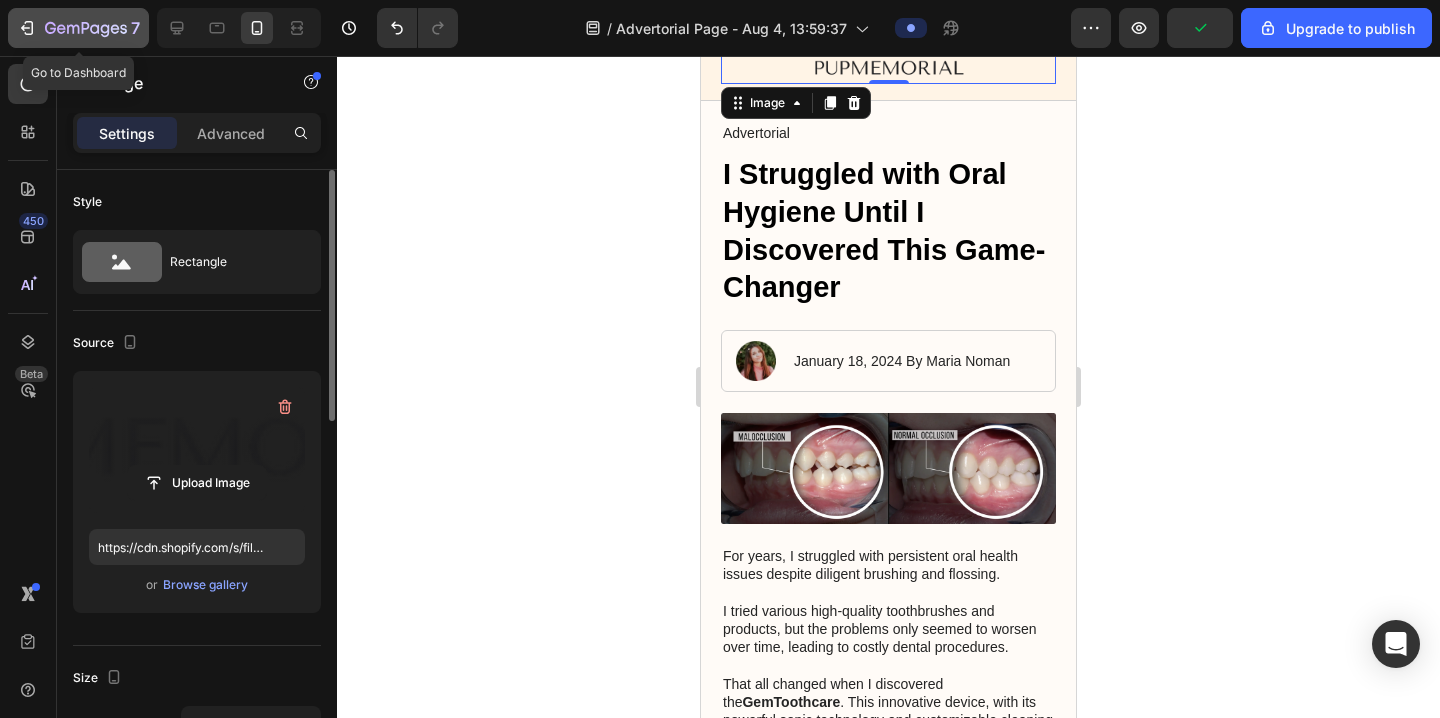 click 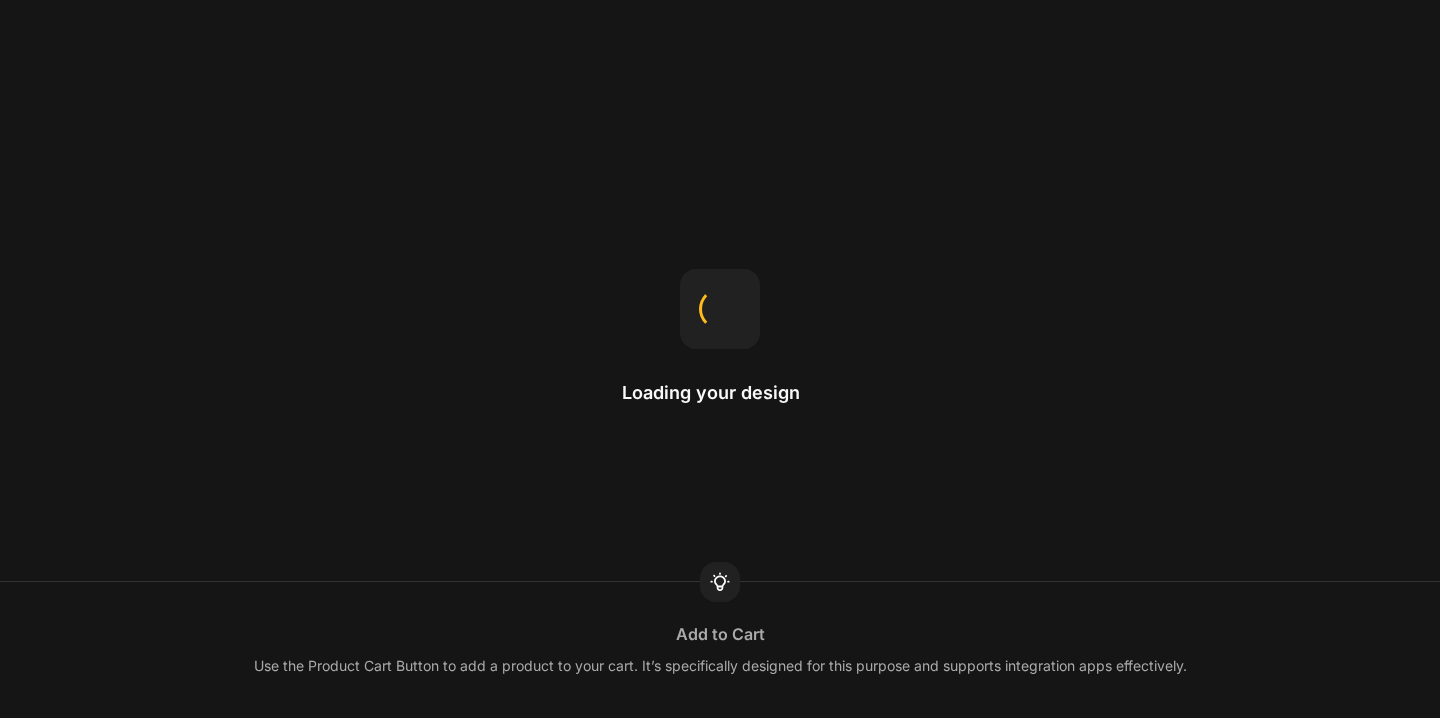 scroll, scrollTop: 0, scrollLeft: 0, axis: both 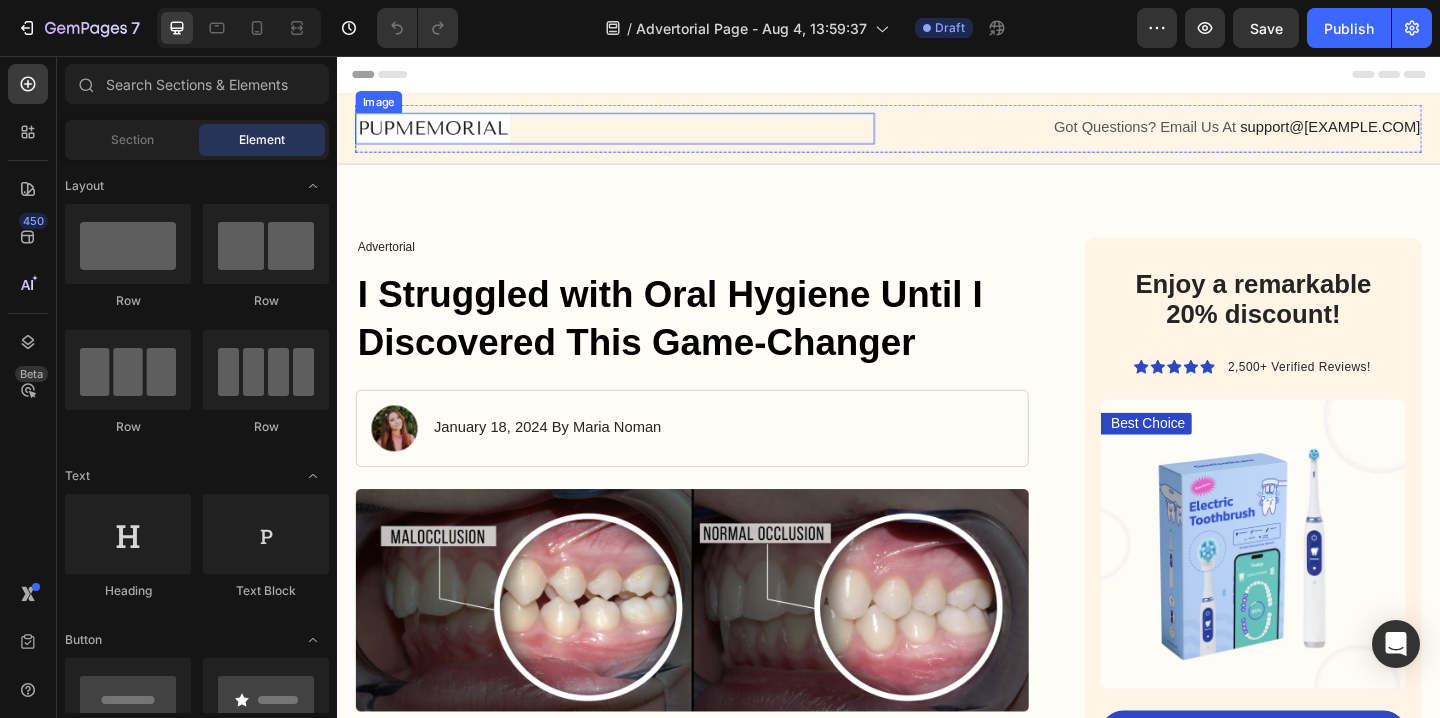 click at bounding box center [441, 135] 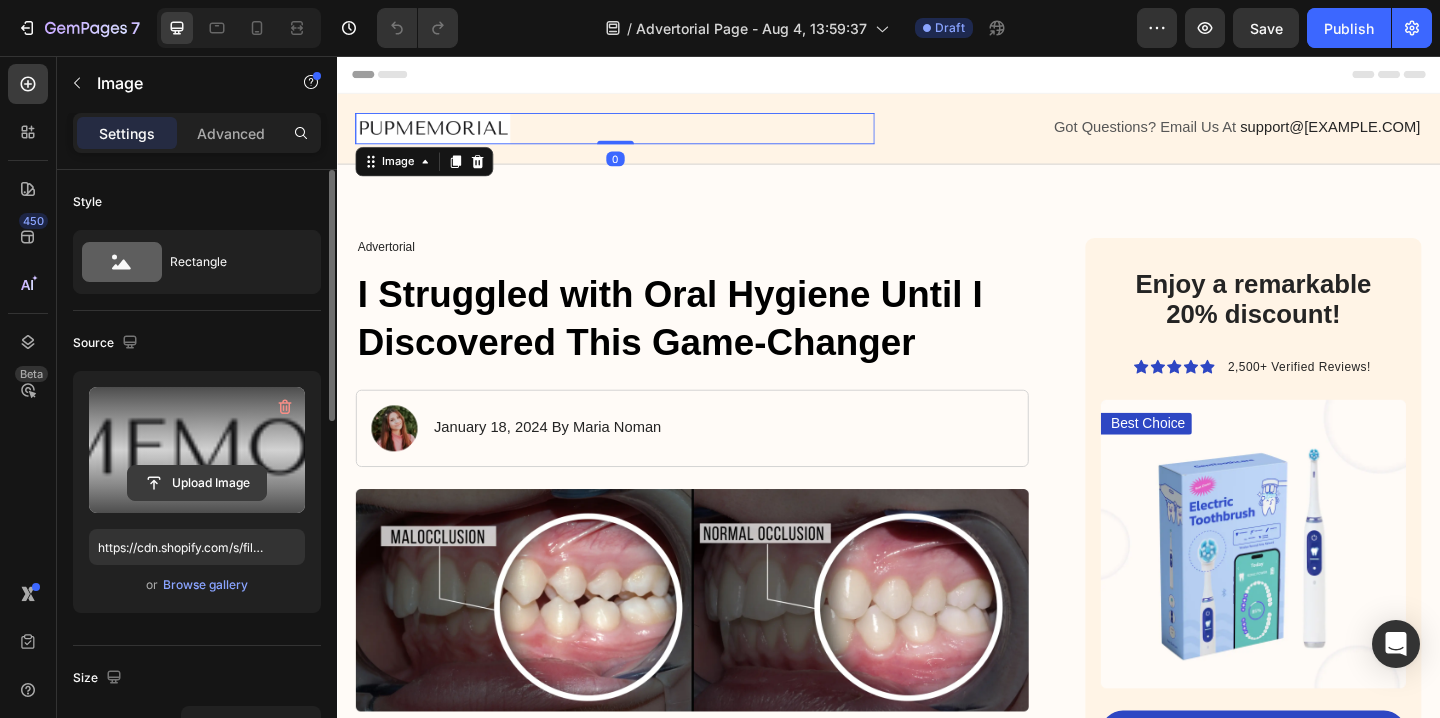 click 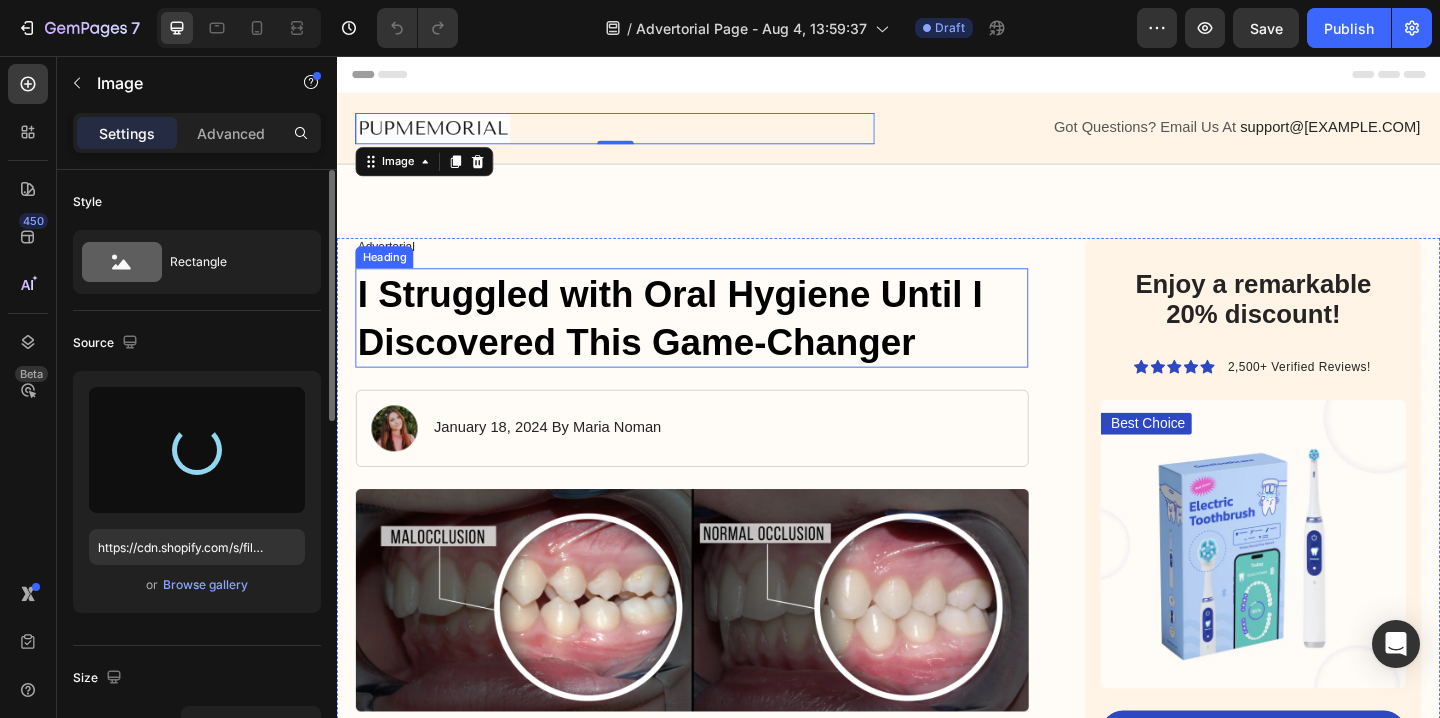 type on "https://cdn.shopify.com/s/files/1/0934/1809/4930/files/gempages_569555466321921045-8c4923b0-294f-472e-bbe9-36cd0173bf92.png" 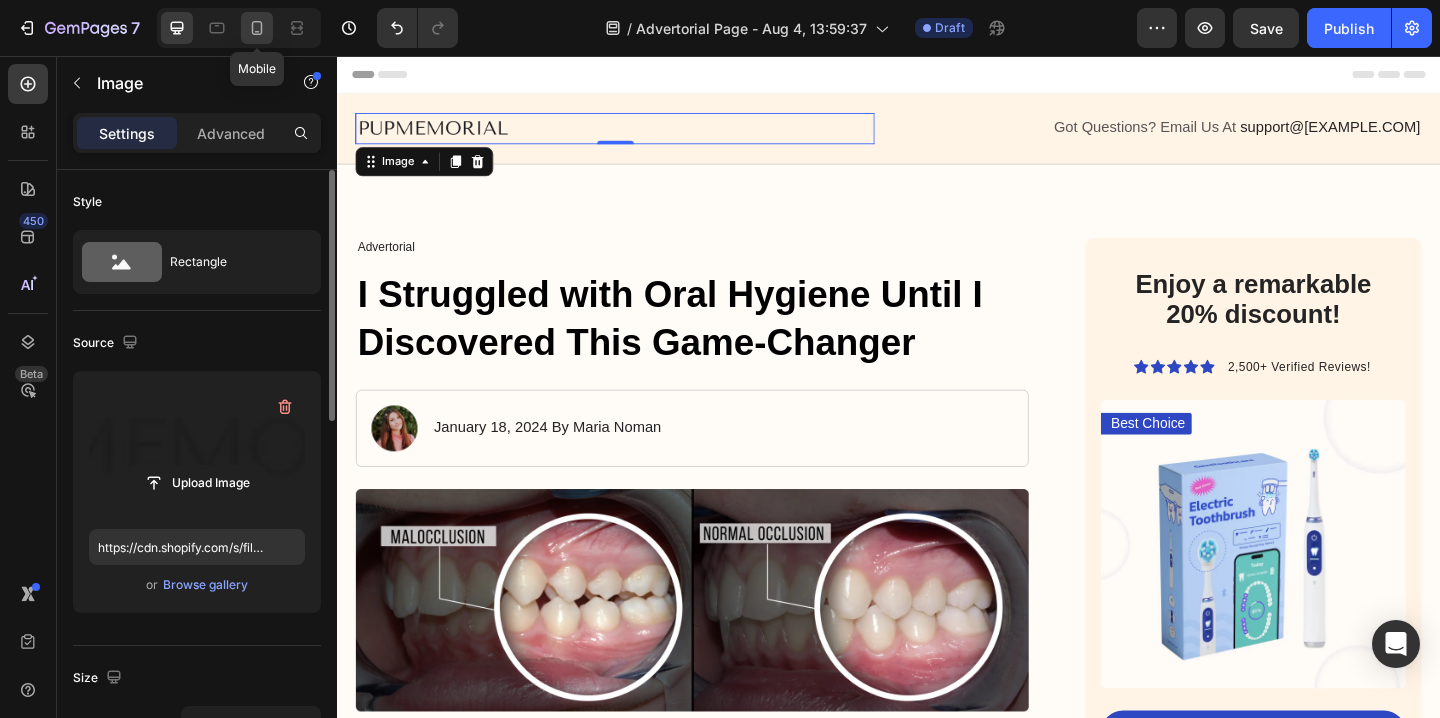 click 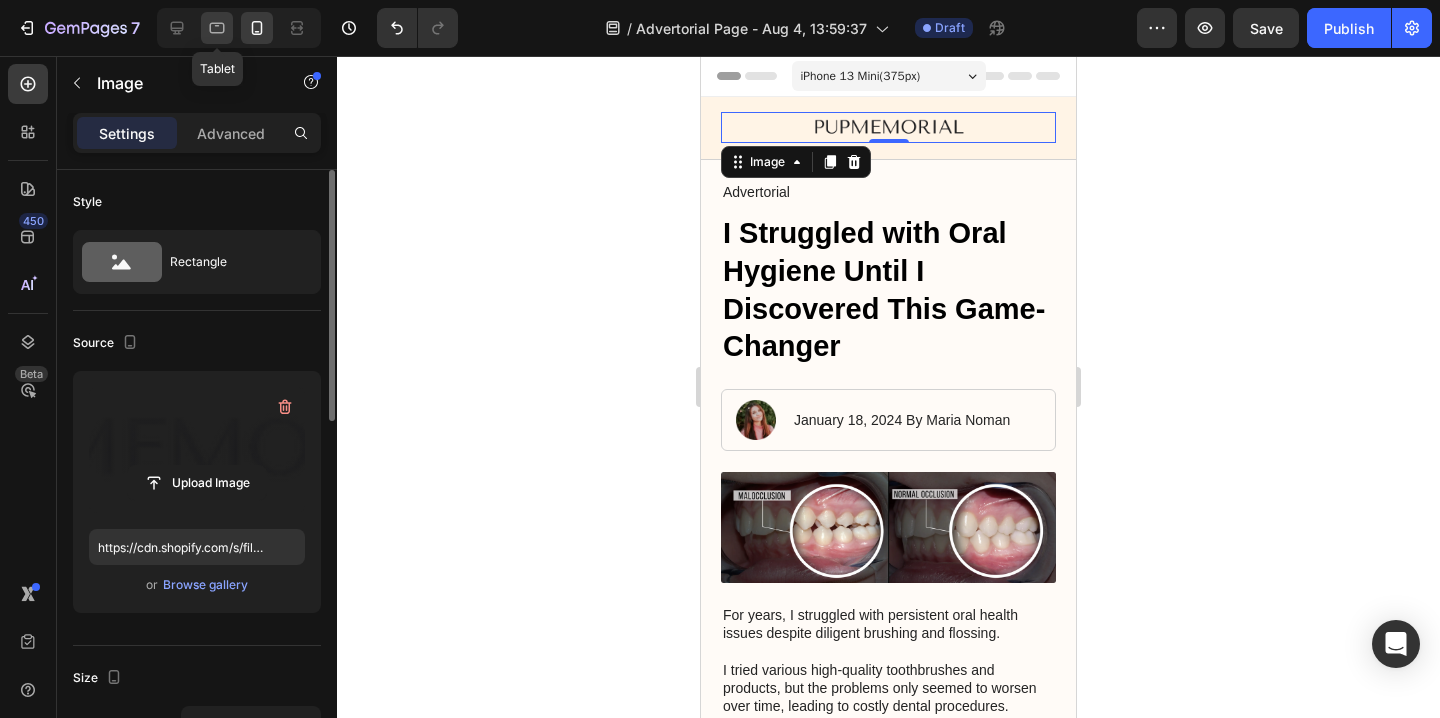 click 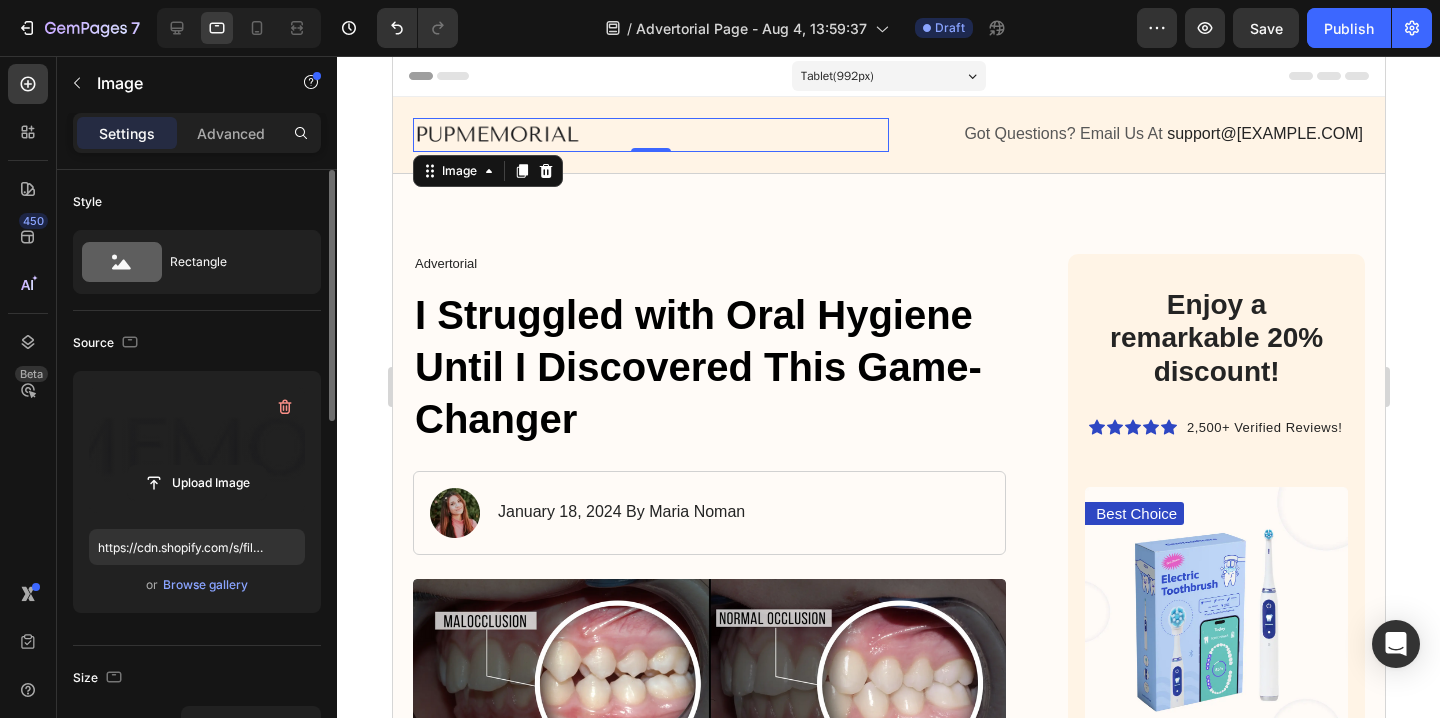 click at bounding box center (239, 28) 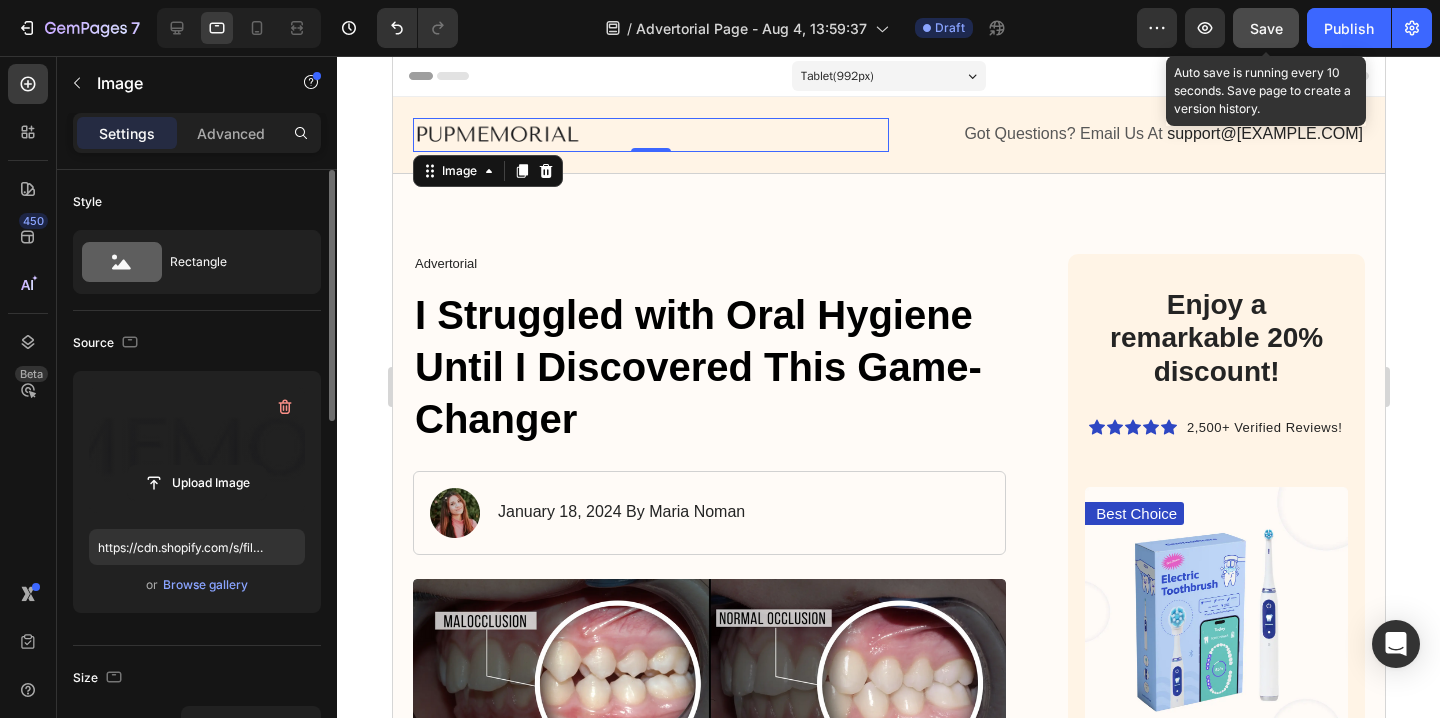 click on "Save" at bounding box center (1266, 28) 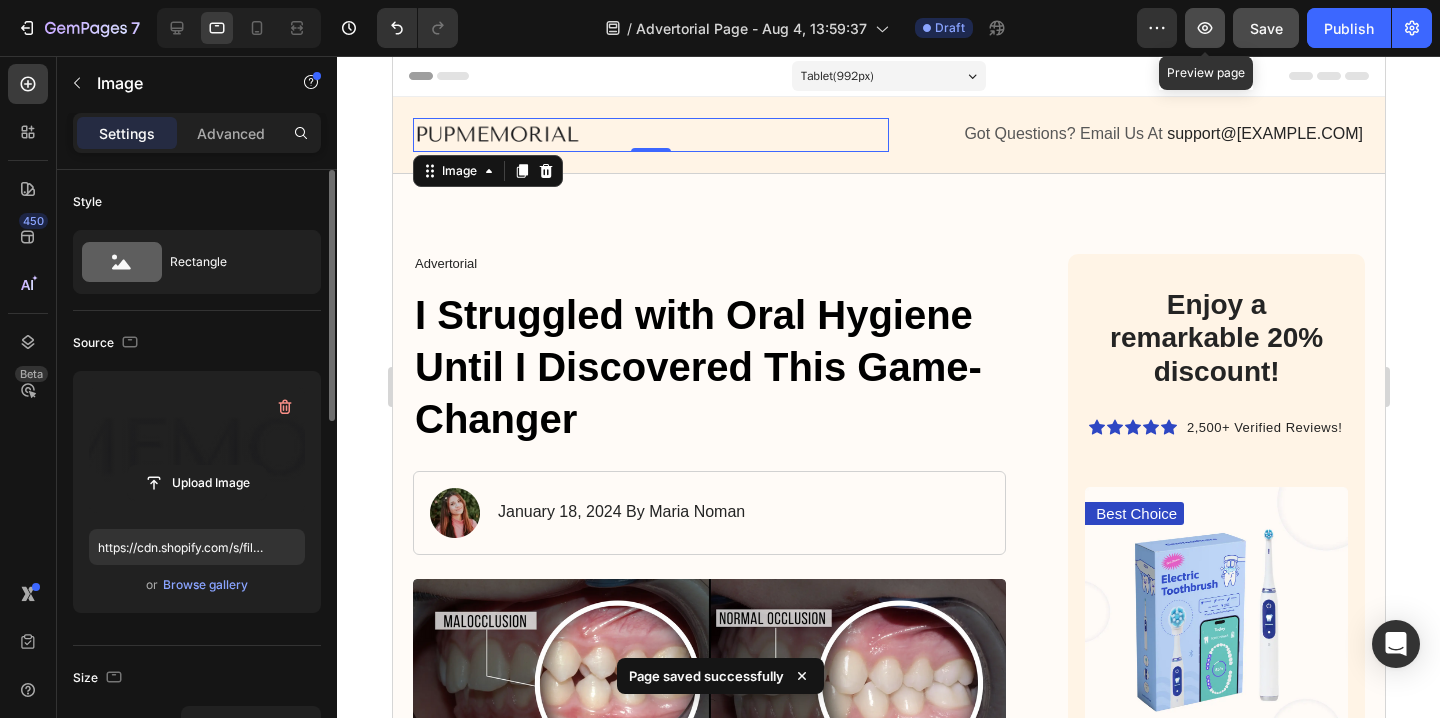 click 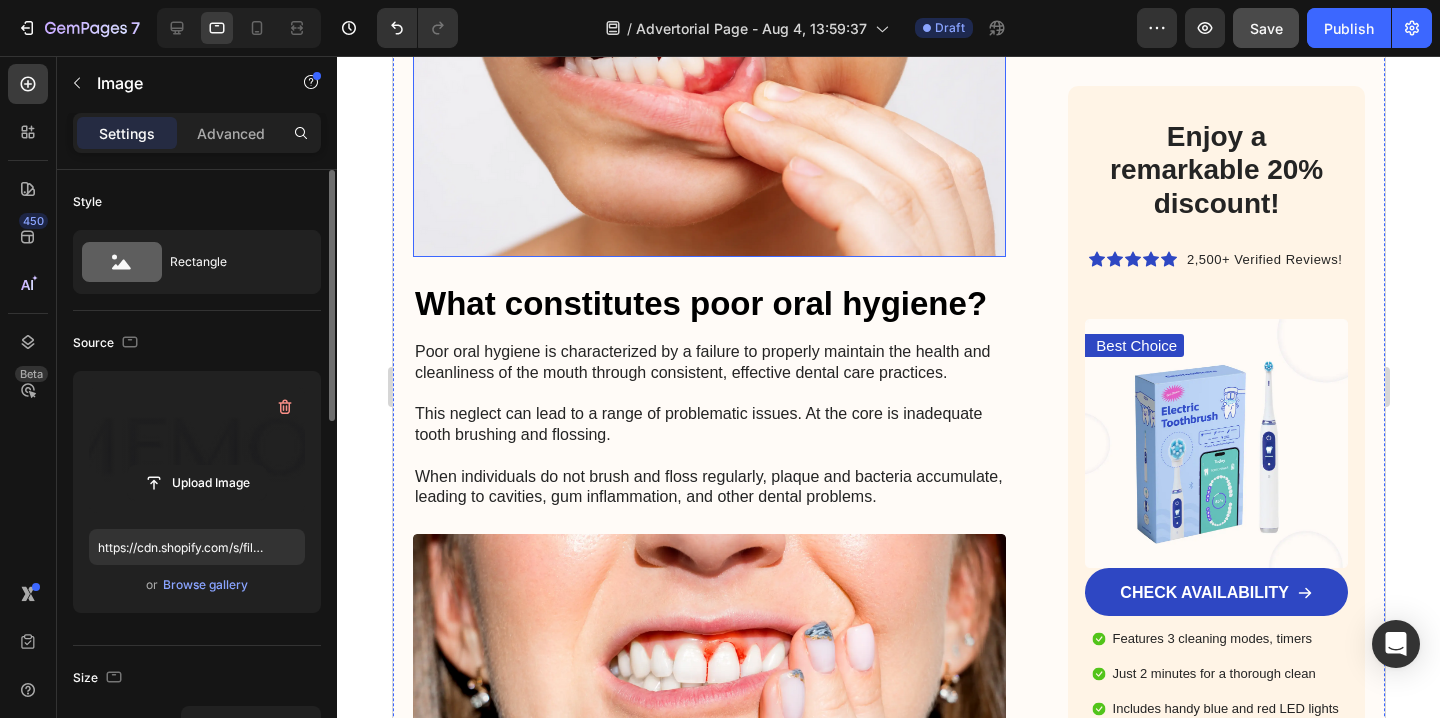 scroll, scrollTop: 0, scrollLeft: 0, axis: both 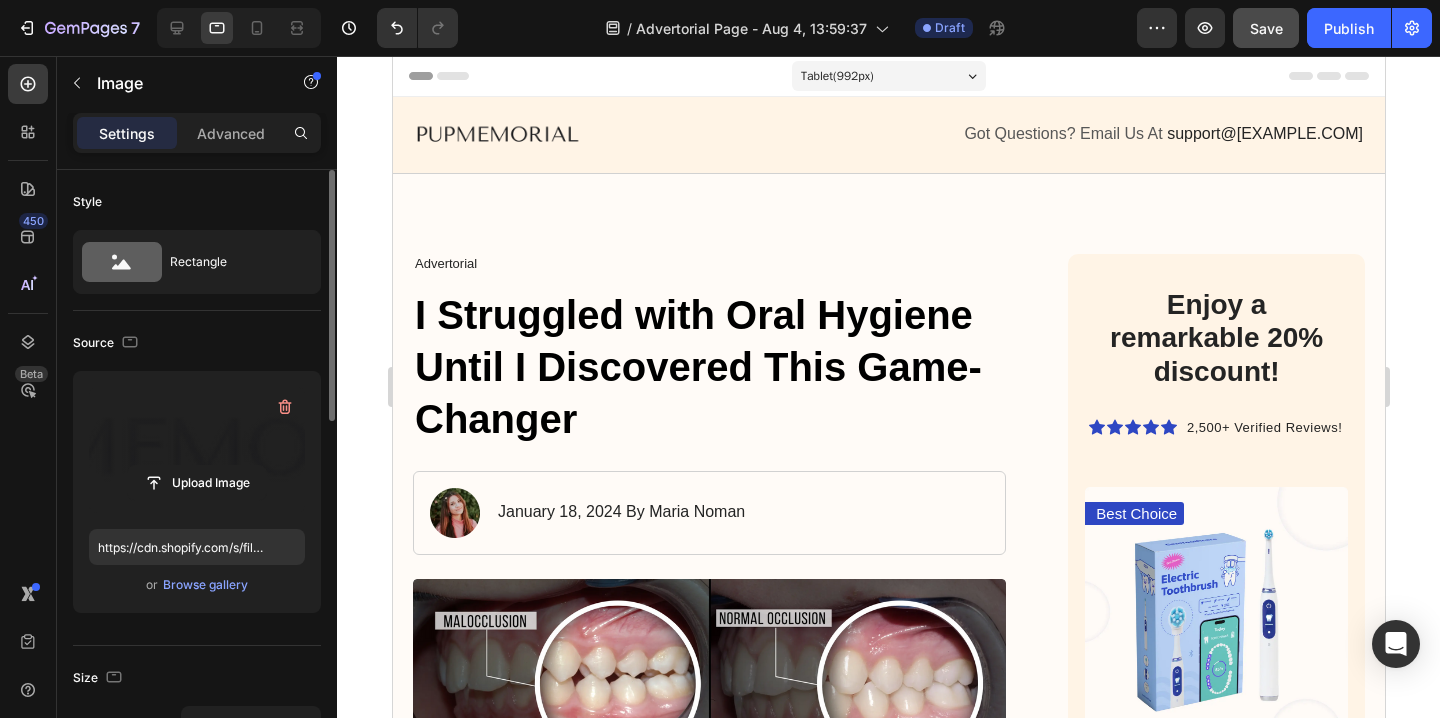 click on "Header" at bounding box center (888, 76) 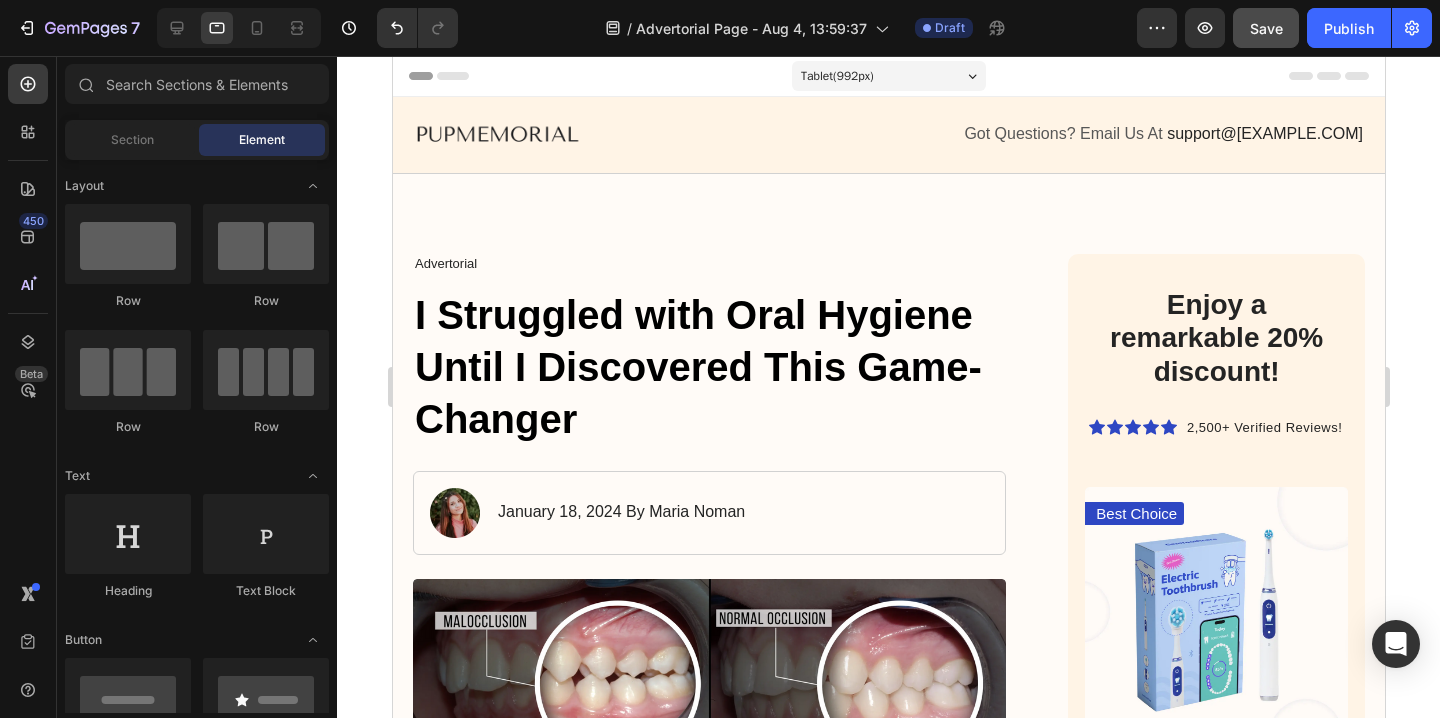 click on "Header" at bounding box center [449, 76] 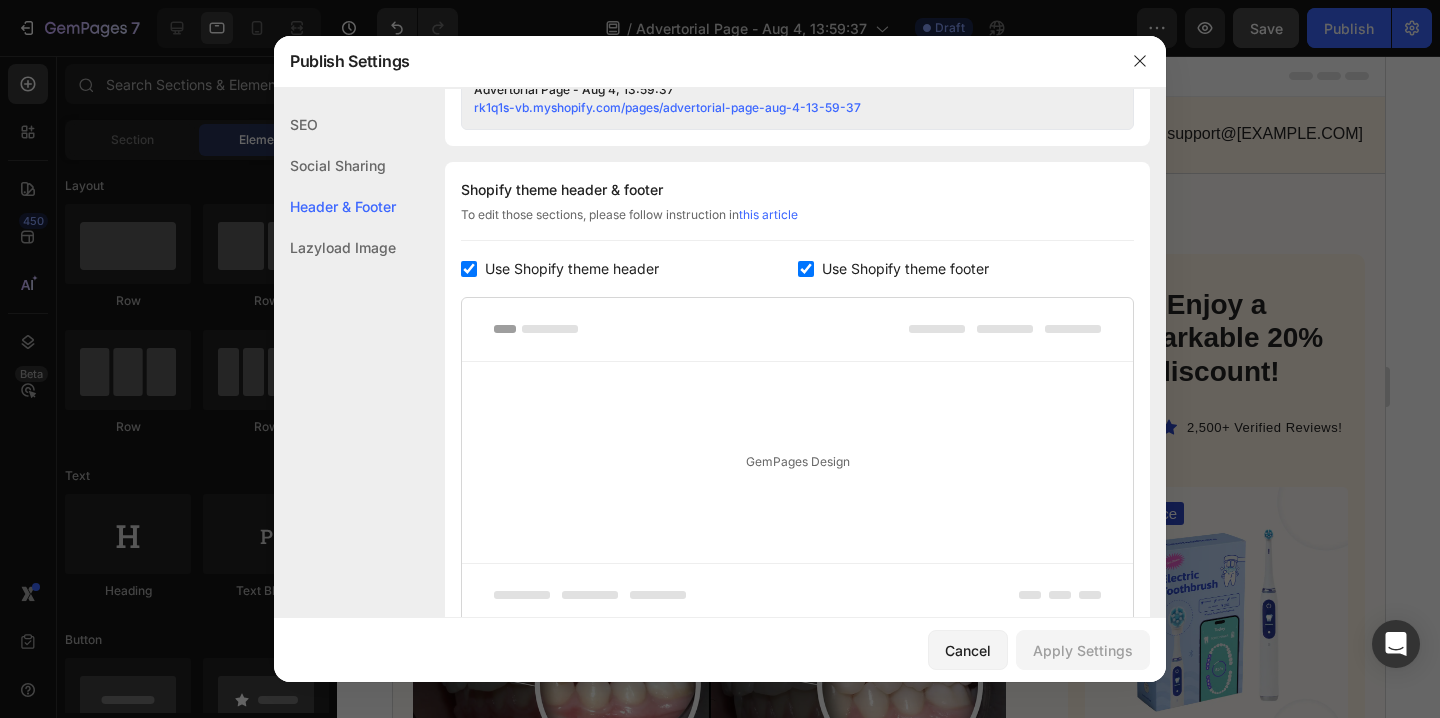 scroll, scrollTop: 937, scrollLeft: 0, axis: vertical 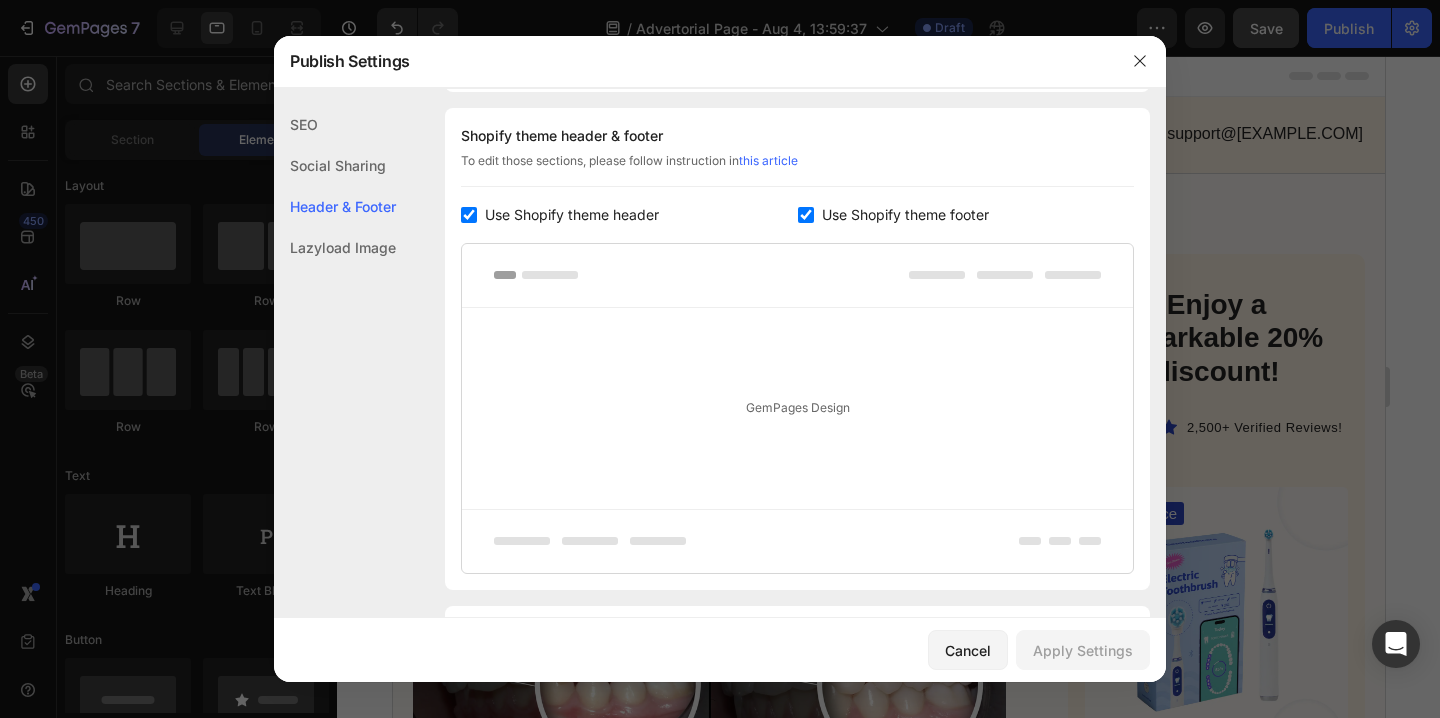 click on "Use Shopify theme header" at bounding box center [572, 215] 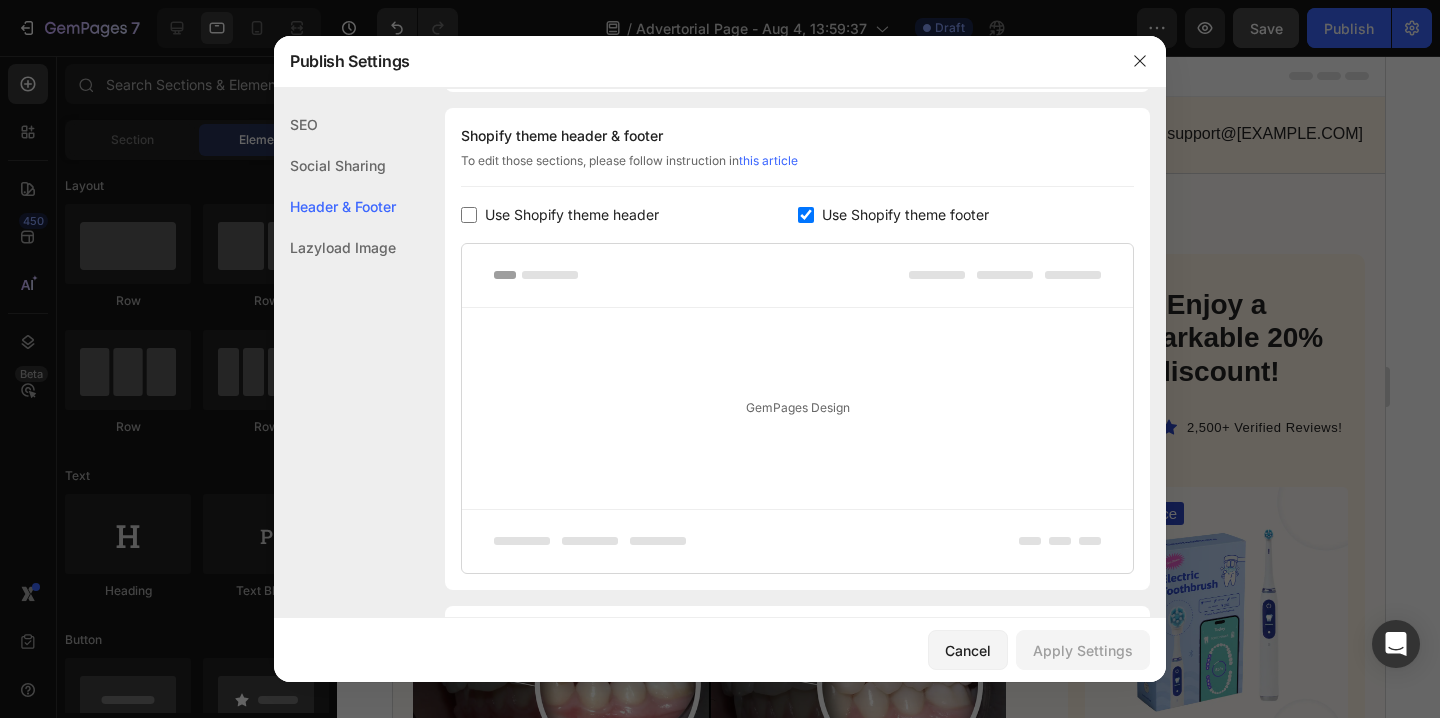 checkbox on "false" 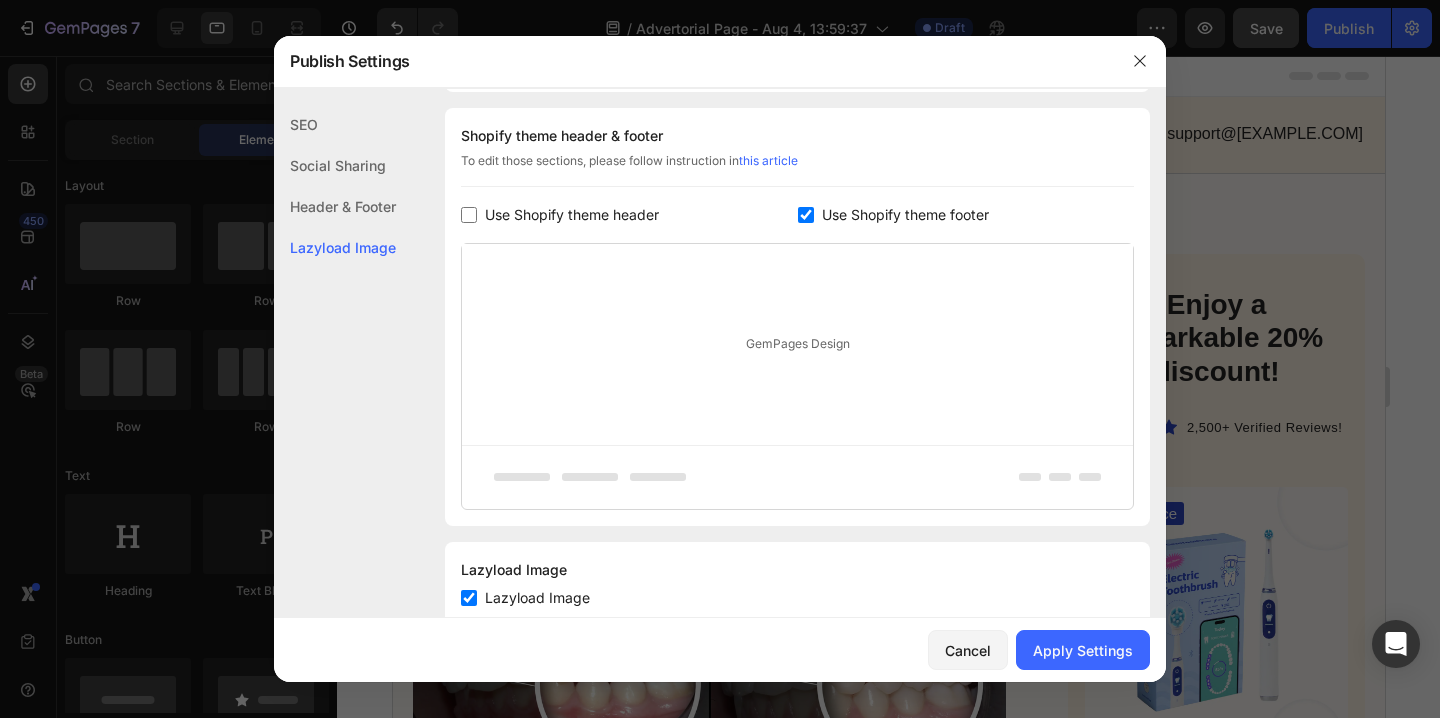 click on "Use Shopify theme footer" at bounding box center (905, 215) 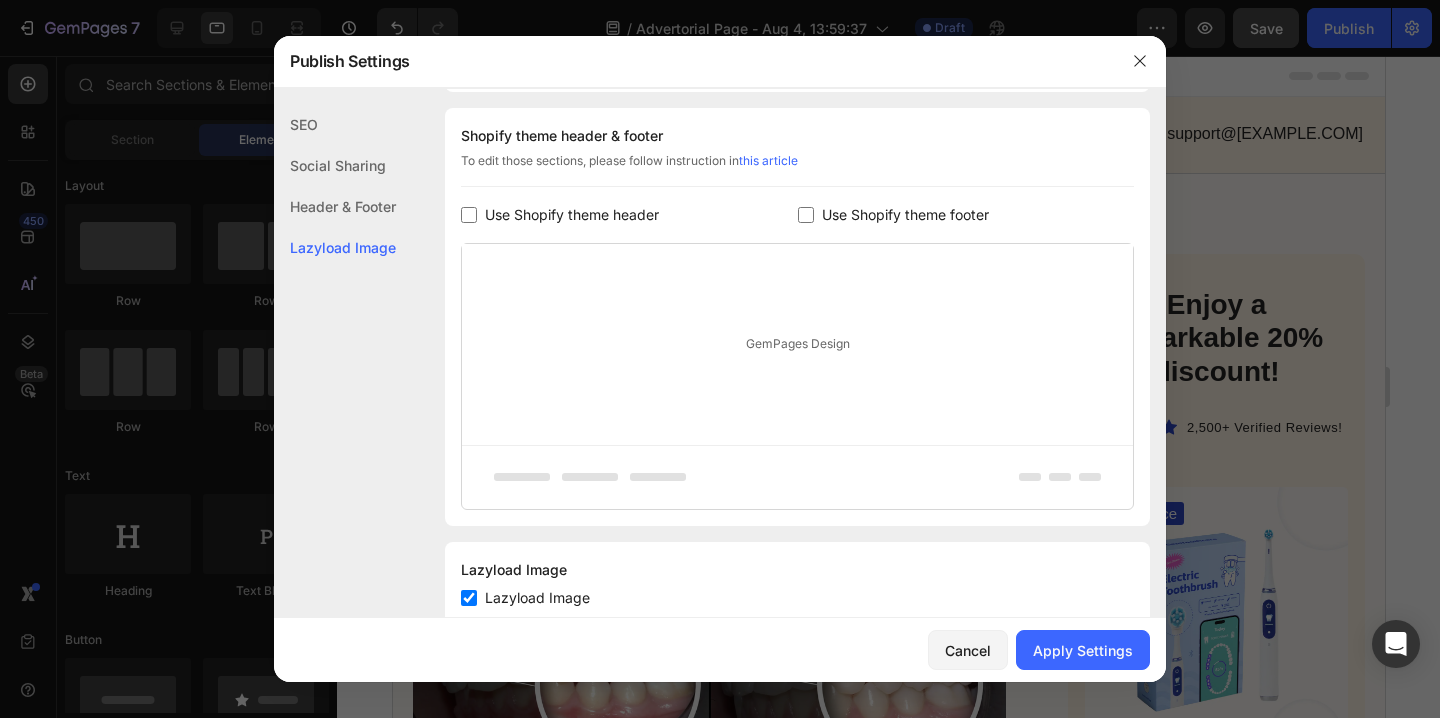 checkbox on "false" 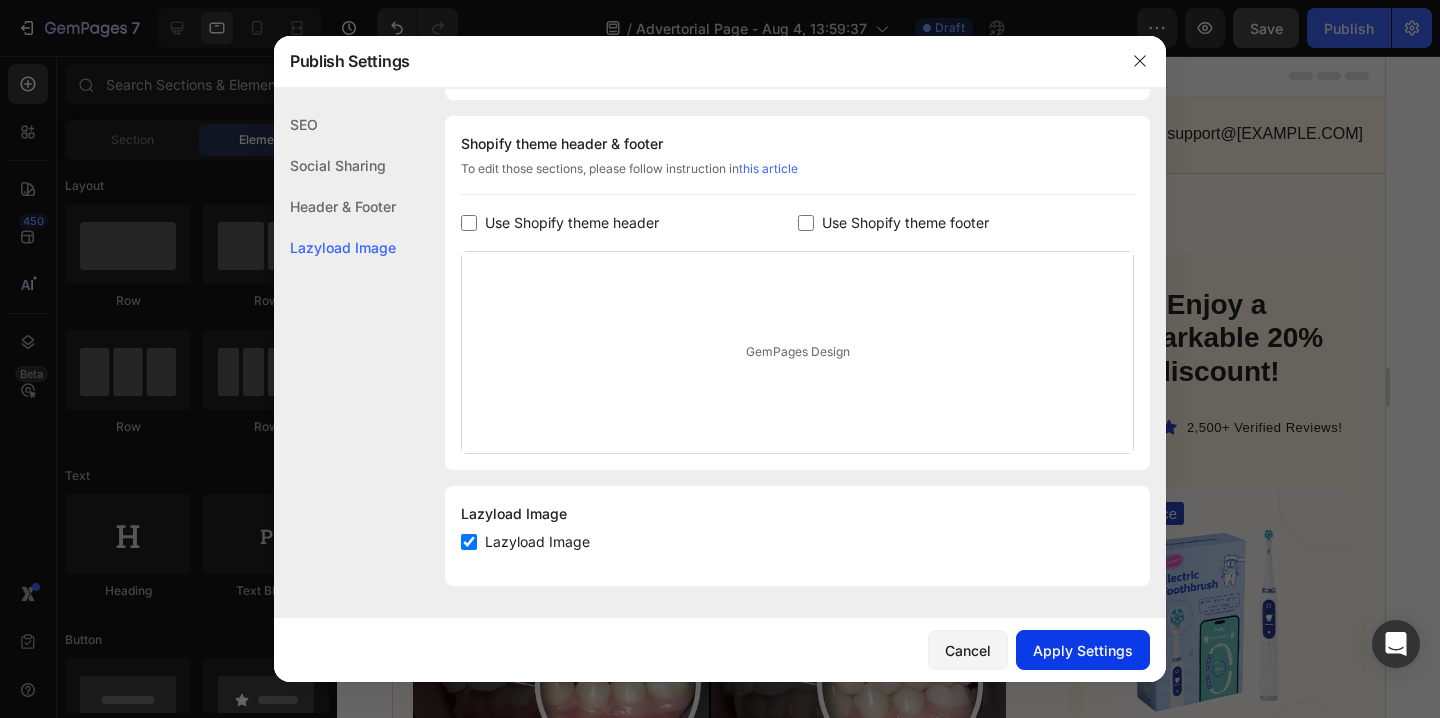 click on "Apply Settings" at bounding box center [1083, 650] 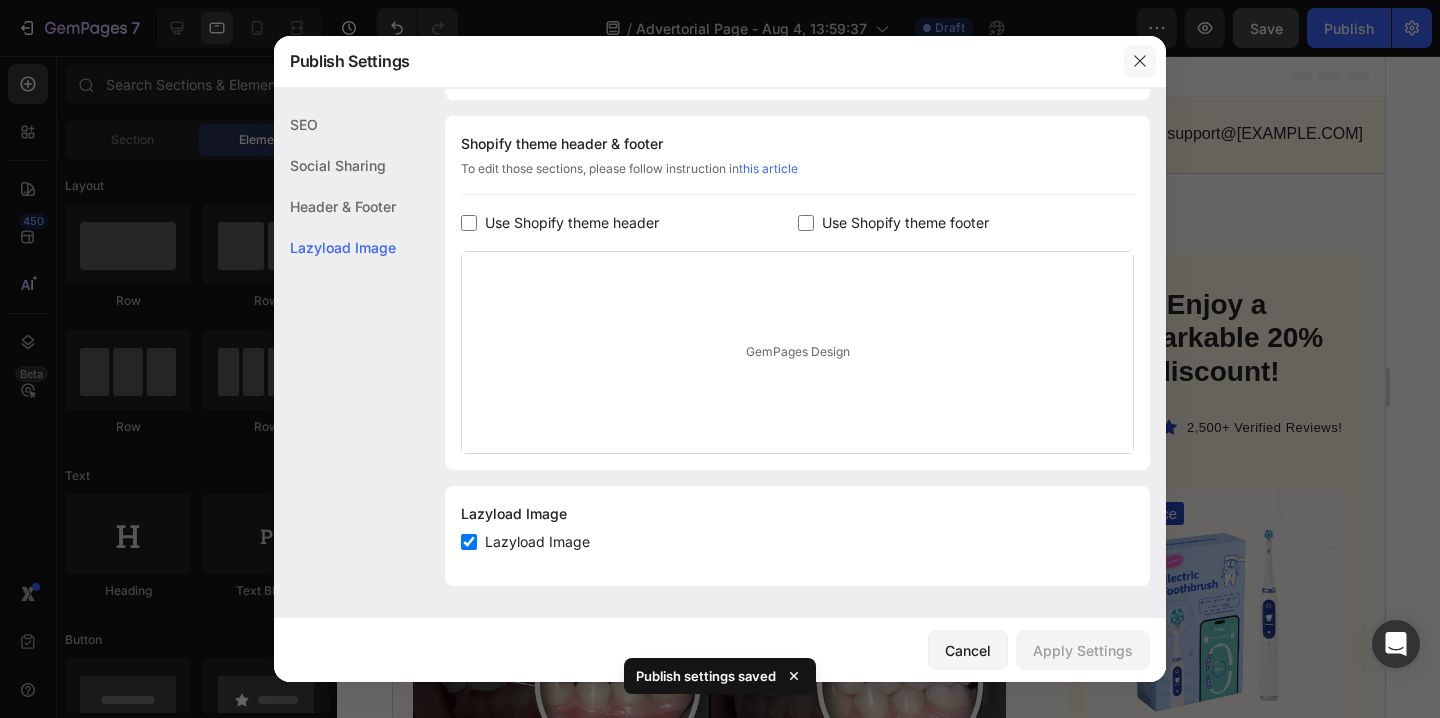 click 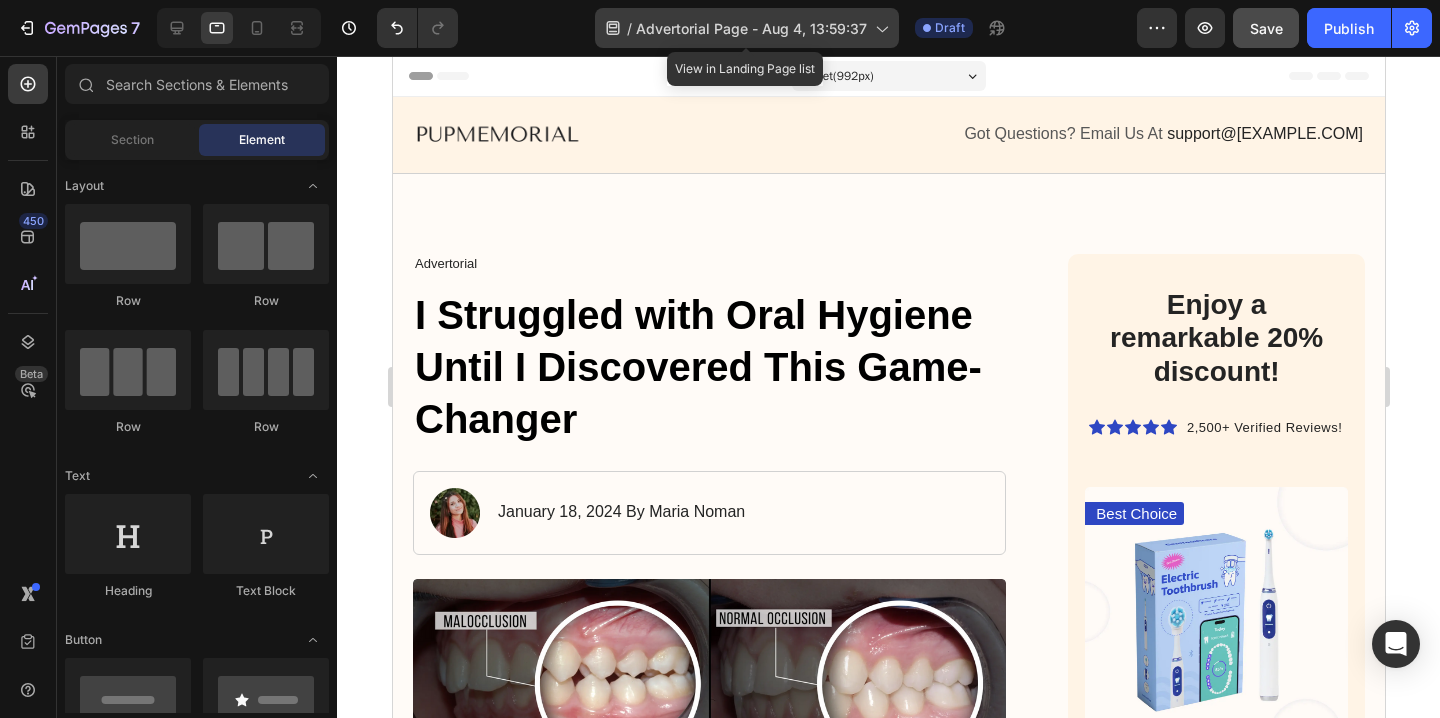 click 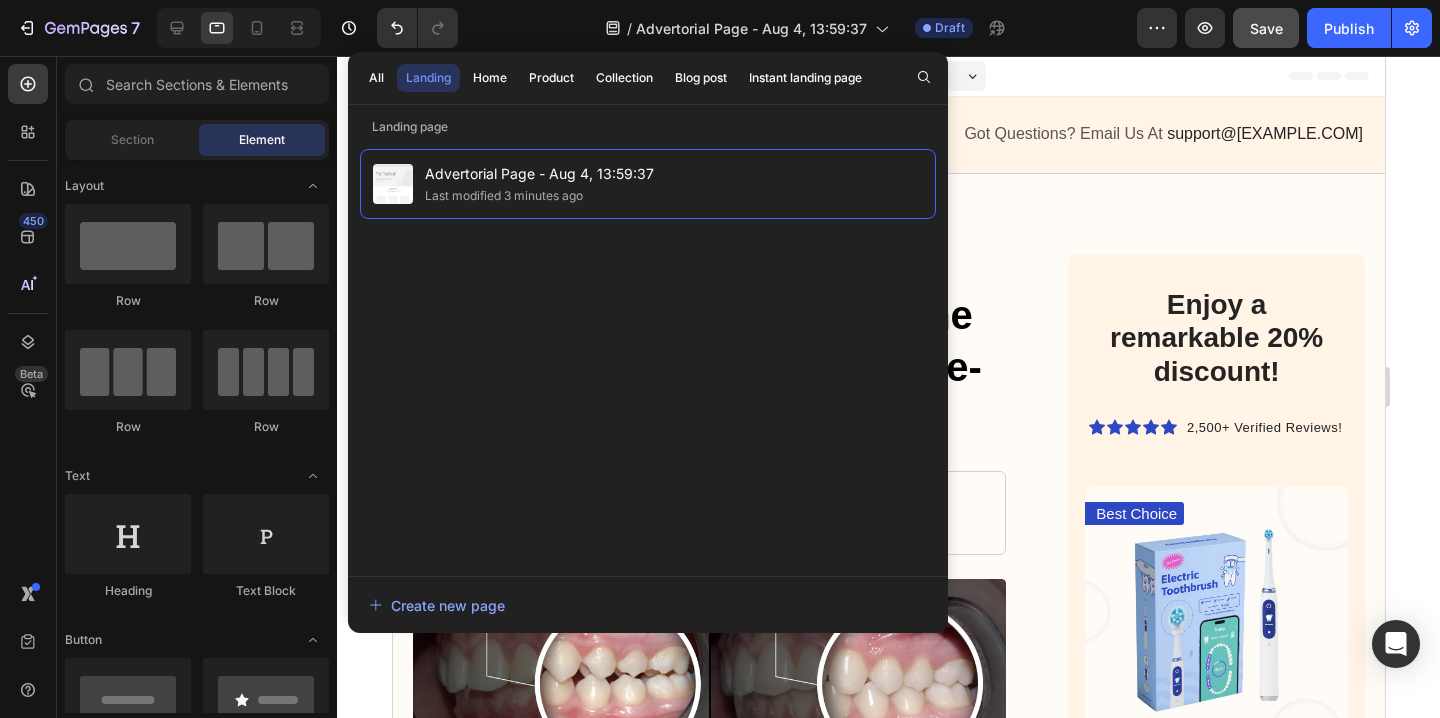 drag, startPoint x: 1032, startPoint y: 77, endPoint x: 1136, endPoint y: 143, distance: 123.174675 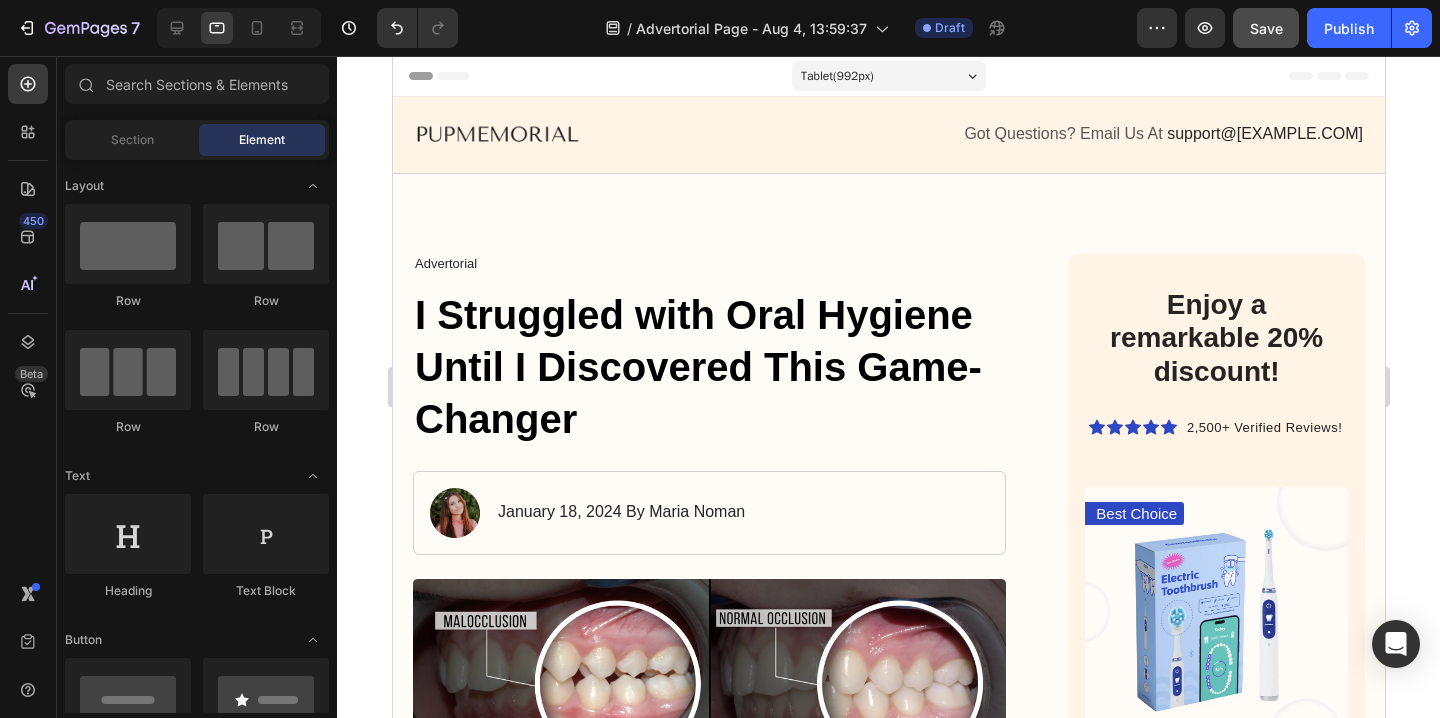 click on "Tablet  ( 992 px)" at bounding box center (836, 76) 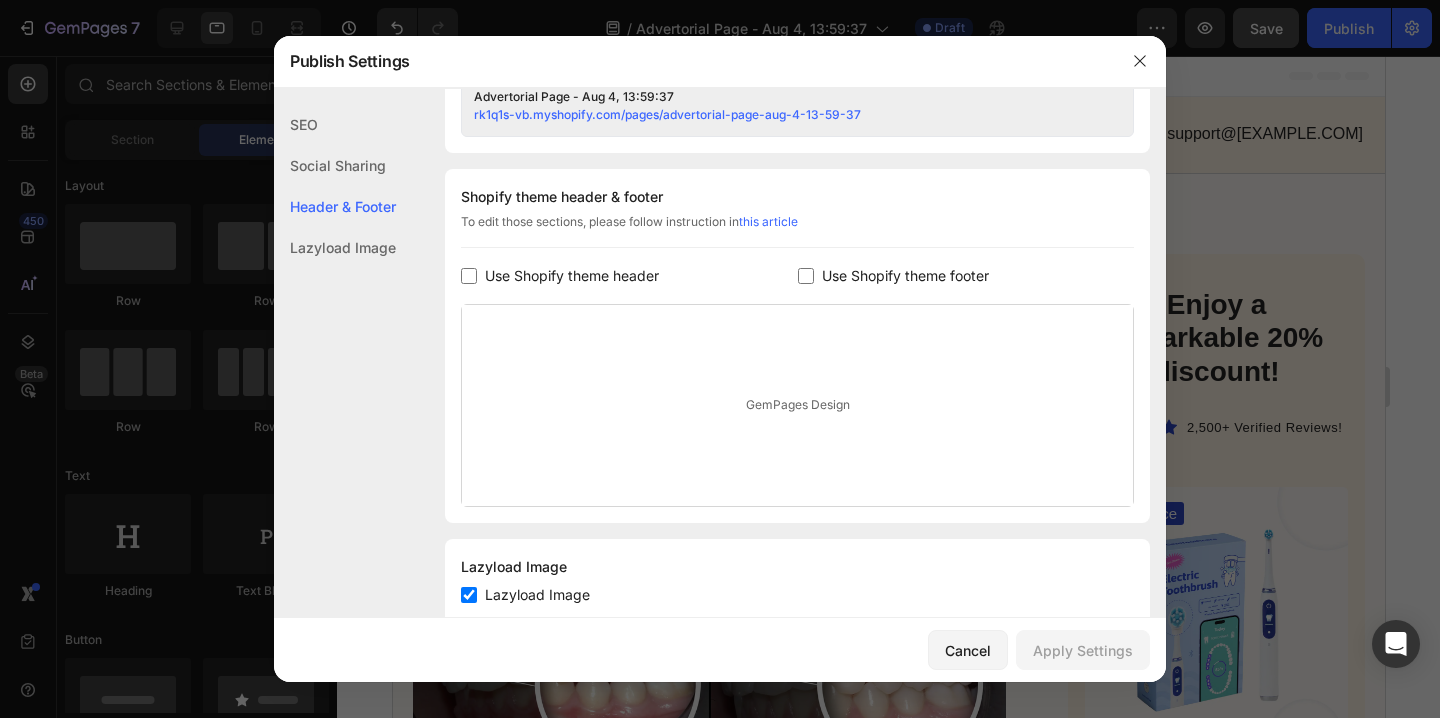scroll, scrollTop: 929, scrollLeft: 0, axis: vertical 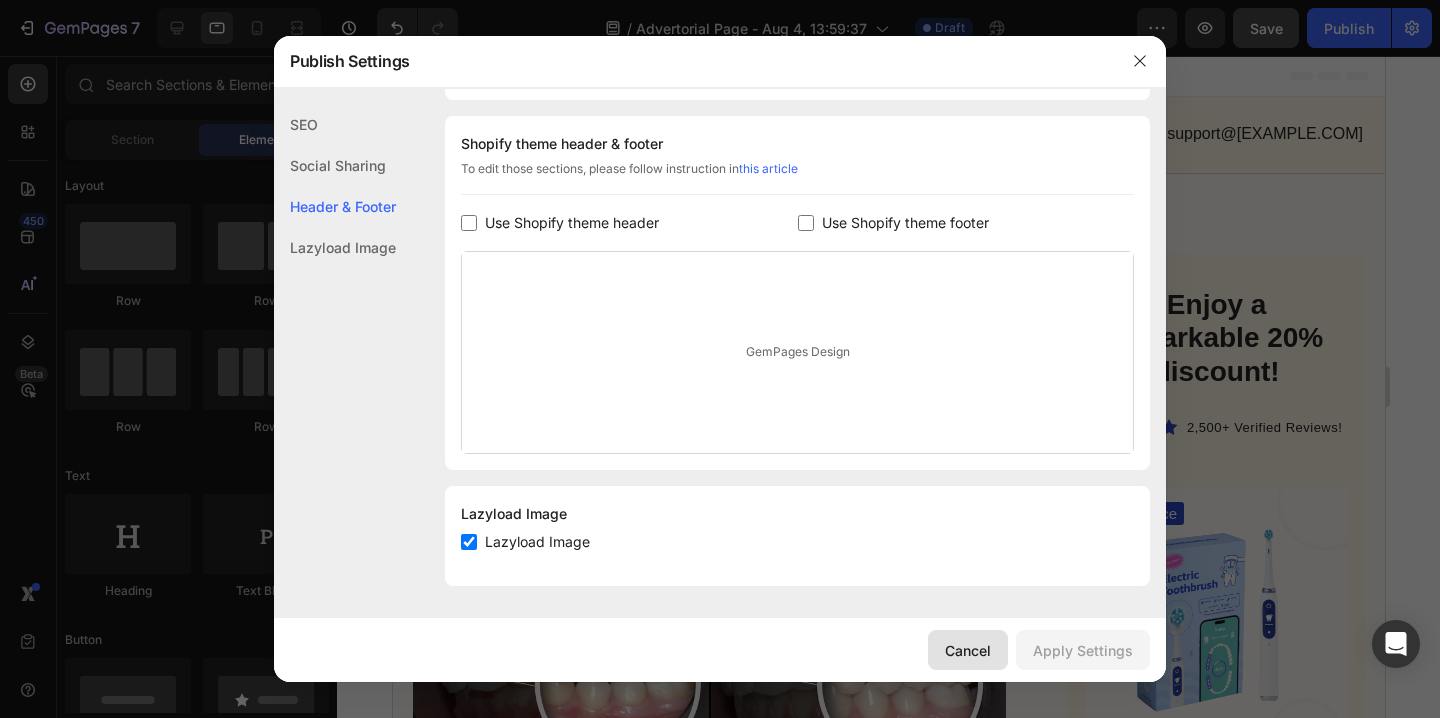 drag, startPoint x: 990, startPoint y: 651, endPoint x: 448, endPoint y: 424, distance: 587.6164 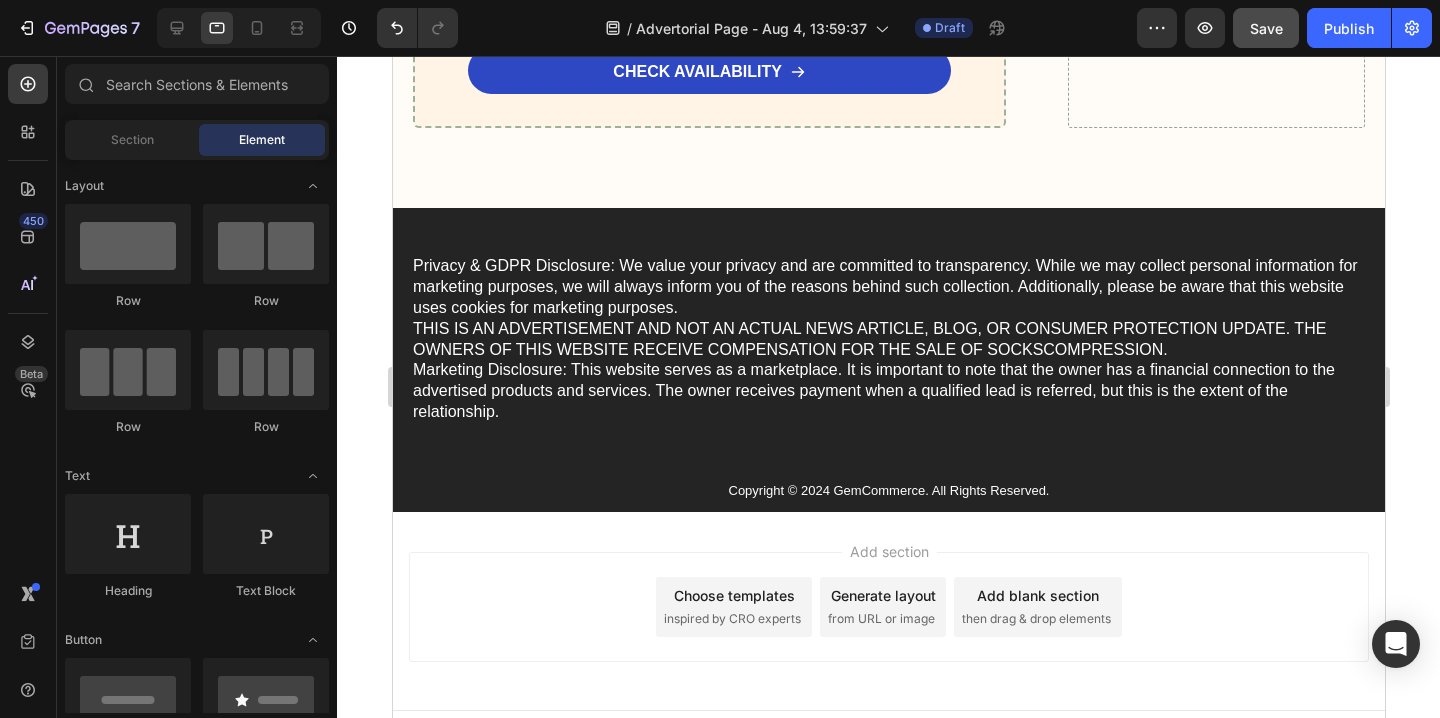 scroll, scrollTop: 10794, scrollLeft: 0, axis: vertical 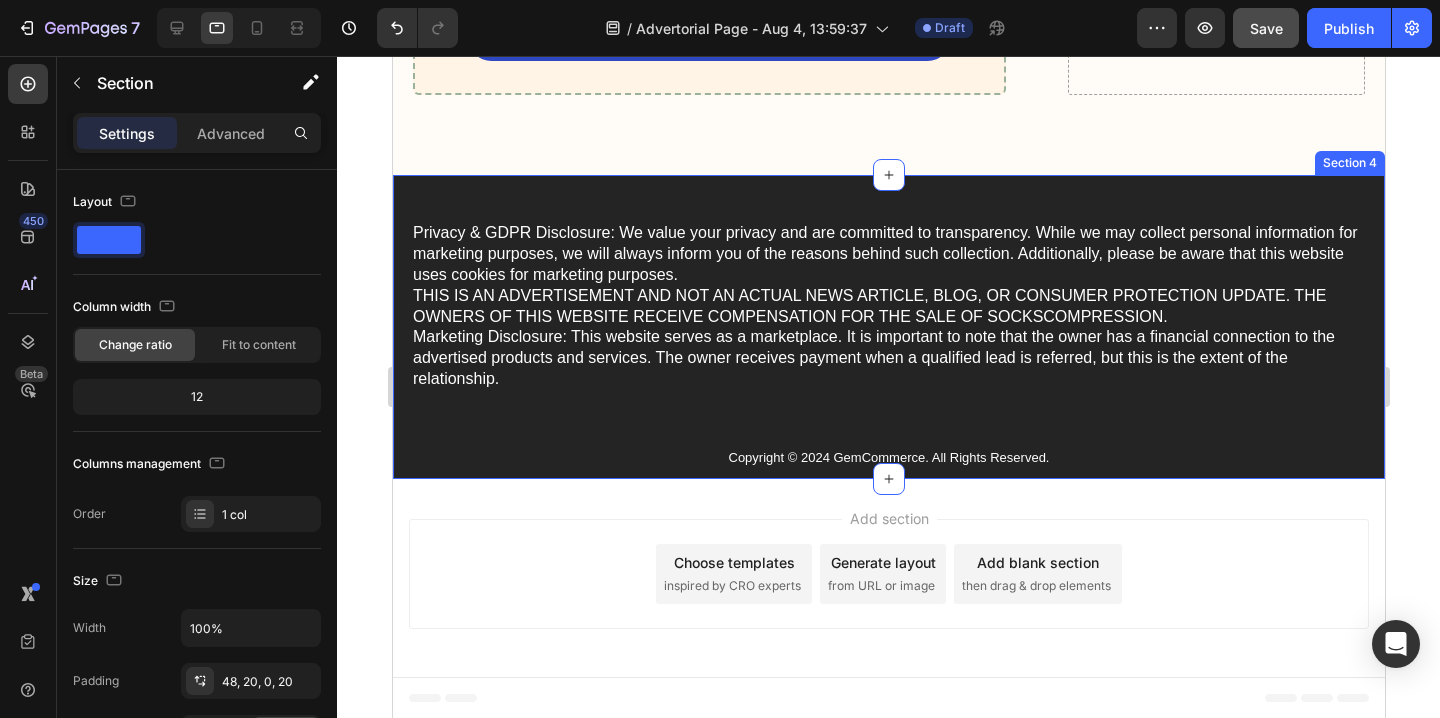 click on "Privacy & GDPR Disclosure: We value your privacy and are committed to transparency. While we may collect personal information for marketing purposes, we will always inform you of the reasons behind such collection. Additionally, please be aware that this website uses cookies for marketing purposes. THIS IS AN ADVERTISEMENT AND NOT AN ACTUAL NEWS ARTICLE, BLOG, OR CONSUMER PROTECTION UPDATE. THE OWNERS OF THIS WEBSITE RECEIVE COMPENSATION FOR THE SALE OF SOCKSCOMPRESSION. Marketing Disclosure: This website serves as a marketplace. It is important to note that the owner has a financial connection to the advertised products and services. The owner receives payment when a qualified lead is referred, but this is the extent of the relationship. Text Block Copyright © 2024 GemCommerce. All Rights Reserved. Text Block Section 4" at bounding box center (888, 326) 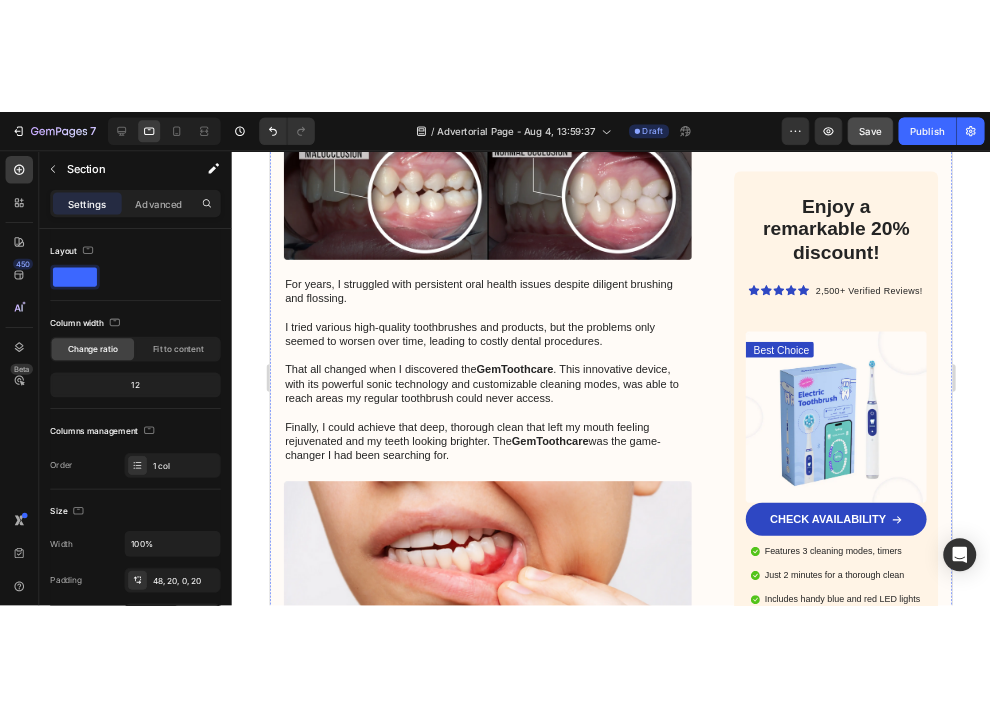 scroll, scrollTop: 0, scrollLeft: 0, axis: both 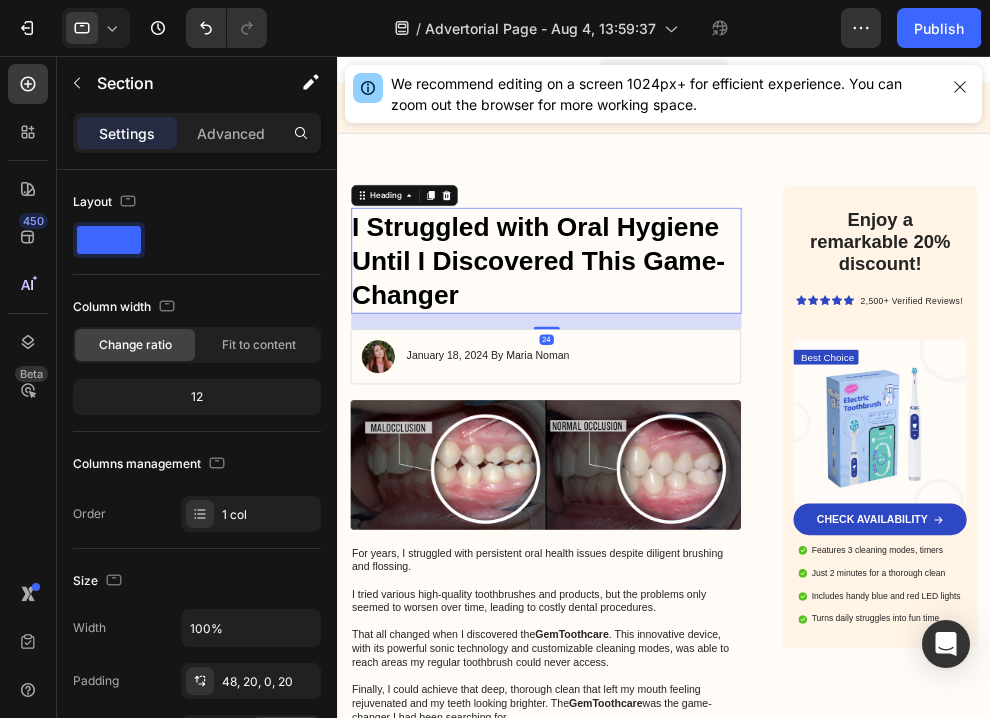 click on "I Struggled with Oral Hygiene Until I Discovered This Game-Changer" at bounding box center [653, 367] 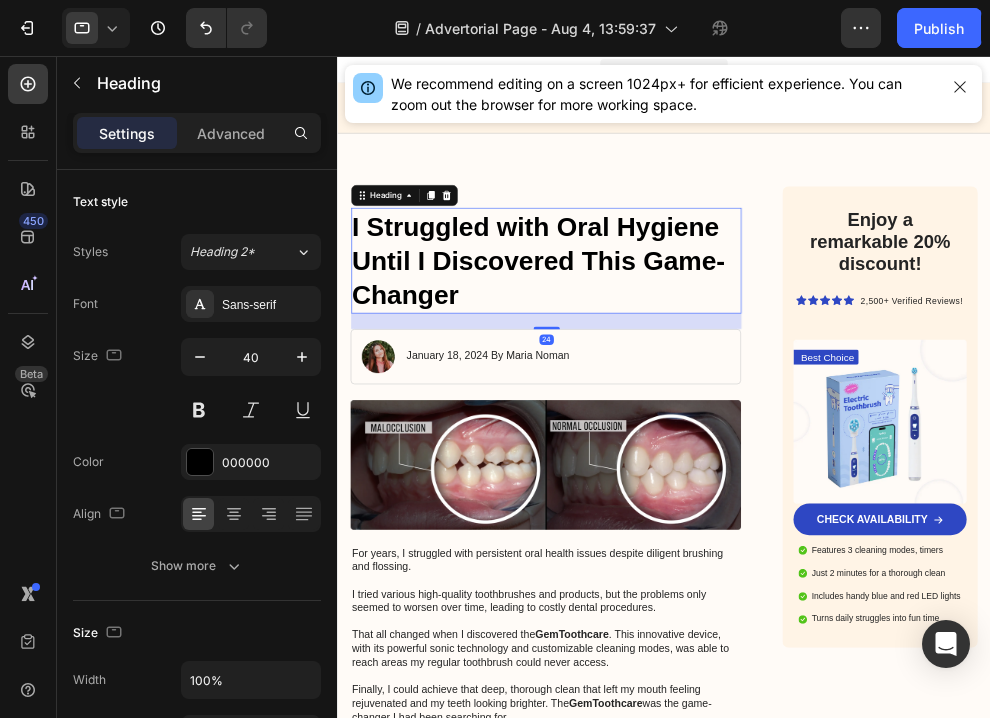 click on "I Struggled with Oral Hygiene Until I Discovered This Game-Changer" at bounding box center [653, 367] 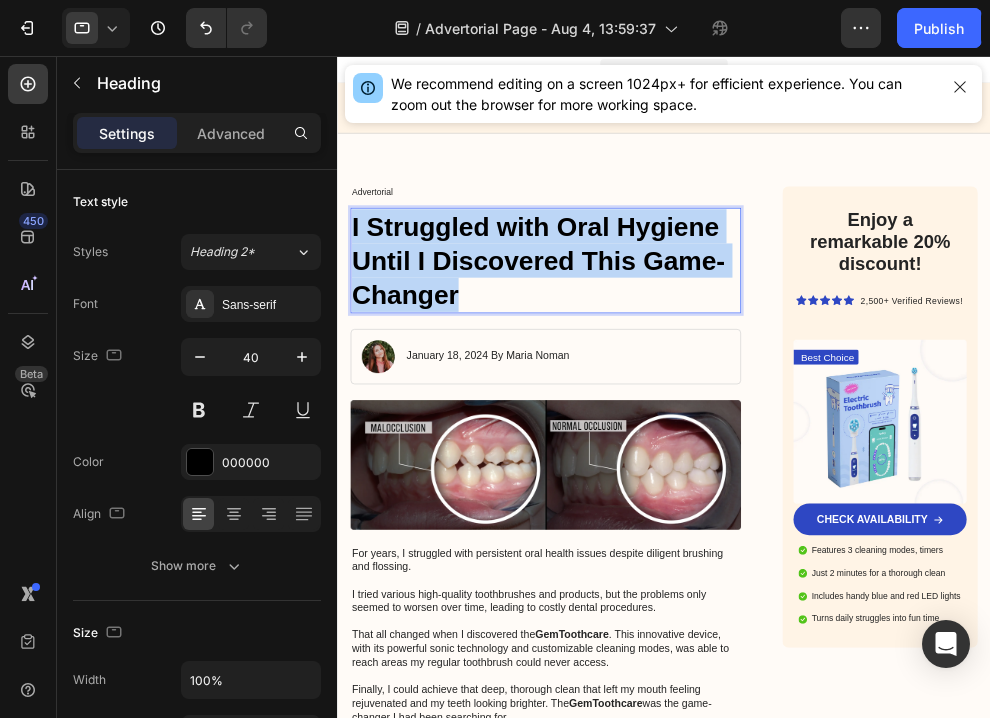 click on "I Struggled with Oral Hygiene Until I Discovered This Game-Changer" at bounding box center (653, 367) 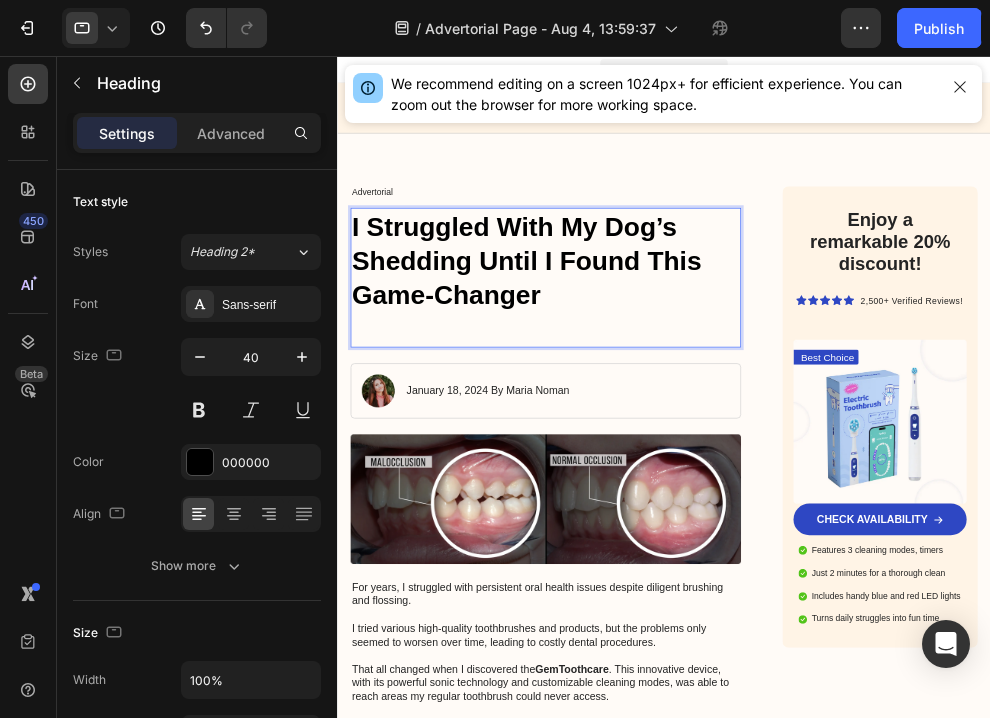 click at bounding box center [653, 471] 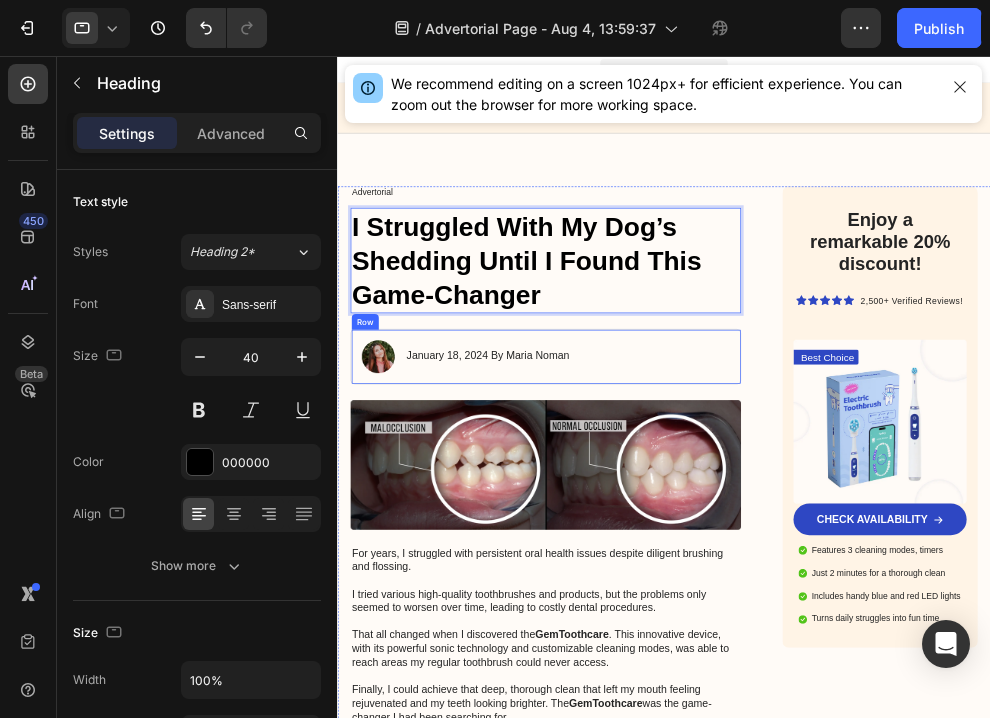 scroll, scrollTop: 64, scrollLeft: 0, axis: vertical 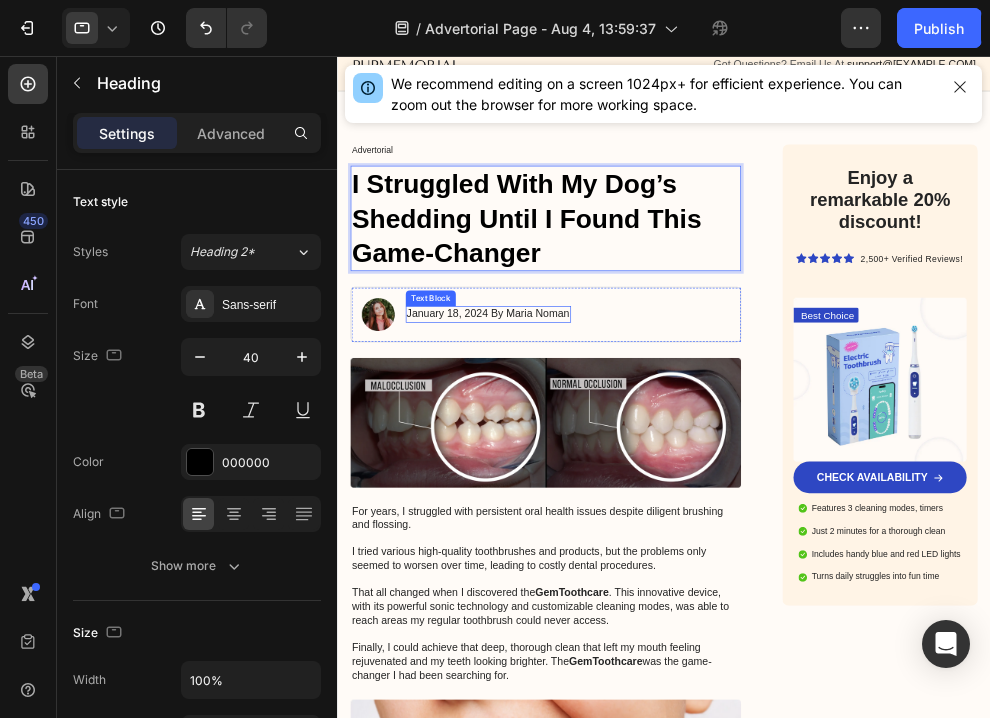 click on "January 18, 2024 By Maria Noman" at bounding box center [565, 448] 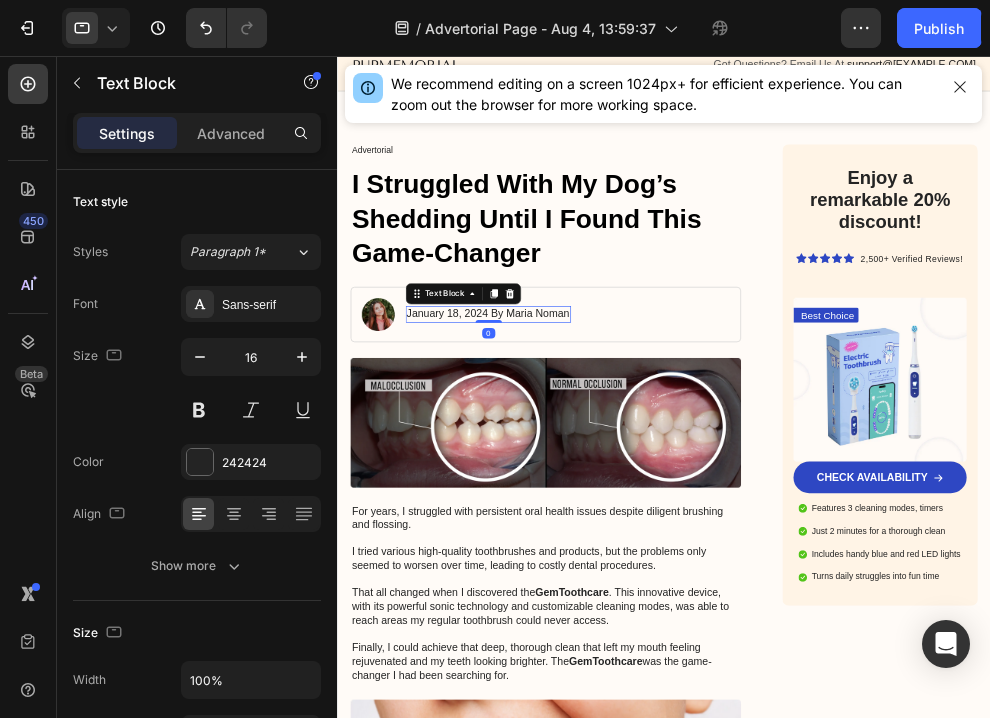click on "January 18, 2024 By Maria Noman" at bounding box center (565, 448) 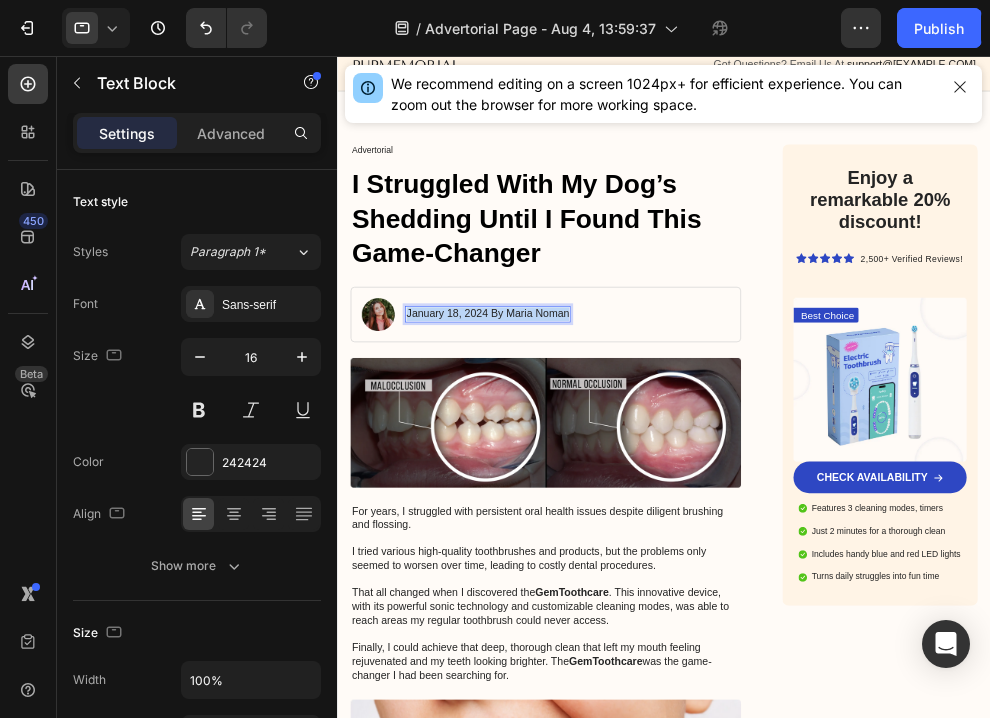 click on "January 18, 2024 By Maria Noman" at bounding box center [565, 448] 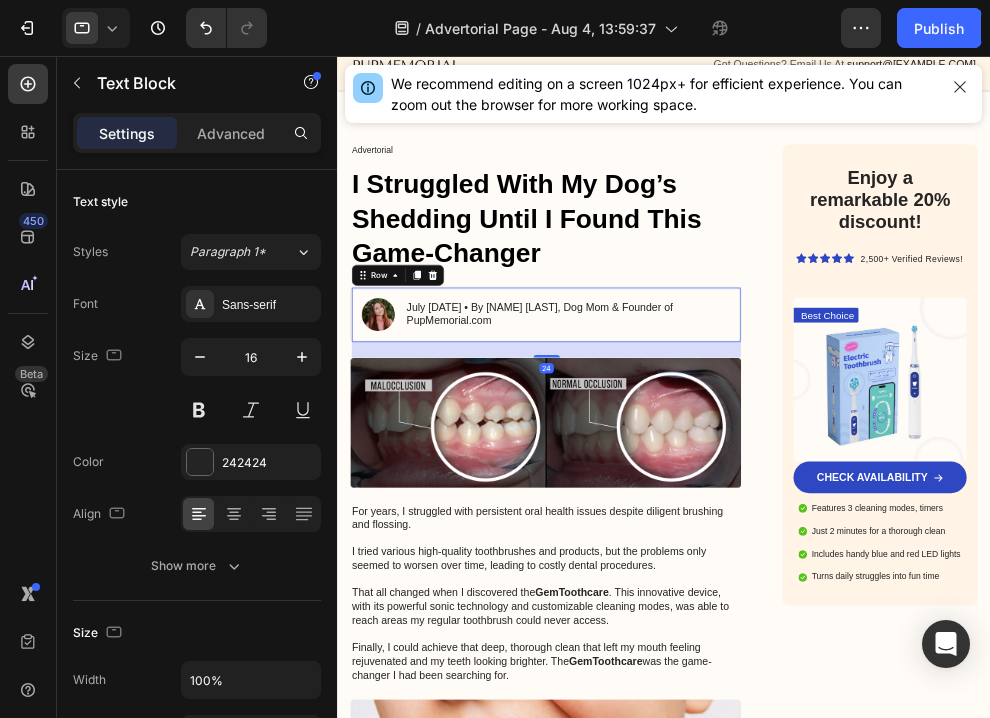 click on "Image July [DATE] • By [NAME] [LAST], Dog Mom & Founder of PupMemorial.com Text Block Row   24" at bounding box center (653, 449) 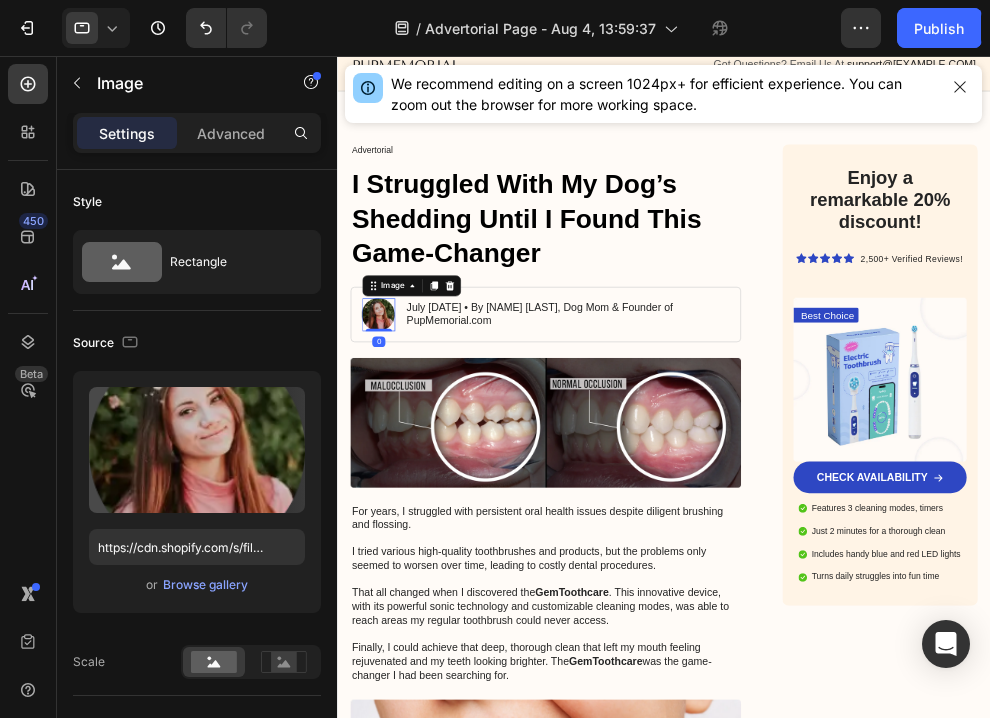 click at bounding box center [399, 449] 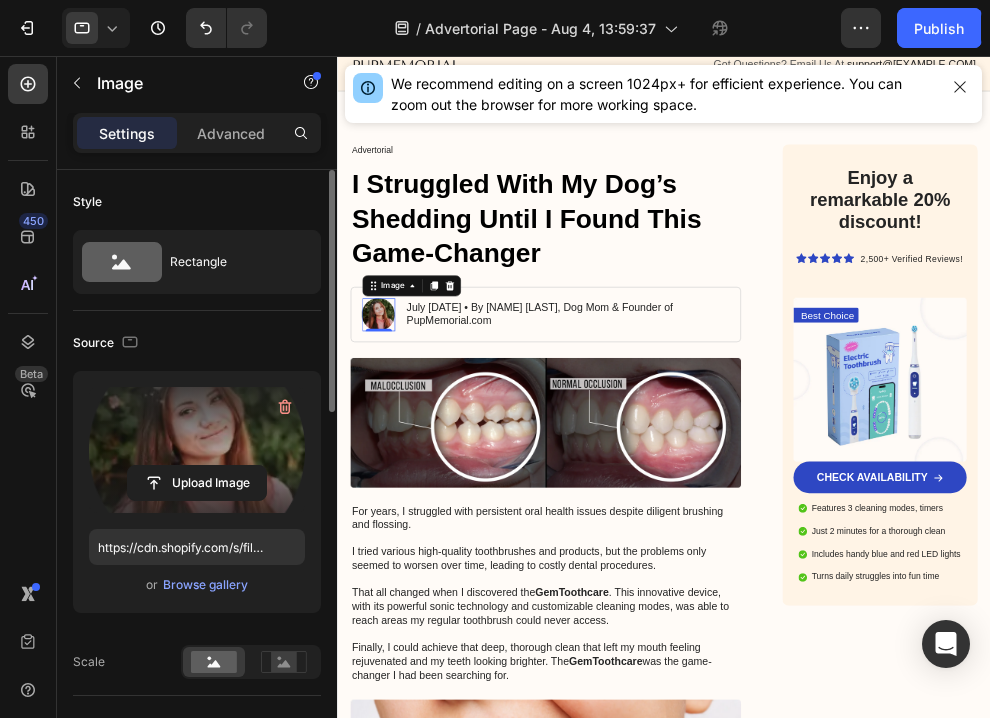 click at bounding box center (197, 450) 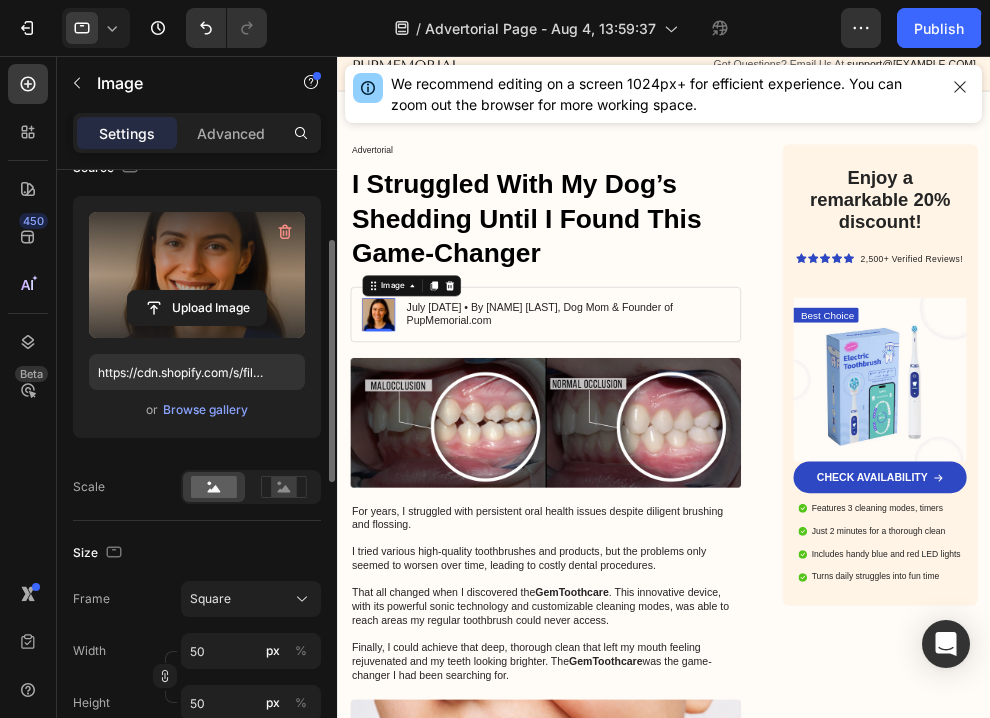 scroll, scrollTop: 278, scrollLeft: 0, axis: vertical 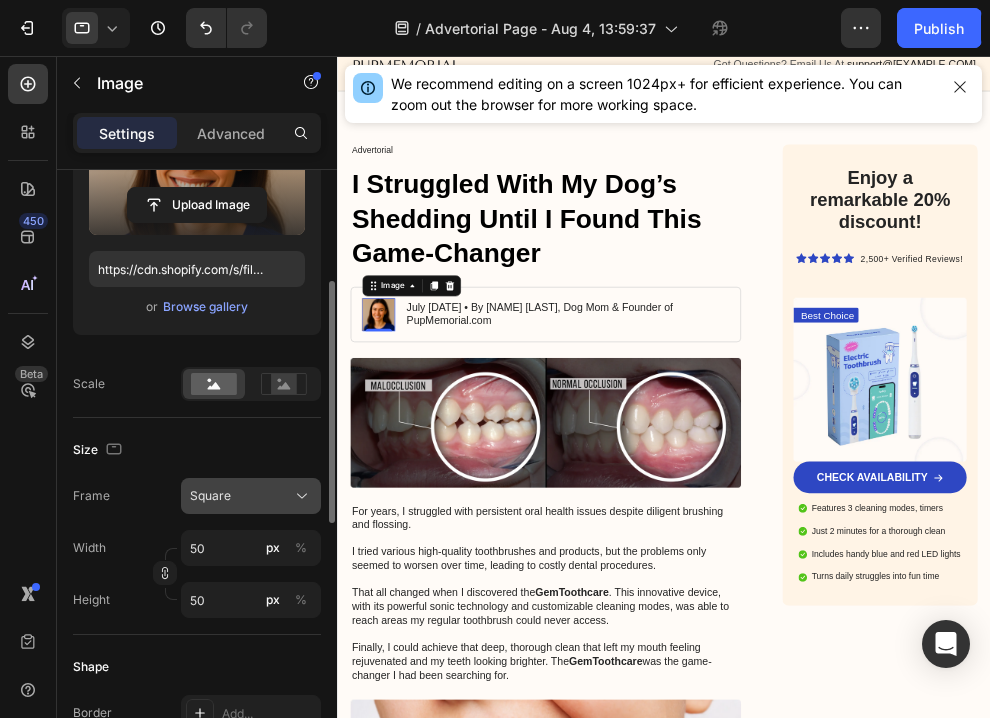 click on "Square" 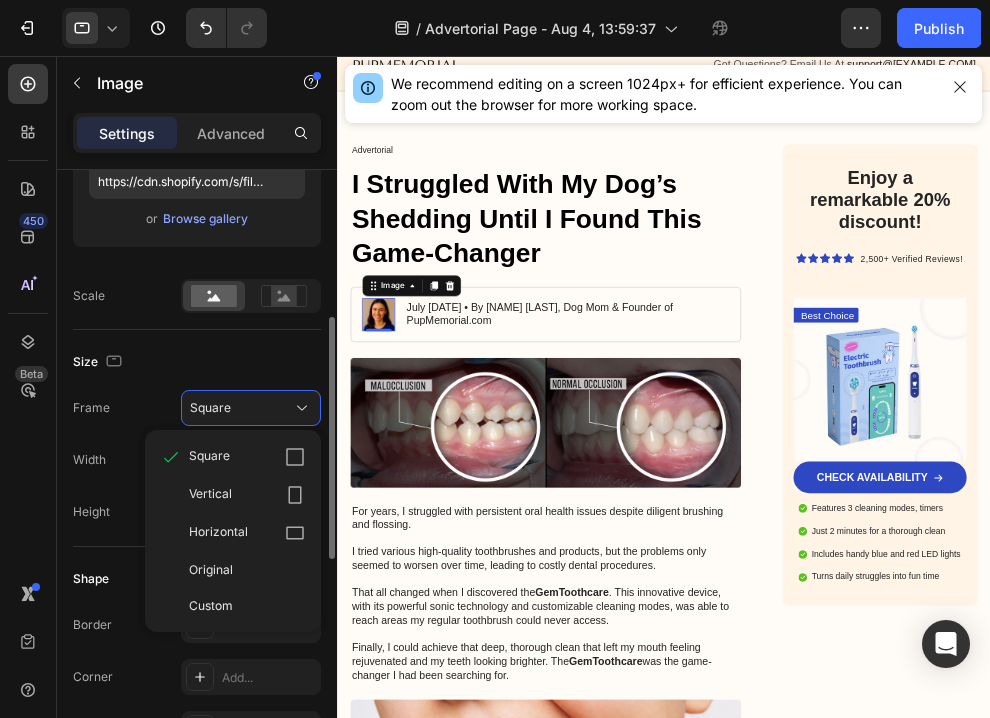 click on "Size" at bounding box center (197, 362) 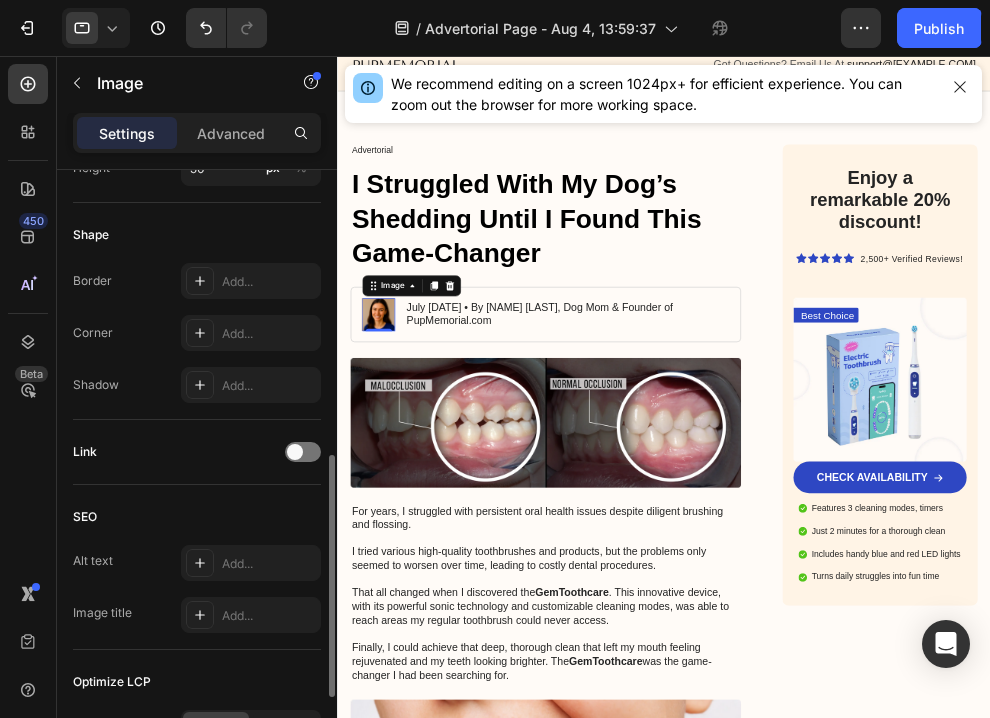 scroll, scrollTop: 0, scrollLeft: 0, axis: both 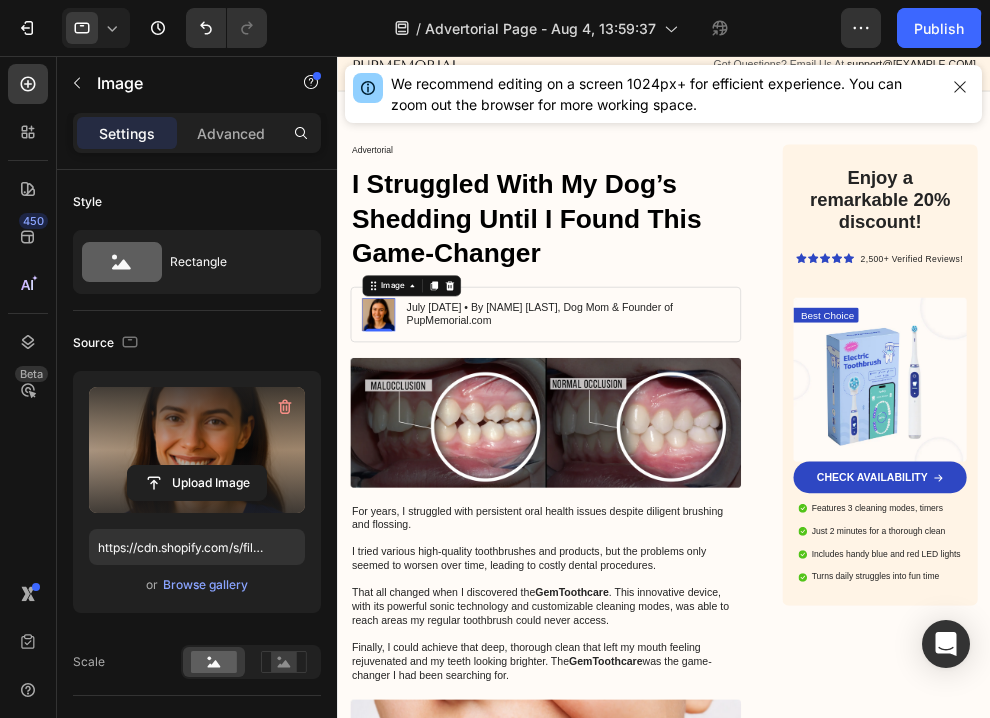click at bounding box center [197, 450] 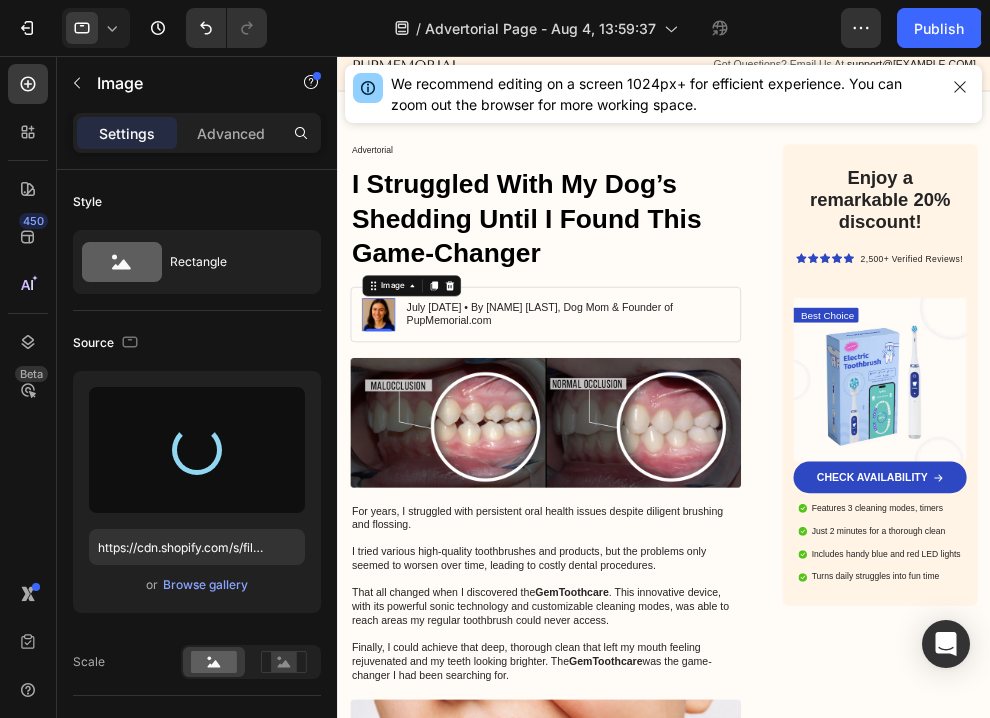 type on "https://cdn.shopify.com/s/files/1/0934/1809/4930/files/gempages_569555466321921045-3c81a6ed-ee53-4c8b-9ebf-b8c39048ce25.png" 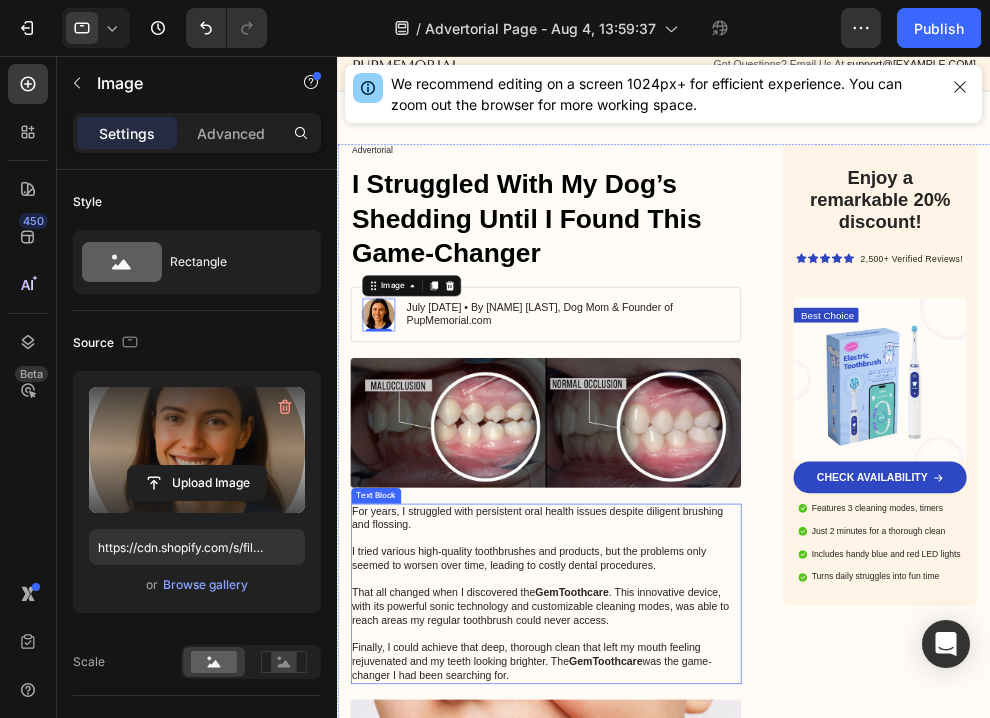 click on "For years, I struggled with persistent oral health issues despite diligent brushing and flossing.  I tried various high-quality toothbrushes and products, but the problems only seemed to worsen over time, leading to costly dental procedures.  That all changed when I discovered the  GemToothcare . This innovative device, with its powerful sonic technology and customizable cleaning modes, was able to reach areas my regular toothbrush could never access.  Finally, I could achieve that deep, thorough clean that left my mouth feeling rejuvenated and my teeth looking brighter. The  GemToothcare  was the game-changer I had been searching for." at bounding box center (653, 873) 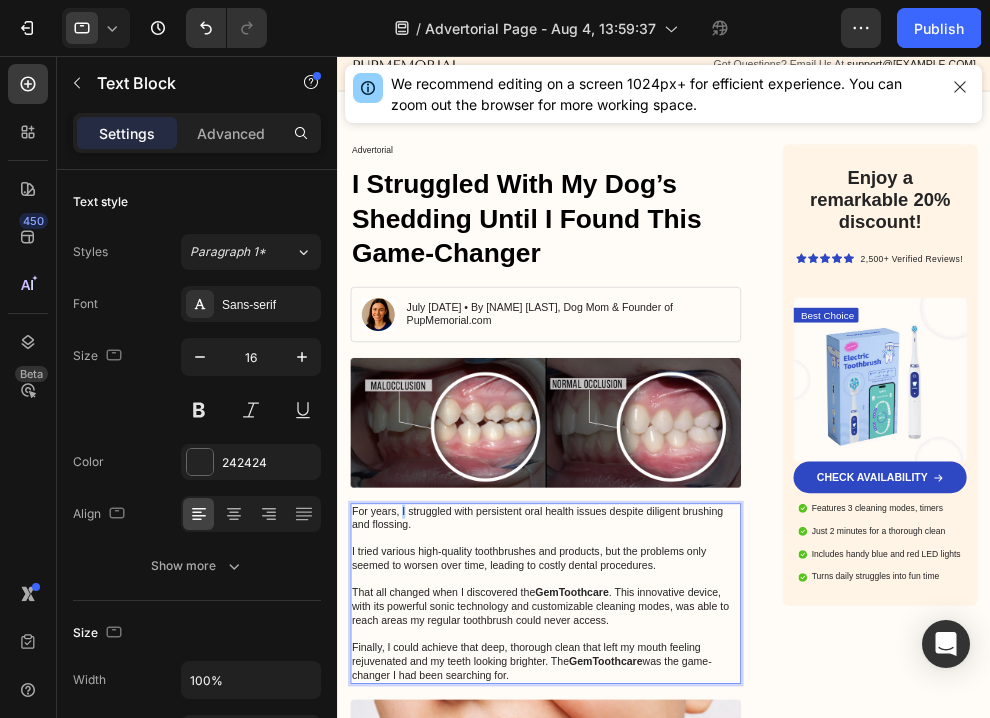 click on "For years, I struggled with persistent oral health issues despite diligent brushing and flossing.  I tried various high-quality toothbrushes and products, but the problems only seemed to worsen over time, leading to costly dental procedures.  That all changed when I discovered the  GemToothcare . This innovative device, with its powerful sonic technology and customizable cleaning modes, was able to reach areas my regular toothbrush could never access.  Finally, I could achieve that deep, thorough clean that left my mouth feeling rejuvenated and my teeth looking brighter. The  GemToothcare  was the game-changer I had been searching for." at bounding box center (653, 873) 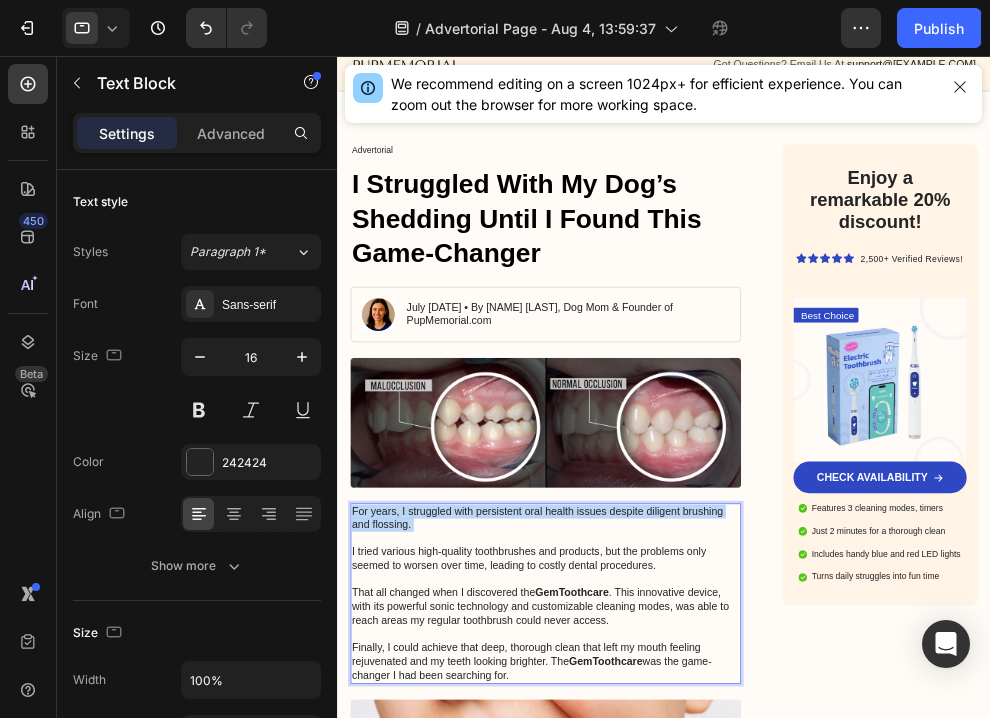 click on "For years, I struggled with persistent oral health issues despite diligent brushing and flossing.  I tried various high-quality toothbrushes and products, but the problems only seemed to worsen over time, leading to costly dental procedures.  That all changed when I discovered the  GemToothcare . This innovative device, with its powerful sonic technology and customizable cleaning modes, was able to reach areas my regular toothbrush could never access.  Finally, I could achieve that deep, thorough clean that left my mouth feeling rejuvenated and my teeth looking brighter. The  GemToothcare  was the game-changer I had been searching for." at bounding box center (653, 873) 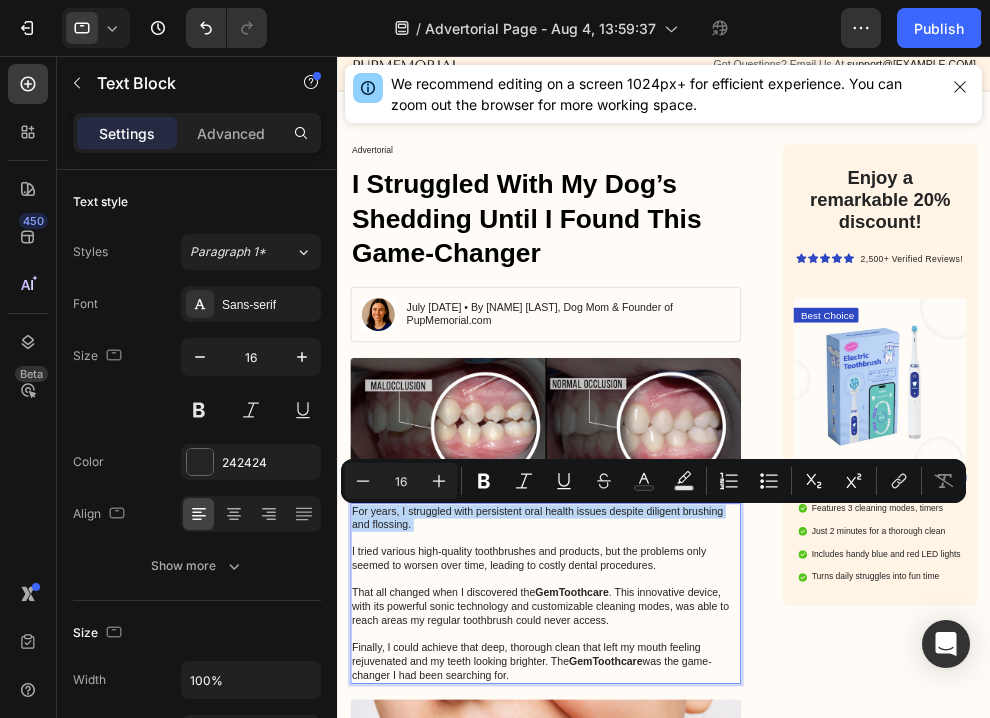 click on "For years, I struggled with persistent oral health issues despite diligent brushing and flossing.  I tried various high-quality toothbrushes and products, but the problems only seemed to worsen over time, leading to costly dental procedures.  That all changed when I discovered the  GemToothcare . This innovative device, with its powerful sonic technology and customizable cleaning modes, was able to reach areas my regular toothbrush could never access.  Finally, I could achieve that deep, thorough clean that left my mouth feeling rejuvenated and my teeth looking brighter. The  GemToothcare  was the game-changer I had been searching for." at bounding box center [653, 873] 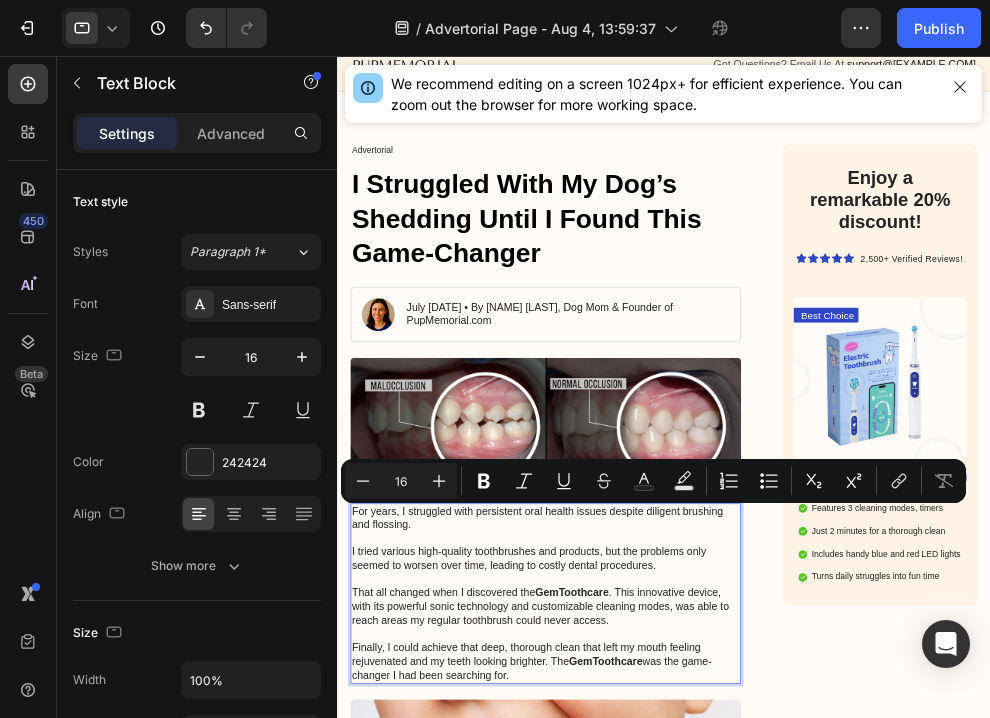 drag, startPoint x: 709, startPoint y: 993, endPoint x: 698, endPoint y: 985, distance: 13.601471 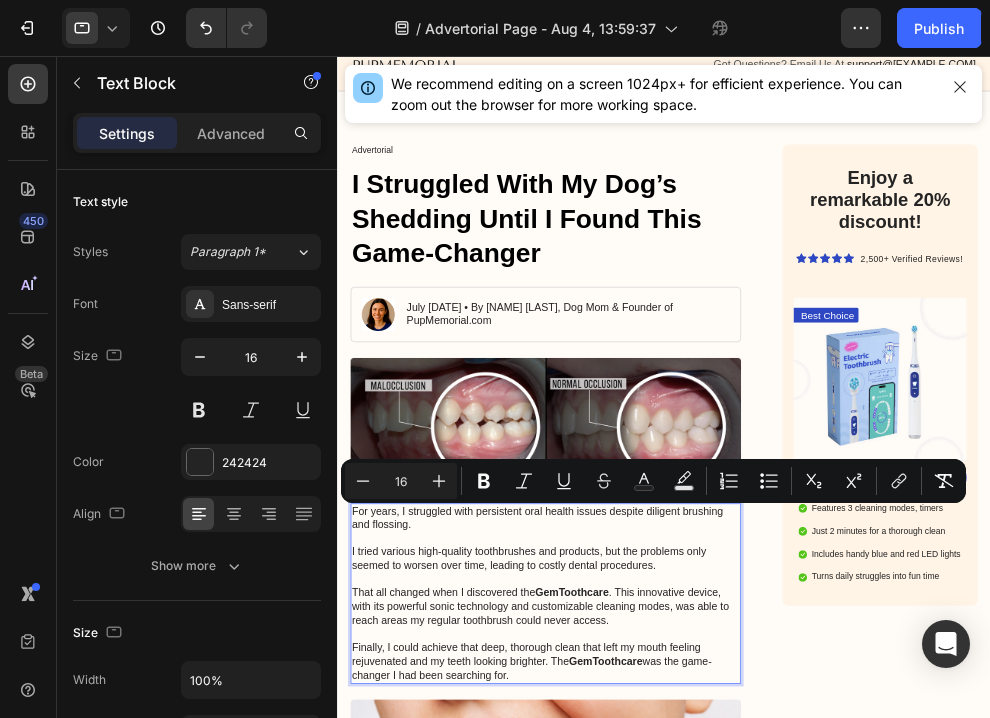 drag, startPoint x: 624, startPoint y: 970, endPoint x: 362, endPoint y: 747, distance: 344.05377 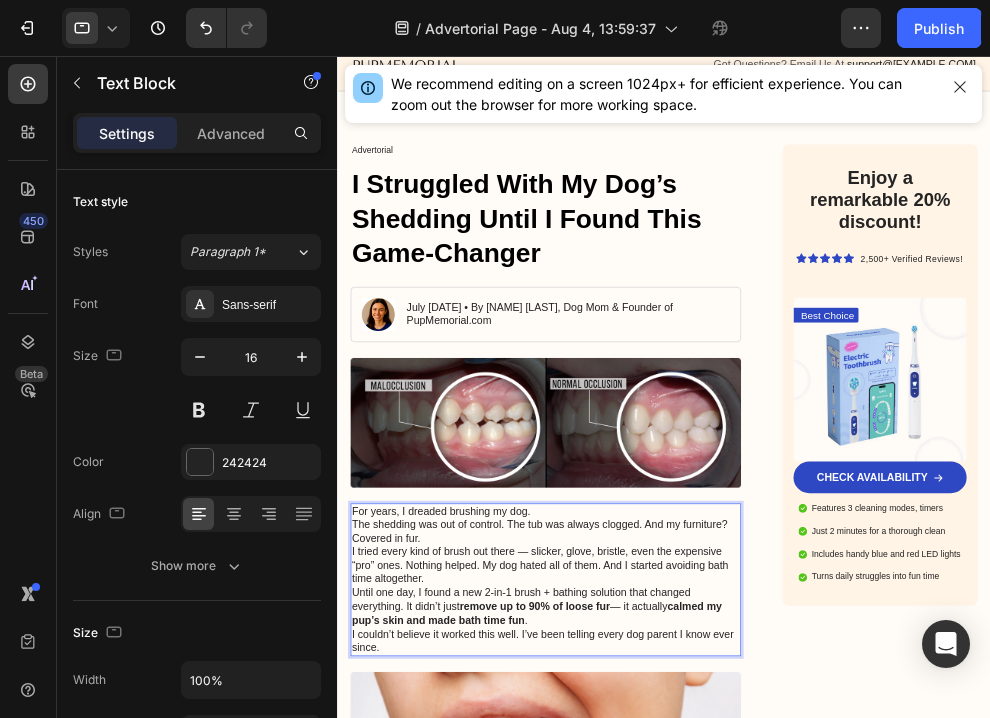 click on "For years, I dreaded brushing my dog. The shedding was out of control. The tub was always clogged. And my furniture? Covered in fur." at bounding box center (653, 769) 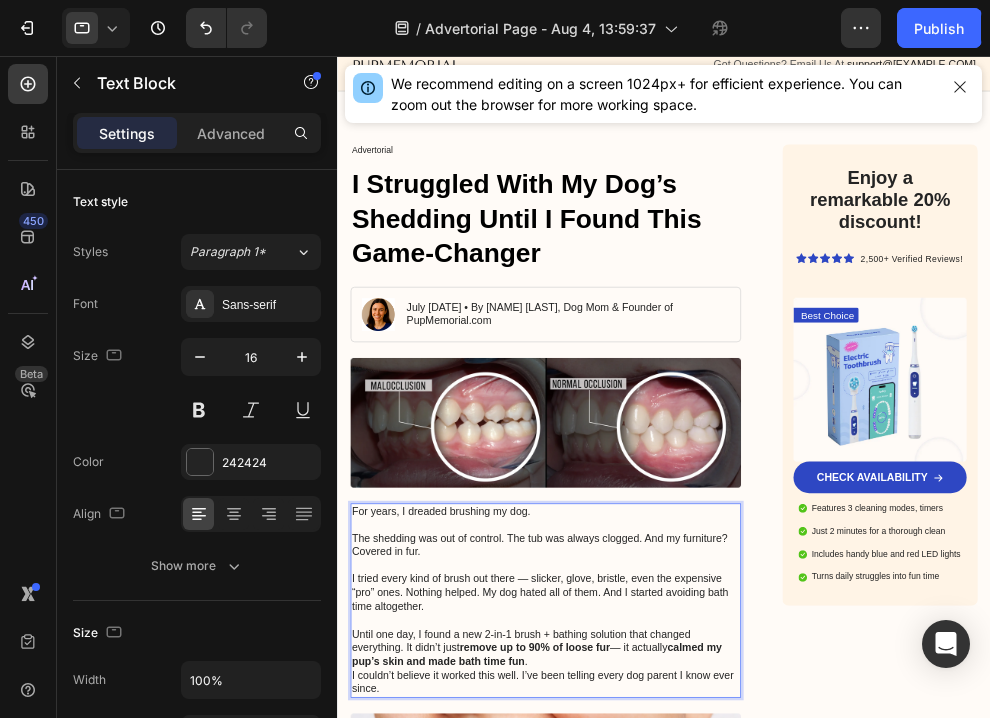 scroll, scrollTop: 118, scrollLeft: 0, axis: vertical 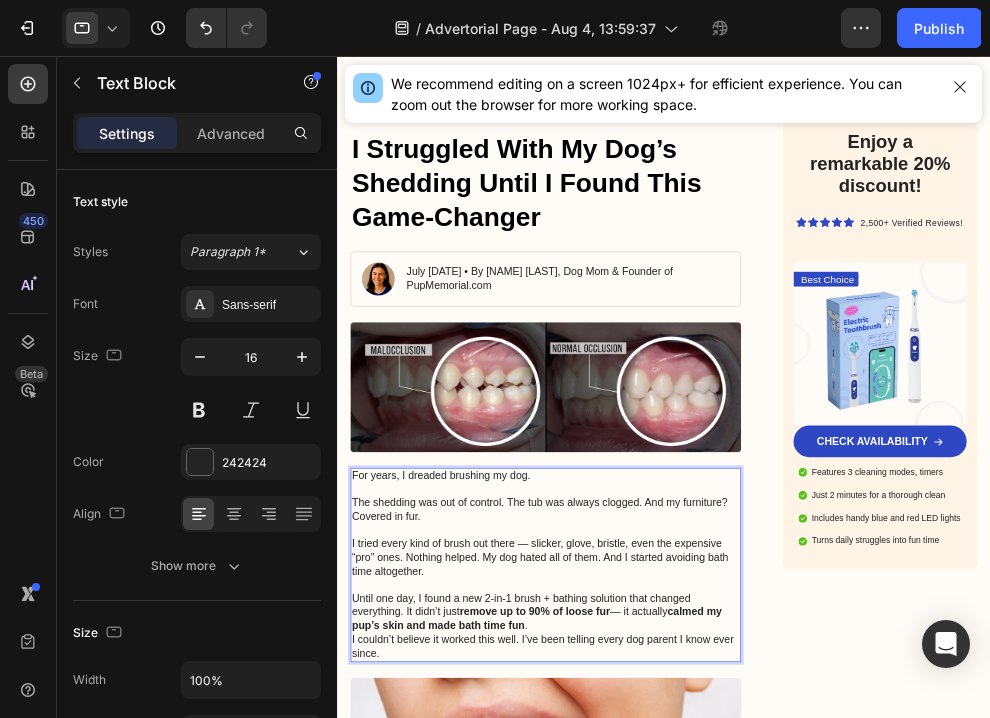 click on "Until one day, I found a new 2-in-1 brush + bathing solution that changed everything. It didn’t just  remove up to 90% of loose fur  — it actually  calmed my pup’s skin and made bath time fun ." at bounding box center [653, 902] 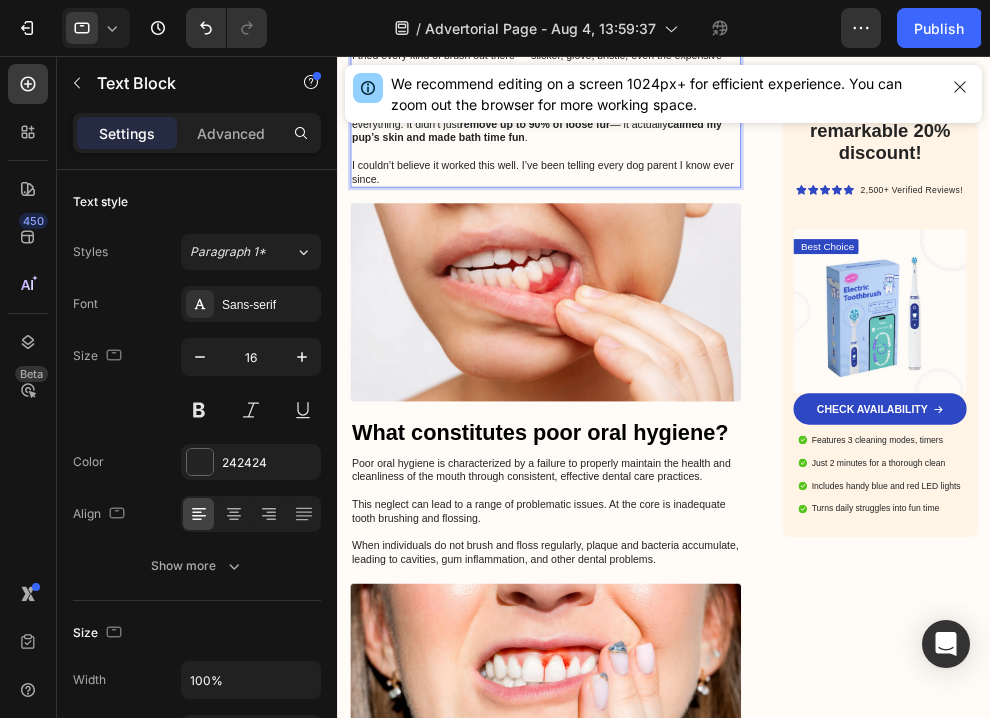 scroll, scrollTop: 864, scrollLeft: 0, axis: vertical 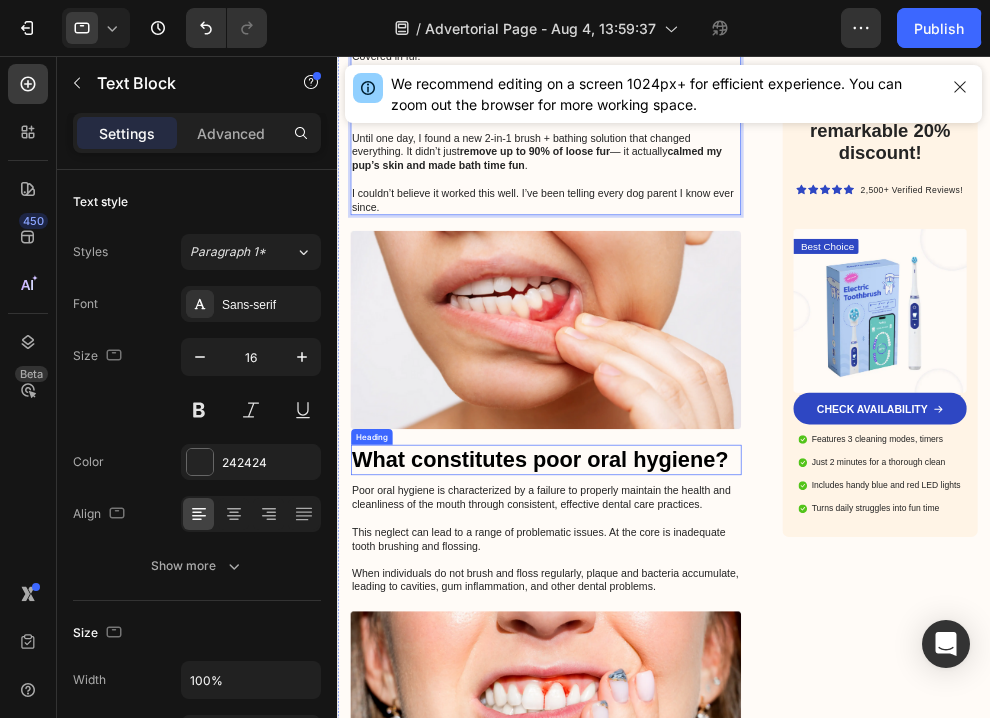 click on "What constitutes poor oral hygiene?" at bounding box center (653, 670) 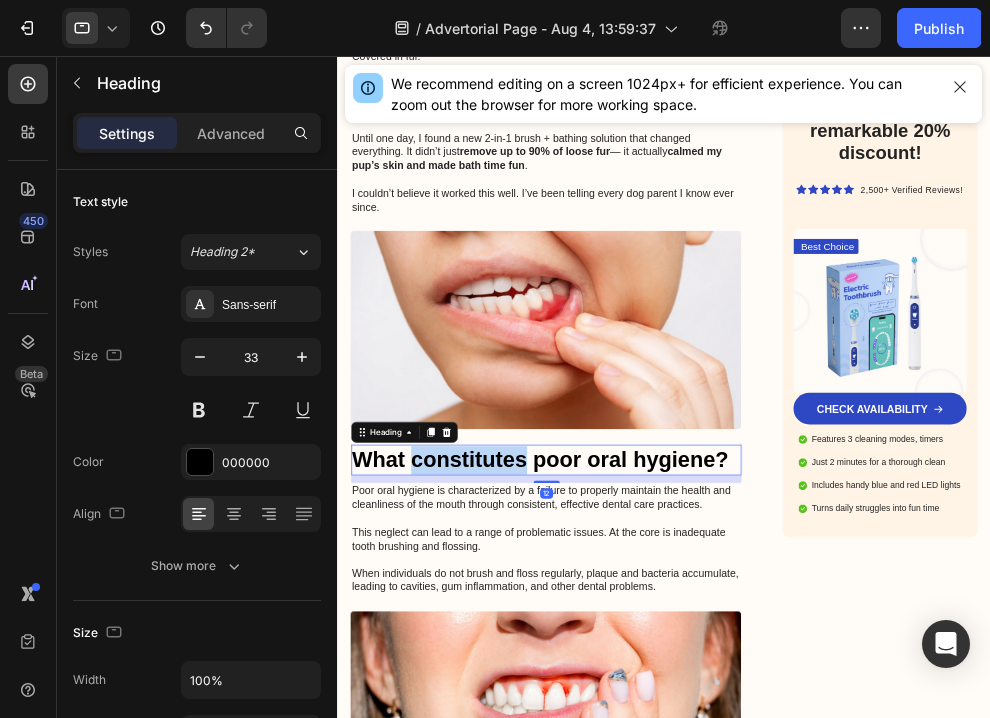 click on "What constitutes poor oral hygiene?" at bounding box center (653, 670) 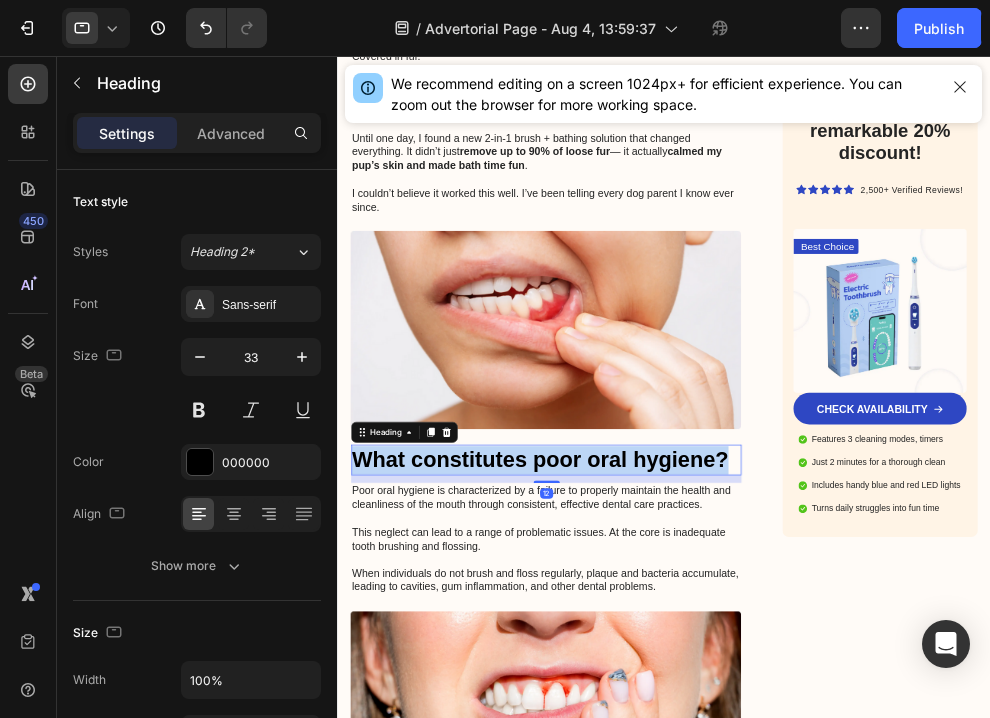 click on "What constitutes poor oral hygiene?" at bounding box center (653, 670) 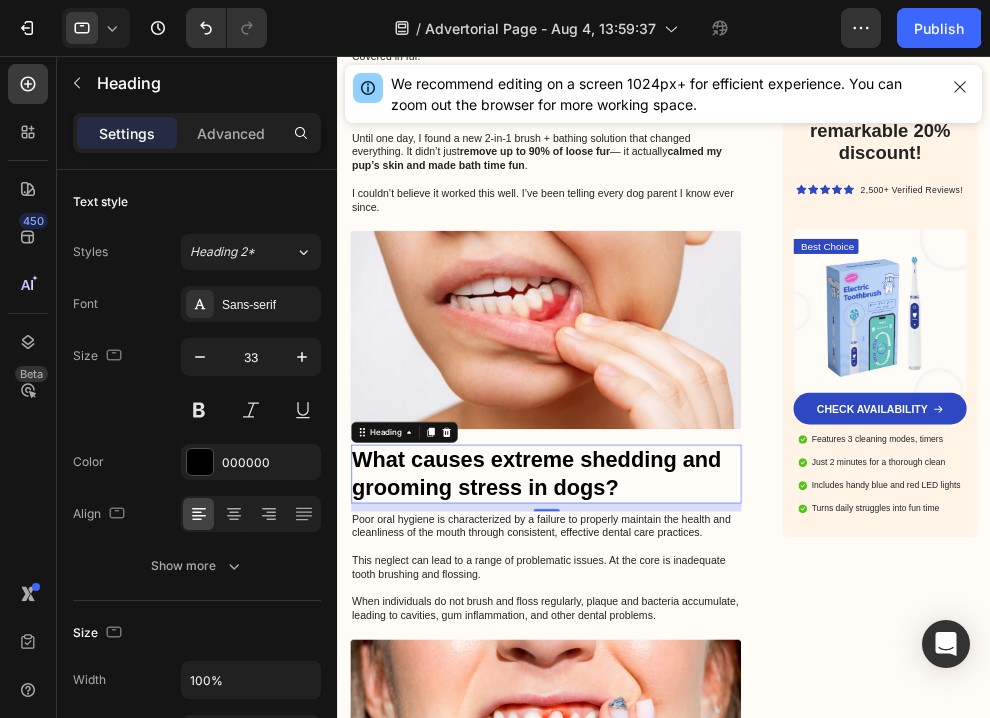 click on "Poor oral hygiene is characterized by a failure to properly maintain the health and cleanliness of the mouth through consistent, effective dental care practices. This neglect can lead to a range of problematic issues. At the core is inadequate tooth brushing and flossing.  When individuals do not brush and floss regularly, plaque and bacteria accumulate, leading to cavities, gum inflammation, and other dental problems." at bounding box center [653, 833] 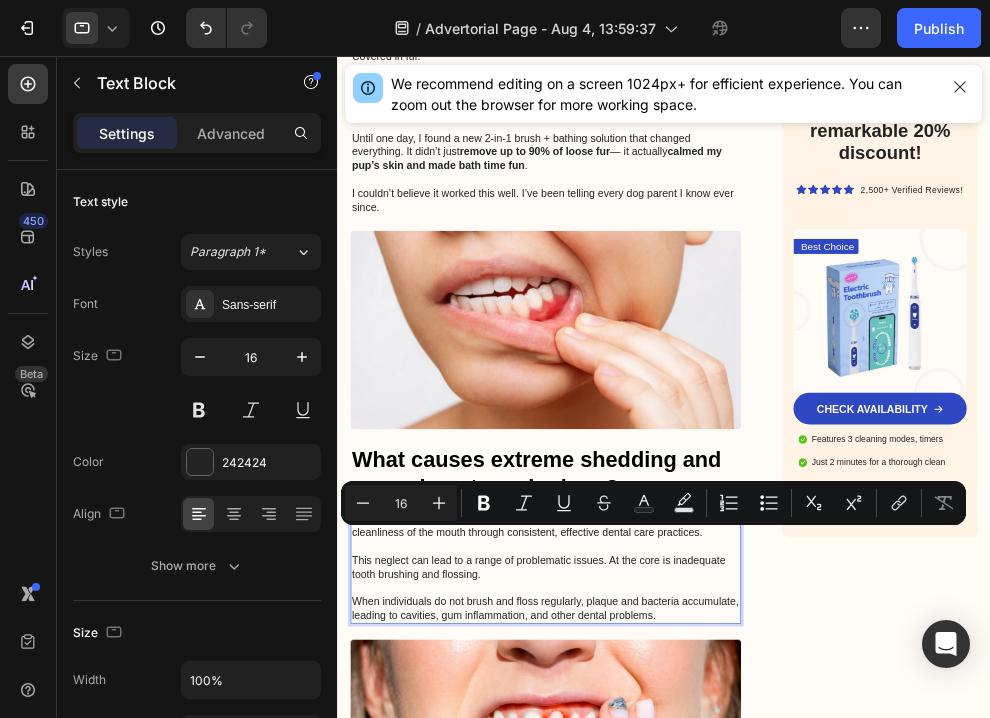 click on "Poor oral hygiene is characterized by a failure to properly maintain the health and cleanliness of the mouth through consistent, effective dental care practices. This neglect can lead to a range of problematic issues. At the core is inadequate tooth brushing and flossing.  When individuals do not brush and floss regularly, plaque and bacteria accumulate, leading to cavities, gum inflammation, and other dental problems." at bounding box center [653, 833] 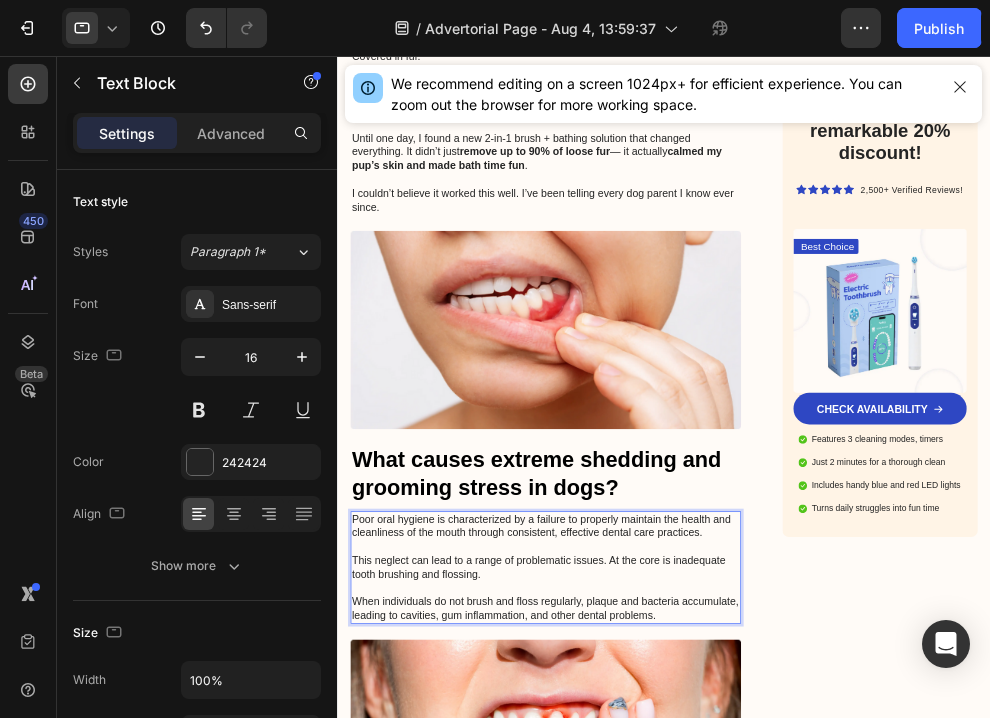 click on "Poor oral hygiene is characterized by a failure to properly maintain the health and cleanliness of the mouth through consistent, effective dental care practices. This neglect can lead to a range of problematic issues. At the core is inadequate tooth brushing and flossing.  When individuals do not brush and floss regularly, plaque and bacteria accumulate, leading to cavities, gum inflammation, and other dental problems." at bounding box center (653, 833) 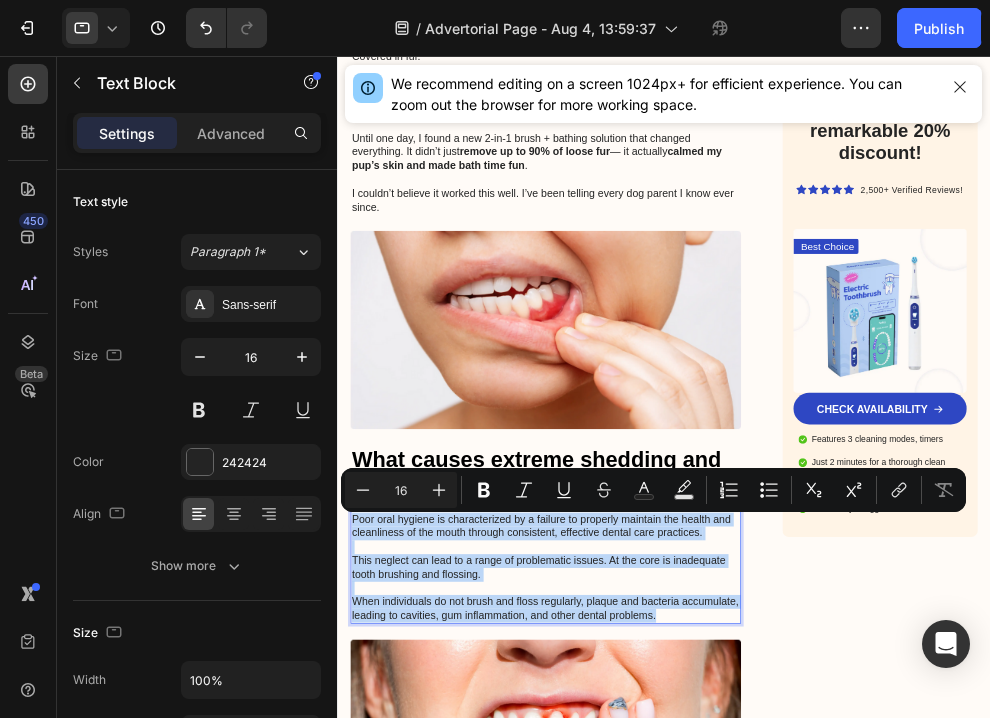 drag, startPoint x: 838, startPoint y: 908, endPoint x: 361, endPoint y: 755, distance: 500.93713 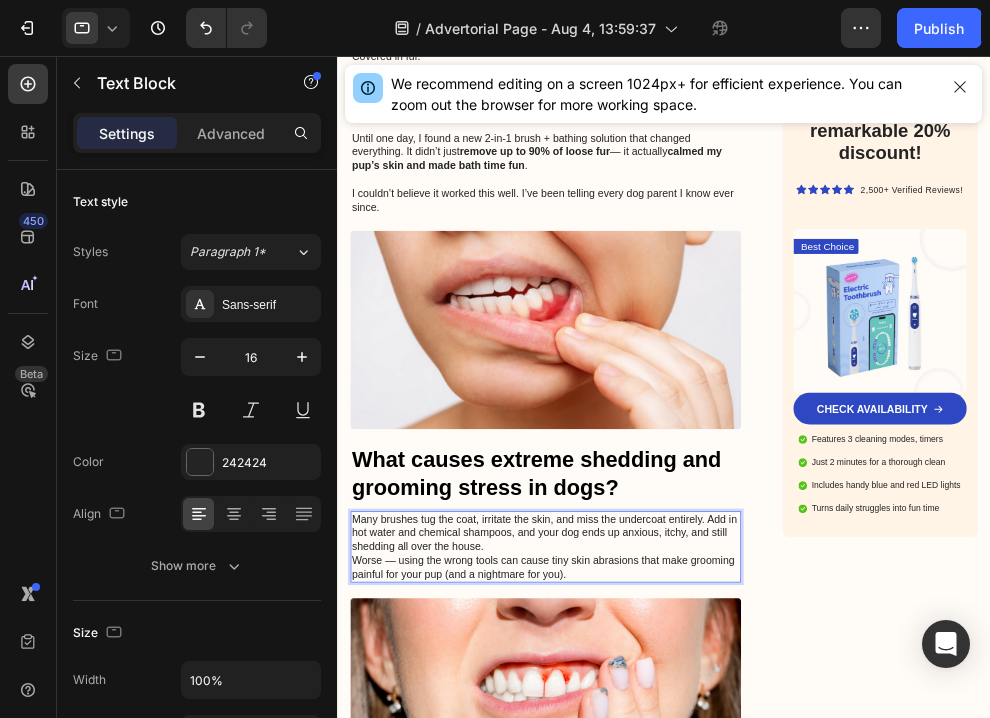 click on "Many brushes tug the coat, irritate the skin, and miss the undercoat entirely. Add in hot water and chemical shampoos, and your dog ends up anxious, itchy, and still shedding all over the house." at bounding box center [653, 781] 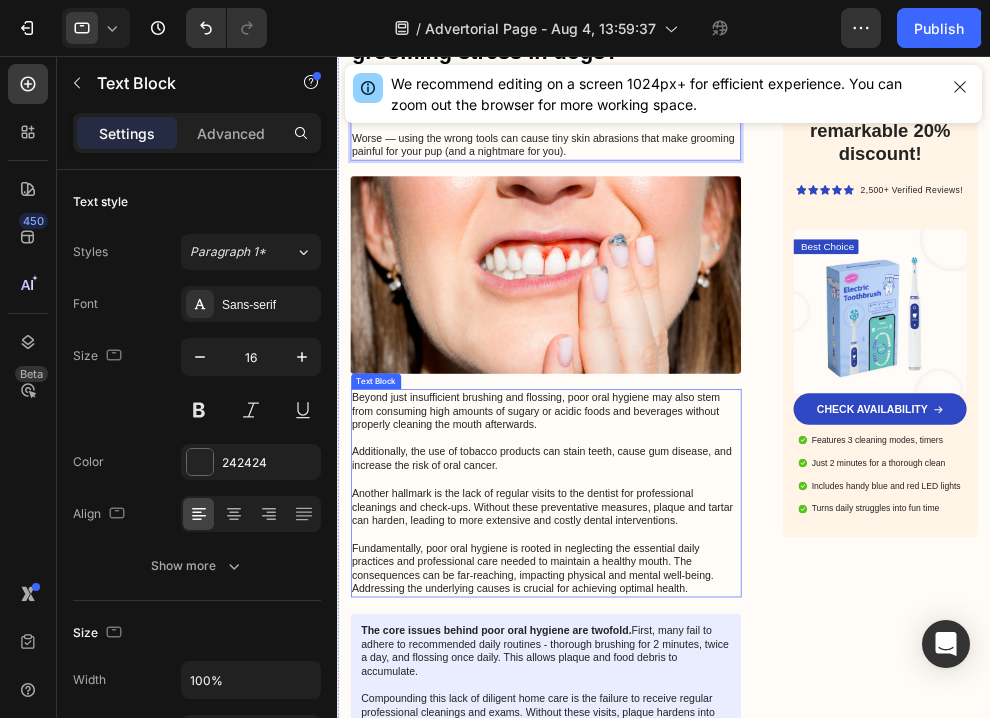 scroll, scrollTop: 1526, scrollLeft: 0, axis: vertical 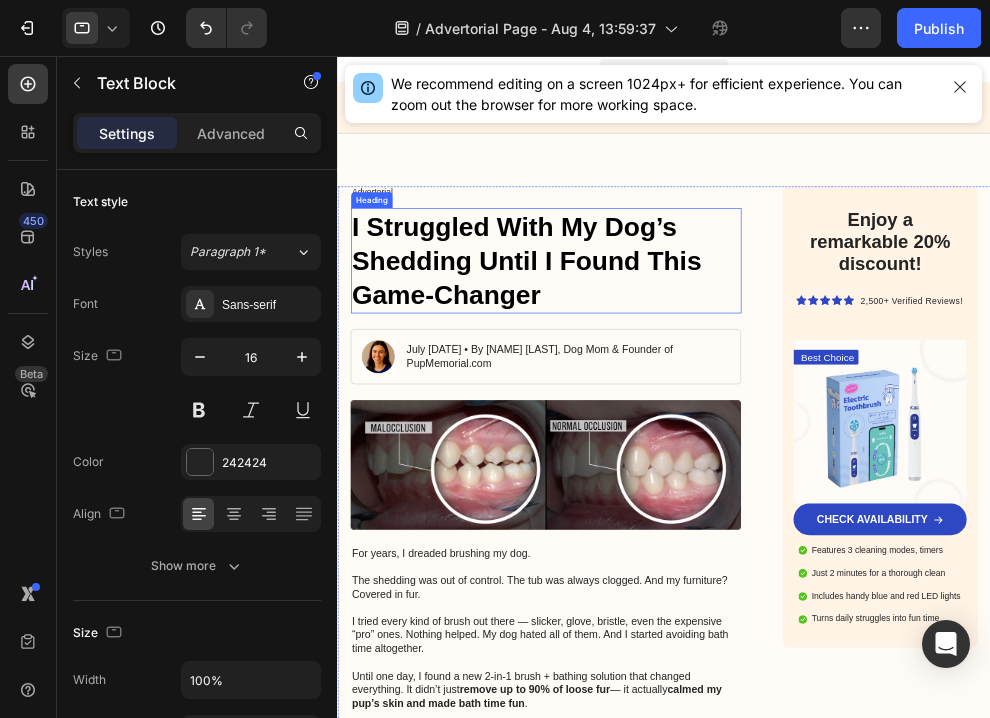 click on "I Struggled With My Dog’s Shedding Until I Found This Game-Changer" at bounding box center [653, 367] 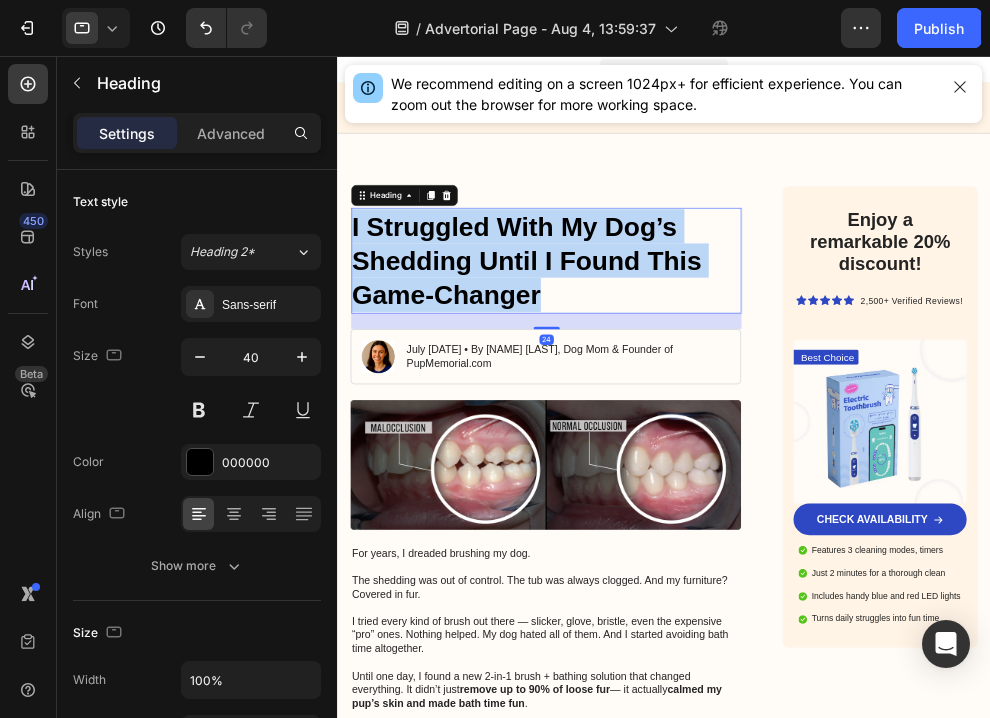 click on "I Struggled With My Dog’s Shedding Until I Found This Game-Changer" at bounding box center [653, 367] 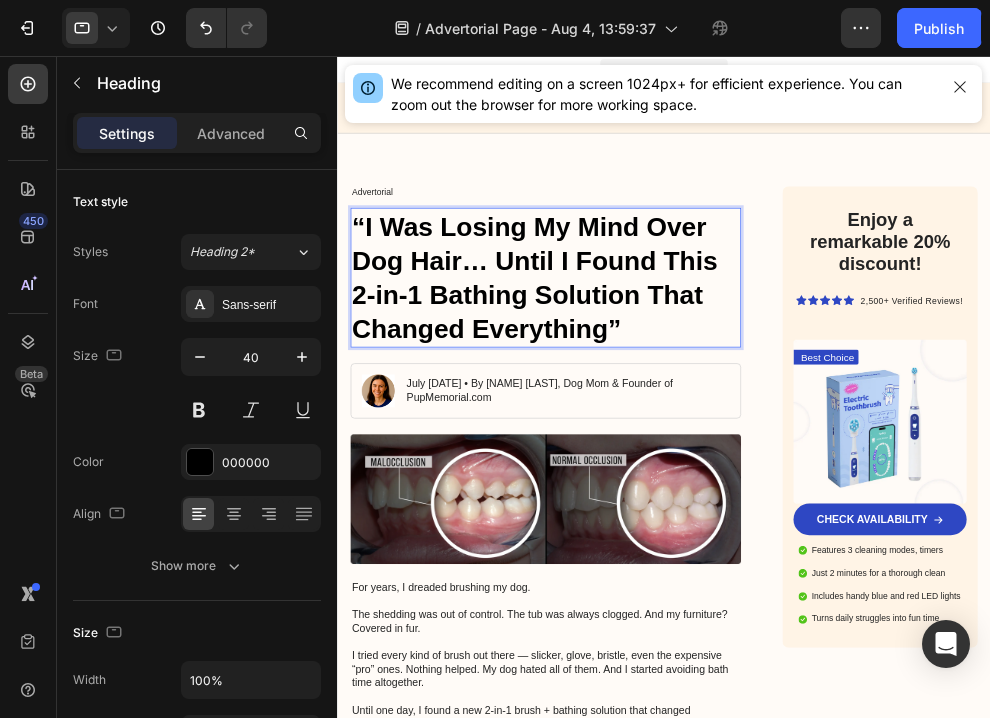 scroll, scrollTop: 54, scrollLeft: 0, axis: vertical 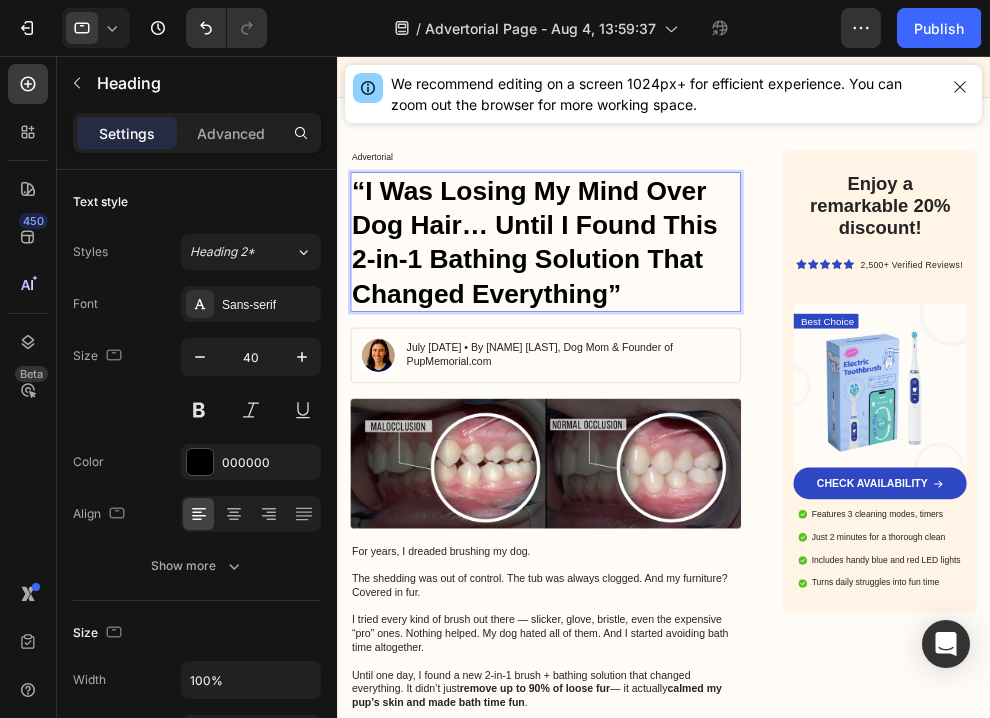click on "“I Was Losing My Mind Over Dog Hair… Until I Found This 2-in-1 Bathing Solution That Changed Everything”" at bounding box center (637, 339) 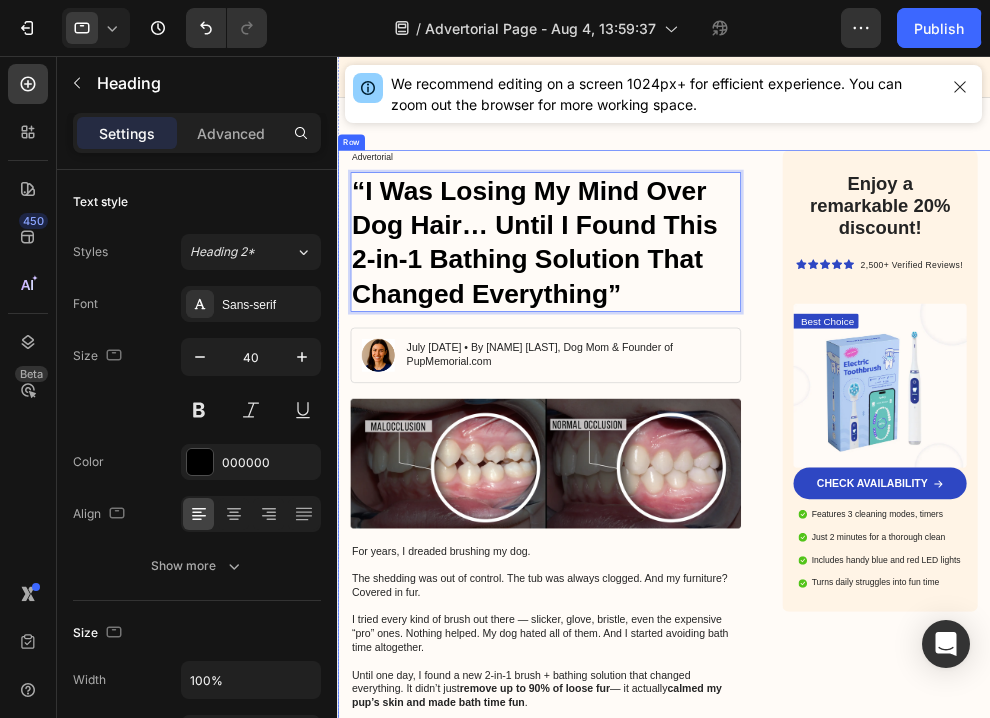 click on "Advertorial  Text Block “I Was Losing My Mind Over Dog Hair… Until I Found This 2-in-1 Bathing Solution That Changed Everything” Heading   24 Image July [DATE] • By [NAME] [LAST], Dog Mom & Founder of PupMemorial.com Text Block Row Image For years, I dreaded brushing my dog. The shedding was out of control. The tub was always clogged. And my furniture? Covered in fur. I tried every kind of brush out there — slicker, glove, bristle, even the expensive “pro” ones. Nothing helped. My dog hated all of them. And I started avoiding bath time altogether. Until one day, I found a new 2-in-1 brush + bathing solution that changed everything. It didn’t just  remove up to 90% of loose fur  — it actually  calmed my pup’s skin and made bath time fun . I couldn’t believe it worked this well. I’ve been telling every dog parent I know ever since. Text Block Image What causes extreme shedding and grooming stress in dogs? Heading Text Block Image Text Block Text Block What dangers arise from bad oral hygiene?" at bounding box center [653, 2807] 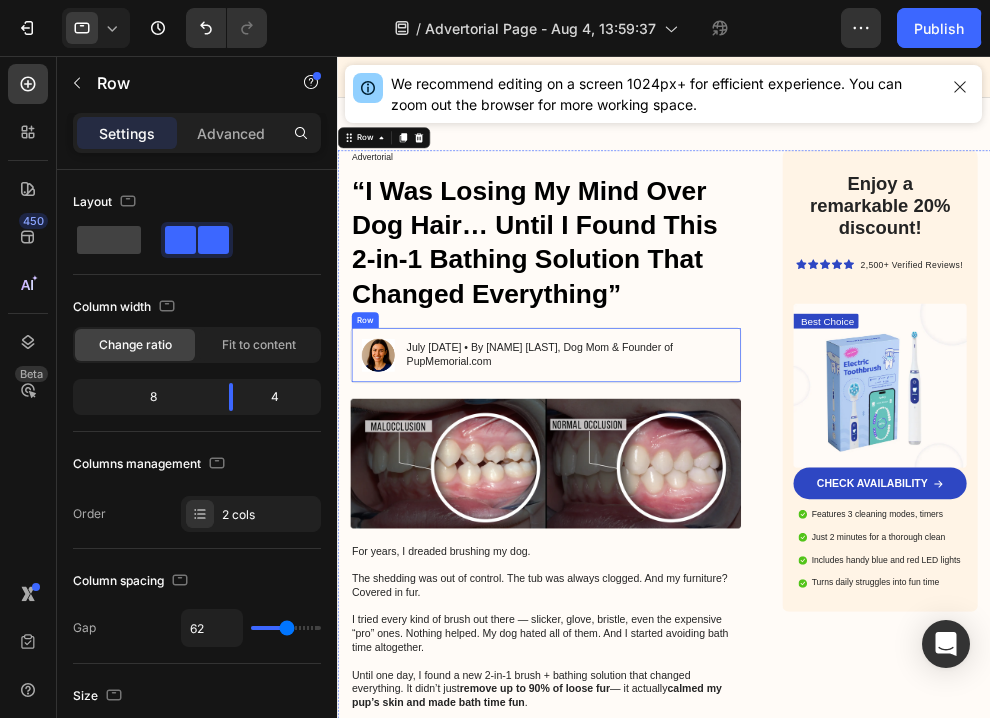 scroll, scrollTop: 186, scrollLeft: 0, axis: vertical 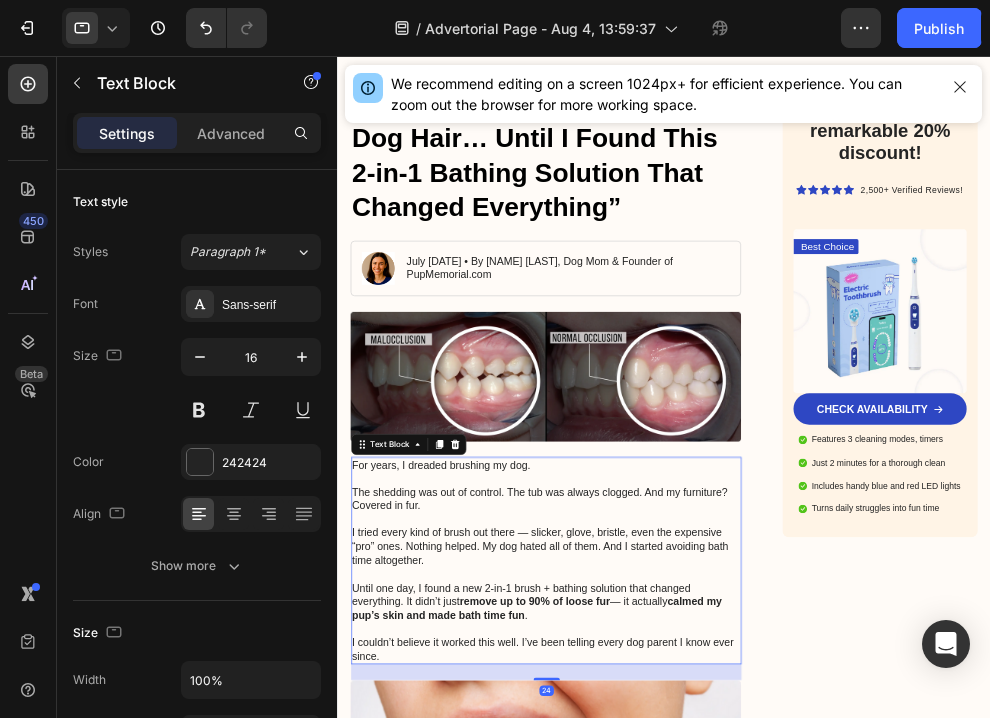 click on "The shedding was out of control. The tub was always clogged. And my furniture? Covered in fur." at bounding box center (653, 719) 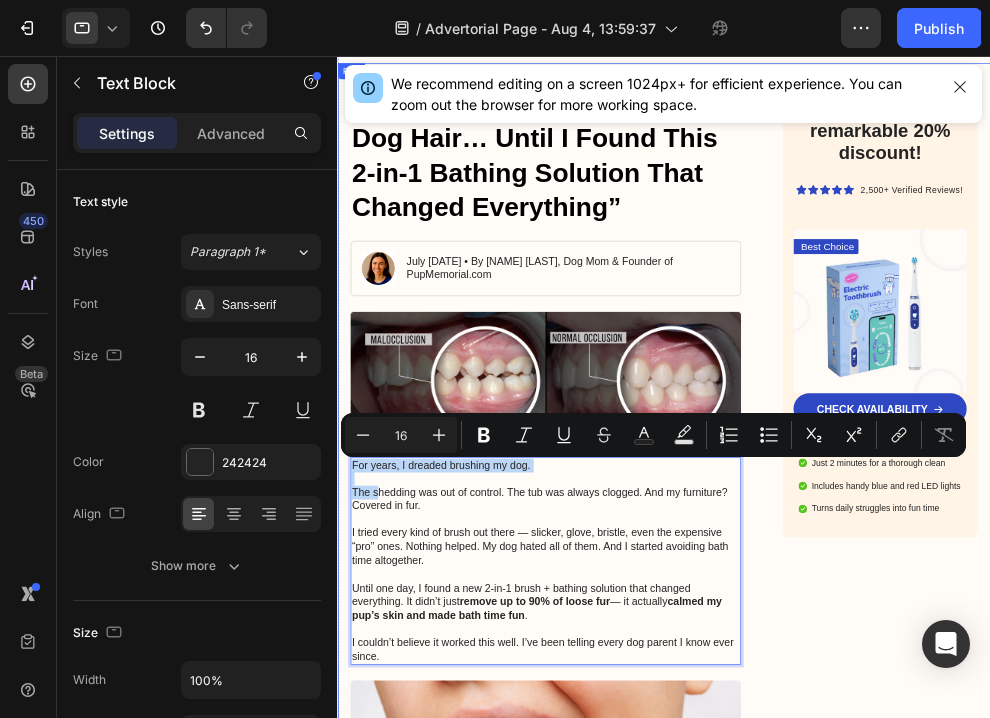 drag, startPoint x: 403, startPoint y: 729, endPoint x: 463, endPoint y: 313, distance: 420.30466 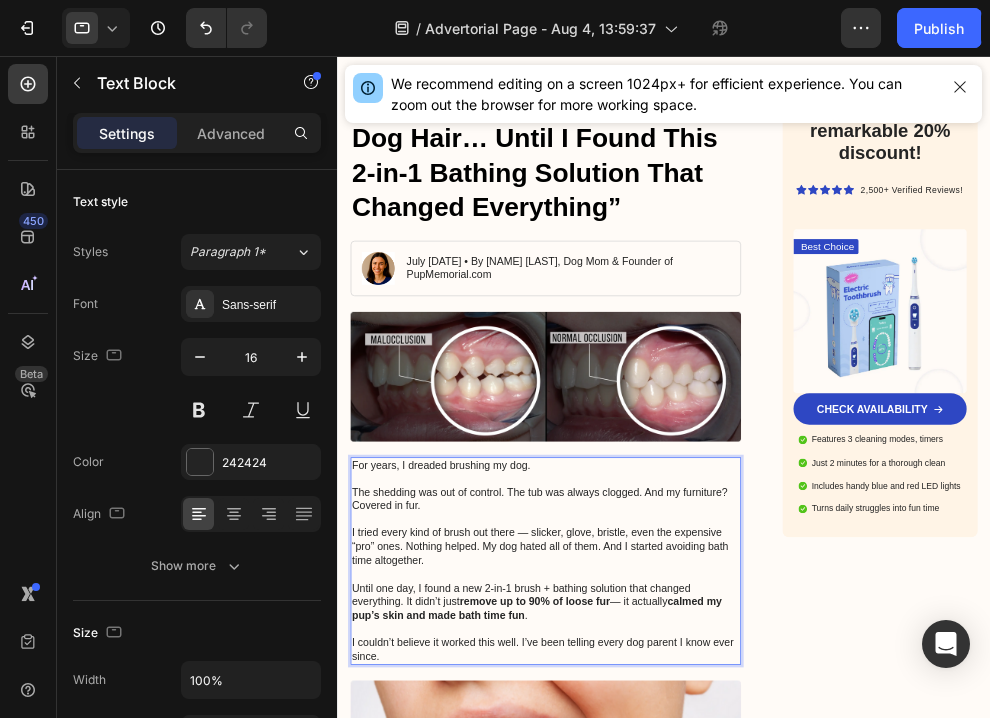 click at bounding box center (653, 844) 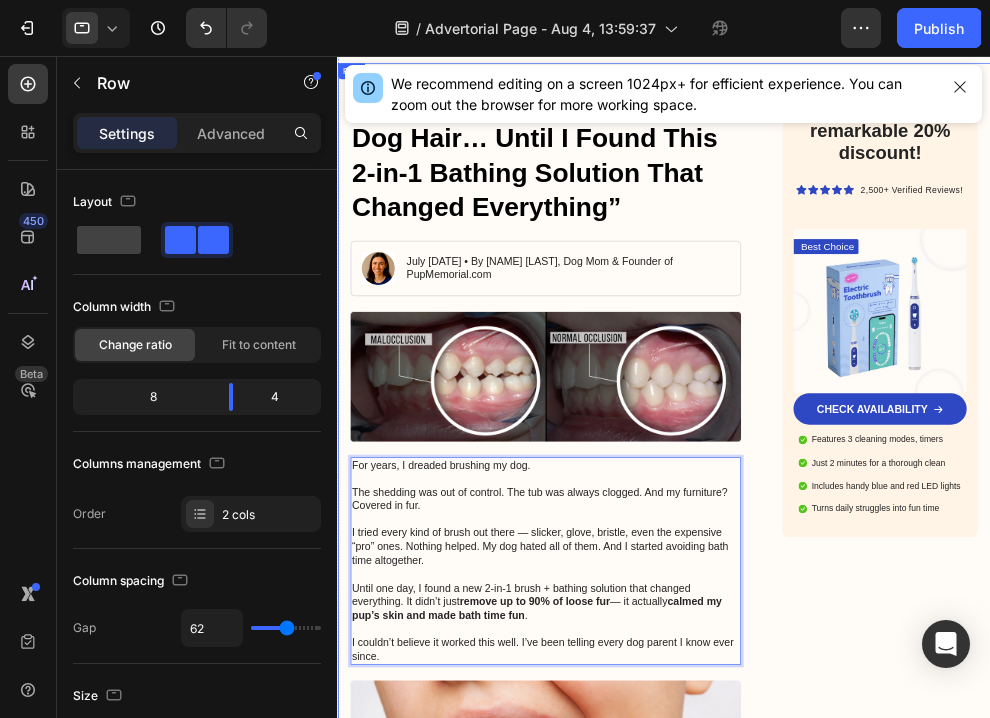 click on "Enjoy a remarkable 20% discount! Heading
Icon
Icon
Icon
Icon
Icon Icon List 2,500+ Verified Reviews! Text Block Row Best Choice Text Block Image
CHECK AVAILABILITY Button
Features 3 cleaning modes, timers
Just 2 minutes for a thorough clean
Includes handy blue and red LED lights
Turns daily struggles into fun time Item List Row" at bounding box center (1160, 2675) 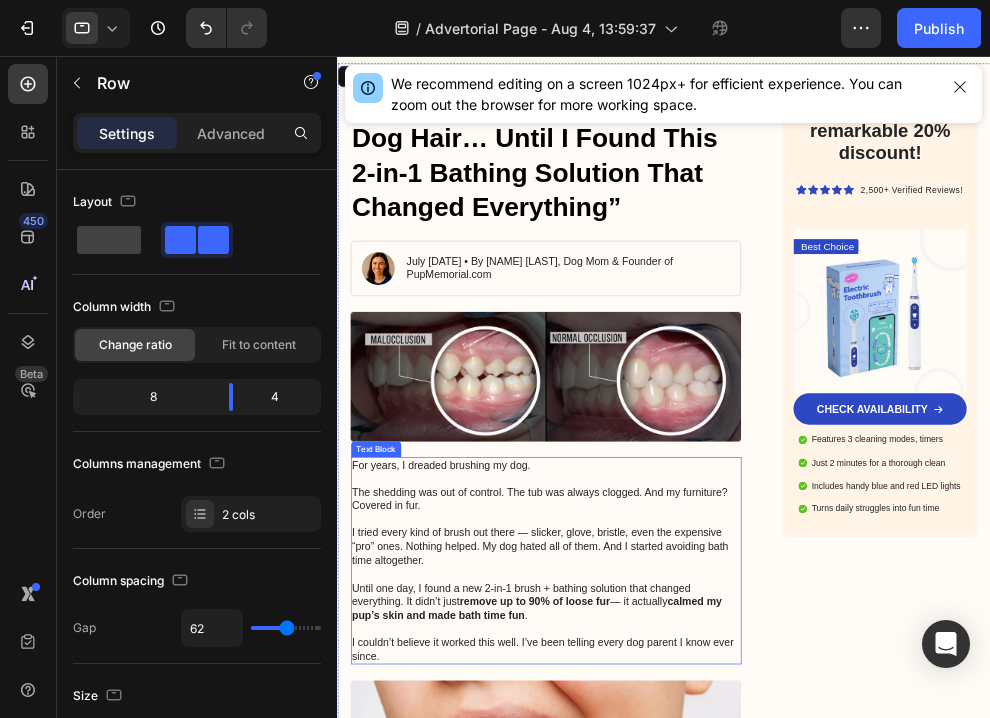 click on "The shedding was out of control. The tub was always clogged. And my furniture? Covered in fur." at bounding box center (653, 719) 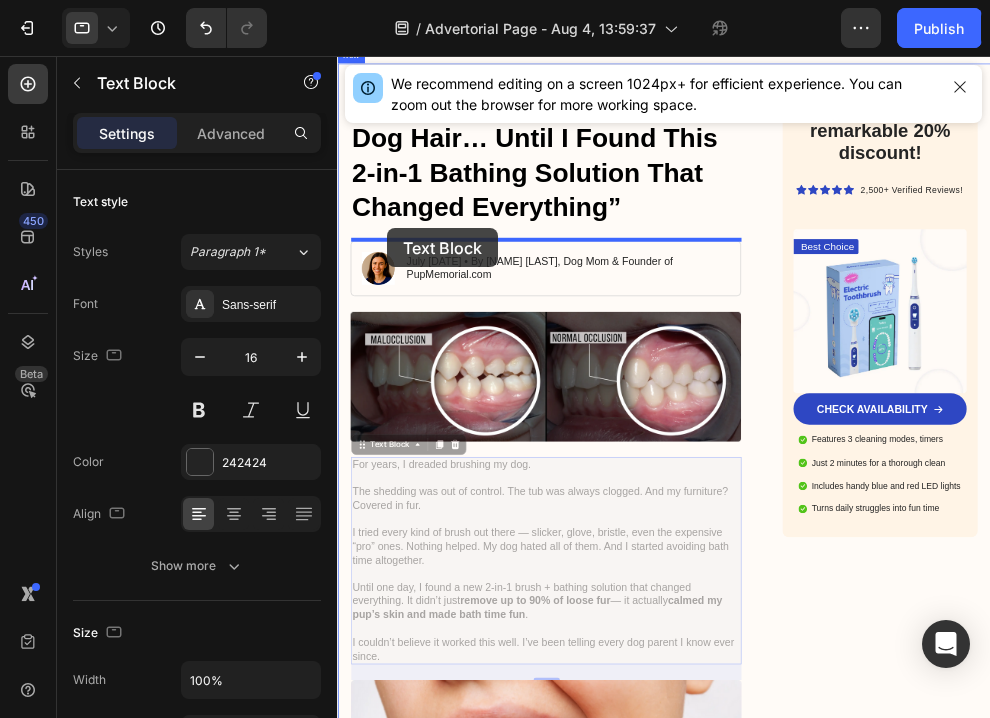 drag, startPoint x: 377, startPoint y: 654, endPoint x: 413, endPoint y: 318, distance: 337.92307 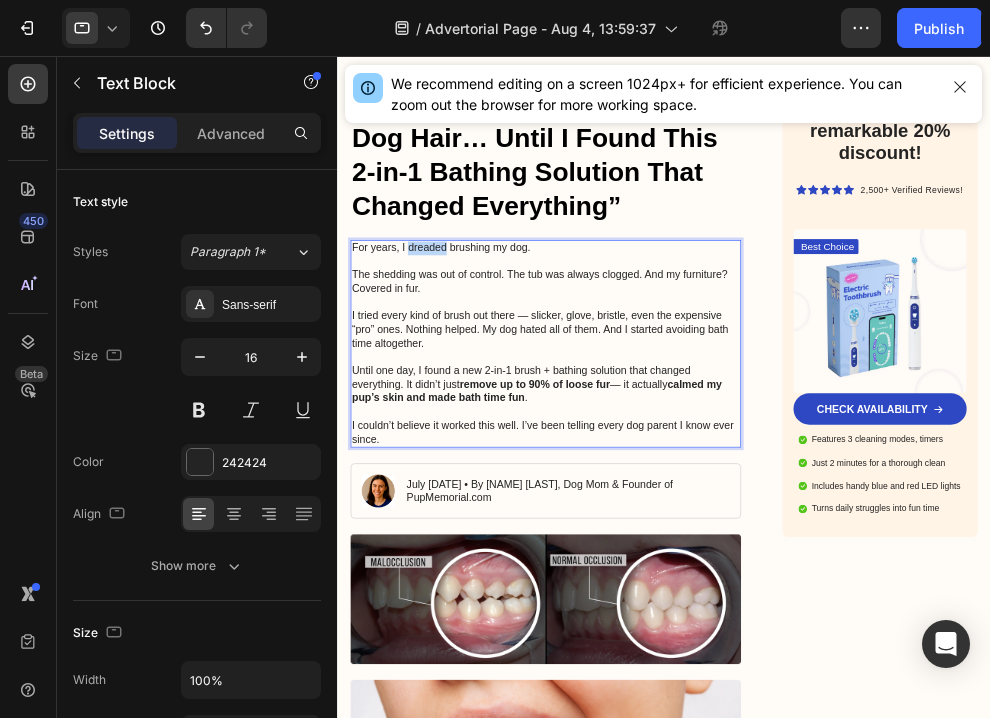 click on "For years, I dreaded brushing my dog." at bounding box center (653, 348) 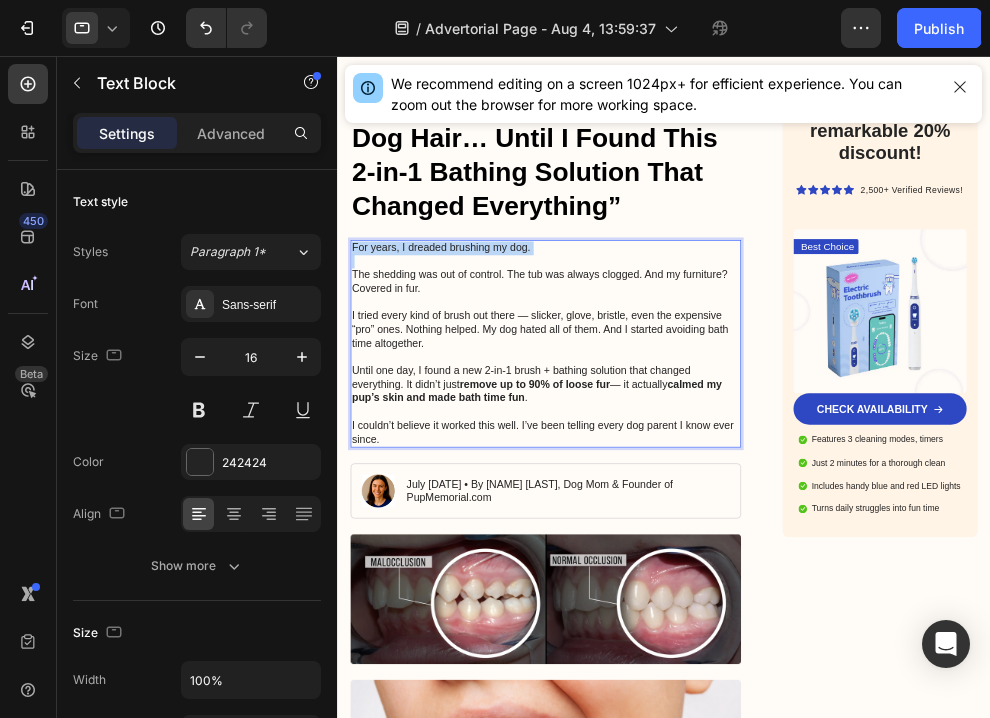 click on "For years, I dreaded brushing my dog." at bounding box center [653, 348] 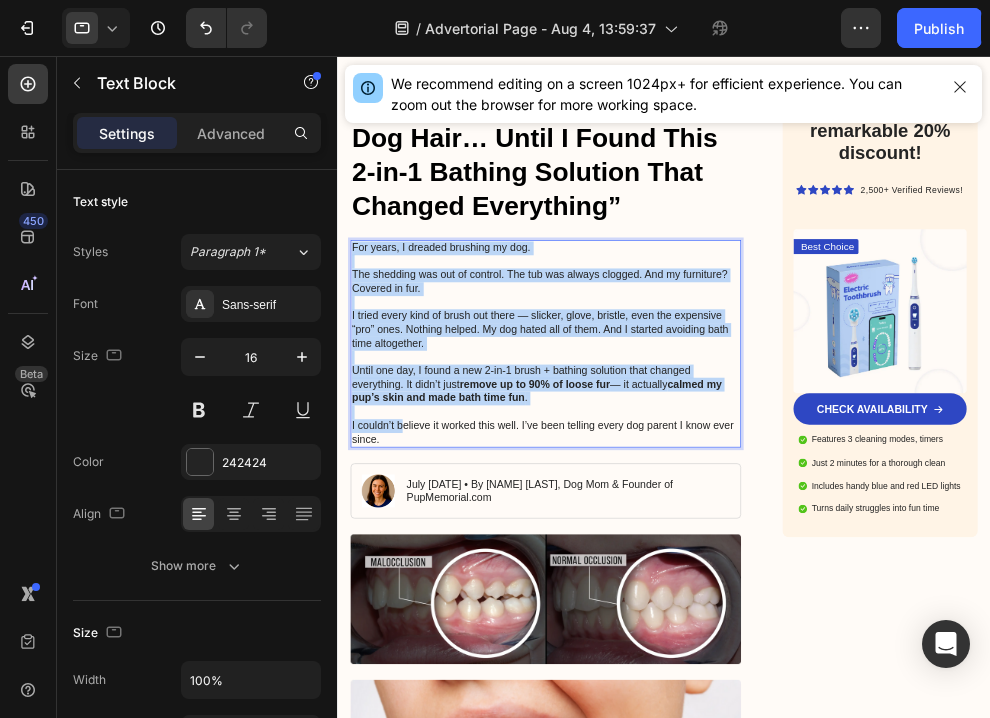 drag, startPoint x: 437, startPoint y: 629, endPoint x: 360, endPoint y: 340, distance: 299.08194 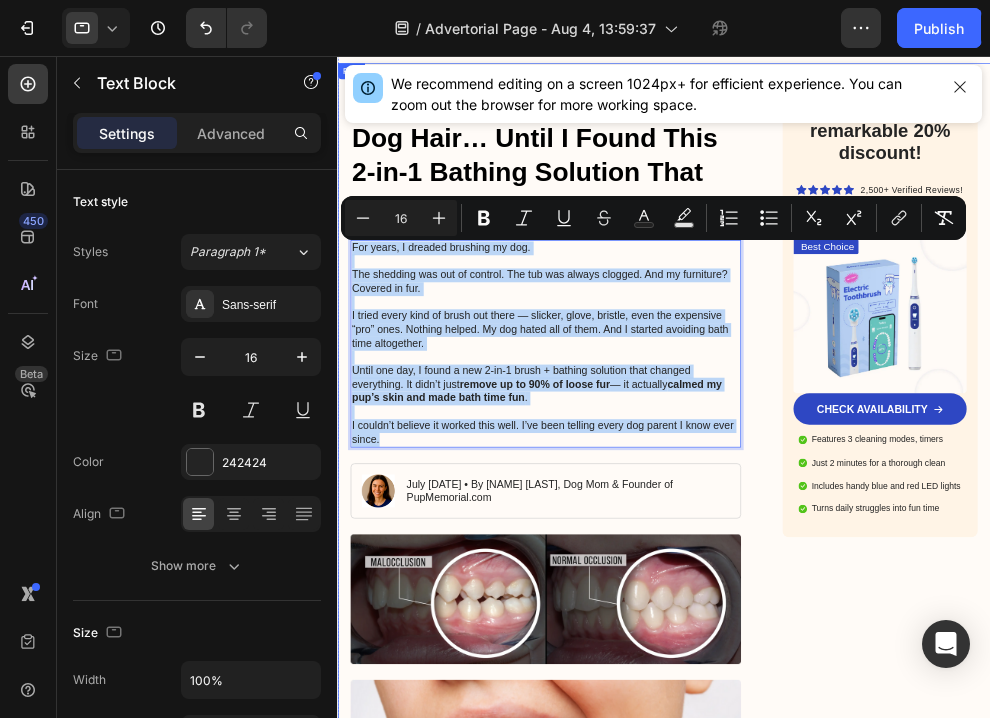 drag, startPoint x: 417, startPoint y: 635, endPoint x: 355, endPoint y: 352, distance: 289.7119 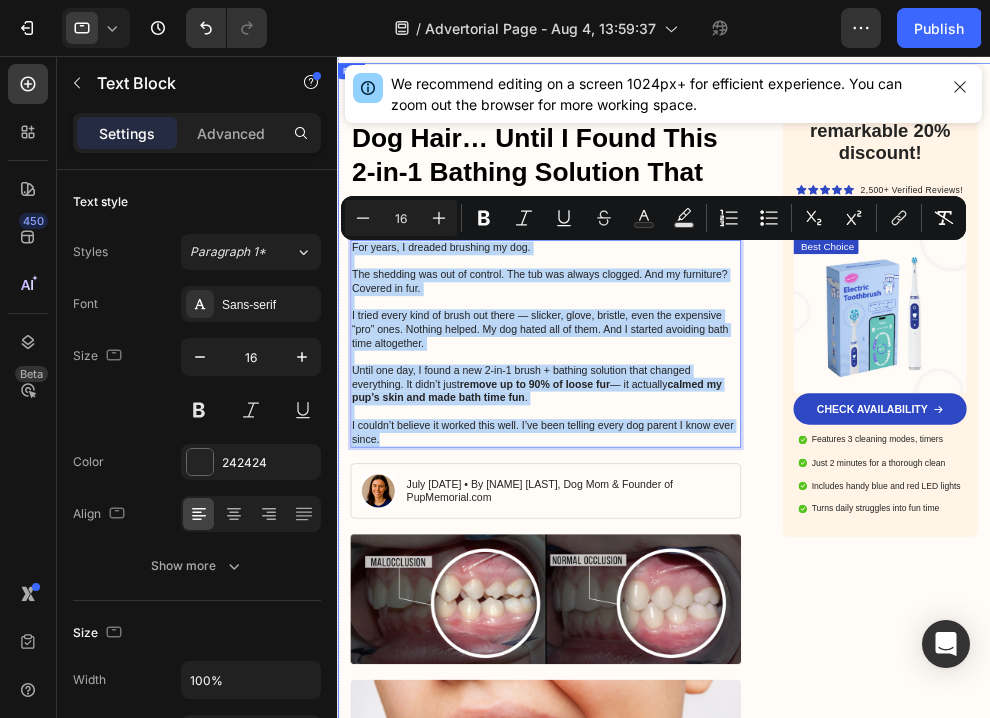 click on "Advertorial  Text Block ⁠⁠⁠⁠⁠⁠⁠ “I Was Losing My Mind Over Dog Hair… Until I Found This 2-in-1 Bathing Solution That Changed Everything” Heading For years, I dreaded brushing my dog. The shedding was out of control. The tub was always clogged. And my furniture? Covered in fur. I tried every kind of brush out there — slicker, glove, bristle, even the expensive “pro” ones. Nothing helped. My dog hated all of them. And I started avoiding bath time altogether. Until one day, I found a new 2-in-1 brush + bathing solution that changed everything. It didn’t just  remove up to 90% of loose fur  — it actually  calmed my pup’s skin and made bath time fun . I couldn’t believe it worked this well. I’ve been telling every dog parent I know ever since. Text Block   24 Image July [MONTH] • By [FIRST] [LAST], Dog Mom & Founder of PupMemorial.com Text Block Row Image Image What causes extreme shedding and grooming stress in dogs? Heading Text Block Image Text Block Text Block Heading Text Block" at bounding box center [833, 2686] 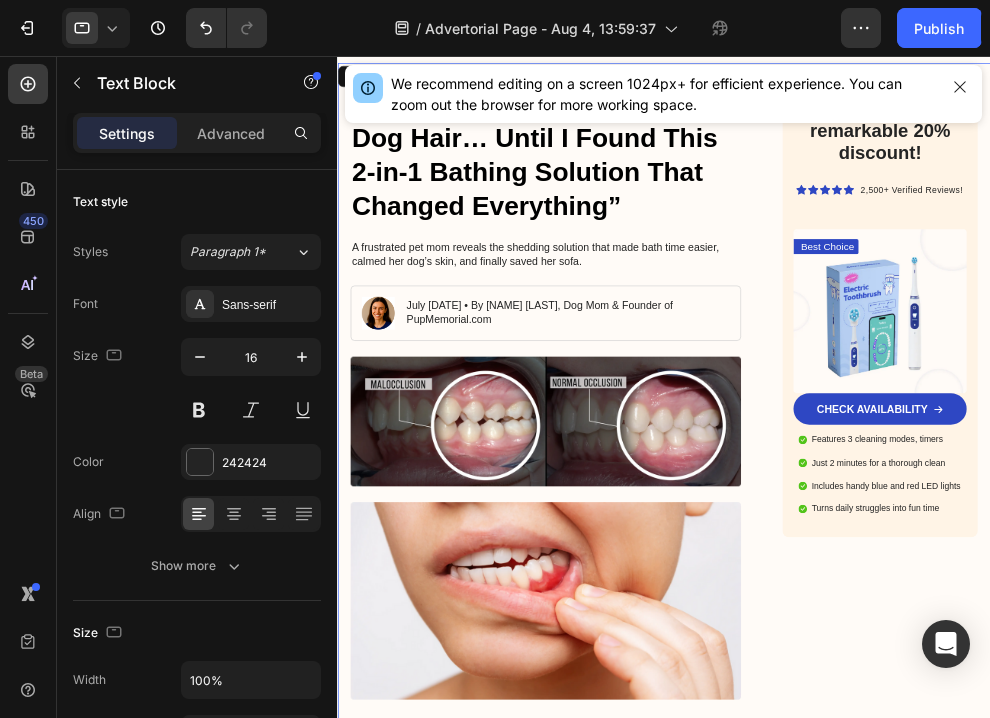 click on "Enjoy a remarkable 20% discount! Heading
Icon
Icon
Icon
Icon
Icon Icon List 2,500+ Verified Reviews! Text Block Row Best Choice Text Block Image
CHECK AVAILABILITY Button
Features 3 cleaning modes, timers
Just 2 minutes for a thorough clean
Includes handy blue and red LED lights
Turns daily struggles into fun time Item List Row" at bounding box center [1160, 2539] 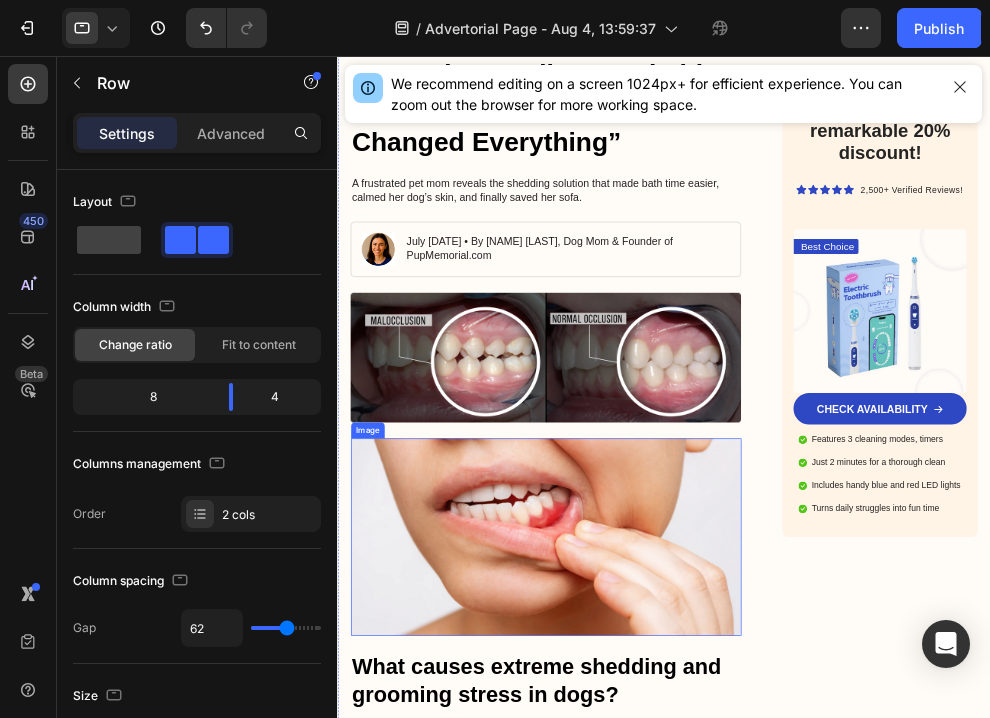 scroll, scrollTop: 300, scrollLeft: 0, axis: vertical 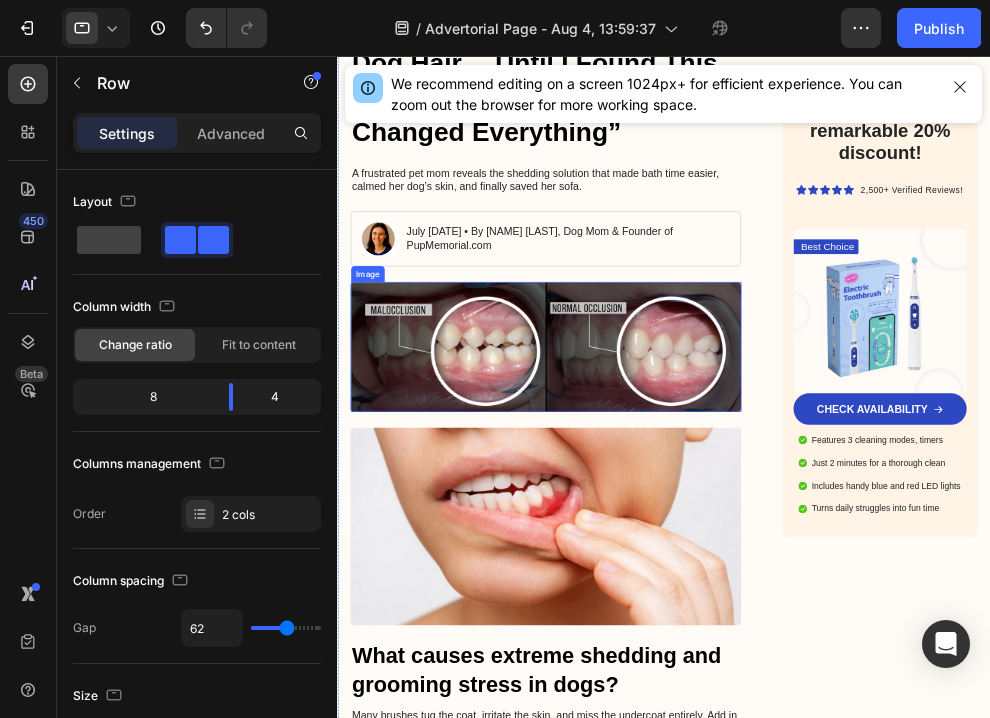 click at bounding box center (653, 498) 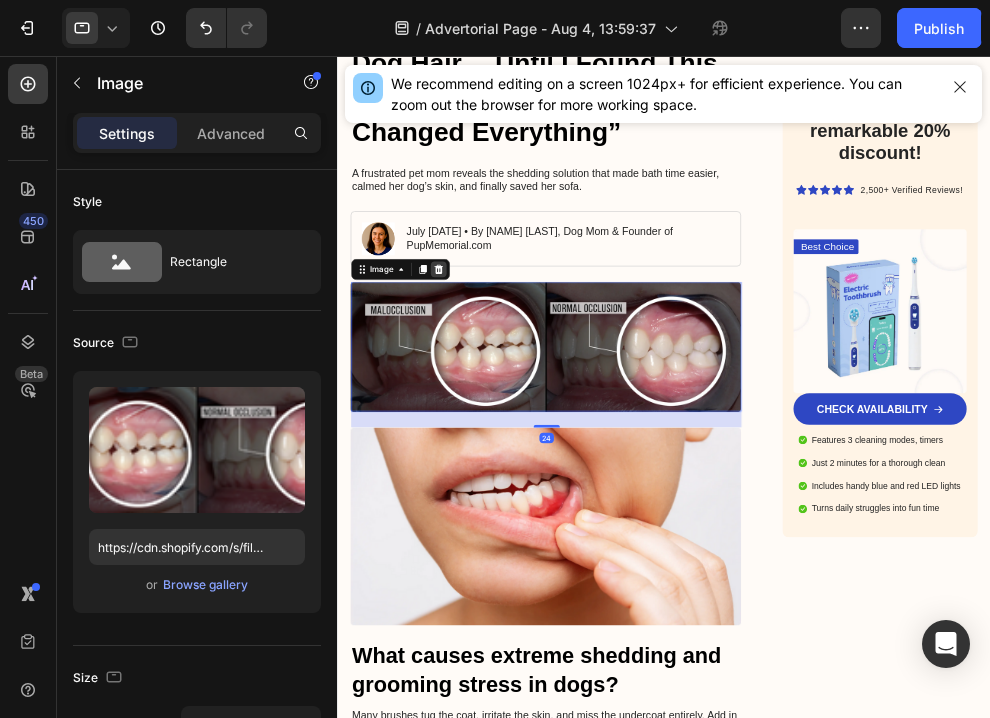click 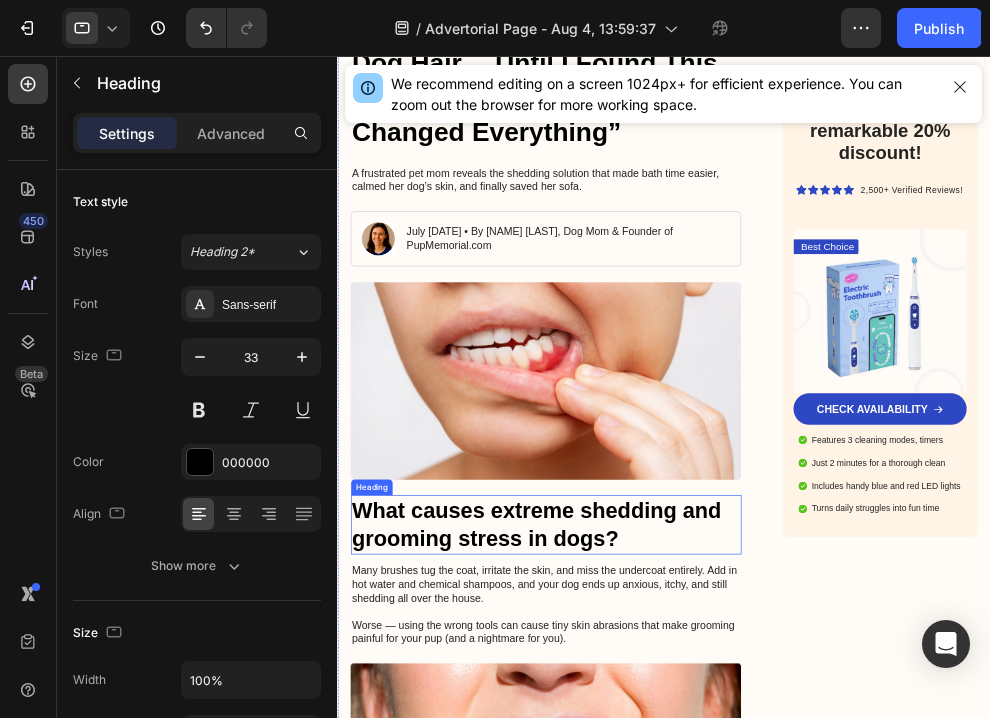 click on "What causes extreme shedding and grooming stress in dogs?" at bounding box center (653, 769) 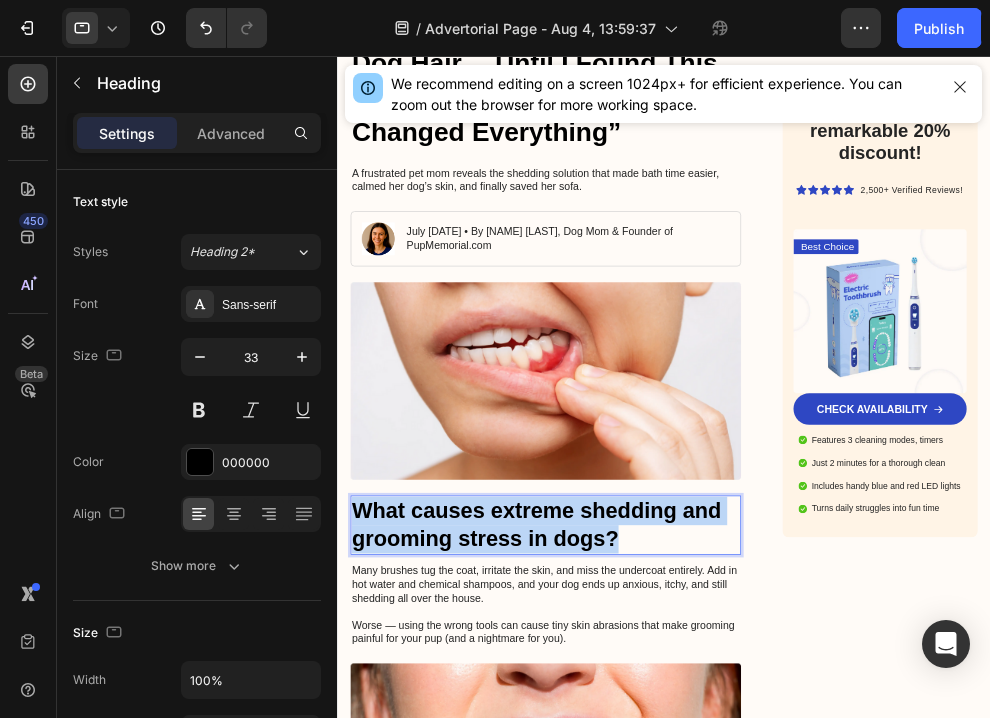 click on "What causes extreme shedding and grooming stress in dogs?" at bounding box center (653, 769) 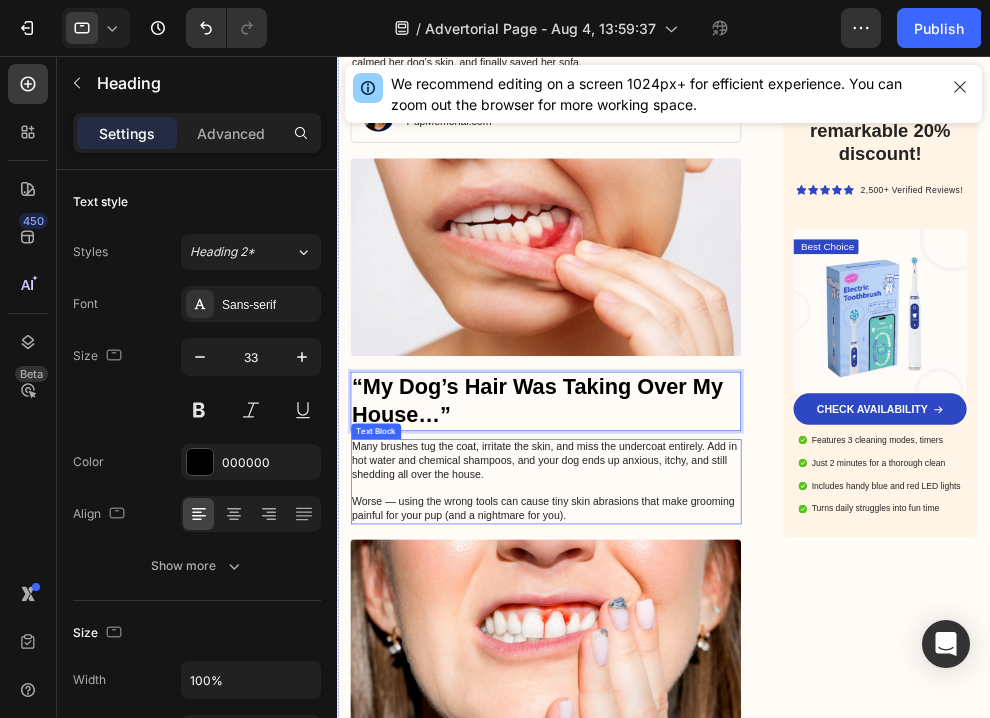 scroll, scrollTop: 506, scrollLeft: 0, axis: vertical 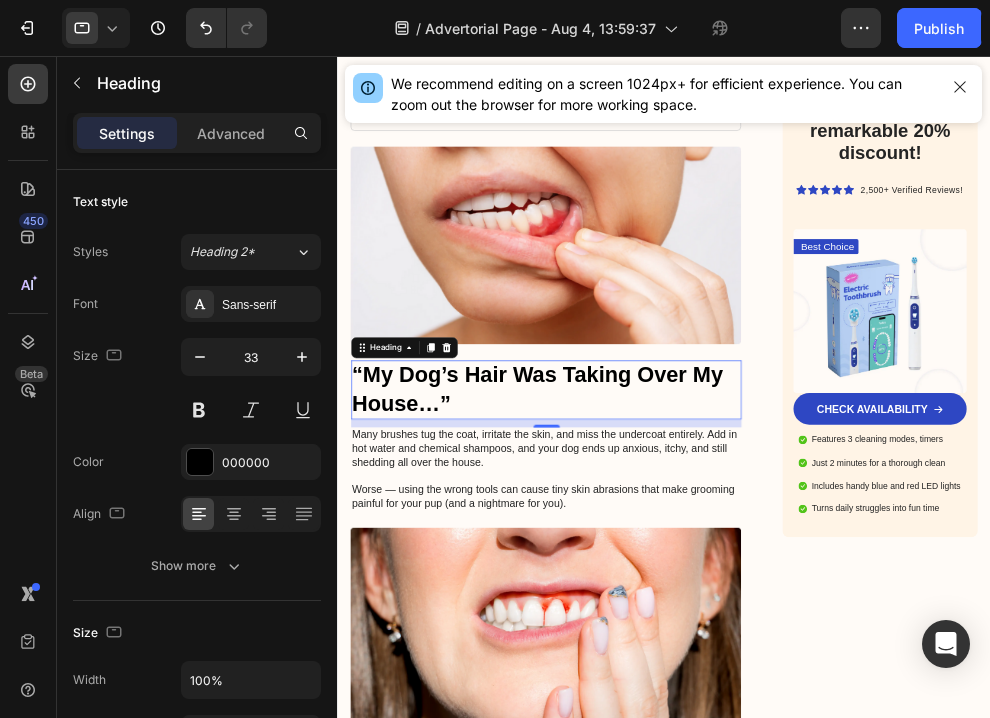click on "Many brushes tug the coat, irritate the skin, and miss the undercoat entirely. Add in hot water and chemical shampoos, and your dog ends up anxious, itchy, and still shedding all over the house." at bounding box center [653, 653] 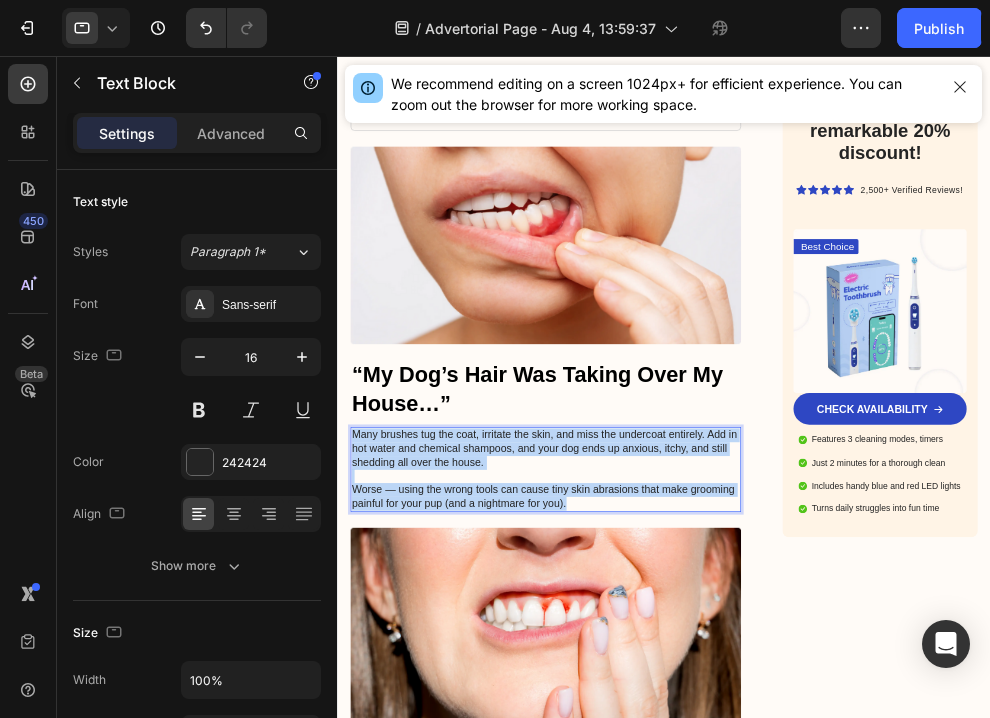 drag, startPoint x: 784, startPoint y: 737, endPoint x: 359, endPoint y: 634, distance: 437.3031 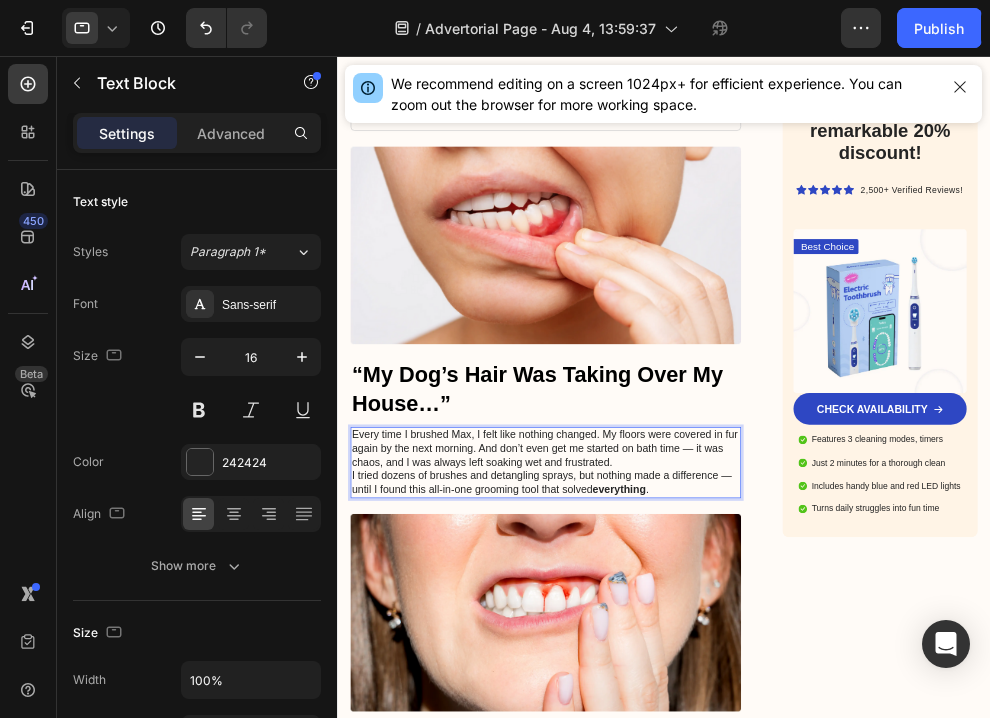 click on "Every time I brushed Max, I felt like nothing changed. My floors were covered in fur again by the next morning. And don’t even get me started on bath time — it was chaos, and I was always left soaking wet and frustrated." at bounding box center [653, 653] 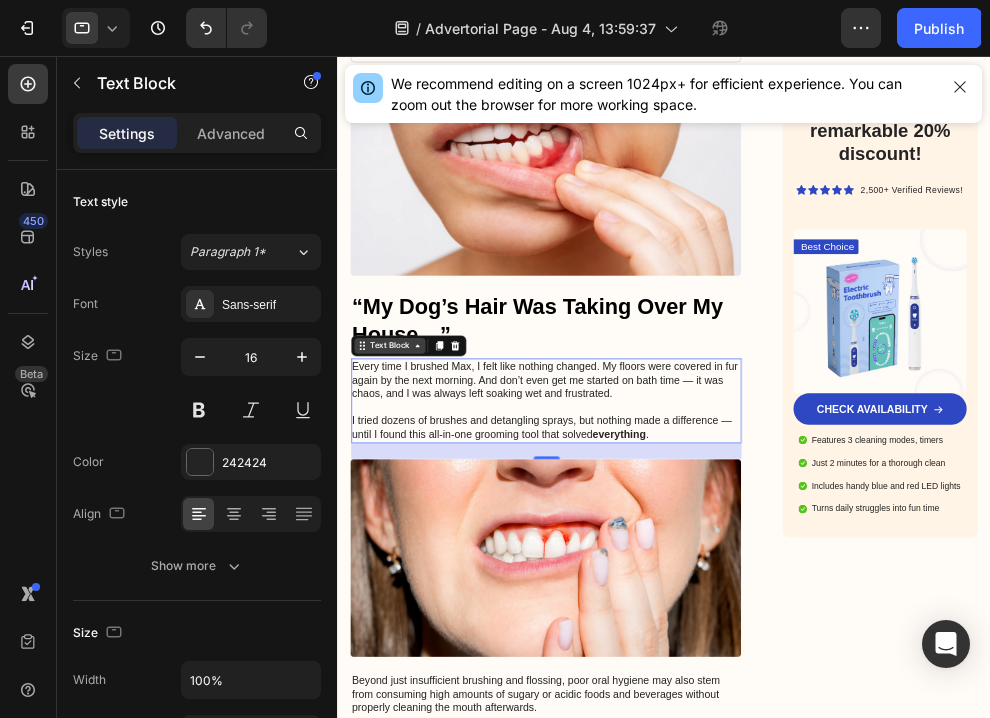 scroll, scrollTop: 668, scrollLeft: 0, axis: vertical 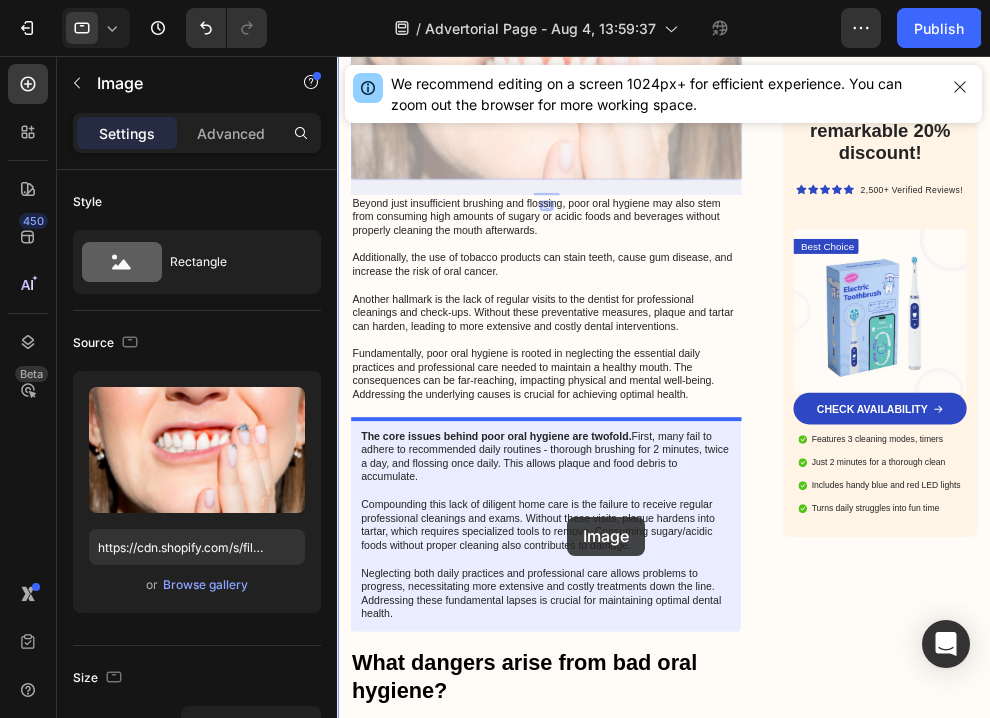 drag, startPoint x: 739, startPoint y: 383, endPoint x: 687, endPoint y: 756, distance: 376.6072 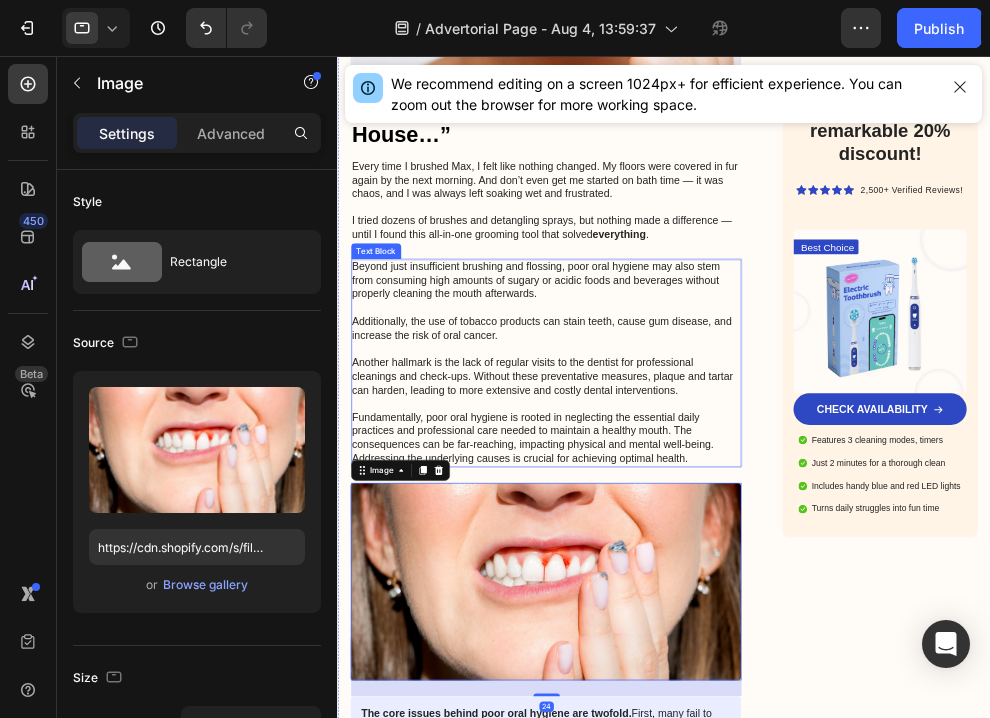 scroll, scrollTop: 902, scrollLeft: 0, axis: vertical 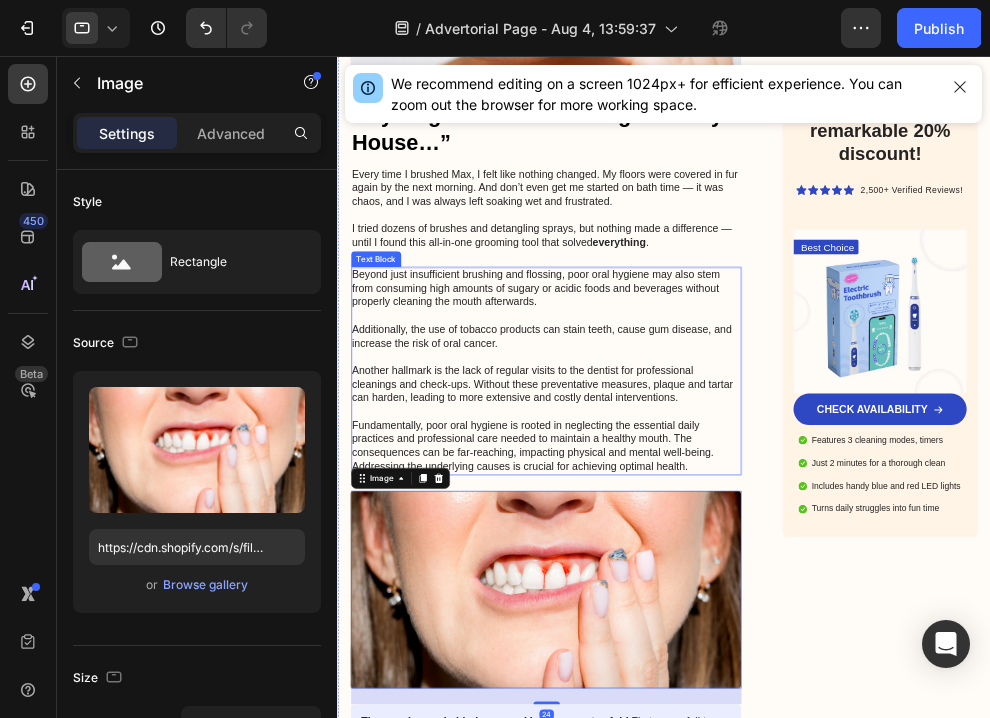 click on "Beyond just insufficient brushing and flossing, poor oral hygiene may also stem from consuming high amounts of sugary or acidic foods and beverages without properly cleaning the mouth afterwards.  Additionally, the use of tobacco products can stain teeth, cause gum disease, and increase the risk of oral cancer.  Another hallmark is the lack of regular visits to the dentist for professional cleanings and check-ups. Without these preventative measures, plaque and tartar can harden, leading to more extensive and costly dental interventions.  Fundamentally, poor oral hygiene is rooted in neglecting the essential daily practices and professional care needed to maintain a healthy mouth. The consequences can be far-reaching, impacting physical and mental well-being. Addressing the underlying causes is crucial for achieving optimal health." at bounding box center [653, 535] 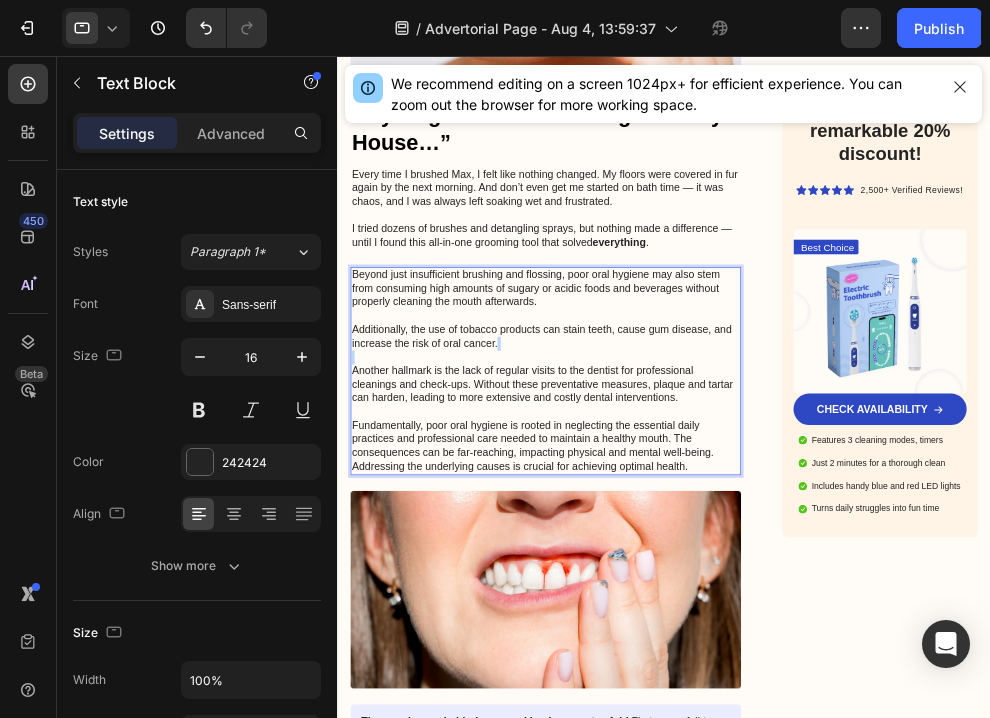 click on "Beyond just insufficient brushing and flossing, poor oral hygiene may also stem from consuming high amounts of sugary or acidic foods and beverages without properly cleaning the mouth afterwards.  Additionally, the use of tobacco products can stain teeth, cause gum disease, and increase the risk of oral cancer.  Another hallmark is the lack of regular visits to the dentist for professional cleanings and check-ups. Without these preventative measures, plaque and tartar can harden, leading to more extensive and costly dental interventions.  Fundamentally, poor oral hygiene is rooted in neglecting the essential daily practices and professional care needed to maintain a healthy mouth. The consequences can be far-reaching, impacting physical and mental well-being. Addressing the underlying causes is crucial for achieving optimal health." at bounding box center [653, 535] 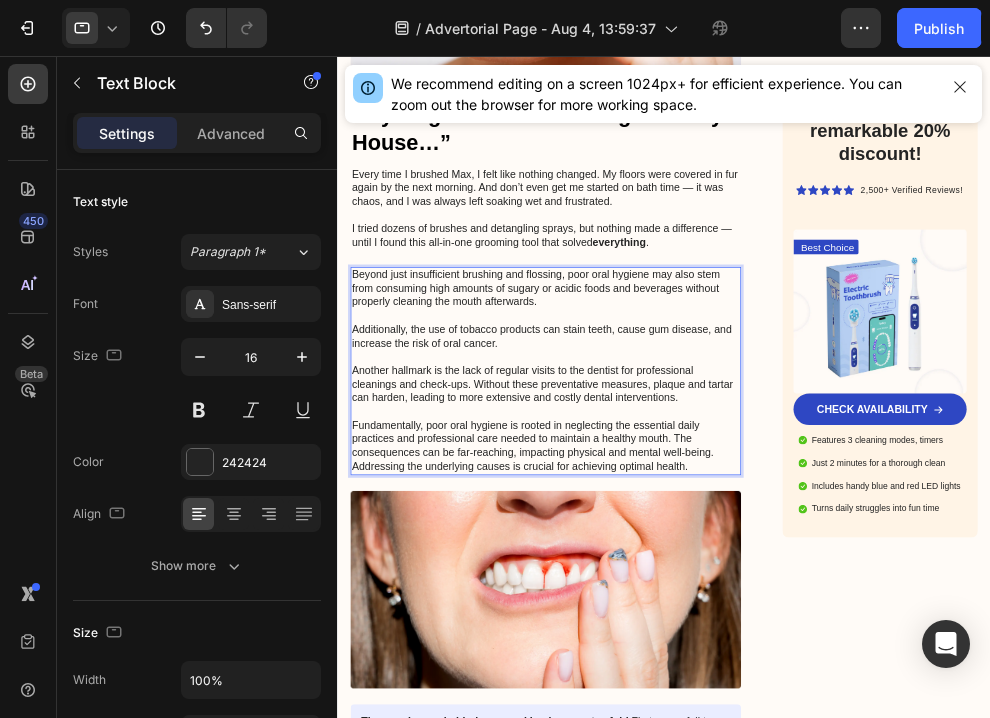 click on "Beyond just insufficient brushing and flossing, poor oral hygiene may also stem from consuming high amounts of sugary or acidic foods and beverages without properly cleaning the mouth afterwards.  Additionally, the use of tobacco products can stain teeth, cause gum disease, and increase the risk of oral cancer.  Another hallmark is the lack of regular visits to the dentist for professional cleanings and check-ups. Without these preventative measures, plaque and tartar can harden, leading to more extensive and costly dental interventions.  Fundamentally, poor oral hygiene is rooted in neglecting the essential daily practices and professional care needed to maintain a healthy mouth. The consequences can be far-reaching, impacting physical and mental well-being. Addressing the underlying causes is crucial for achieving optimal health." at bounding box center (653, 535) 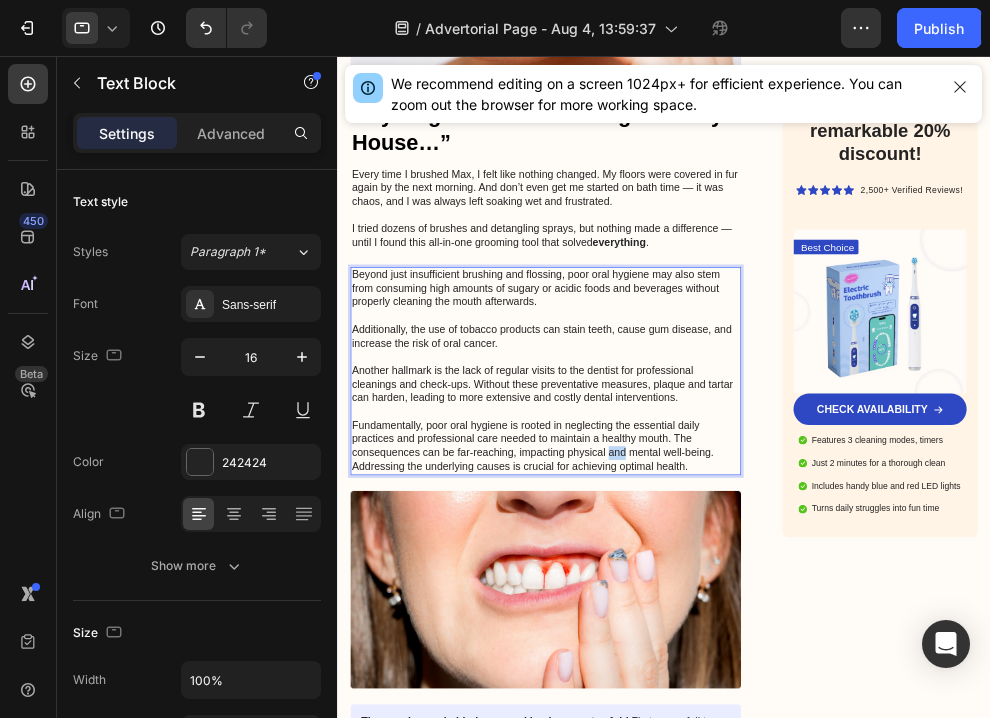 click on "Beyond just insufficient brushing and flossing, poor oral hygiene may also stem from consuming high amounts of sugary or acidic foods and beverages without properly cleaning the mouth afterwards.  Additionally, the use of tobacco products can stain teeth, cause gum disease, and increase the risk of oral cancer.  Another hallmark is the lack of regular visits to the dentist for professional cleanings and check-ups. Without these preventative measures, plaque and tartar can harden, leading to more extensive and costly dental interventions.  Fundamentally, poor oral hygiene is rooted in neglecting the essential daily practices and professional care needed to maintain a healthy mouth. The consequences can be far-reaching, impacting physical and mental well-being. Addressing the underlying causes is crucial for achieving optimal health." at bounding box center [653, 535] 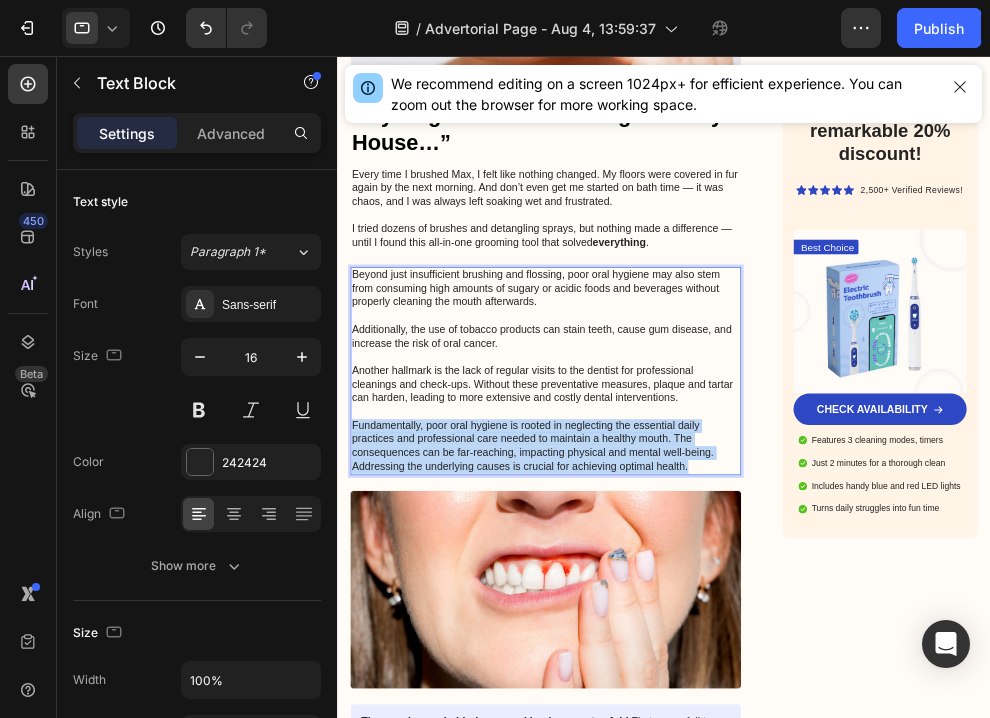 click on "Beyond just insufficient brushing and flossing, poor oral hygiene may also stem from consuming high amounts of sugary or acidic foods and beverages without properly cleaning the mouth afterwards.  Additionally, the use of tobacco products can stain teeth, cause gum disease, and increase the risk of oral cancer.  Another hallmark is the lack of regular visits to the dentist for professional cleanings and check-ups. Without these preventative measures, plaque and tartar can harden, leading to more extensive and costly dental interventions.  Fundamentally, poor oral hygiene is rooted in neglecting the essential daily practices and professional care needed to maintain a healthy mouth. The consequences can be far-reaching, impacting physical and mental well-being. Addressing the underlying causes is crucial for achieving optimal health." at bounding box center (653, 535) 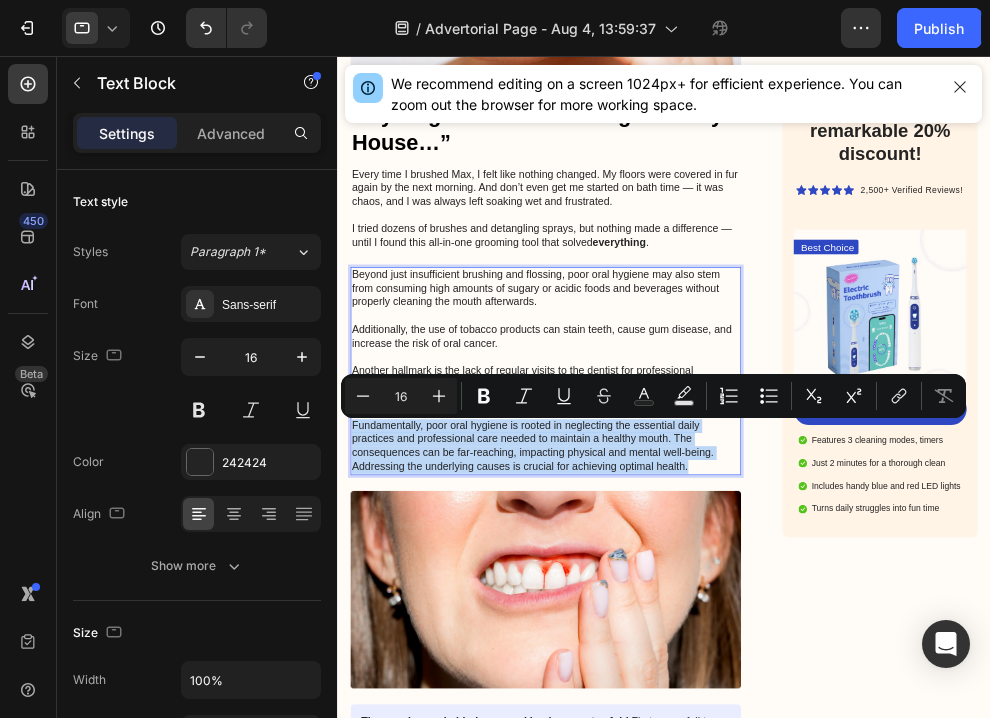 click on "Beyond just insufficient brushing and flossing, poor oral hygiene may also stem from consuming high amounts of sugary or acidic foods and beverages without properly cleaning the mouth afterwards.  Additionally, the use of tobacco products can stain teeth, cause gum disease, and increase the risk of oral cancer.  Another hallmark is the lack of regular visits to the dentist for professional cleanings and check-ups. Without these preventative measures, plaque and tartar can harden, leading to more extensive and costly dental interventions.  Fundamentally, poor oral hygiene is rooted in neglecting the essential daily practices and professional care needed to maintain a healthy mouth. The consequences can be far-reaching, impacting physical and mental well-being. Addressing the underlying causes is crucial for achieving optimal health." at bounding box center (653, 535) 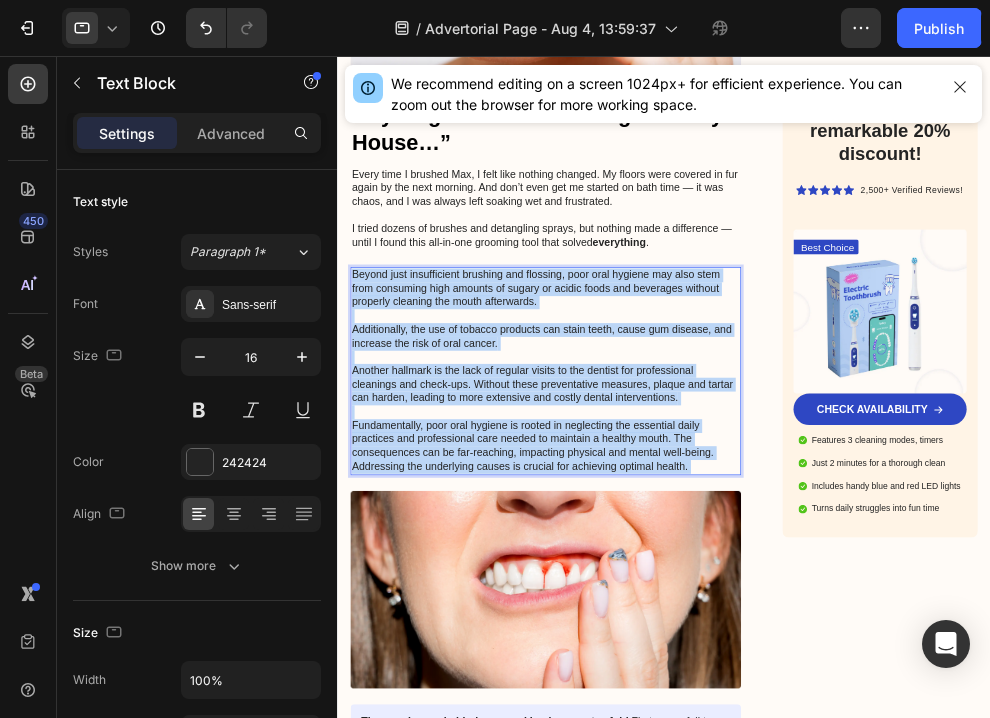 drag, startPoint x: 884, startPoint y: 682, endPoint x: 419, endPoint y: 399, distance: 544.3473 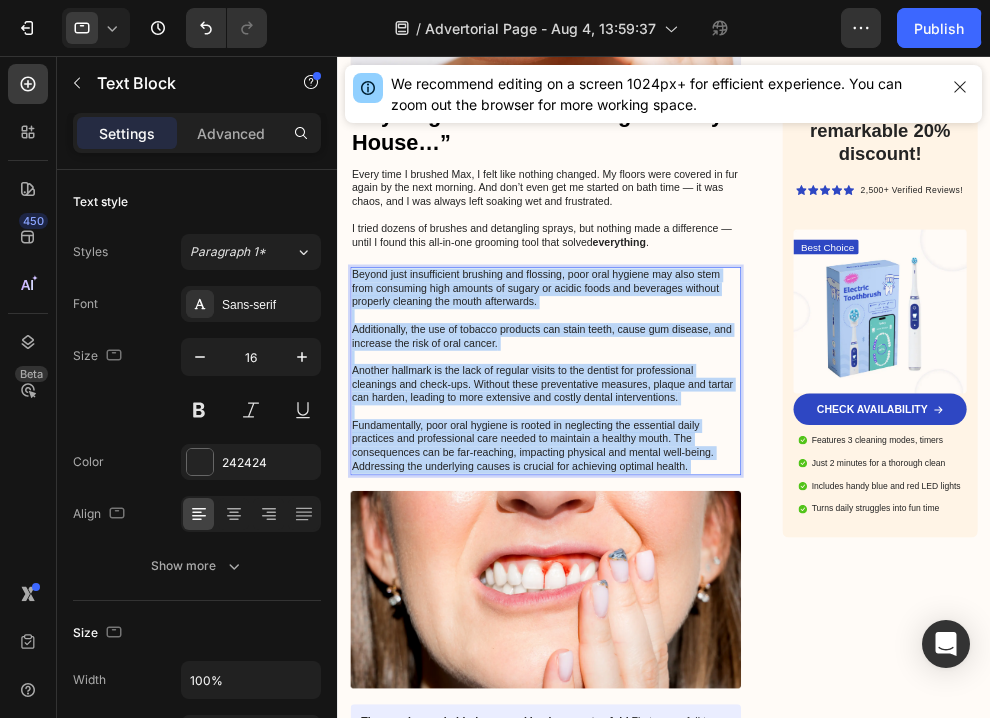 click on "Beyond just insufficient brushing and flossing, poor oral hygiene may also stem from consuming high amounts of sugary or acidic foods and beverages without properly cleaning the mouth afterwards.  Additionally, the use of tobacco products can stain teeth, cause gum disease, and increase the risk of oral cancer.  Another hallmark is the lack of regular visits to the dentist for professional cleanings and check-ups. Without these preventative measures, plaque and tartar can harden, leading to more extensive and costly dental interventions.  Fundamentally, poor oral hygiene is rooted in neglecting the essential daily practices and professional care needed to maintain a healthy mouth. The consequences can be far-reaching, impacting physical and mental well-being. Addressing the underlying causes is crucial for achieving optimal health." at bounding box center (653, 535) 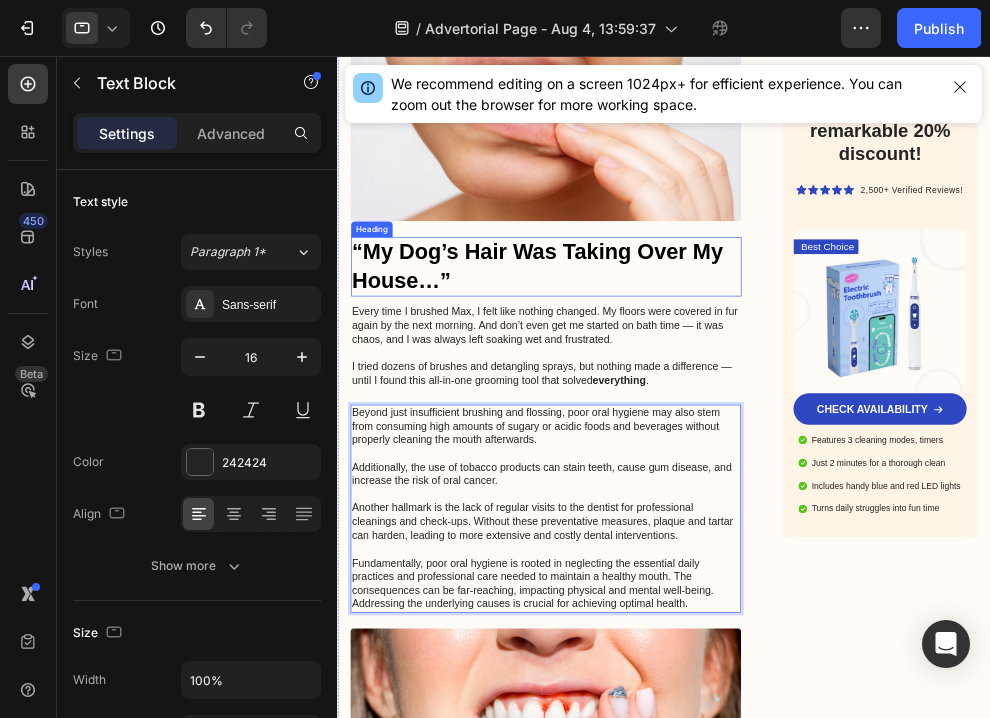 scroll, scrollTop: 691, scrollLeft: 0, axis: vertical 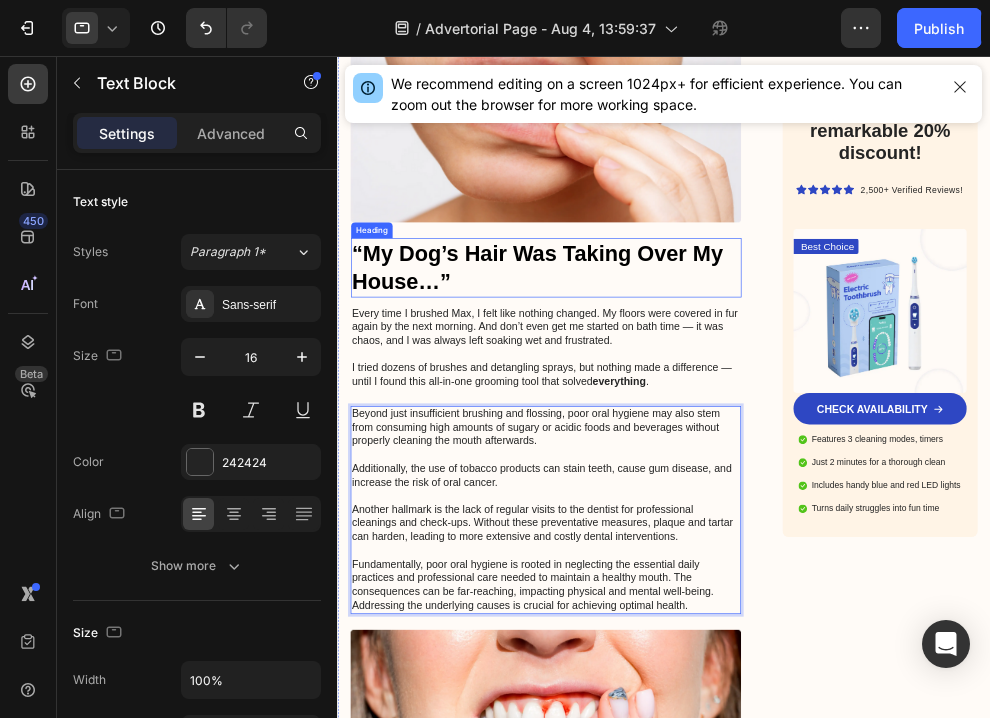 click on "“My Dog’s Hair Was Taking Over My House…”" at bounding box center [653, 378] 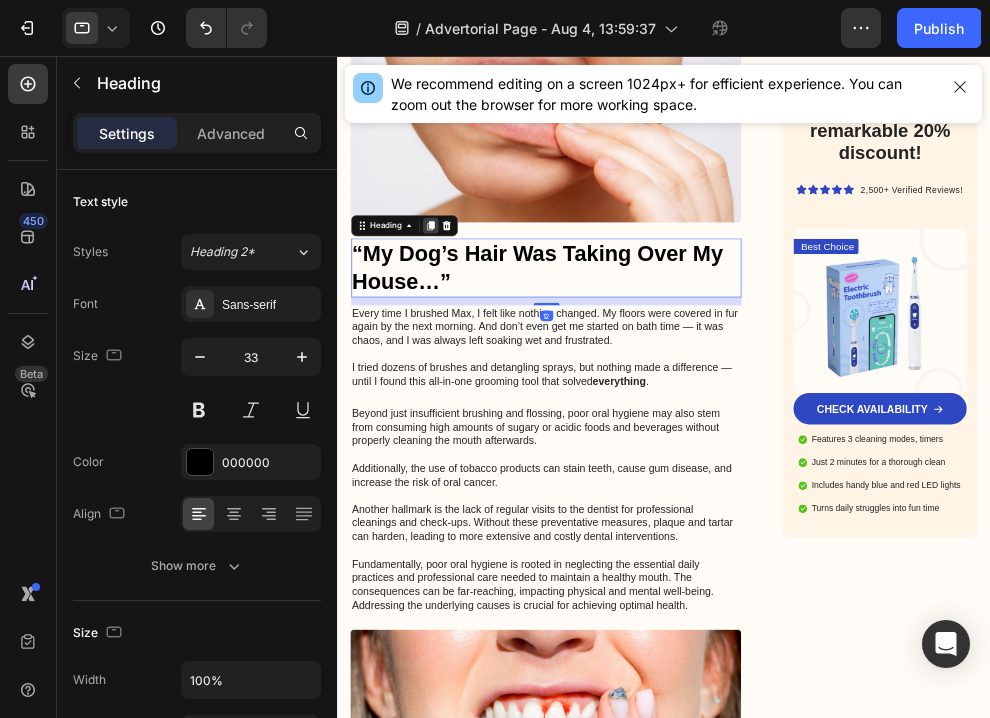 click 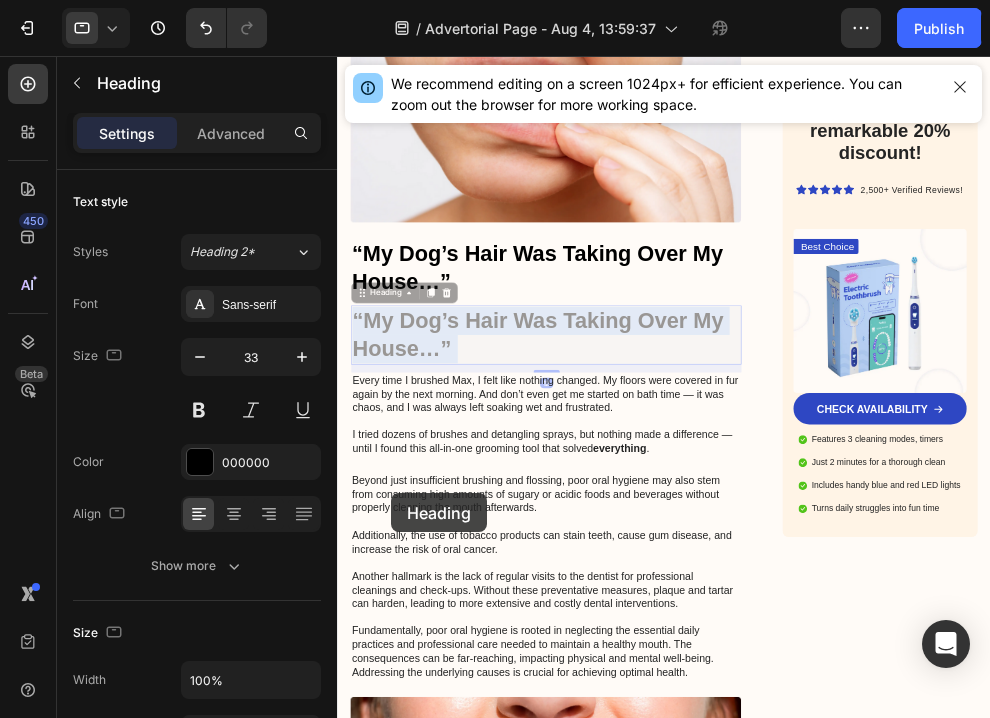 drag, startPoint x: 447, startPoint y: 469, endPoint x: 404, endPoint y: 535, distance: 78.77182 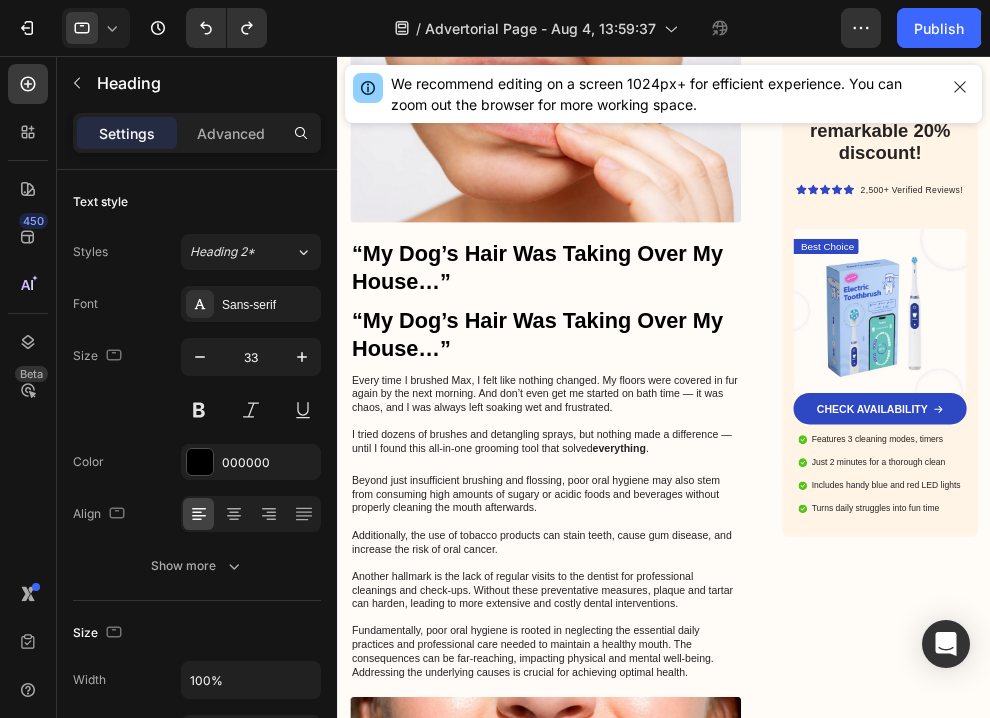 click on "“My Dog’s Hair Was Taking Over My House…”" at bounding box center [653, 480] 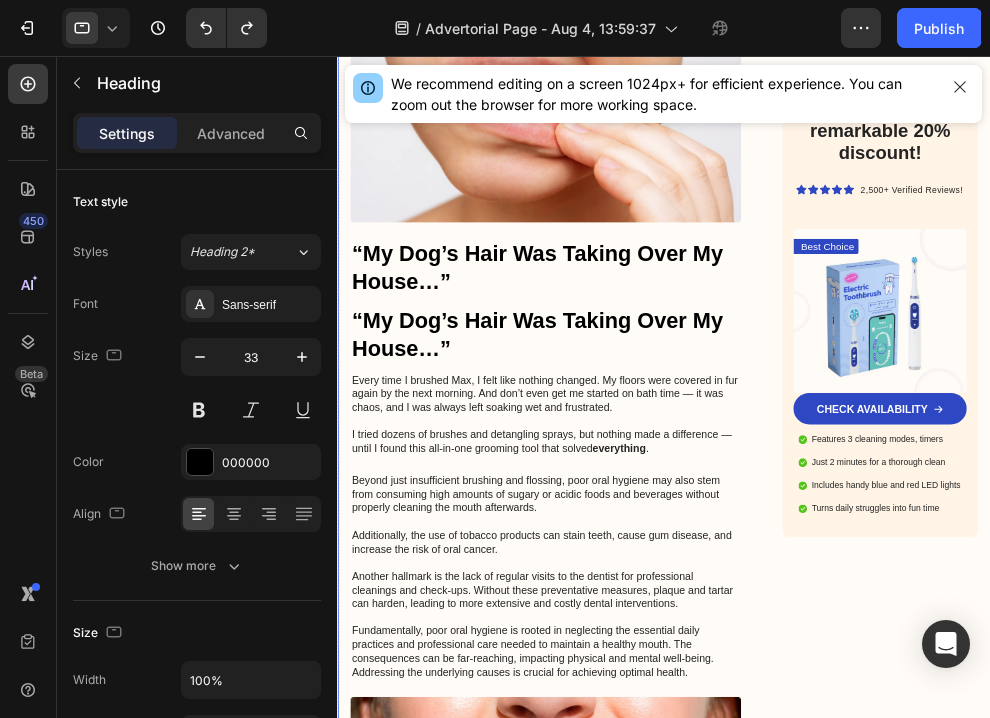 drag, startPoint x: 1113, startPoint y: 866, endPoint x: 936, endPoint y: 582, distance: 334.6416 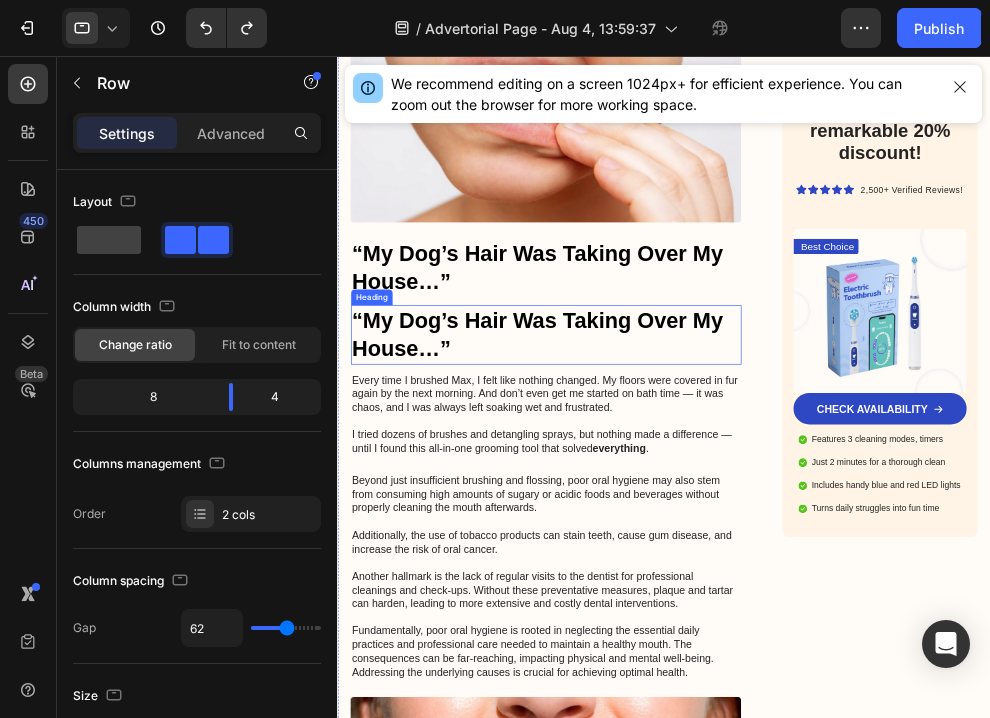 click on "“My Dog’s Hair Was Taking Over My House…”" at bounding box center [653, 480] 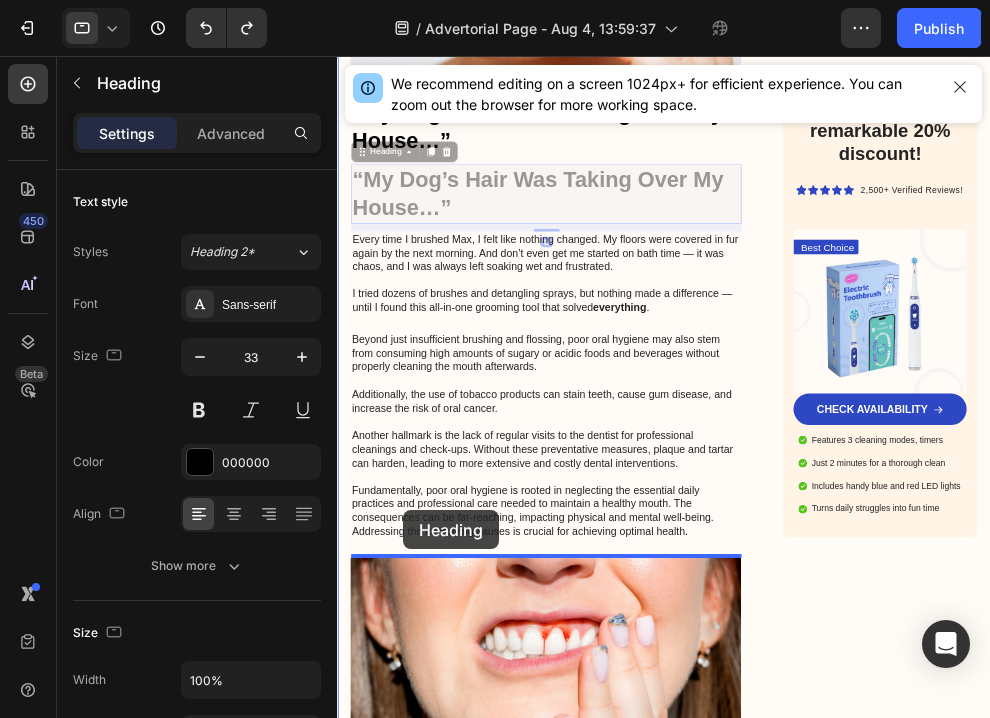 drag, startPoint x: 373, startPoint y: 420, endPoint x: 437, endPoint y: 746, distance: 332.2228 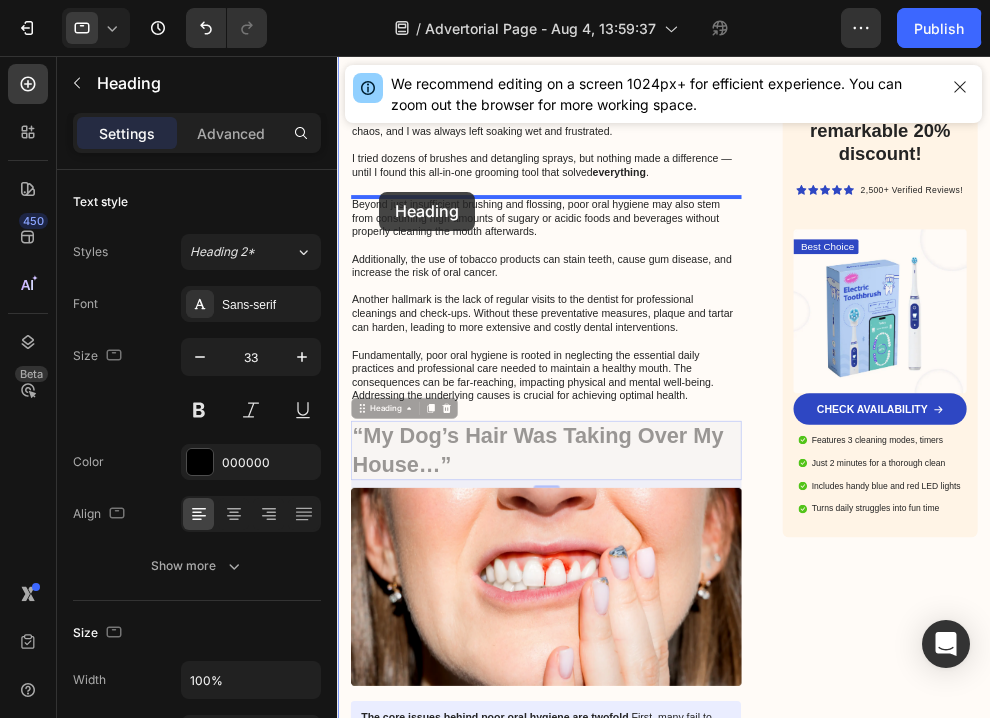drag, startPoint x: 370, startPoint y: 590, endPoint x: 404, endPoint y: 261, distance: 330.75217 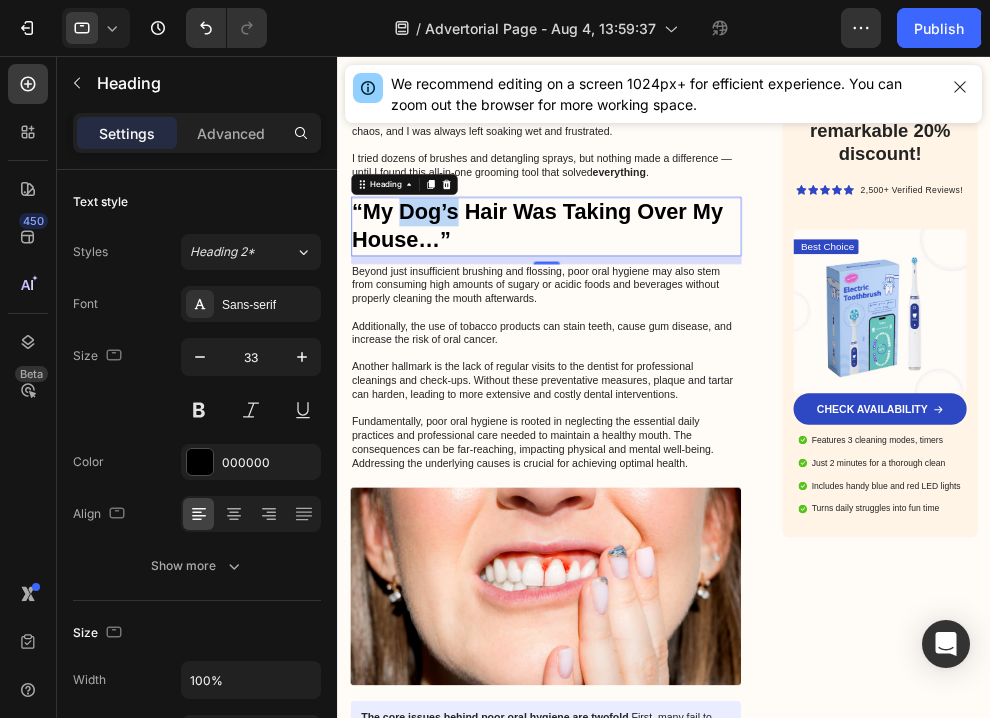 click on "“My Dog’s Hair Was Taking Over My House…”" at bounding box center (653, 315) 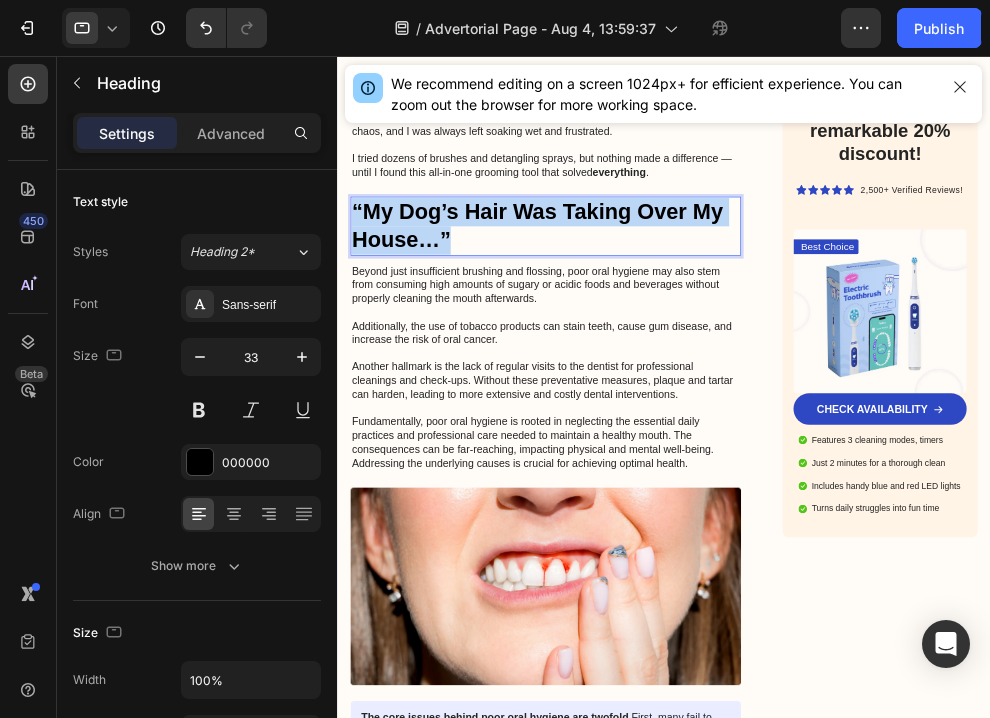 click on "“My Dog’s Hair Was Taking Over My House…”" at bounding box center [653, 315] 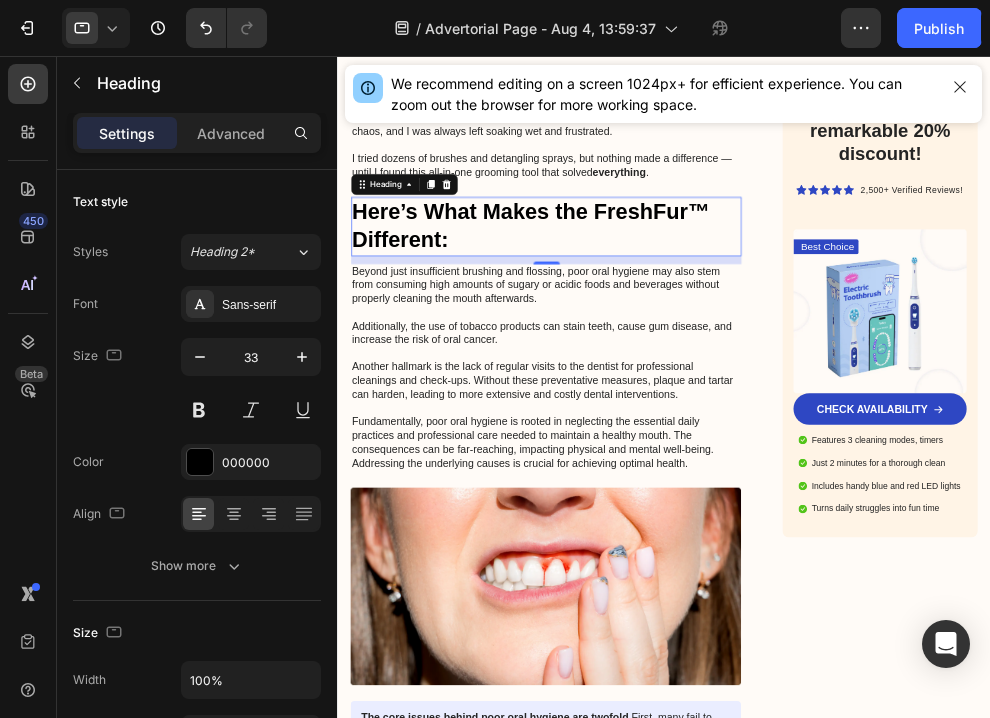 click on "Beyond just insufficient brushing and flossing, poor oral hygiene may also stem from consuming high amounts of sugary or acidic foods and beverages without properly cleaning the mouth afterwards.  Additionally, the use of tobacco products can stain teeth, cause gum disease, and increase the risk of oral cancer.  Another hallmark is the lack of regular visits to the dentist for professional cleanings and check-ups. Without these preventative measures, plaque and tartar can harden, leading to more extensive and costly dental interventions.  Fundamentally, poor oral hygiene is rooted in neglecting the essential daily practices and professional care needed to maintain a healthy mouth. The consequences can be far-reaching, impacting physical and mental well-being. Addressing the underlying causes is crucial for achieving optimal health." at bounding box center (653, 530) 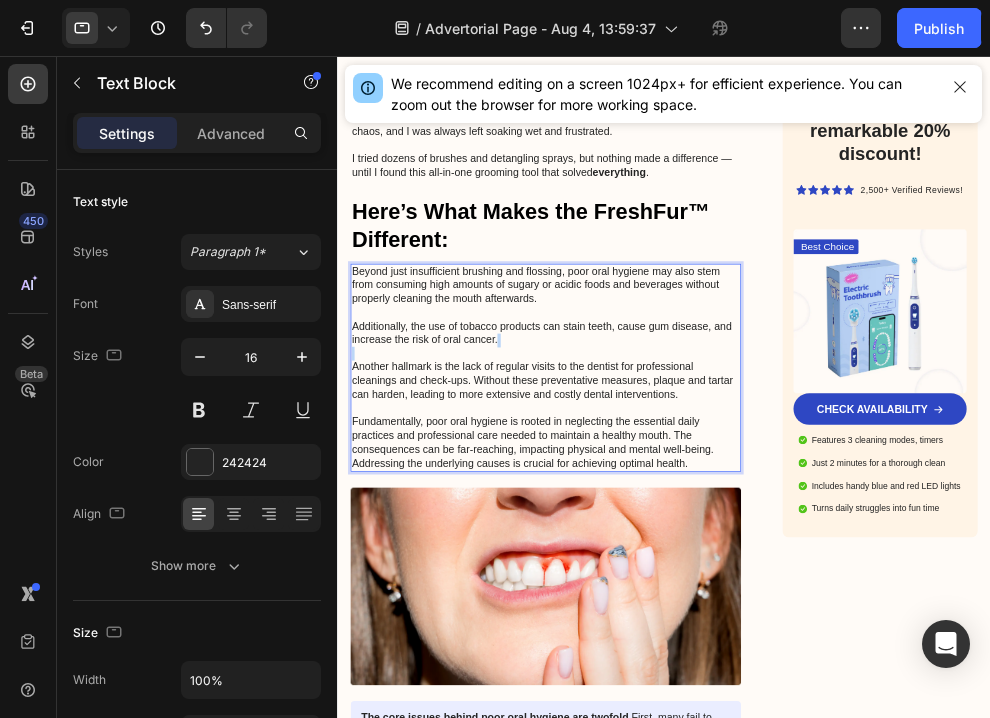 click on "Beyond just insufficient brushing and flossing, poor oral hygiene may also stem from consuming high amounts of sugary or acidic foods and beverages without properly cleaning the mouth afterwards.  Additionally, the use of tobacco products can stain teeth, cause gum disease, and increase the risk of oral cancer.  Another hallmark is the lack of regular visits to the dentist for professional cleanings and check-ups. Without these preventative measures, plaque and tartar can harden, leading to more extensive and costly dental interventions.  Fundamentally, poor oral hygiene is rooted in neglecting the essential daily practices and professional care needed to maintain a healthy mouth. The consequences can be far-reaching, impacting physical and mental well-being. Addressing the underlying causes is crucial for achieving optimal health." at bounding box center (653, 530) 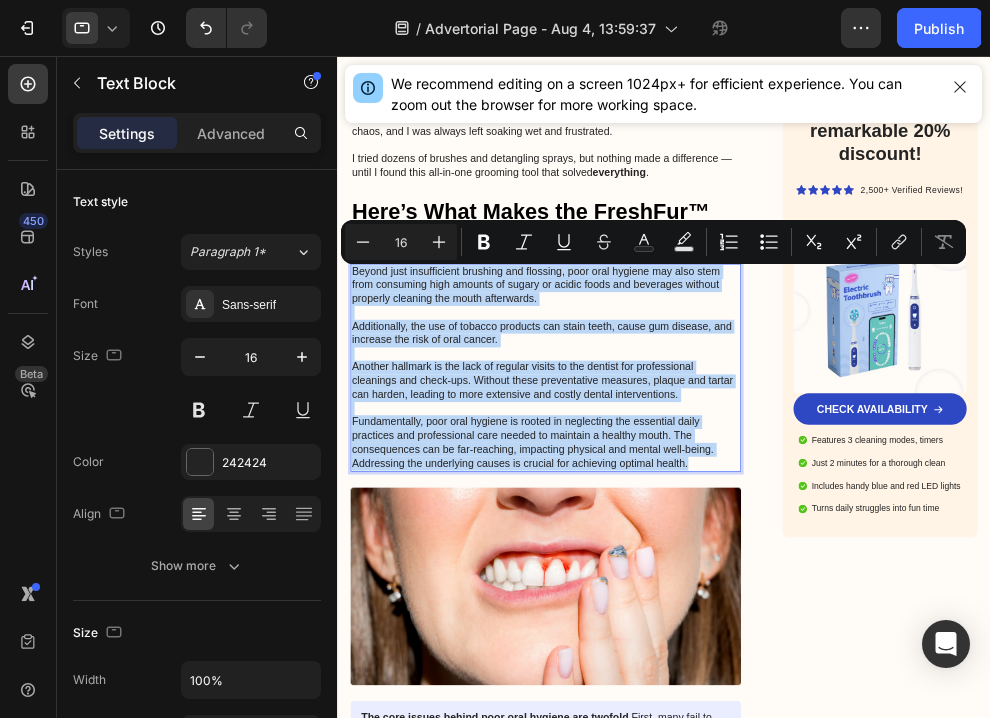 drag, startPoint x: 890, startPoint y: 666, endPoint x: 361, endPoint y: 380, distance: 601.3626 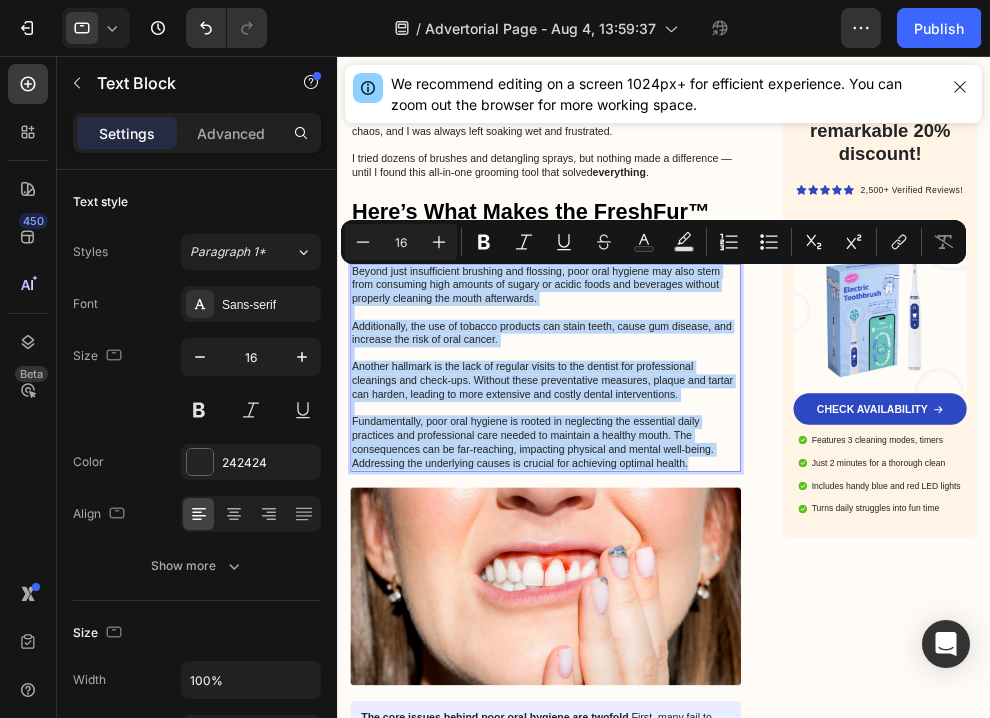 click on "Beyond just insufficient brushing and flossing, poor oral hygiene may also stem from consuming high amounts of sugary or acidic foods and beverages without properly cleaning the mouth afterwards.  Additionally, the use of tobacco products can stain teeth, cause gum disease, and increase the risk of oral cancer.  Another hallmark is the lack of regular visits to the dentist for professional cleanings and check-ups. Without these preventative measures, plaque and tartar can harden, leading to more extensive and costly dental interventions.  Fundamentally, poor oral hygiene is rooted in neglecting the essential daily practices and professional care needed to maintain a healthy mouth. The consequences can be far-reaching, impacting physical and mental well-being. Addressing the underlying causes is crucial for achieving optimal health." at bounding box center [653, 530] 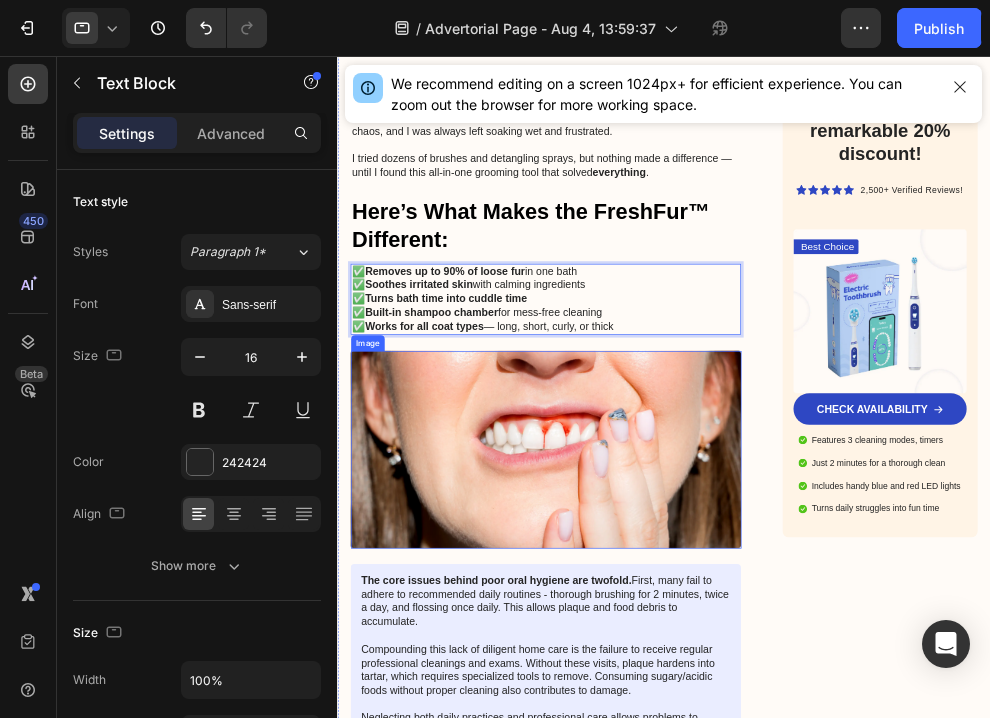scroll, scrollTop: 1354, scrollLeft: 0, axis: vertical 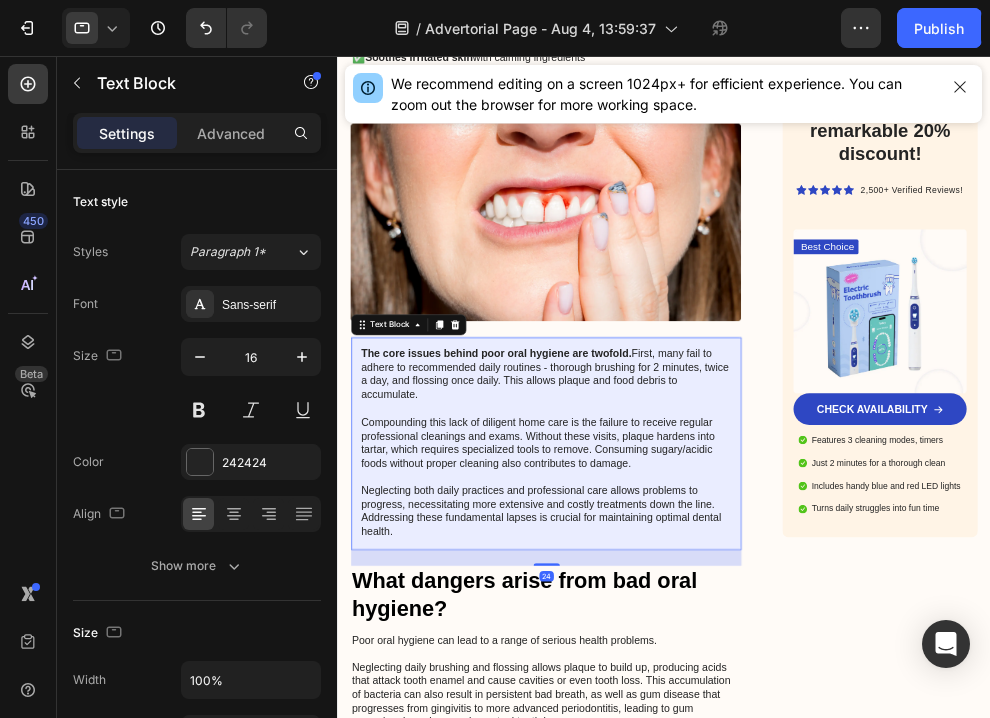click on "The core issues behind poor oral hygiene are twofold.  First, many fail to adhere to recommended daily routines - thorough brushing for 2 minutes, twice a day, and flossing once daily. This allows plaque and food debris to accumulate. Compounding this lack of diligent home care is the failure to receive regular professional cleanings and exams. Without these visits, plaque hardens into tartar, which requires specialized tools to remove. Consuming sugary/acidic foods without proper cleaning also contributes to damage. Neglecting both daily practices and professional care allows problems to progress, necessitating more extensive and costly treatments down the line. Addressing these fundamental lapses is crucial for maintaining optimal dental health." at bounding box center (653, 644) 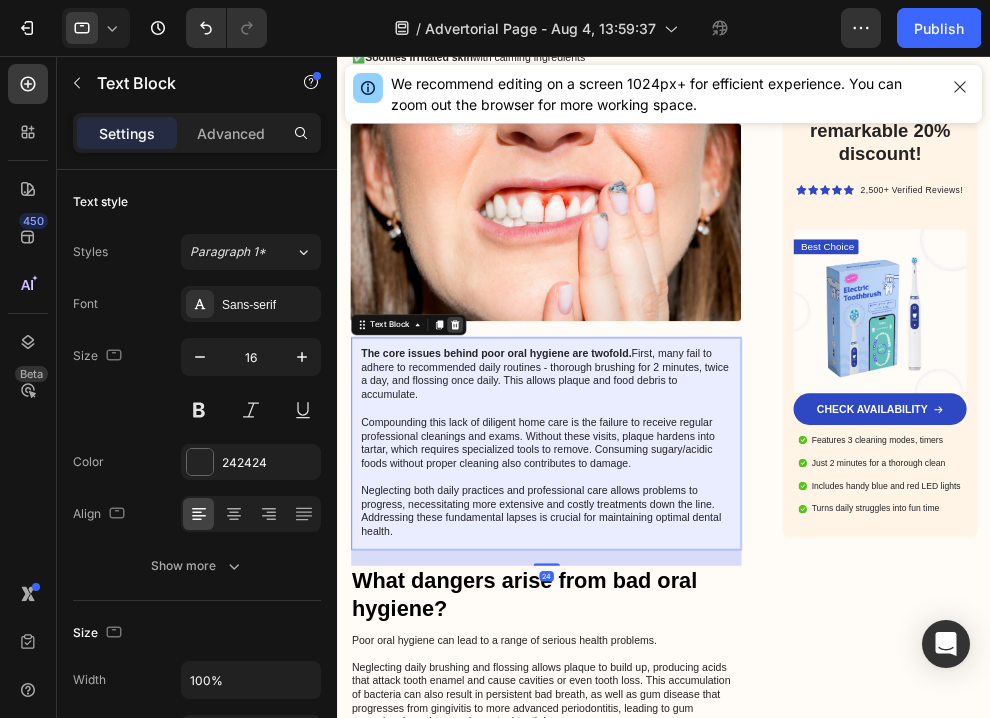 click 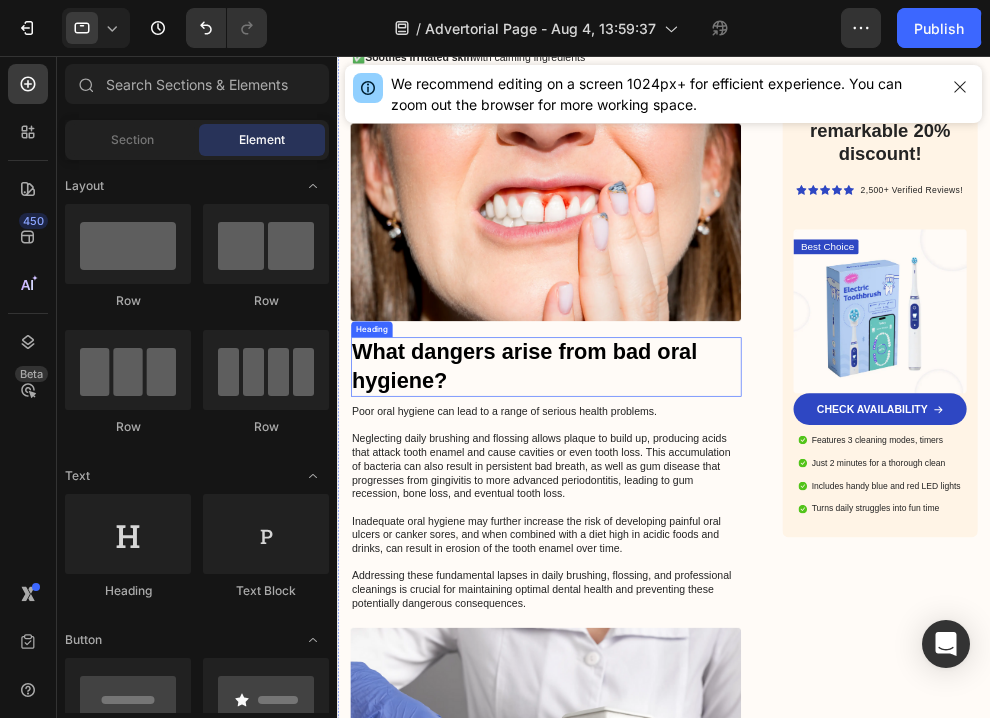 click on "What dangers arise from bad oral hygiene?" at bounding box center [653, 528] 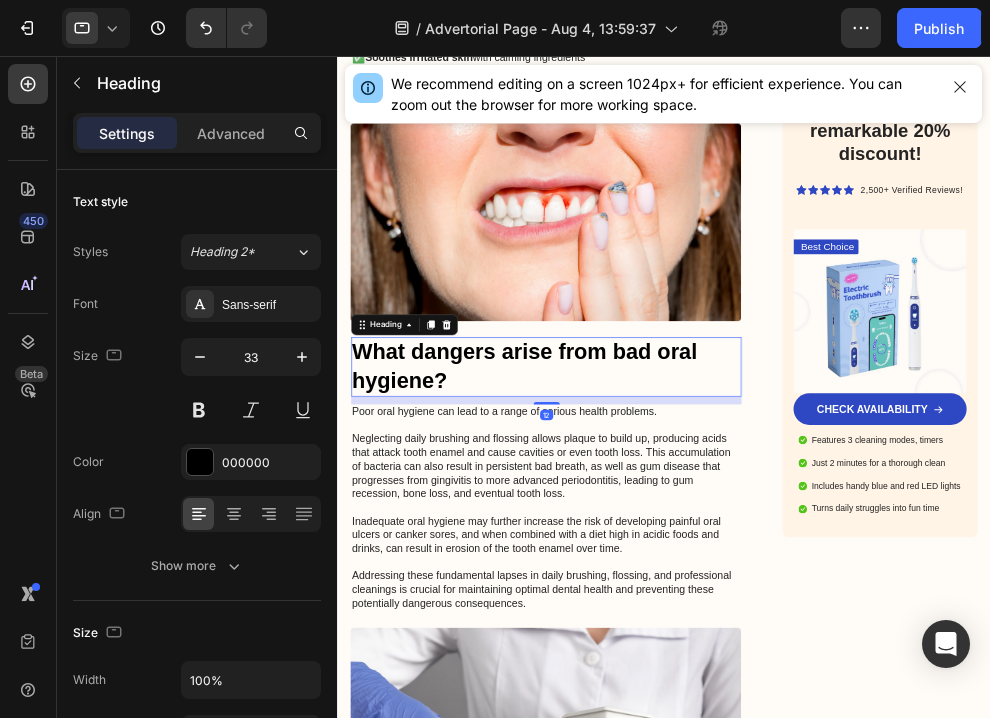 click on "What dangers arise from bad oral hygiene?" at bounding box center (653, 528) 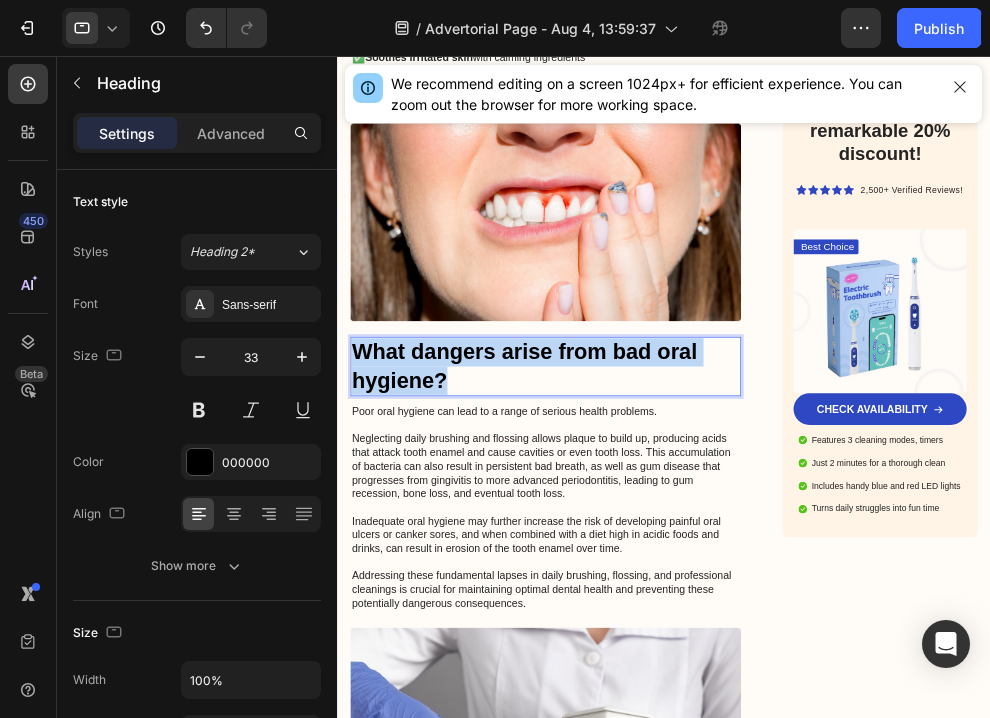 click on "What dangers arise from bad oral hygiene?" at bounding box center [653, 528] 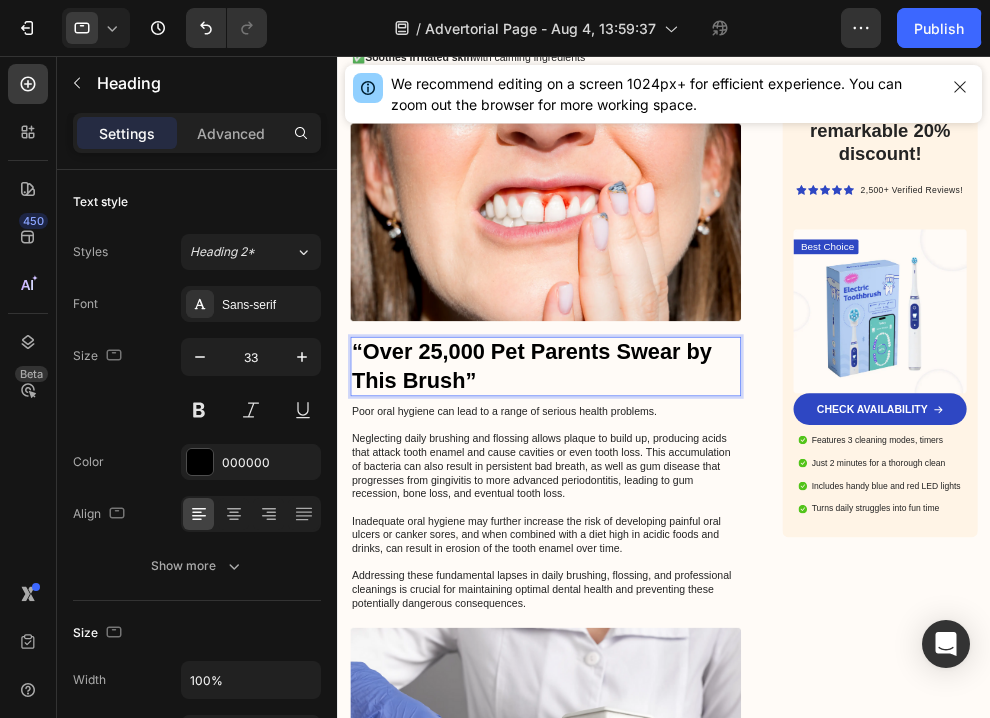 click on "Poor oral hygiene can lead to a range of serious health problems. Neglecting daily brushing and flossing allows plaque to build up, producing acids that attack tooth enamel and cause cavities or even tooth loss. This accumulation of bacteria can also result in persistent bad breath, as well as gum disease that progresses from gingivitis to more advanced periodontitis, leading to gum recession, bone loss, and eventual tooth loss.  Inadequate oral hygiene may further increase the risk of developing painful oral ulcers or canker sores, and when combined with a diet high in acidic foods and drinks, can result in erosion of the tooth enamel over time.  Addressing these fundamental lapses in daily brushing, flossing, and professional cleanings is crucial for maintaining optimal dental health and preventing these potentially dangerous consequences." at bounding box center [653, 743] 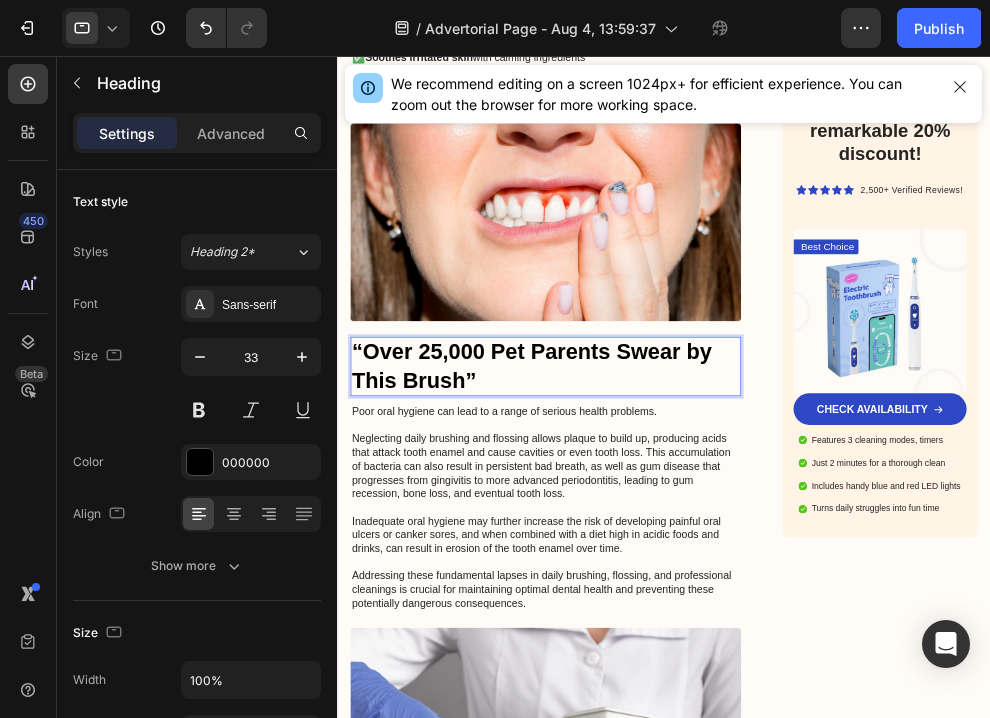 click on "Poor oral hygiene can lead to a range of serious health problems. Neglecting daily brushing and flossing allows plaque to build up, producing acids that attack tooth enamel and cause cavities or even tooth loss. This accumulation of bacteria can also result in persistent bad breath, as well as gum disease that progresses from gingivitis to more advanced periodontitis, leading to gum recession, bone loss, and eventual tooth loss.  Inadequate oral hygiene may further increase the risk of developing painful oral ulcers or canker sores, and when combined with a diet high in acidic foods and drinks, can result in erosion of the tooth enamel over time.  Addressing these fundamental lapses in daily brushing, flossing, and professional cleanings is crucial for maintaining optimal dental health and preventing these potentially dangerous consequences." at bounding box center [653, 743] 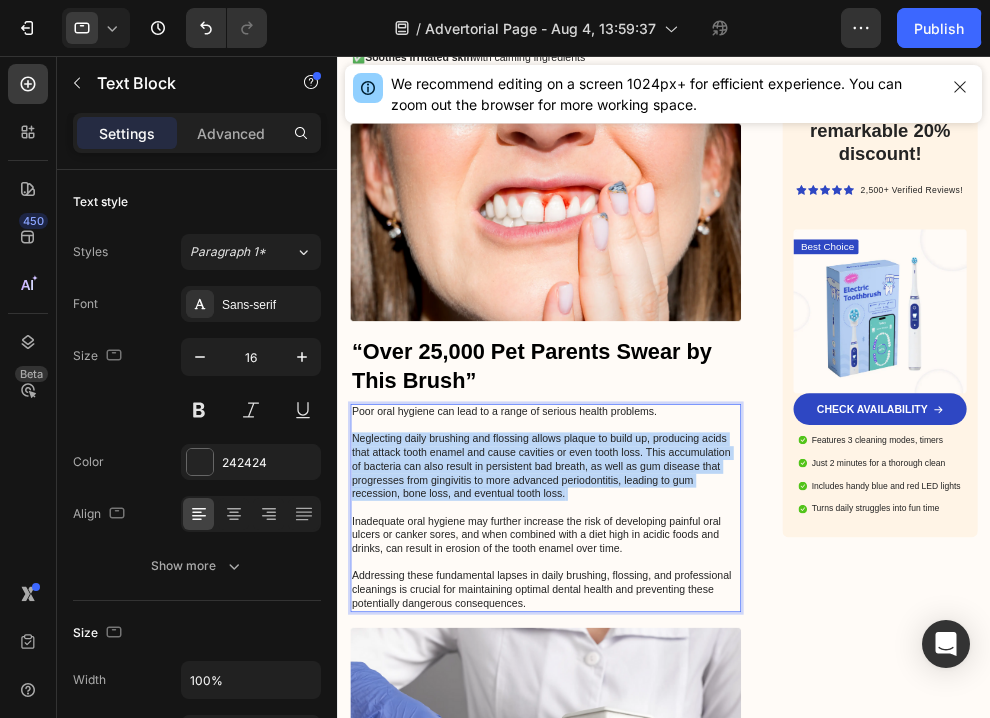 click on "Poor oral hygiene can lead to a range of serious health problems. Neglecting daily brushing and flossing allows plaque to build up, producing acids that attack tooth enamel and cause cavities or even tooth loss. This accumulation of bacteria can also result in persistent bad breath, as well as gum disease that progresses from gingivitis to more advanced periodontitis, leading to gum recession, bone loss, and eventual tooth loss.  Inadequate oral hygiene may further increase the risk of developing painful oral ulcers or canker sores, and when combined with a diet high in acidic foods and drinks, can result in erosion of the tooth enamel over time.  Addressing these fundamental lapses in daily brushing, flossing, and professional cleanings is crucial for maintaining optimal dental health and preventing these potentially dangerous consequences." at bounding box center (653, 743) 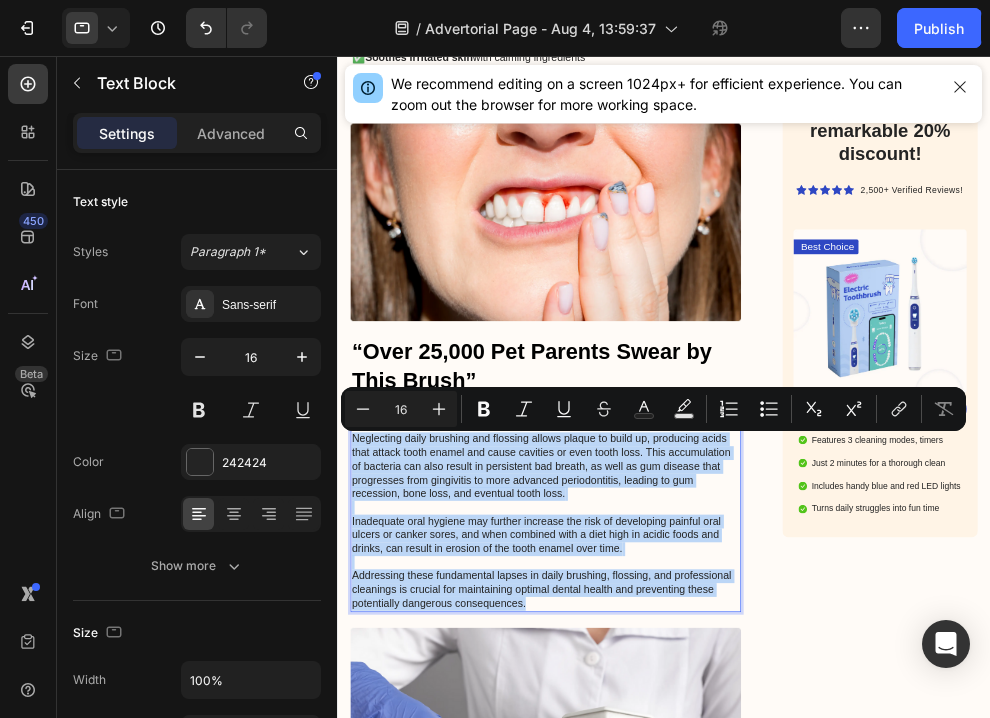 drag, startPoint x: 649, startPoint y: 888, endPoint x: 361, endPoint y: 644, distance: 377.46524 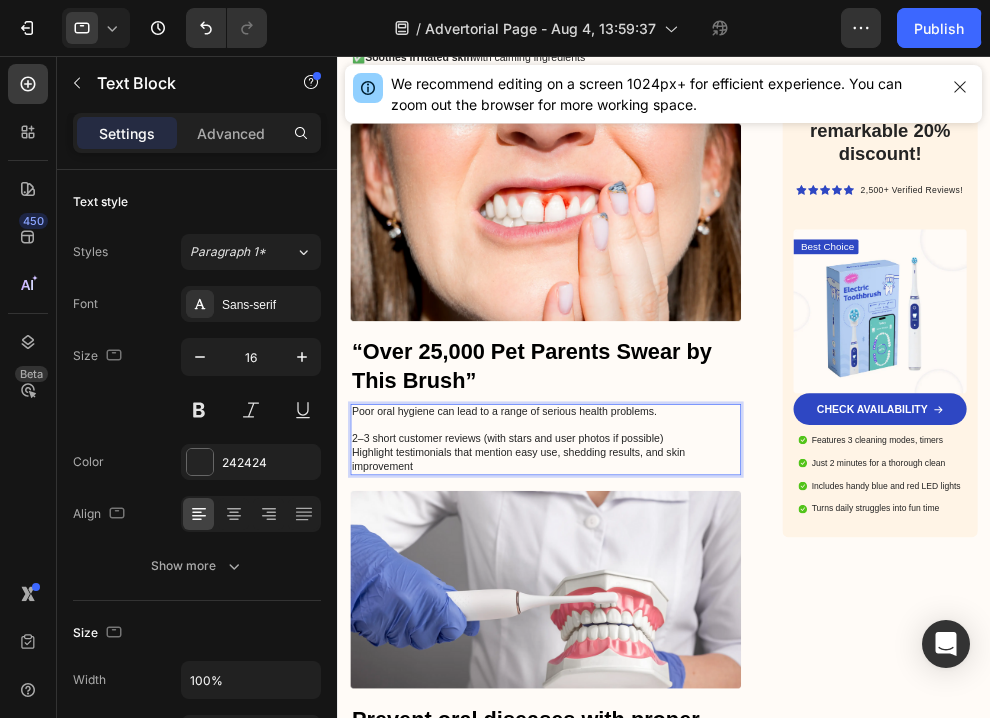 click on "Poor oral hygiene can lead to a range of serious health problems. 2–3 short customer reviews (with stars and user photos if possible)" at bounding box center [653, 618] 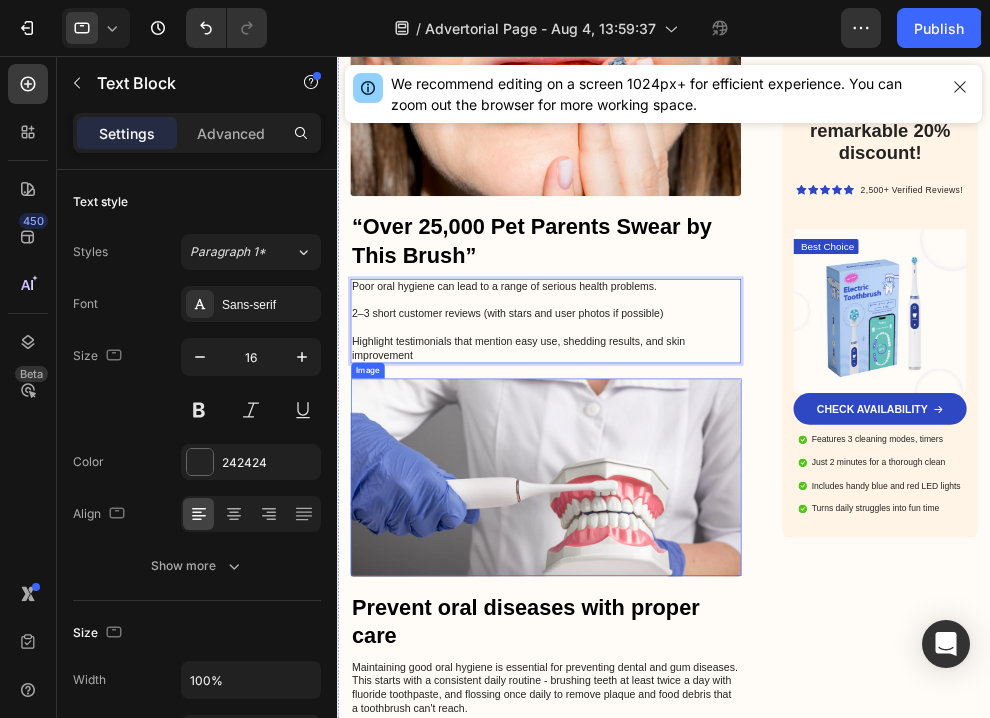 scroll, scrollTop: 1574, scrollLeft: 0, axis: vertical 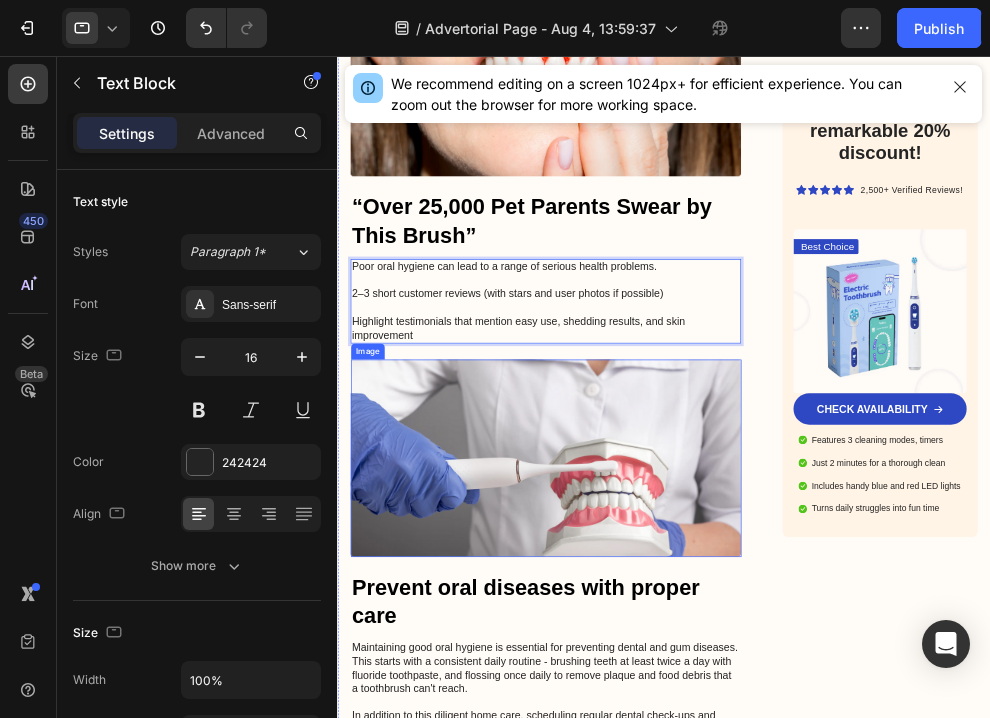 click at bounding box center [653, 667] 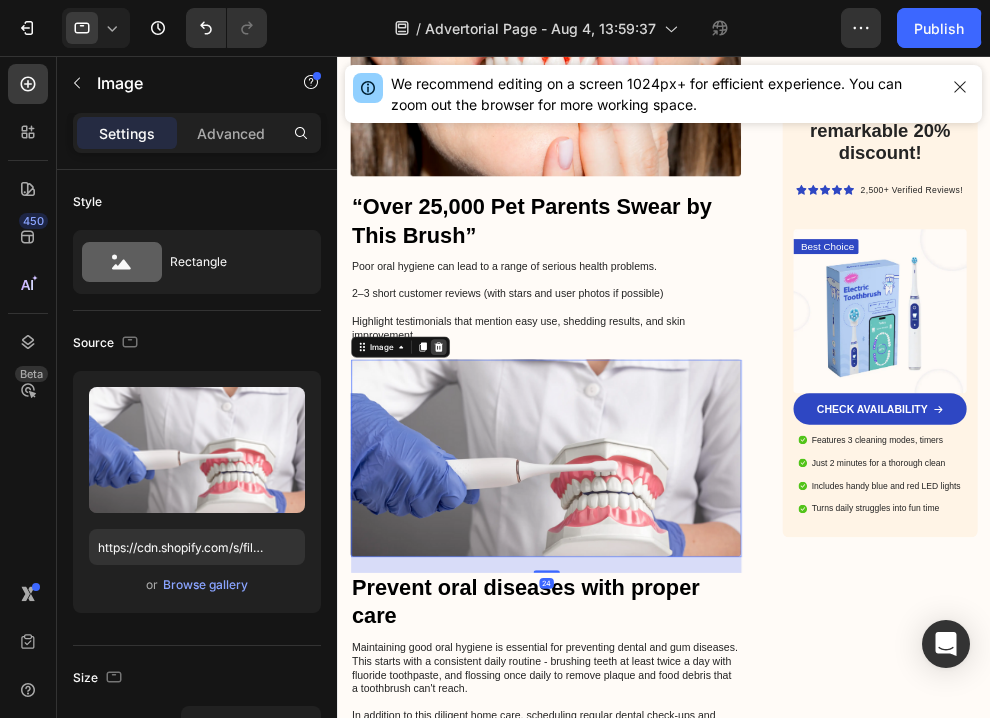 click 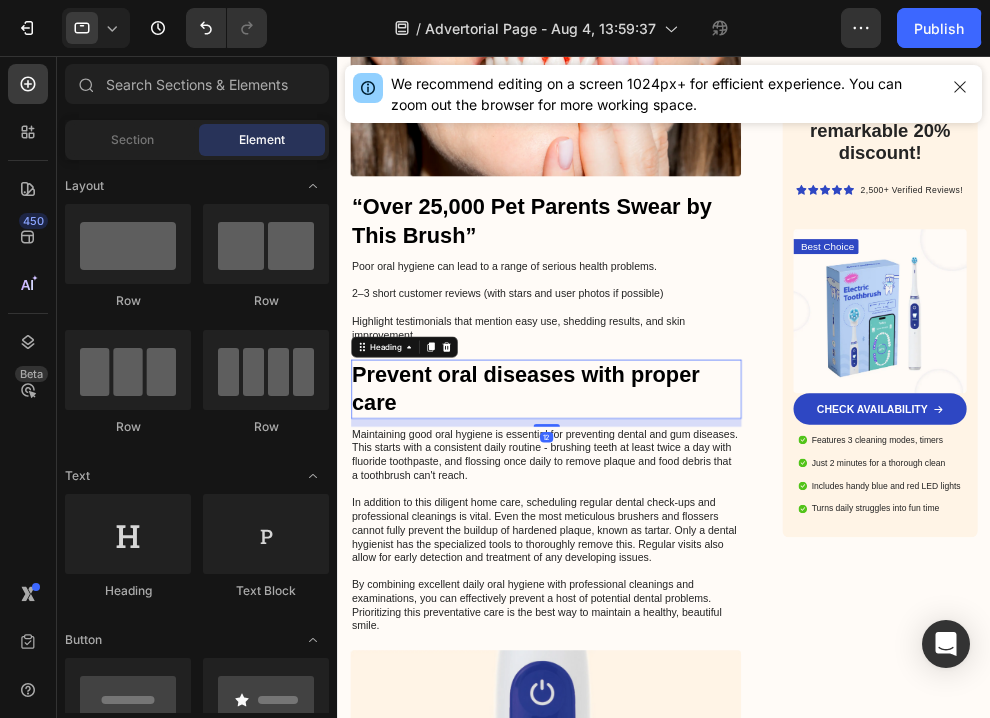click on "Prevent oral diseases with proper care" at bounding box center [653, 562] 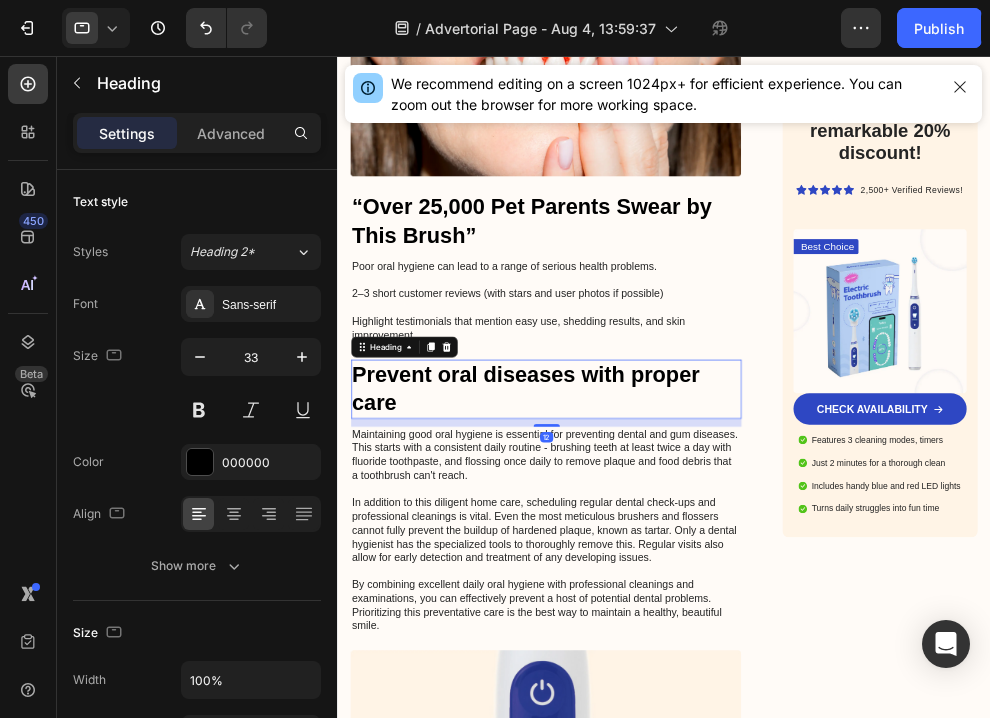 click on "Prevent oral diseases with proper care" at bounding box center [653, 562] 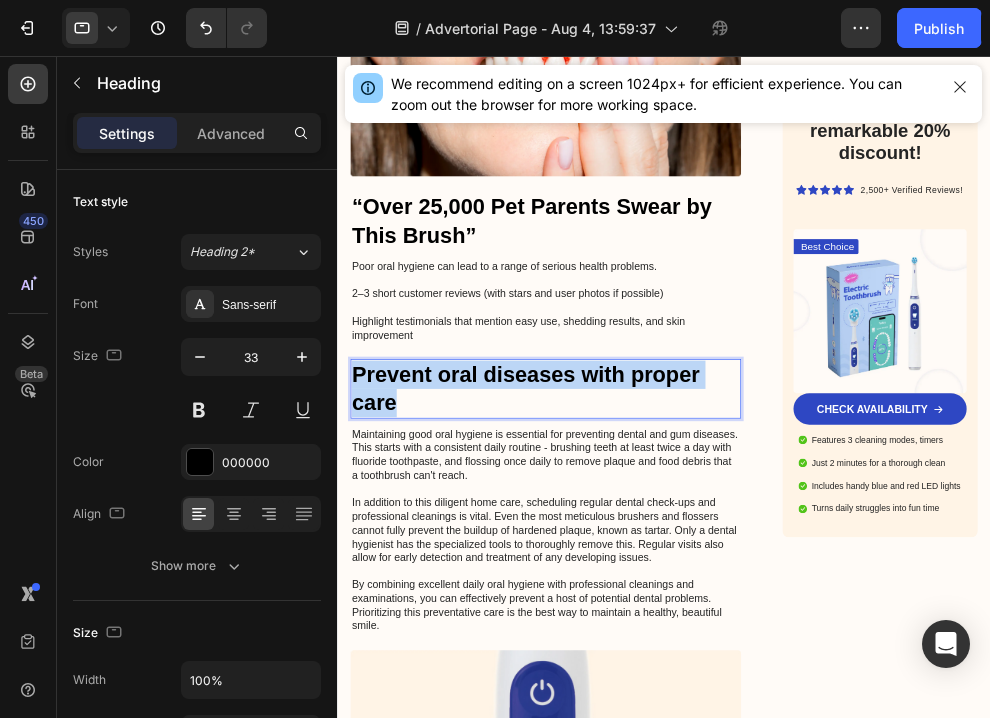 click on "Prevent oral diseases with proper care" at bounding box center (653, 562) 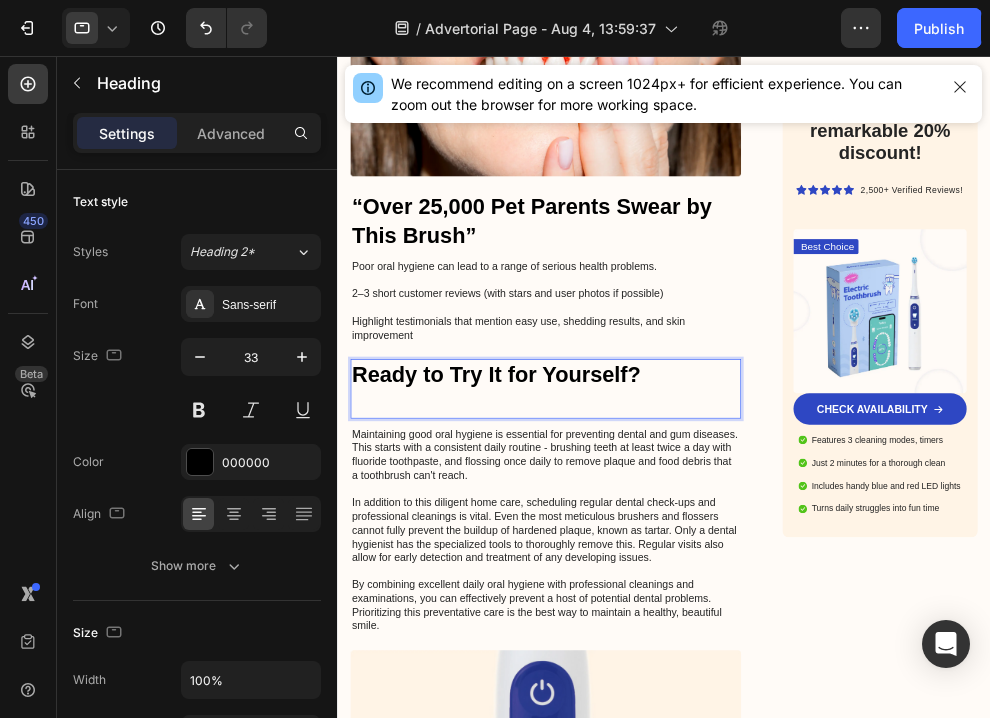 click at bounding box center [653, 583] 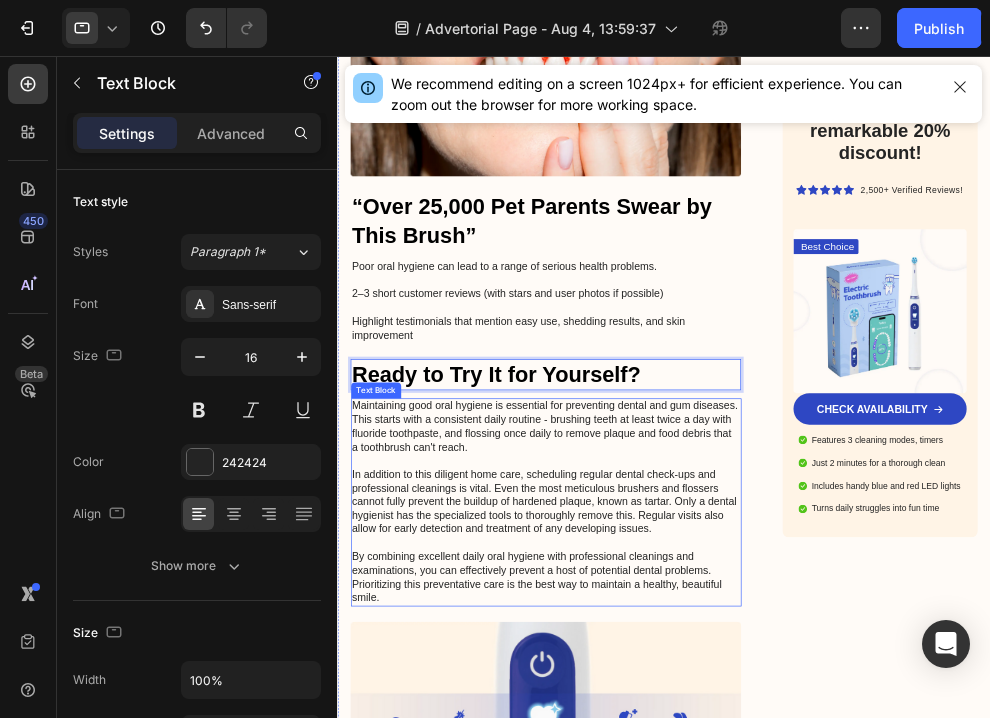 click on "Maintaining good oral hygiene is essential for preventing dental and gum diseases. This starts with a consistent daily routine - brushing teeth at least twice a day with fluoride toothpaste, and flossing once daily to remove plaque and food debris that a toothbrush can't reach. In addition to this diligent home care, scheduling regular dental check-ups and professional cleanings is vital. Even the most meticulous brushers and flossers cannot fully prevent the buildup of hardened plaque, known as tartar. Only a dental hygienist has the specialized tools to thoroughly remove this. Regular visits also allow for early detection and treatment of any developing issues. By combining excellent daily oral hygiene with professional cleanings and examinations, you can effectively prevent a host of potential dental problems. Prioritizing this preventative care is the best way to maintain a healthy, beautiful smile." at bounding box center [653, 734] 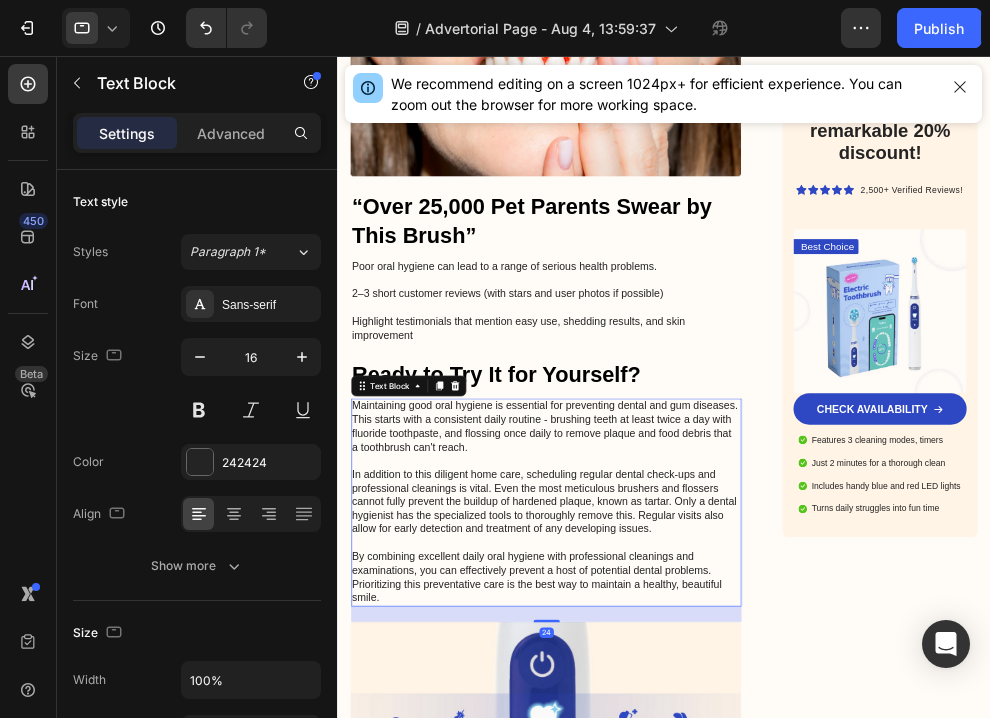 click on "Maintaining good oral hygiene is essential for preventing dental and gum diseases. This starts with a consistent daily routine - brushing teeth at least twice a day with fluoride toothpaste, and flossing once daily to remove plaque and food debris that a toothbrush can't reach. In addition to this diligent home care, scheduling regular dental check-ups and professional cleanings is vital. Even the most meticulous brushers and flossers cannot fully prevent the buildup of hardened plaque, known as tartar. Only a dental hygienist has the specialized tools to thoroughly remove this. Regular visits also allow for early detection and treatment of any developing issues. By combining excellent daily oral hygiene with professional cleanings and examinations, you can effectively prevent a host of potential dental problems. Prioritizing this preventative care is the best way to maintain a healthy, beautiful smile." at bounding box center [653, 734] 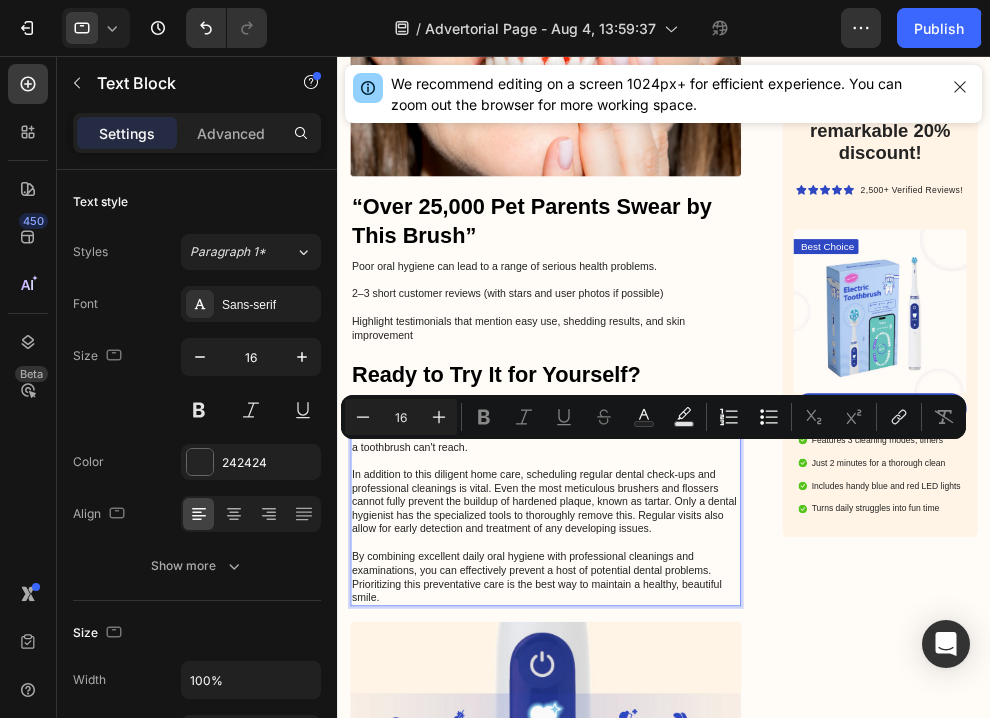 drag, startPoint x: 624, startPoint y: 744, endPoint x: 460, endPoint y: 852, distance: 196.367 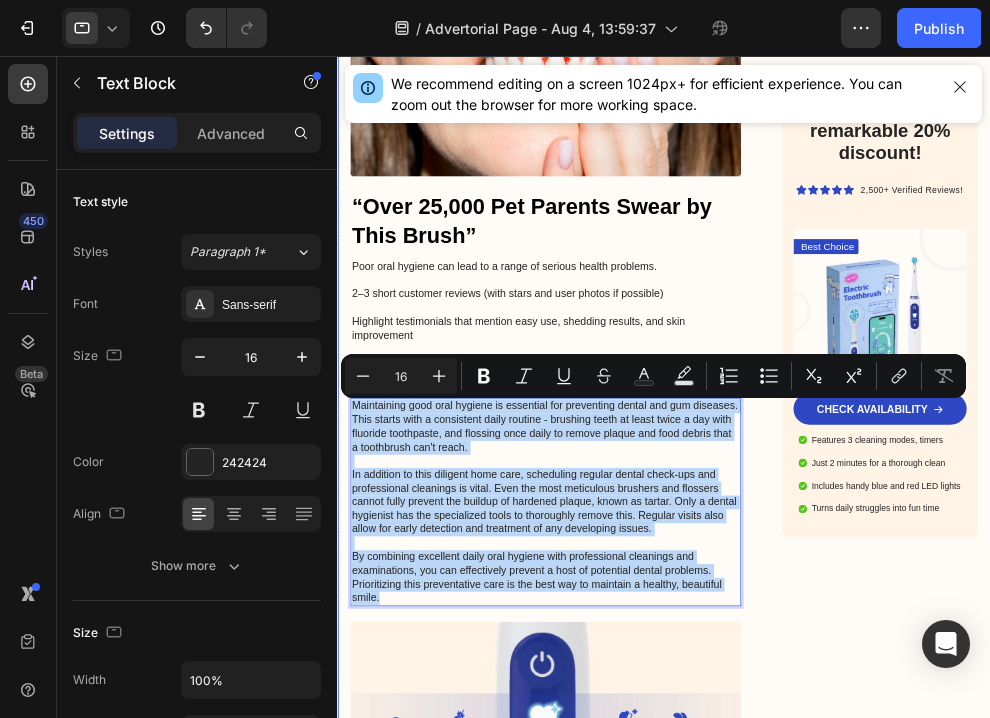 drag, startPoint x: 437, startPoint y: 875, endPoint x: 344, endPoint y: 594, distance: 295.98987 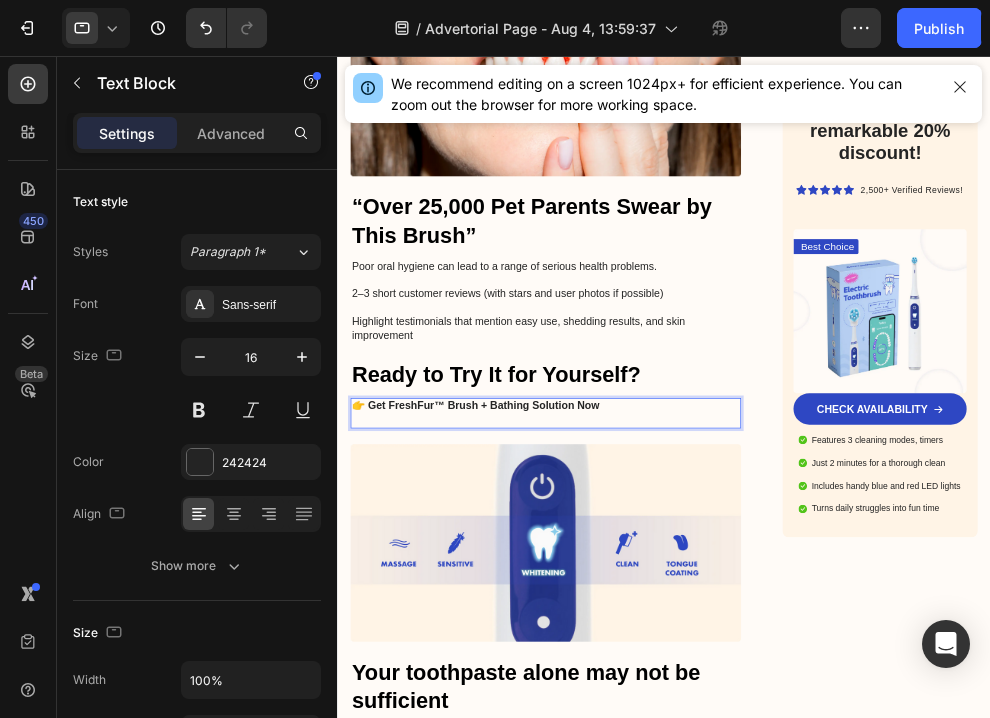 click on "👉 Get FreshFur™ Brush + Bathing Solution Now" at bounding box center (653, 588) 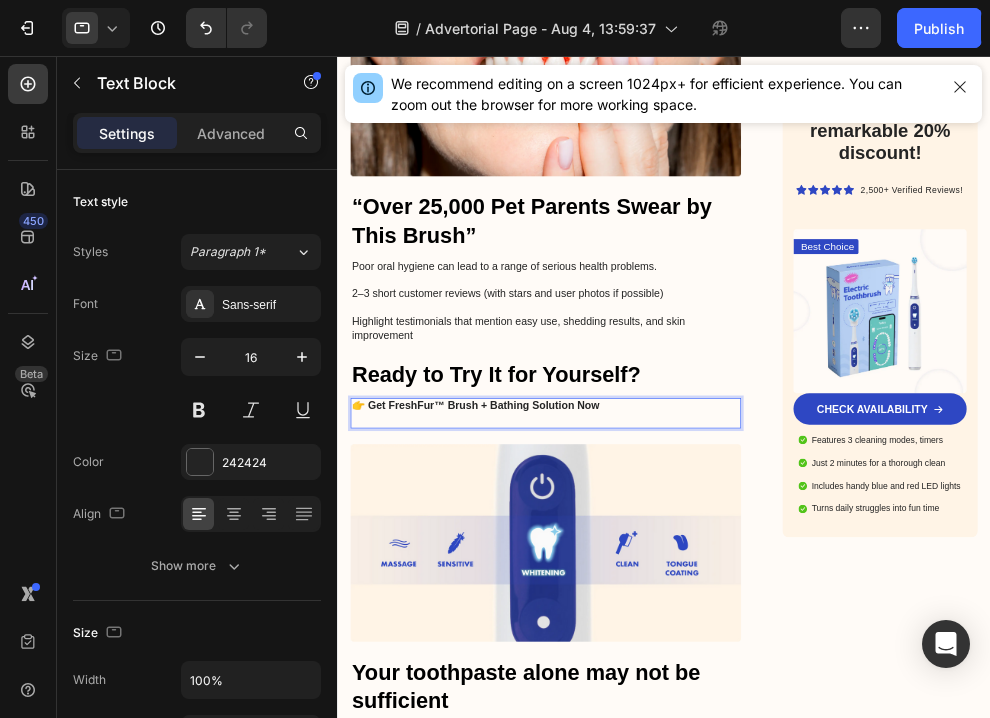 click at bounding box center [653, 609] 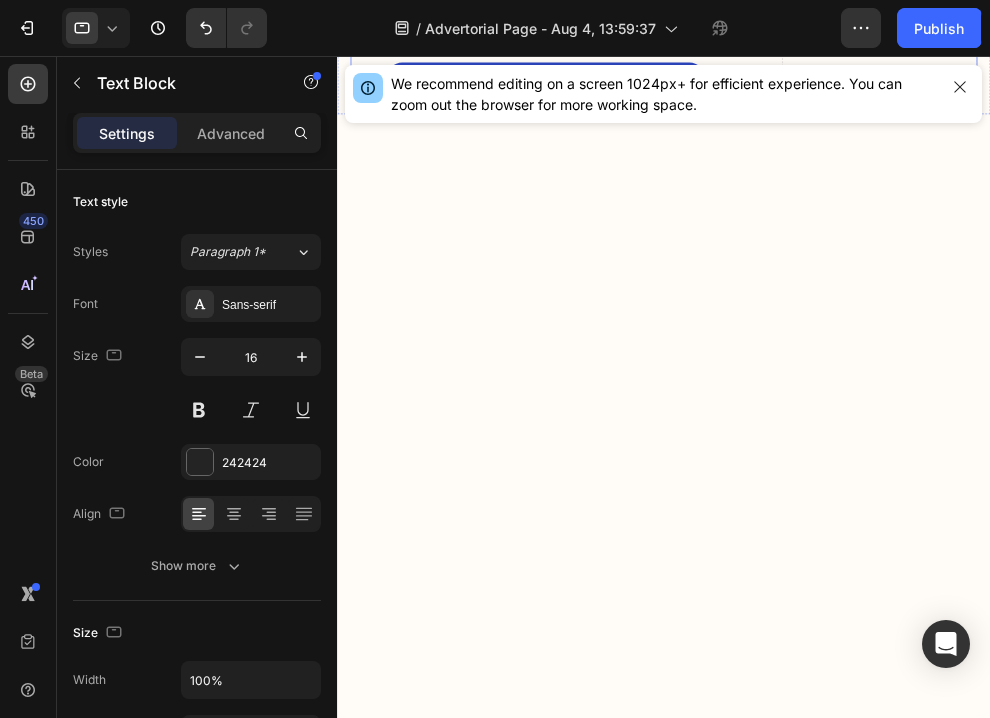 scroll, scrollTop: 6609, scrollLeft: 0, axis: vertical 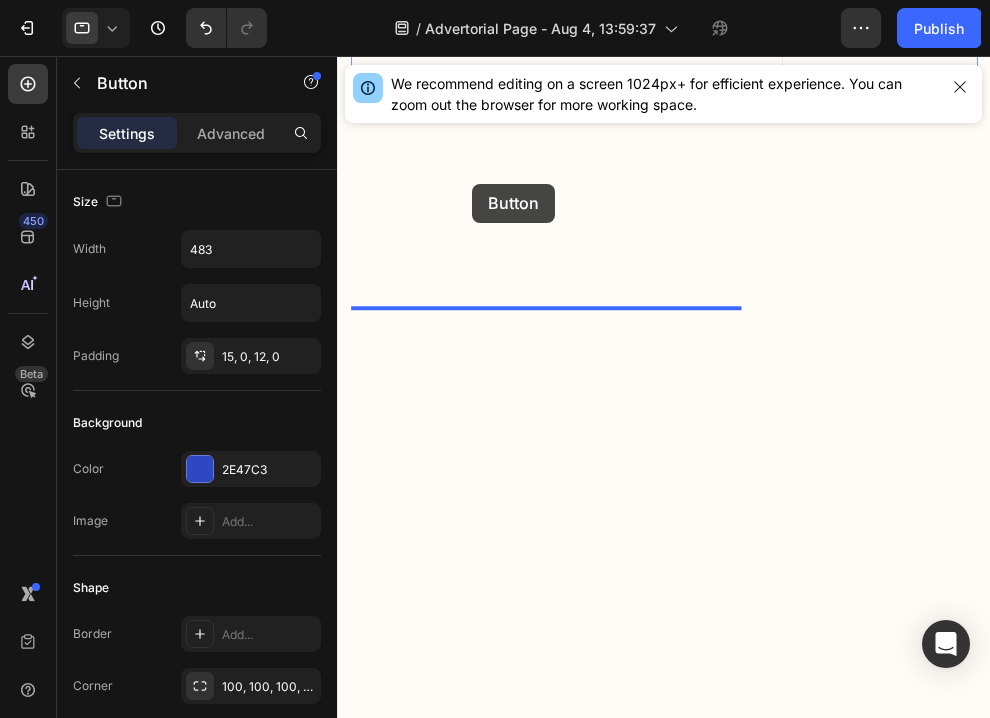 drag, startPoint x: 486, startPoint y: 627, endPoint x: 494, endPoint y: 535, distance: 92.34717 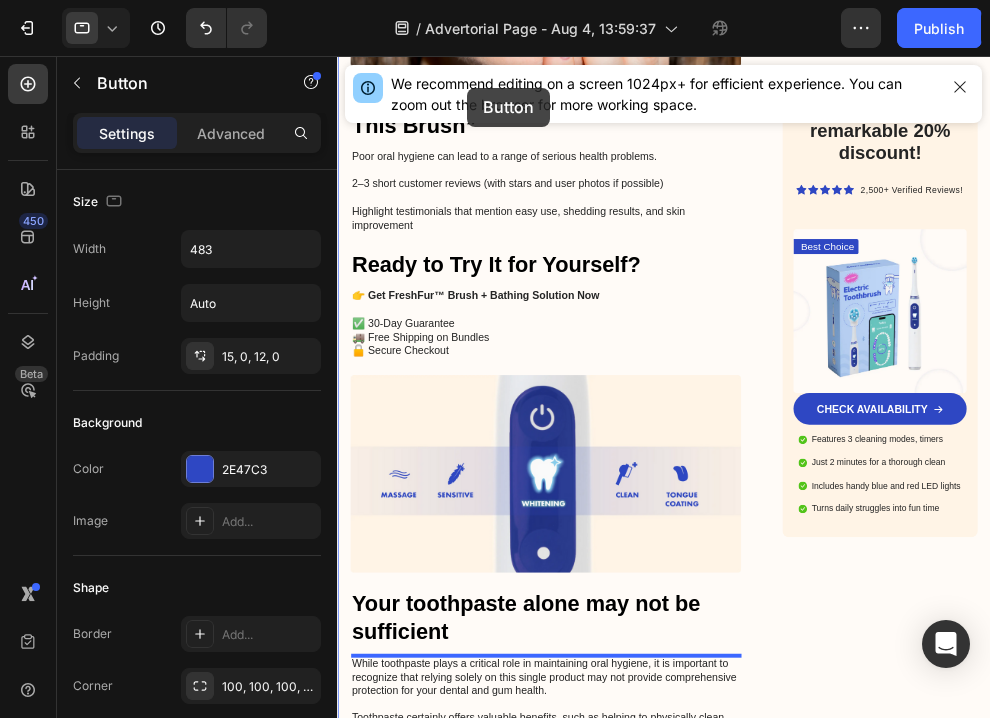 scroll, scrollTop: 1630, scrollLeft: 0, axis: vertical 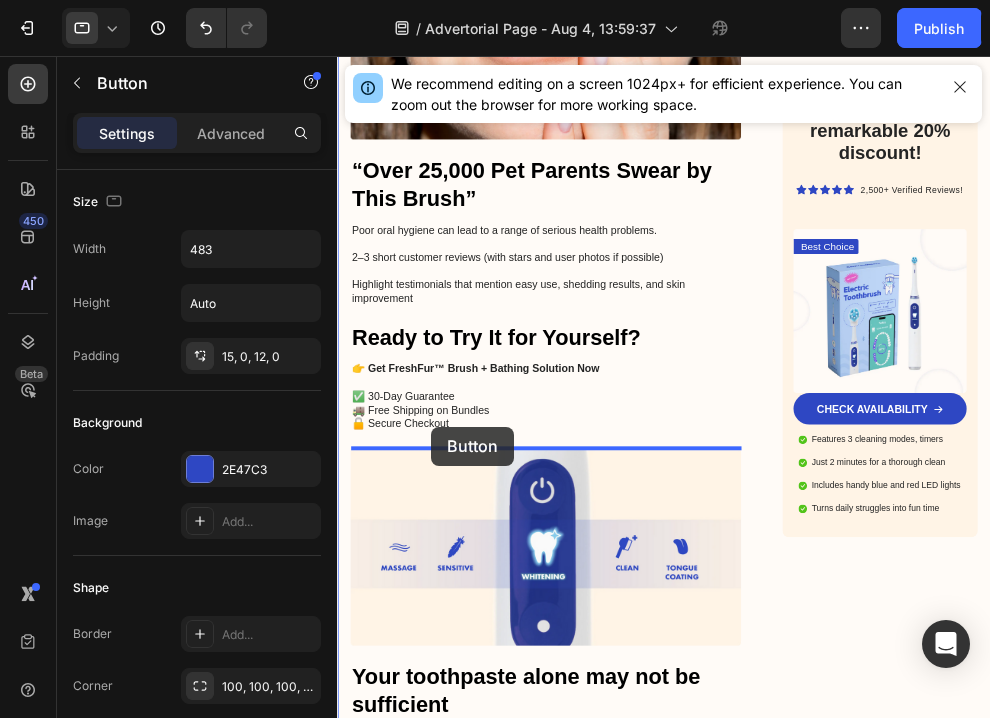 drag, startPoint x: 490, startPoint y: 462, endPoint x: 480, endPoint y: 619, distance: 157.31815 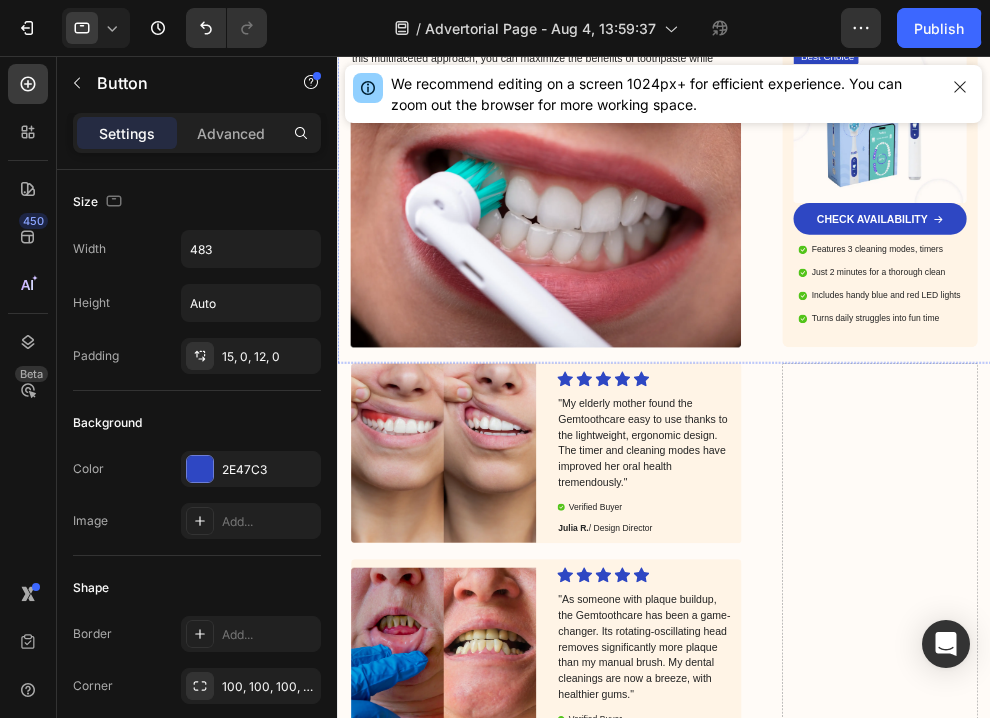 scroll, scrollTop: 3359, scrollLeft: 0, axis: vertical 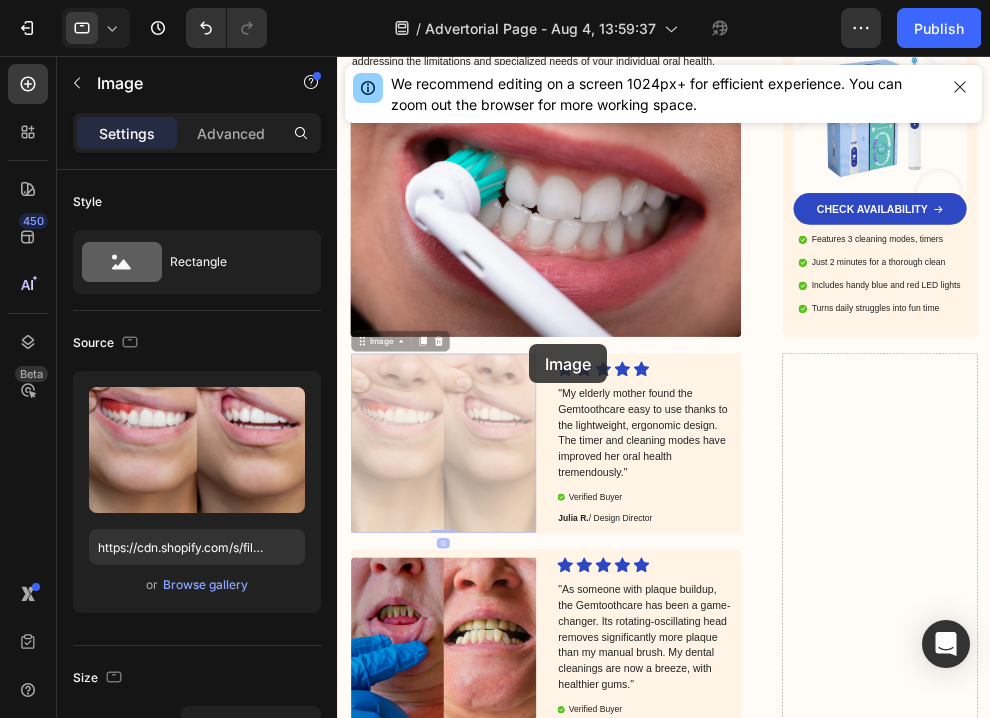 drag, startPoint x: 627, startPoint y: 516, endPoint x: 628, endPoint y: 494, distance: 22.022715 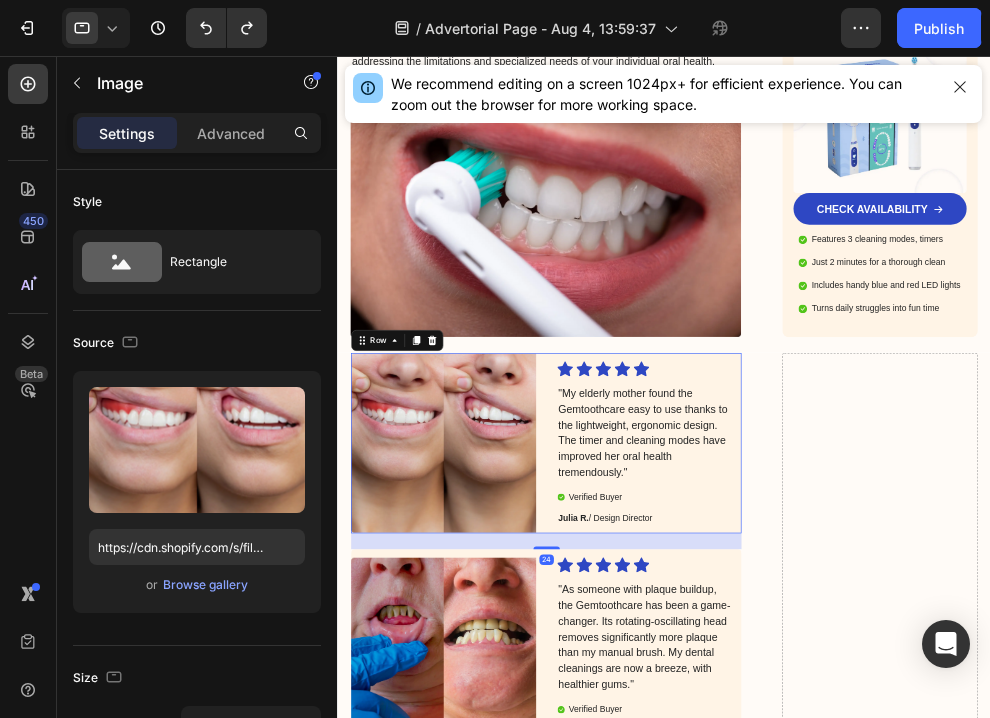 click on "Image
Icon
Icon
Icon
Icon
Icon Icon List "My elderly mother found the Gemtoothcare easy to use thanks to the lightweight, ergonomic design. The timer and cleaning modes have improved her oral health tremendously."  Text Block
Verified Buyer Item List [NAME] [LAST]  / Design Director Text Block Row   24" at bounding box center [653, 644] 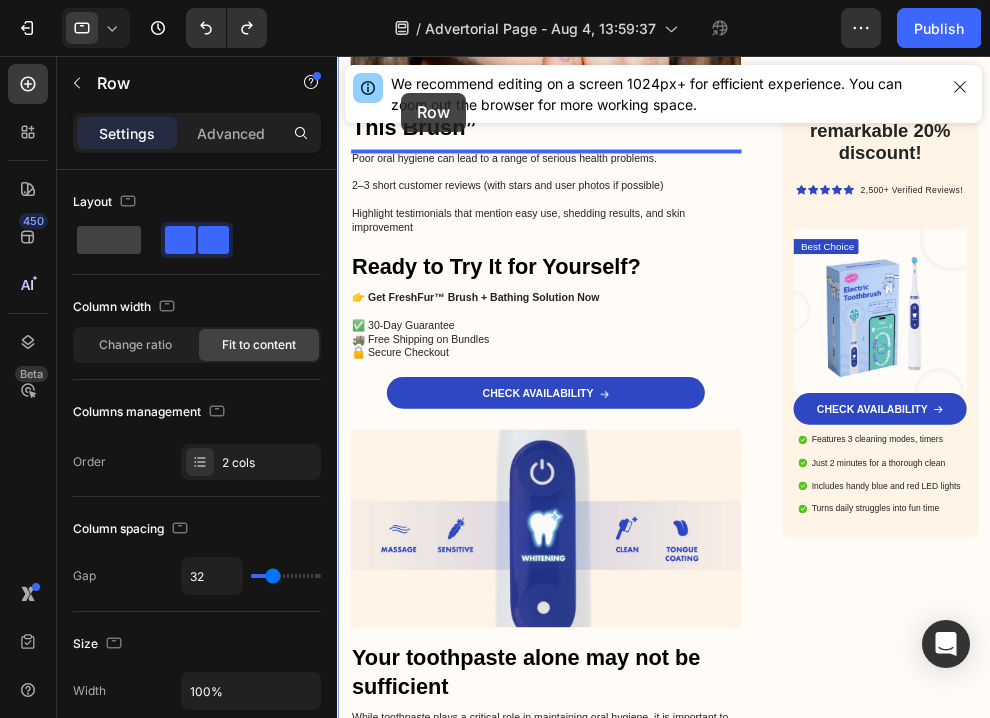 scroll, scrollTop: 1705, scrollLeft: 0, axis: vertical 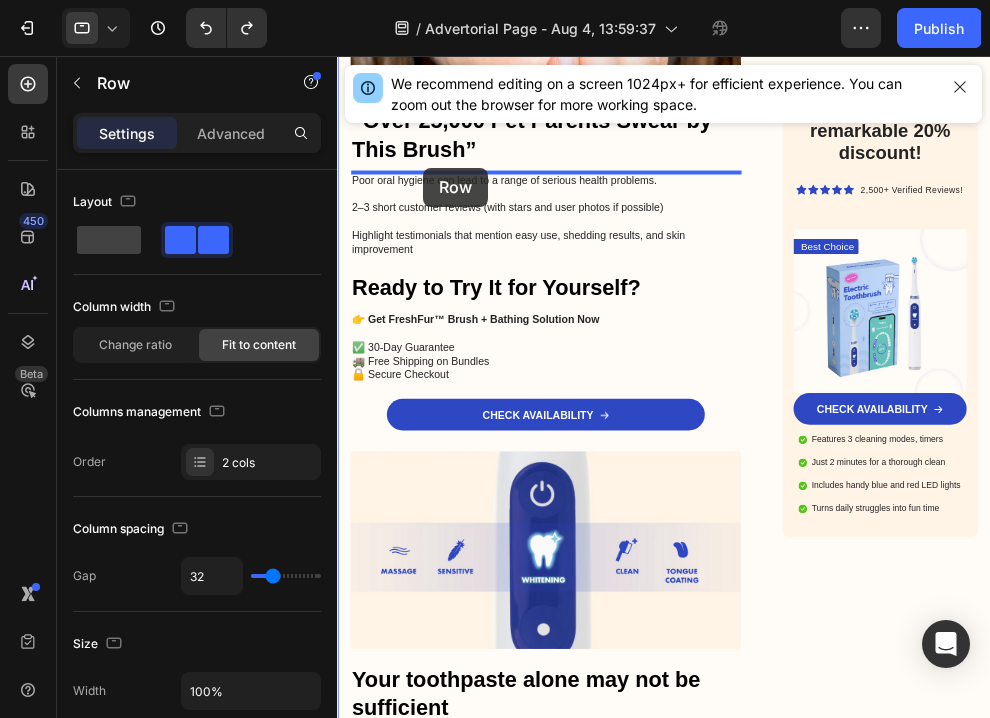 drag, startPoint x: 374, startPoint y: 491, endPoint x: 467, endPoint y: 226, distance: 280.84515 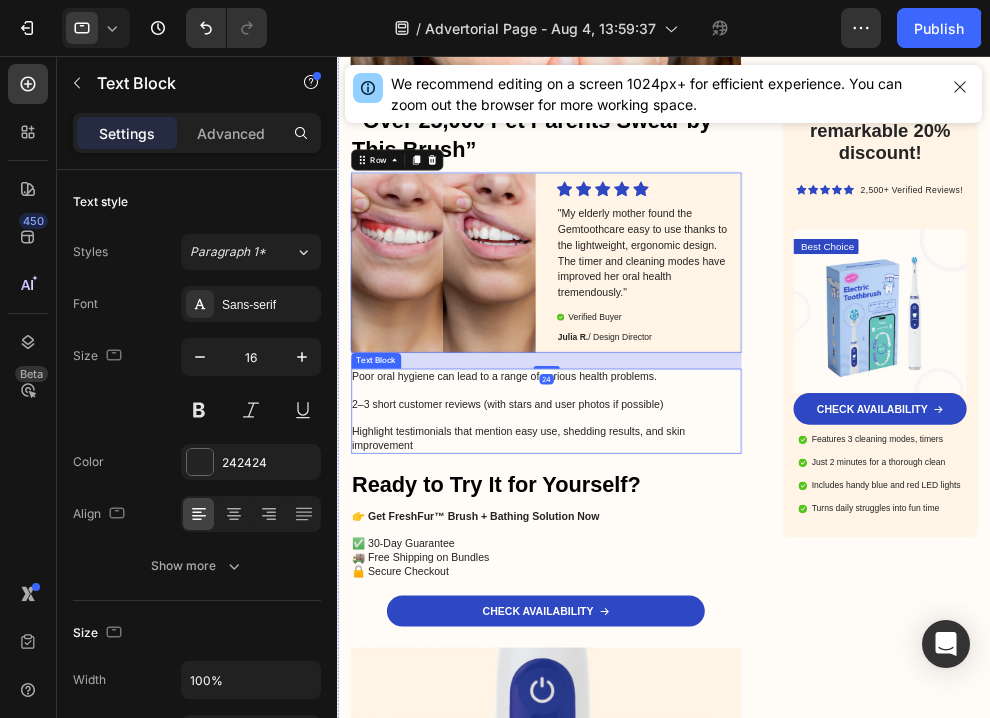 click on "Poor oral hygiene can lead to a range of serious health problems. 2–3 short customer reviews (with stars and user photos if possible)" at bounding box center [653, 565] 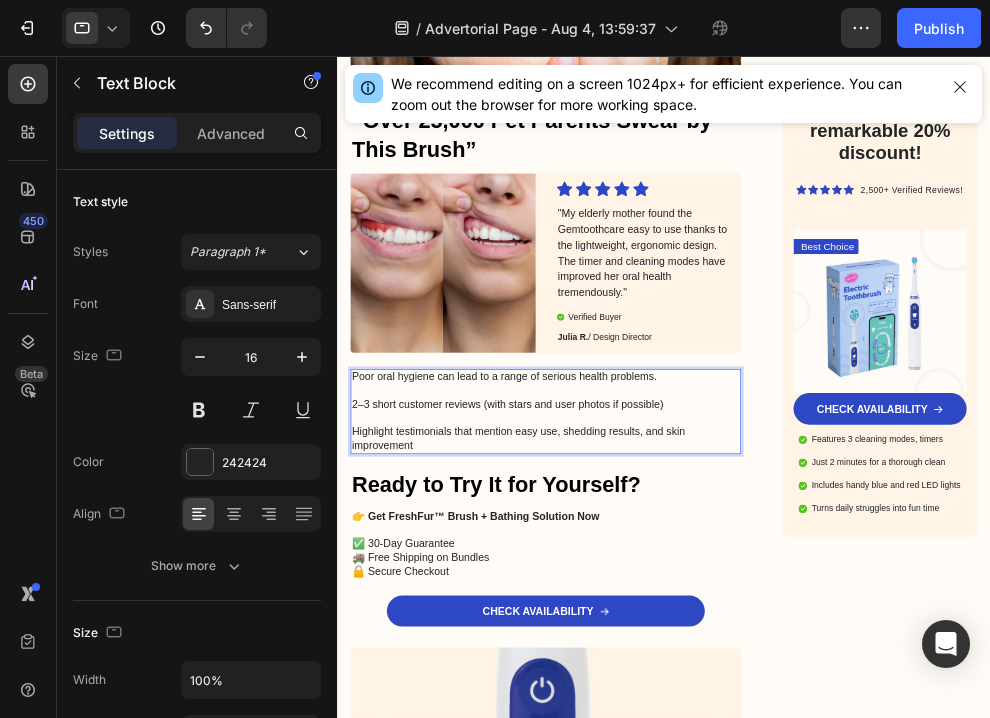 click on "Poor oral hygiene can lead to a range of serious health problems. 2–3 short customer reviews (with stars and user photos if possible)" at bounding box center (653, 565) 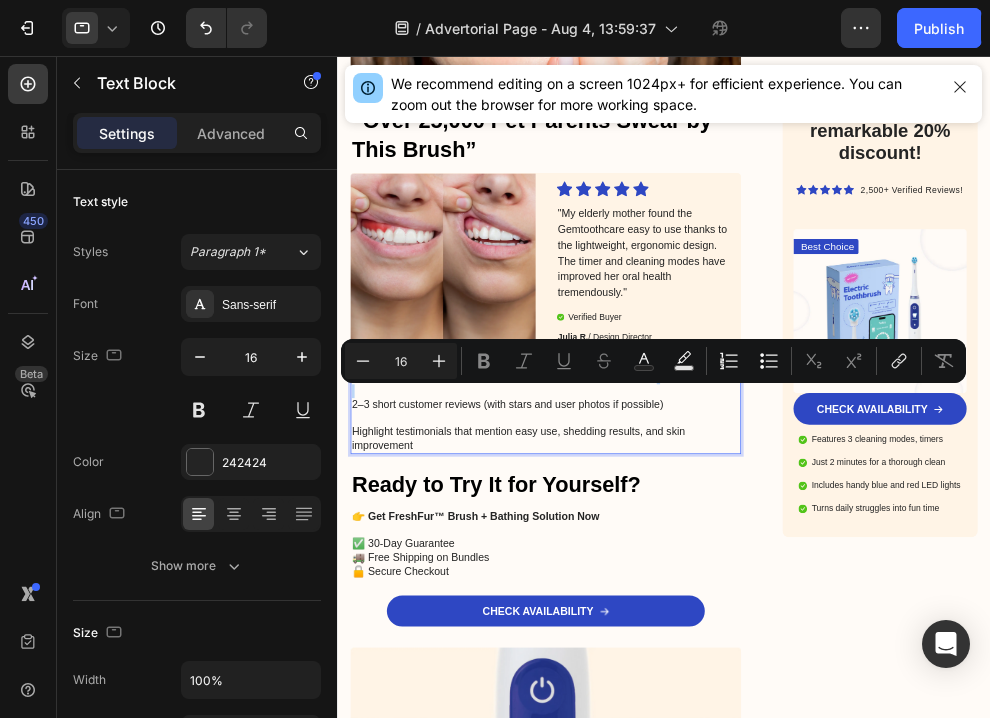 click on "Poor oral hygiene can lead to a range of serious health problems. 2–3 short customer reviews (with stars and user photos if possible)" at bounding box center (653, 565) 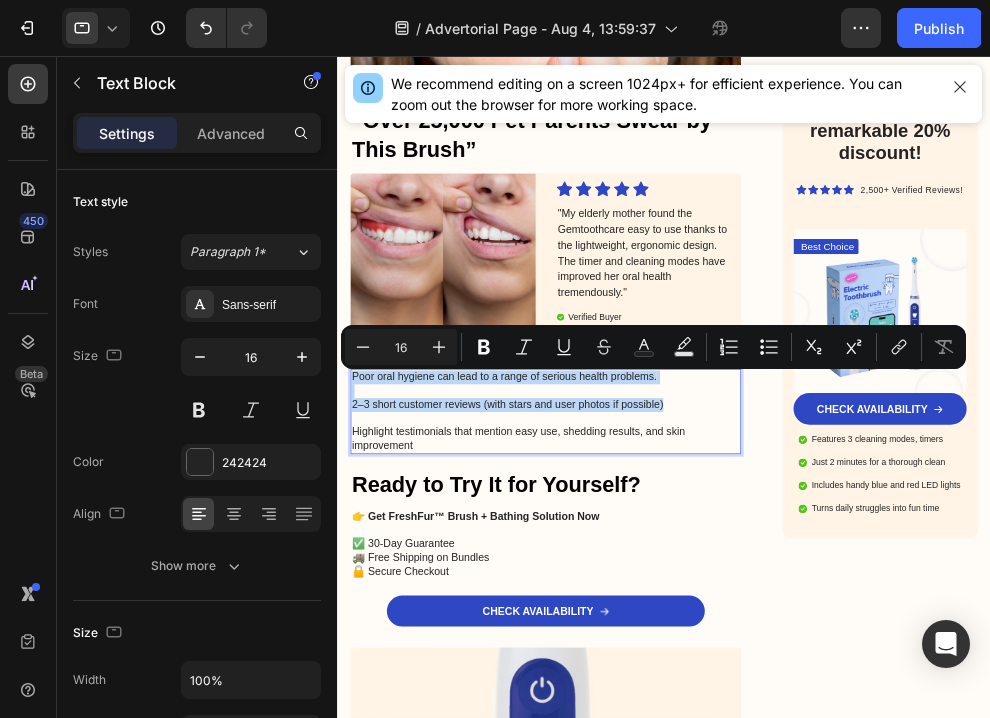 drag, startPoint x: 905, startPoint y: 590, endPoint x: 639, endPoint y: 412, distance: 320.0625 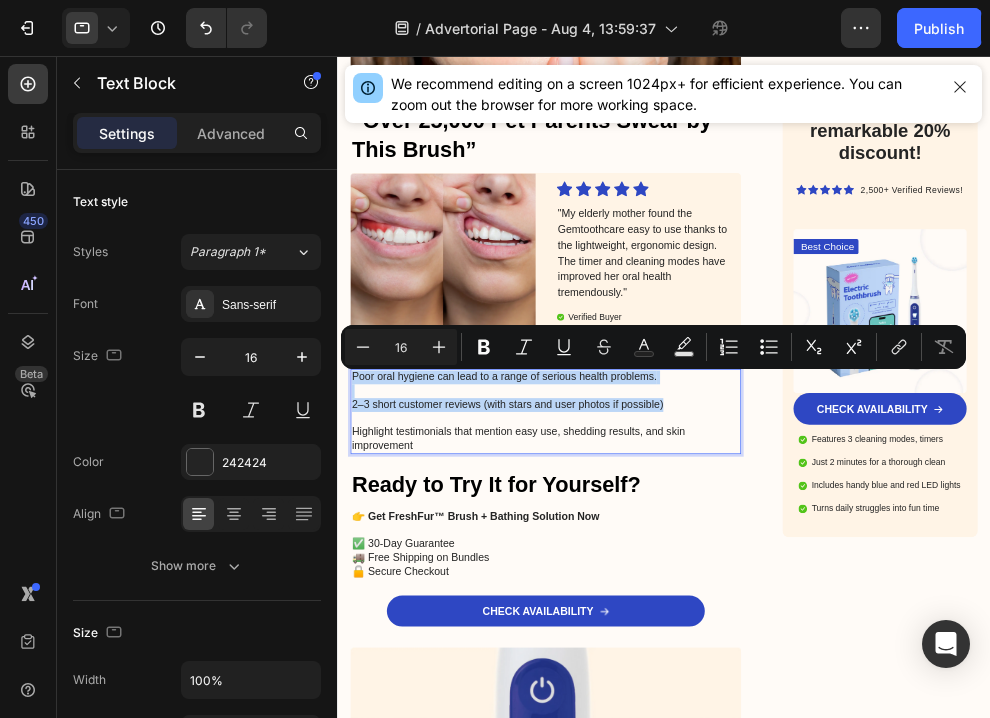 click on "Tablet  ( 992 px) iPhone 13 Mini iPhone 13 Pro iPhone 11 Pro Max iPhone 15 Pro Max Pixel 7 Galaxy S8+ Galaxy S20 Ultra iPad Mini iPad Air iPad Pro Header Image Got Questions? Email Us At   support@[EXAMPLE.COM] Text Block Row Row Advertorial  Text Block “I Was Losing My Mind Over Dog Hair… Until I Found This 2-in-1 Bathing Solution That Changed Everything” Heading A frustrated pet mom reveals the shedding solution that made bath time easier, calmed her dog’s skin, and finally saved her sofa. Text Block Image July [DATE] • By [NAME] [LAST], Dog Mom & Founder of PupMemorial.com Text Block Row Image “My Dog’s Hair Was Taking Over My House…” Heading Every time I brushed Max, I felt like nothing changed. My floors were covered in fur again by the next morning. And don’t even get me started on bath time — it was chaos, and I was always left soaking wet and frustrated.   everything . Text Block Here’s What Makes the FreshFur™ Different: Heading ✅  Removes up to 90% of loose fur  in one bath" at bounding box center [833, 3422] 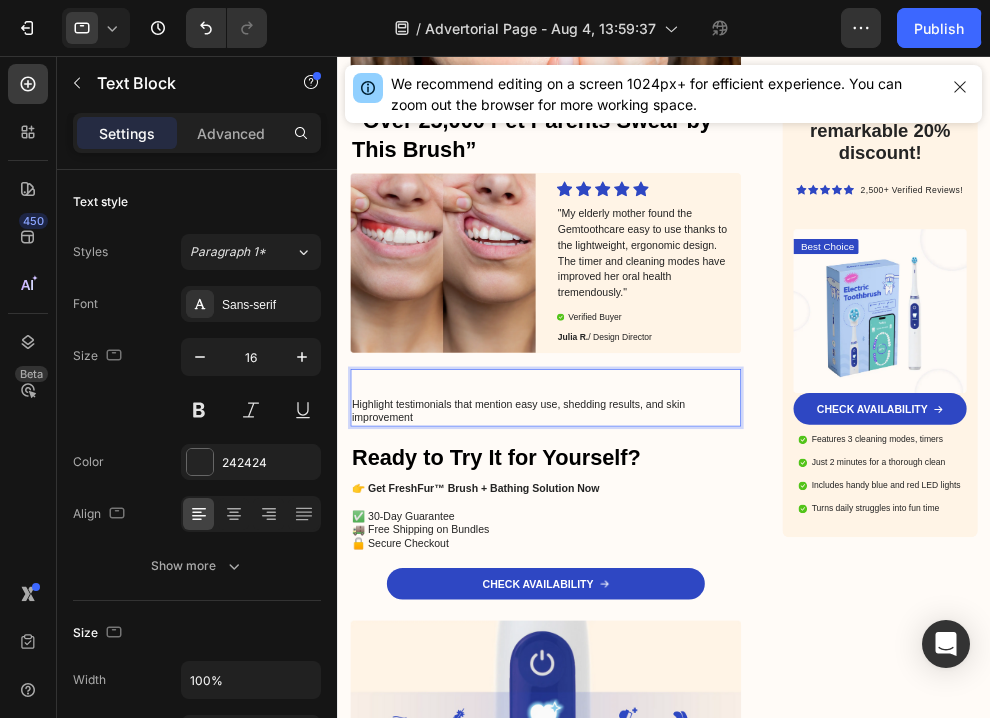 click on "Highlight testimonials that mention easy use, shedding results, and skin improvement" at bounding box center (653, 597) 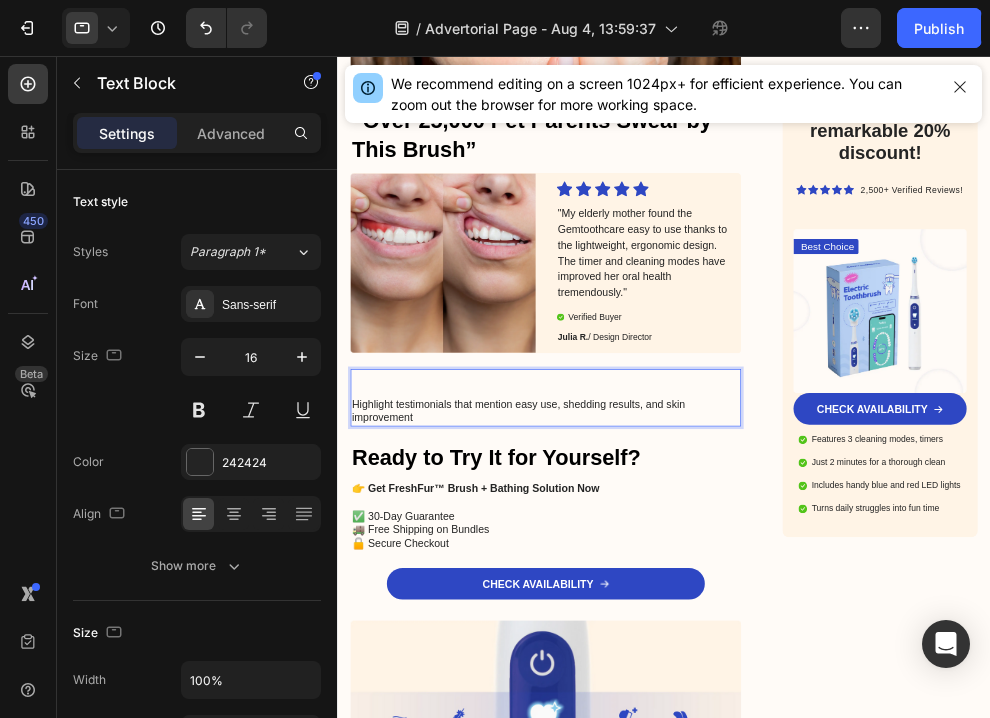click on "Highlight testimonials that mention easy use, shedding results, and skin improvement" at bounding box center [653, 597] 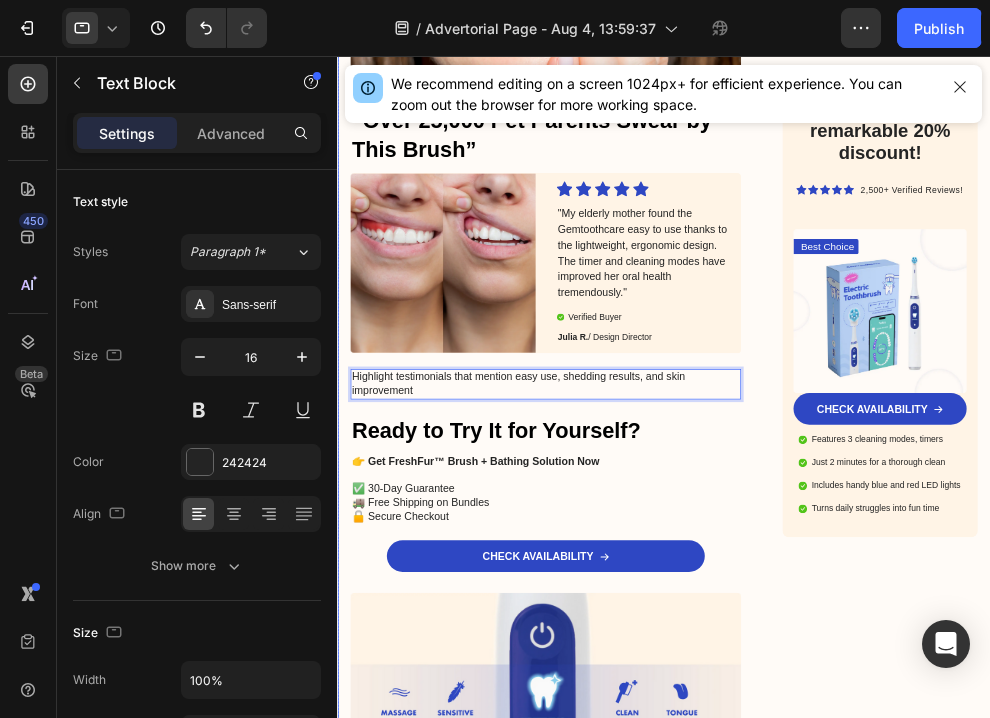 click on "Enjoy a remarkable 20% discount! Heading
Icon
Icon
Icon
Icon
Icon Icon List 2,500+ Verified Reviews! Text Block Row Best Choice Text Block Image
CHECK AVAILABILITY Button
Features 3 cleaning modes, timers
Just 2 minutes for a thorough clean
Includes handy blue and red LED lights
Turns daily struggles into fun time Item List Row" at bounding box center (1160, 451) 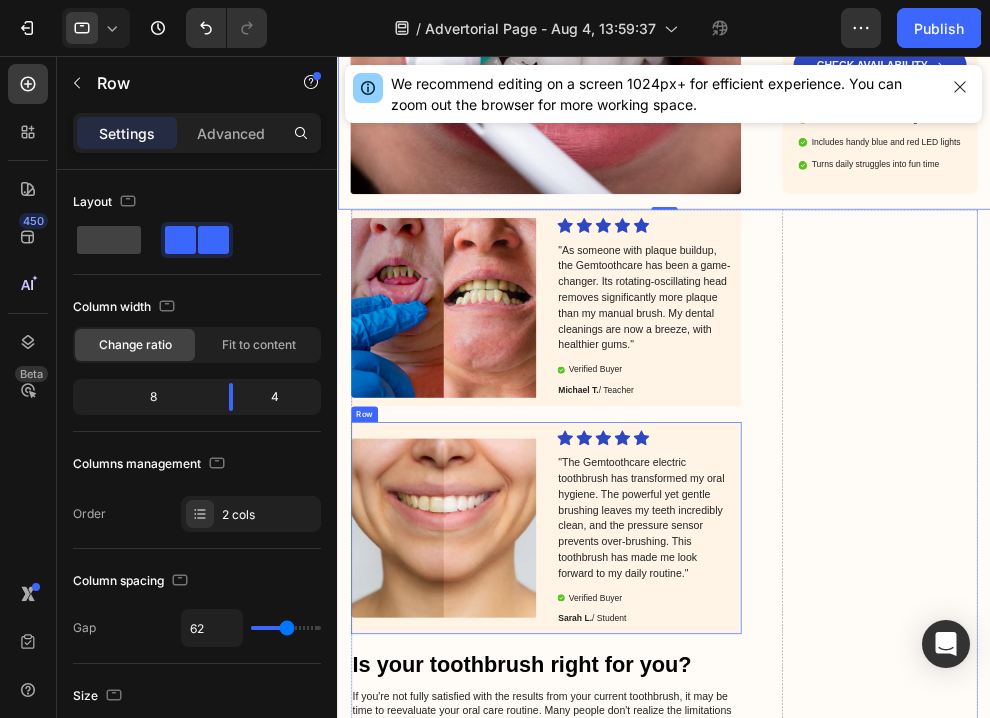 scroll, scrollTop: 3762, scrollLeft: 0, axis: vertical 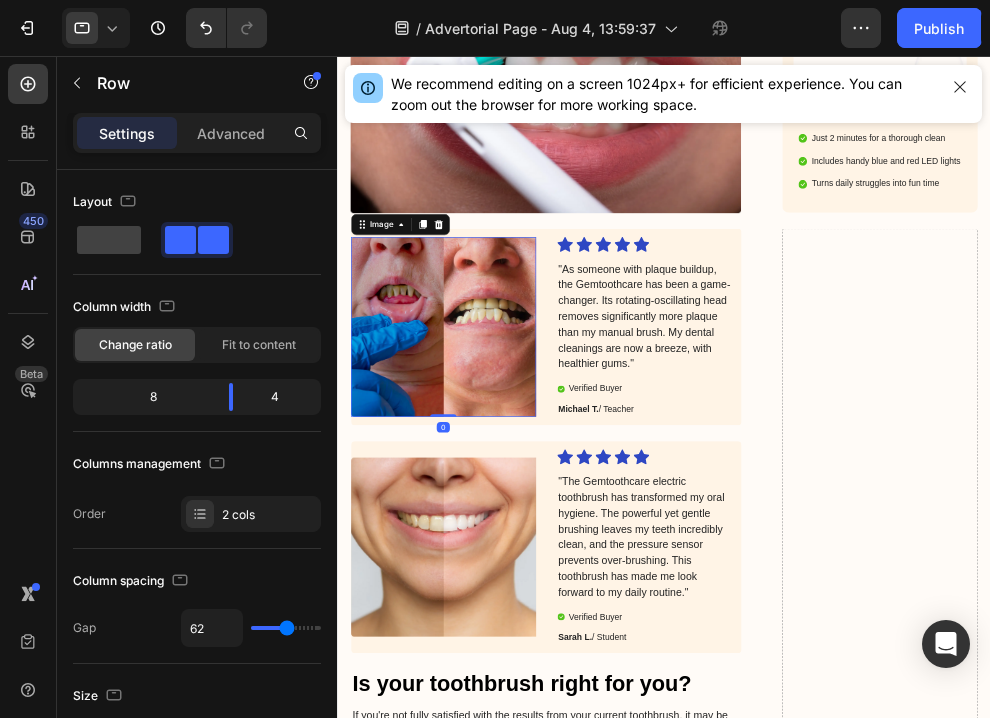 click at bounding box center [497, 468] 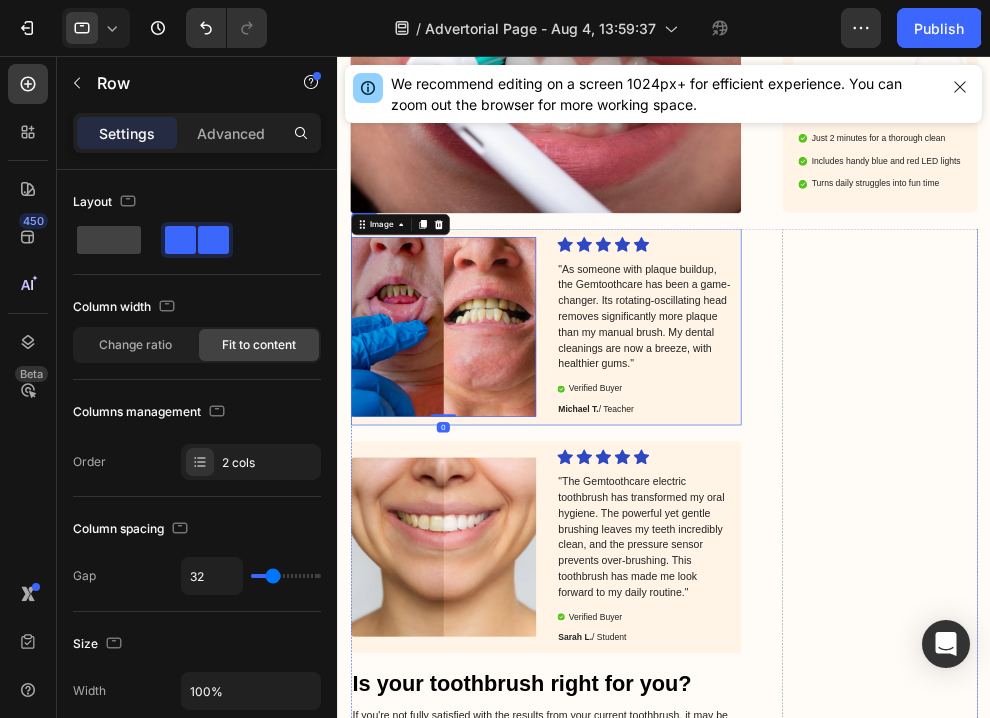 click on "Image   0
Icon
Icon
Icon
Icon
Icon Icon List "As someone with plaque buildup, the Gemtoothcare has been a game-changer. Its rotating-oscillating head removes significantly more plaque than my manual brush. My dental cleanings are now a breeze, with healthier gums."  Text Block
Verified Buyer Item List [FIRST] [LAST]  / Teacher Text Block Row" at bounding box center (653, 468) 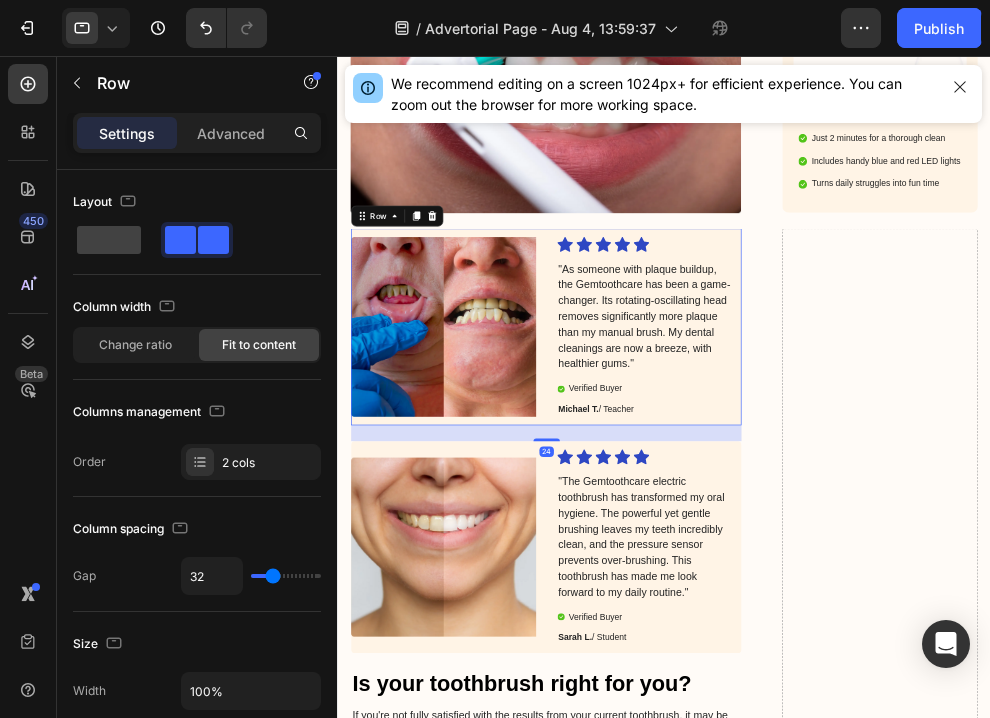 click on "Image" at bounding box center (497, 468) 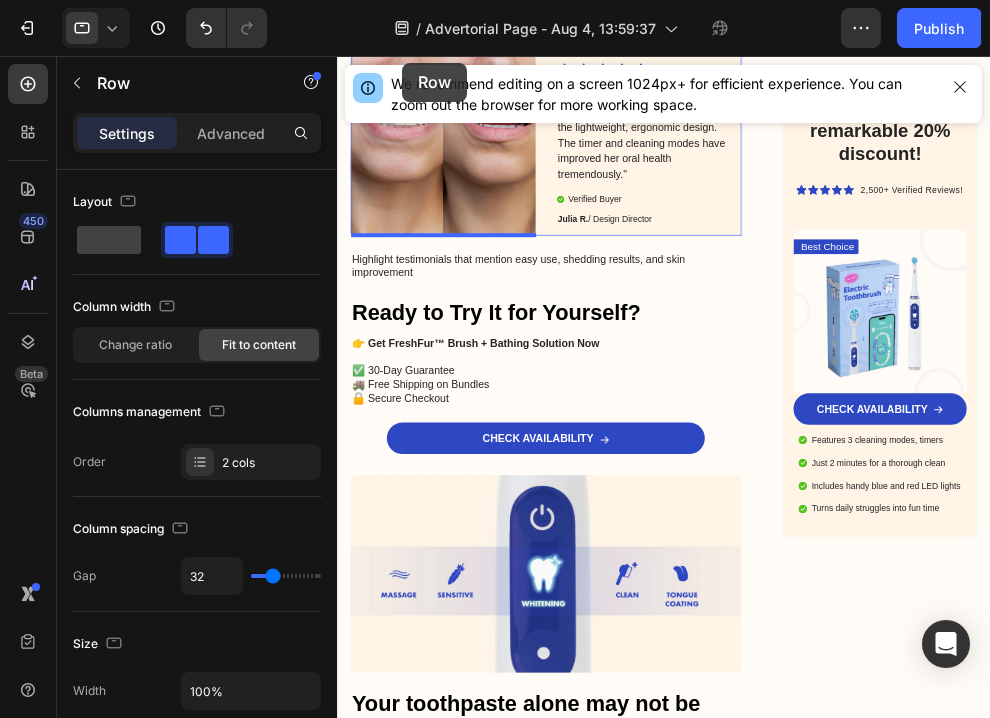 scroll, scrollTop: 1830, scrollLeft: 0, axis: vertical 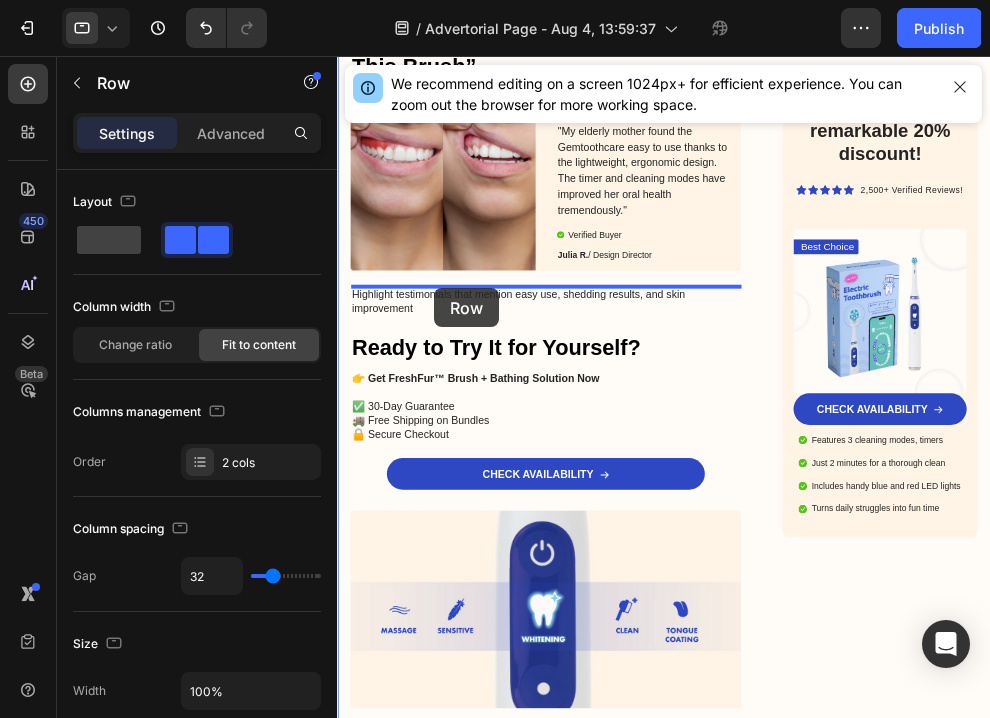 drag, startPoint x: 372, startPoint y: 303, endPoint x: 485, endPoint y: 409, distance: 154.93547 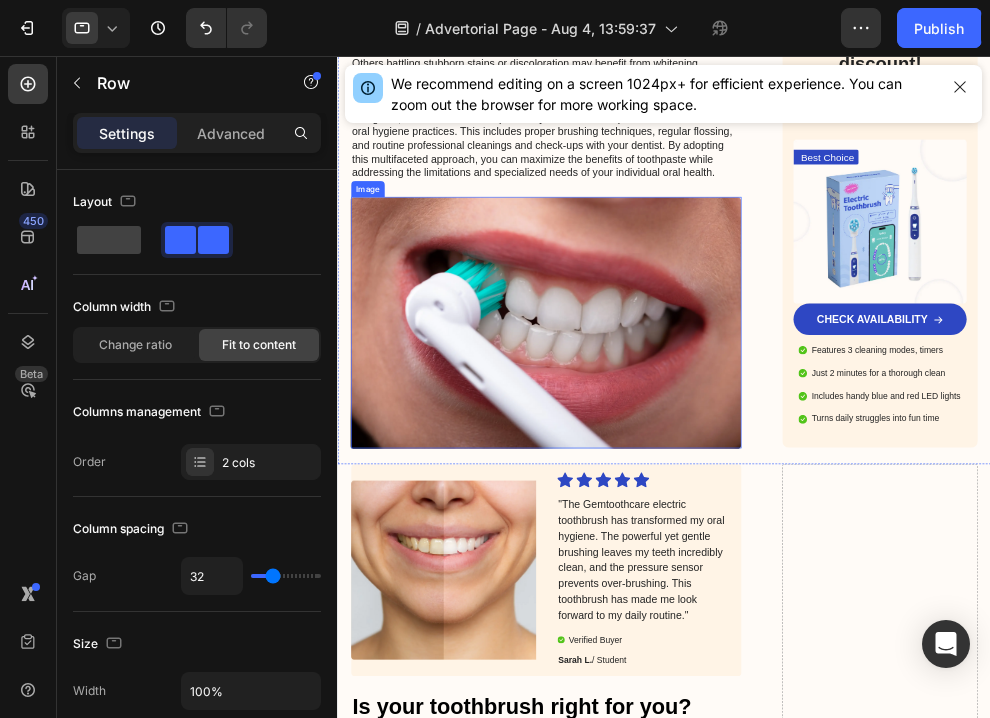 scroll, scrollTop: 3759, scrollLeft: 0, axis: vertical 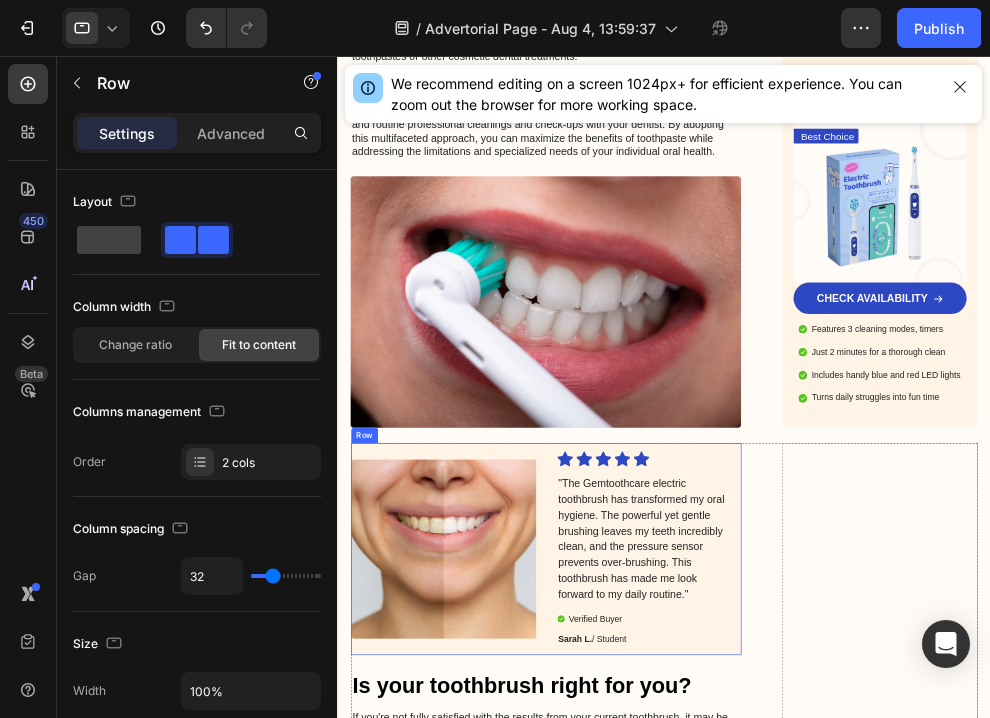 click on "Image" at bounding box center [497, 806] 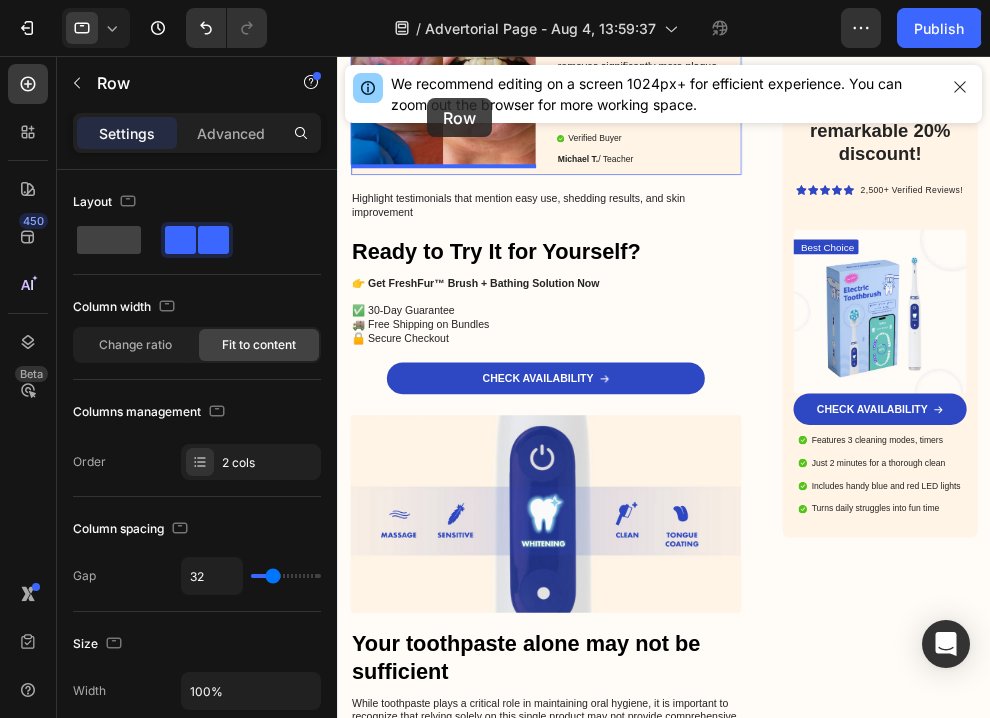 scroll, scrollTop: 2271, scrollLeft: 0, axis: vertical 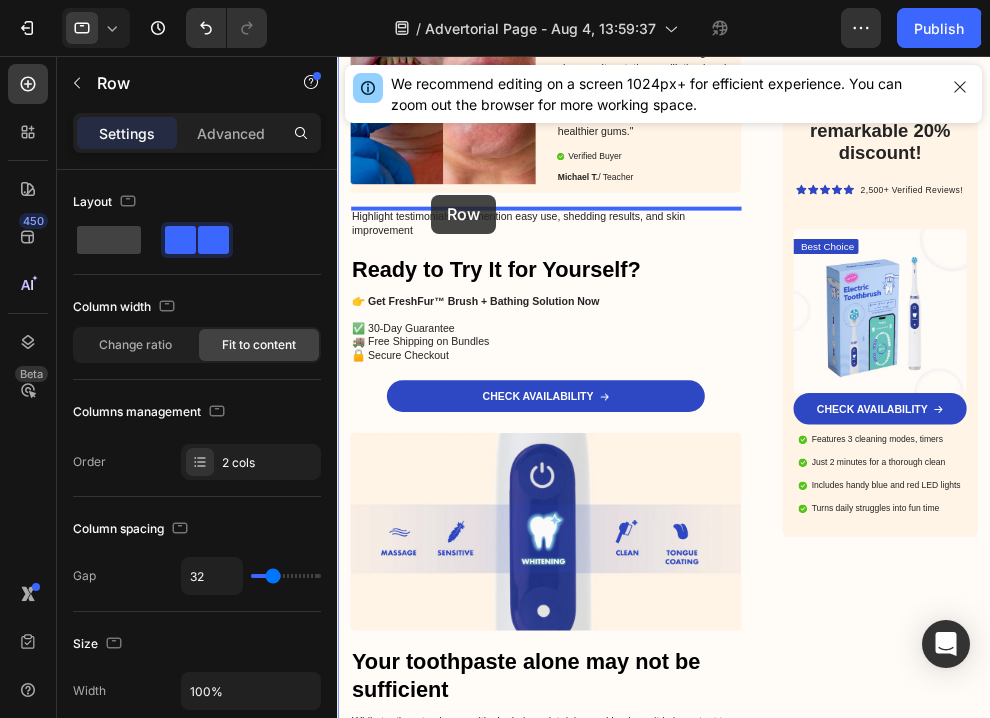 drag, startPoint x: 374, startPoint y: 627, endPoint x: 480, endPoint y: 267, distance: 375.28122 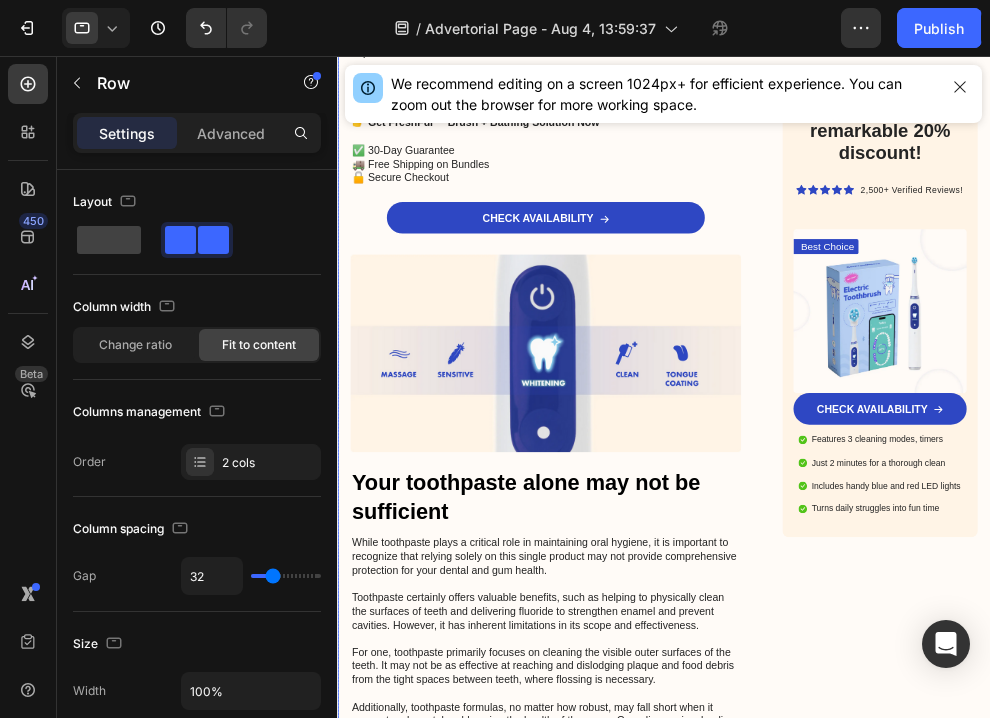 scroll, scrollTop: 2905, scrollLeft: 0, axis: vertical 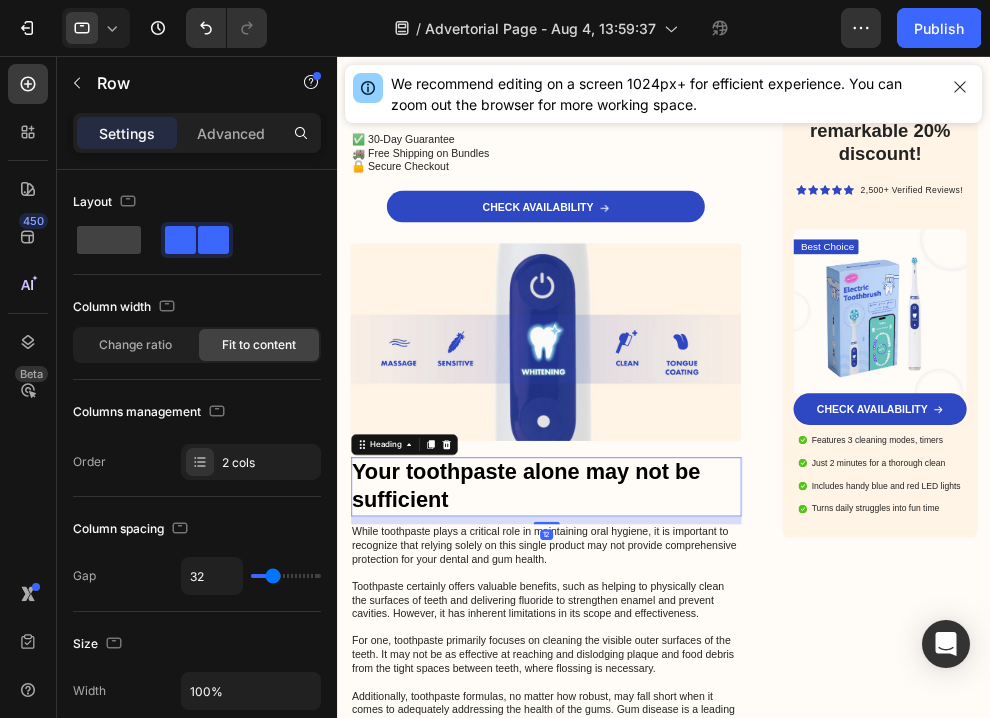 click on "Your toothpaste alone may not be sufficient" at bounding box center [653, 710] 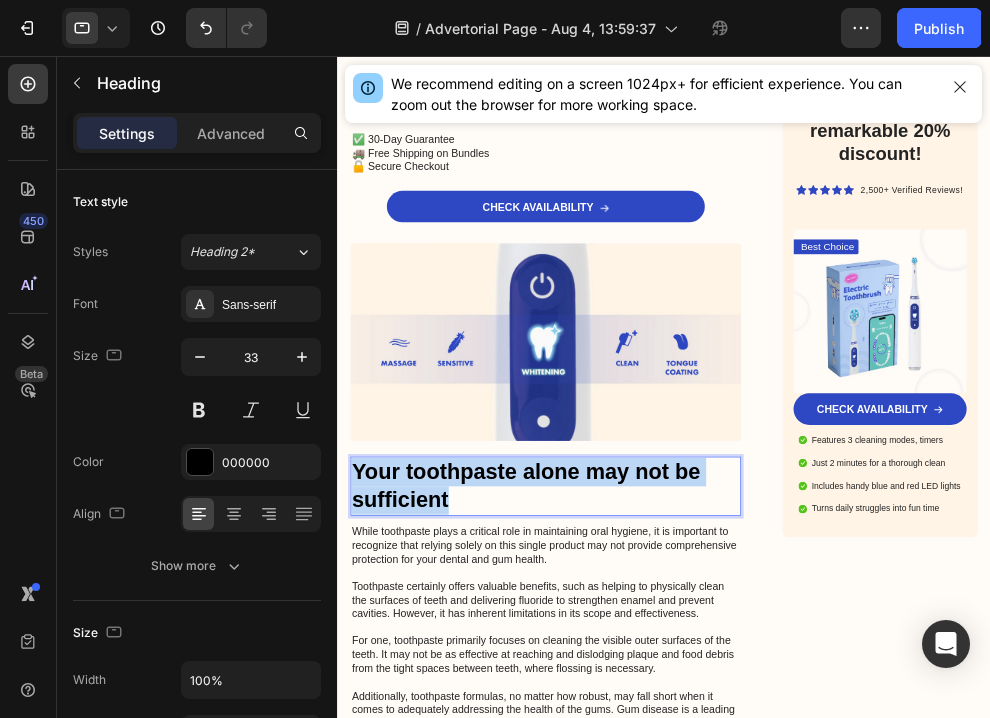 click on "Your toothpaste alone may not be sufficient" at bounding box center (653, 710) 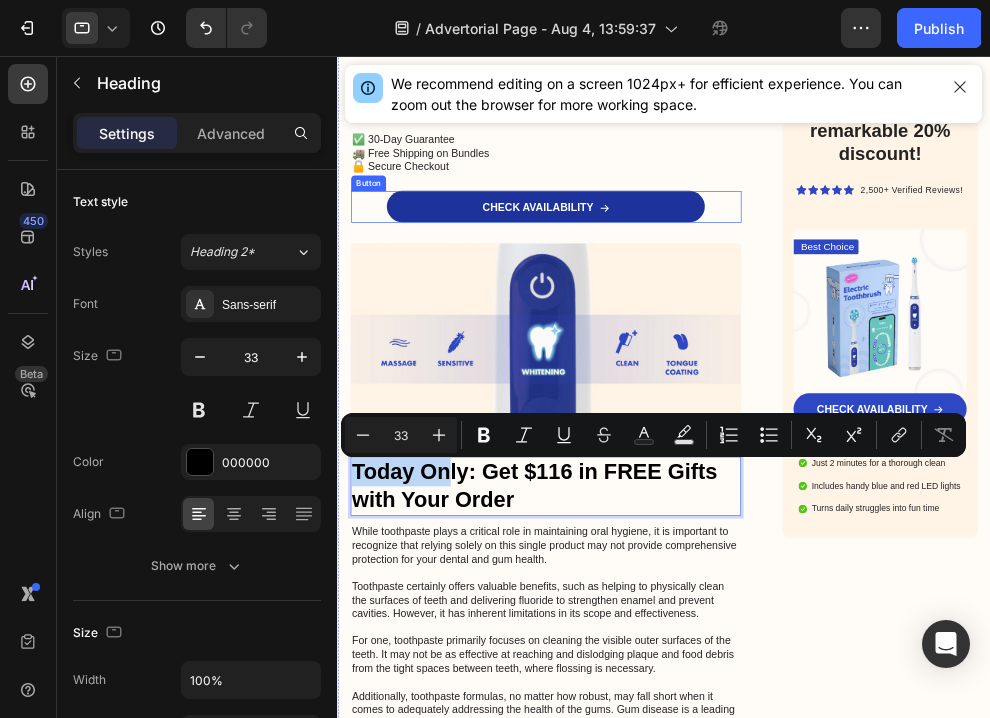 drag, startPoint x: 510, startPoint y: 706, endPoint x: 556, endPoint y: 294, distance: 414.56 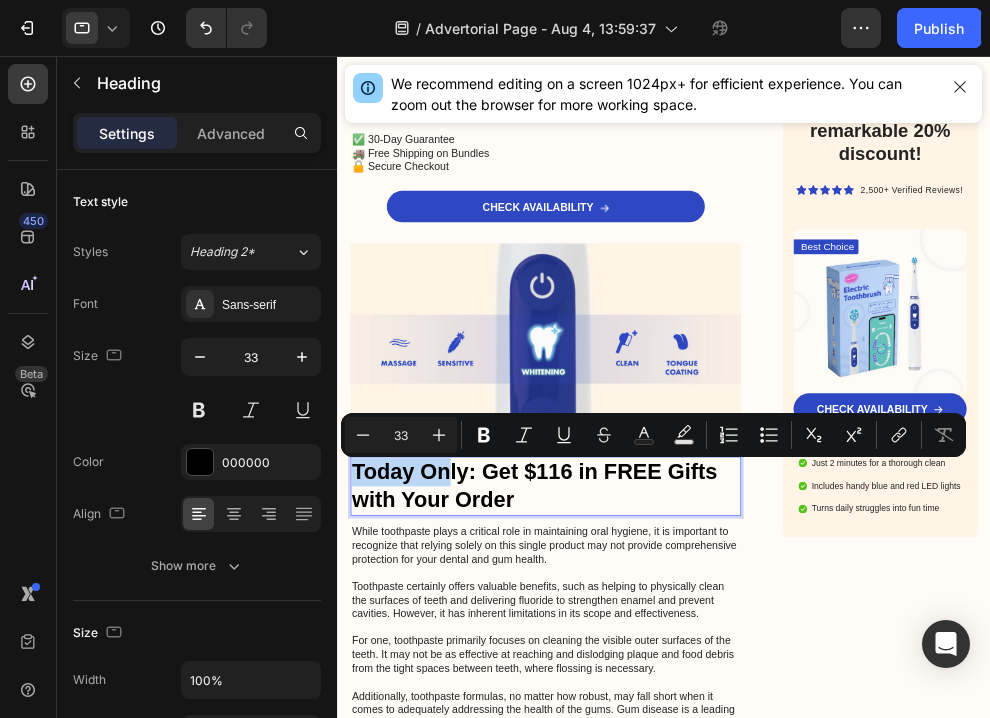 click on "Today Only: Get $116 in FREE Gifts with Your Order" at bounding box center [653, 710] 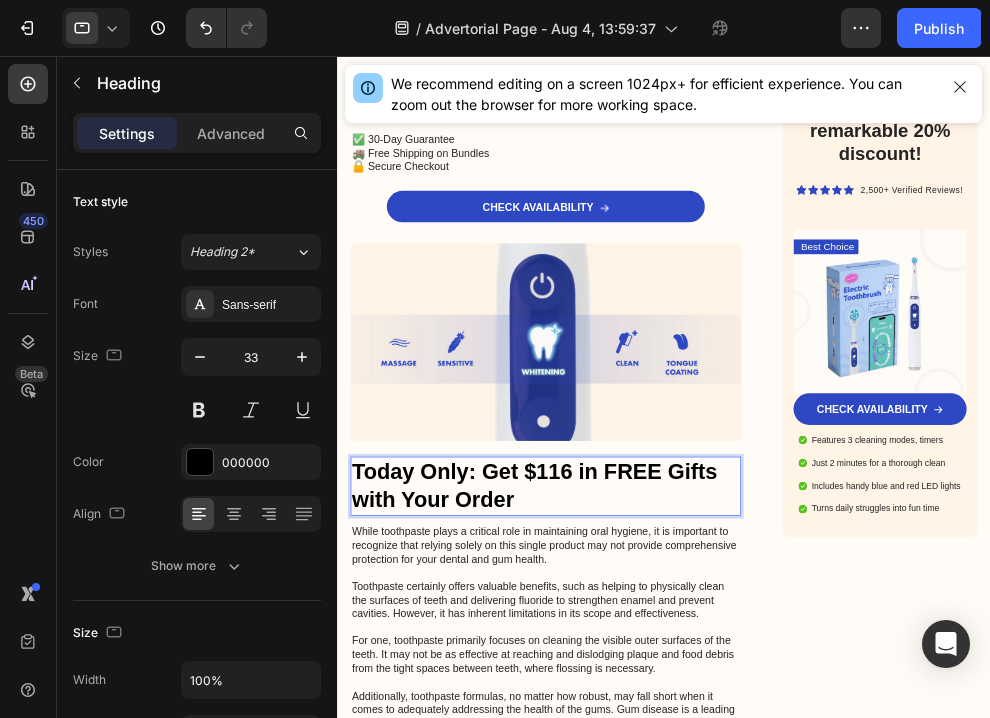 click on "Today Only: Get $116 in FREE Gifts with Your Order" at bounding box center [653, 710] 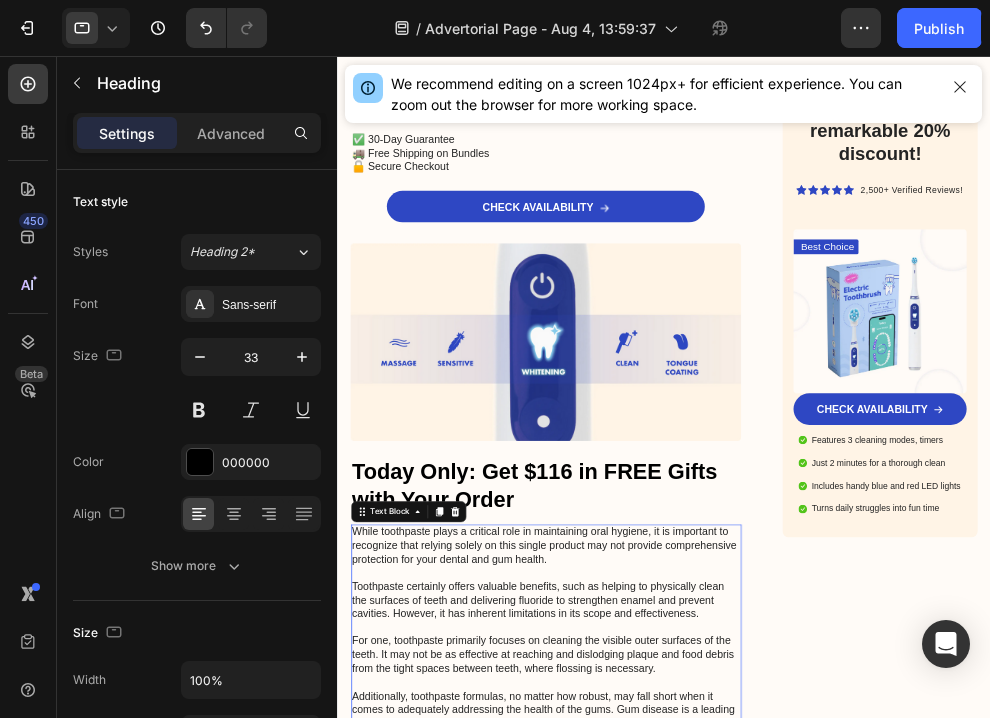 drag, startPoint x: 485, startPoint y: 828, endPoint x: 378, endPoint y: 685, distance: 178.60011 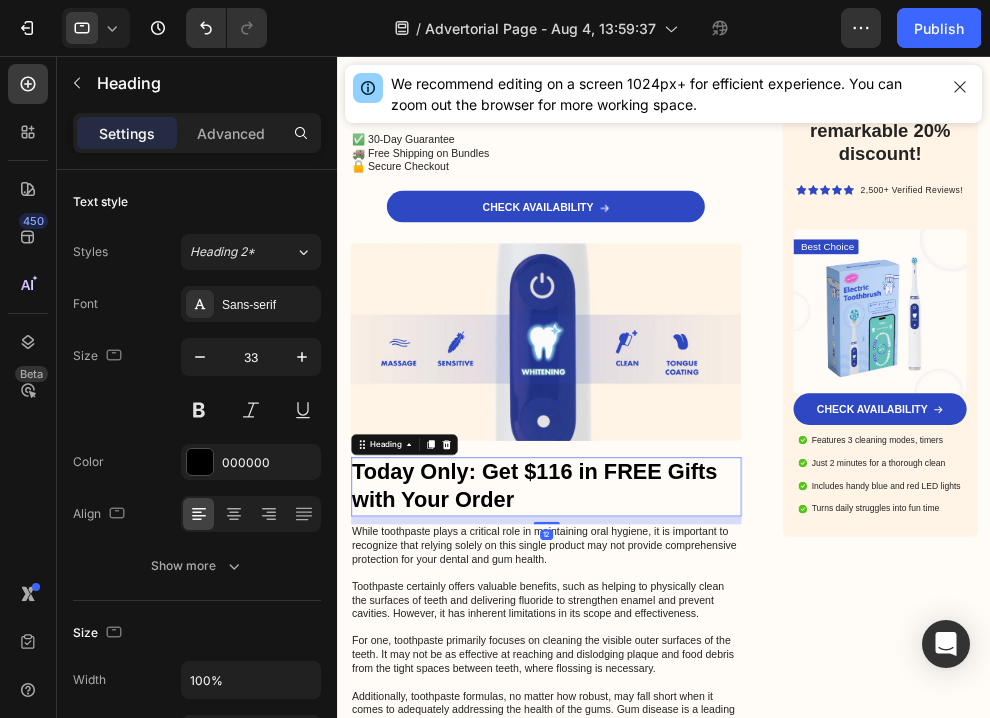click on "Today Only: Get $116 in FREE Gifts with Your Order" at bounding box center [653, 710] 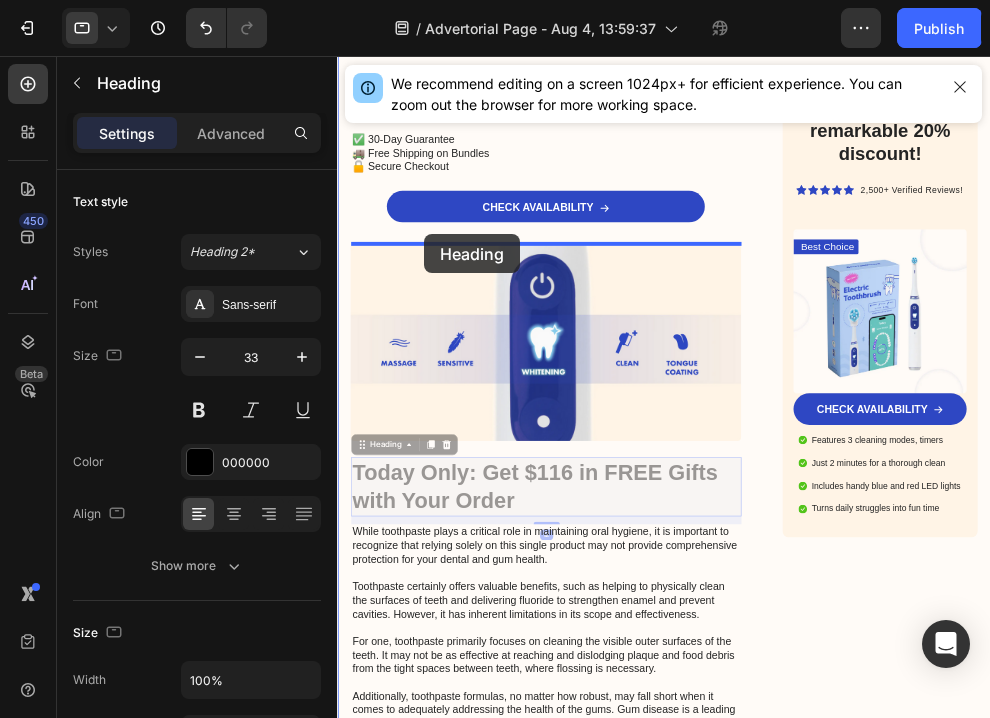 drag, startPoint x: 369, startPoint y: 653, endPoint x: 469, endPoint y: 327, distance: 340.99268 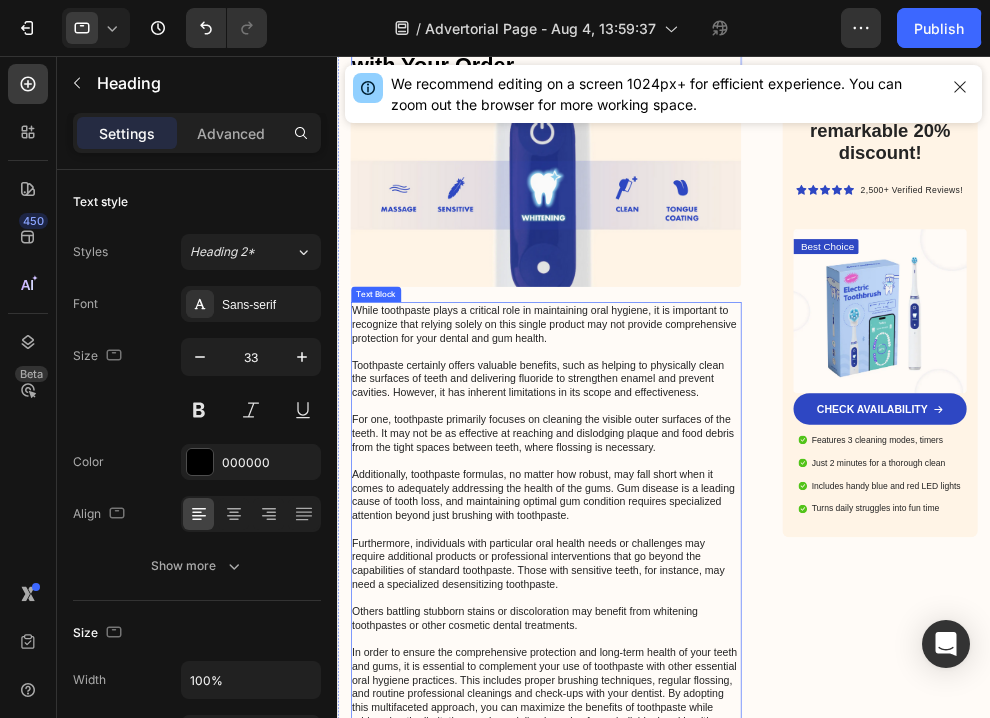 scroll, scrollTop: 3238, scrollLeft: 0, axis: vertical 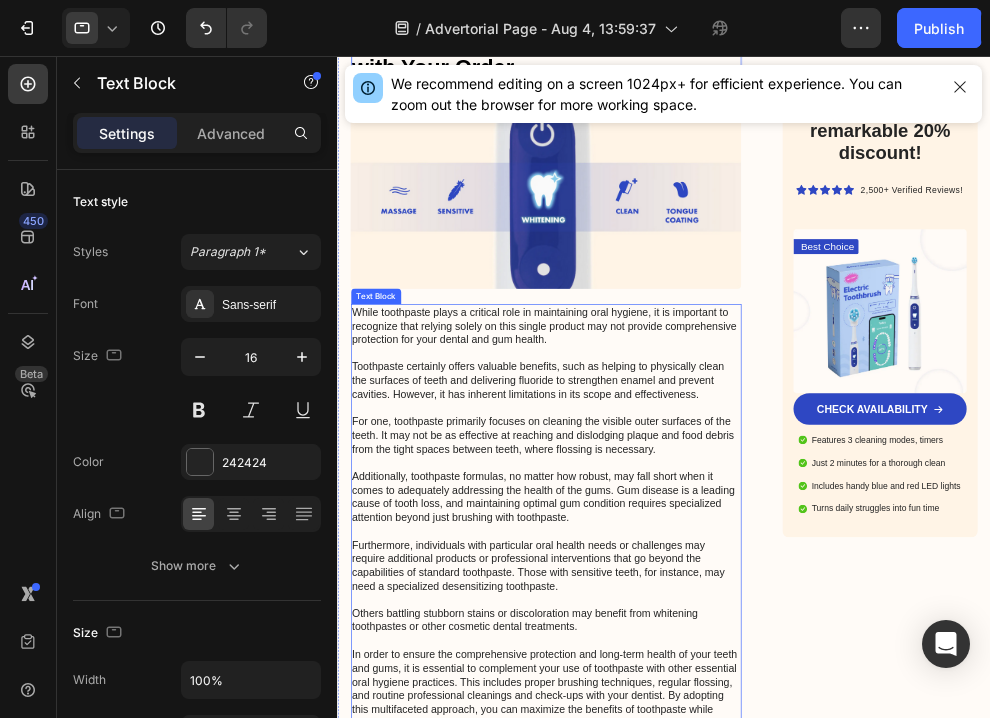 click on "While toothpaste plays a critical role in maintaining oral hygiene, it is important to recognize that relying solely on this single product may not provide comprehensive protection for your dental and gum health.  Toothpaste certainly offers valuable benefits, such as helping to physically clean the surfaces of teeth and delivering fluoride to strengthen enamel and prevent cavities. However, it has inherent limitations in its scope and effectiveness. For one, toothpaste primarily focuses on cleaning the visible outer surfaces of the teeth. It may not be as effective at reaching and dislodging plaque and food debris from the tight spaces between teeth, where flossing is necessary.  Additionally, toothpaste formulas, no matter how robust, may fall short when it comes to adequately addressing the health of the gums. Gum disease is a leading cause of tooth loss, and maintaining optimal gum condition requires specialized attention beyond just brushing with toothpaste." at bounding box center [653, 758] 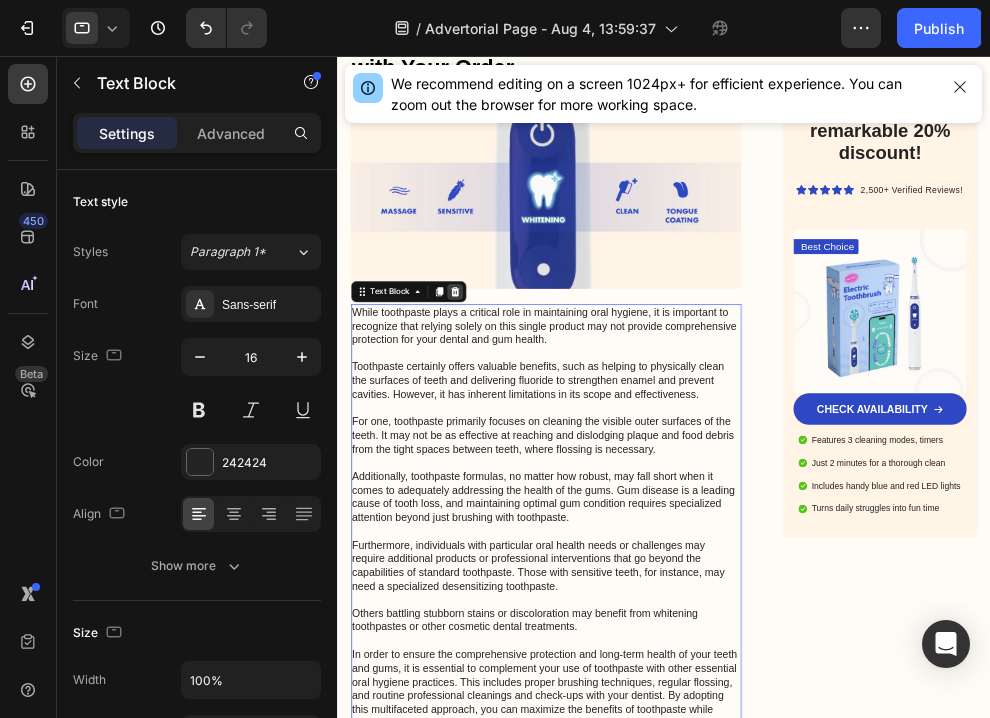 click 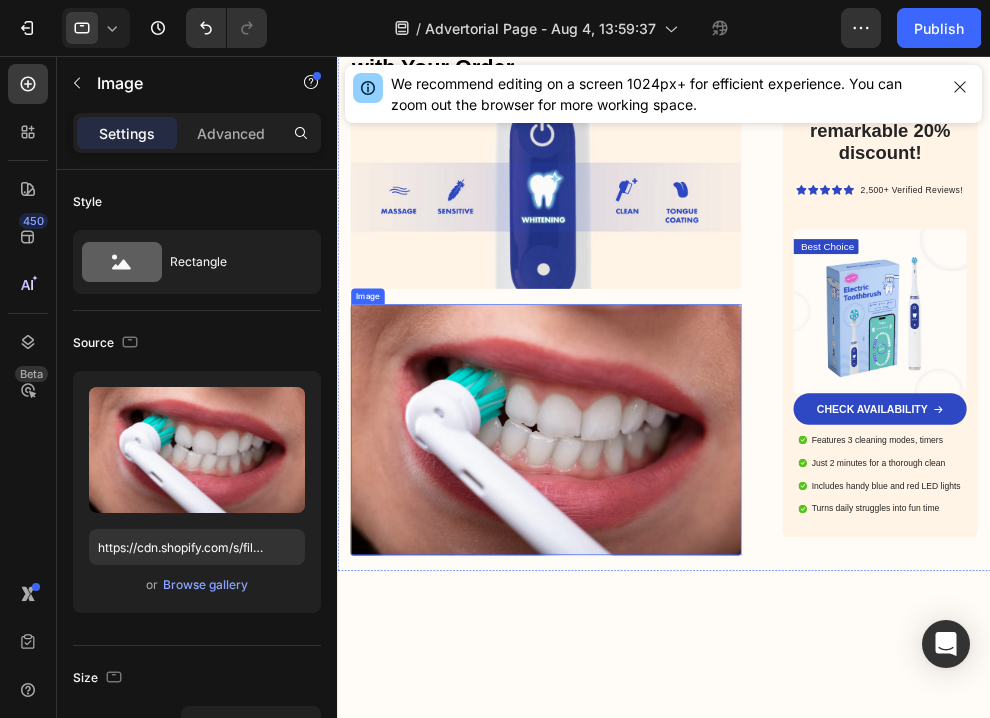 click at bounding box center (653, 624) 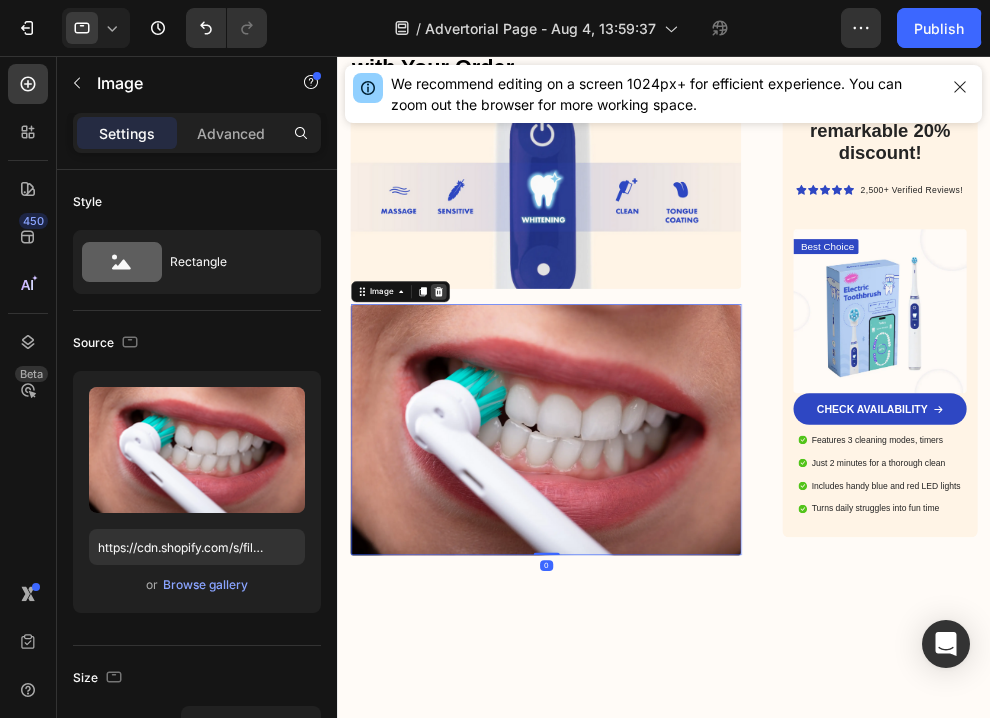 click 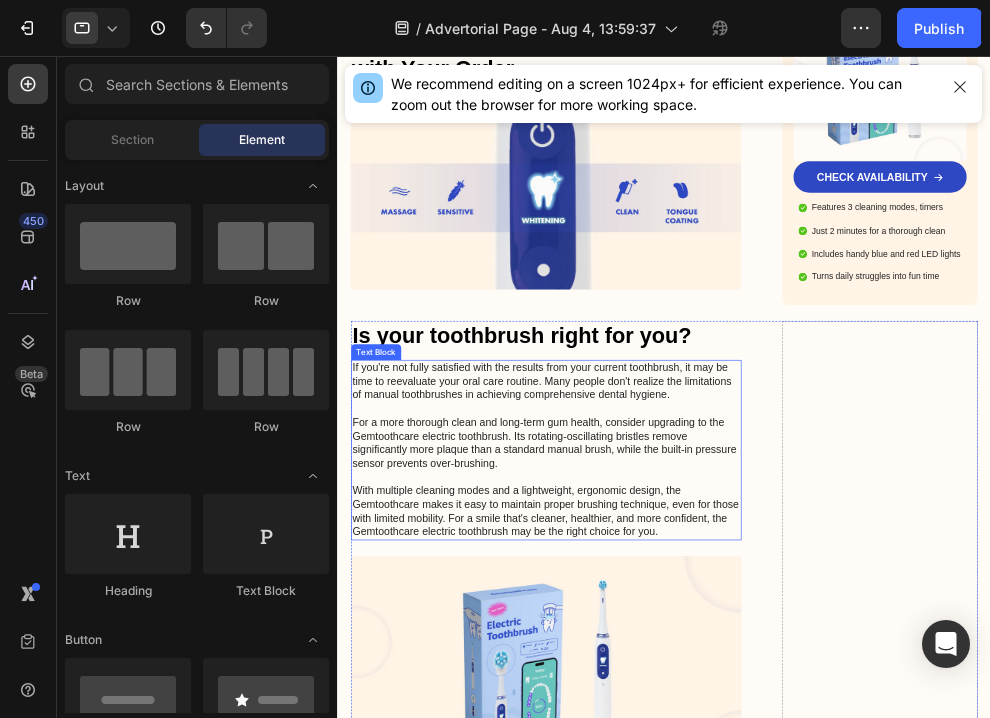scroll, scrollTop: 3240, scrollLeft: 0, axis: vertical 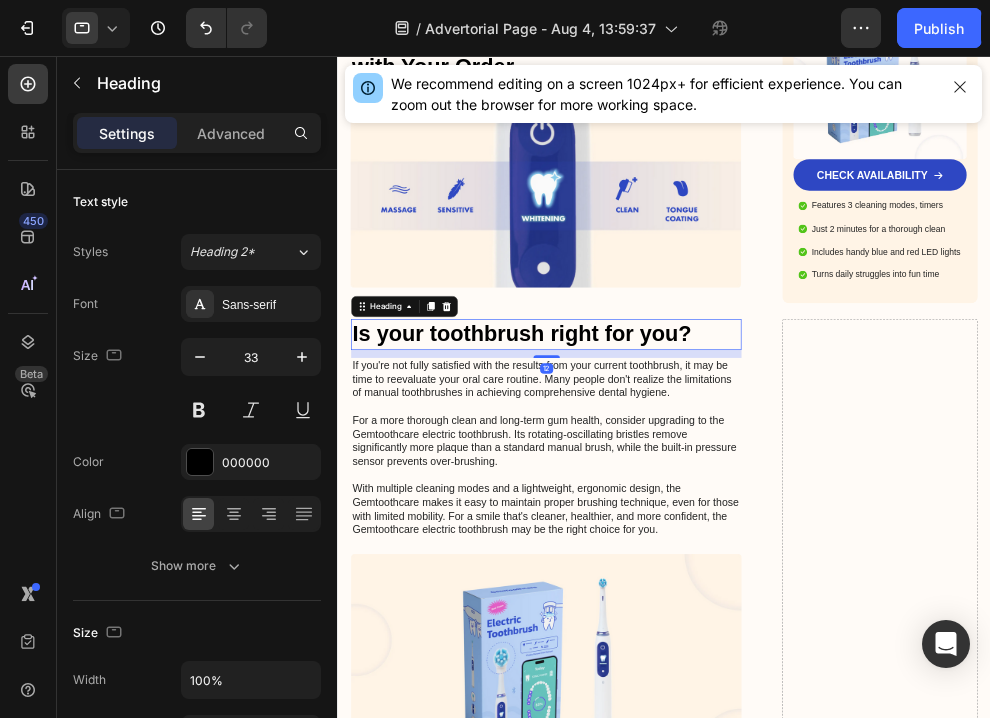 click on "Is your toothbrush right for you?" at bounding box center (653, 479) 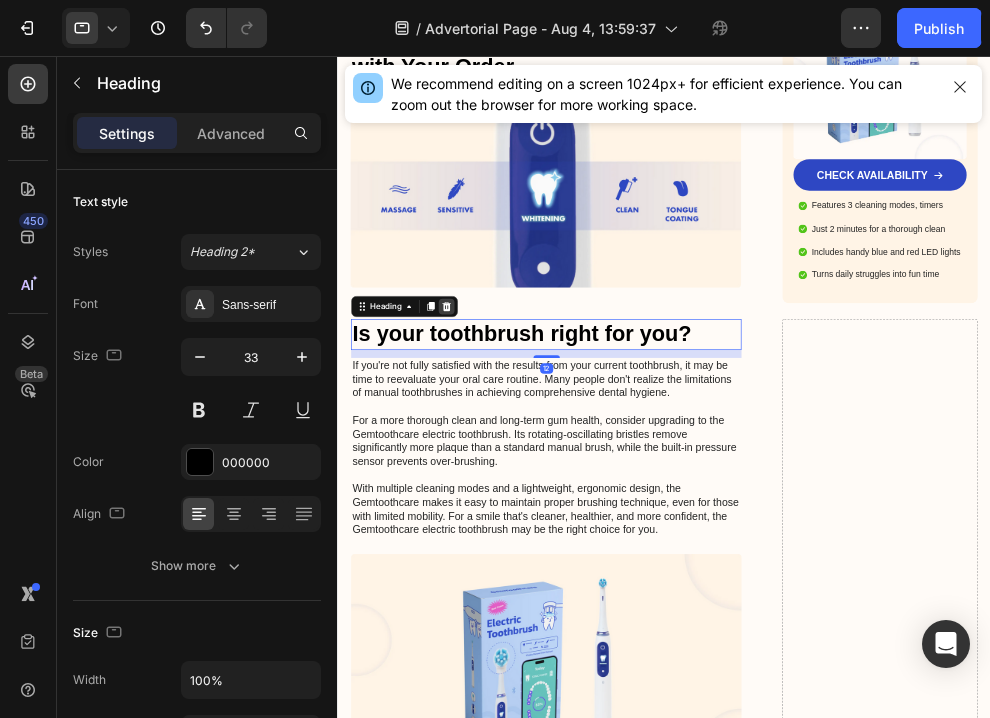 click 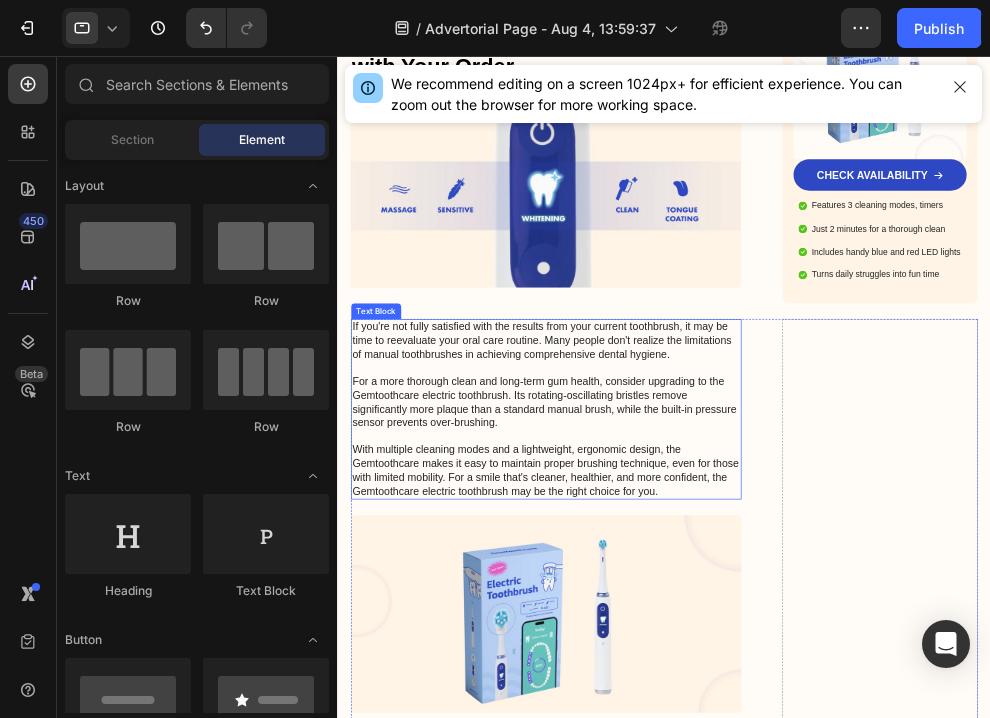 click on "If you're not fully satisfied with the results from your current toothbrush, it may be time to reevaluate your oral care routine. Many people don't realize the limitations of manual toothbrushes in achieving comprehensive dental hygiene.  For a more thorough clean and long-term gum health, consider upgrading to the Gemtoothcare electric toothbrush. Its rotating-oscillating bristles remove significantly more plaque than a standard manual brush, while the built-in pressure sensor prevents over-brushing.  With multiple cleaning modes and a lightweight, ergonomic design, the Gemtoothcare makes it easy to maintain proper brushing technique, even for those with limited mobility. For a smile that's cleaner, healthier, and more confident, the Gemtoothcare electric toothbrush may be the right choice for you." at bounding box center (653, 593) 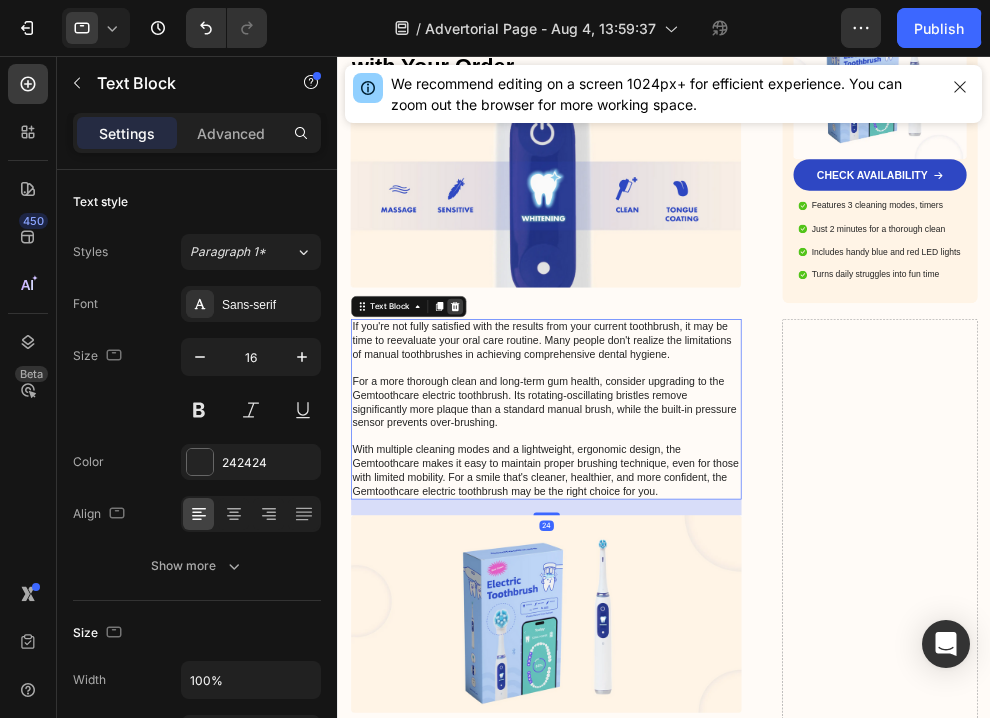click 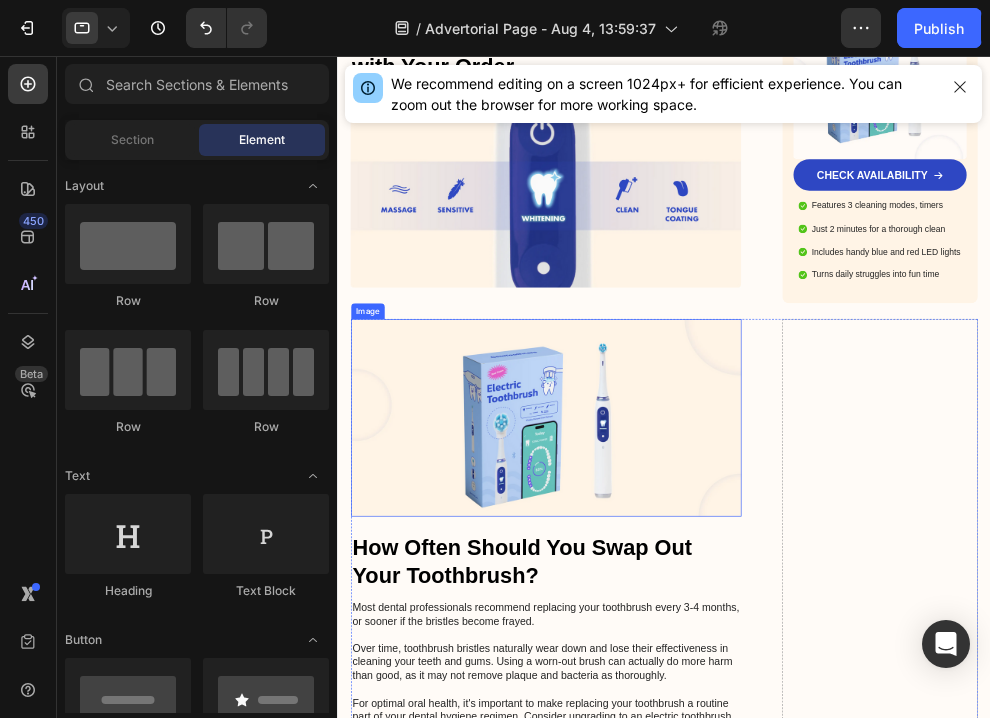 drag, startPoint x: 590, startPoint y: 550, endPoint x: 551, endPoint y: 507, distance: 58.0517 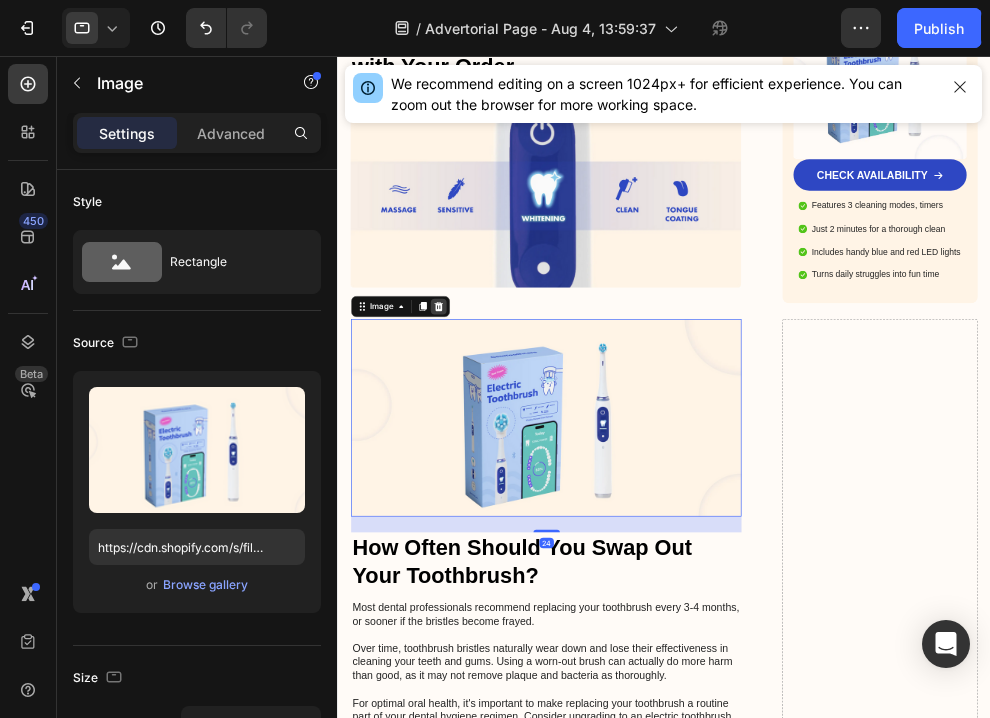 click 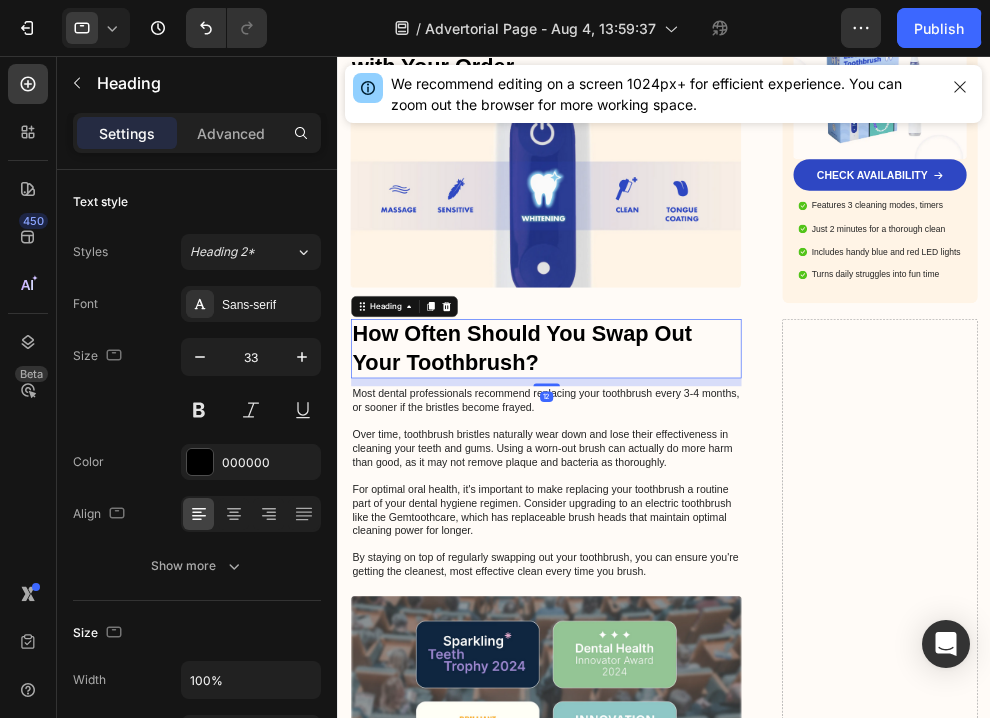 click on "How Often Should You Swap Out Your Toothbrush?" at bounding box center [653, 501] 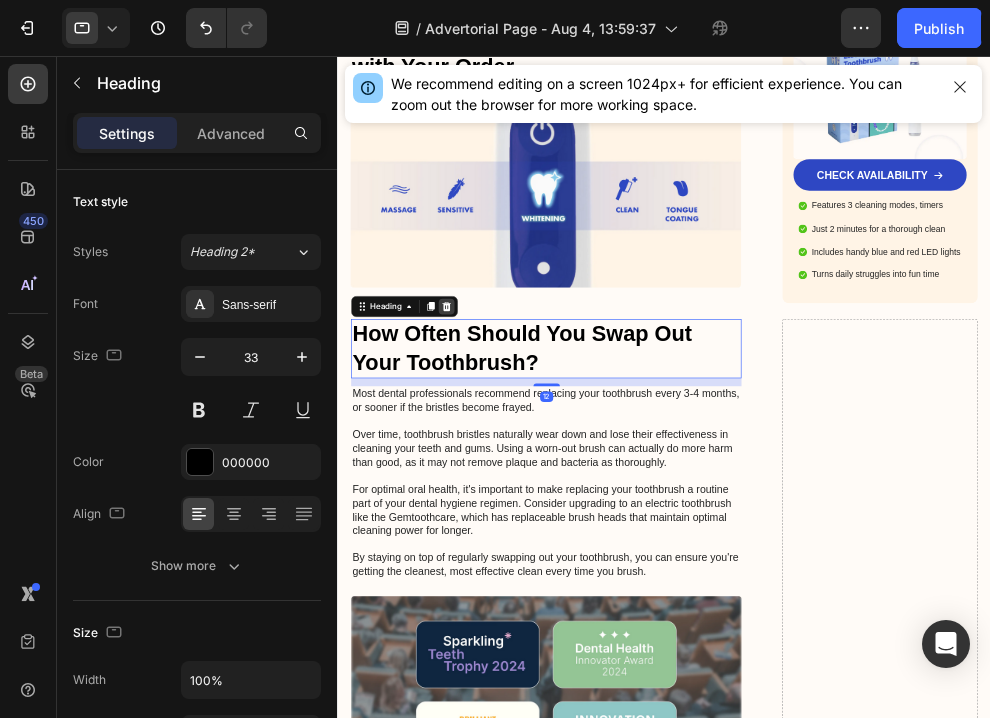 click 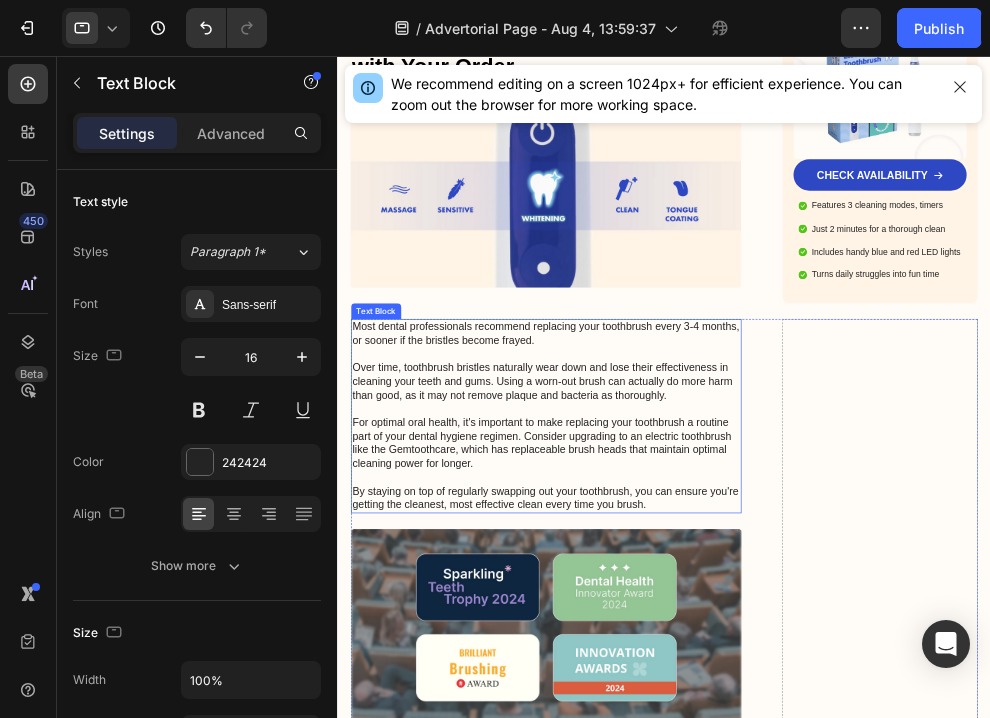 click on "Most dental professionals recommend replacing your toothbrush every 3-4 months, or sooner if the bristles become frayed.  Over time, toothbrush bristles naturally wear down and lose their effectiveness in cleaning your teeth and gums. Using a worn-out brush can actually do more harm than good, as it may not remove plaque and bacteria as thoroughly.  For optimal oral health, it's important to make replacing your toothbrush a routine part of your dental hygiene regimen. Consider upgrading to an electric toothbrush like the Gemtoothcare, which has replaceable brush heads that maintain optimal cleaning power for longer.  By staying on top of regularly swapping out your toothbrush, you can ensure you're getting the cleanest, most effective clean every time you brush." at bounding box center (653, 603) 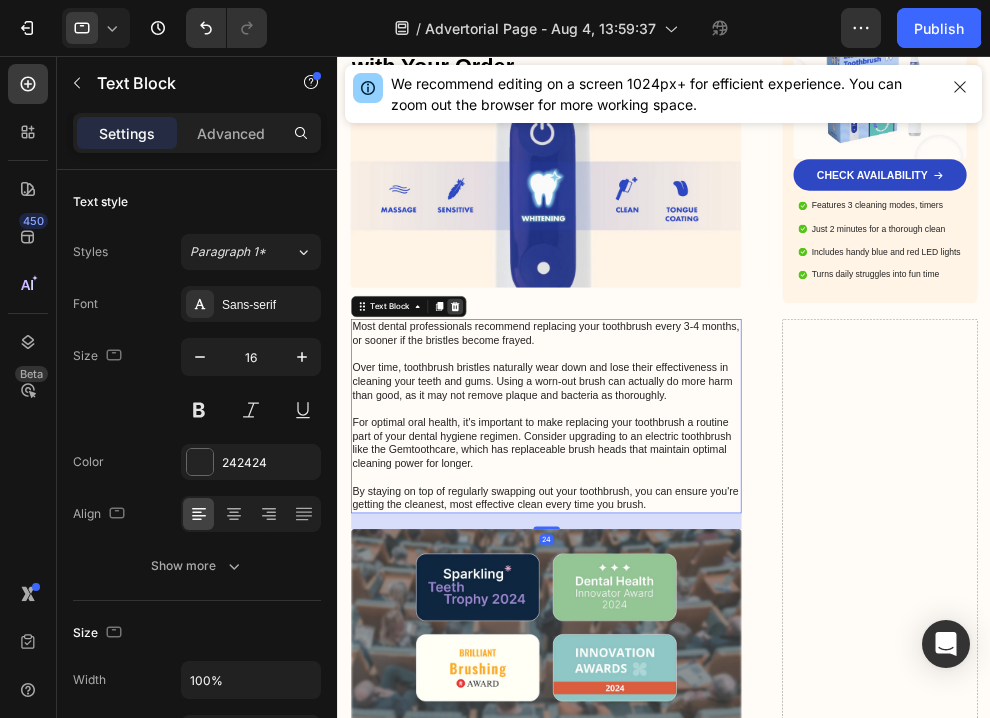 click 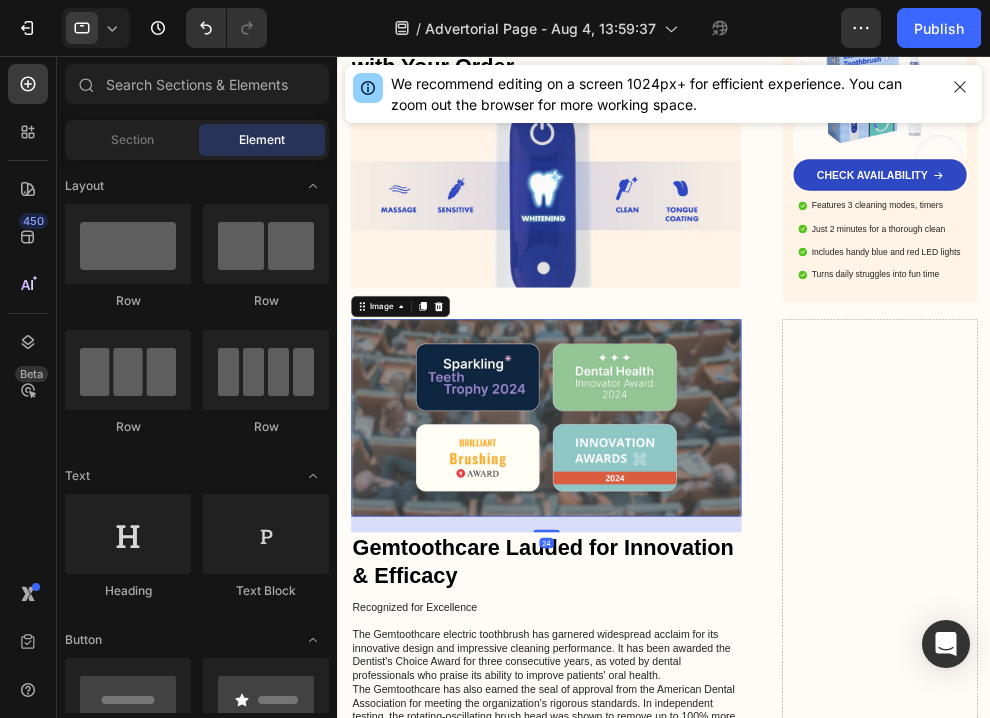 click at bounding box center (653, 606) 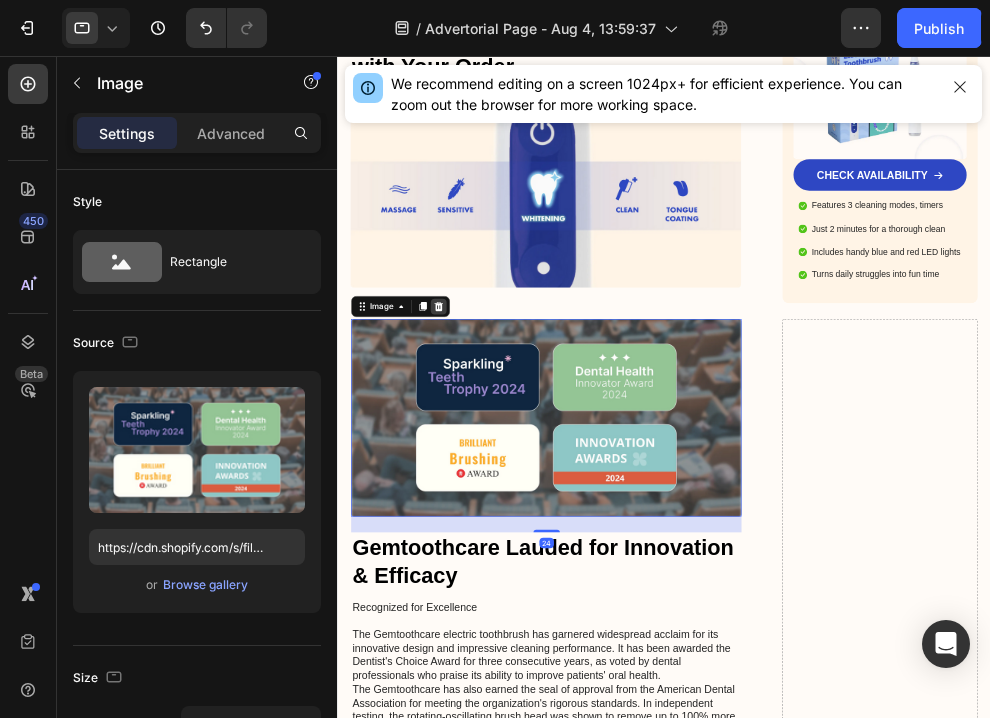 click 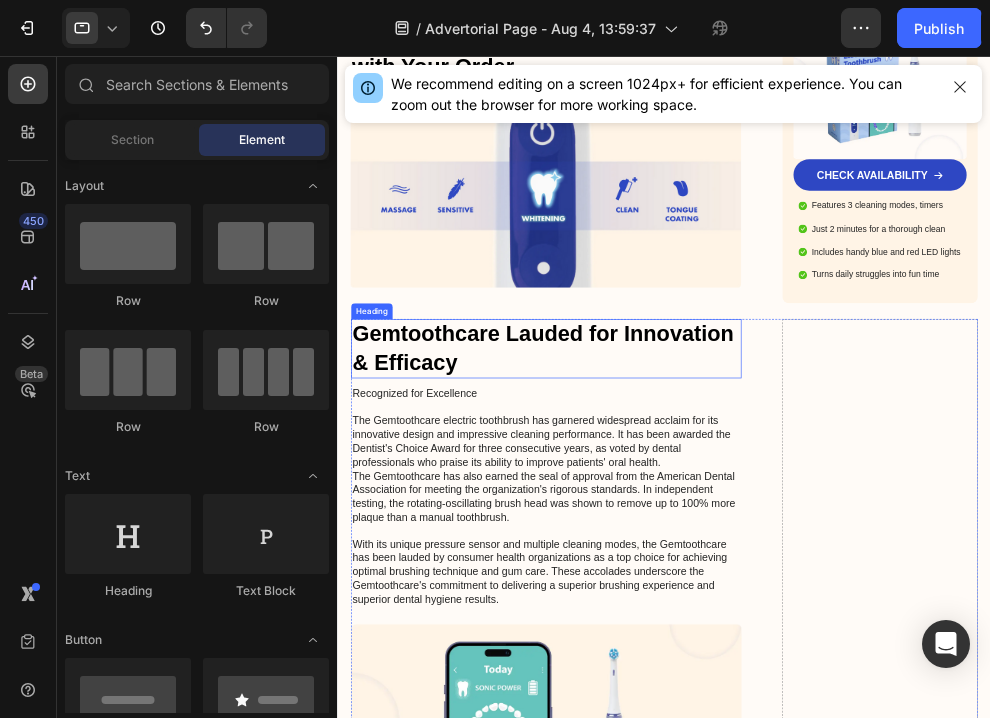 click on "Gemtoothcare Lauded for Innovation & Efficacy" at bounding box center (653, 501) 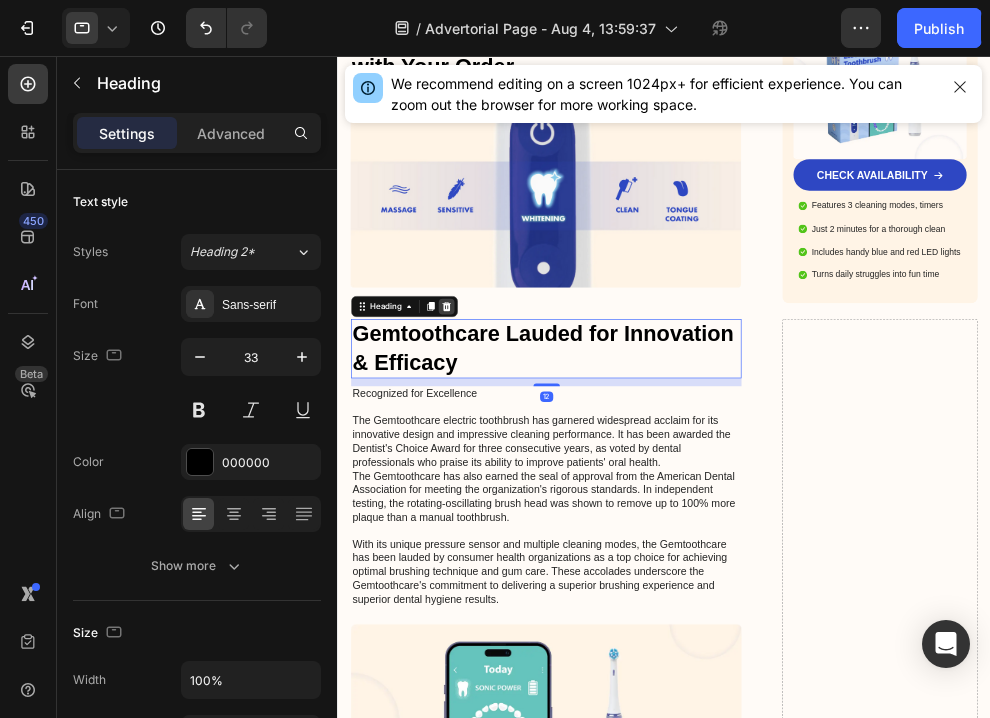 click 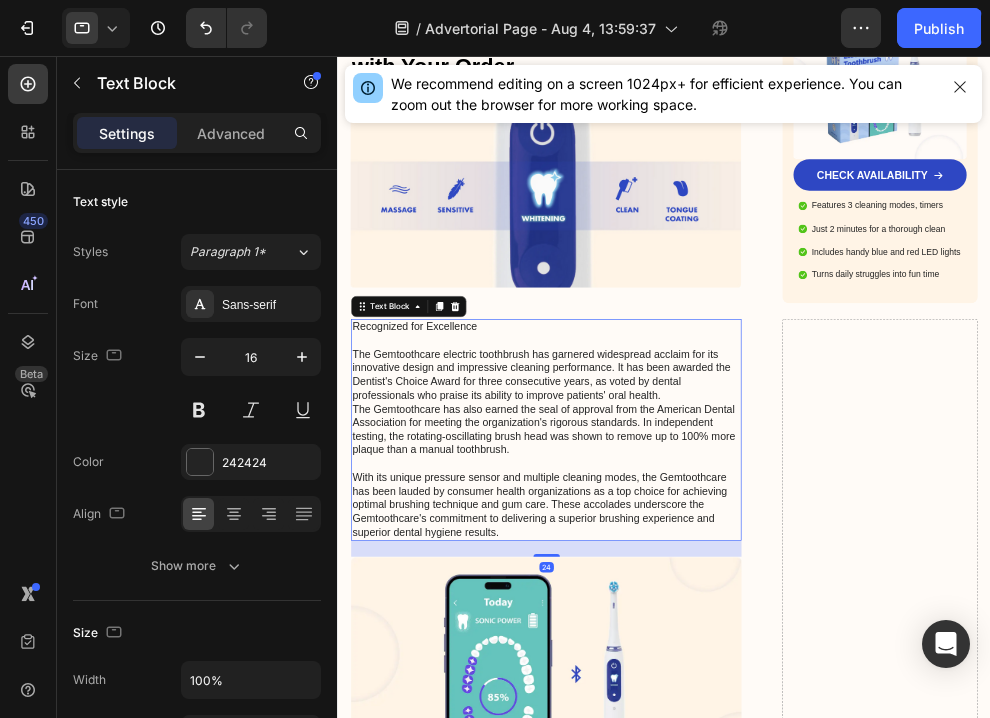 click on "Recognized for Excellence The Gemtoothcare electric toothbrush has garnered widespread acclaim for its innovative design and impressive cleaning performance. It has been awarded the Dentist's Choice Award for three consecutive years, as voted by dental professionals who praise its ability to improve patients' oral health.  The Gemtoothcare has also earned the seal of approval from the American Dental Association for meeting the organization's rigorous standards. In independent testing, the rotating-oscillating brush head was shown to remove up to 100% more plaque than a manual toothbrush.  With its unique pressure sensor and multiple cleaning modes, the Gemtoothcare has been lauded by consumer health organizations as a top choice for achieving optimal brushing technique and gum care. These accolades underscore the Gemtoothcare's commitment to delivering a superior brushing experience and superior dental hygiene results." at bounding box center [653, 624] 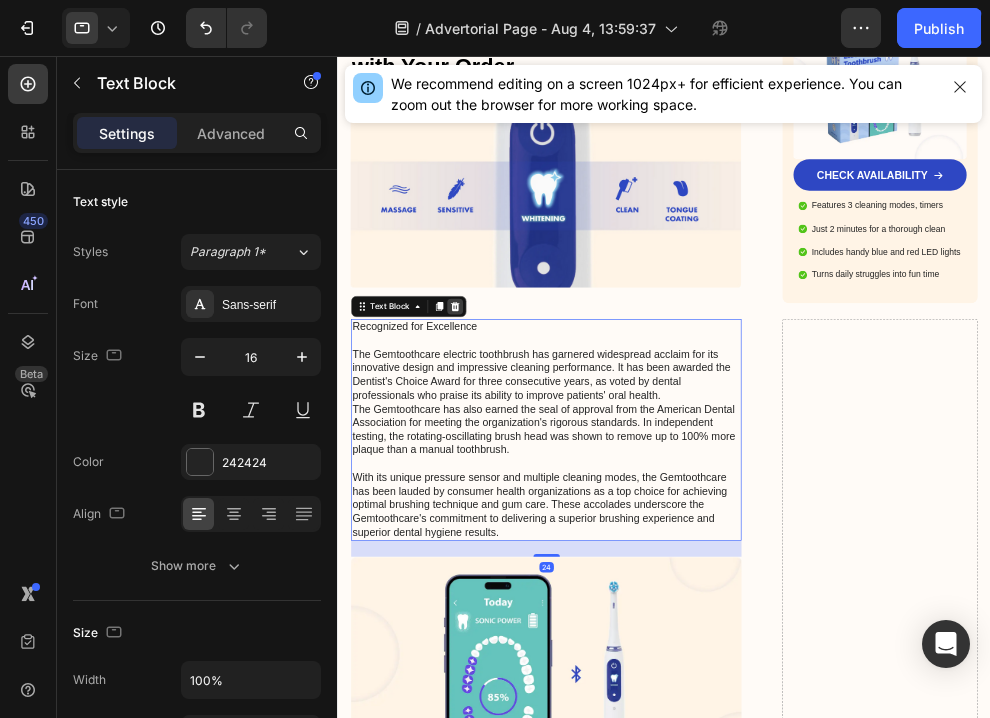 click 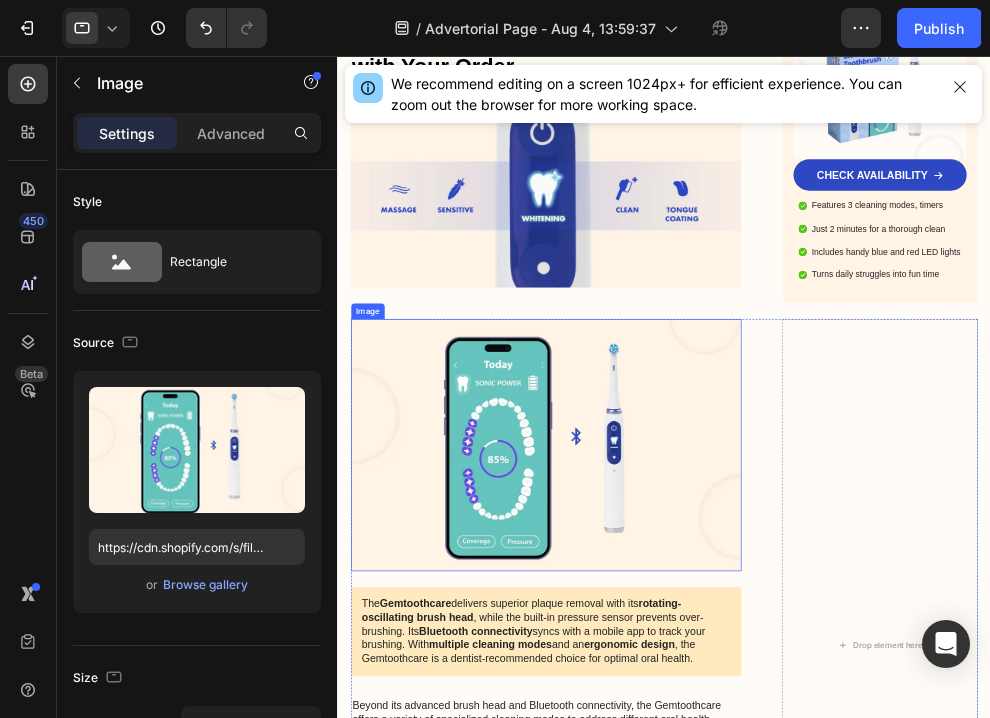 click at bounding box center (653, 647) 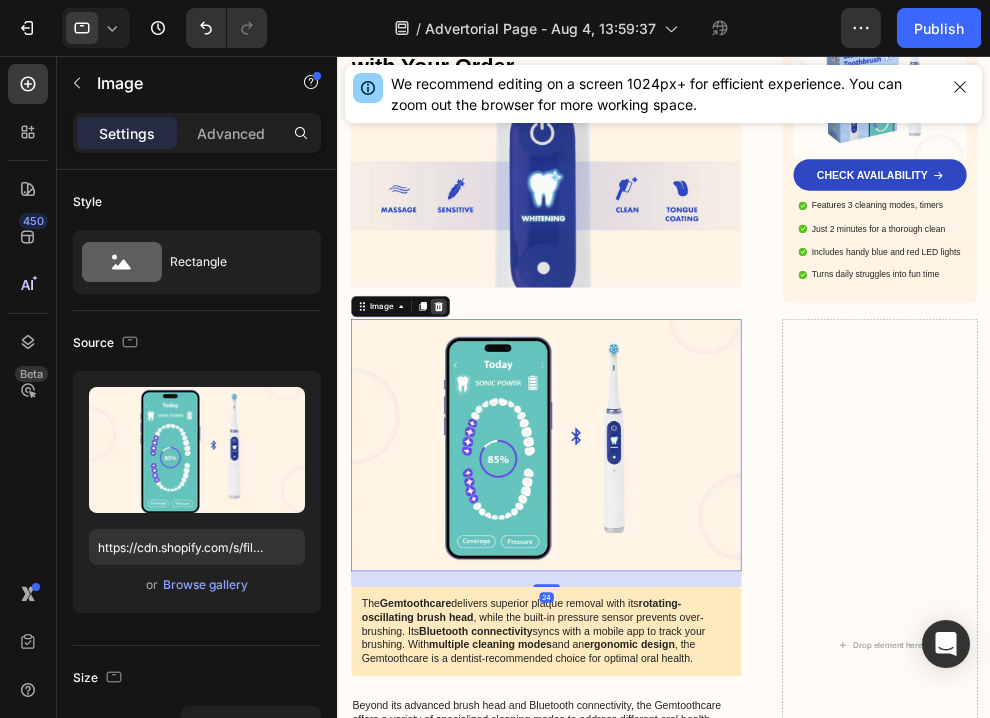 click at bounding box center (490, 437) 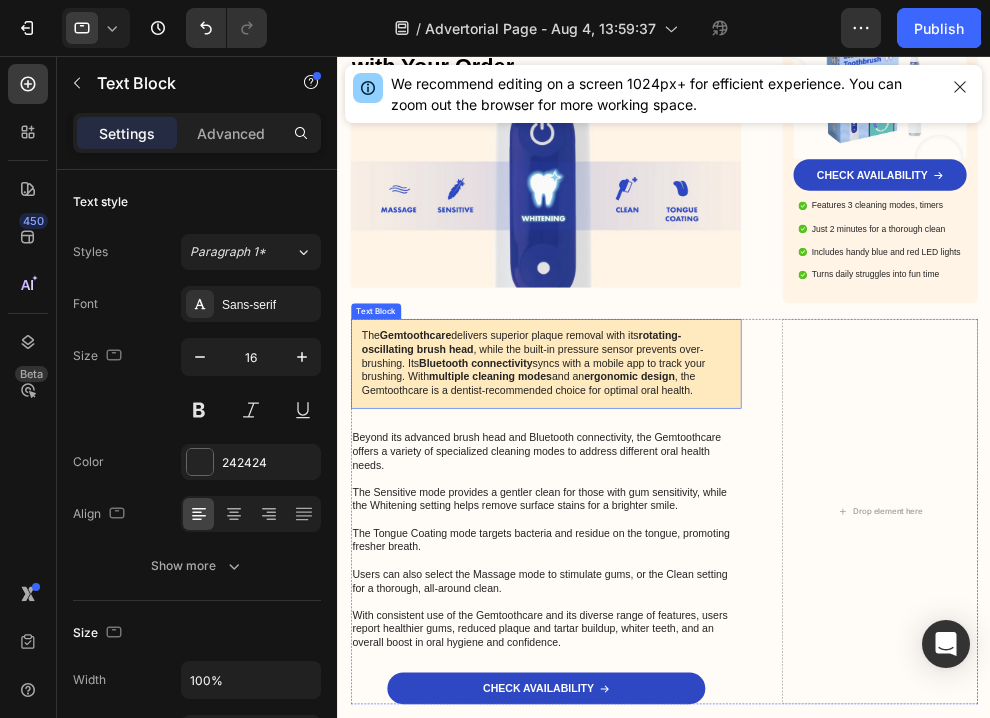 click on "The  Gemtoothcare  delivers superior plaque removal with its  rotating-oscillating brush head , while the built-in pressure sensor prevents over-brushing. Its  Bluetooth connectivity  syncs with a mobile app to track your brushing. With  multiple cleaning modes  and an  ergonomic design , the Gemtoothcare is a dentist-recommended choice for optimal oral health." at bounding box center (653, 524) 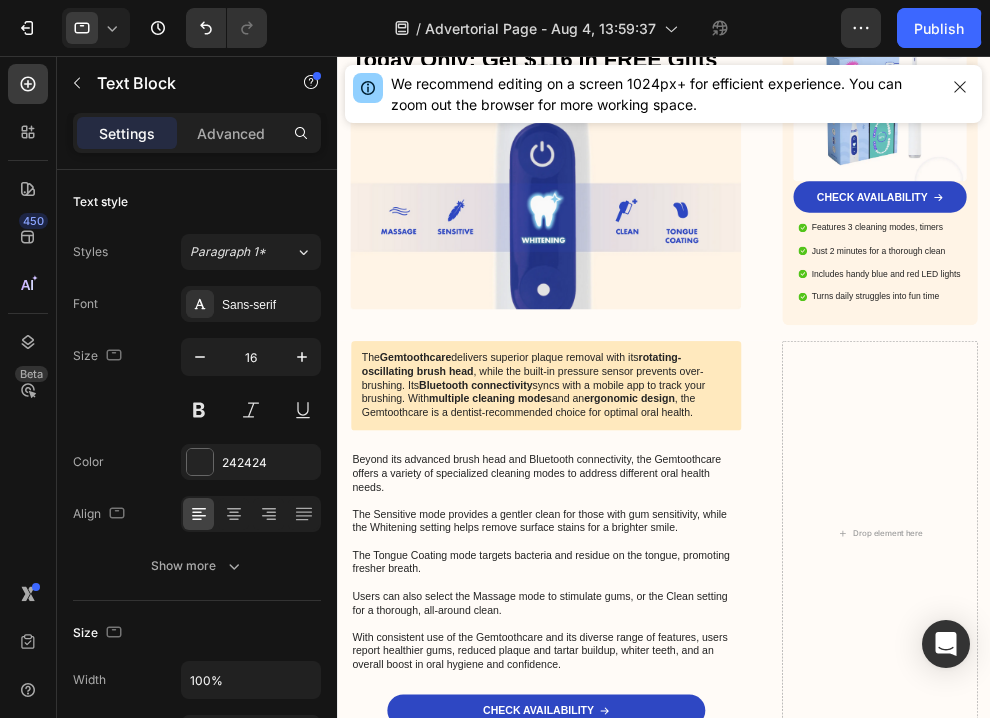 scroll, scrollTop: 3198, scrollLeft: 0, axis: vertical 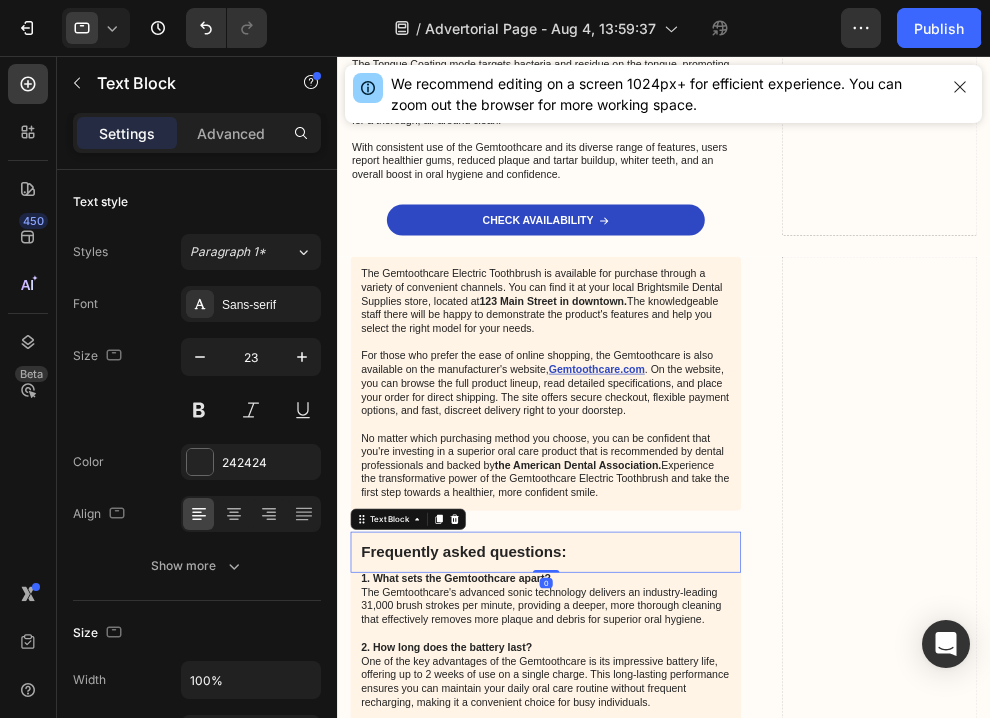 click on "Frequently asked questions:" at bounding box center [653, 810] 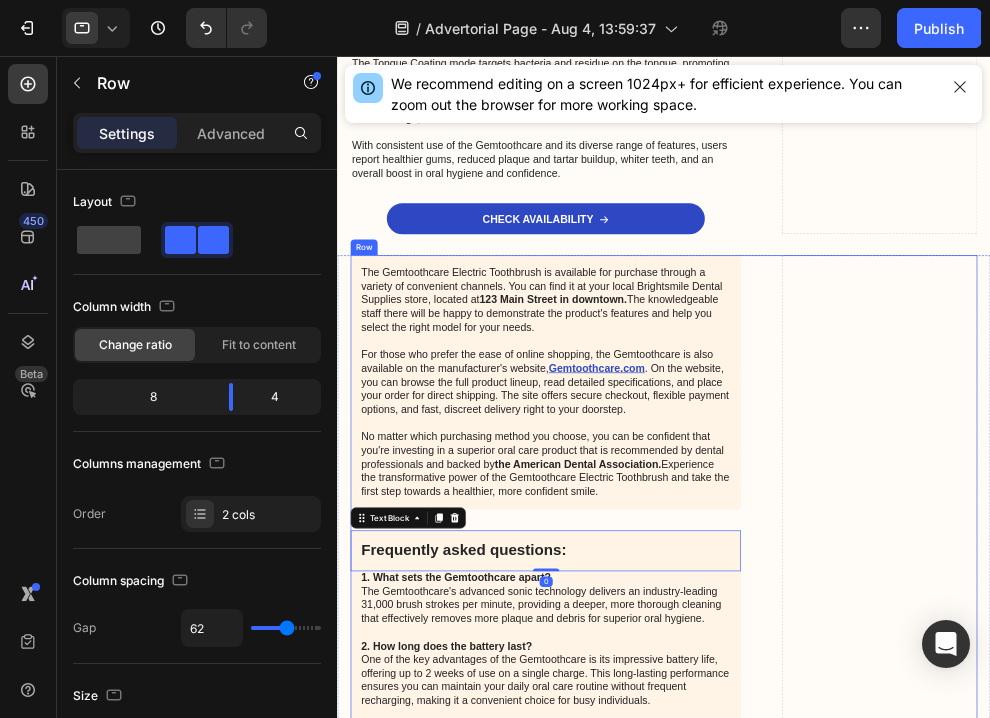 click on "The Gemtoothcare Electric Toothbrush is available for purchase through a variety of convenient channels. You can find it at your local Brightsmile Dental Supplies store, located at  [NUMBER] [STREET] in downtown.  The knowledgeable staff there will be happy to demonstrate the product's features and help you select the right model for your needs. For those who prefer the ease of online shopping, the Gemtoothcare is also available on the manufacturer's website,  Gemtoothcare.[COM] . On the website, you can browse the full product lineup, read detailed specifications, and place your order for direct shipping. The site offers secure checkout, flexible payment options, and fast, discreet delivery right to your doorstep. No matter which purchasing method you choose, you can be confident that you're investing in a superior oral care product that is recommended by dental professionals and backed by  the American Dental Association. Text Block Frequently asked questions: Text Block   0 1. What sets the Gemtoothcare apart?" at bounding box center [833, 1125] 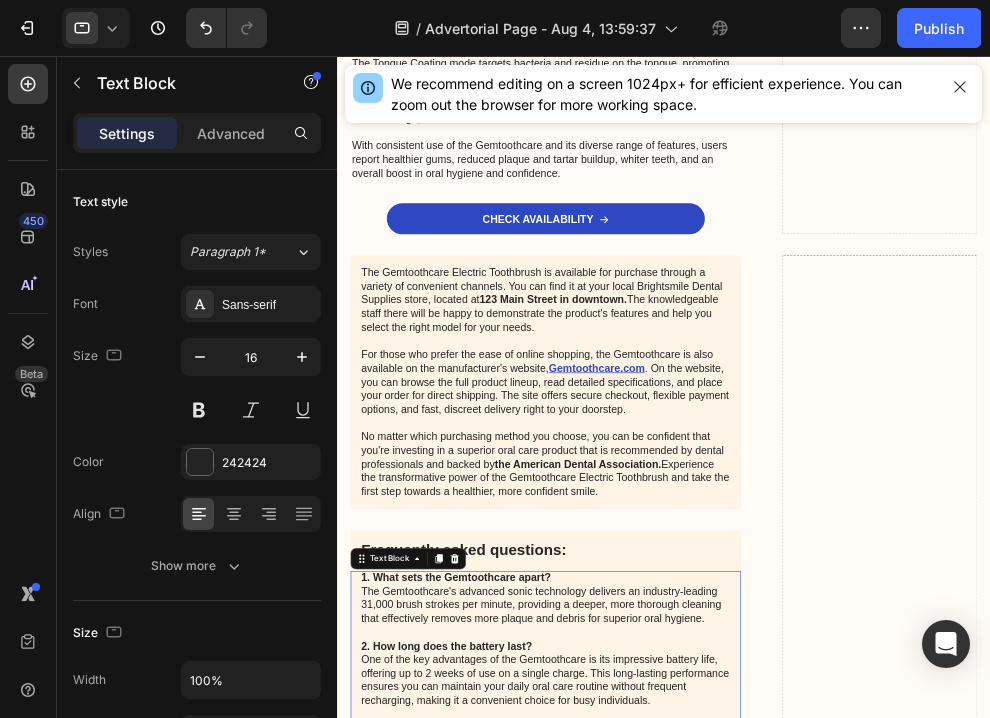 click on "1. What sets the Gemtoothcare apart? The Gemtoothcare's advanced sonic technology delivers an industry-leading 31,000 brush strokes per minute, providing a deeper, more thorough cleaning that effectively removes more plaque and debris for superior oral hygiene. 2. How long does the battery last? One of the key advantages of the Gemtoothcare is its impressive battery life, offering up to 2 weeks of use on a single charge. This long-lasting performance ensures you can maintain your daily oral care routine without frequent recharging, making it a convenient choice for busy individuals. 3. Is it waterproof? The Gemtoothcare is designed to be fully waterproof, allowing for easy cleaning under running water to maintain hygiene, as well as the flexibility to use it in the shower without any concerns about water damage. 4. What cleaning modes are available? 5. Does it have a warranty?" at bounding box center (653, 1107) 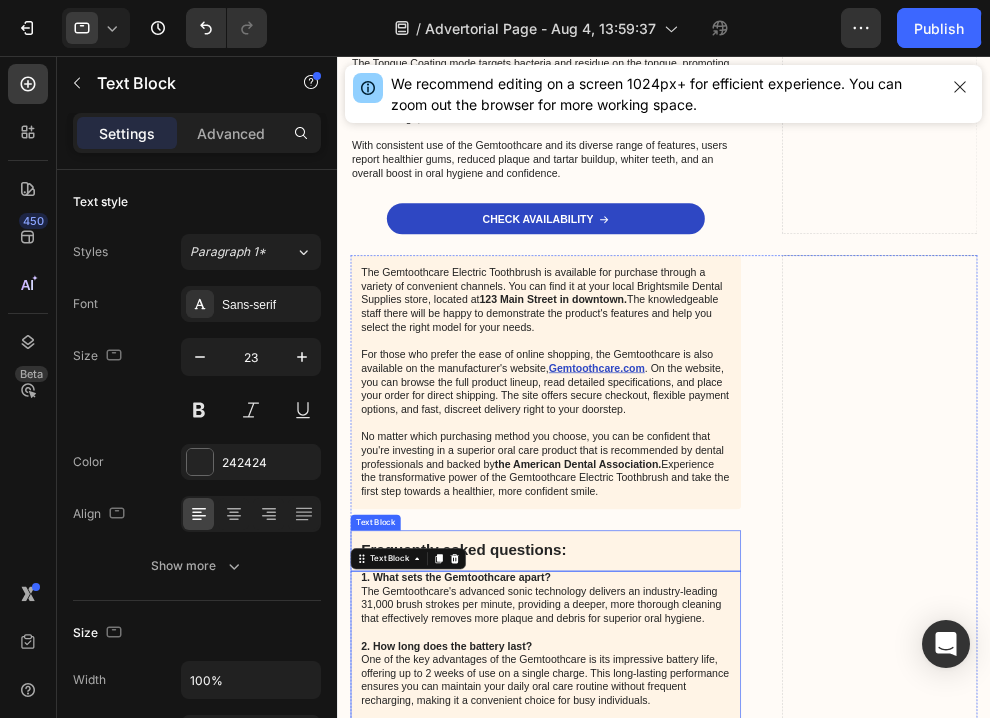 click on "Frequently asked questions:" at bounding box center [653, 808] 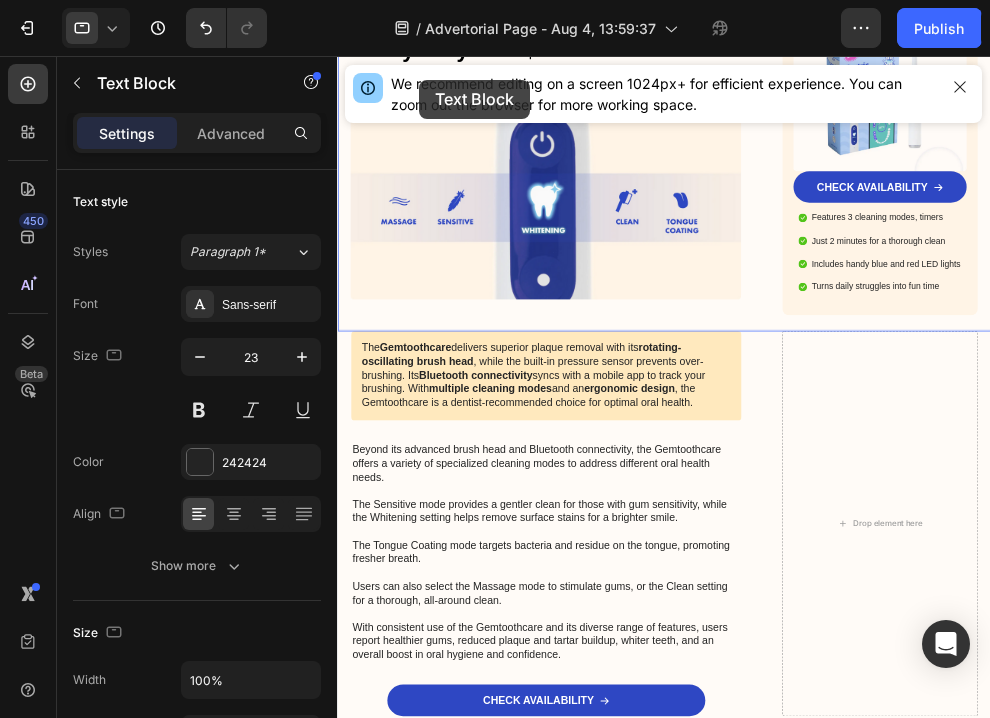 scroll, scrollTop: 3134, scrollLeft: 0, axis: vertical 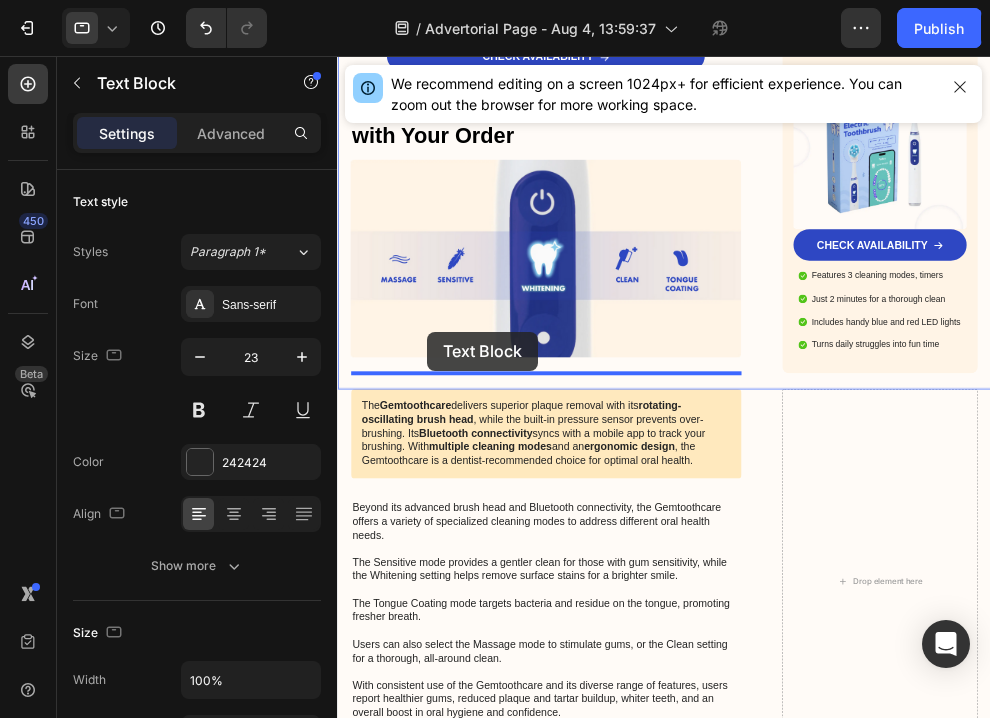 drag, startPoint x: 372, startPoint y: 763, endPoint x: 474, endPoint y: 475, distance: 305.52905 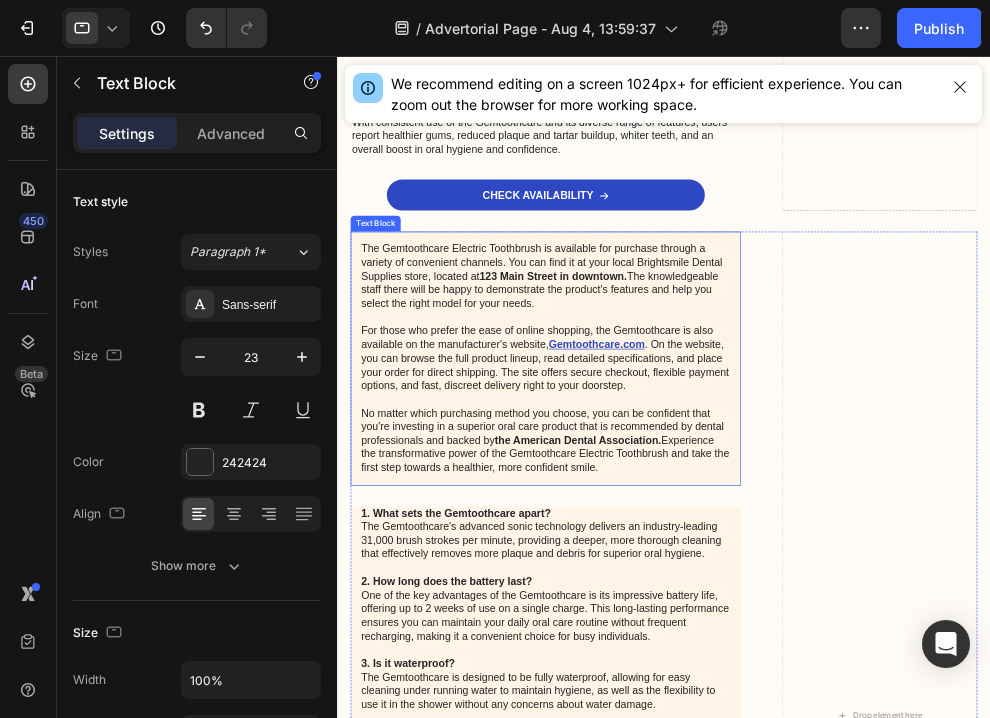 scroll, scrollTop: 4063, scrollLeft: 0, axis: vertical 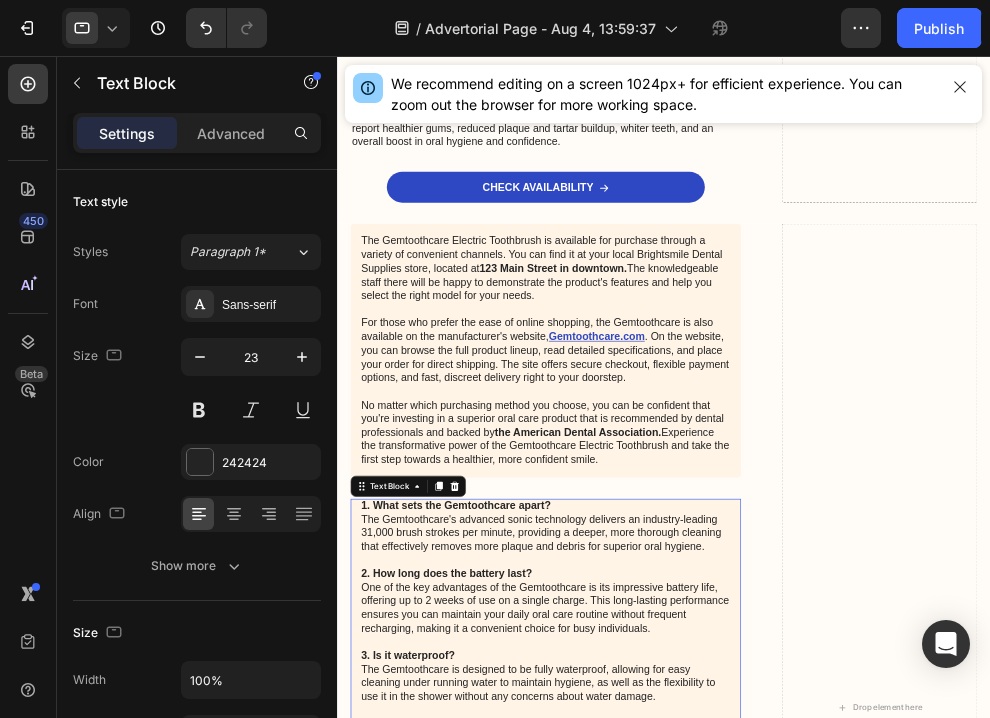 click on "1. What sets the Gemtoothcare apart? The Gemtoothcare's advanced sonic technology delivers an industry-leading 31,000 brush strokes per minute, providing a deeper, more thorough cleaning that effectively removes more plaque and debris for superior oral hygiene. 2. How long does the battery last? One of the key advantages of the Gemtoothcare is its impressive battery life, offering up to 2 weeks of use on a single charge. This long-lasting performance ensures you can maintain your daily oral care routine without frequent recharging, making it a convenient choice for busy individuals. 3. Is it waterproof? The Gemtoothcare is designed to be fully waterproof, allowing for easy cleaning under running water to maintain hygiene, as well as the flexibility to use it in the shower without any concerns about water damage. 4. What cleaning modes are available? 5. Does it have a warranty?" at bounding box center [653, 989] 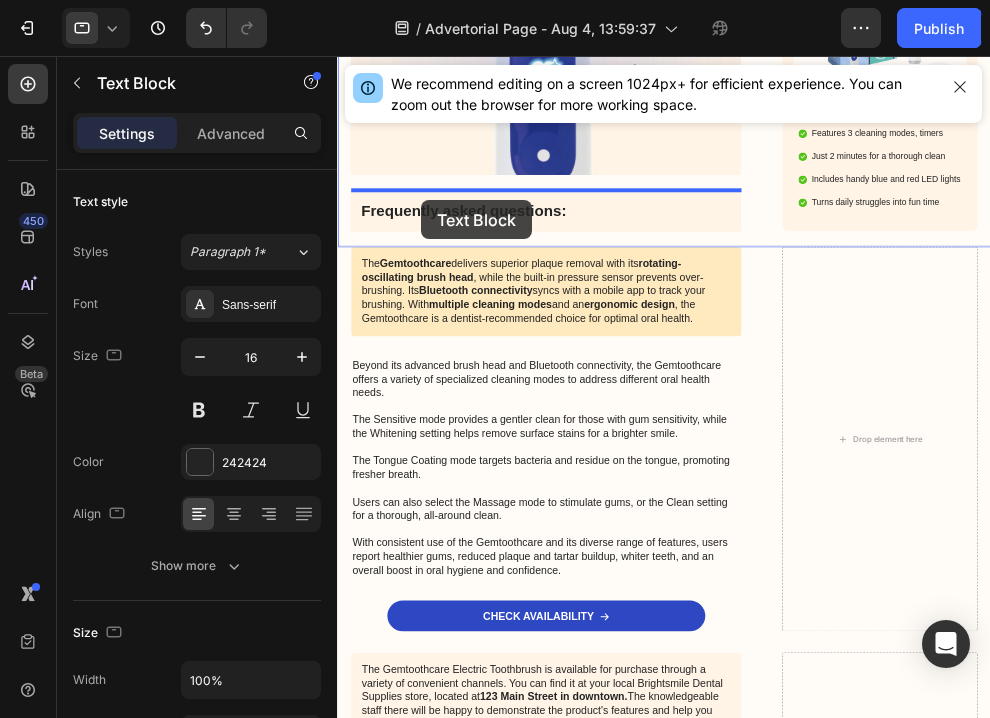 scroll, scrollTop: 3416, scrollLeft: 0, axis: vertical 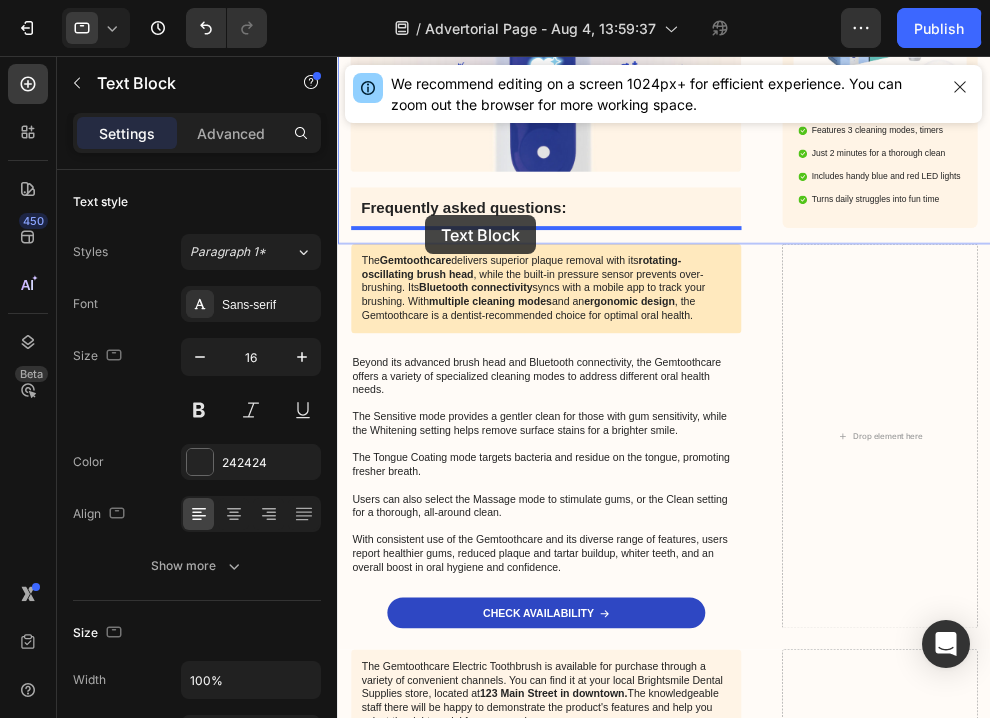 drag, startPoint x: 376, startPoint y: 712, endPoint x: 470, endPoint y: 298, distance: 424.53738 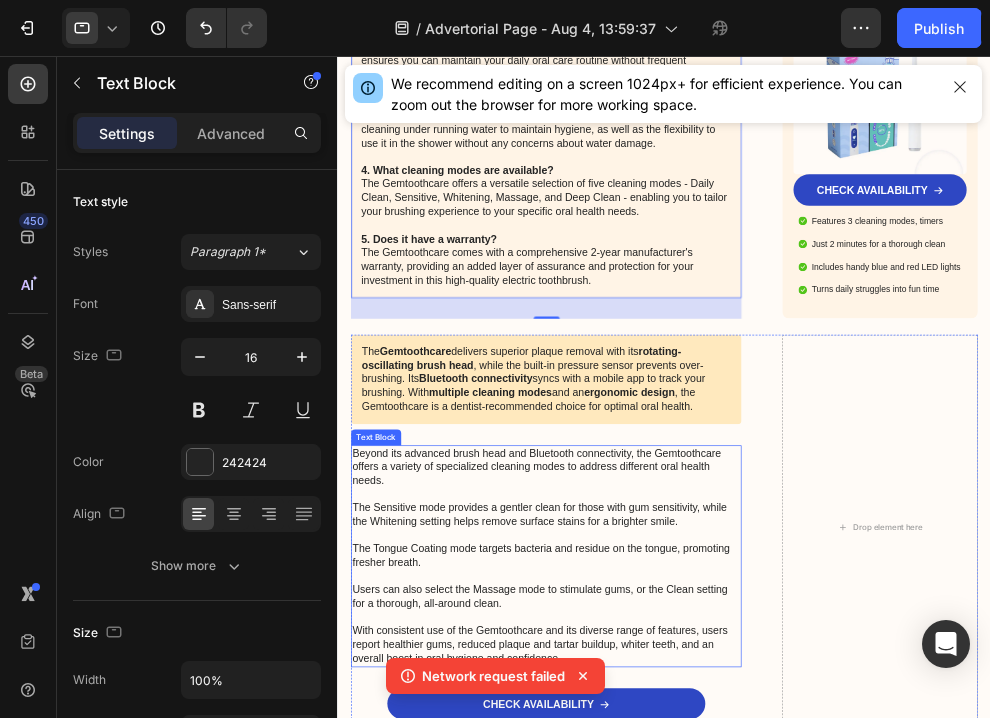 scroll, scrollTop: 3848, scrollLeft: 0, axis: vertical 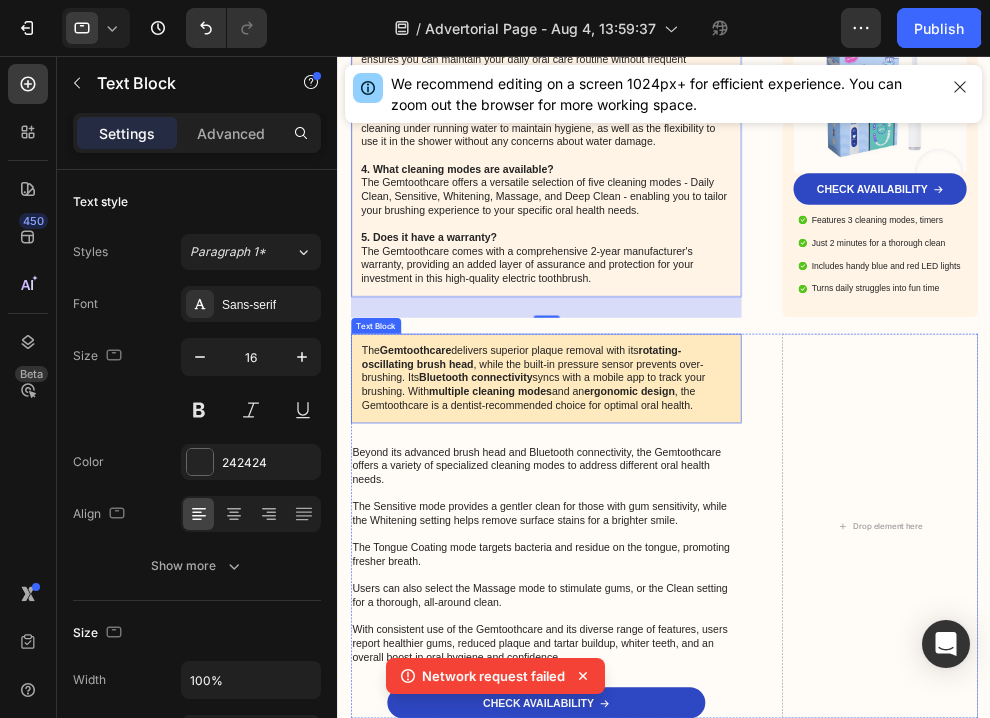click on "multiple cleaning modes" at bounding box center (568, 565) 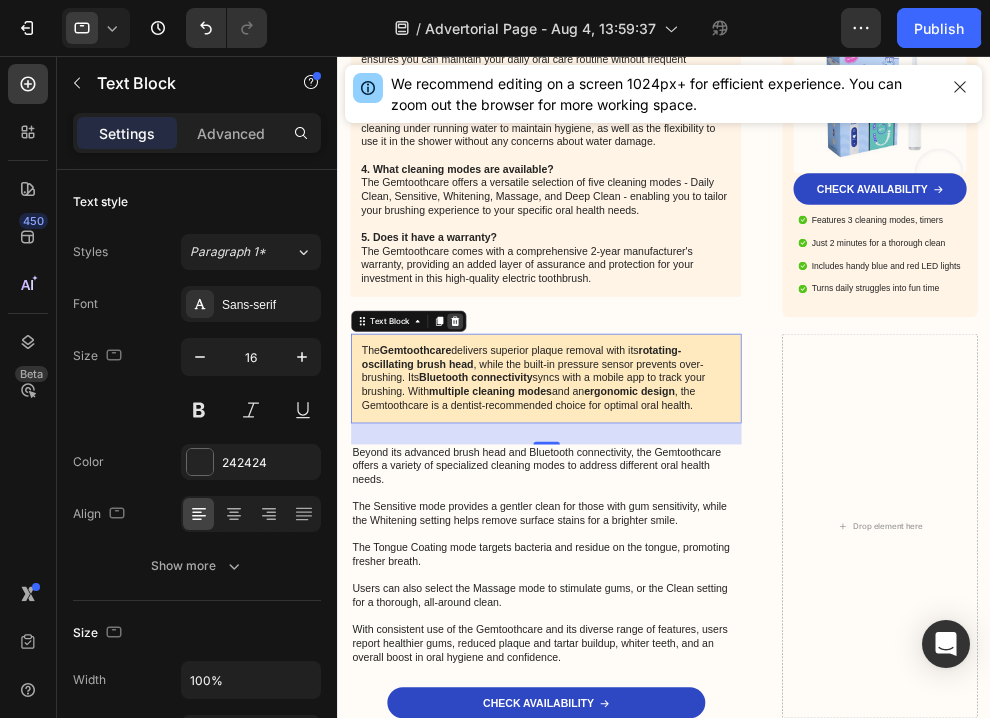click 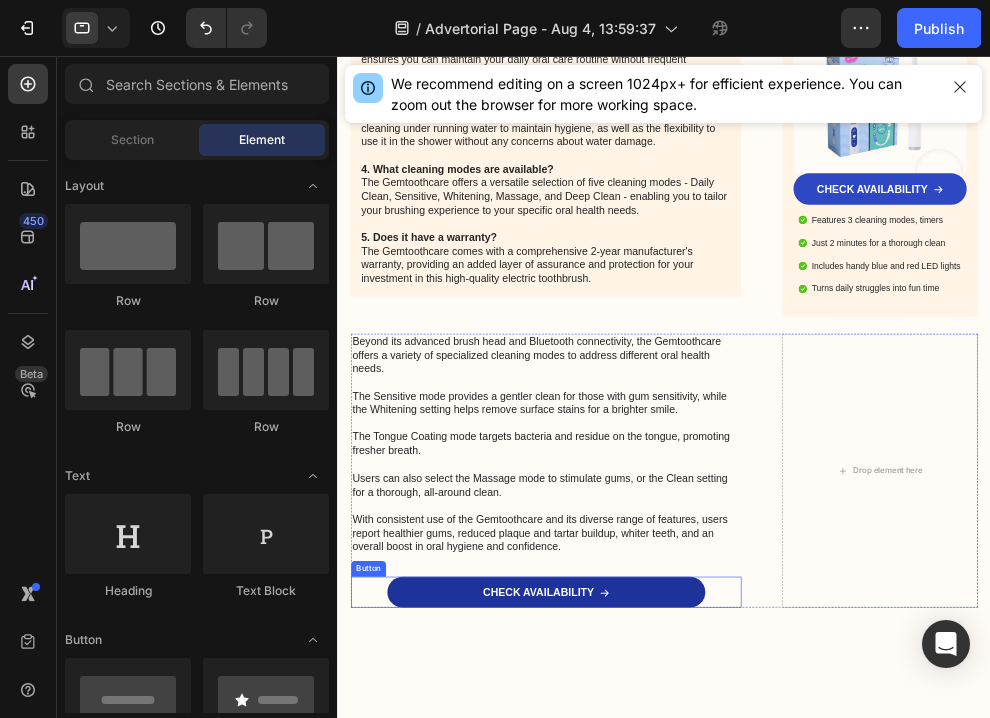 click on "CHECK AVAILABILITY" at bounding box center (653, 871) 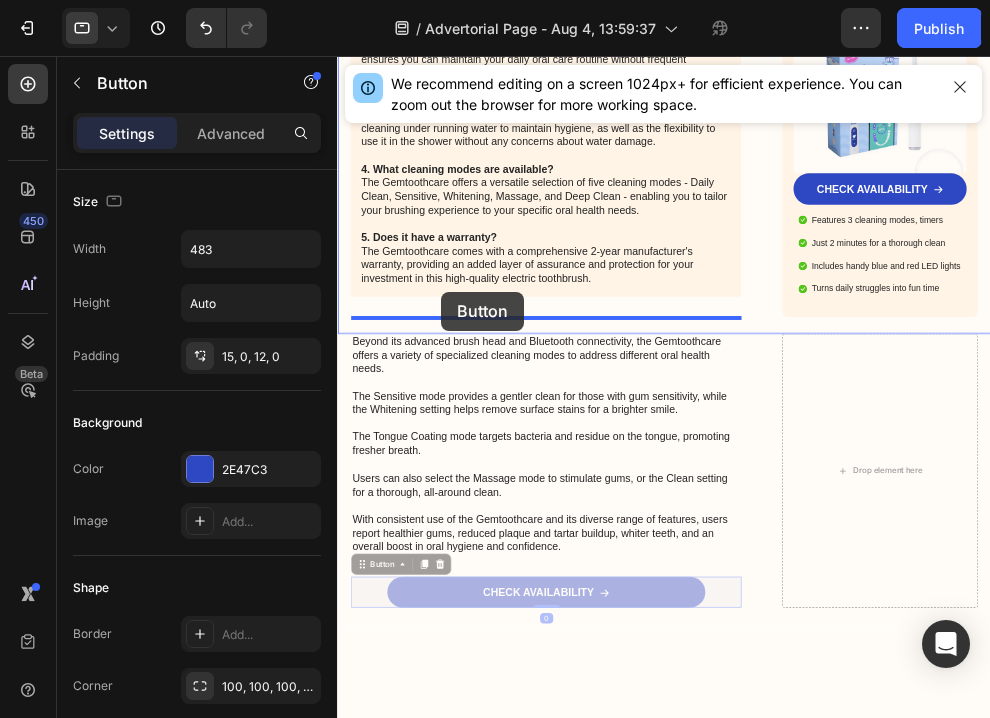 drag, startPoint x: 366, startPoint y: 836, endPoint x: 495, endPoint y: 414, distance: 441.27655 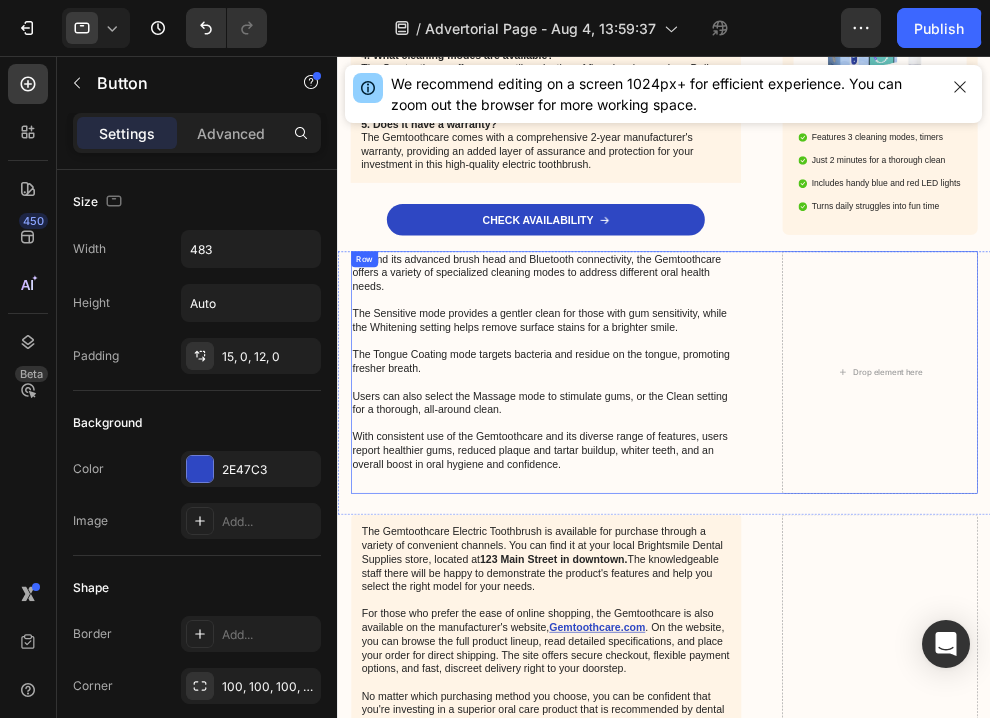 scroll, scrollTop: 4020, scrollLeft: 0, axis: vertical 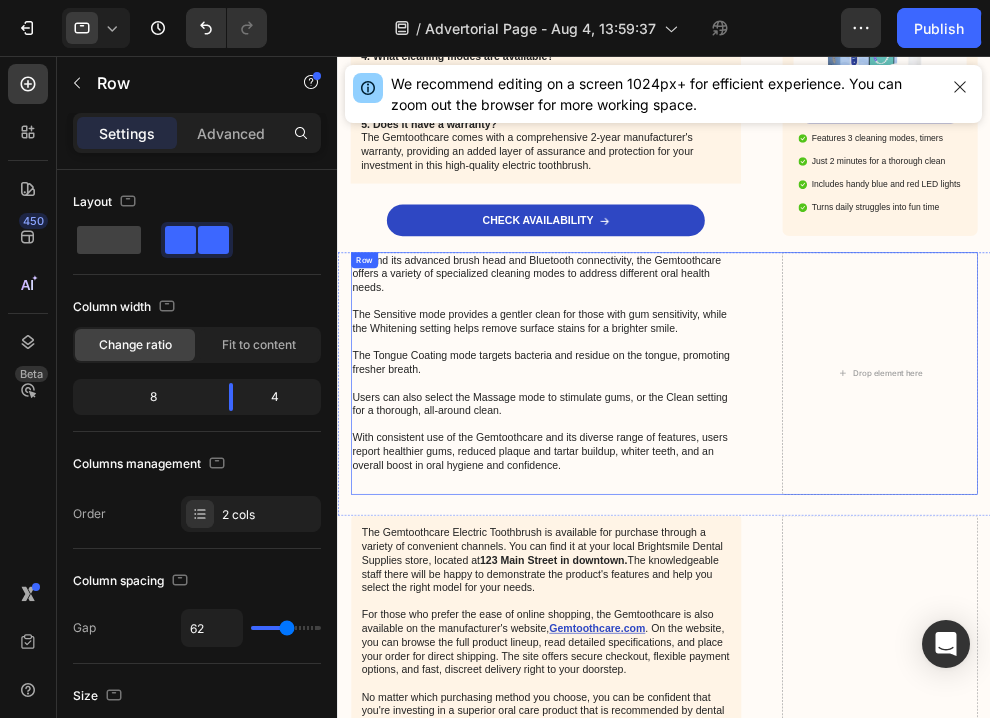 click on "Beyond its advanced brush head and Bluetooth connectivity, the Gemtoothcare offers a variety of specialized cleaning modes to address different oral health needs.  The Sensitive mode provides a gentler clean for those with gum sensitivity, while the Whitening setting helps remove surface stains for a brighter smile.  The Tongue Coating mode targets bacteria and residue on the tongue, promoting fresher breath.  Users can also select the Massage mode to stimulate gums, or the Clean setting for a thorough, all-around clean.  With consistent use of the Gemtoothcare and its diverse range of features, users report healthier gums, reduced plaque and tartar buildup, whiter teeth, and an overall boost in oral hygiene and confidence. Text Block
Drop element here Row" at bounding box center (833, 538) 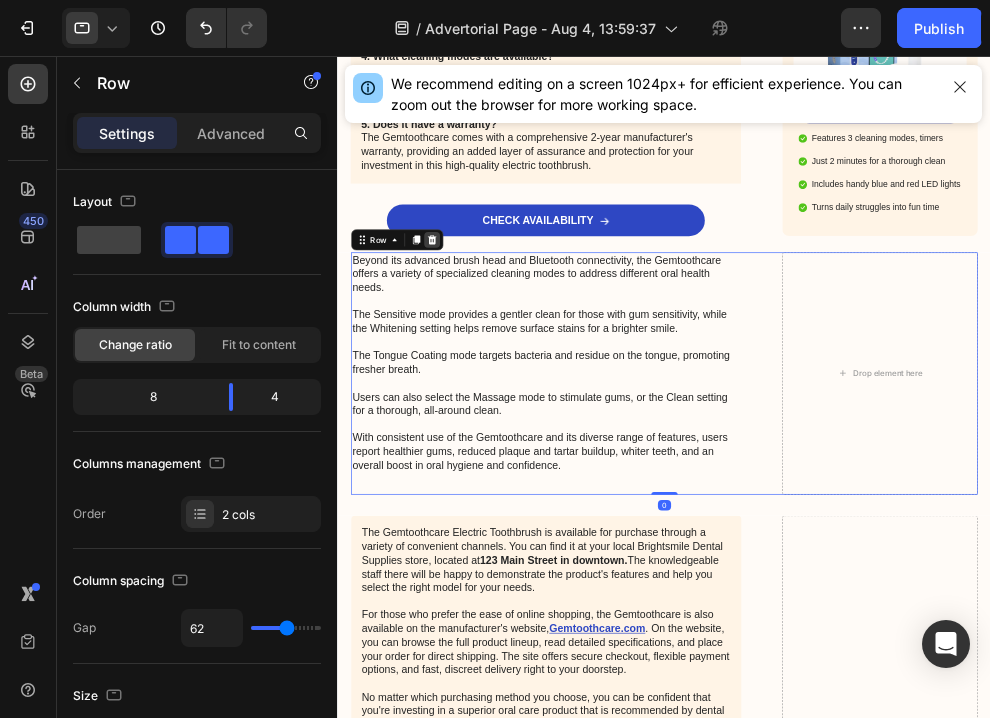 click at bounding box center [480, 335] 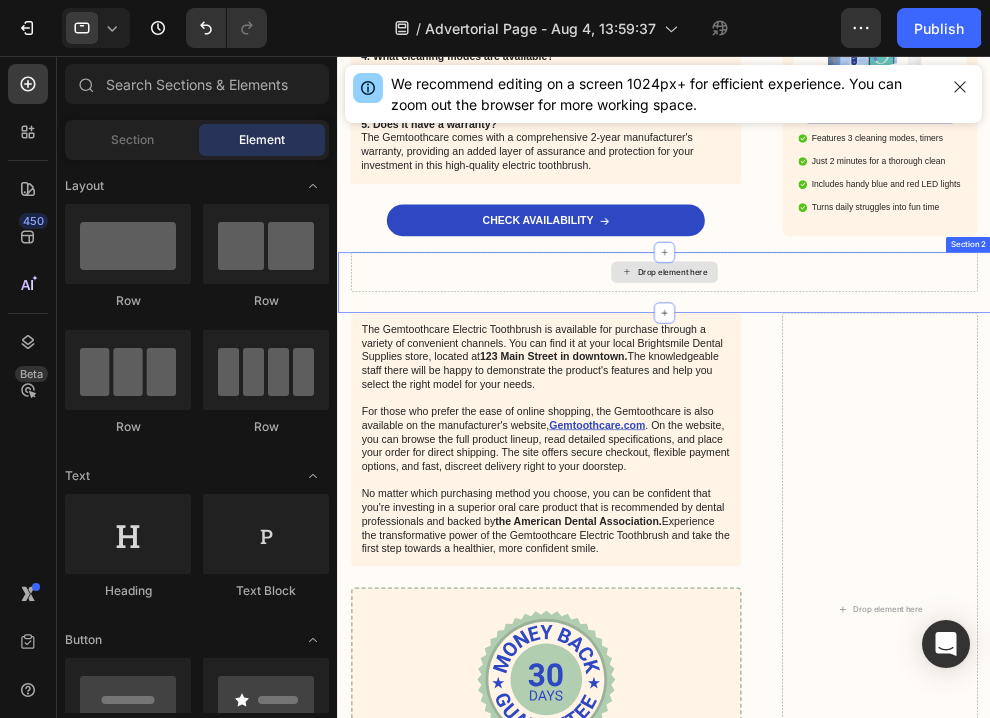 click on "Drop element here" at bounding box center [833, 384] 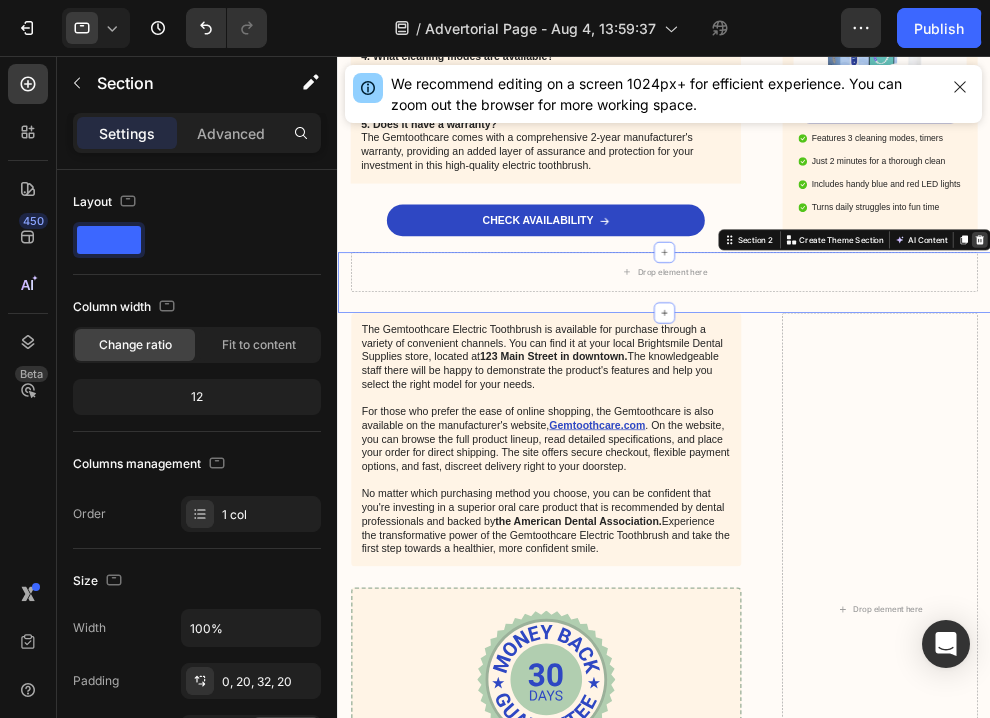 click 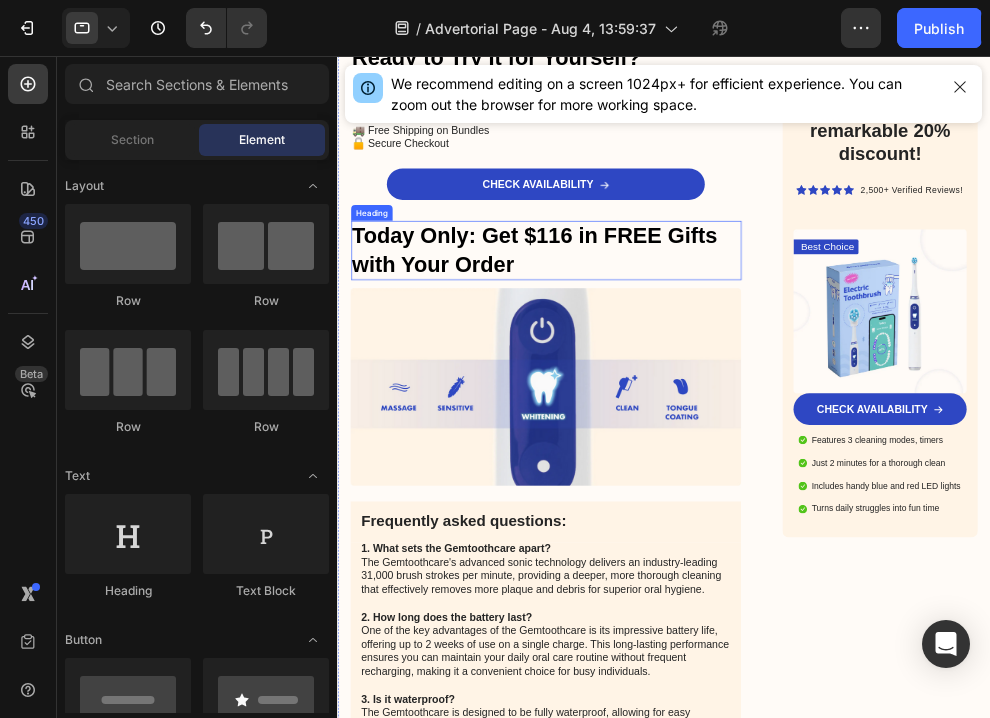 scroll, scrollTop: 2938, scrollLeft: 0, axis: vertical 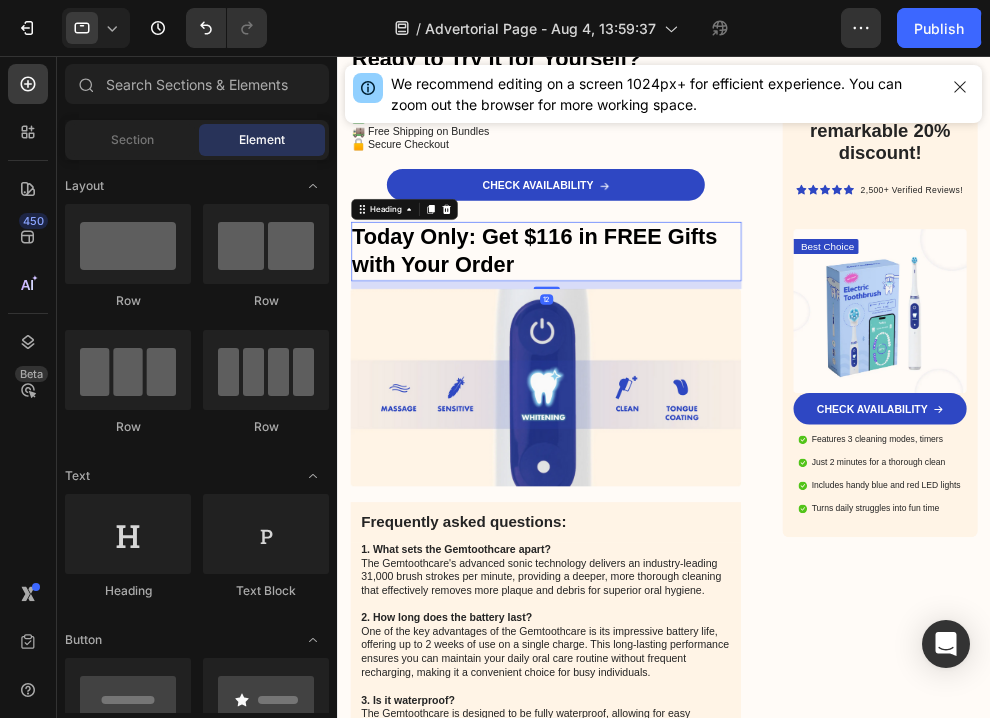click on "Today Only: Get $116 in FREE Gifts with Your Order" at bounding box center (653, 353) 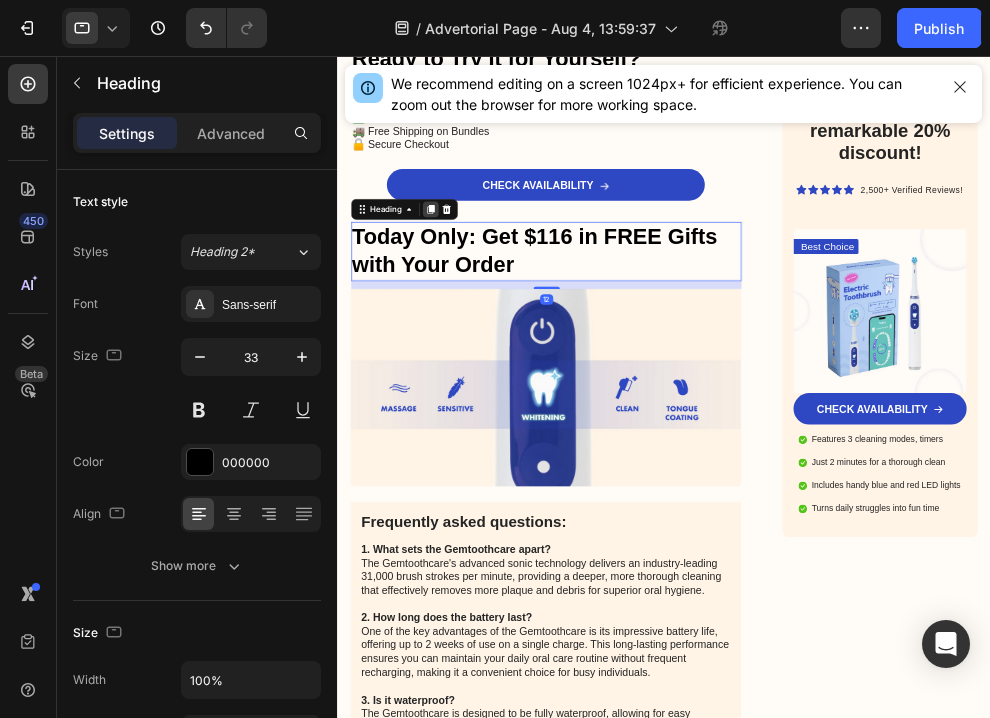 click 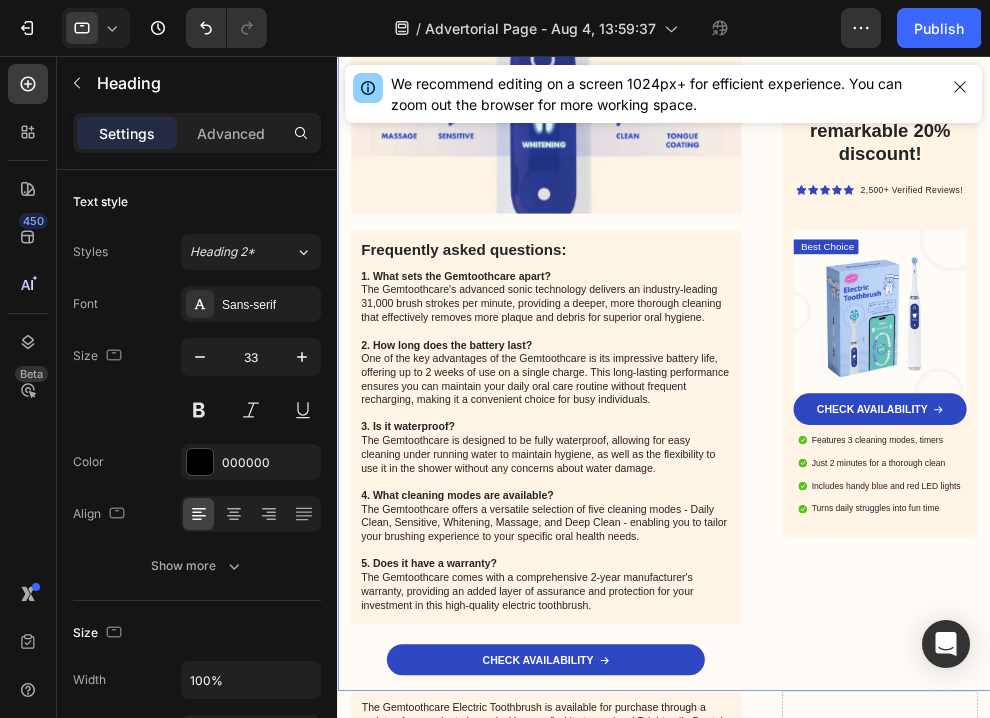 drag, startPoint x: 490, startPoint y: 439, endPoint x: 490, endPoint y: 1110, distance: 671 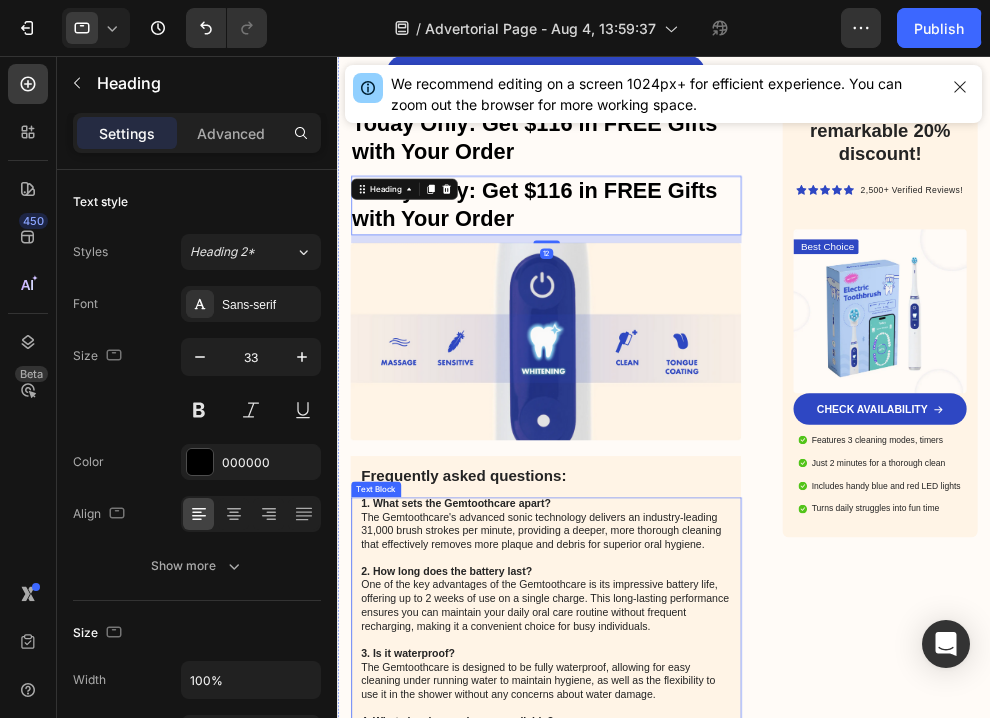 scroll, scrollTop: 2944, scrollLeft: 0, axis: vertical 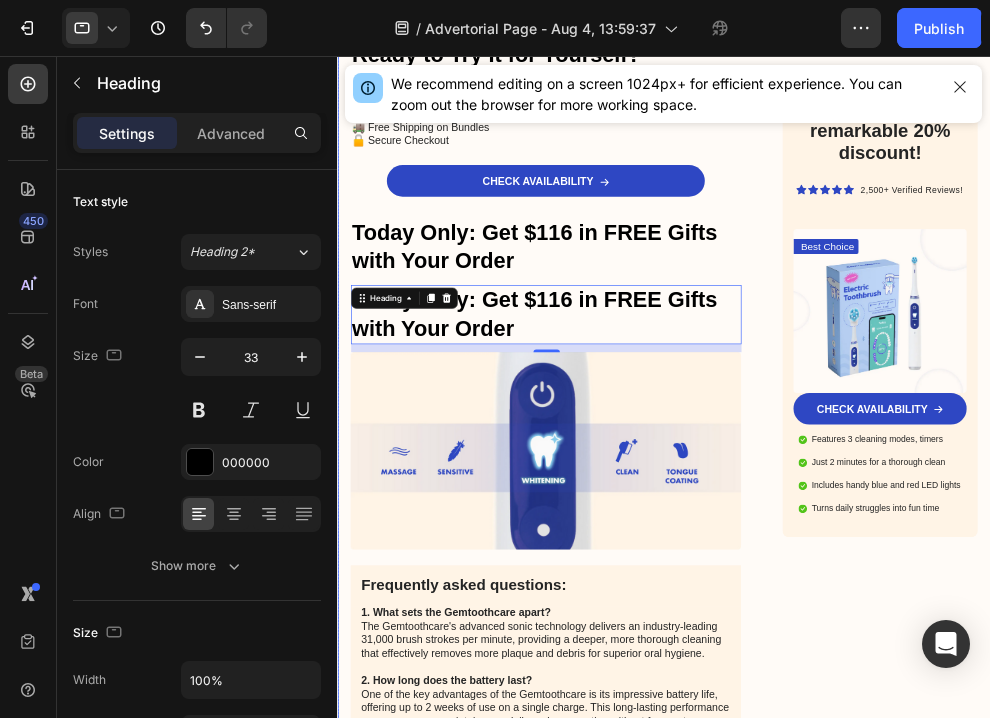 click on "Advertorial  Text Block “I Was Losing My Mind Over Dog Hair… Until I Found This 2-in-1 Bathing Solution That Changed Everything” Heading A frustrated pet mom reveals the shedding solution that made bath time easier, calmed her dog’s skin, and finally saved her sofa. Text Block Image July [DATE] • By [NAME] [LAST], Dog Mom & Founder of PupMemorial.com Text Block Row Image “My Dog’s Hair Was Taking Over My House…” Heading Every time I brushed Max, I felt like nothing changed. My floors were covered in fur again by the next morning. And don’t even get me started on bath time — it was chaos, and I was always left soaking wet and frustrated.   I tried dozens of brushes and detangling sprays, but nothing made a difference — until I found this all-in-one grooming tool that solved  everything . Text Block Here’s What Makes the FreshFur™ Different: Heading ✅  Removes up to 90% of loose fur  in one bath ✅  Soothes irritated skin  with calming ingredients ✅  Turns bath time into cuddle time" at bounding box center (833, -579) 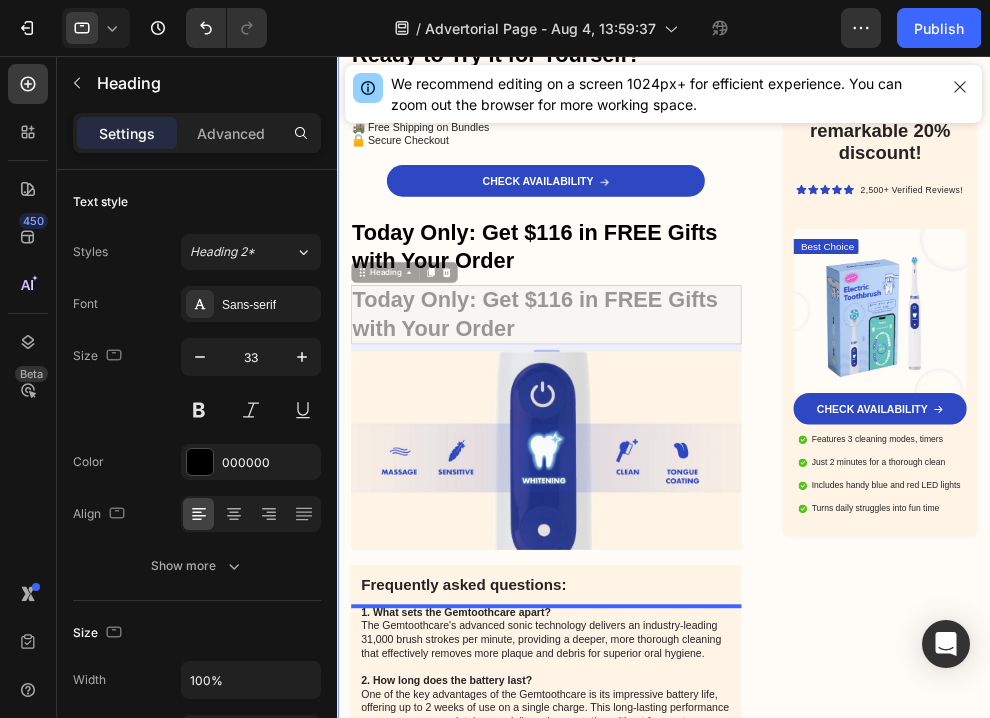 drag, startPoint x: 454, startPoint y: 411, endPoint x: 418, endPoint y: 642, distance: 233.78836 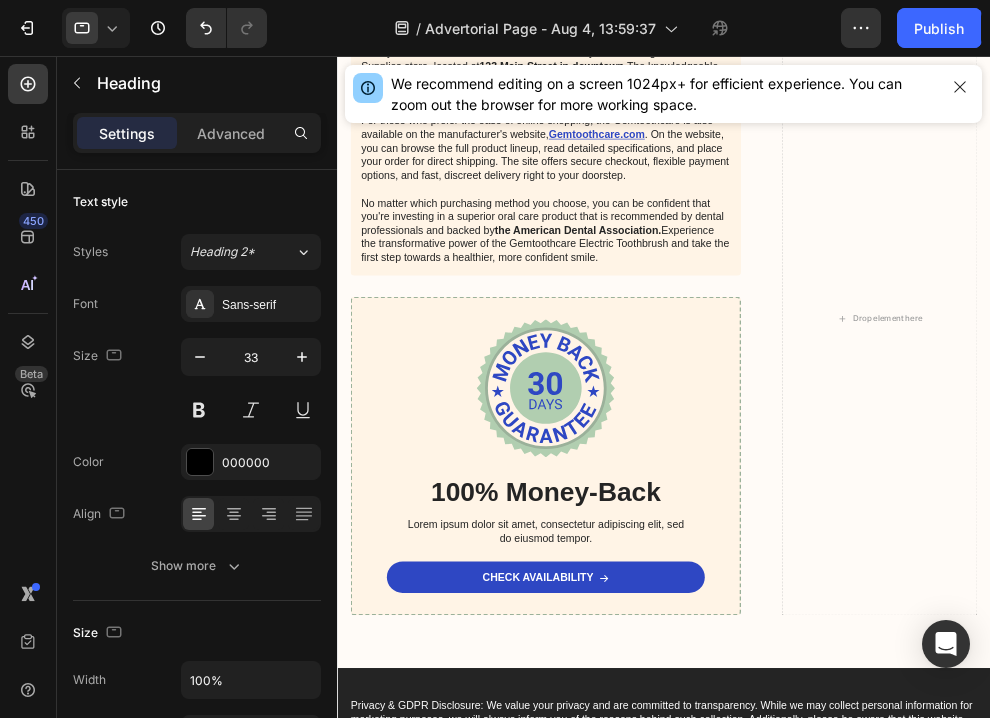 scroll, scrollTop: 4939, scrollLeft: 0, axis: vertical 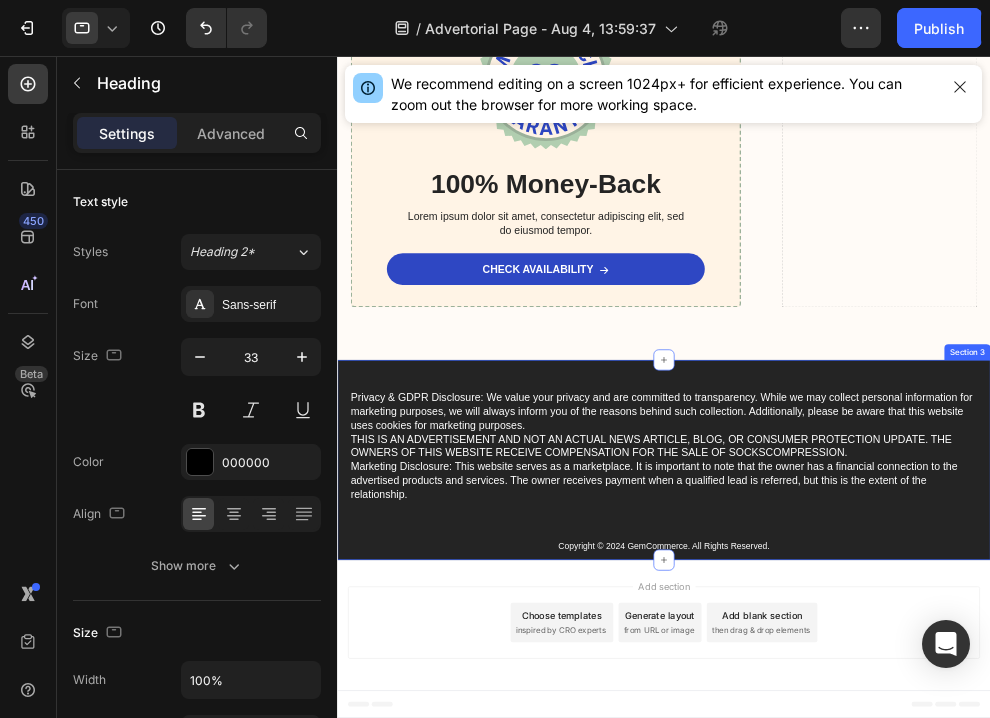 drag, startPoint x: 436, startPoint y: 814, endPoint x: 573, endPoint y: 699, distance: 178.86867 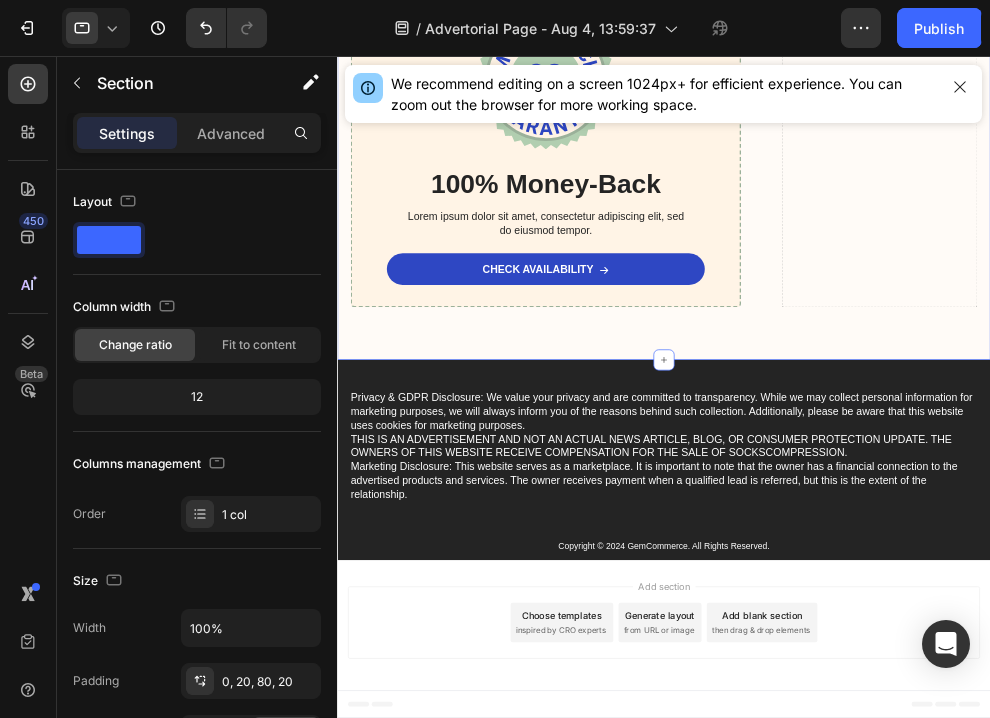 click on "The Gemtoothcare Electric Toothbrush is available for purchase through a variety of convenient channels. You can find it at your local Brightsmile Dental Supplies store, located at  [NUMBER] [STREET], [CITY] . The knowledgeable staff there will be happy to demonstrate the product's features and help you select the right model for your needs. For those who prefer the ease of online shopping, the Gemtoothcare is also available on the manufacturer's website,  Gemtoothcare.[COM] . On the website, you can browse the full product lineup, read detailed specifications, and place your order for direct shipping. The site offers secure checkout, flexible payment options, and fast, discreet delivery right to your doorstep. No matter which purchasing method you choose, you can be confident that you're investing in a superior oral care product that is recommended by dental professionals and backed by  the American Dental Association. Text Block Image 100% Money-Back Heading Text Block
CHECK AVAILABILITY Row" at bounding box center [833, 27] 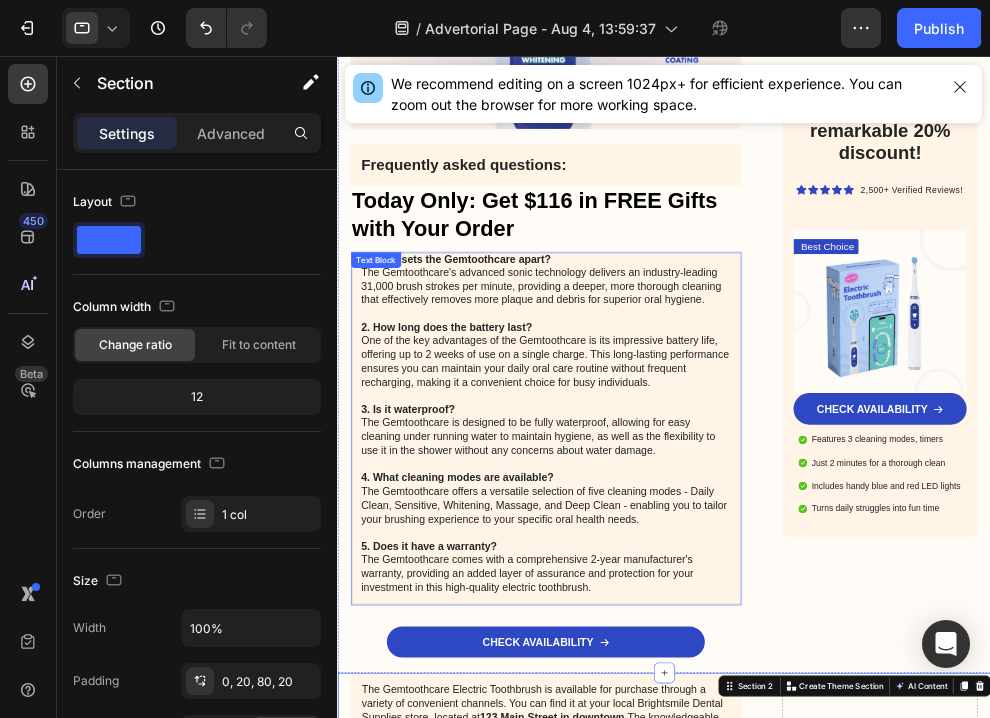 scroll, scrollTop: 3424, scrollLeft: 0, axis: vertical 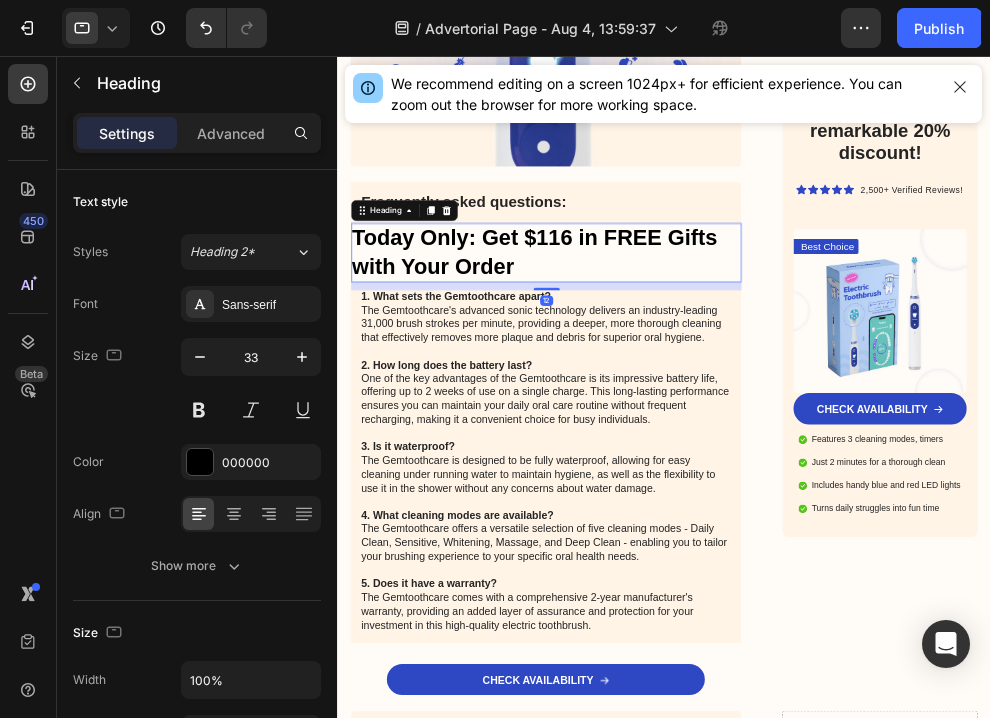click on "Today Only: Get $116 in FREE Gifts with Your Order" at bounding box center (653, 355) 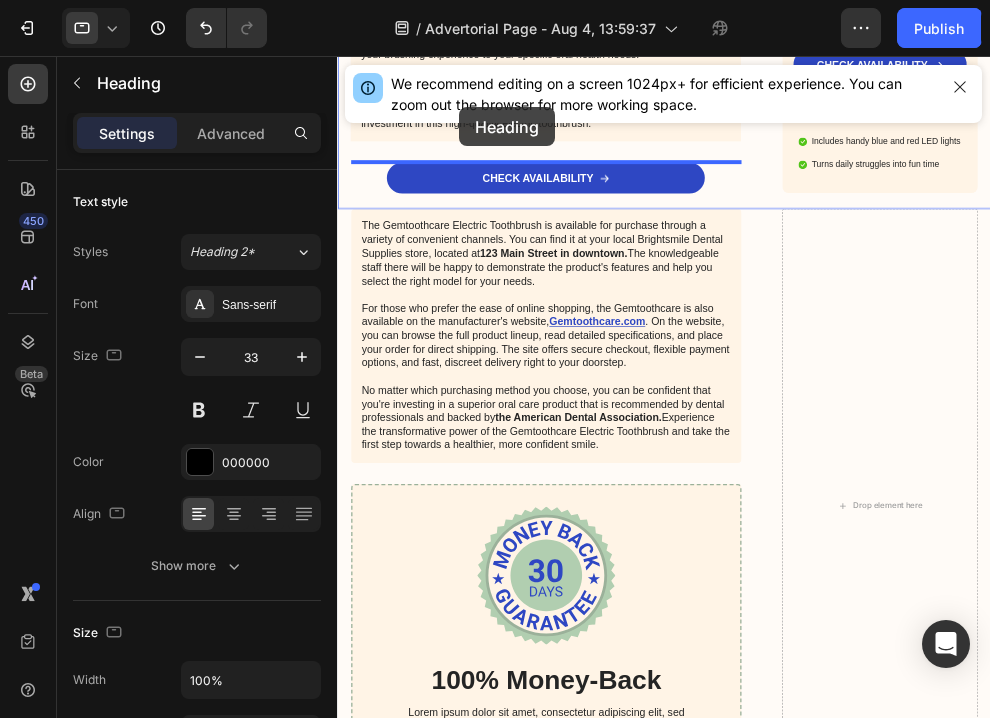 scroll, scrollTop: 4183, scrollLeft: 0, axis: vertical 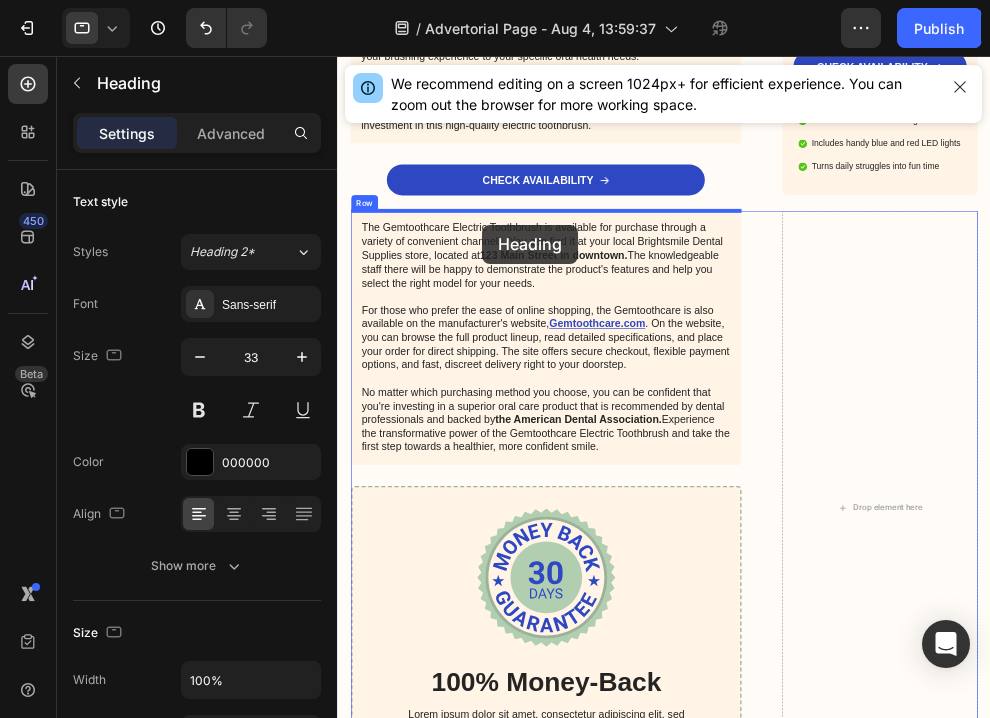 drag, startPoint x: 372, startPoint y: 295, endPoint x: 558, endPoint y: 312, distance: 186.77527 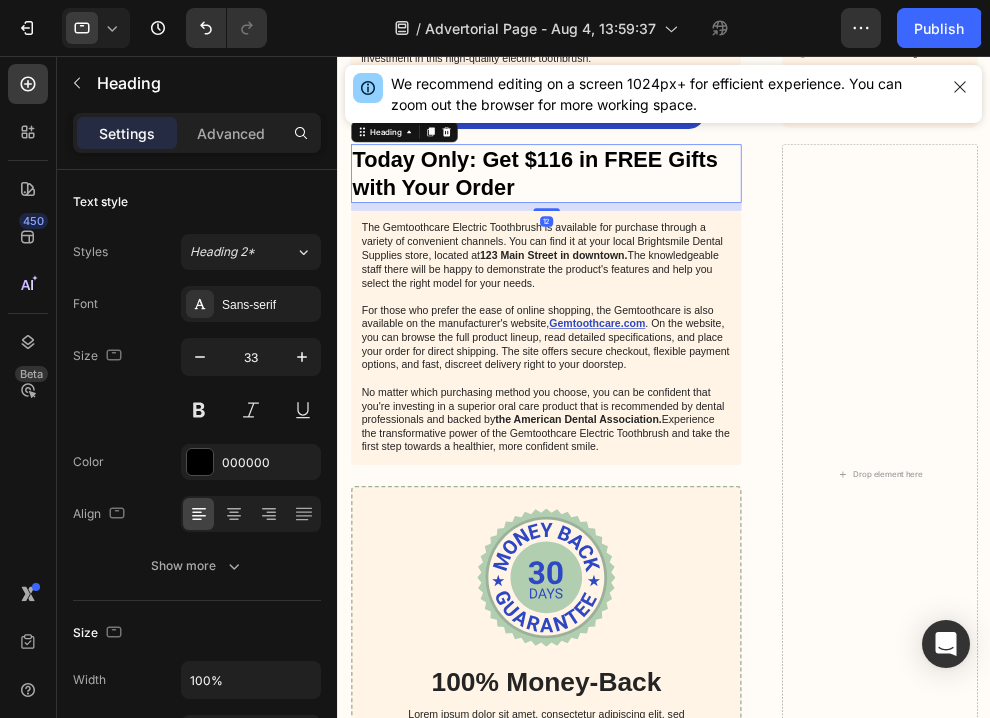 scroll, scrollTop: 4081, scrollLeft: 0, axis: vertical 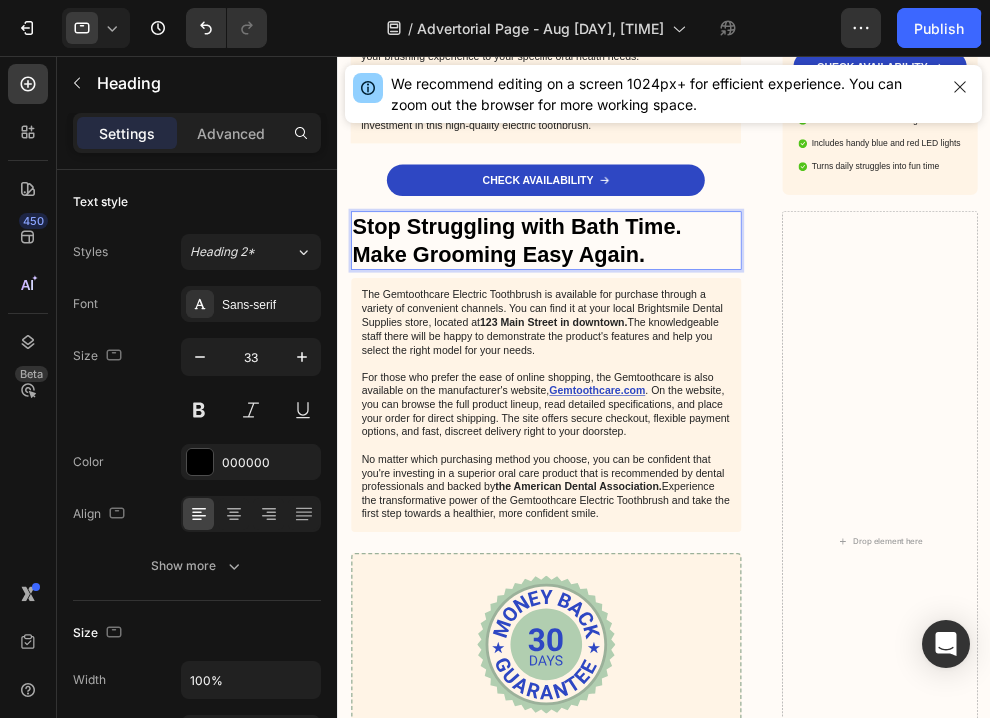 click on "The Gemtoothcare Electric Toothbrush is available for purchase through a variety of convenient channels. You can find it at your local Brightsmile Dental Supplies store, located at  123 Main Street in downtown.  The knowledgeable staff there will be happy to demonstrate the product's features and help you select the right model for your needs. For those who prefer the ease of online shopping, the Gemtoothcare is also available on the manufacturer's website,  Gemtoothcare.com . On the website, you can browse the full product lineup, read detailed specifications, and place your order for direct shipping. The site offers secure checkout, flexible payment options, and fast, discreet delivery right to your doorstep. No matter which purchasing method you choose, you can be confident that you're investing in a superior oral care product that is recommended by dental professionals and backed by  the American Dental Association." at bounding box center (653, 587) 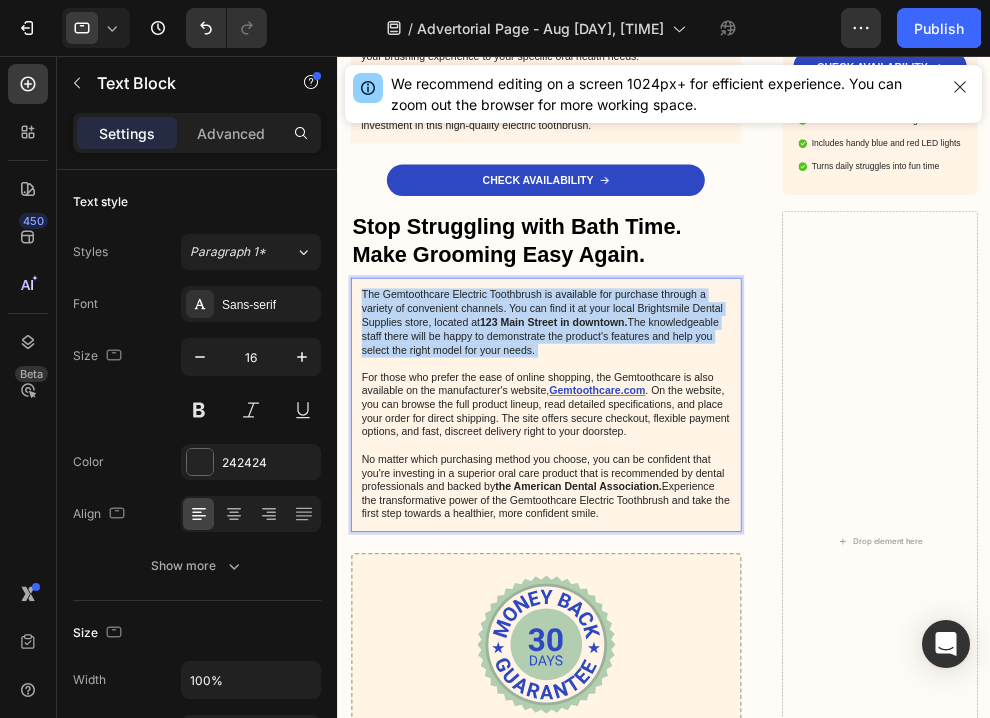 click on "The Gemtoothcare Electric Toothbrush is available for purchase through a variety of convenient channels. You can find it at your local Brightsmile Dental Supplies store, located at  123 Main Street in downtown.  The knowledgeable staff there will be happy to demonstrate the product's features and help you select the right model for your needs. For those who prefer the ease of online shopping, the Gemtoothcare is also available on the manufacturer's website,  Gemtoothcare.com . On the website, you can browse the full product lineup, read detailed specifications, and place your order for direct shipping. The site offers secure checkout, flexible payment options, and fast, discreet delivery right to your doorstep. No matter which purchasing method you choose, you can be confident that you're investing in a superior oral care product that is recommended by dental professionals and backed by  the American Dental Association." at bounding box center [653, 587] 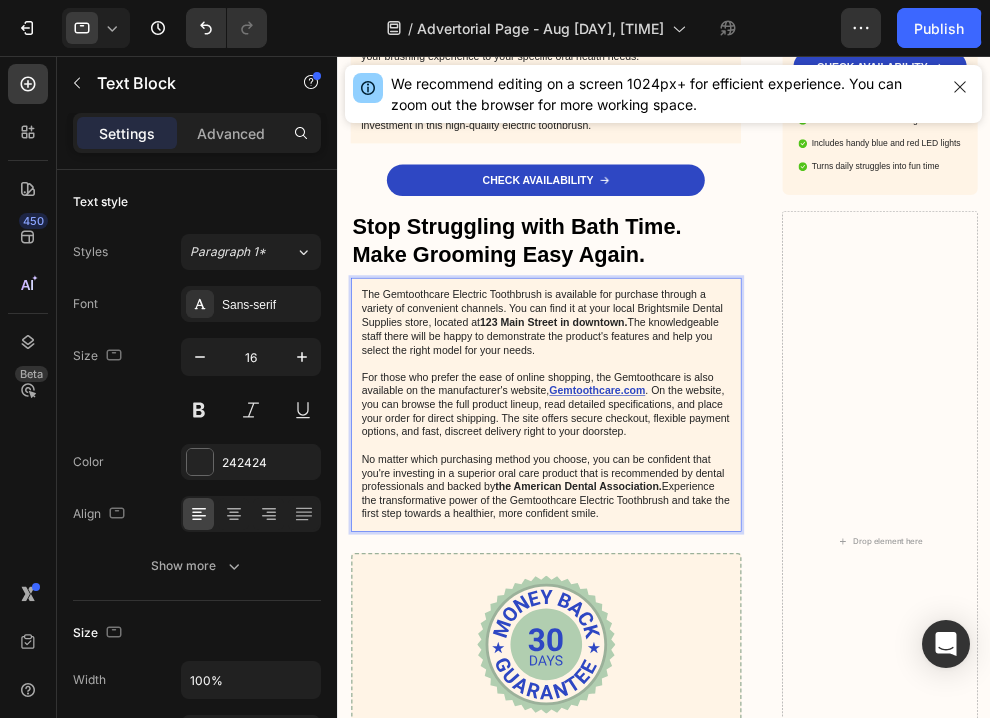 drag, startPoint x: 798, startPoint y: 755, endPoint x: 755, endPoint y: 753, distance: 43.046486 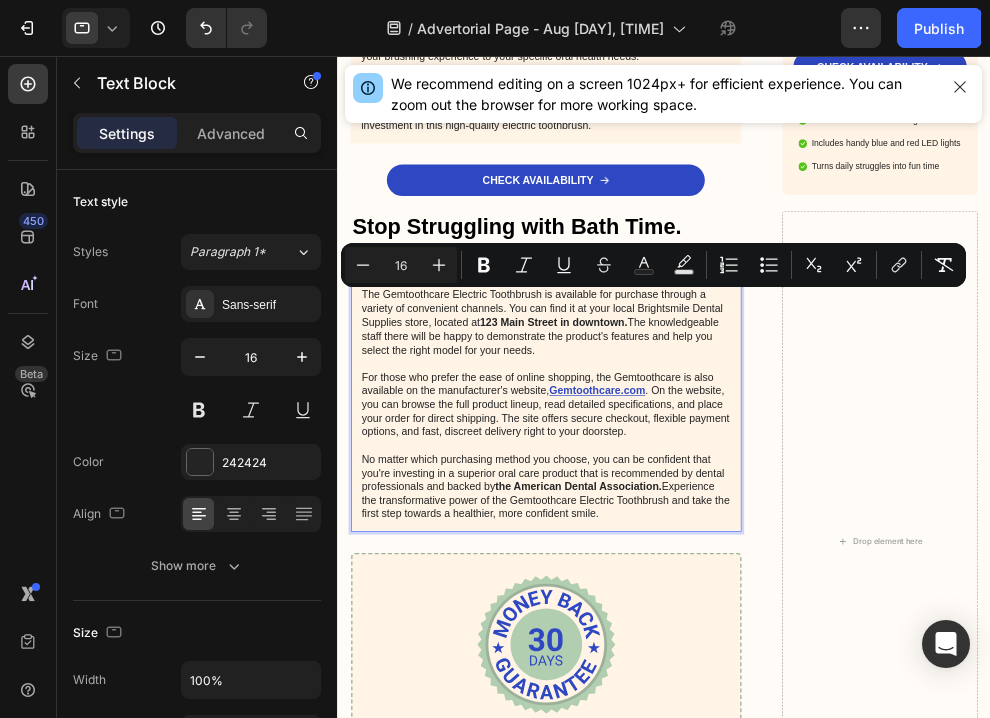 drag, startPoint x: 755, startPoint y: 753, endPoint x: 370, endPoint y: 420, distance: 509.0324 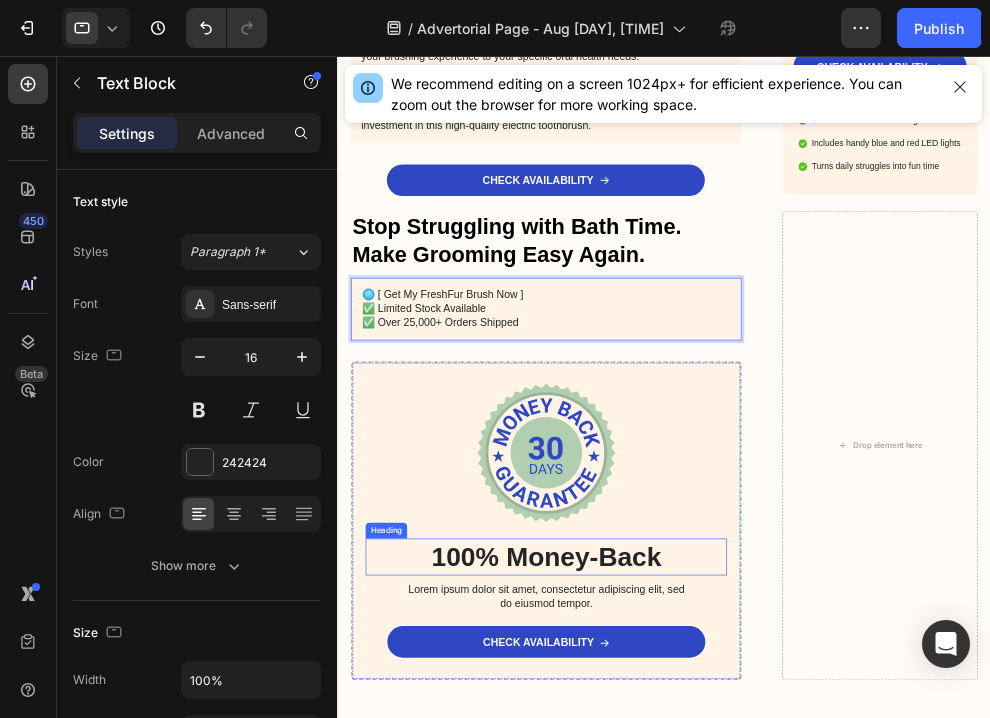 click on "100% Money-Back" at bounding box center [653, 818] 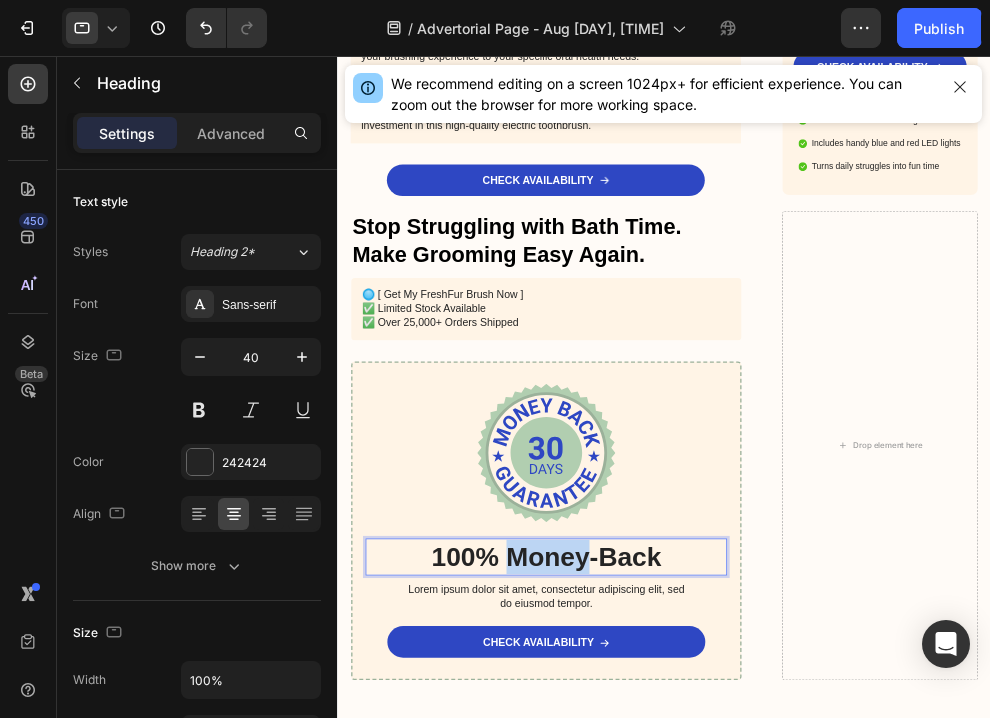 click on "100% Money-Back" at bounding box center [653, 818] 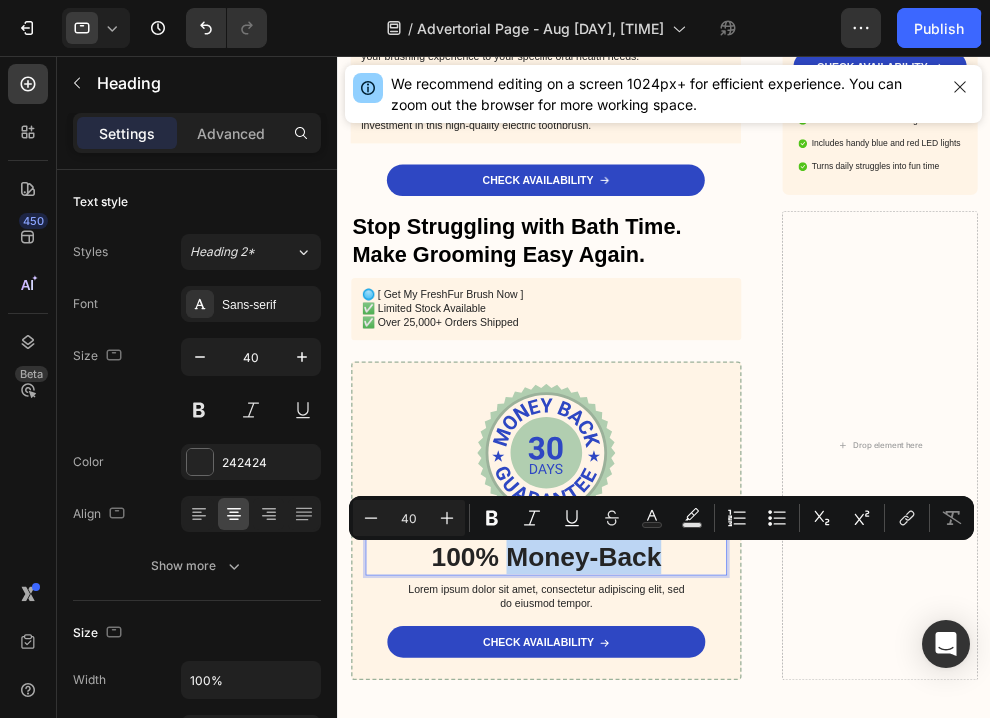 drag, startPoint x: 866, startPoint y: 816, endPoint x: 601, endPoint y: 823, distance: 265.09244 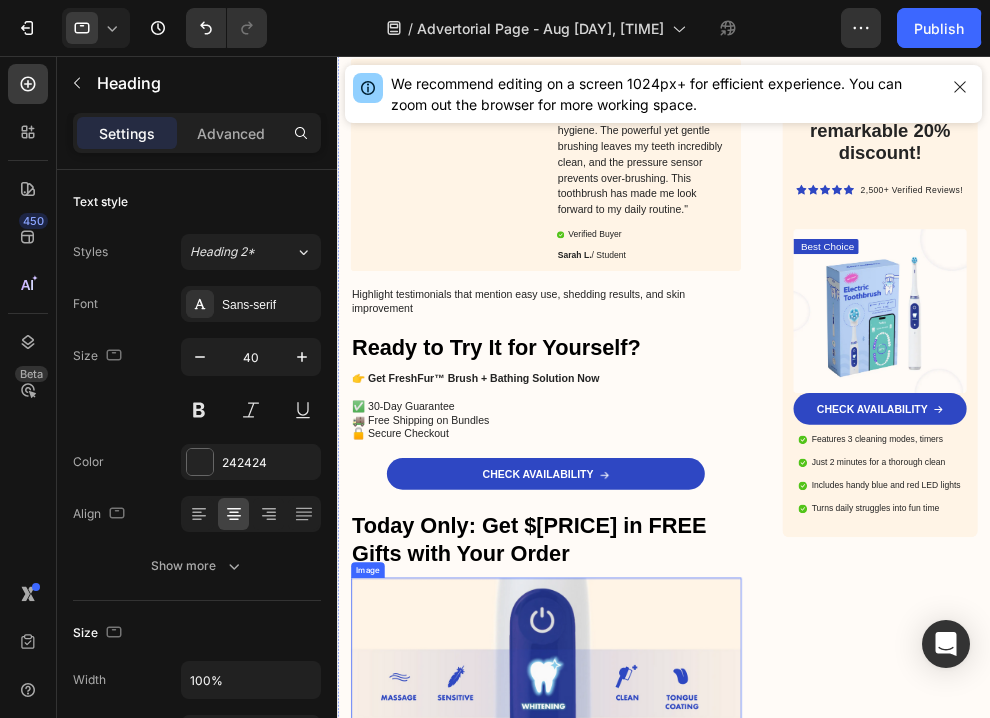 scroll, scrollTop: 2482, scrollLeft: 0, axis: vertical 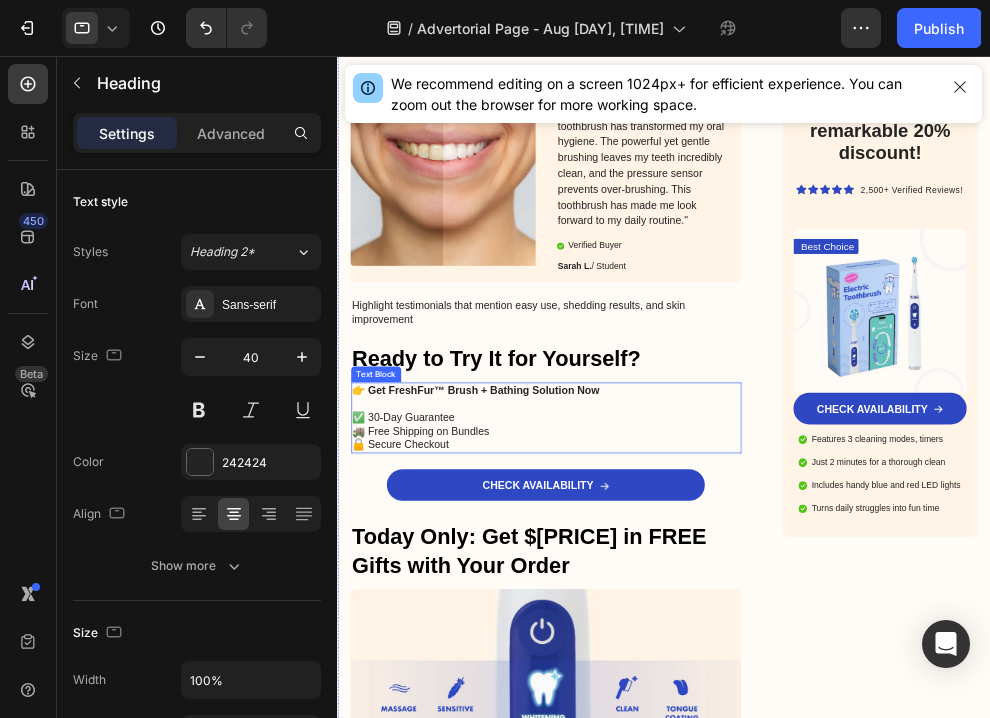 click on "🚚 Free Shipping on Bundles" at bounding box center (653, 627) 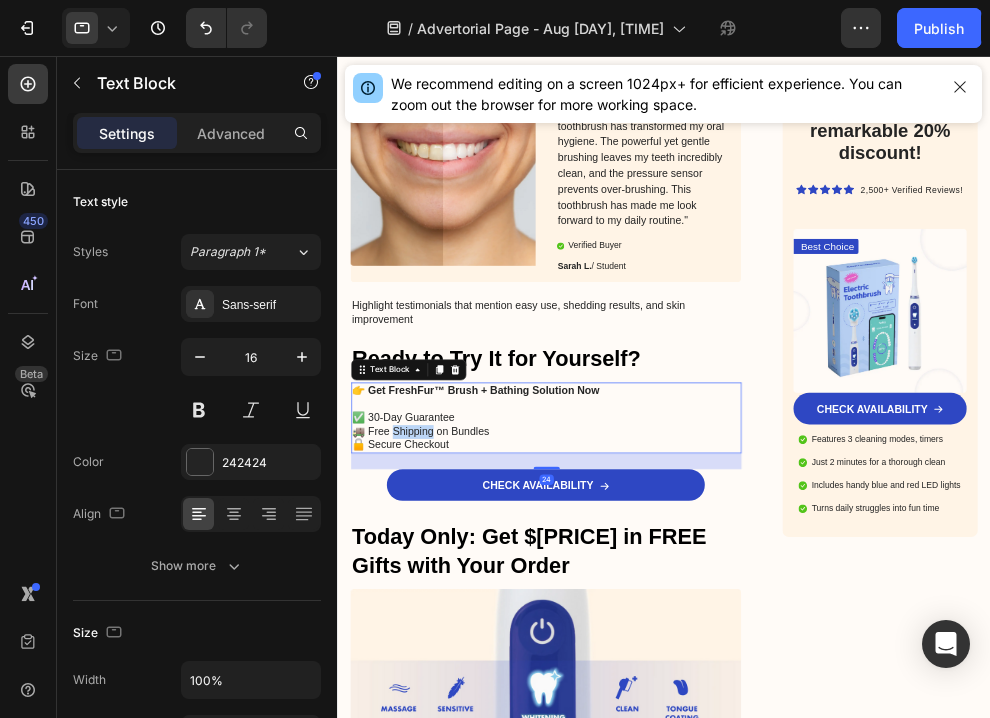click on "🚚 Free Shipping on Bundles" at bounding box center (653, 627) 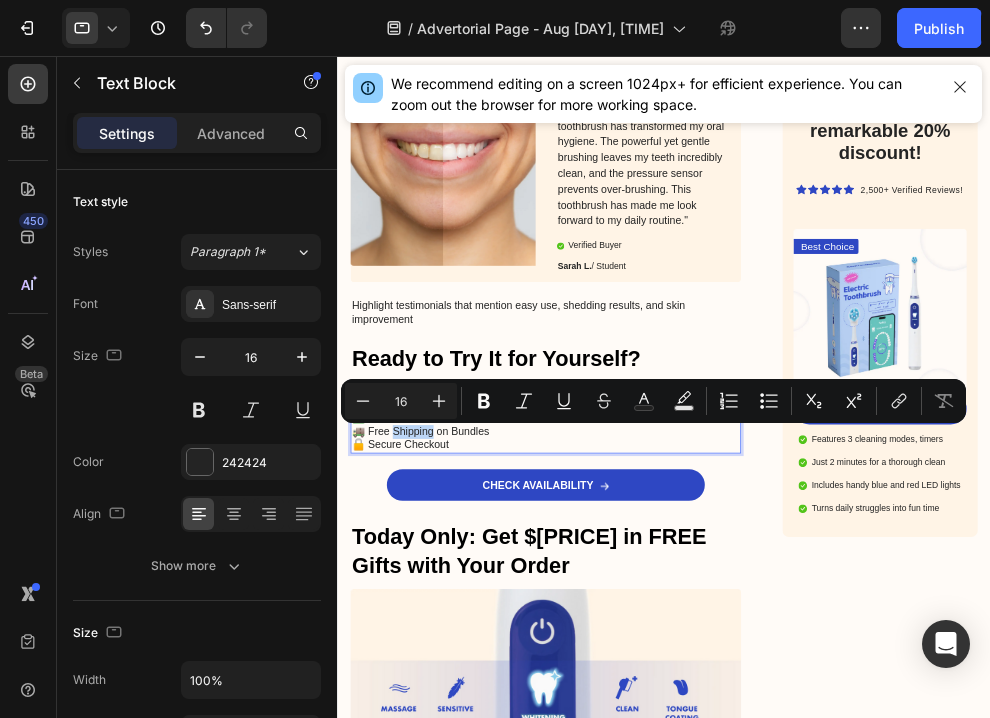 click on "Minus 16 Plus Bold Italic Underline       Strikethrough
Text Color
Text Background Color Numbered List Bulleted List Subscript Superscript       link Remove Format" at bounding box center [653, 401] 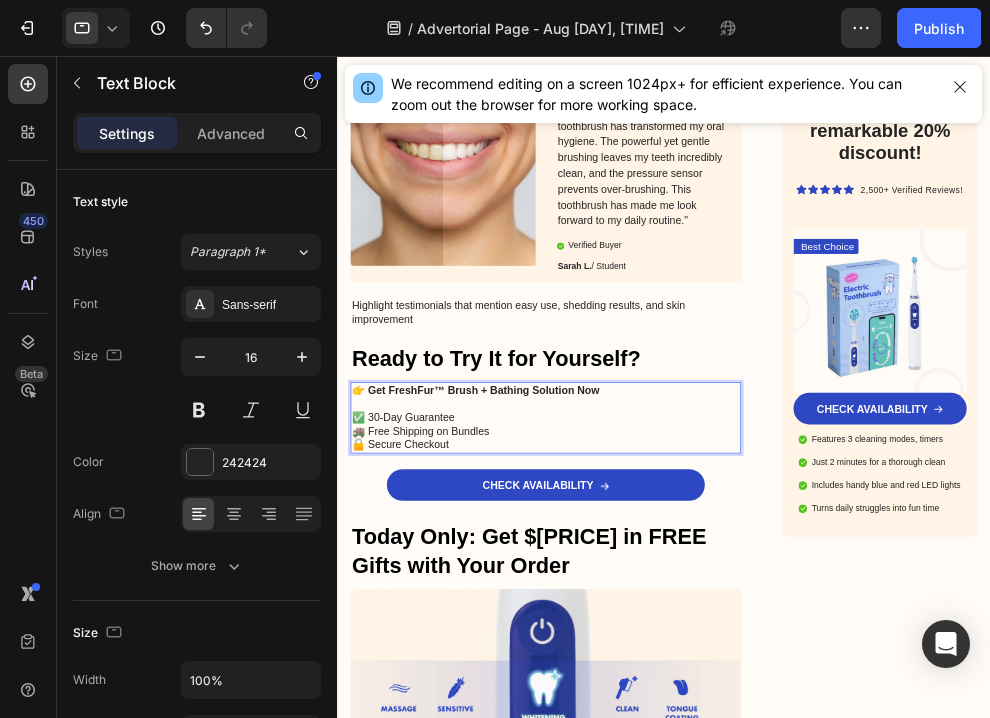 click on "🚚 Free Shipping on Bundles" at bounding box center (653, 627) 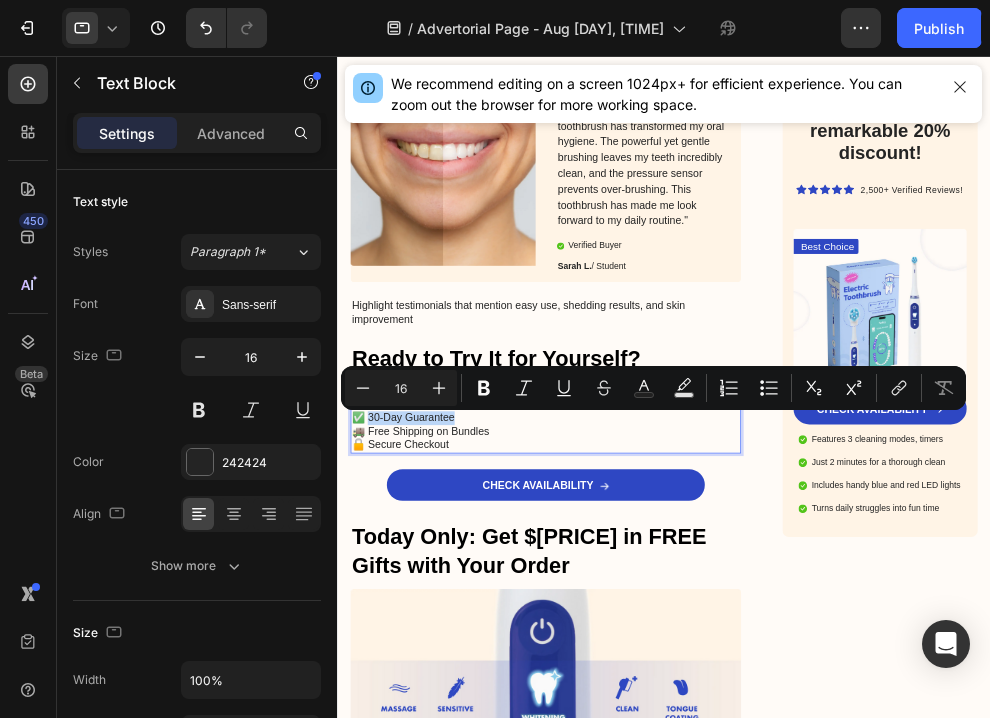 drag, startPoint x: 508, startPoint y: 599, endPoint x: 383, endPoint y: 611, distance: 125.57468 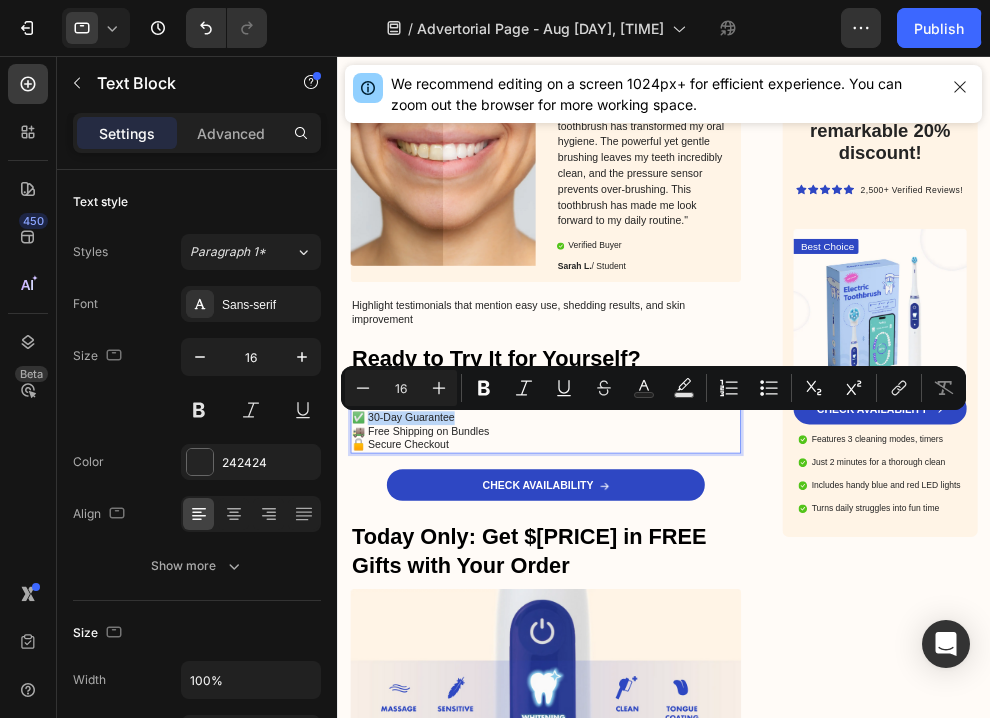 click on "✅ 30-Day Guarantee" at bounding box center [653, 606] 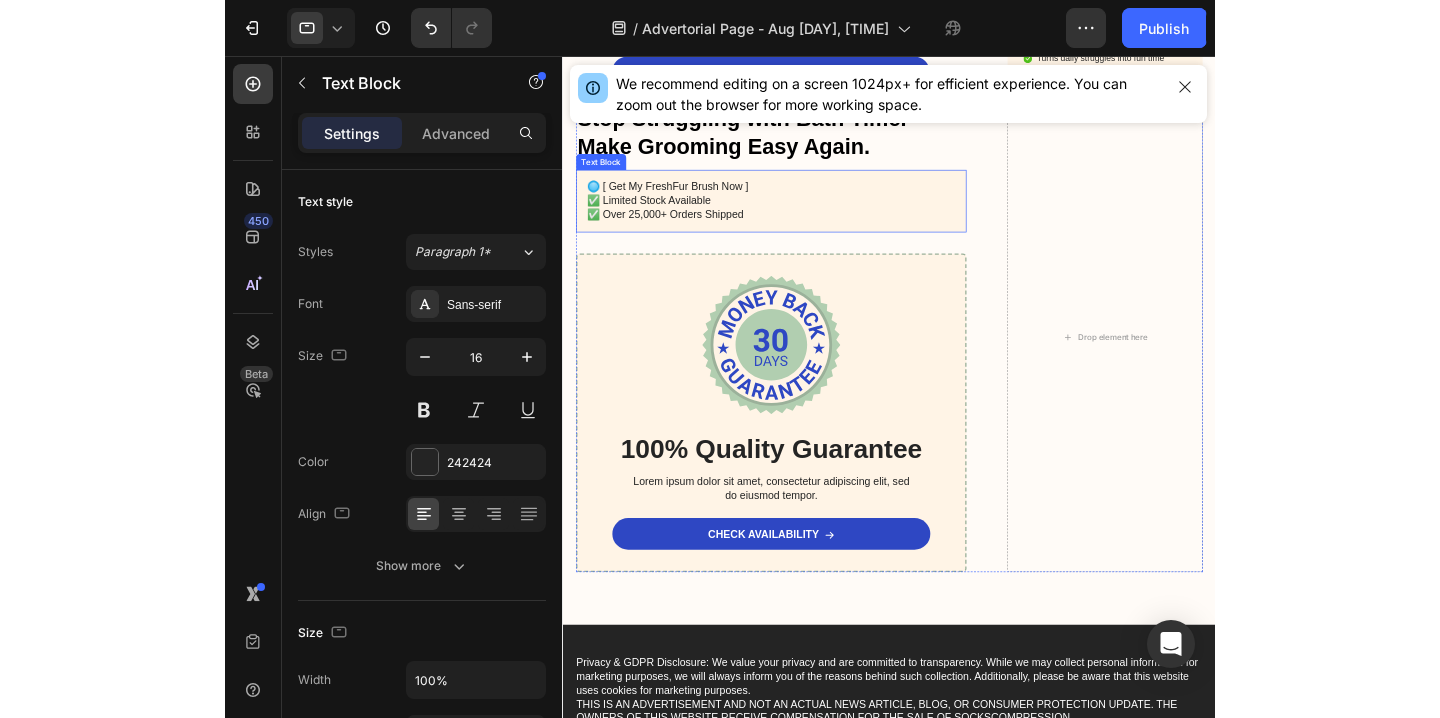scroll, scrollTop: 4250, scrollLeft: 0, axis: vertical 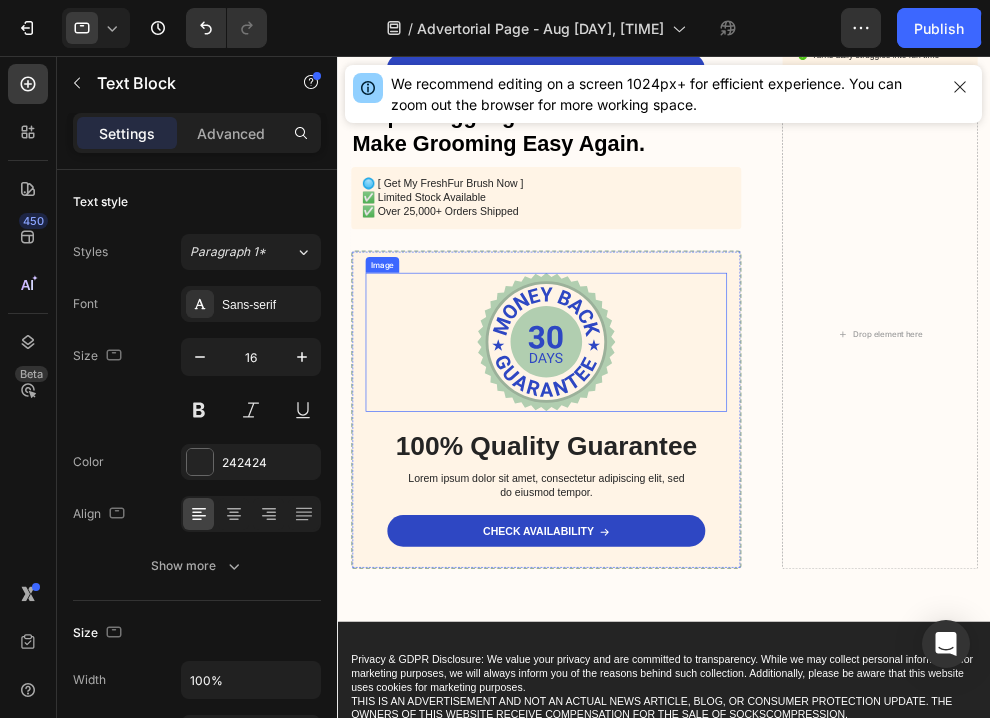 click at bounding box center (653, 491) 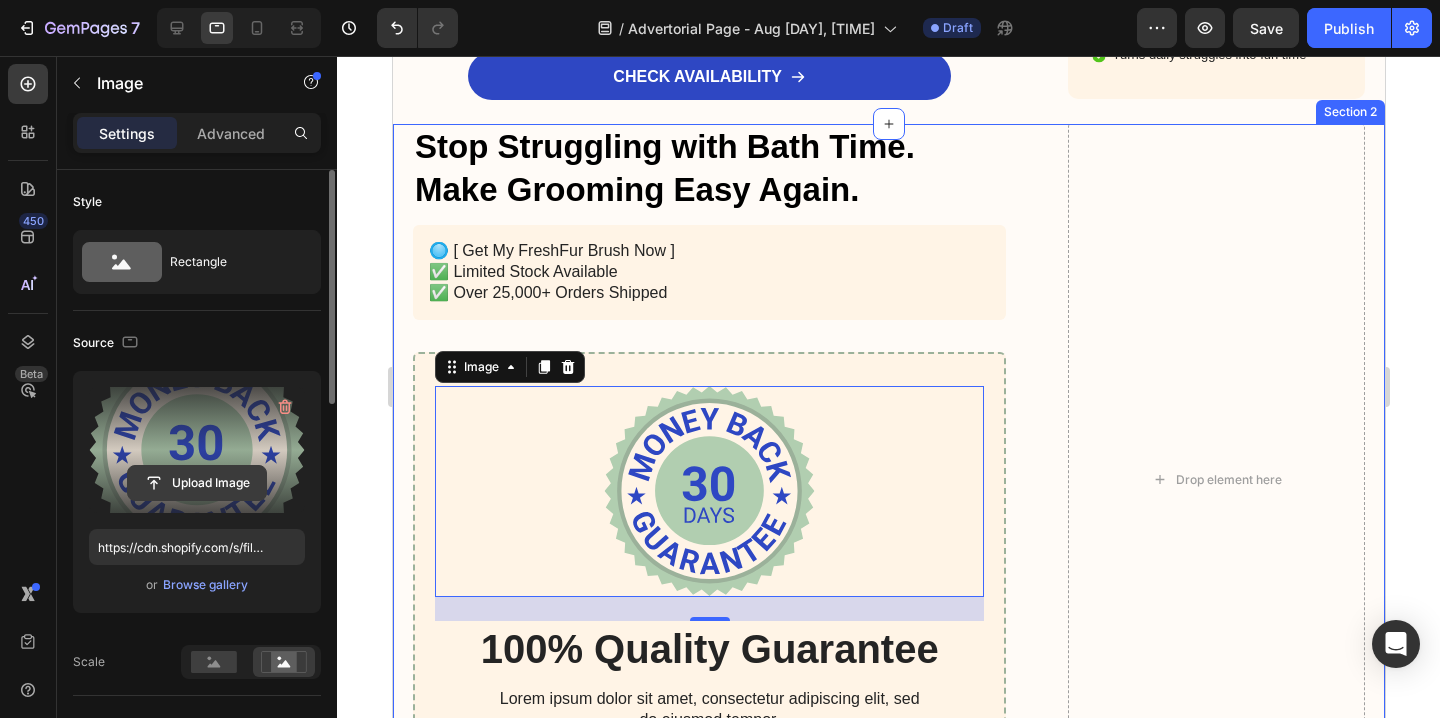 click 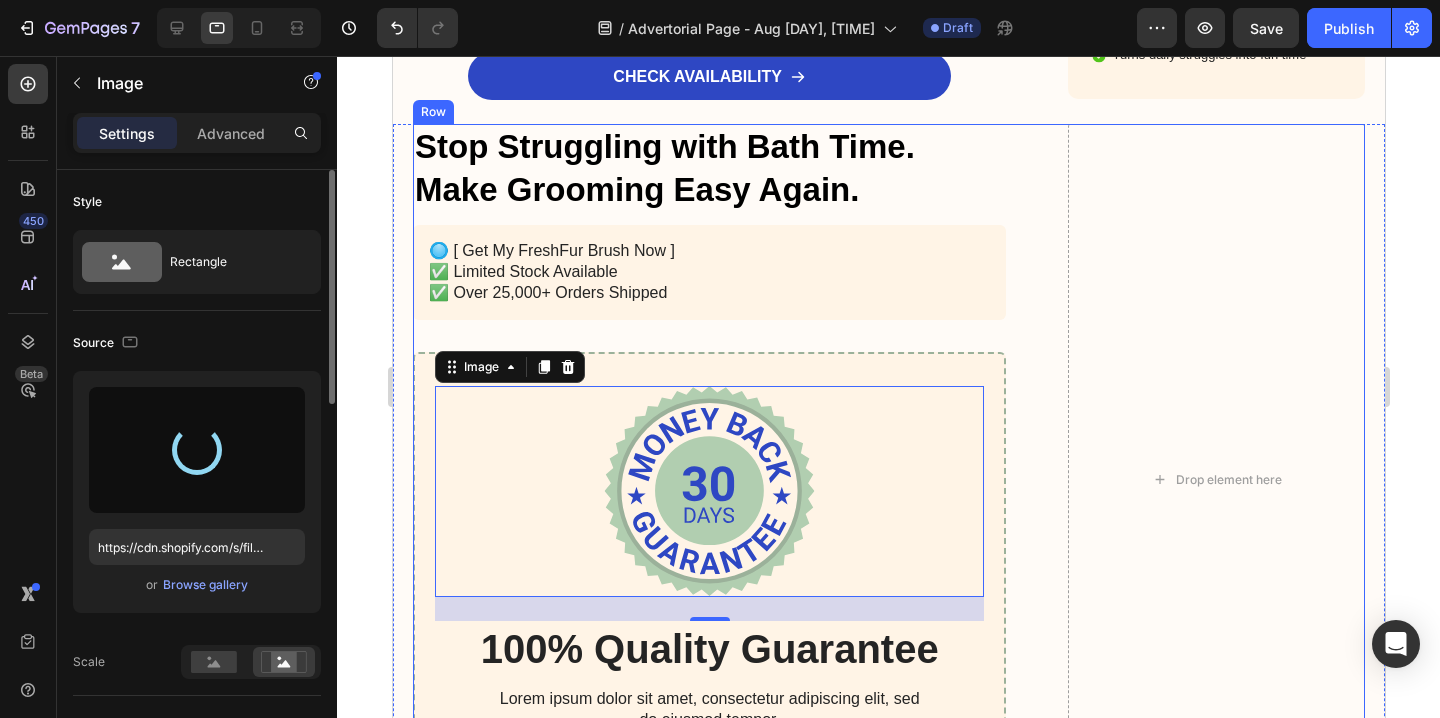 type on "https://cdn.shopify.com/s/files/1/0934/1809/4930/files/gempages_569555466321921045-e8f9dc3e-1602-402c-949d-0bd1a3a3223b.png" 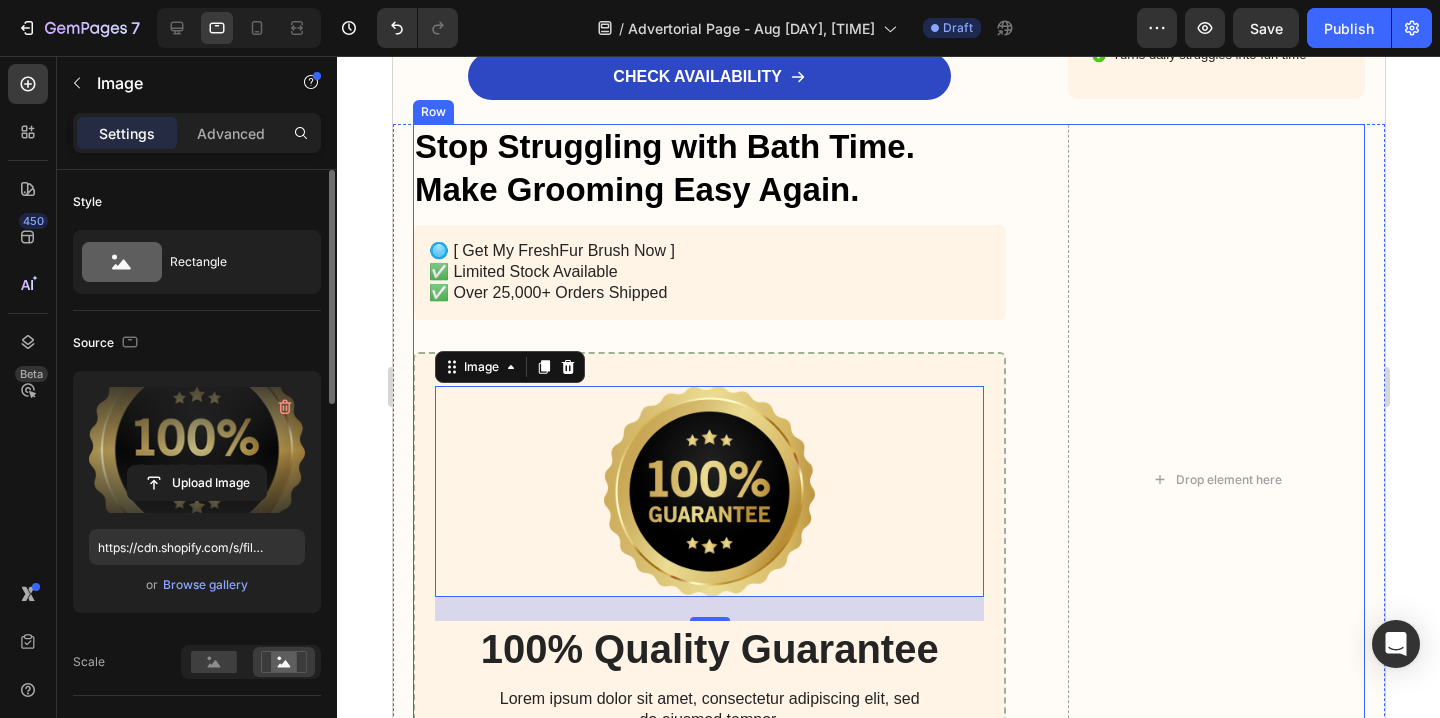 click on "Stop Struggling with Bath Time. Make Grooming Easy Again. Heading 🔘 [ Get My FreshFur Brush Now ] ✅ Limited Stock Available ✅ Over 25,000+ Orders Shipped Text Block Image   24 100% Quality Guarantee Heading Lorem ipsum dolor sit amet, consectetur adipiscing elit, sed do eiusmod tempor. Text Block
CHECK AVAILABILITY Button Row
Drop element here Row" at bounding box center [888, 480] 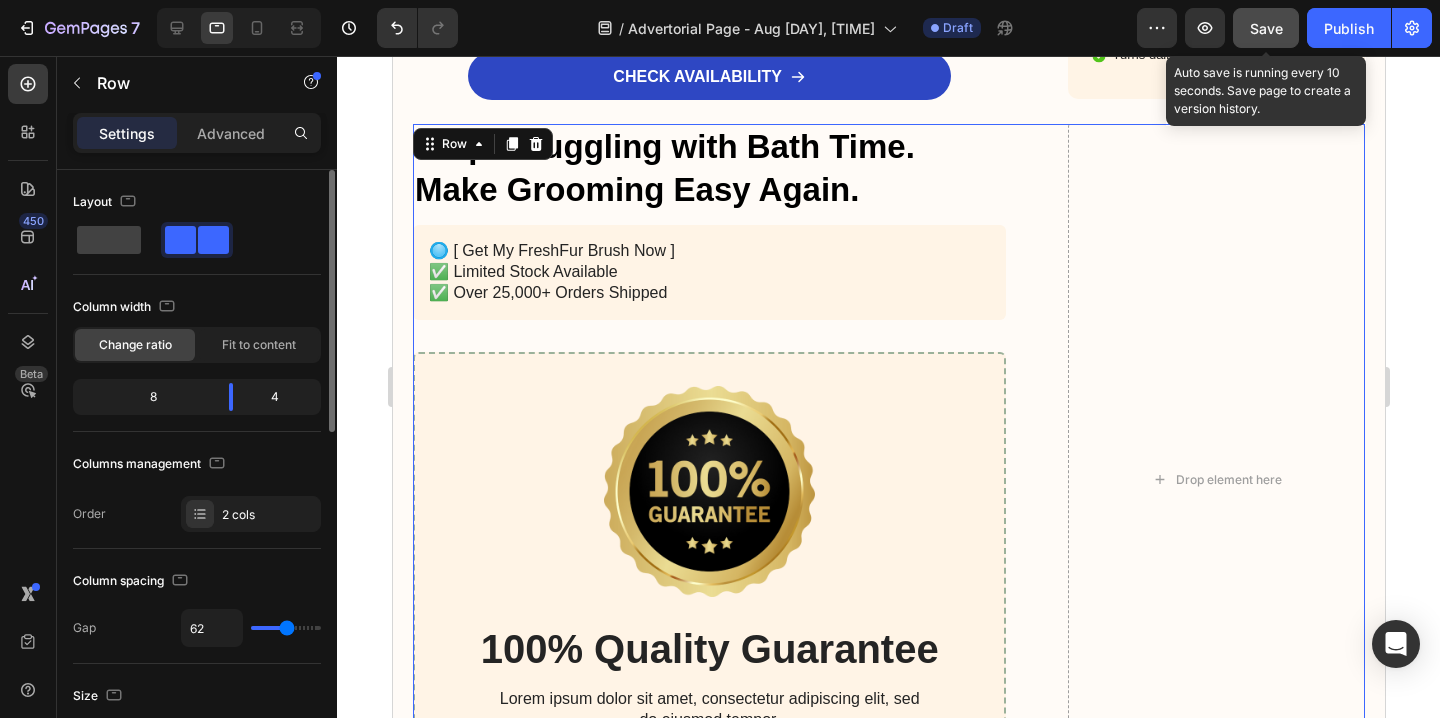 click on "Save" 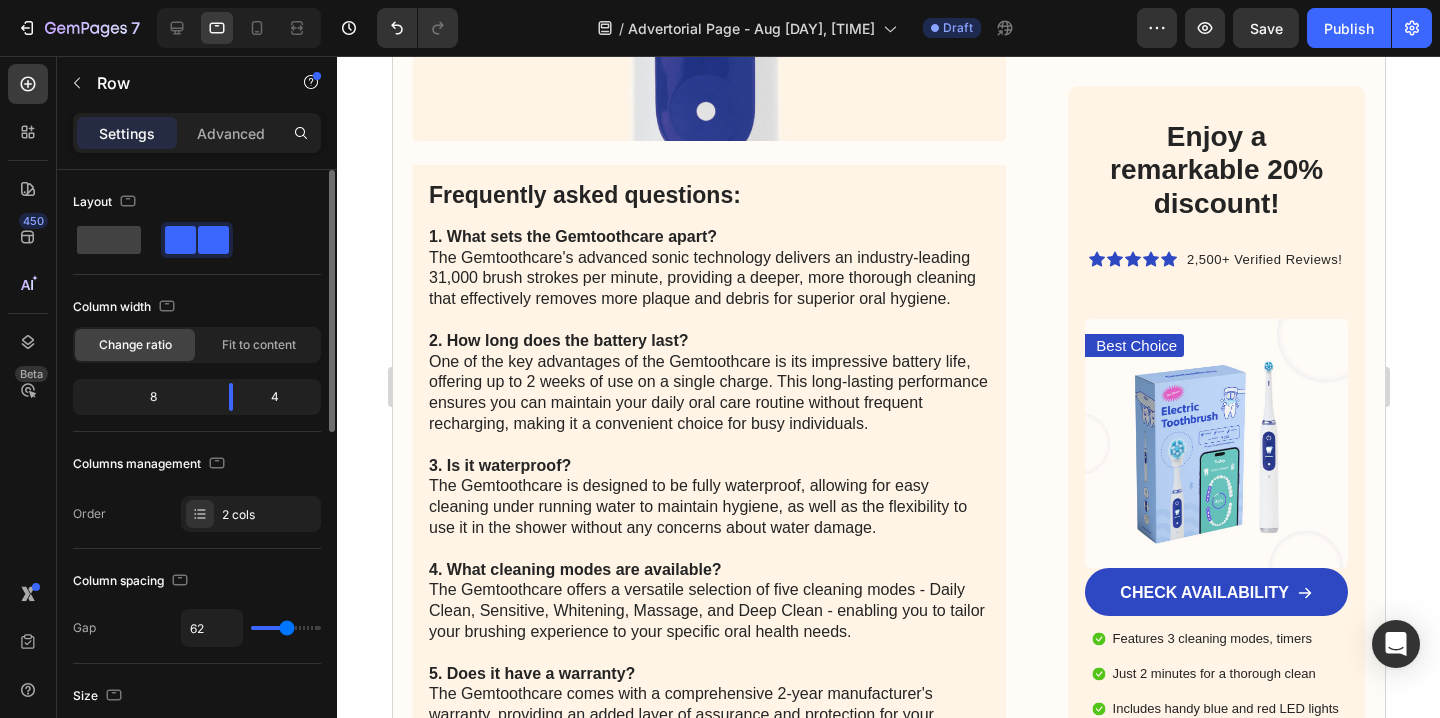 scroll, scrollTop: 3511, scrollLeft: 0, axis: vertical 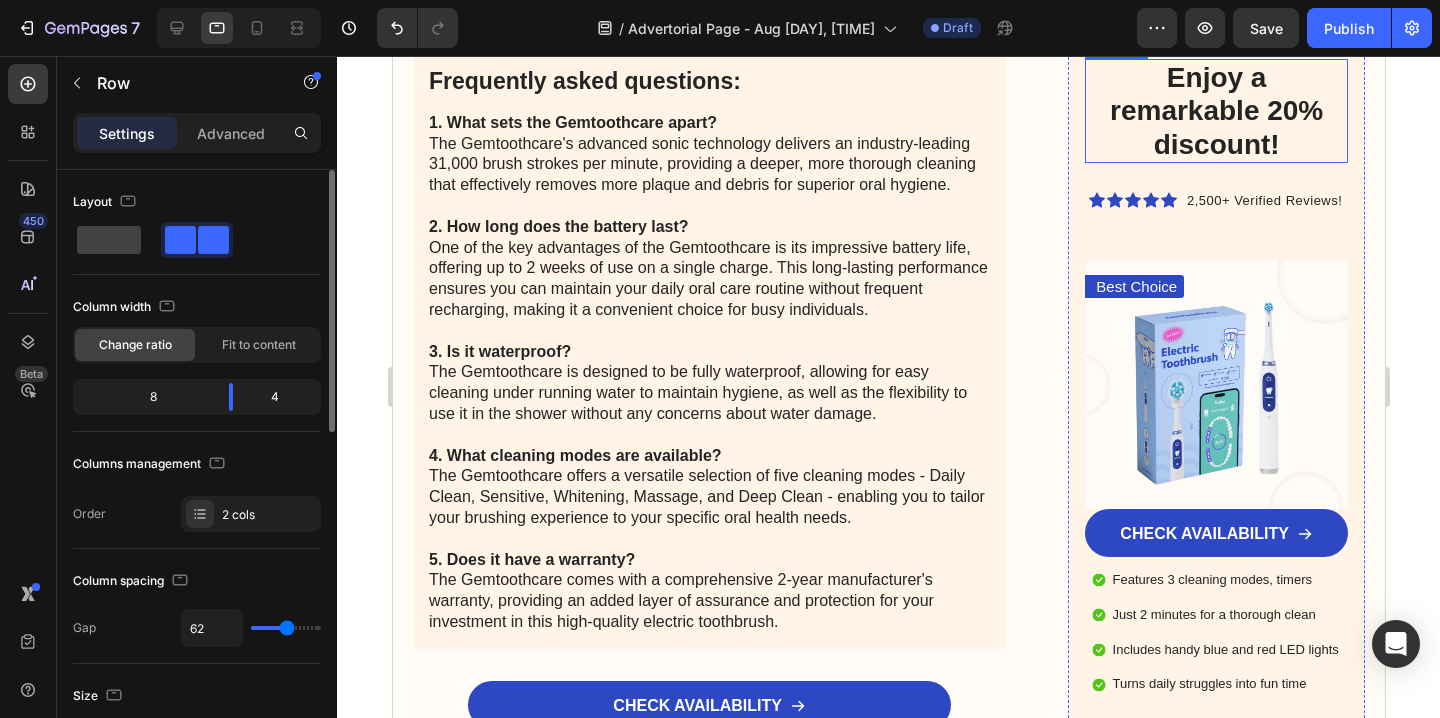 type 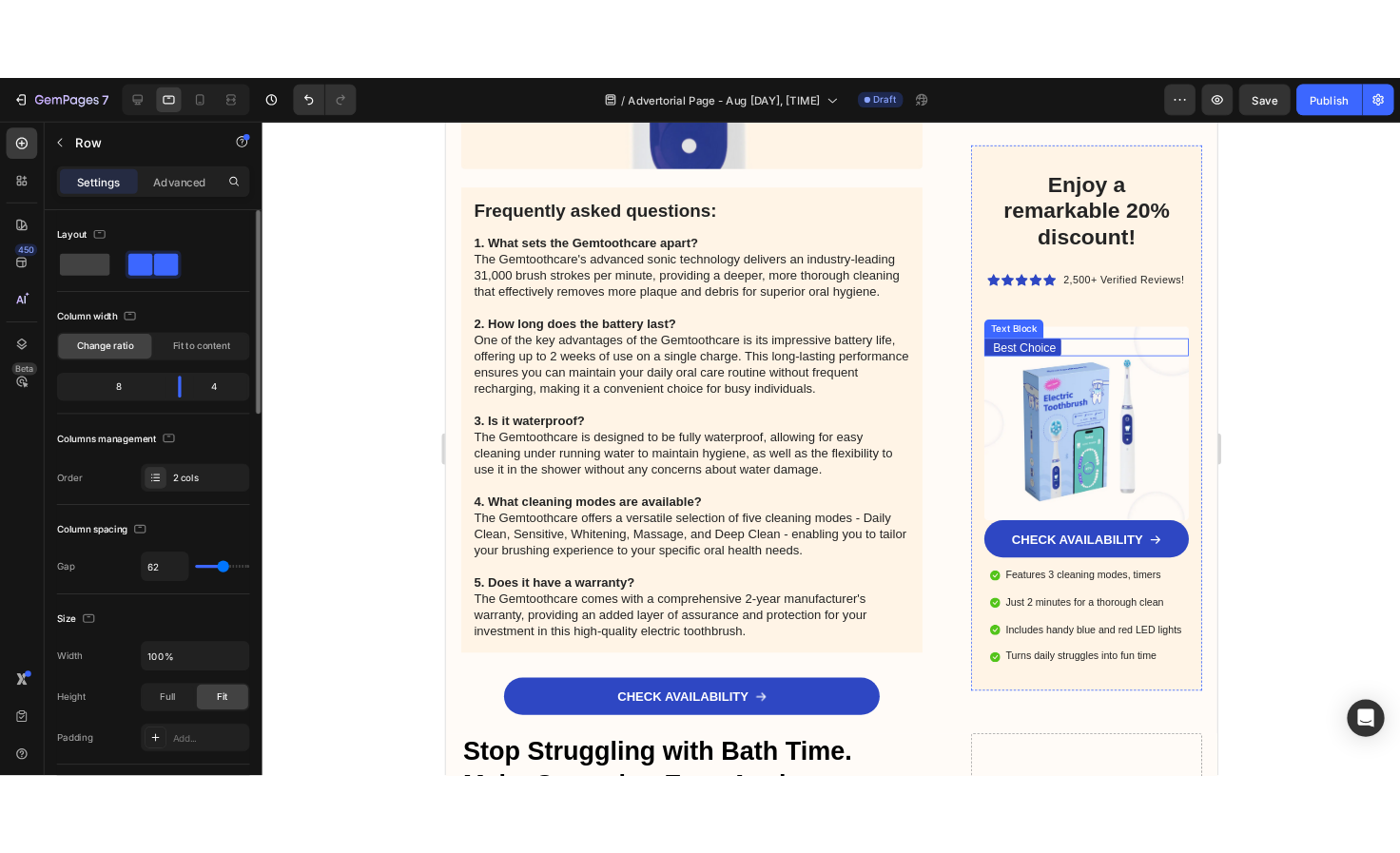 scroll, scrollTop: 3355, scrollLeft: 0, axis: vertical 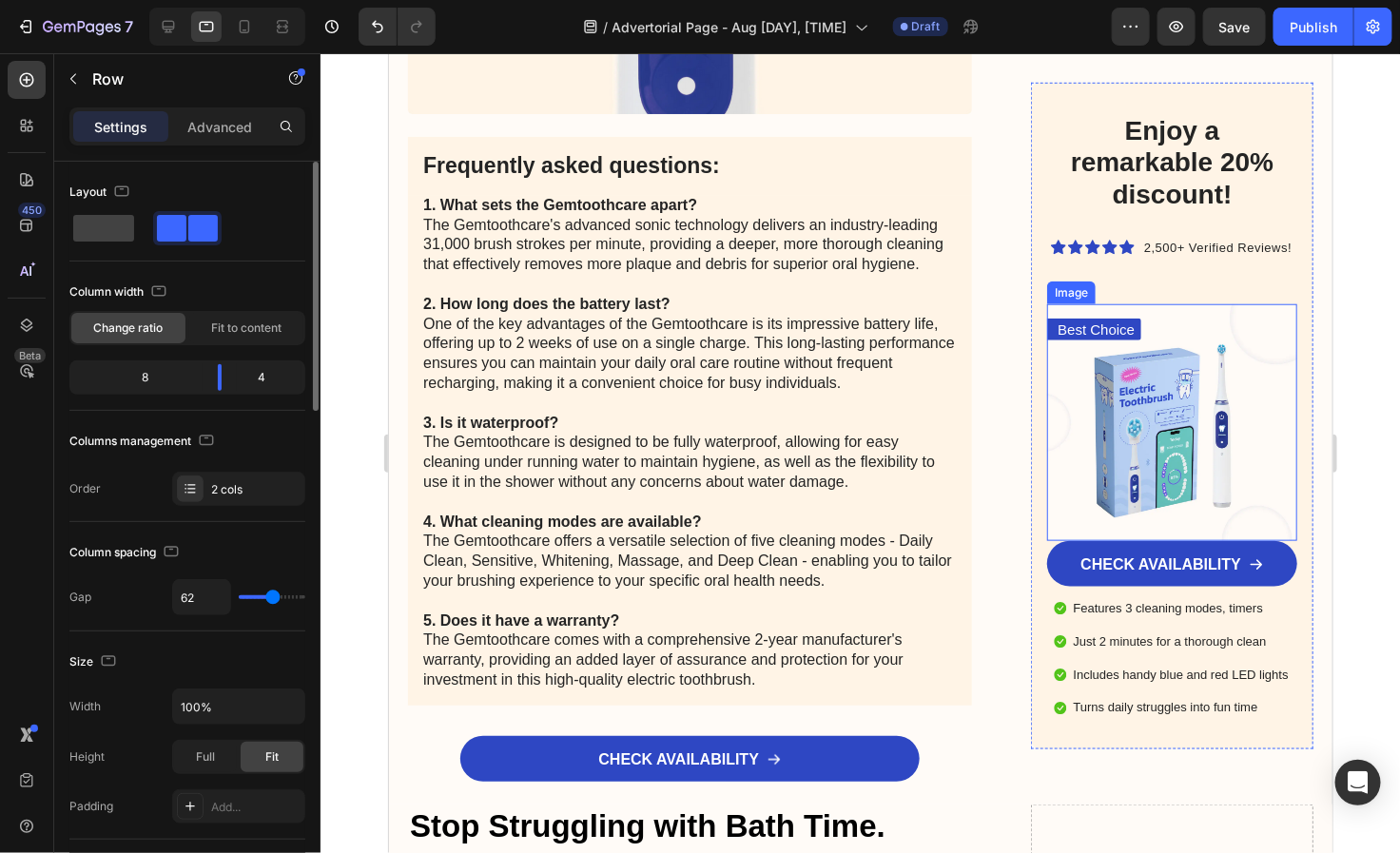 click at bounding box center [1171, 421] 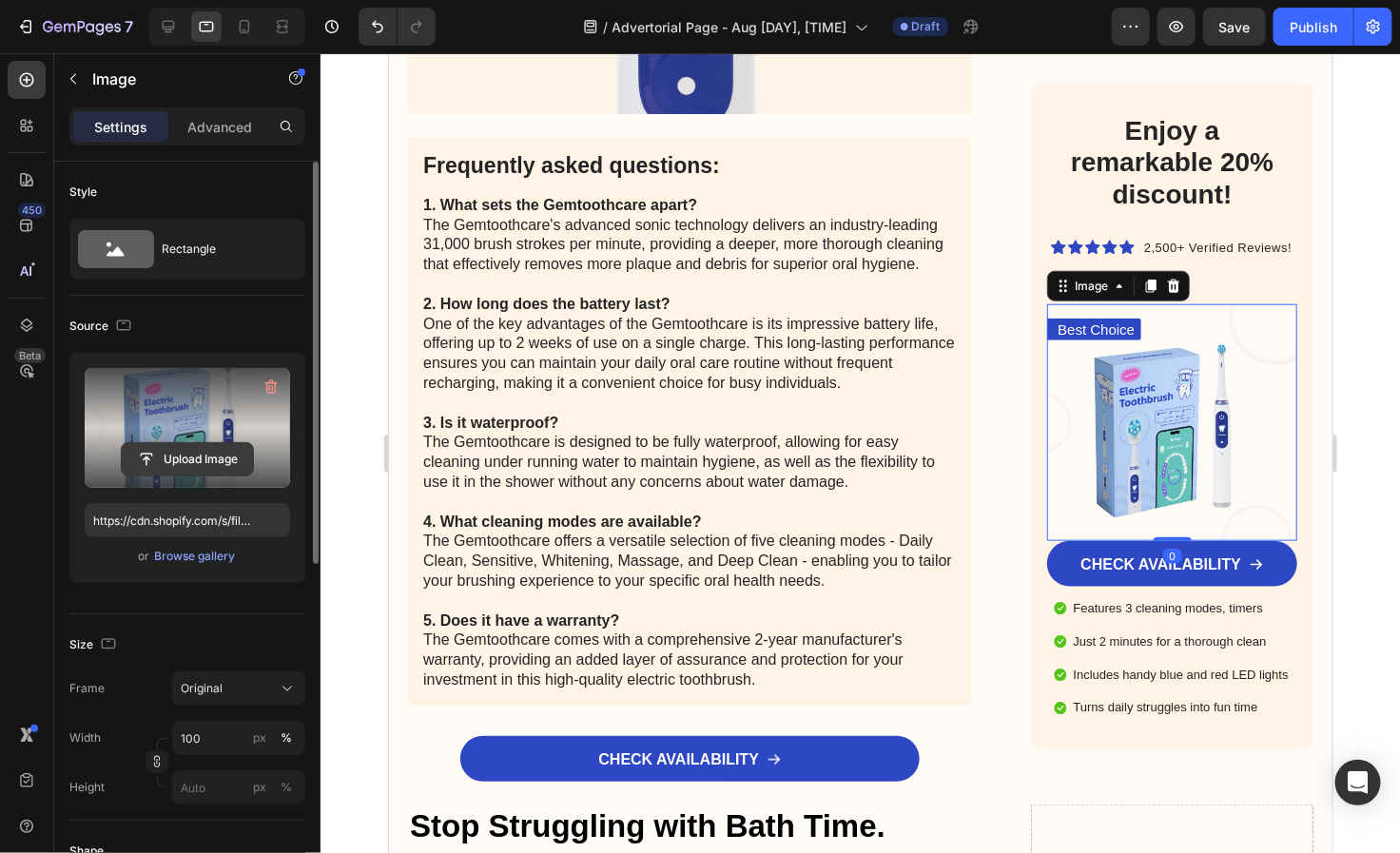 click 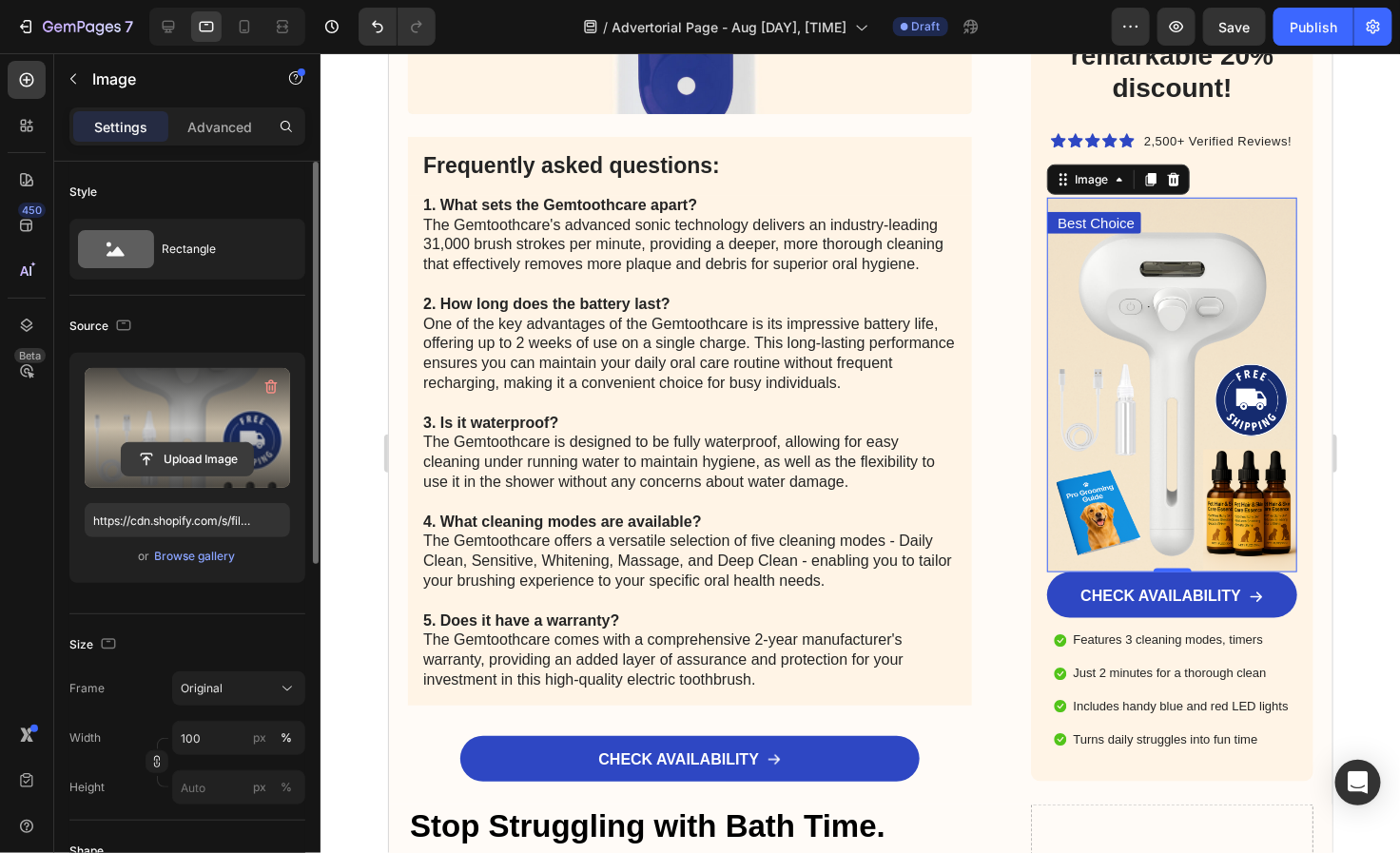 click 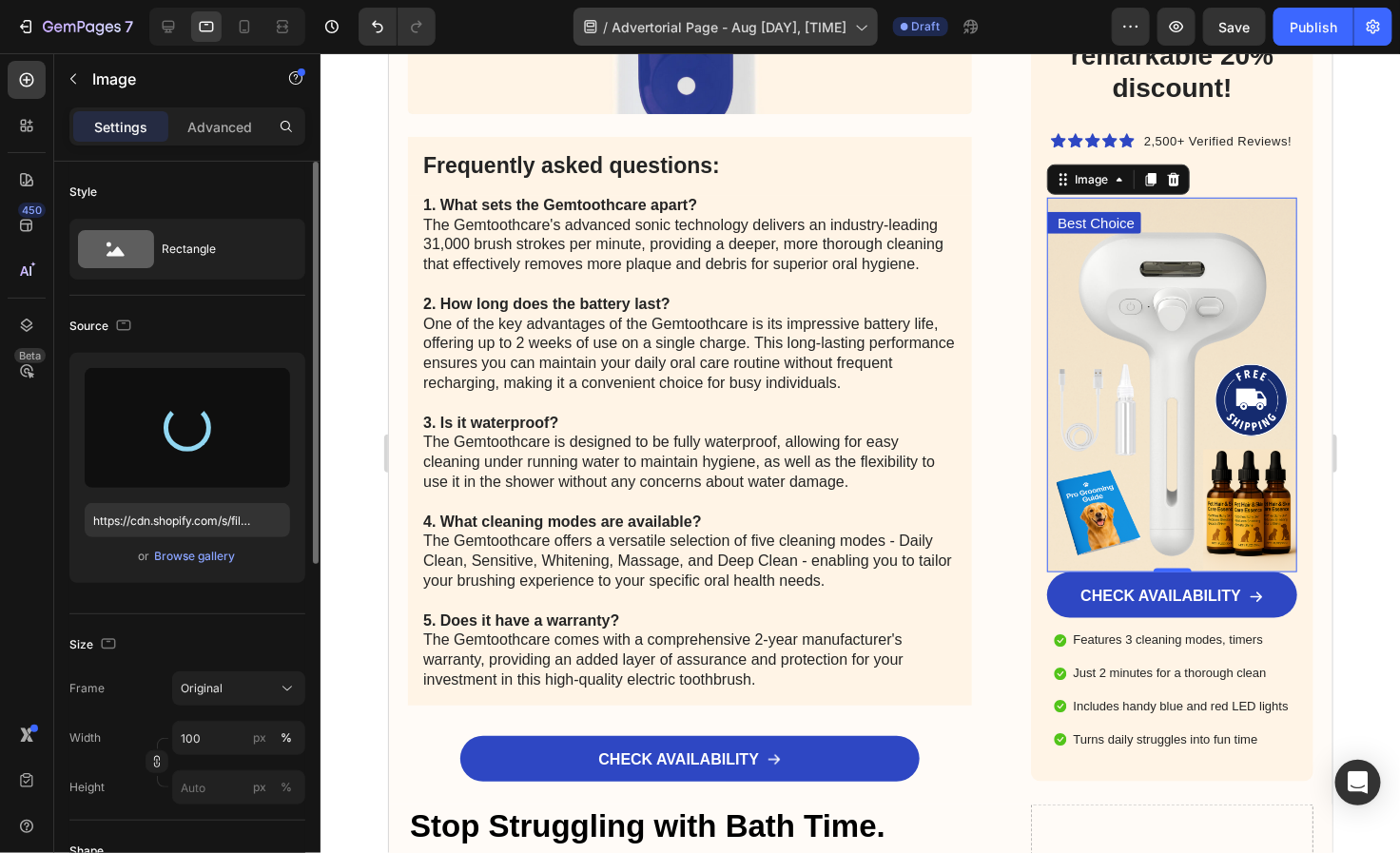 type on "https://cdn.shopify.com/s/files/1/0934/1809/4930/files/gempages_569555466321921045-e5453126-3702-4506-9c70-7209559063d8.png" 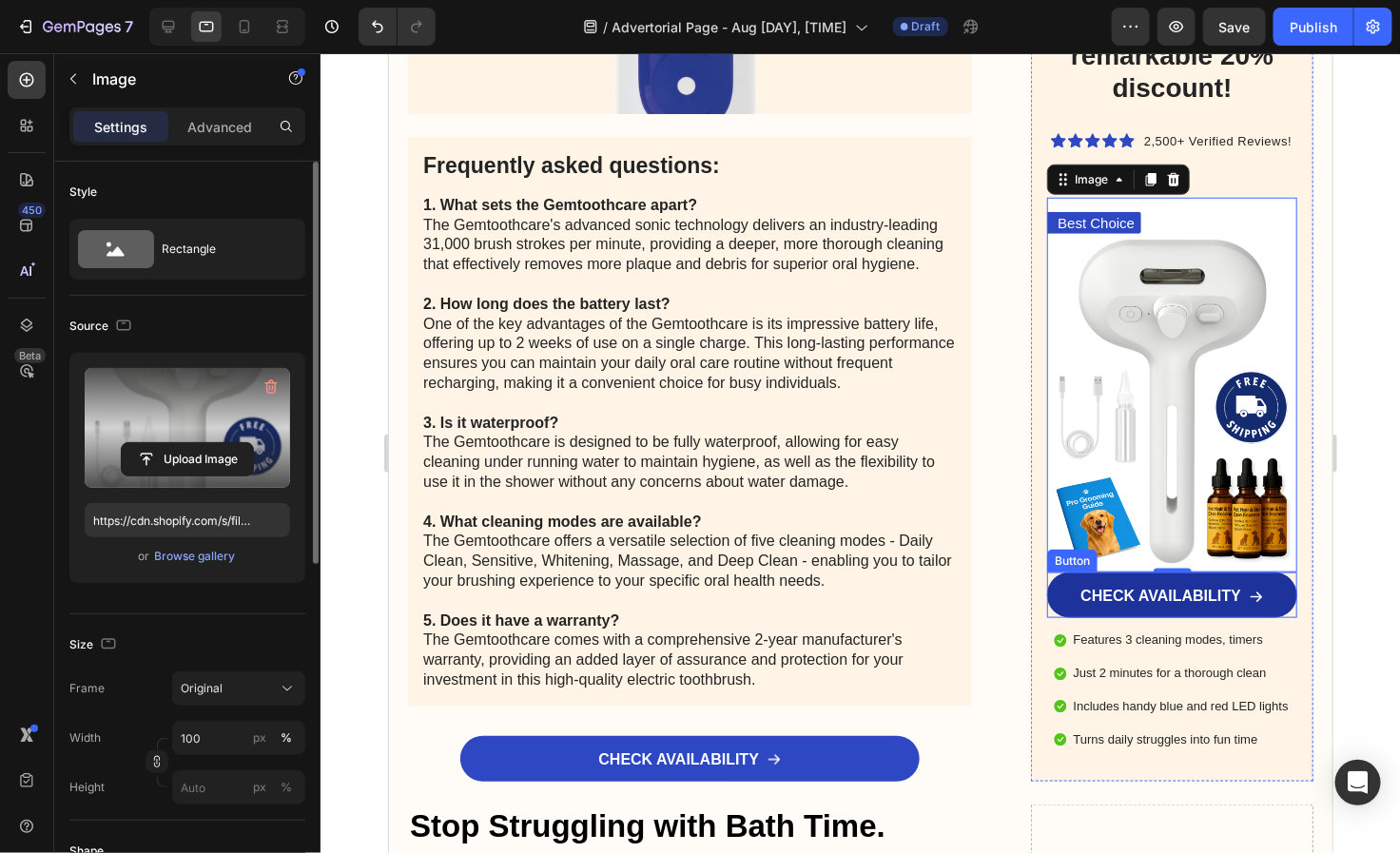 click on "CHECK AVAILABILITY" at bounding box center [1171, 594] 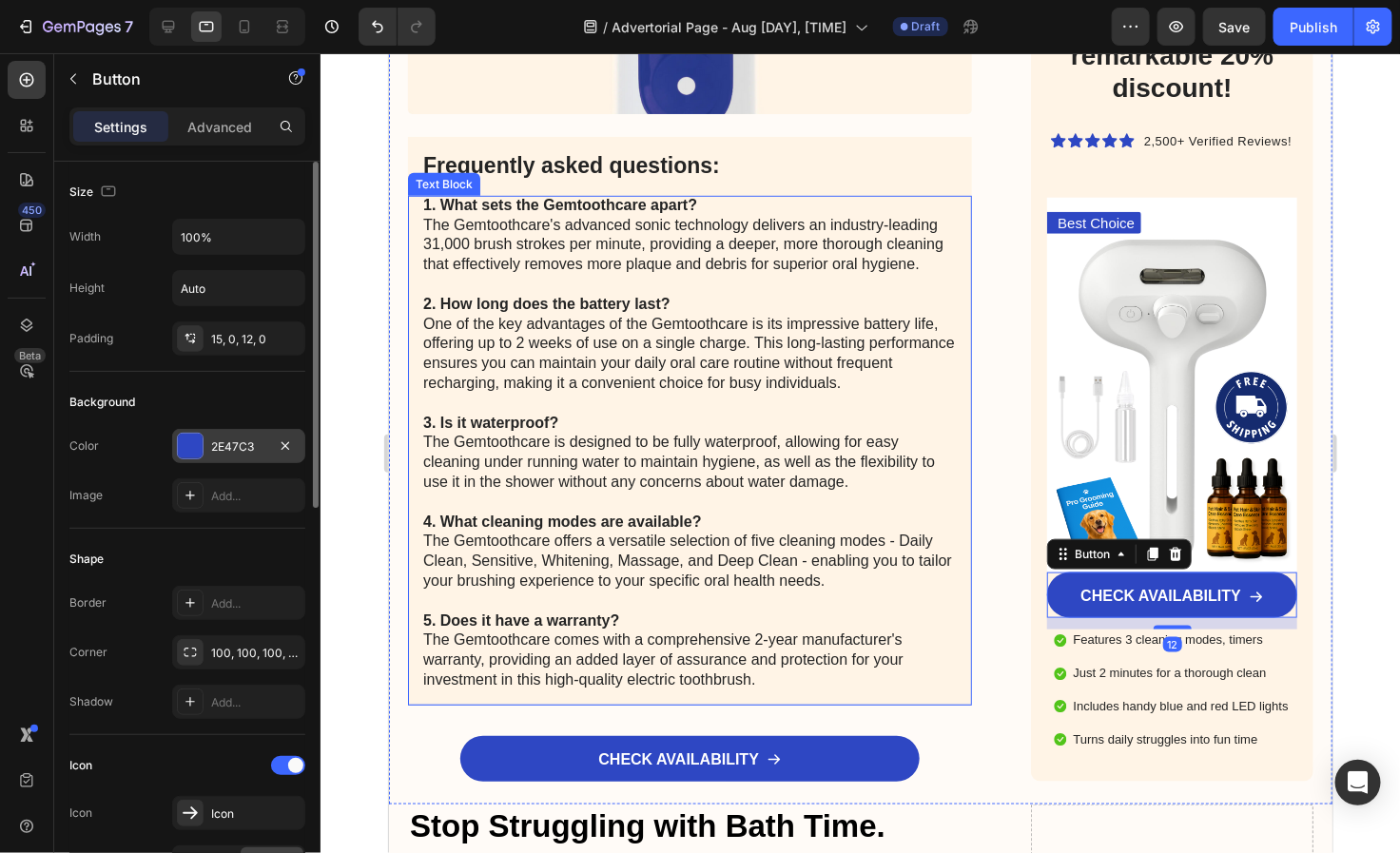 click on "2E47C3" at bounding box center (239, 447) 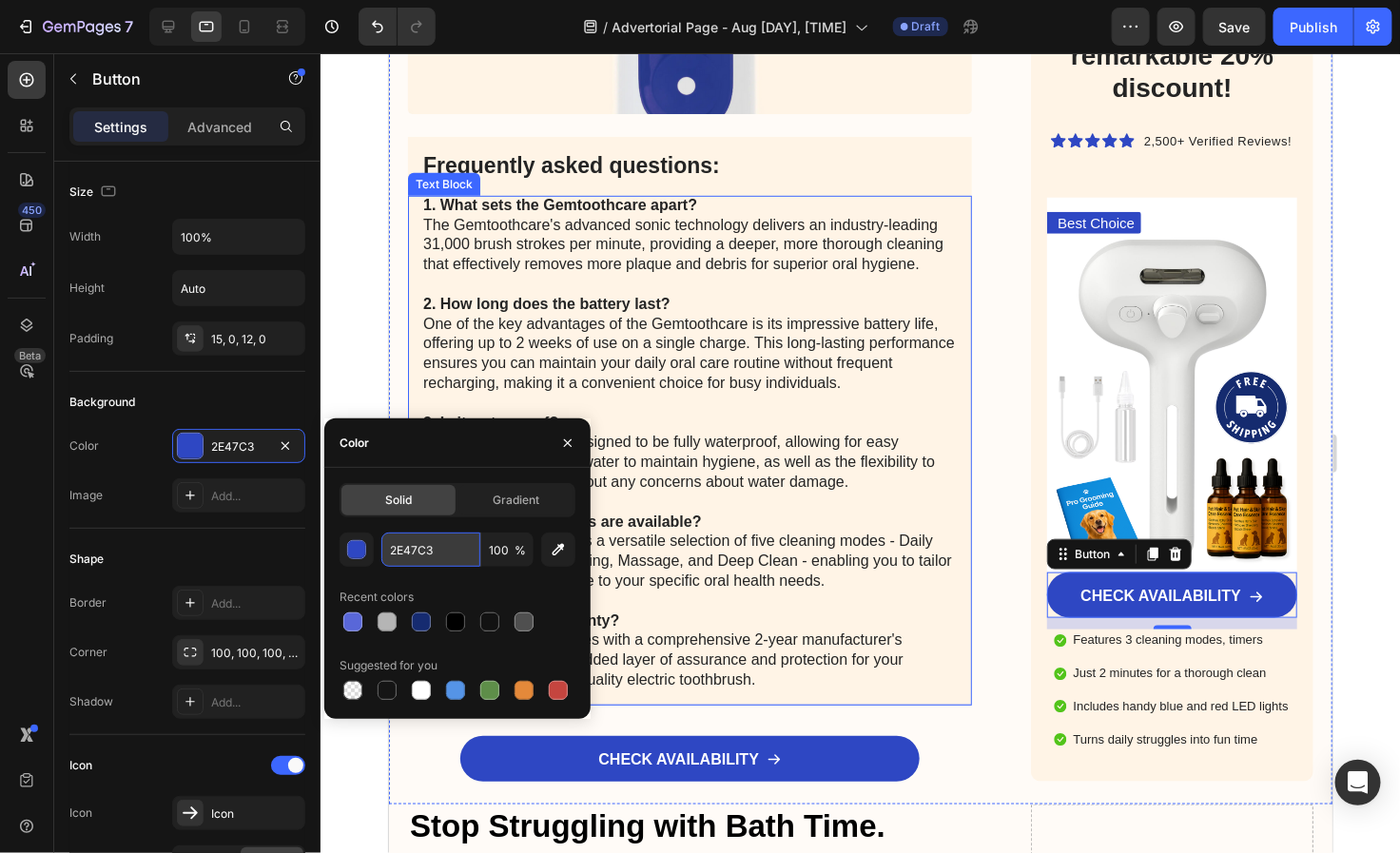 click on "2E47C3" at bounding box center (431, 550) 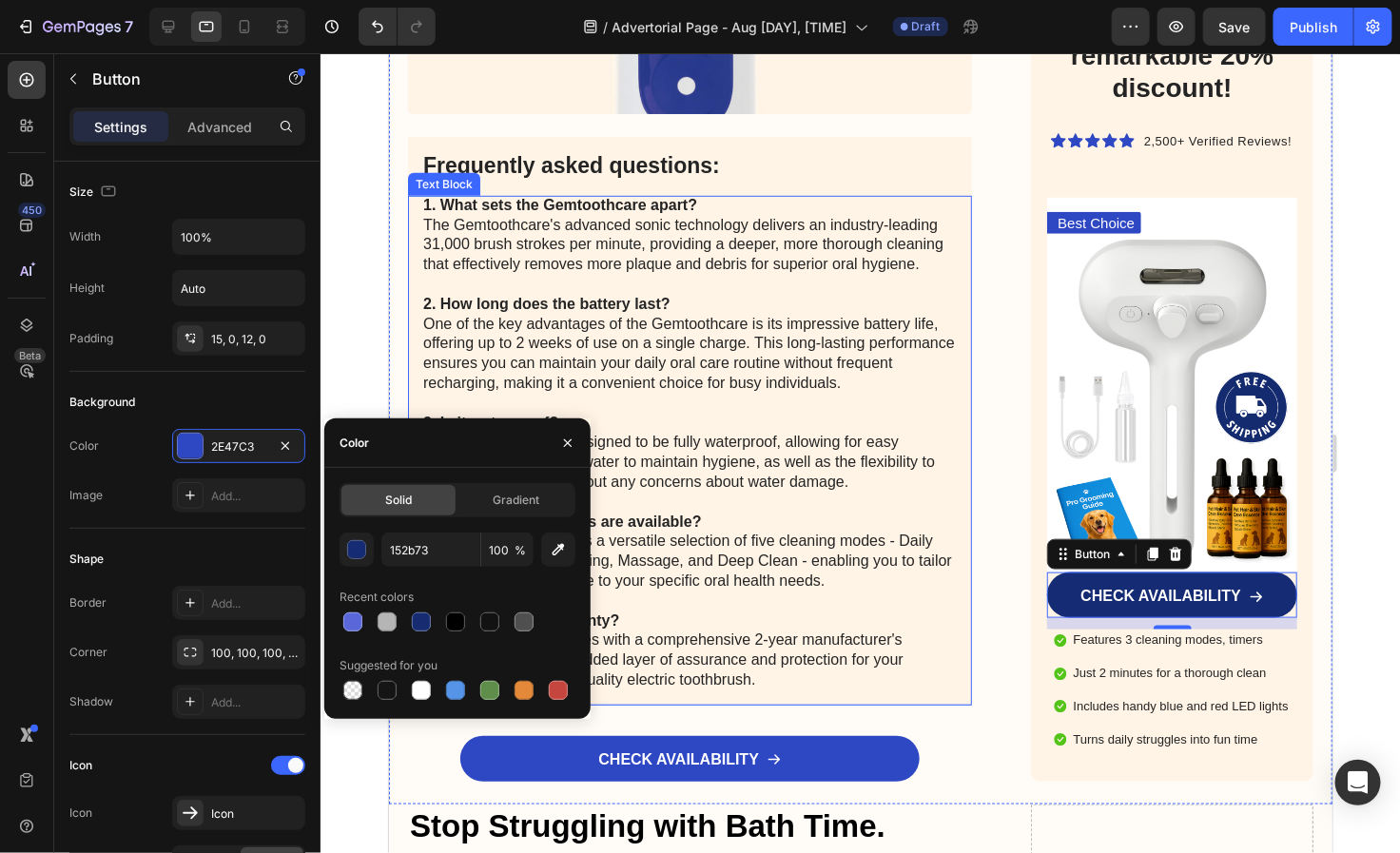 click on "Recent colors" at bounding box center (457, 597) 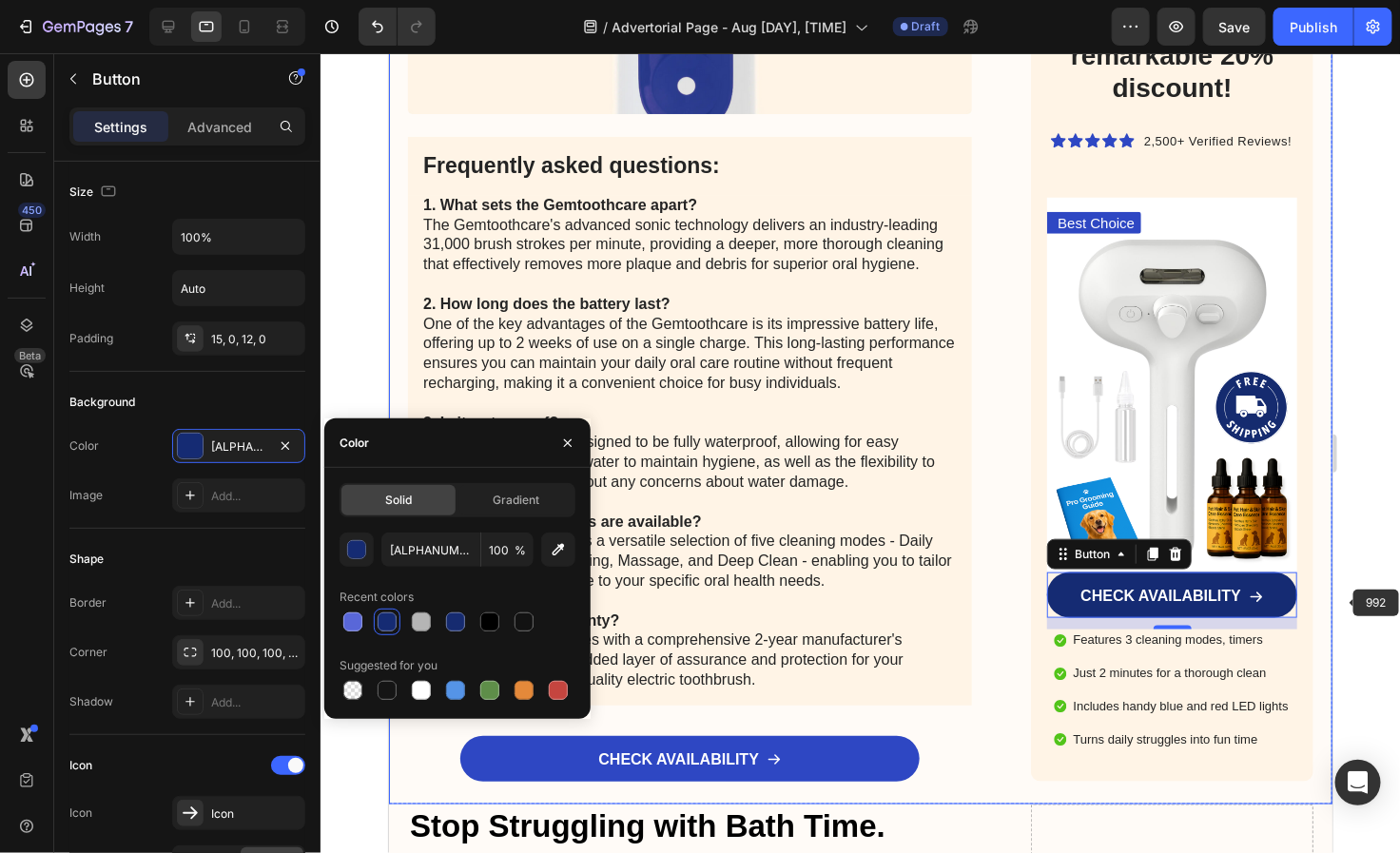click on "Advertorial  Text Block “I Was Losing My Mind Over Dog Hair… Until I Found This 2-in-1 Bathing Solution That Changed Everything” Heading A frustrated pet mom reveals the shedding solution that made bath time easier, calmed her dog’s skin, and finally saved her sofa. Text Block Image July [DATE] • By [NAME] [LAST], Dog Mom & Founder of PupMemorial.com Text Block Row Image “My Dog’s Hair Was Taking Over My House…” Heading Every time I brushed Max, I felt like nothing changed. My floors were covered in fur again by the next morning. And don’t even get me started on bath time — it was chaos, and I was always left soaking wet and frustrated.   I tried dozens of brushes and detangling sprays, but nothing made a difference — until I found this all-in-one grooming tool that solved  everything . Text Block Here’s What Makes the FreshFur™ Different: Heading ✅  Removes up to 90% of loose fur  in one bath ✅  Soothes irritated skin  with calming ingredients ✅  Turns bath time into cuddle time" at bounding box center [860, -1155] 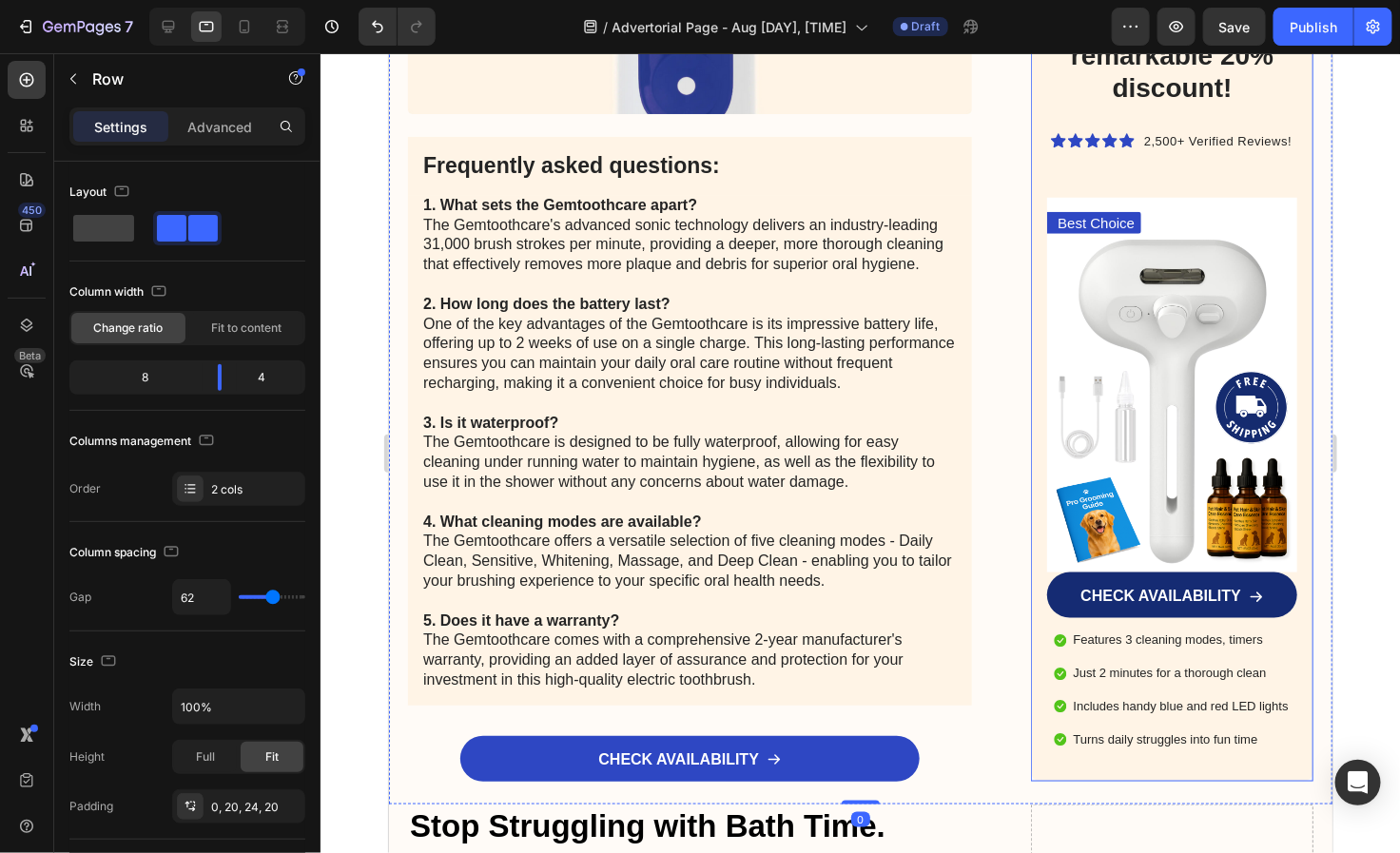 click on "Enjoy a remarkable 20% discount! Heading
Icon
Icon
Icon
Icon
Icon Icon List 2,500+ Verified Reviews! Text Block Row Best Choice Text Block Image
CHECK AVAILABILITY Button
Features 3 cleaning modes, timers
Just 2 minutes for a thorough clean
Includes handy blue and red LED lights
Turns daily struggles into fun time Item List Row" at bounding box center (1171, 377) 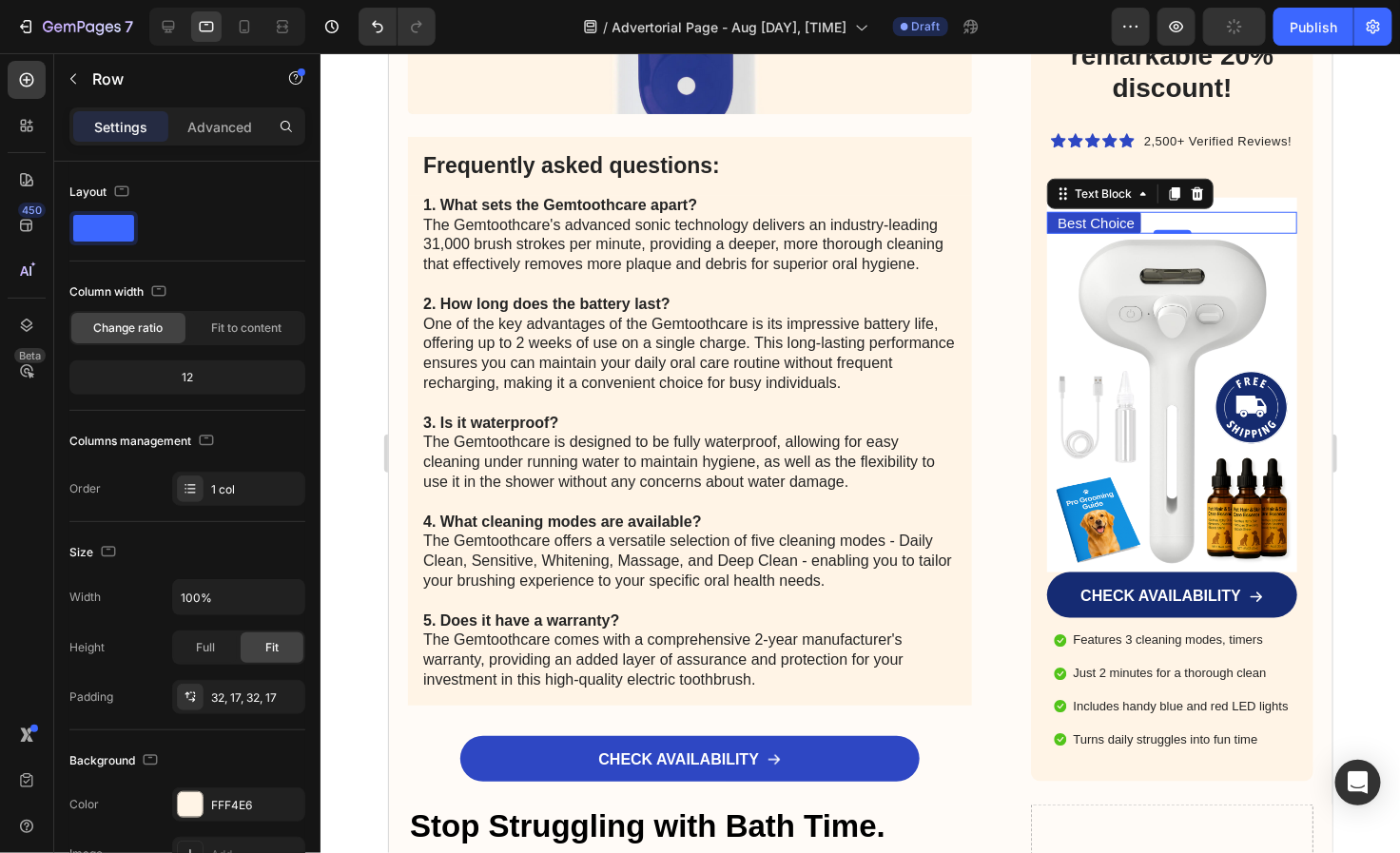 click on "Best Choice" at bounding box center (1095, 223) 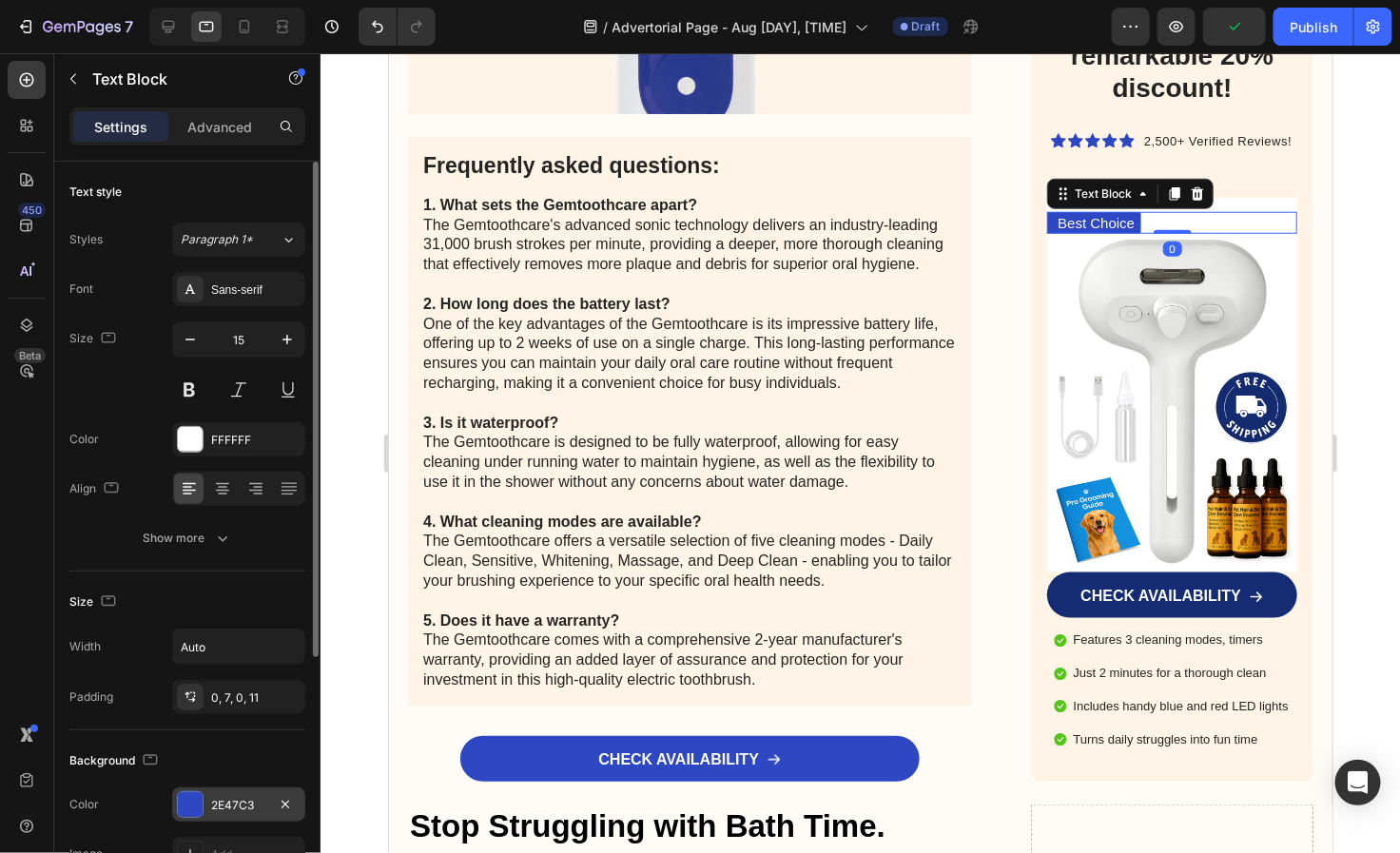 click on "2E47C3" at bounding box center (239, 805) 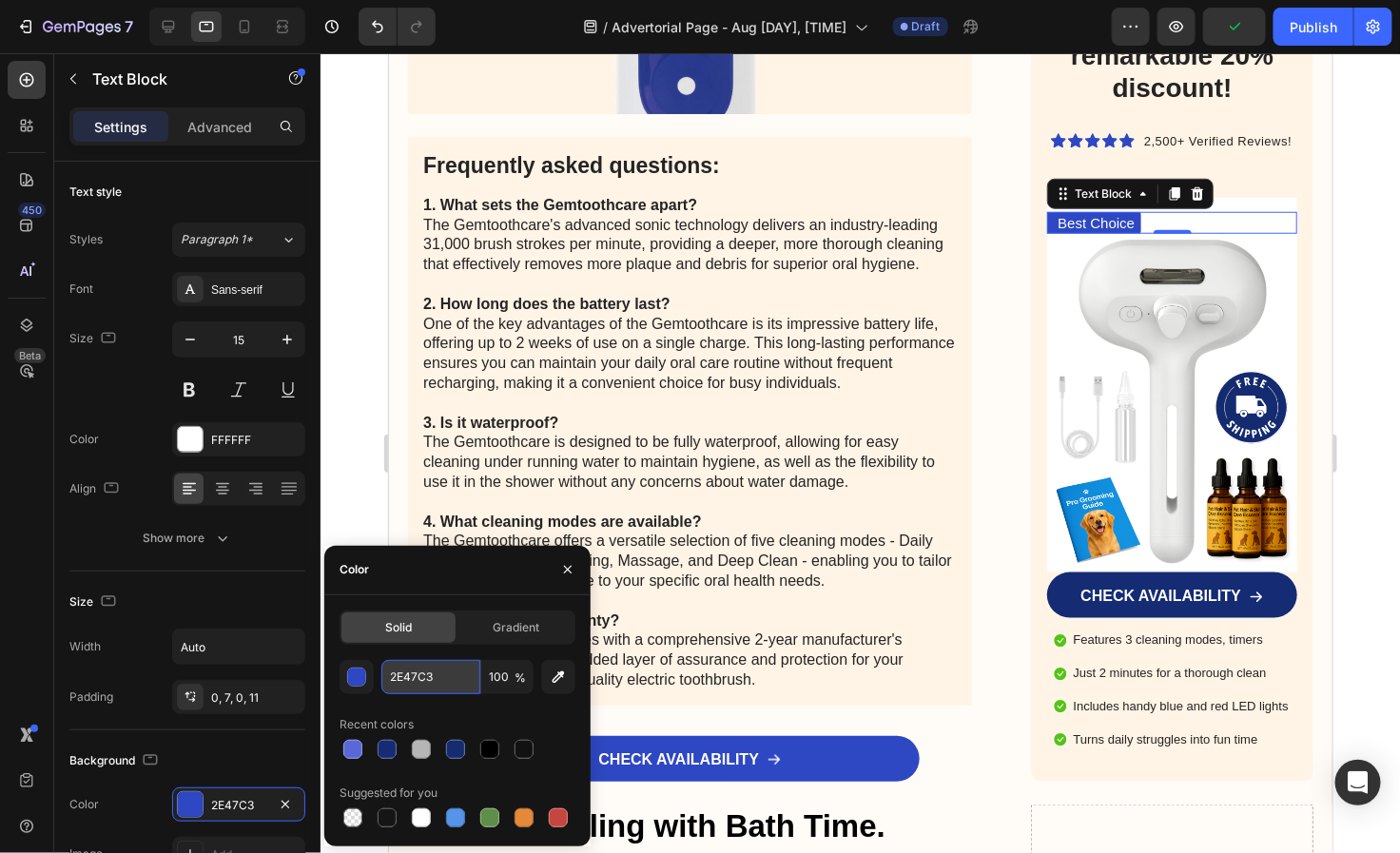 click on "2E47C3" at bounding box center (431, 677) 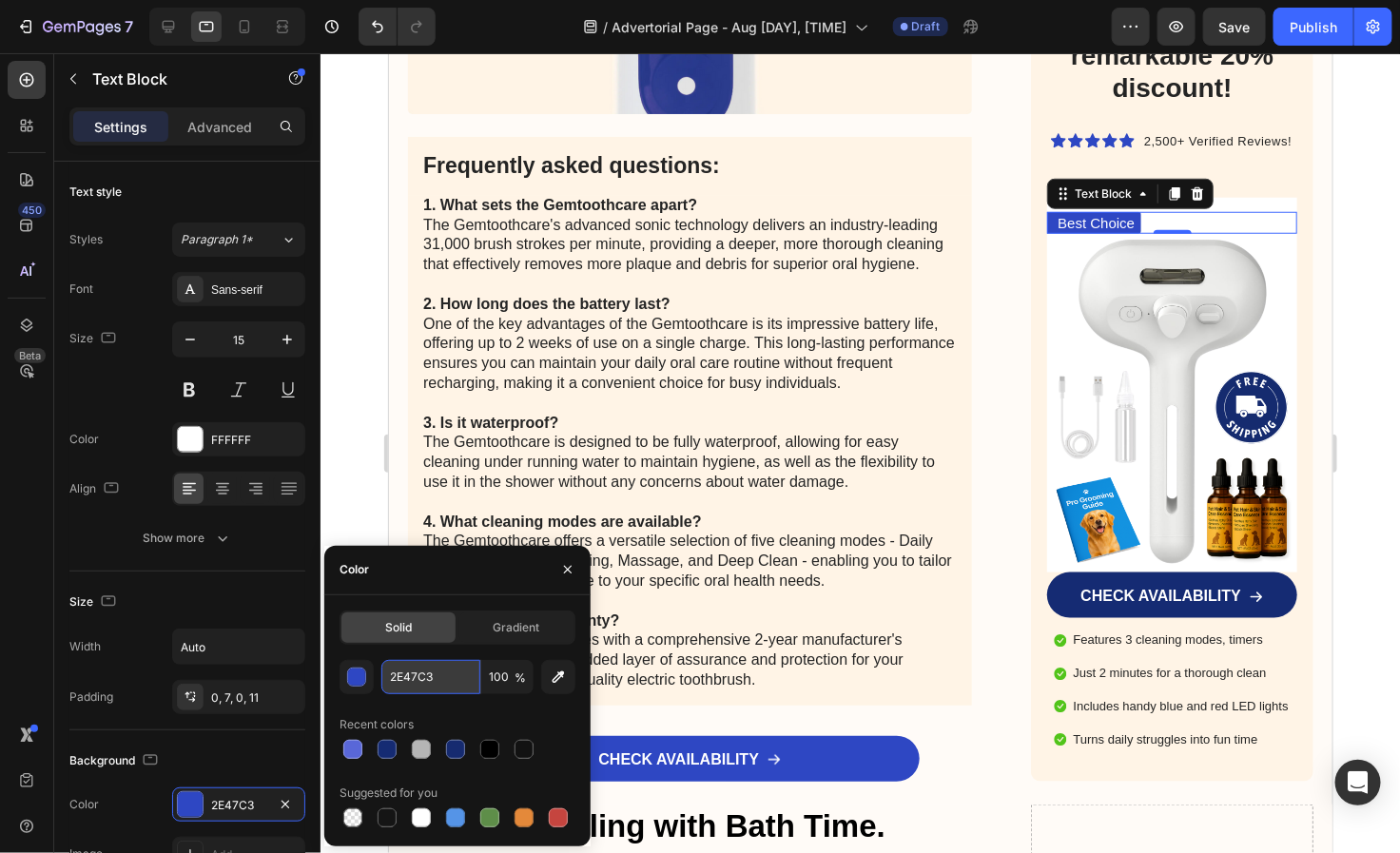 paste on "152b7" 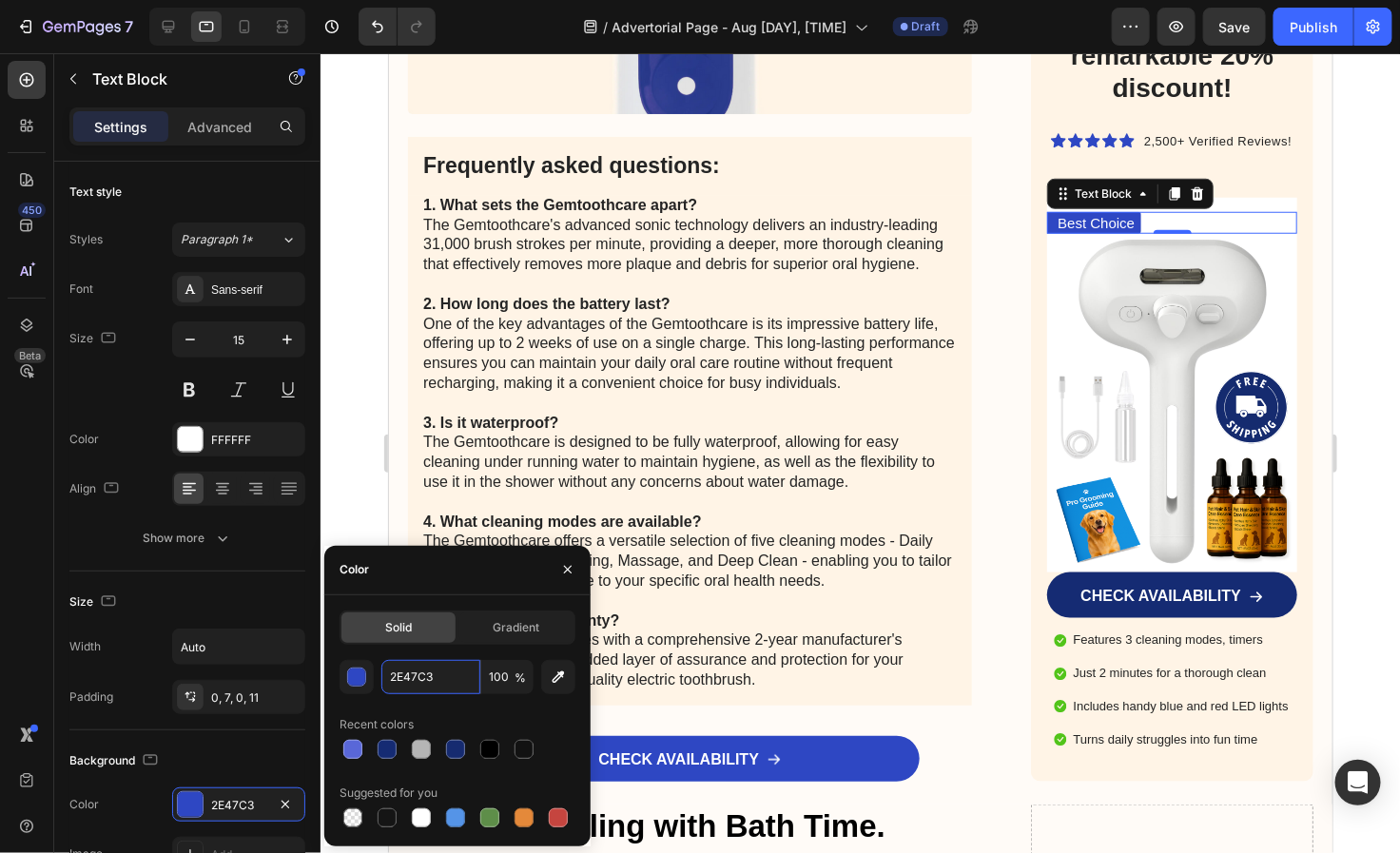 type on "152b73" 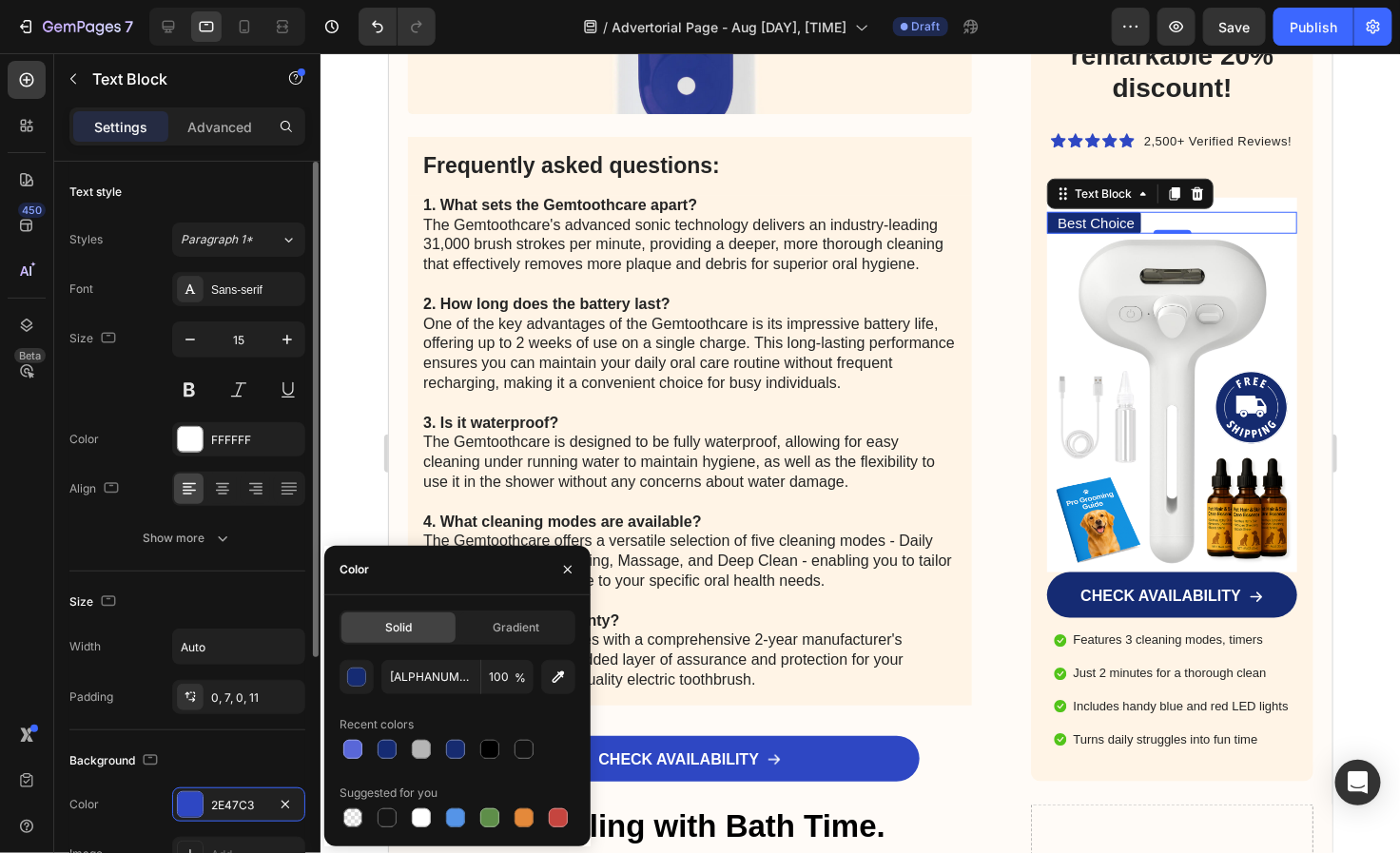 click on "Background" at bounding box center (187, 761) 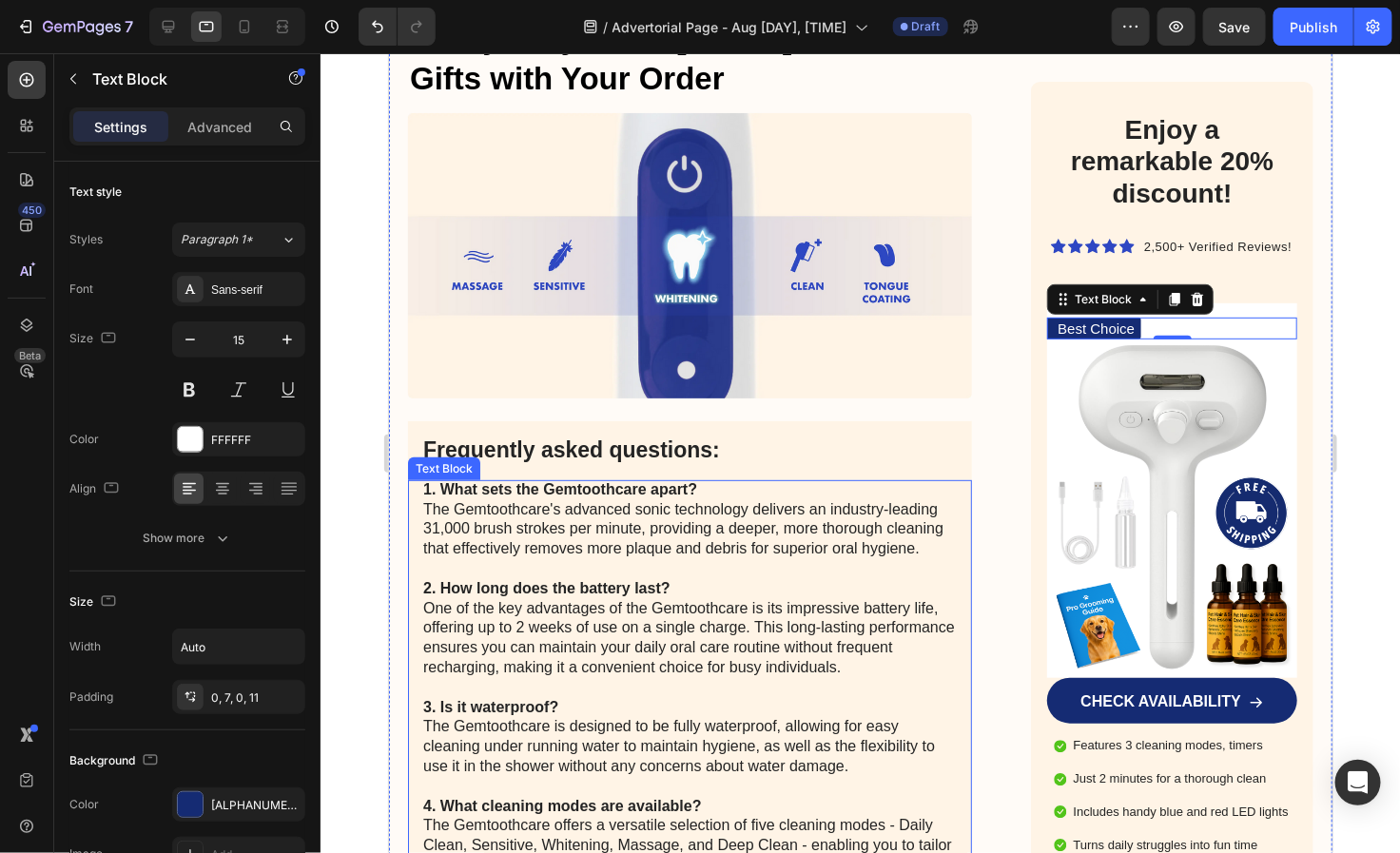 scroll, scrollTop: 3540, scrollLeft: 0, axis: vertical 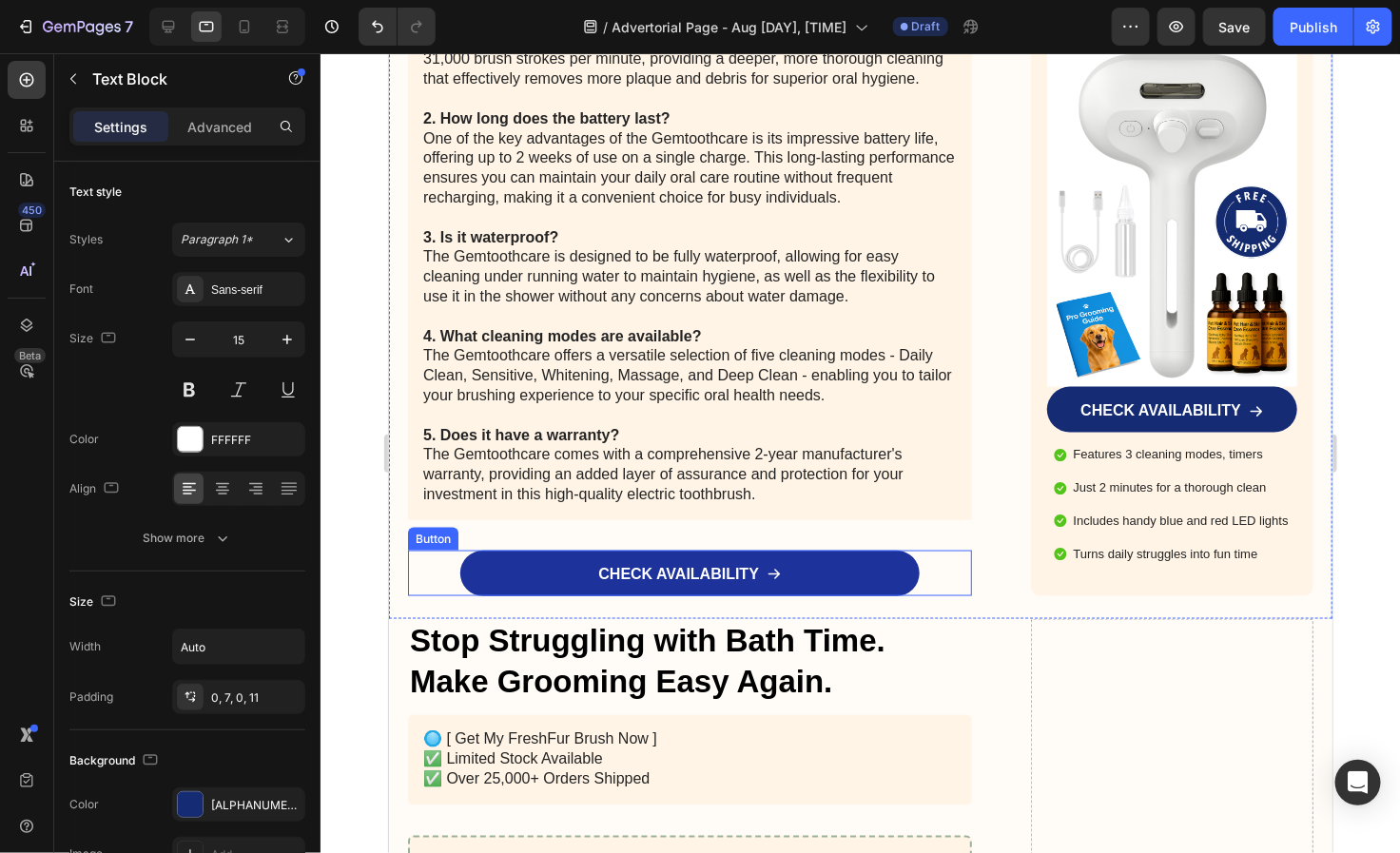 click on "CHECK AVAILABILITY" at bounding box center [689, 572] 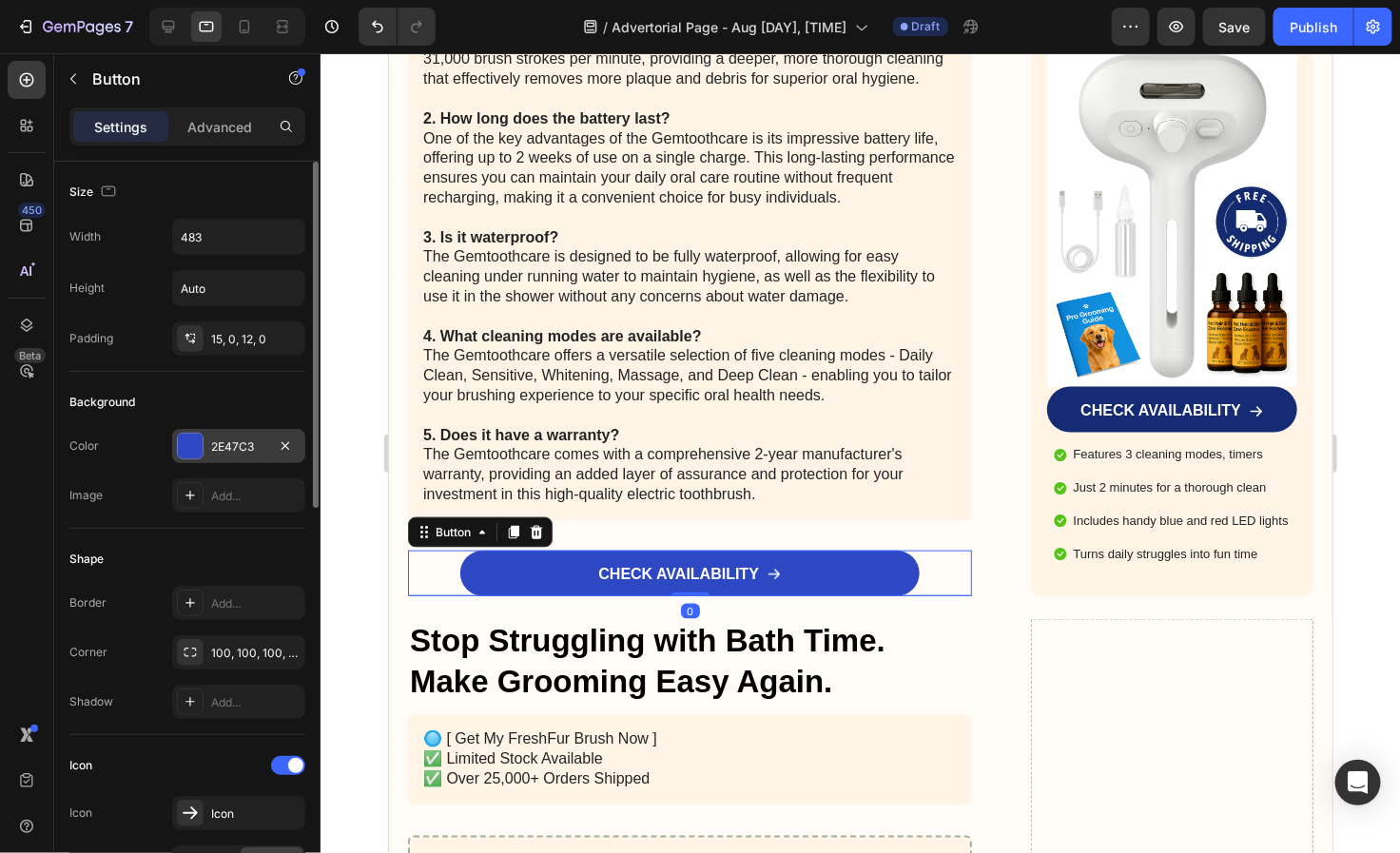 click on "2E47C3" at bounding box center (239, 447) 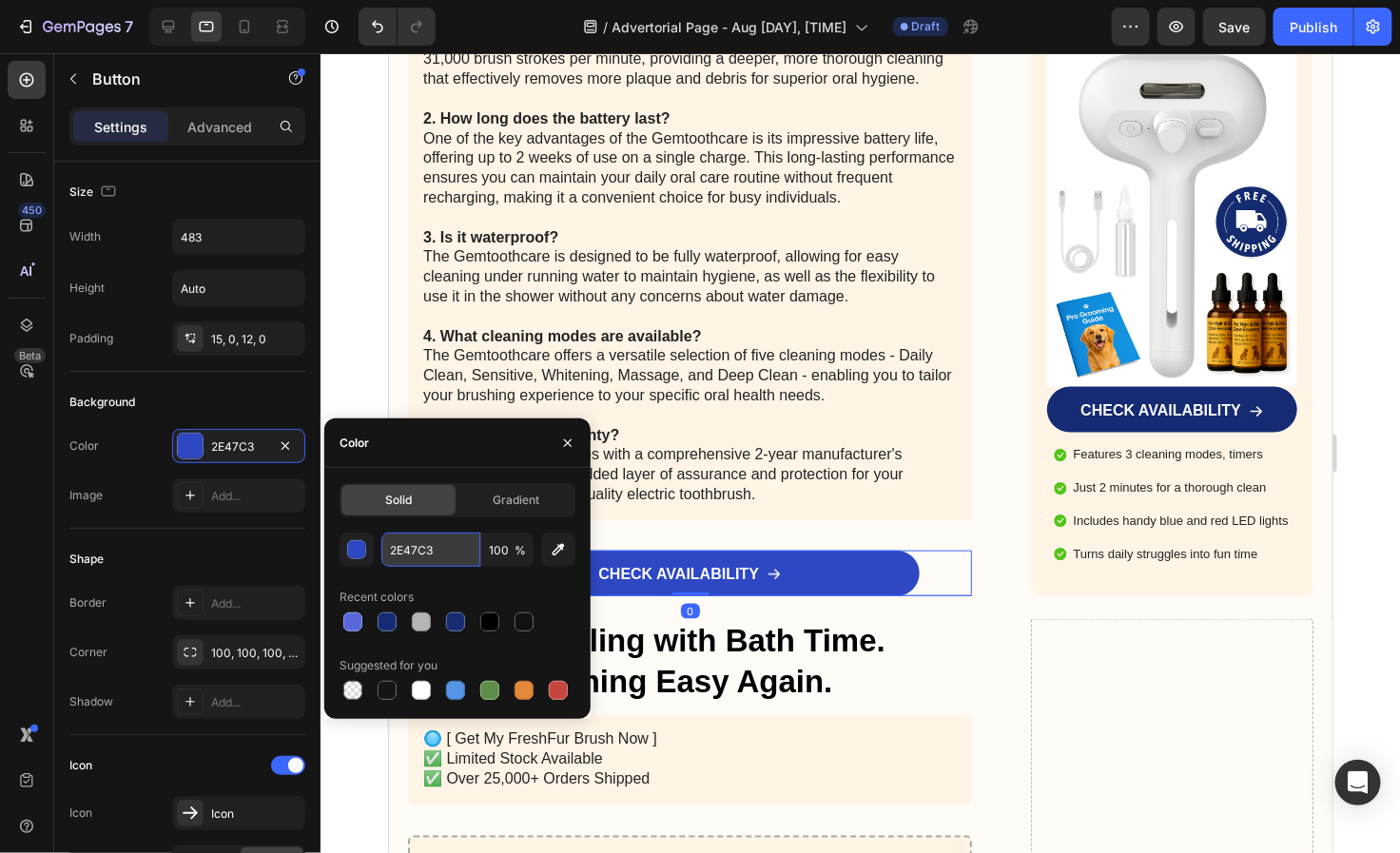 click on "2E47C3" at bounding box center (431, 550) 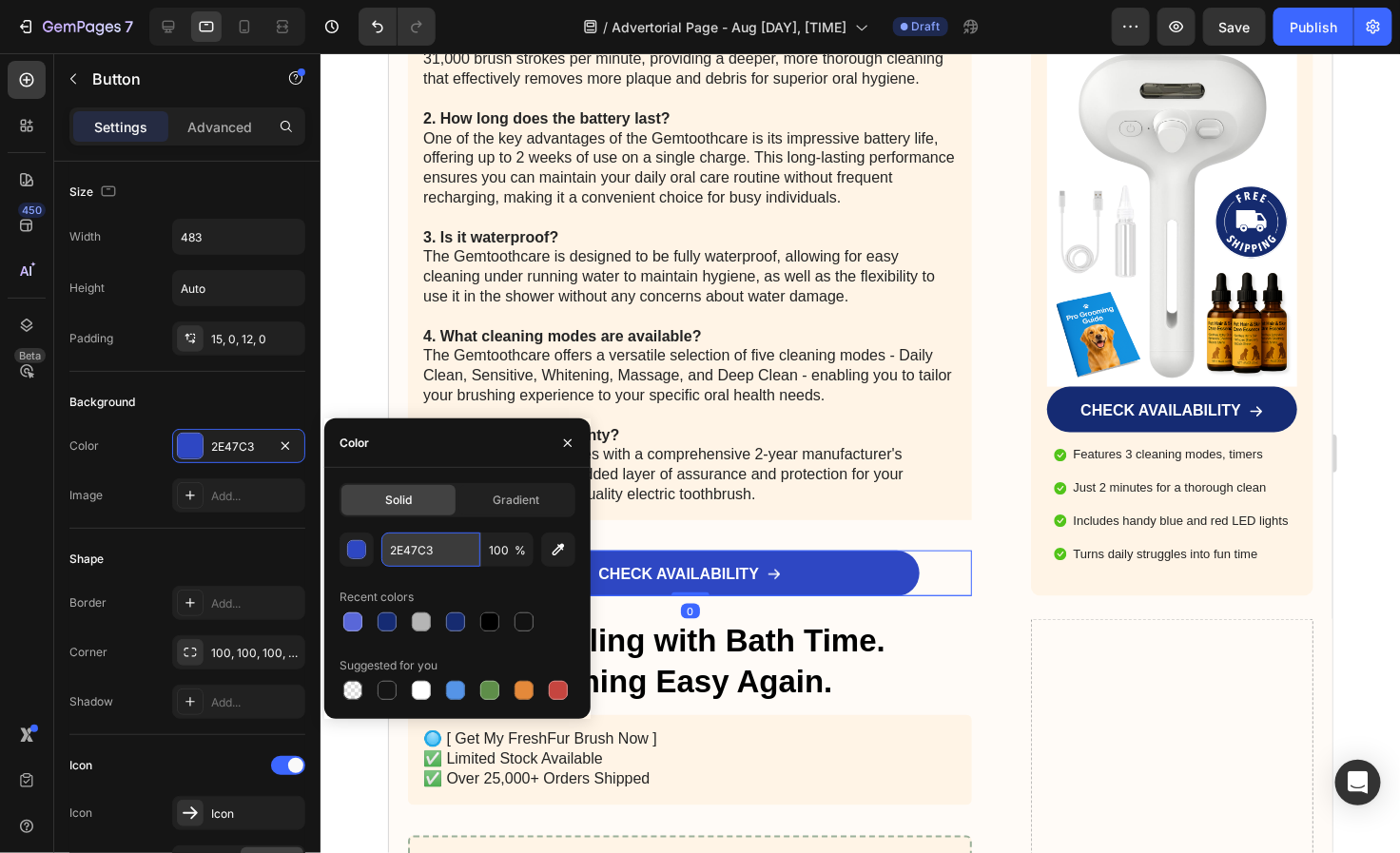 click on "2E47C3" at bounding box center (431, 550) 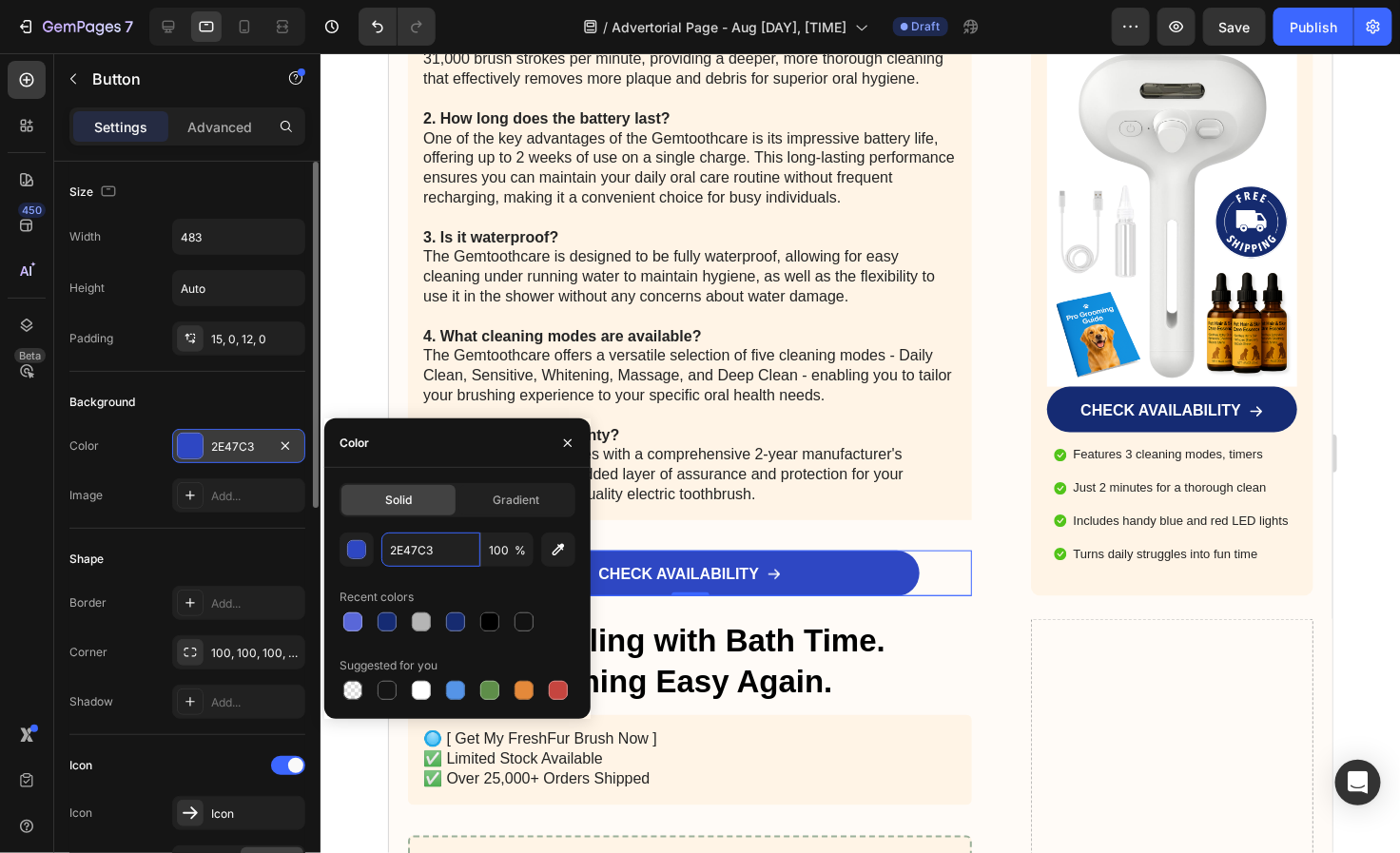 paste on "152b7" 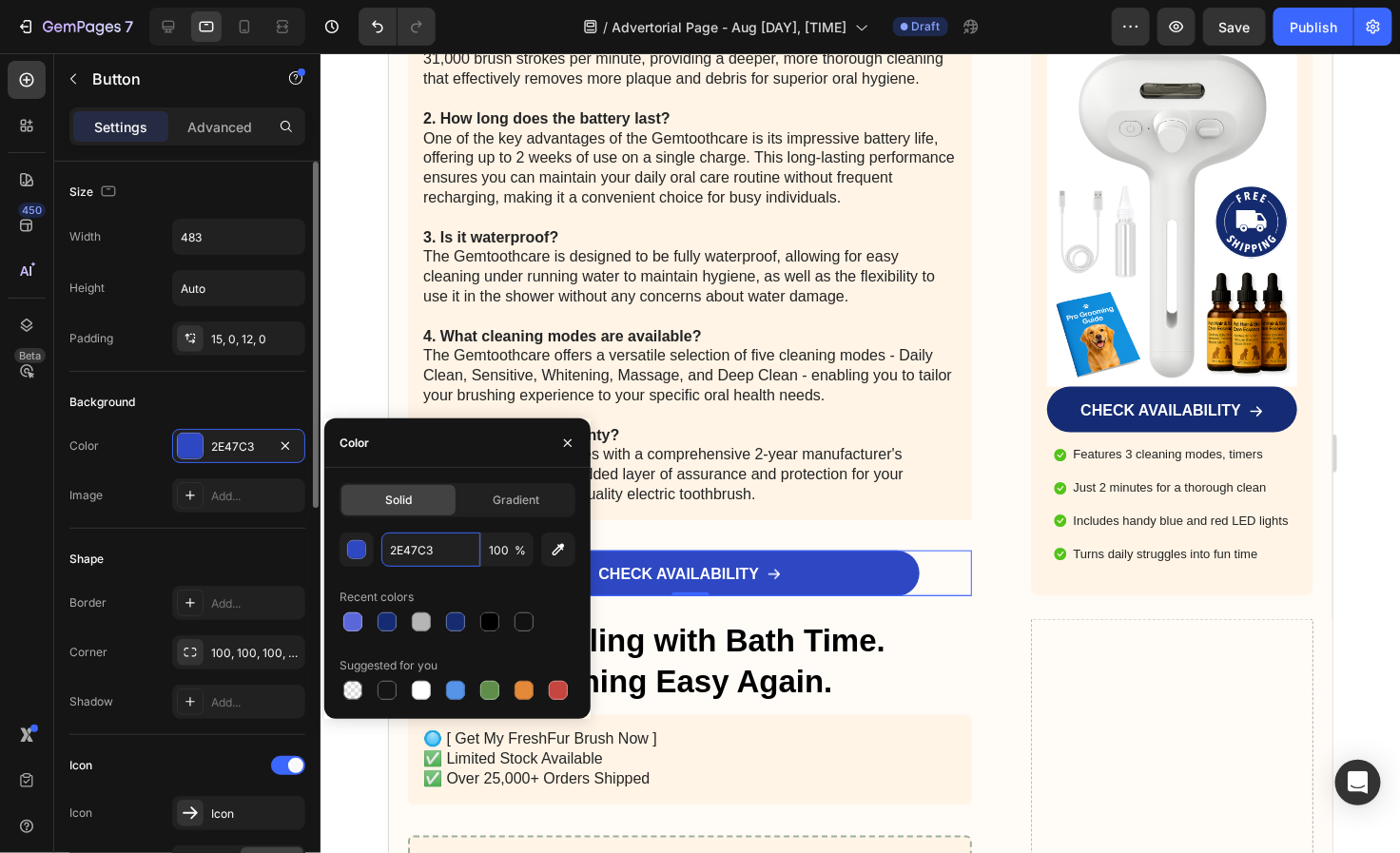 type on "152b73" 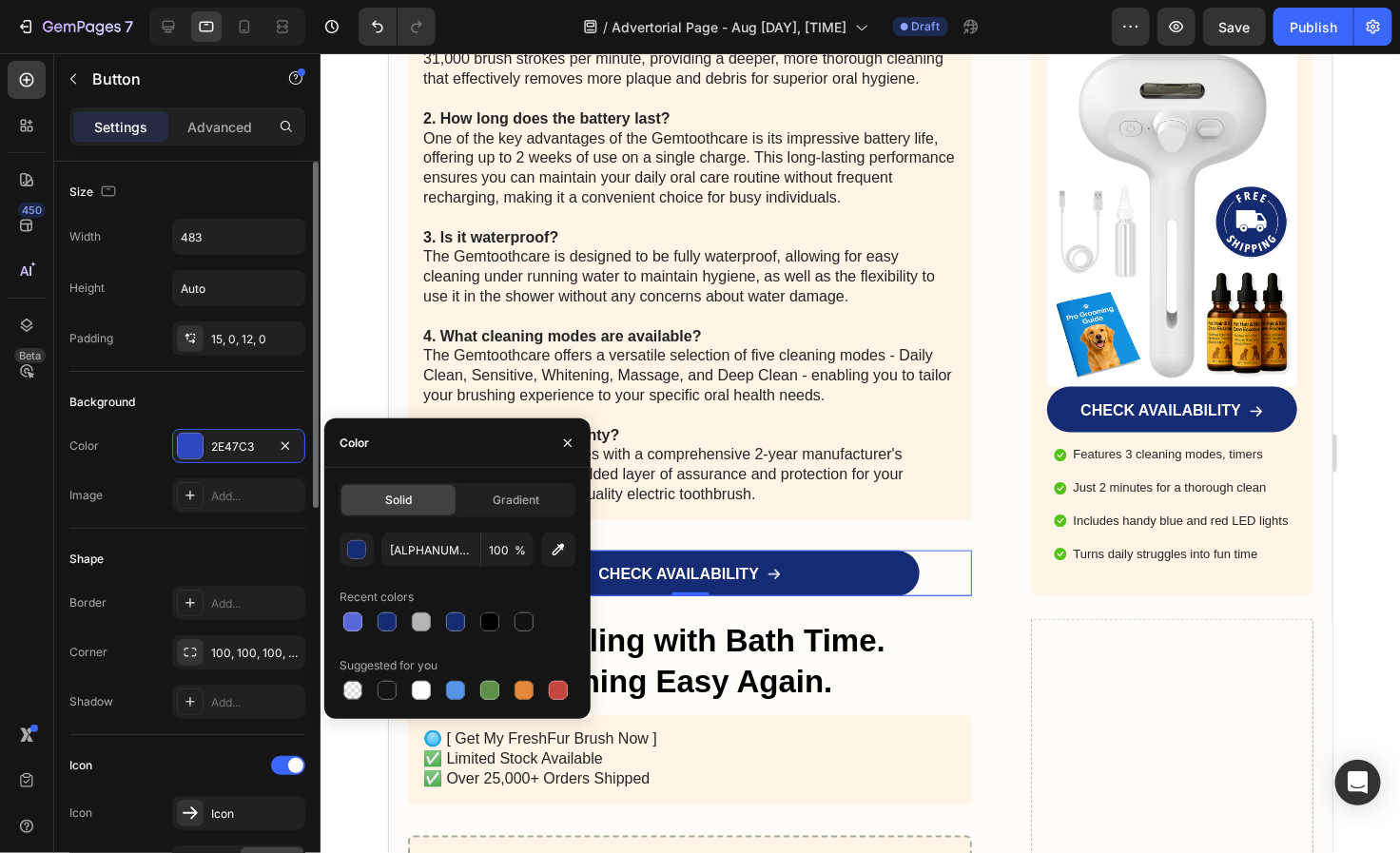 click on "Background" at bounding box center [187, 402] 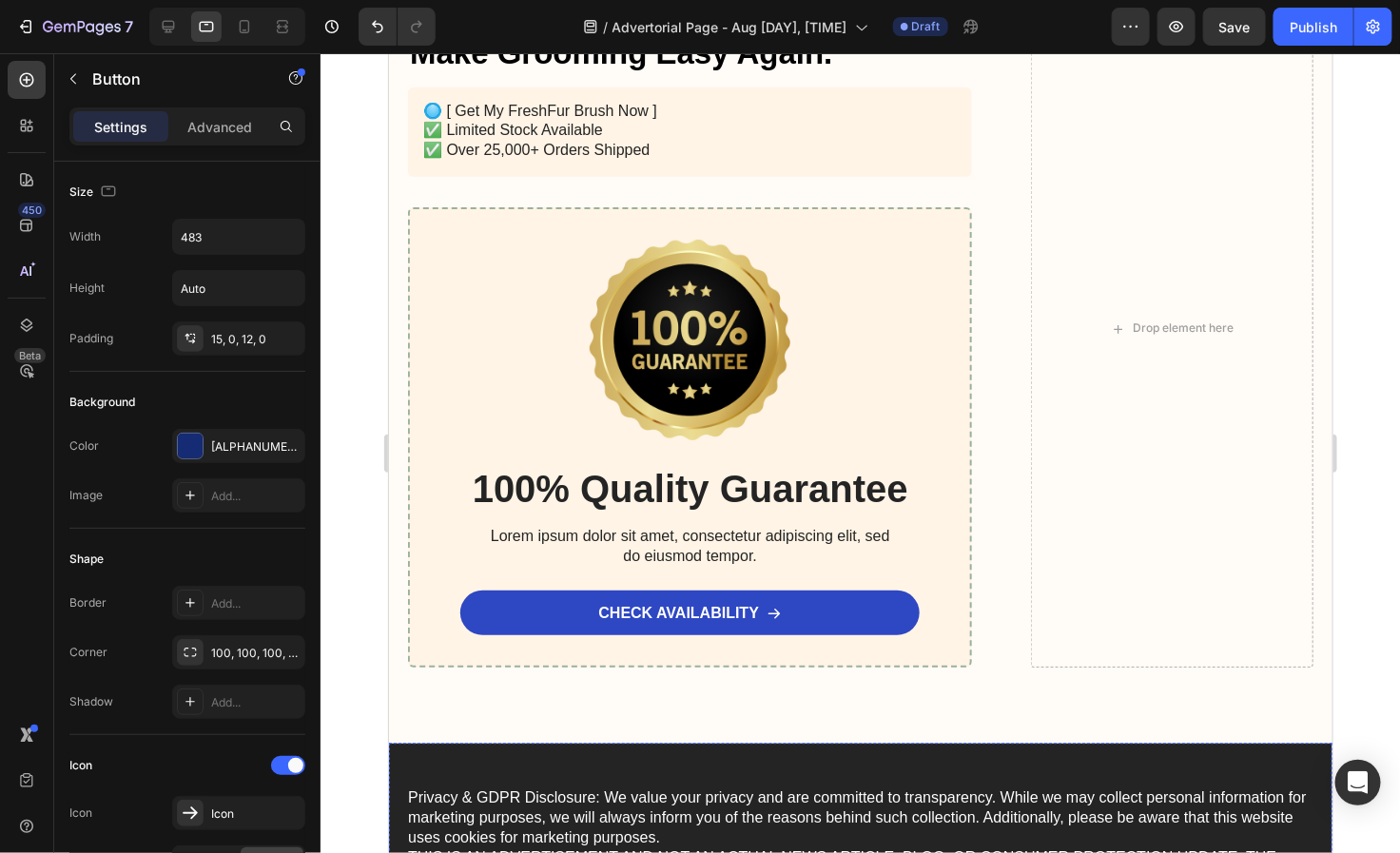 scroll, scrollTop: 4570, scrollLeft: 0, axis: vertical 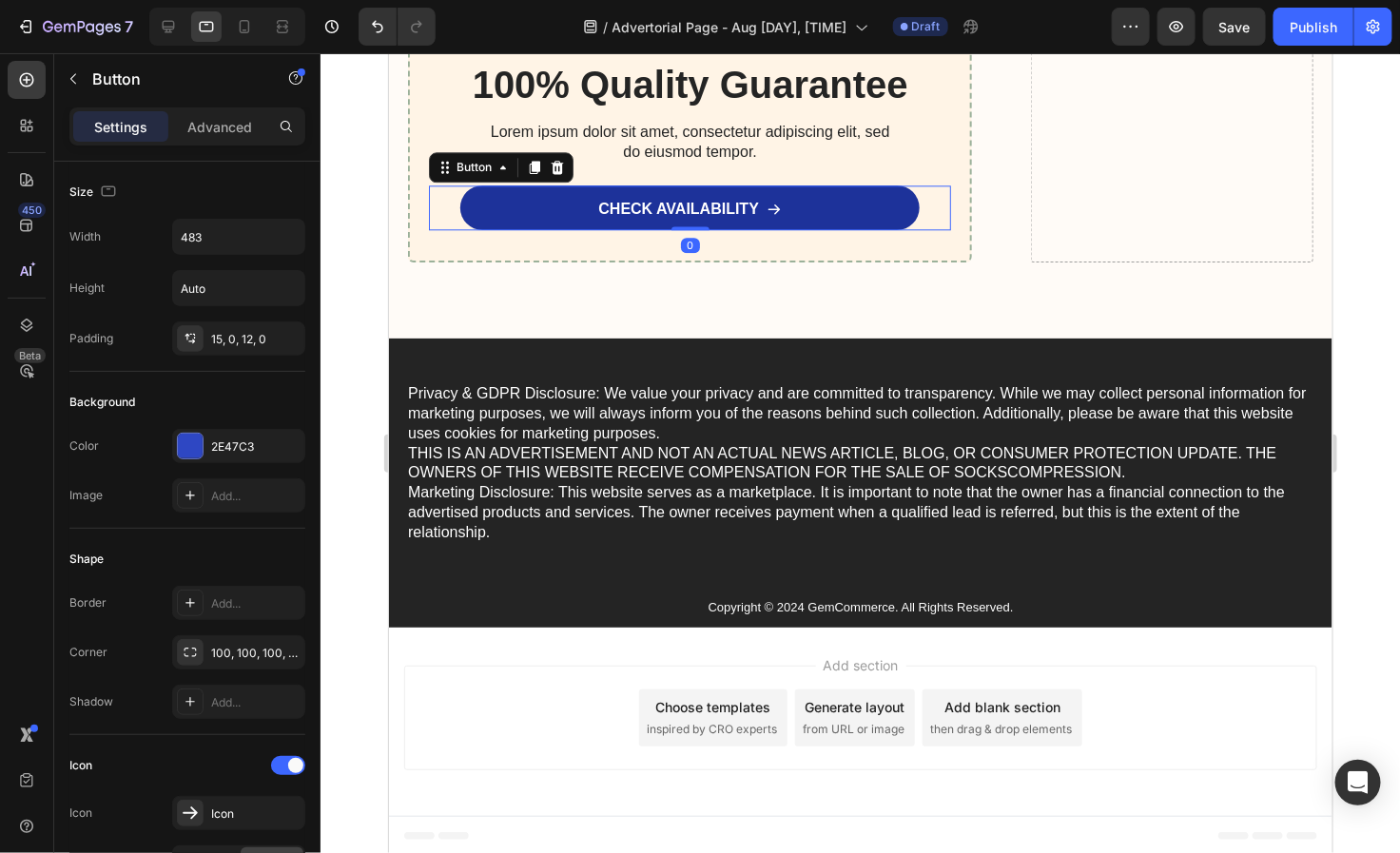 click on "CHECK AVAILABILITY" at bounding box center [689, 207] 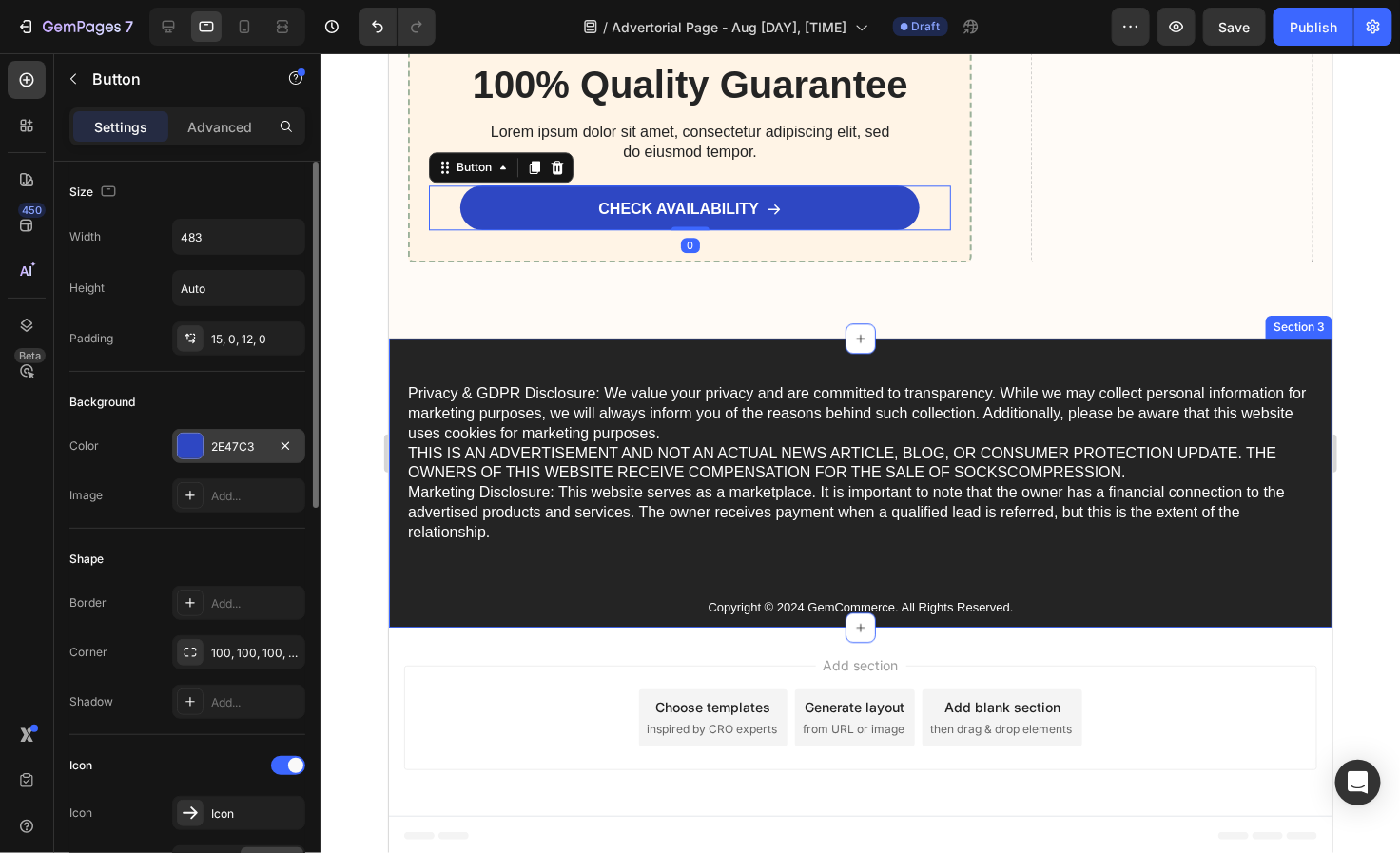 click on "2E47C3" at bounding box center [239, 447] 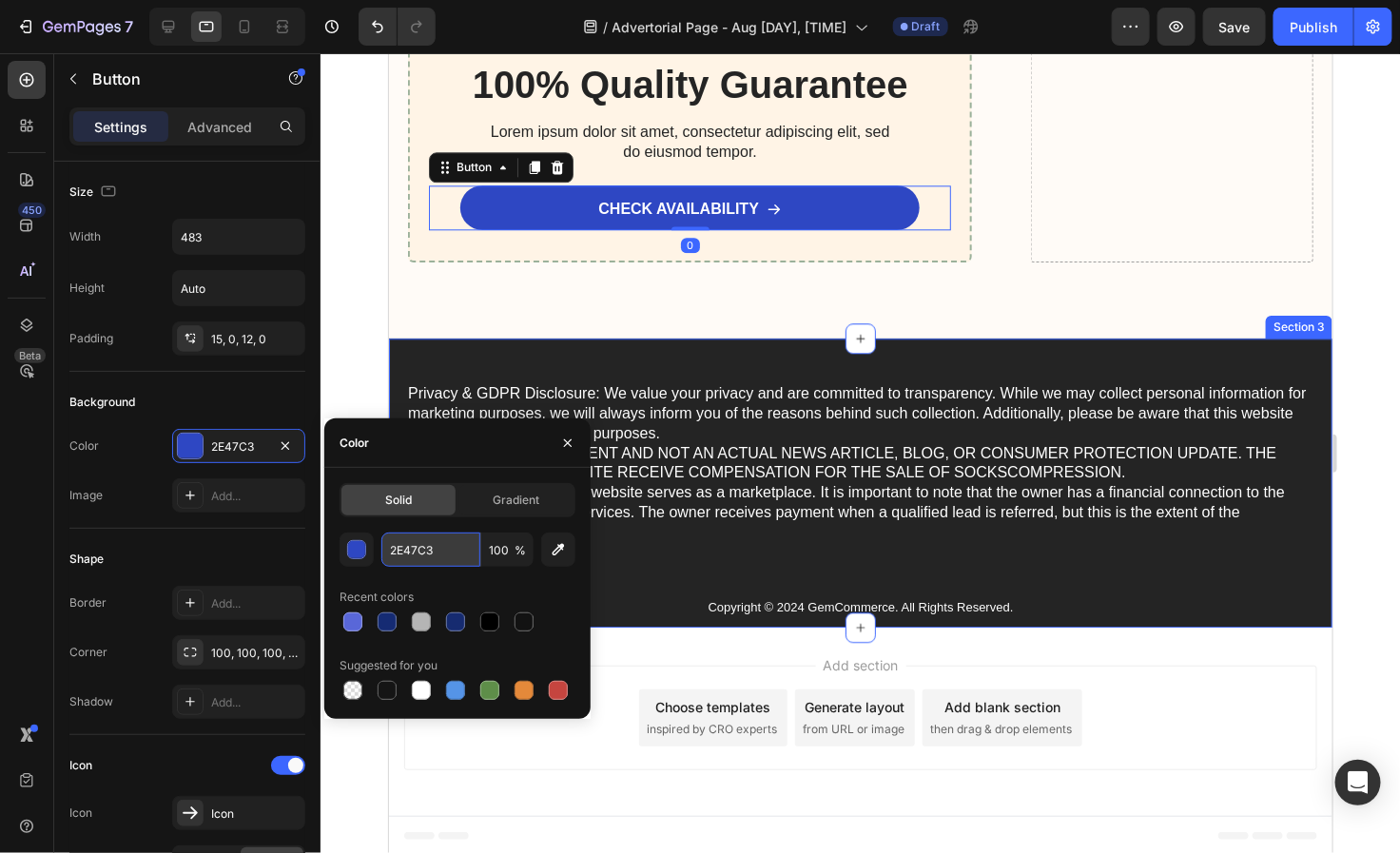 click on "2E47C3" at bounding box center [431, 550] 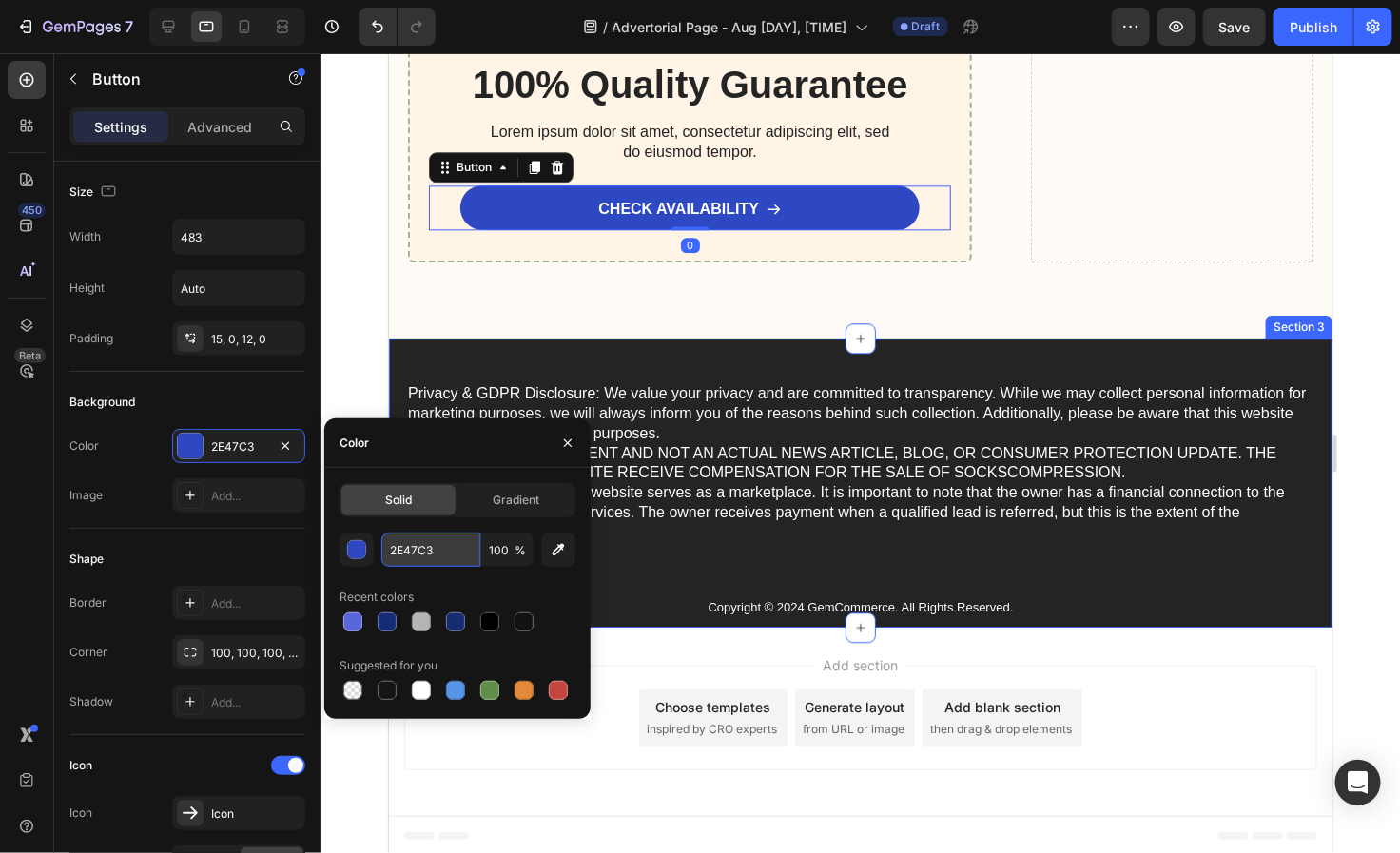 click on "2E47C3" at bounding box center [431, 550] 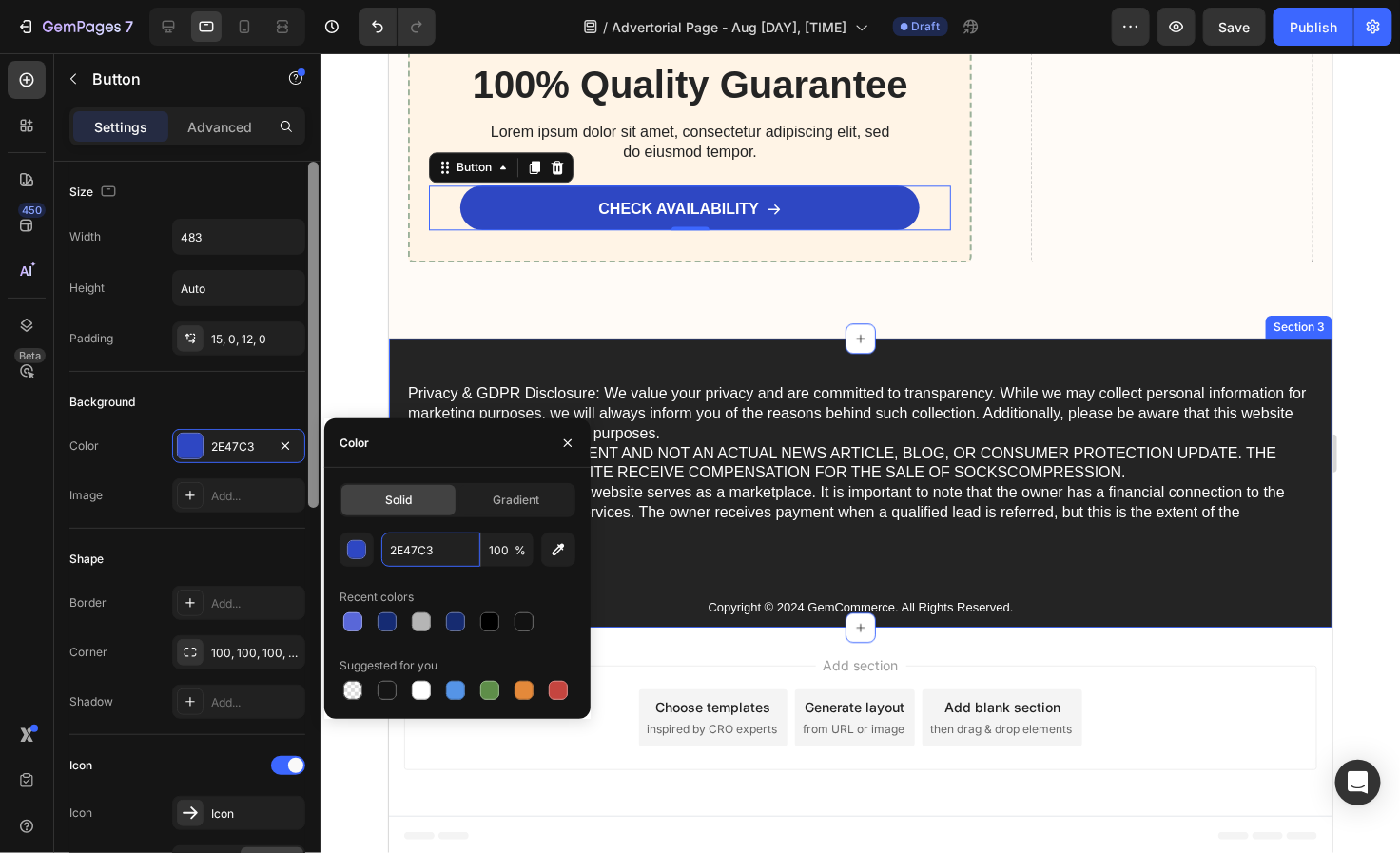 paste on "152b7" 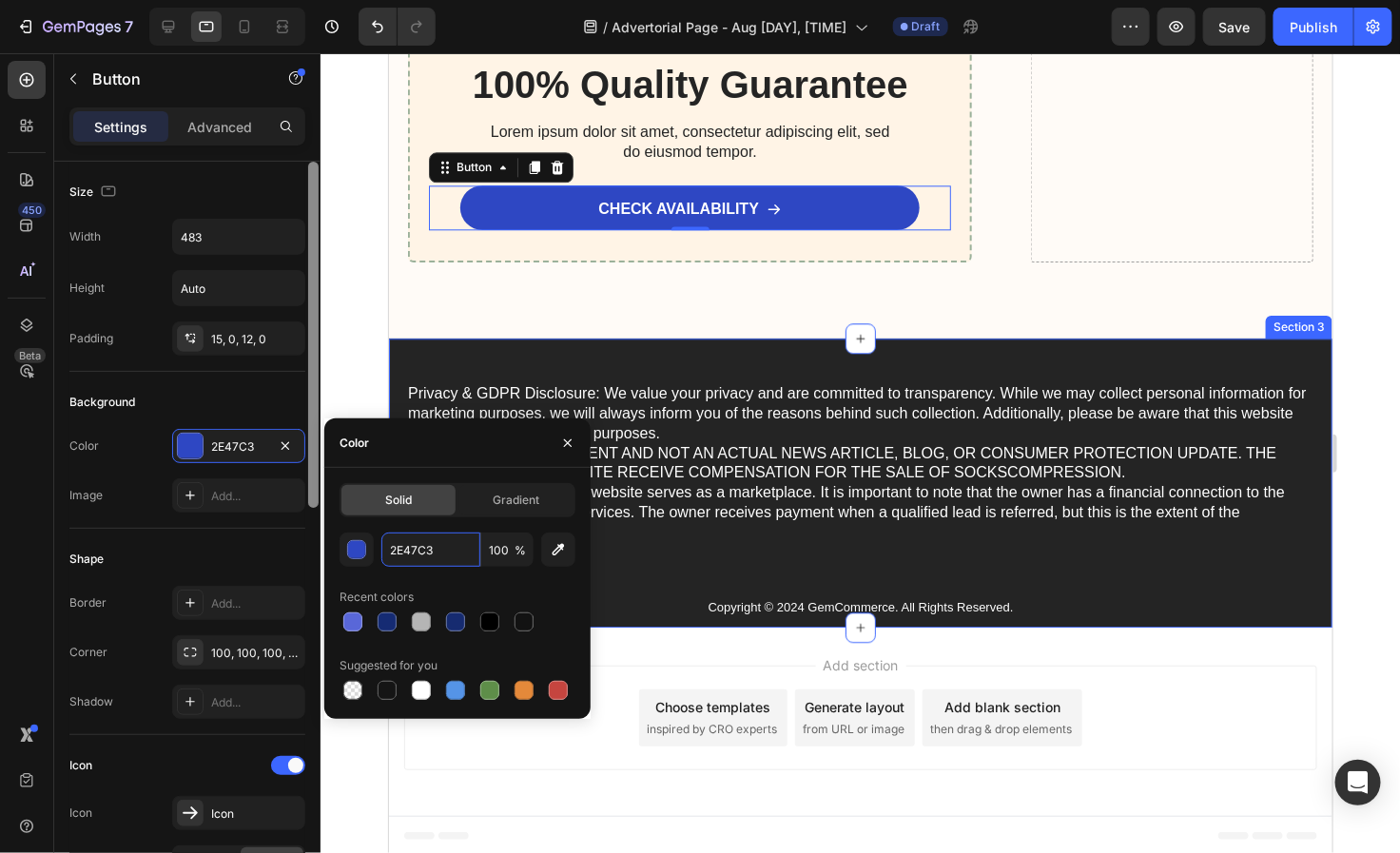 type on "152b73" 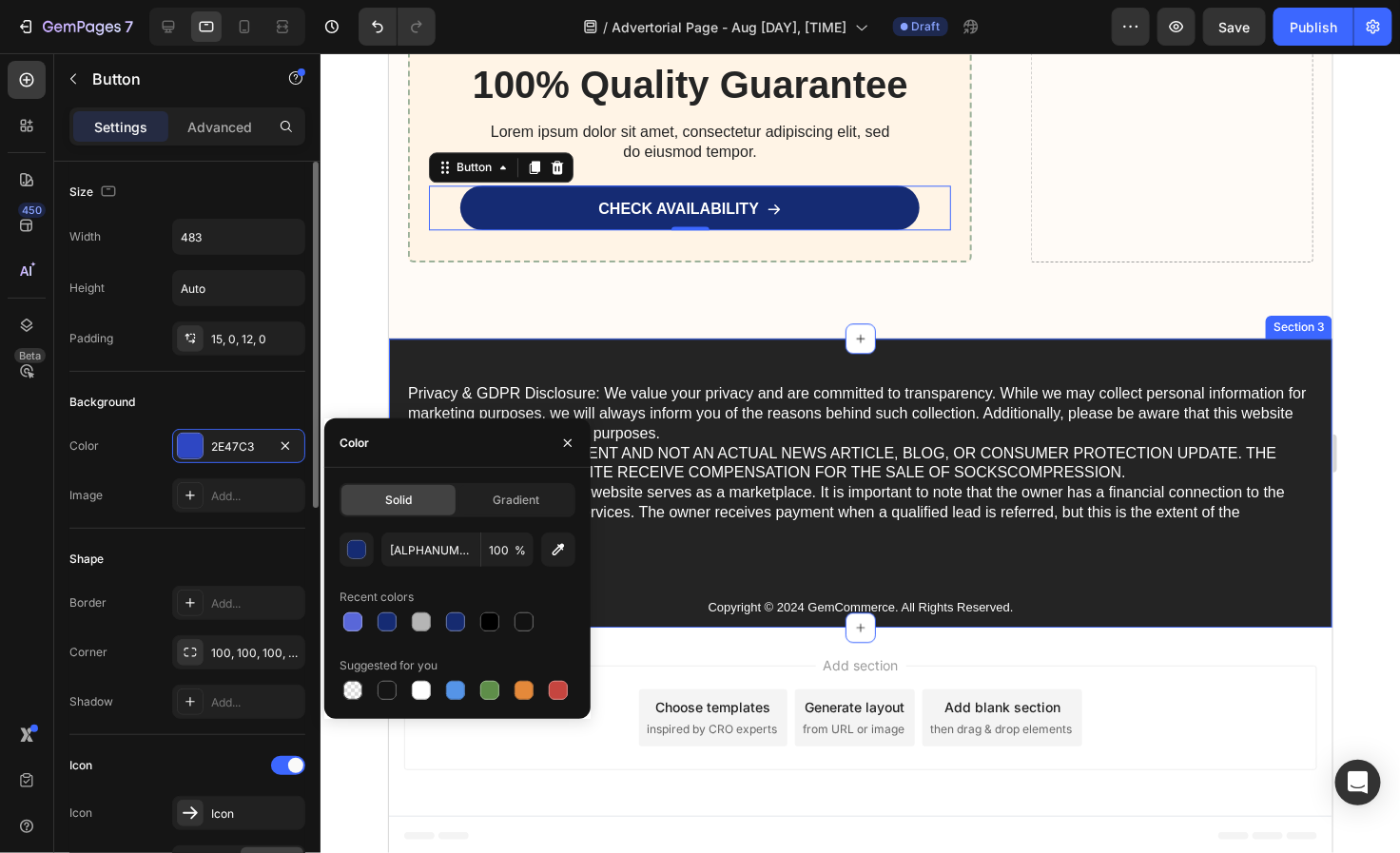 click on "Background" at bounding box center [187, 402] 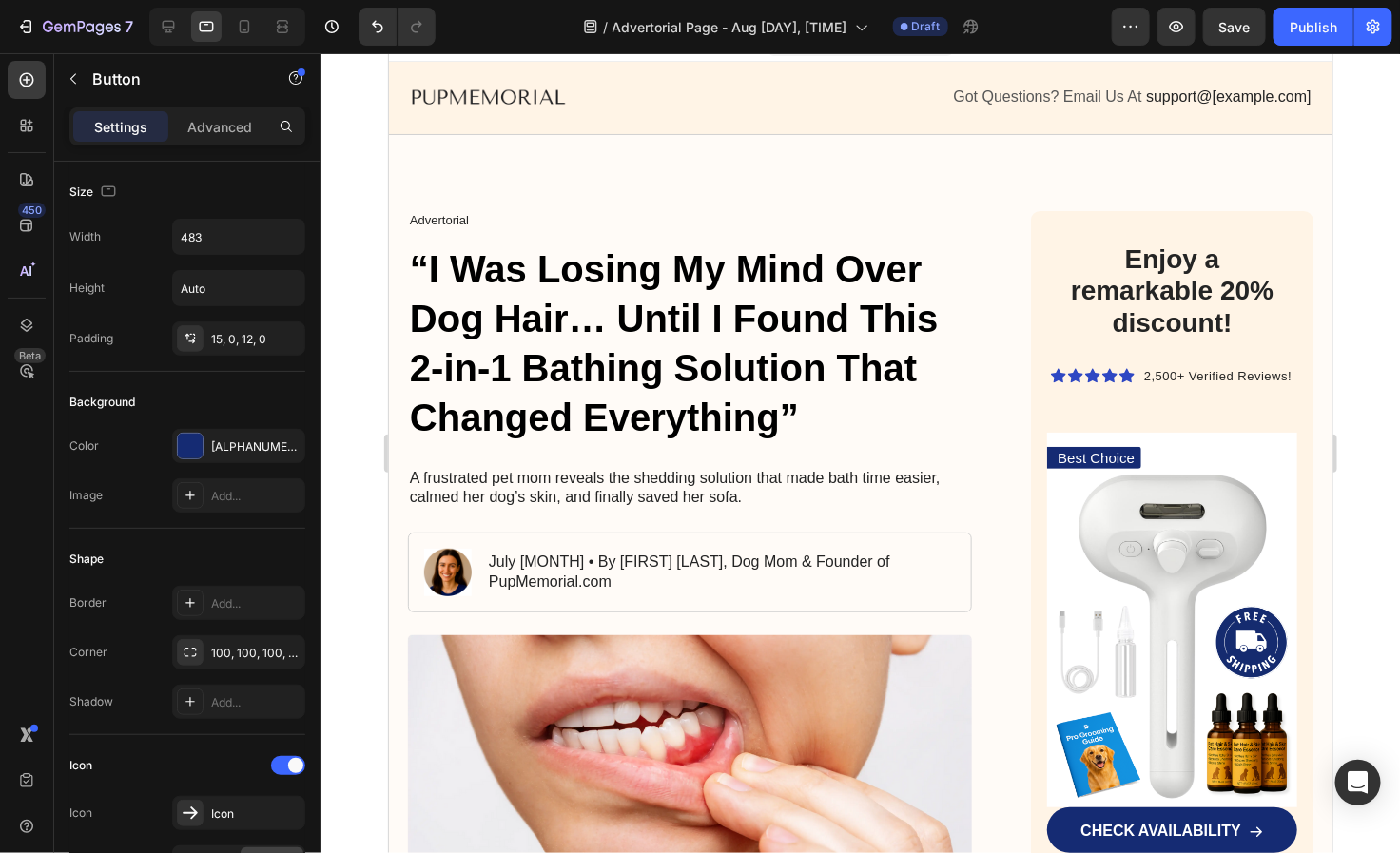 scroll, scrollTop: 0, scrollLeft: 0, axis: both 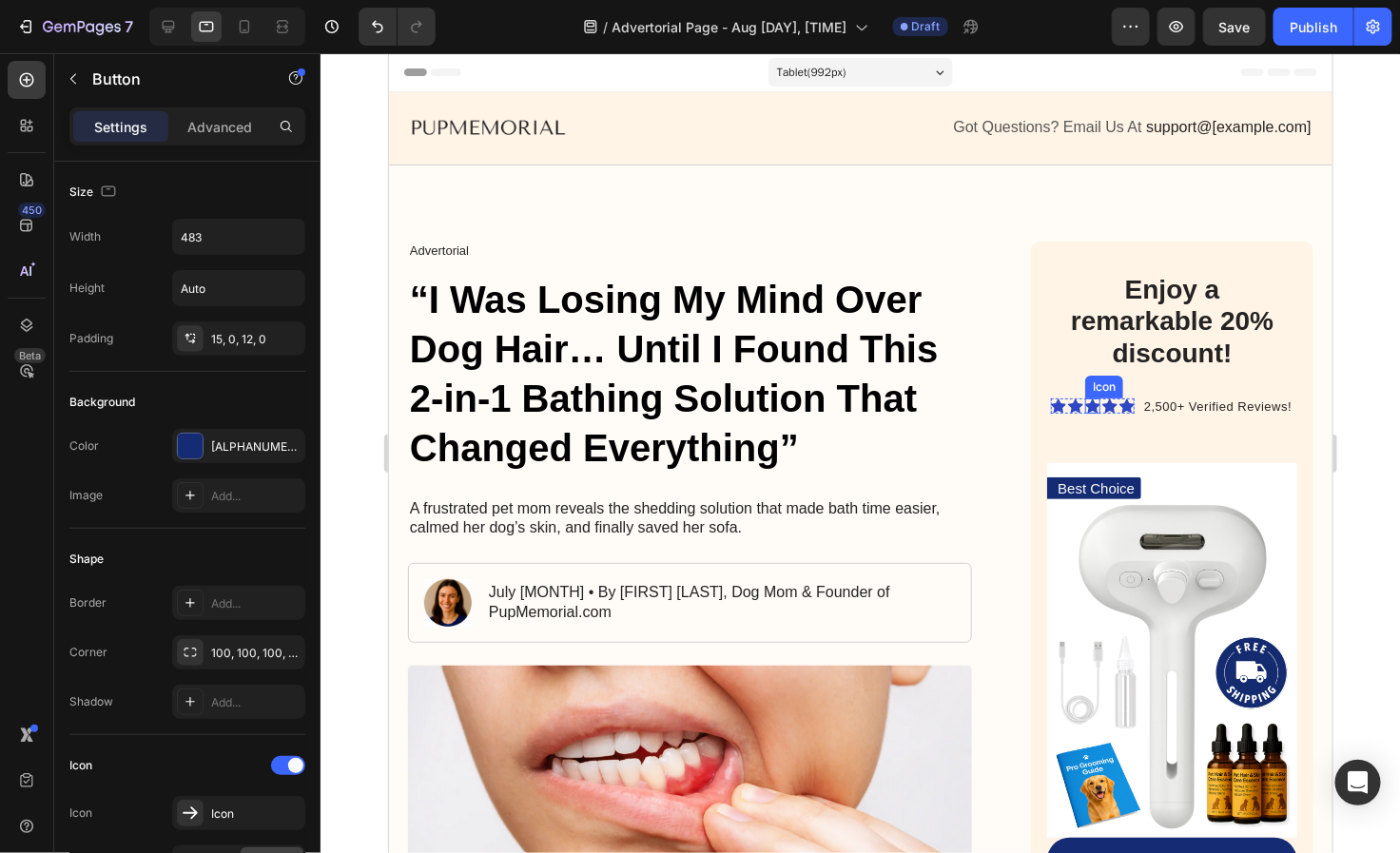 click 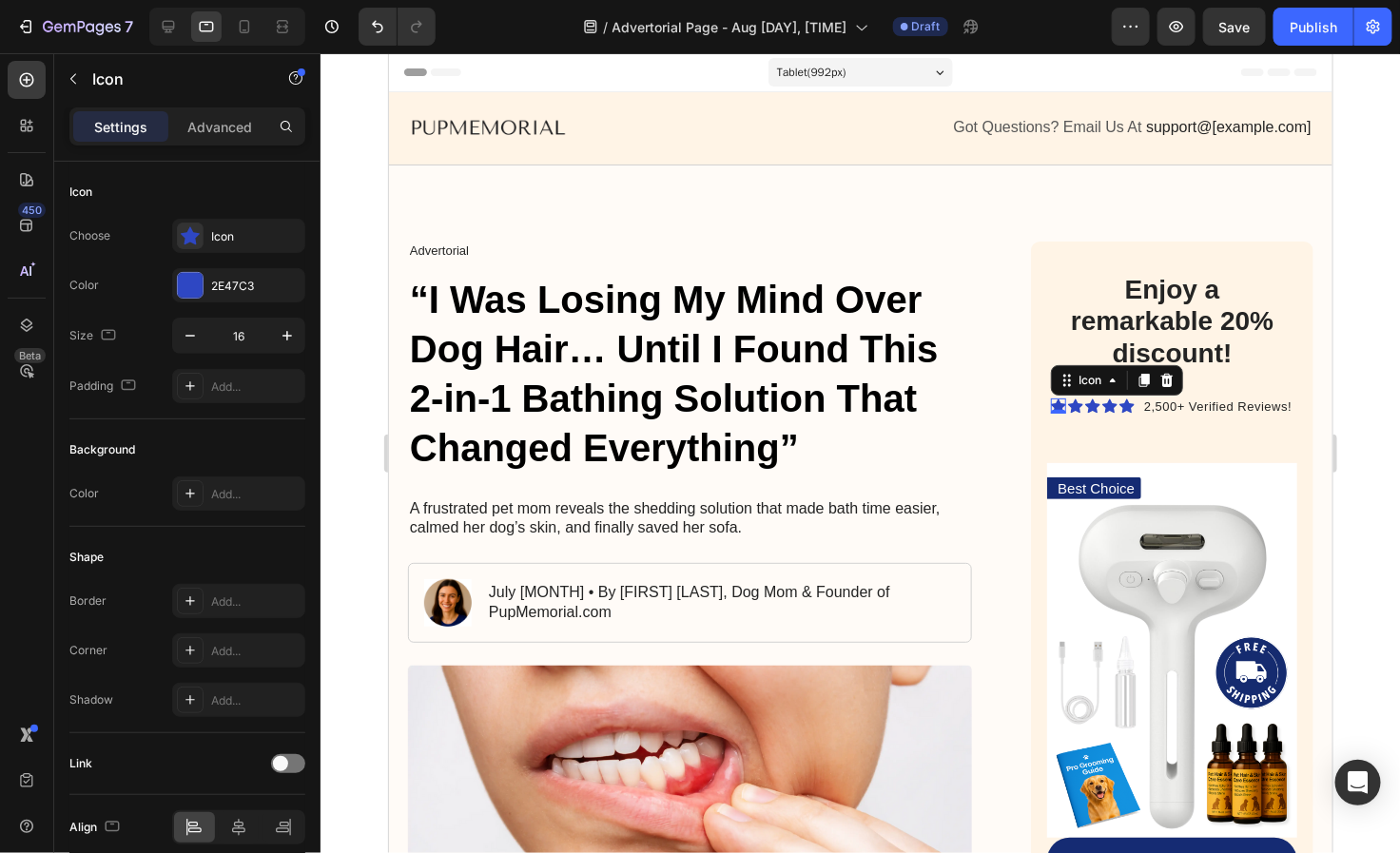 click on "Icon   0" at bounding box center (1058, 405) 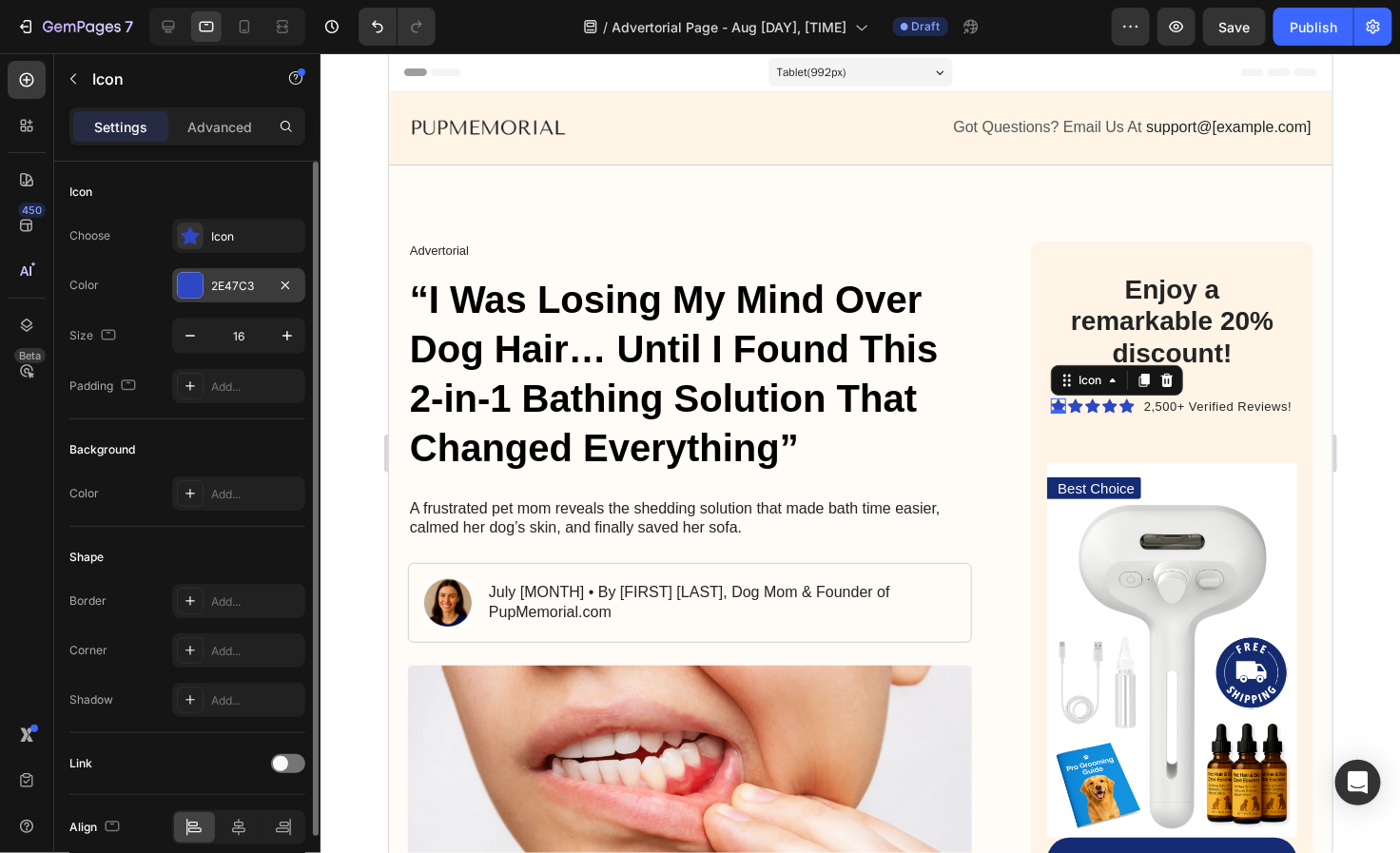 click on "2E47C3" at bounding box center (239, 286) 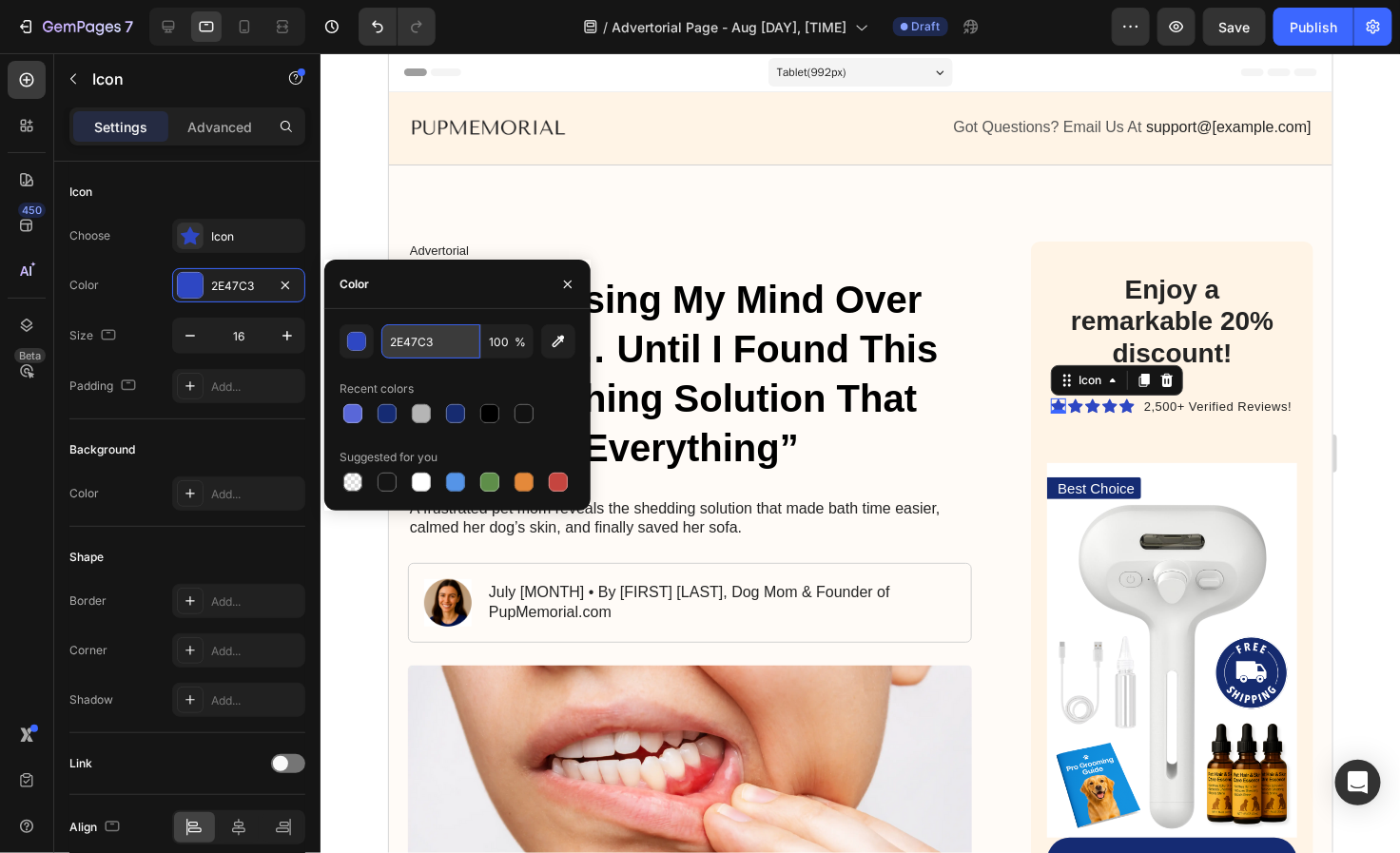 click on "2E47C3" at bounding box center [431, 341] 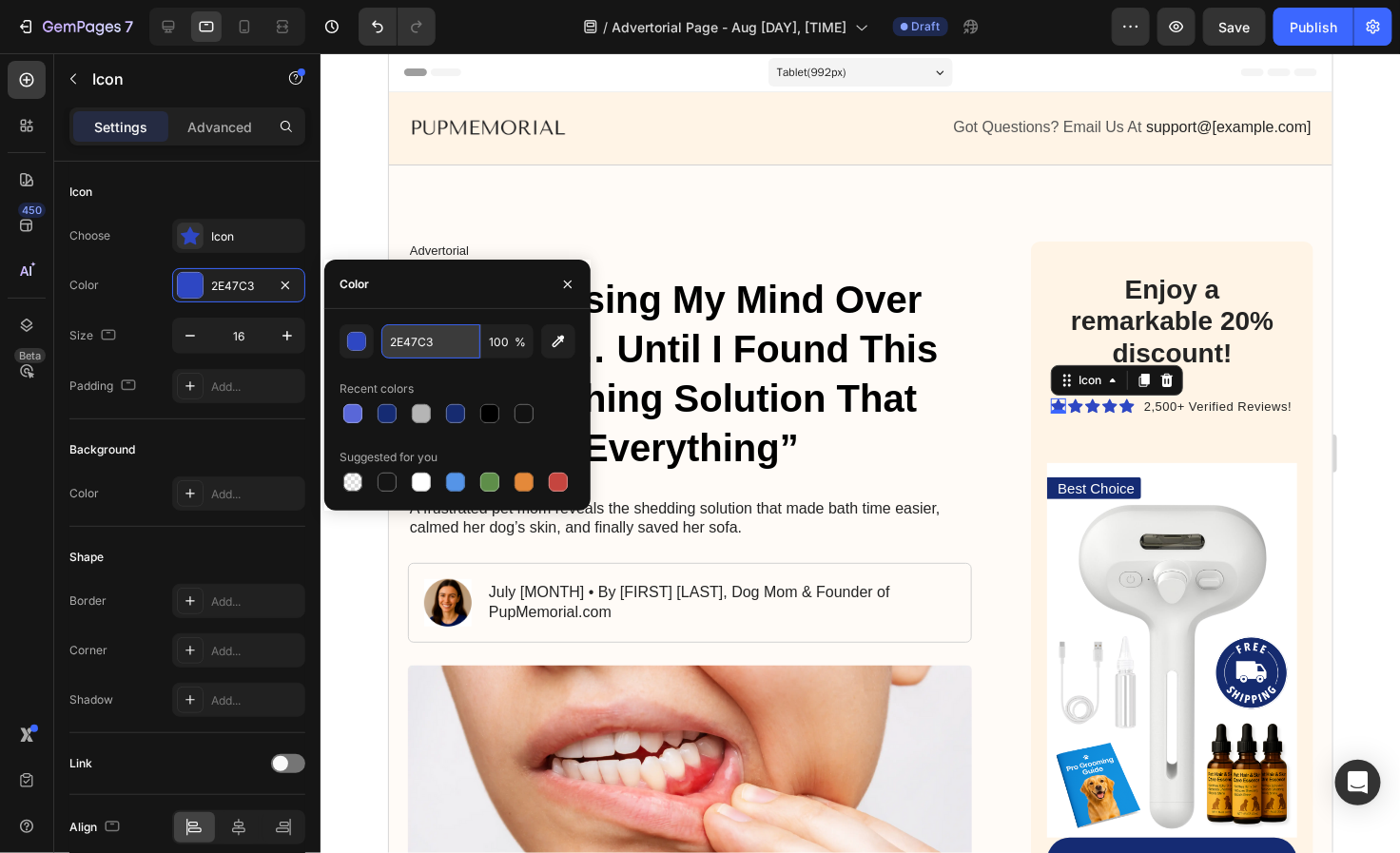 click on "2E47C3" at bounding box center [431, 341] 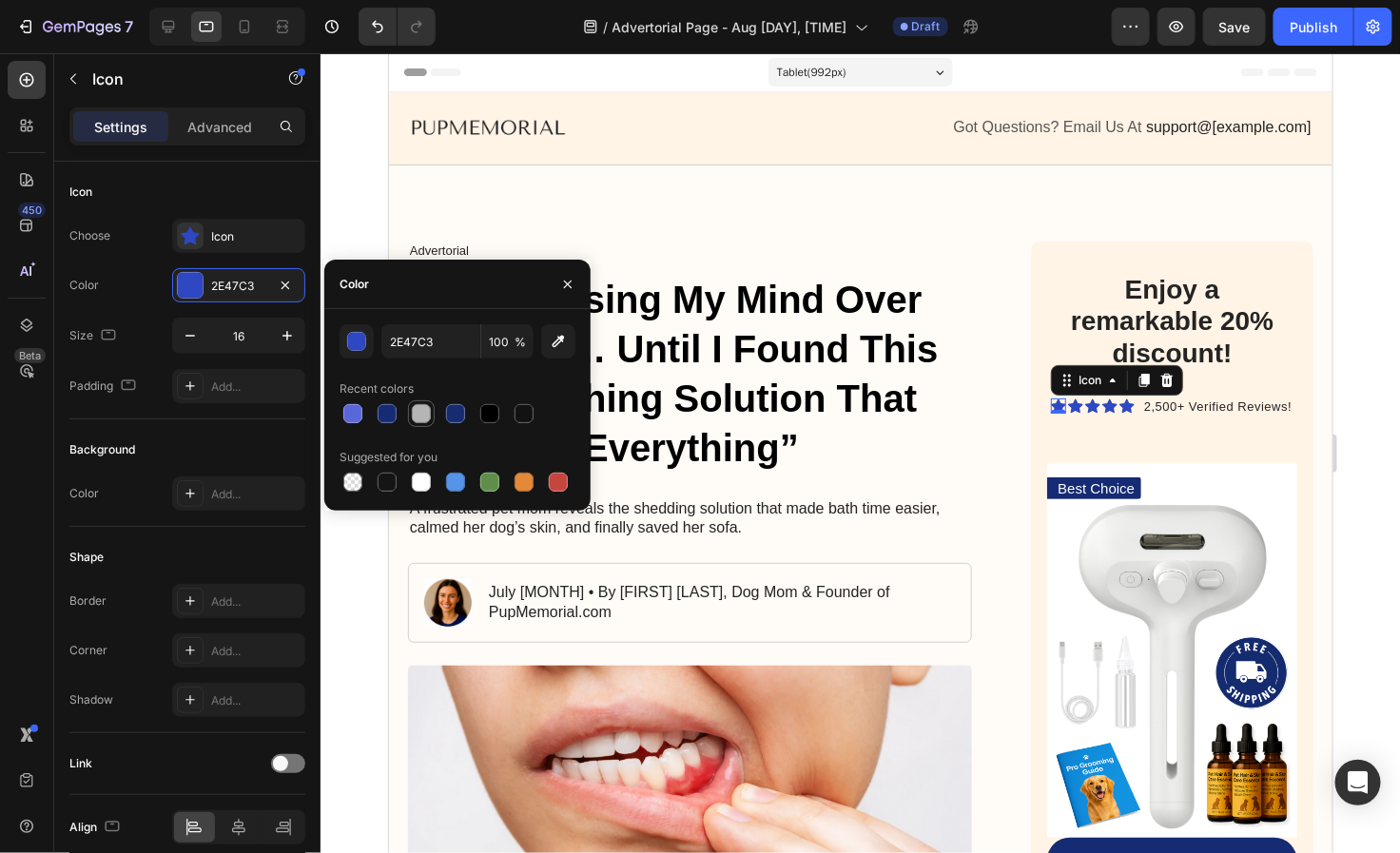 drag, startPoint x: 390, startPoint y: 412, endPoint x: 433, endPoint y: 409, distance: 43.104524 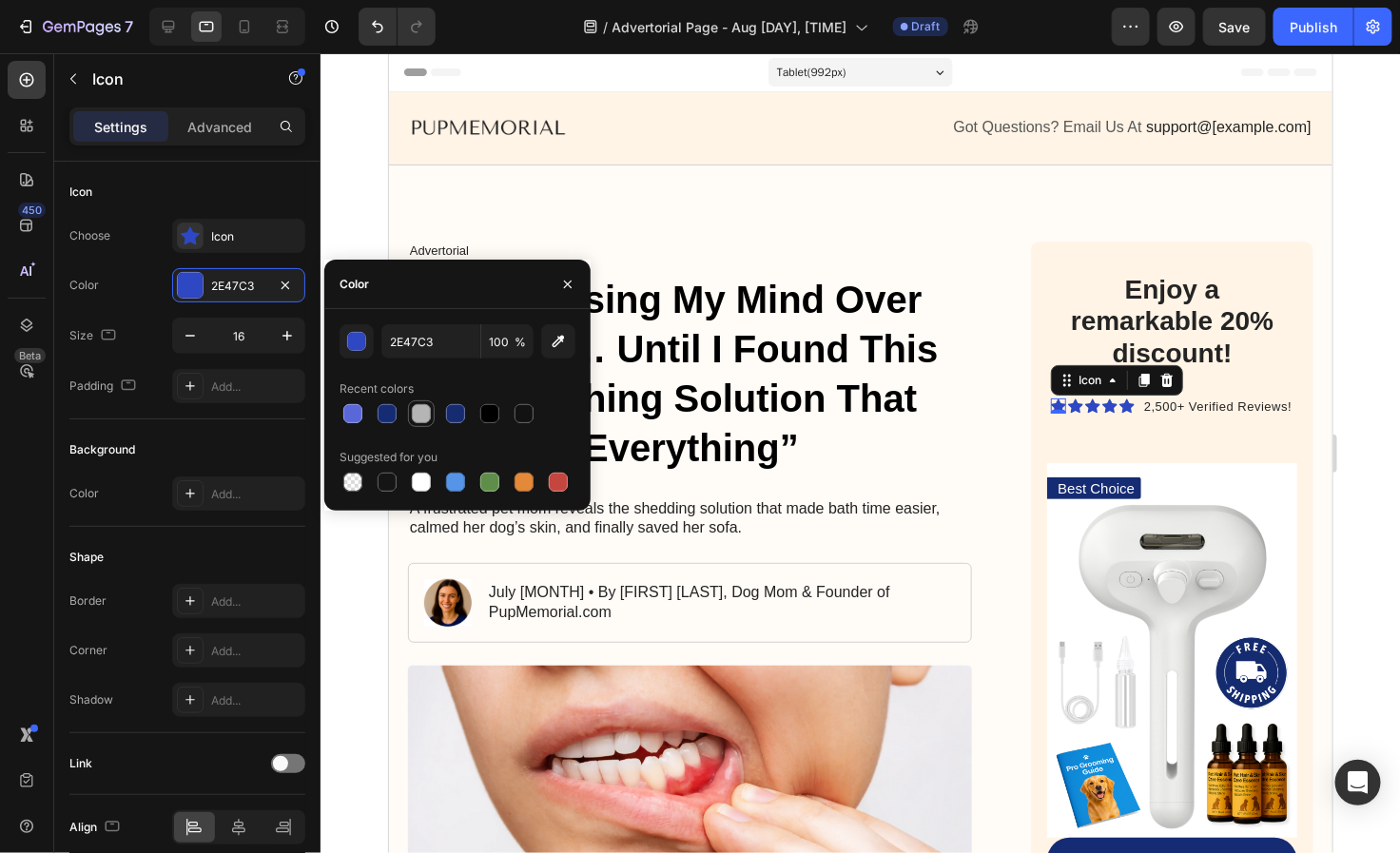 click at bounding box center (387, 414) 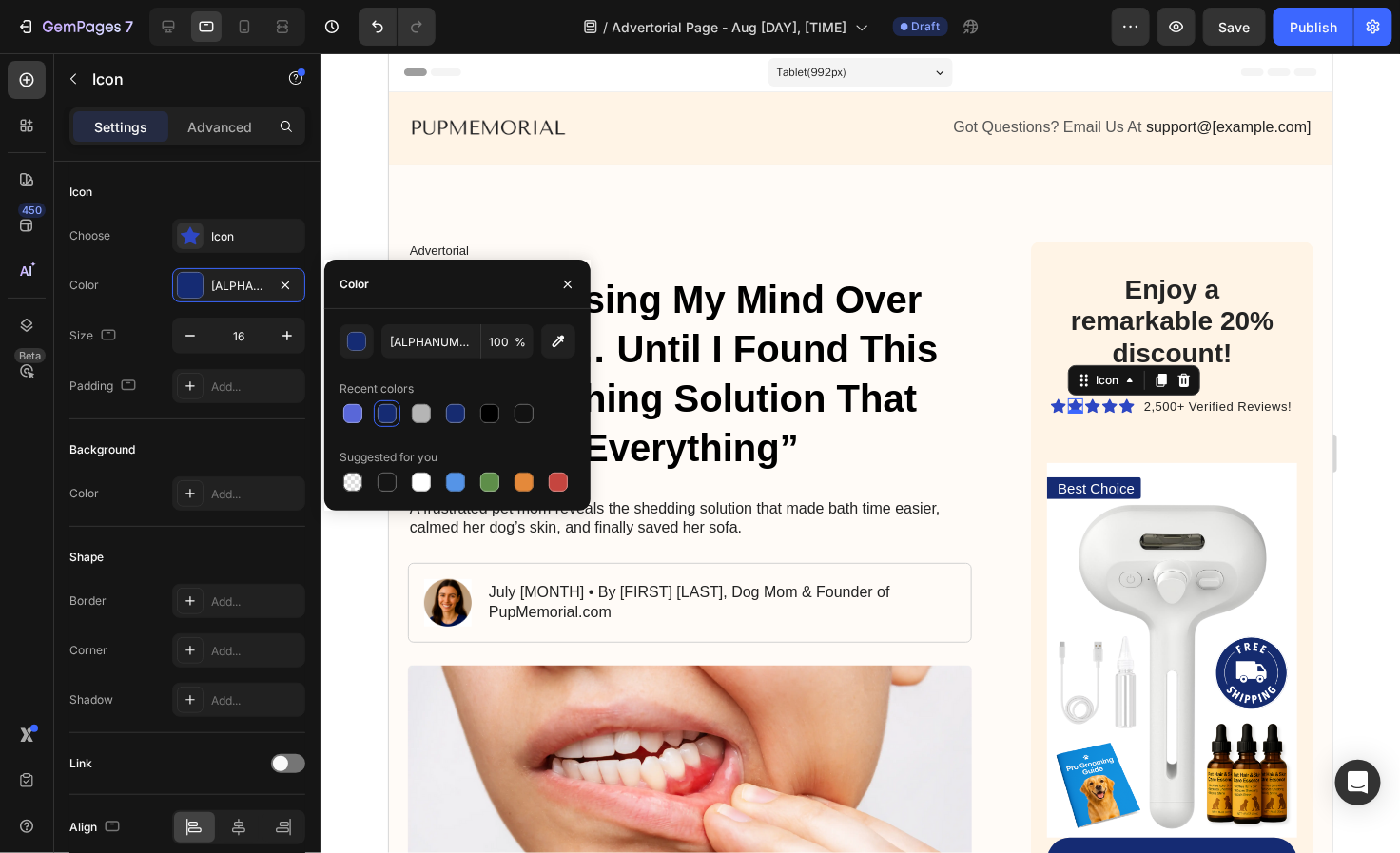 click on "Icon   0" at bounding box center (1075, 405) 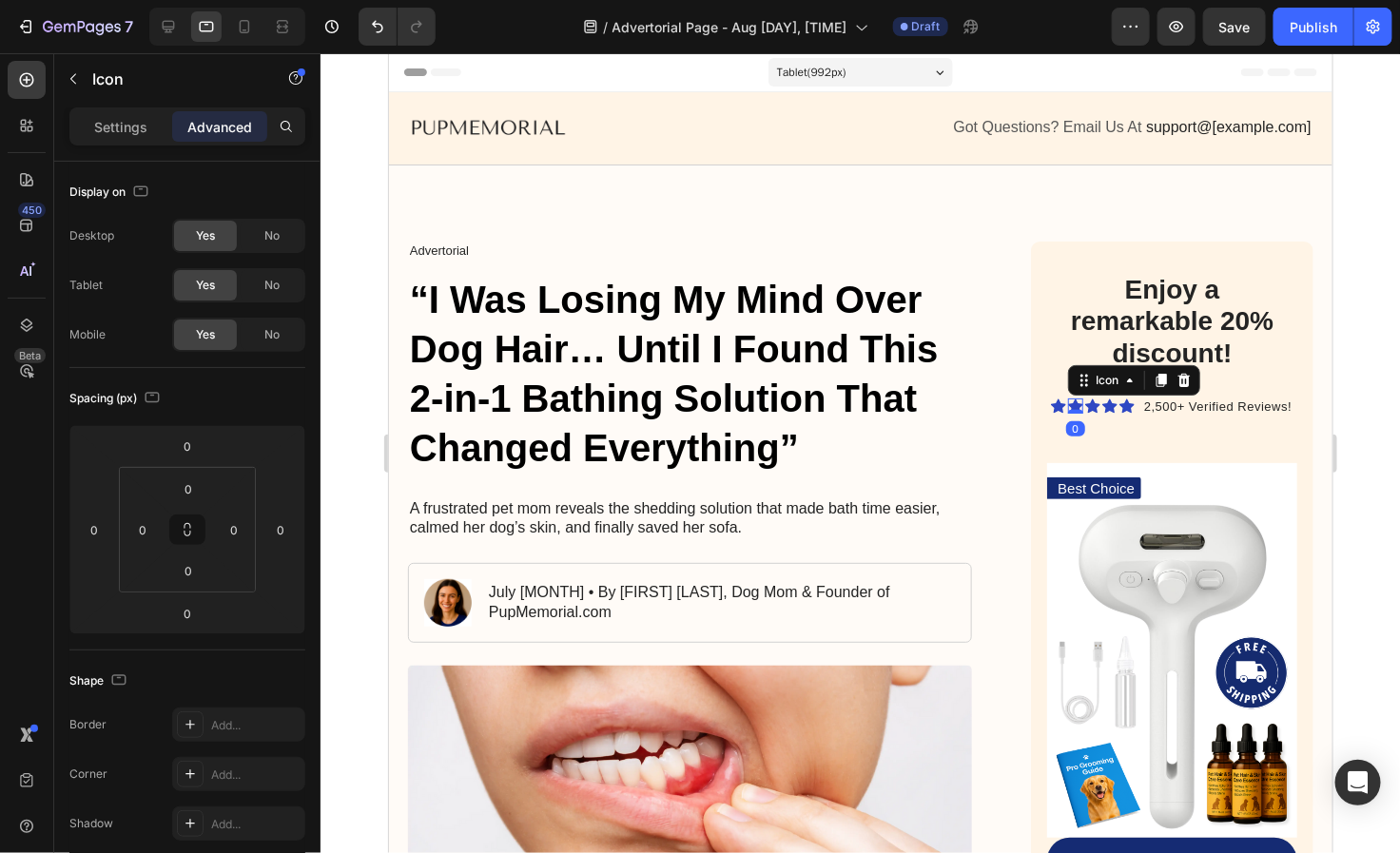 click 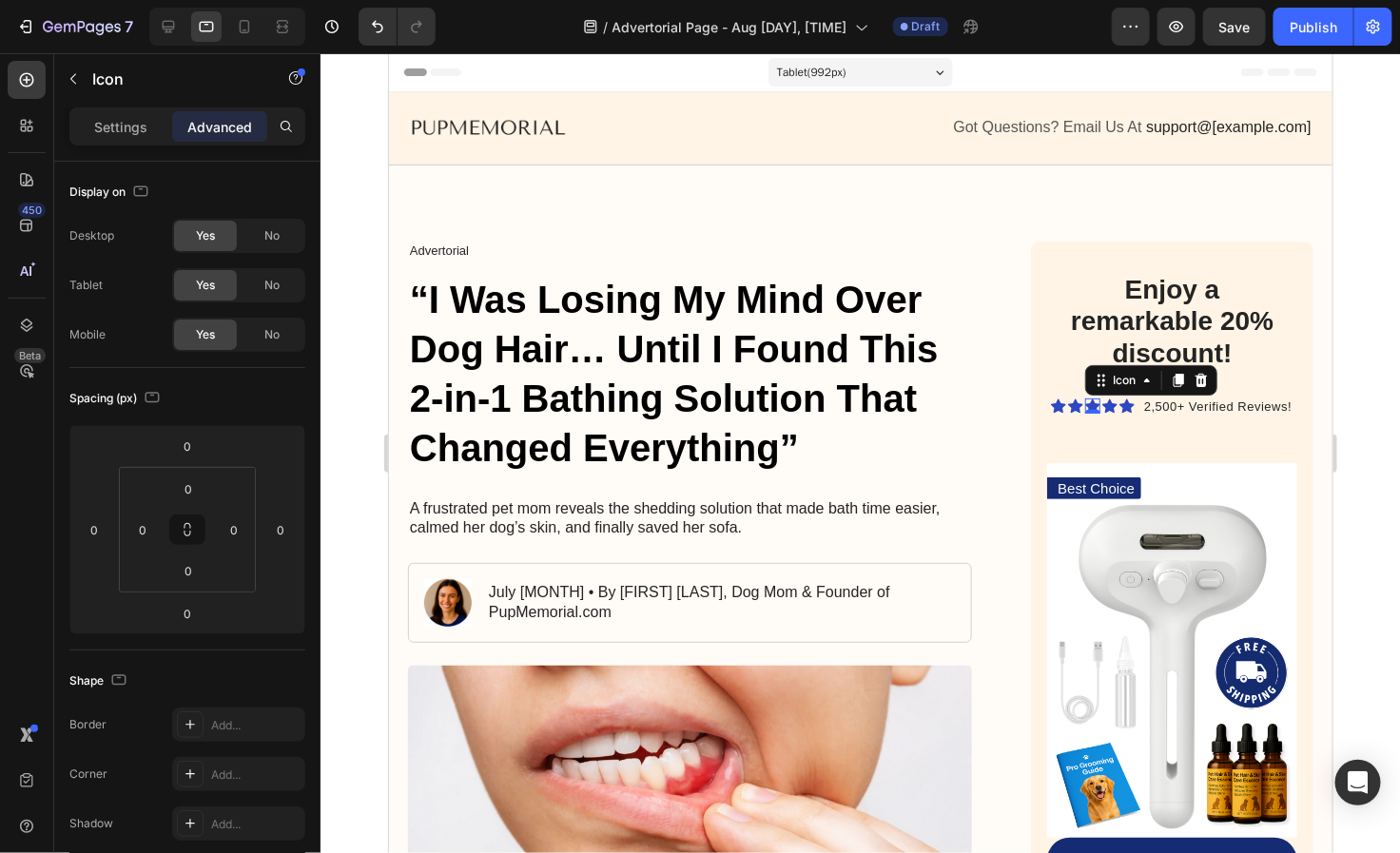 click 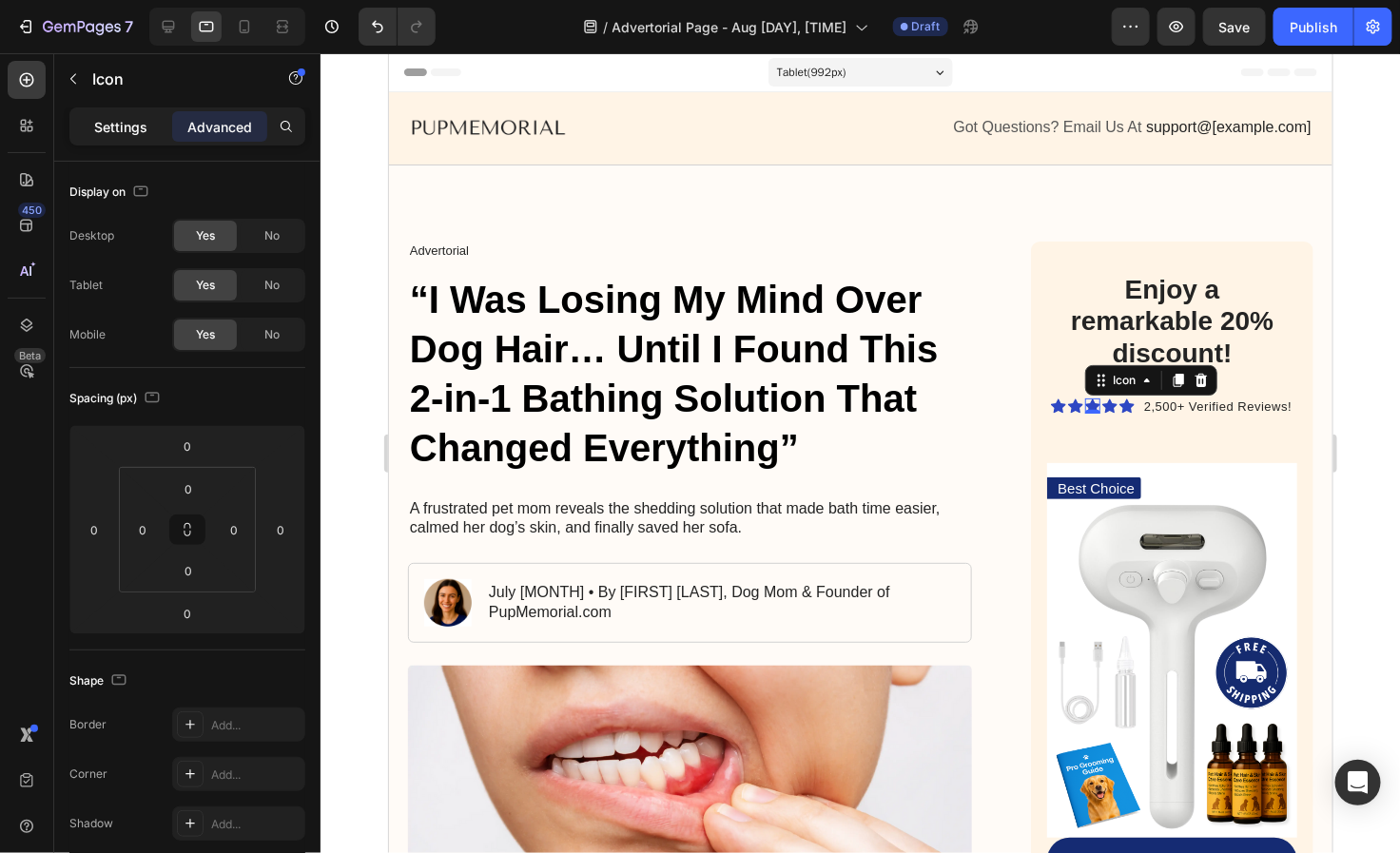 click on "Settings" 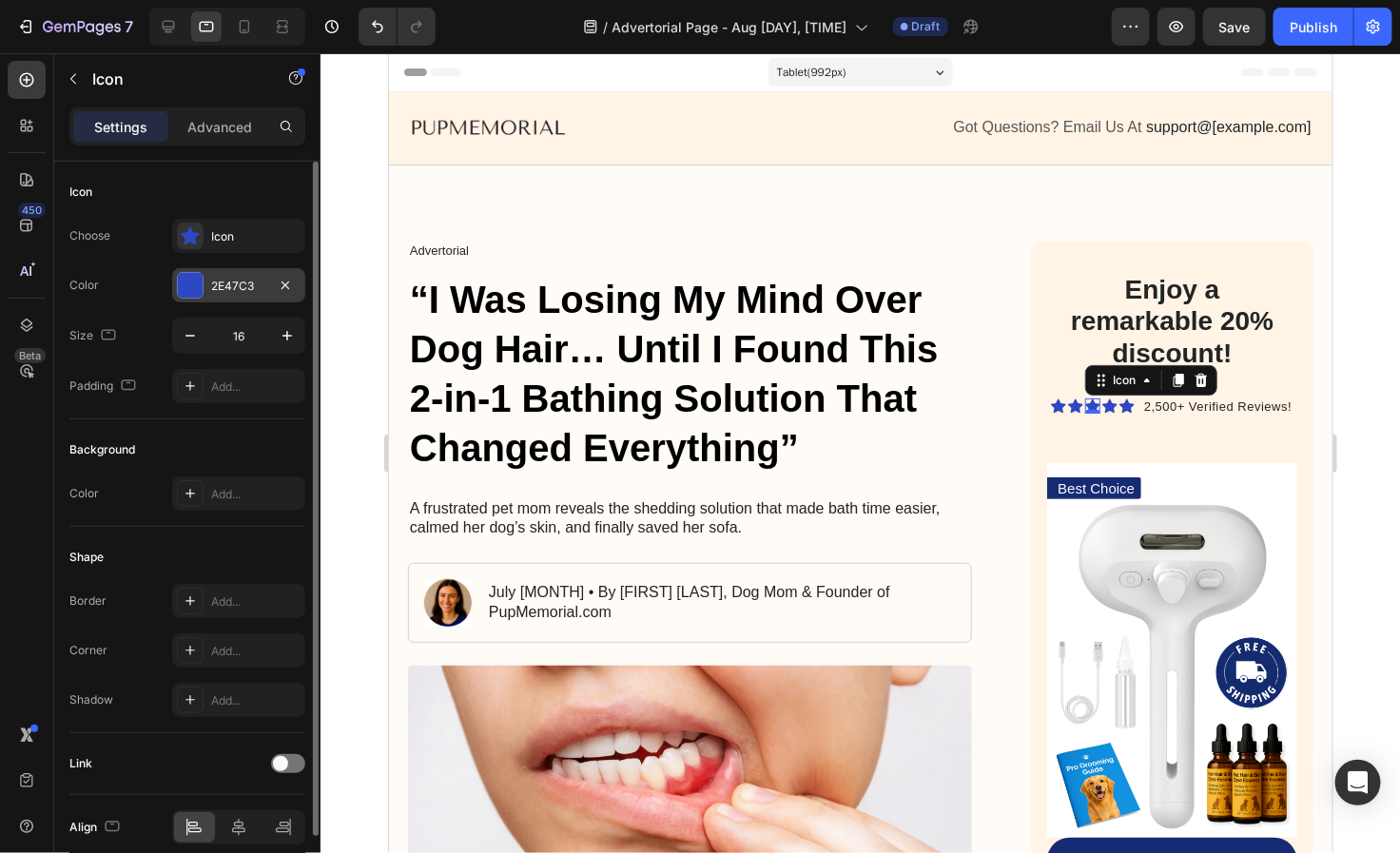 click on "2E47C3" at bounding box center (239, 286) 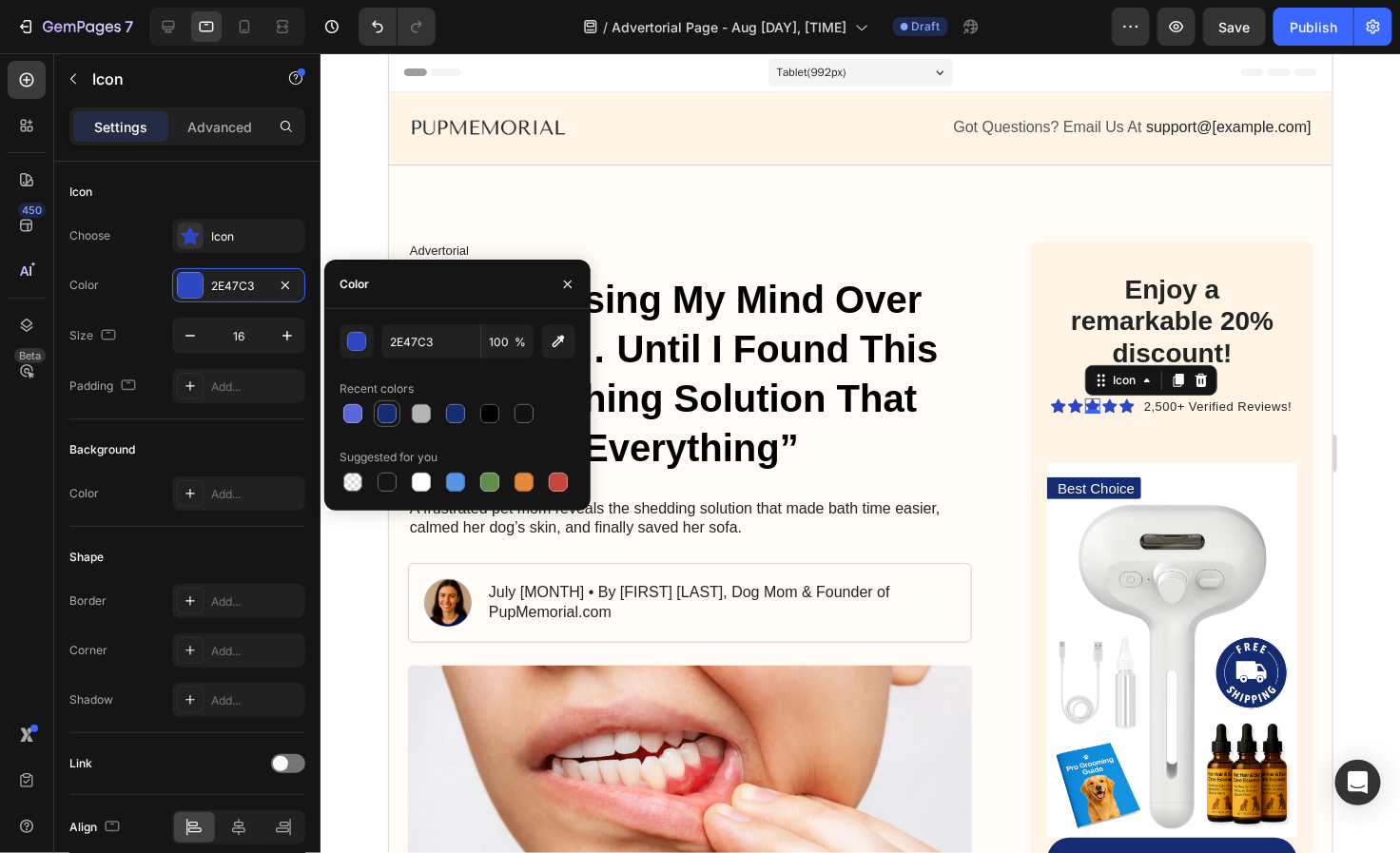 click at bounding box center [387, 414] 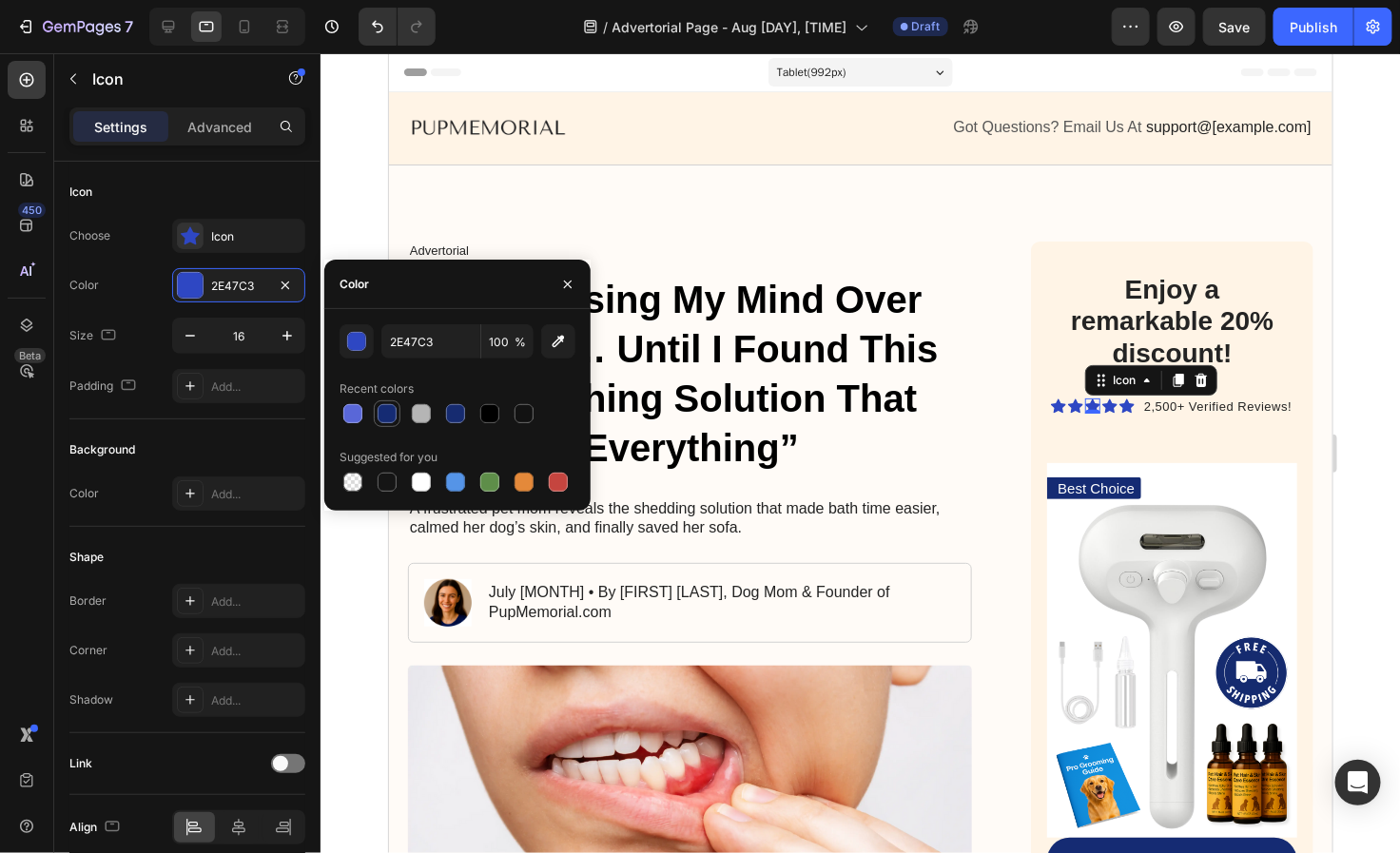 type on "152B73" 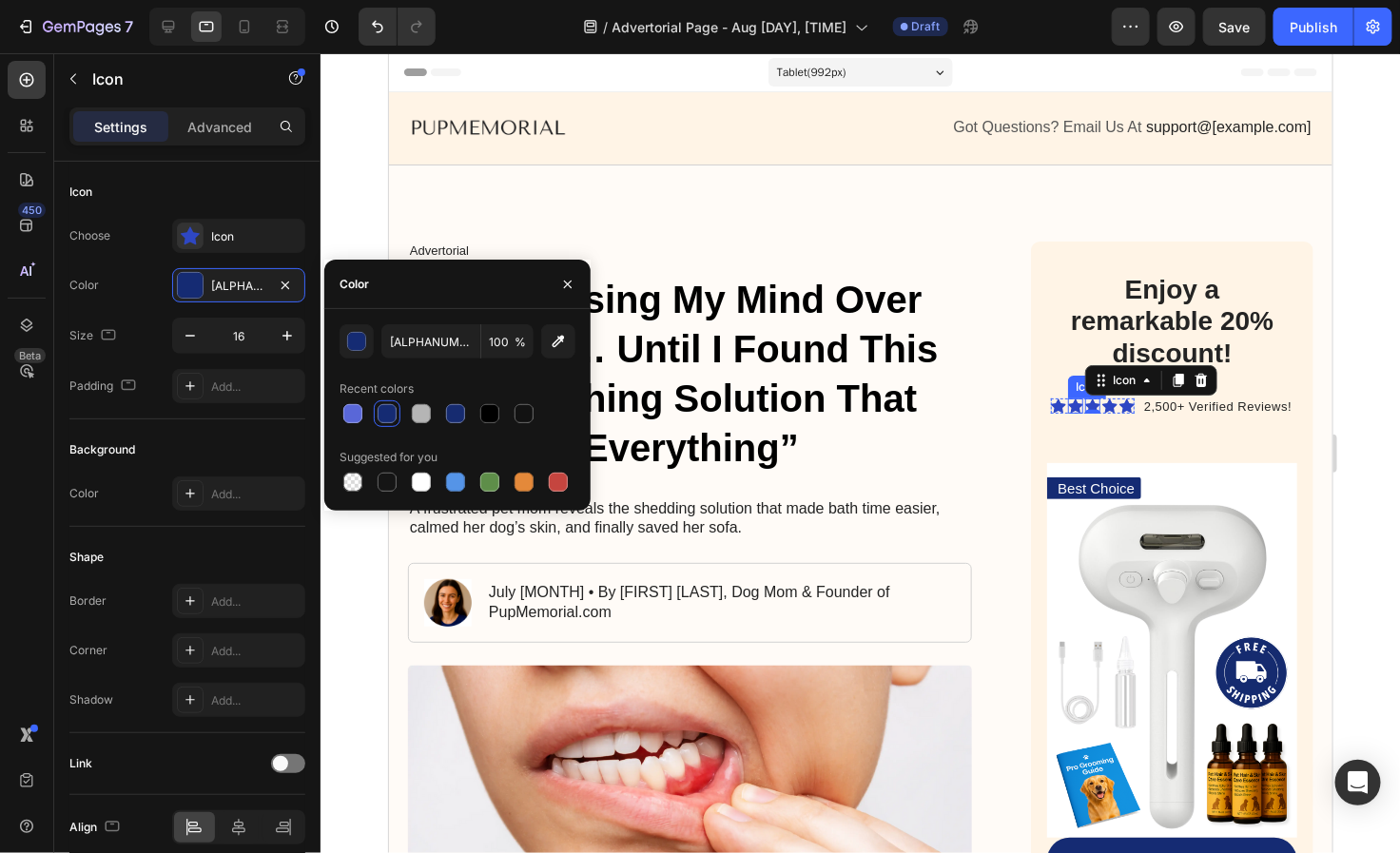 click 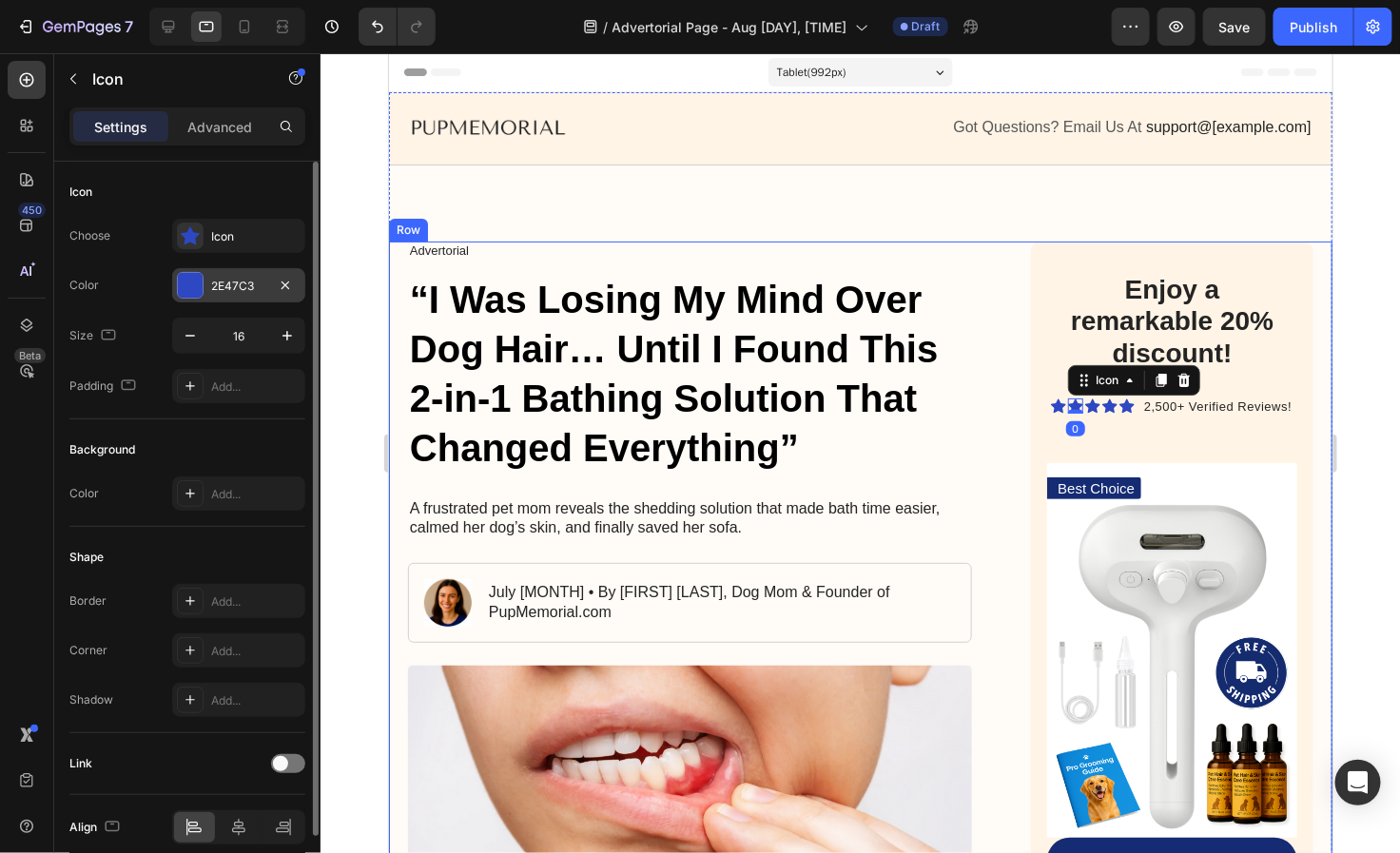 click on "2E47C3" at bounding box center (239, 285) 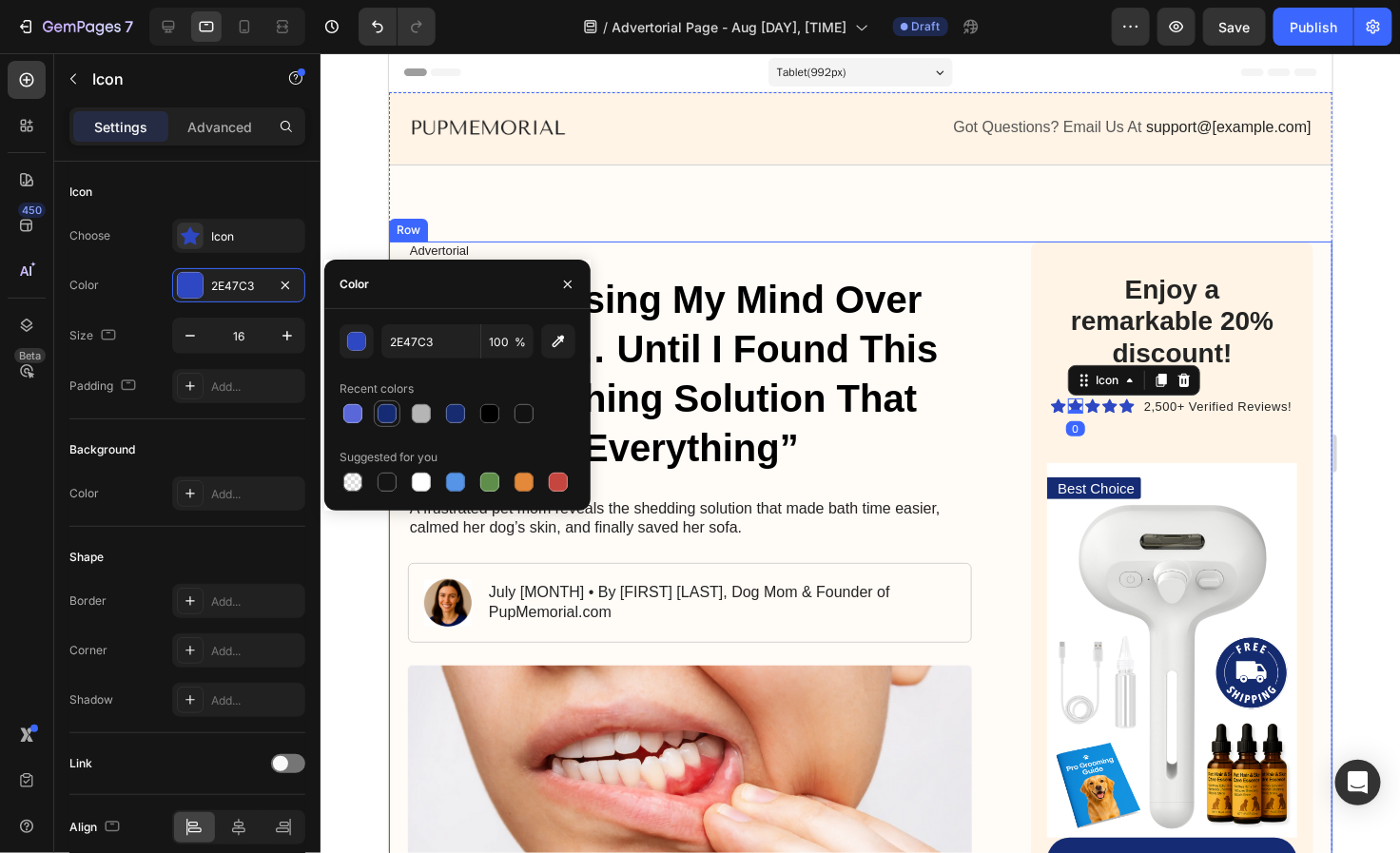 click at bounding box center (387, 414) 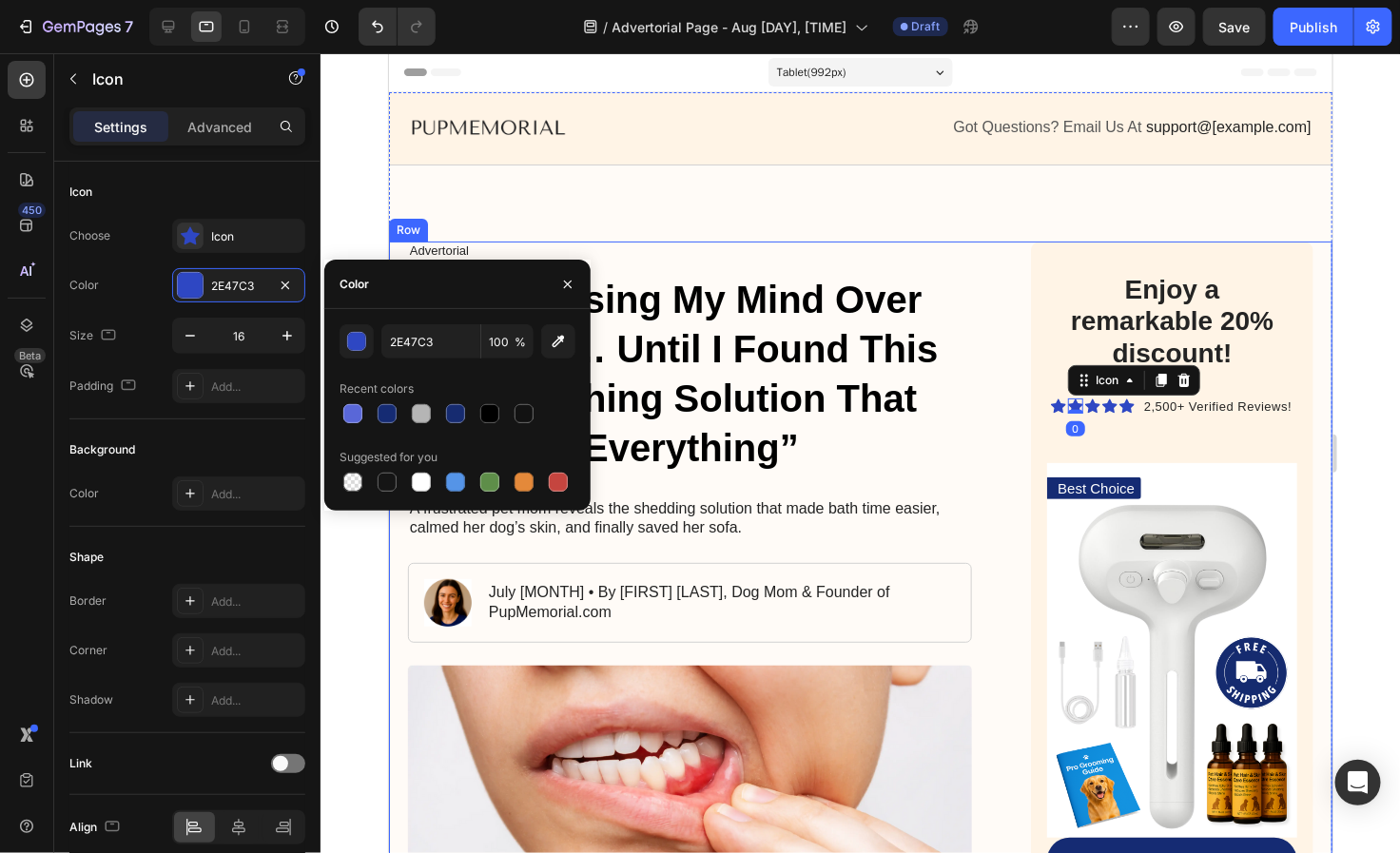 type on "152B73" 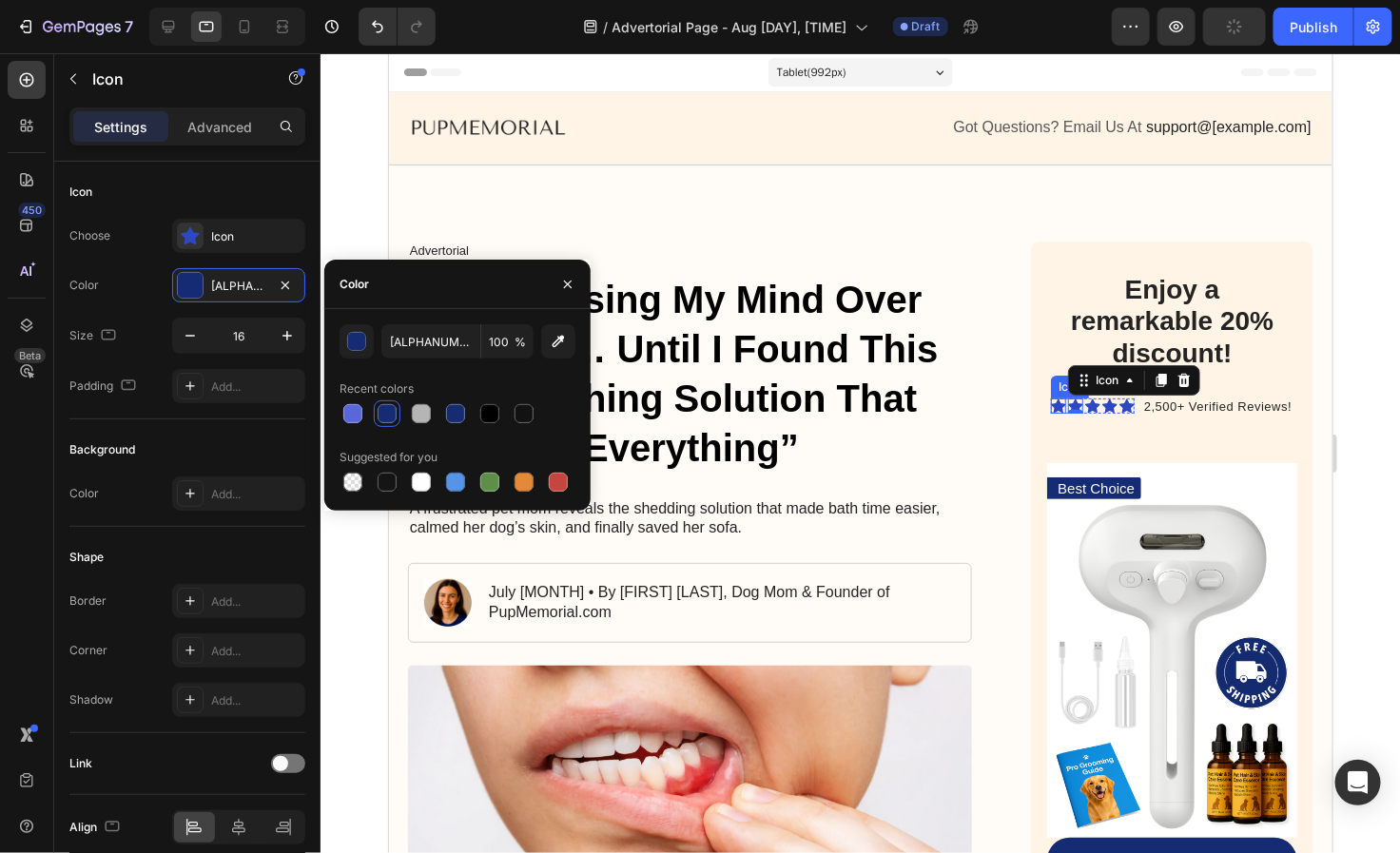 click on "Icon" at bounding box center [1058, 405] 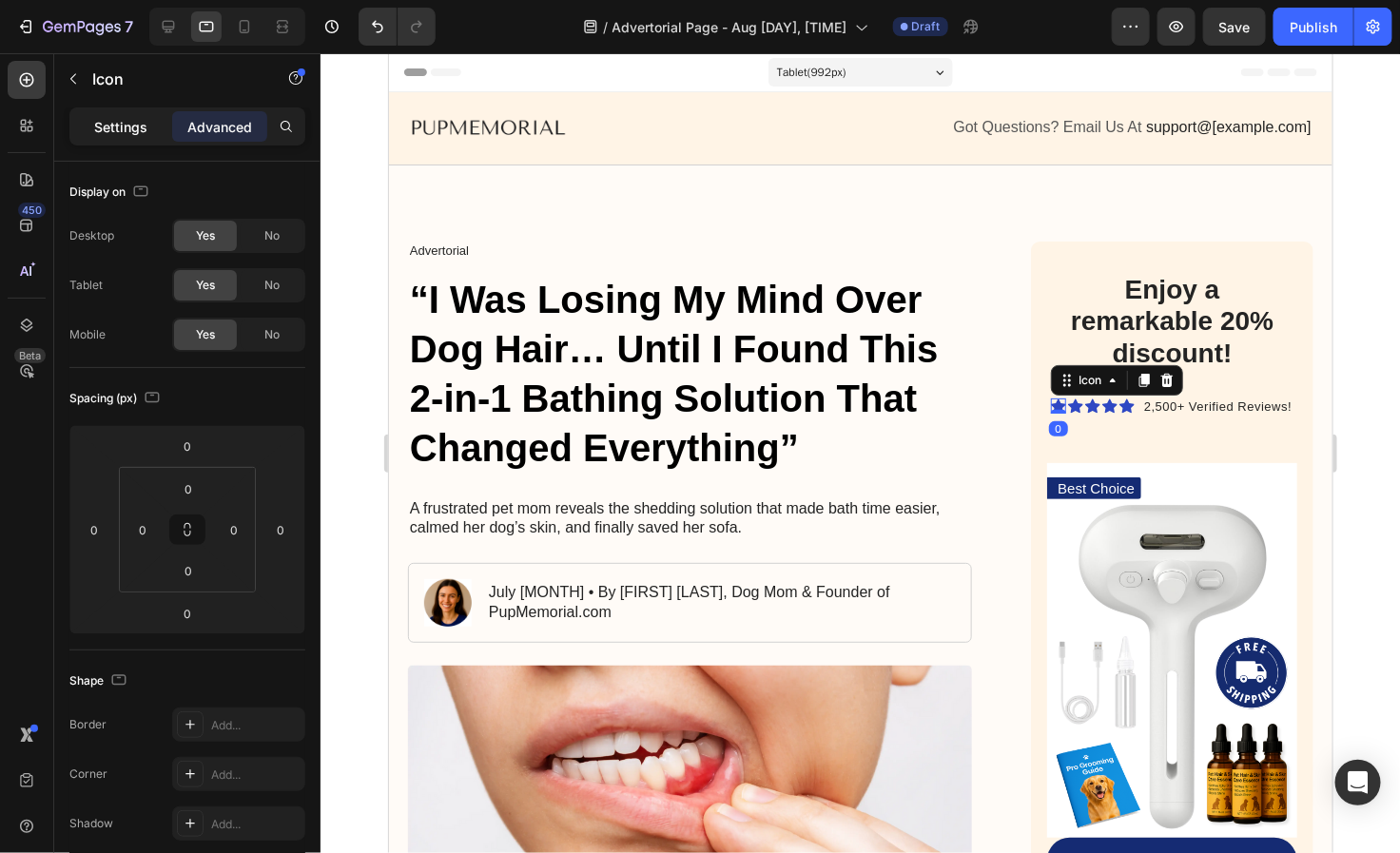 click on "Settings" at bounding box center [121, 126] 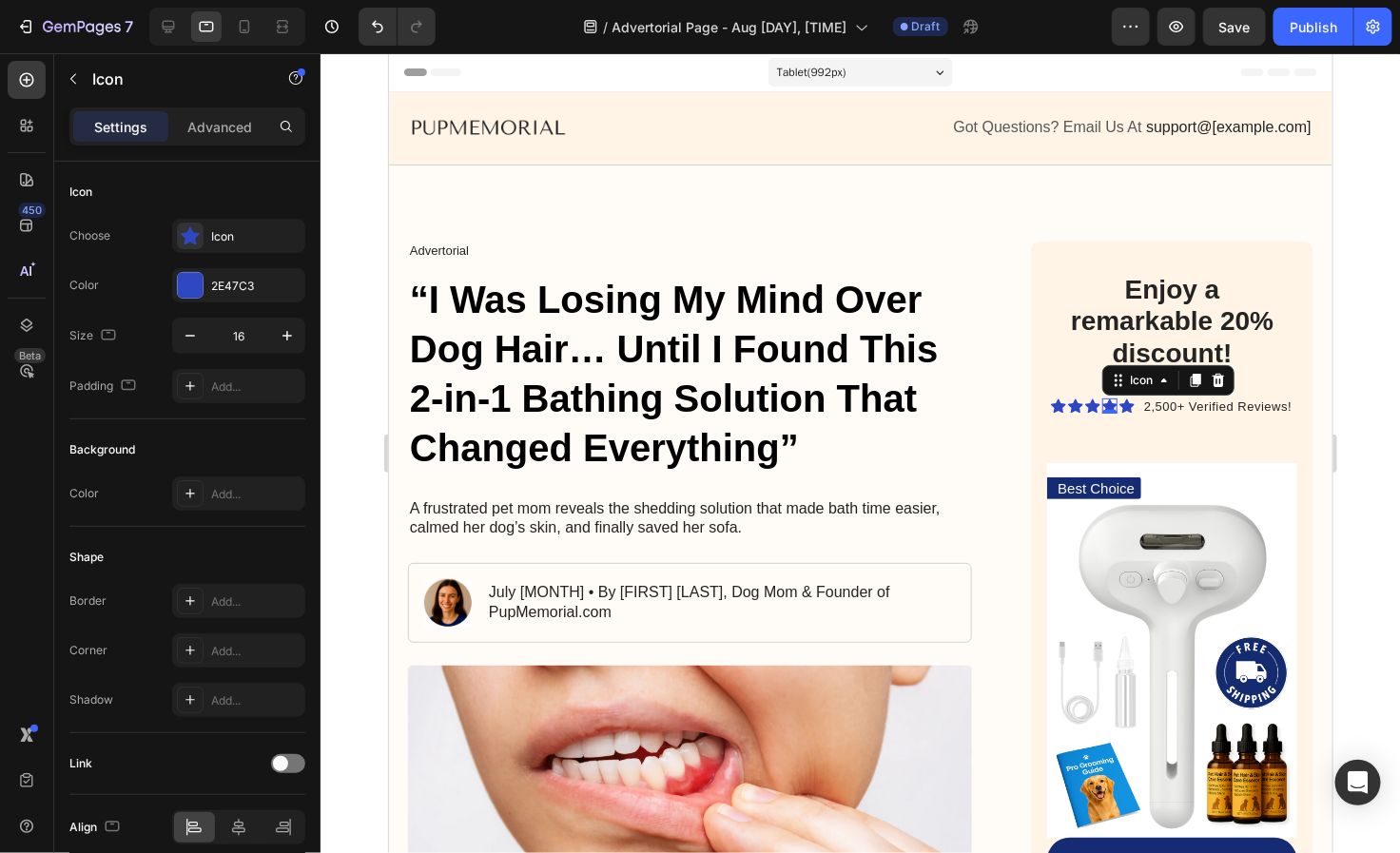 click on "Icon   0" at bounding box center [1109, 405] 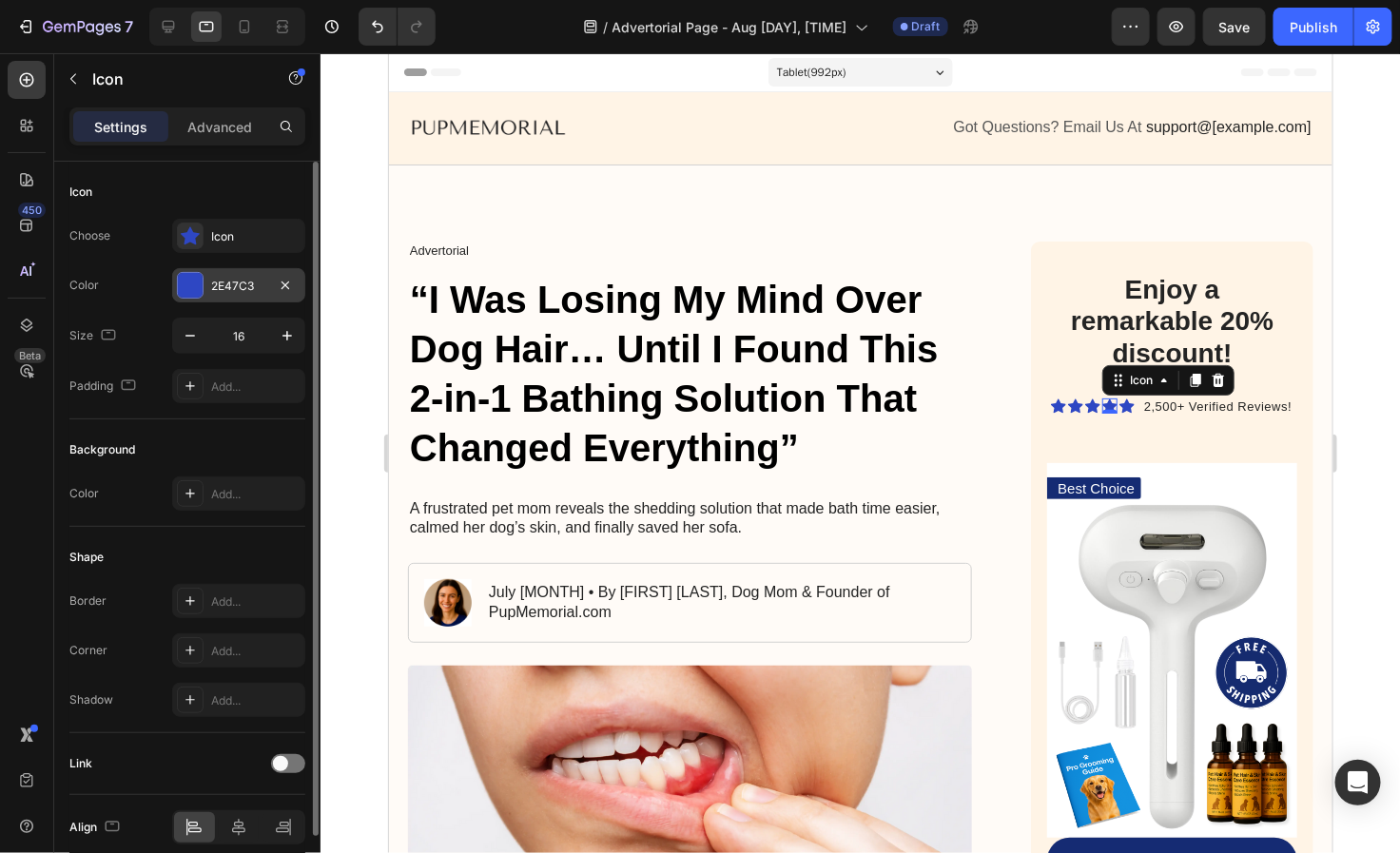 click on "2E47C3" at bounding box center [239, 286] 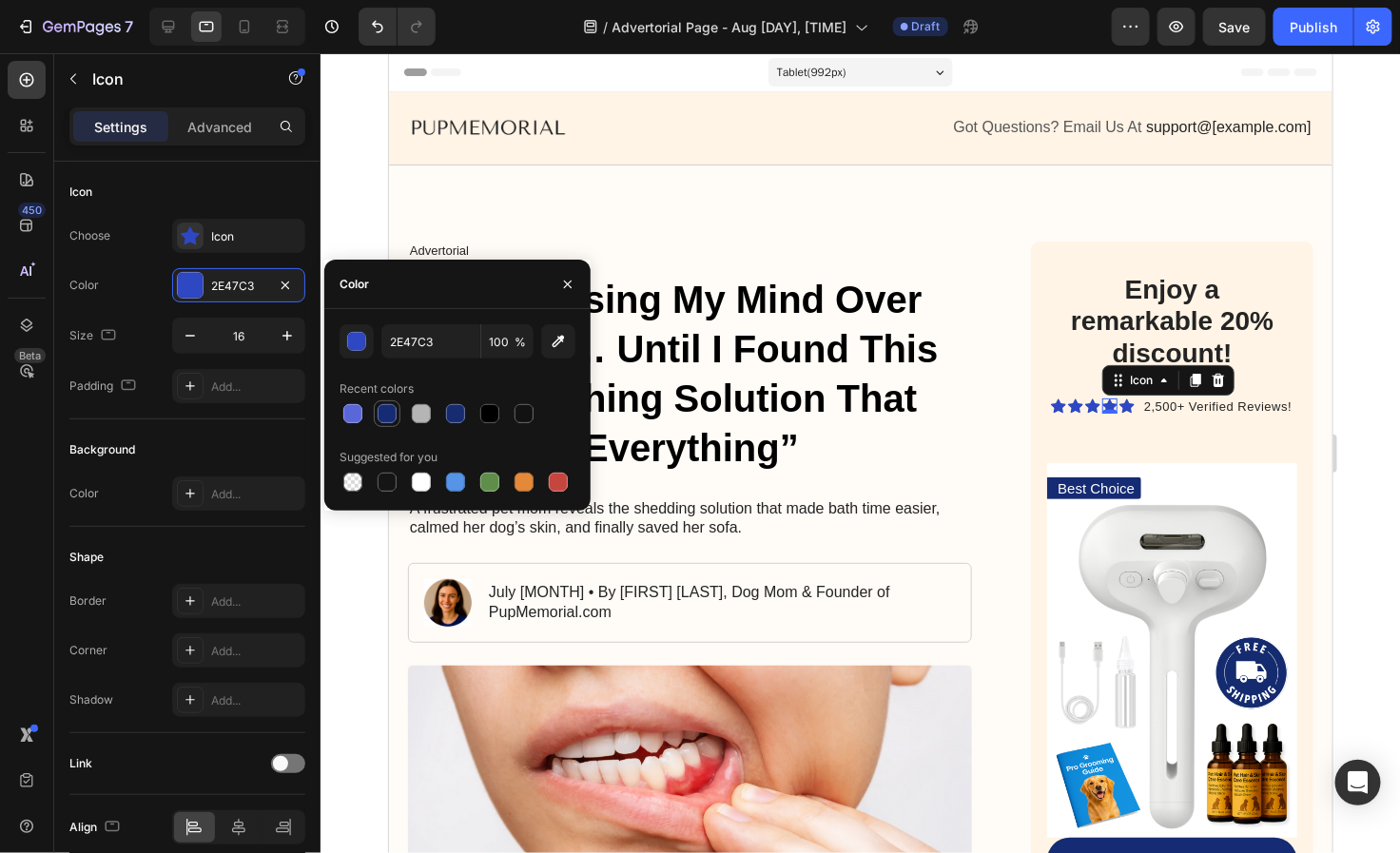 click at bounding box center (387, 414) 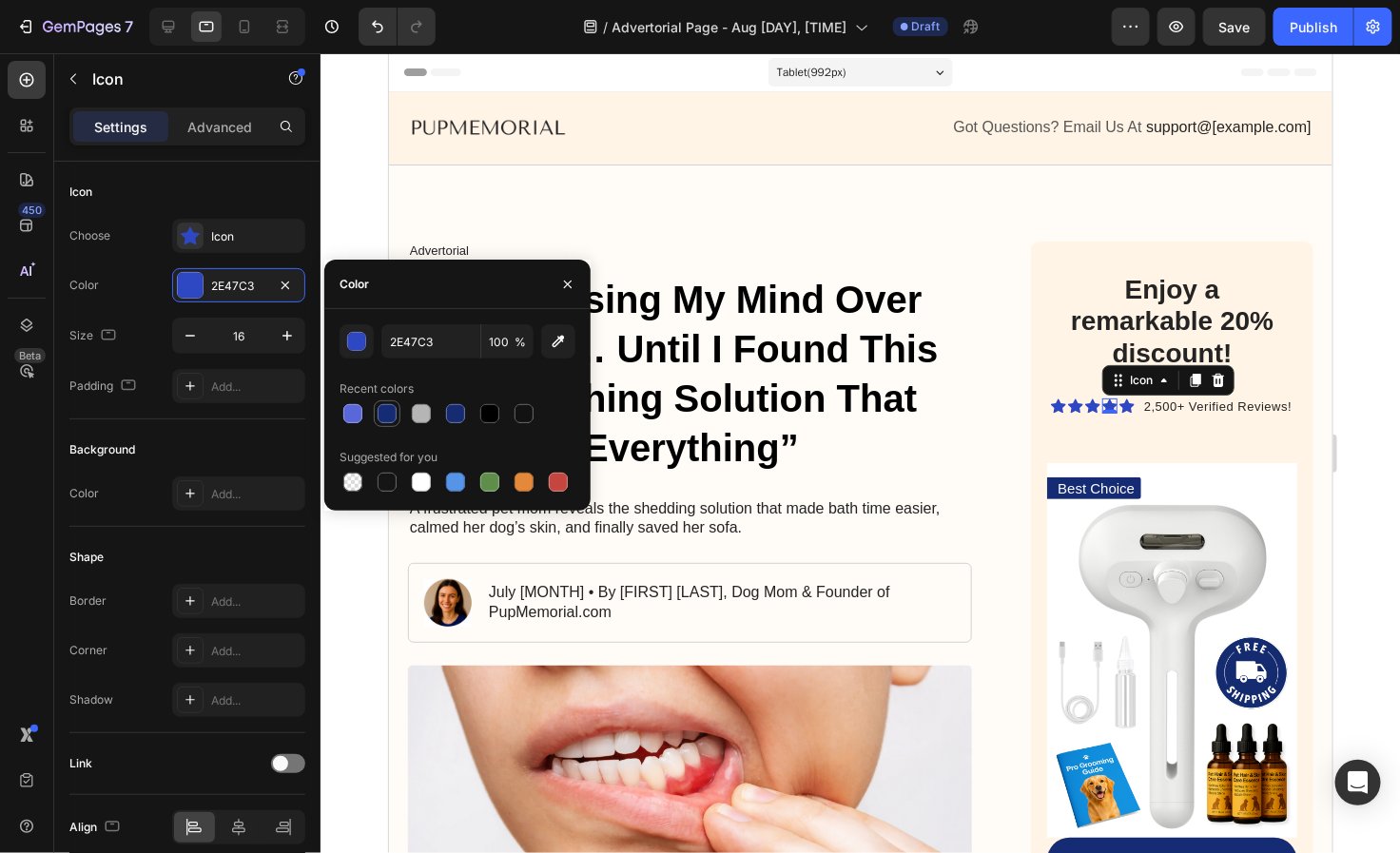 type on "152B73" 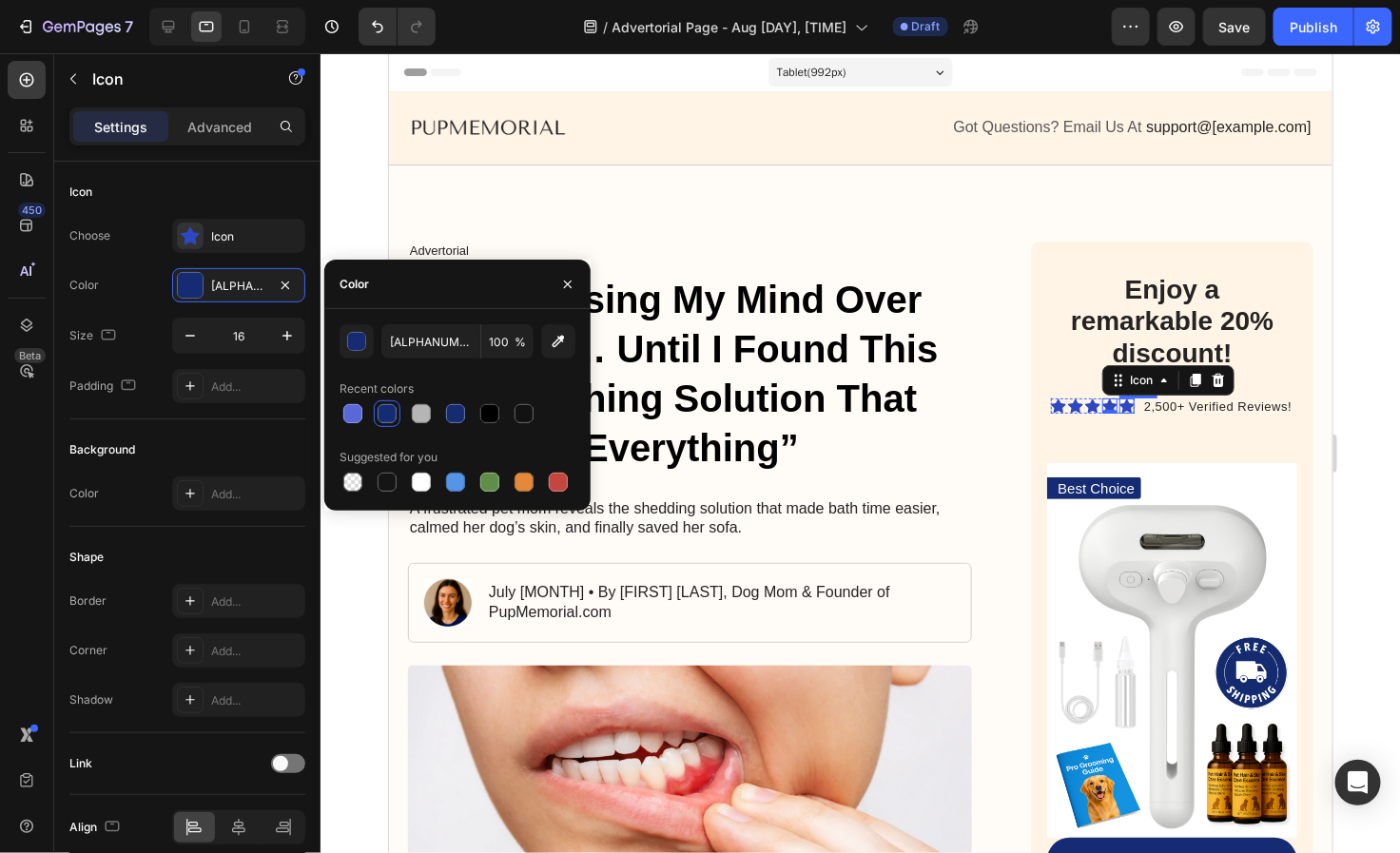 click on "Icon" at bounding box center [1126, 405] 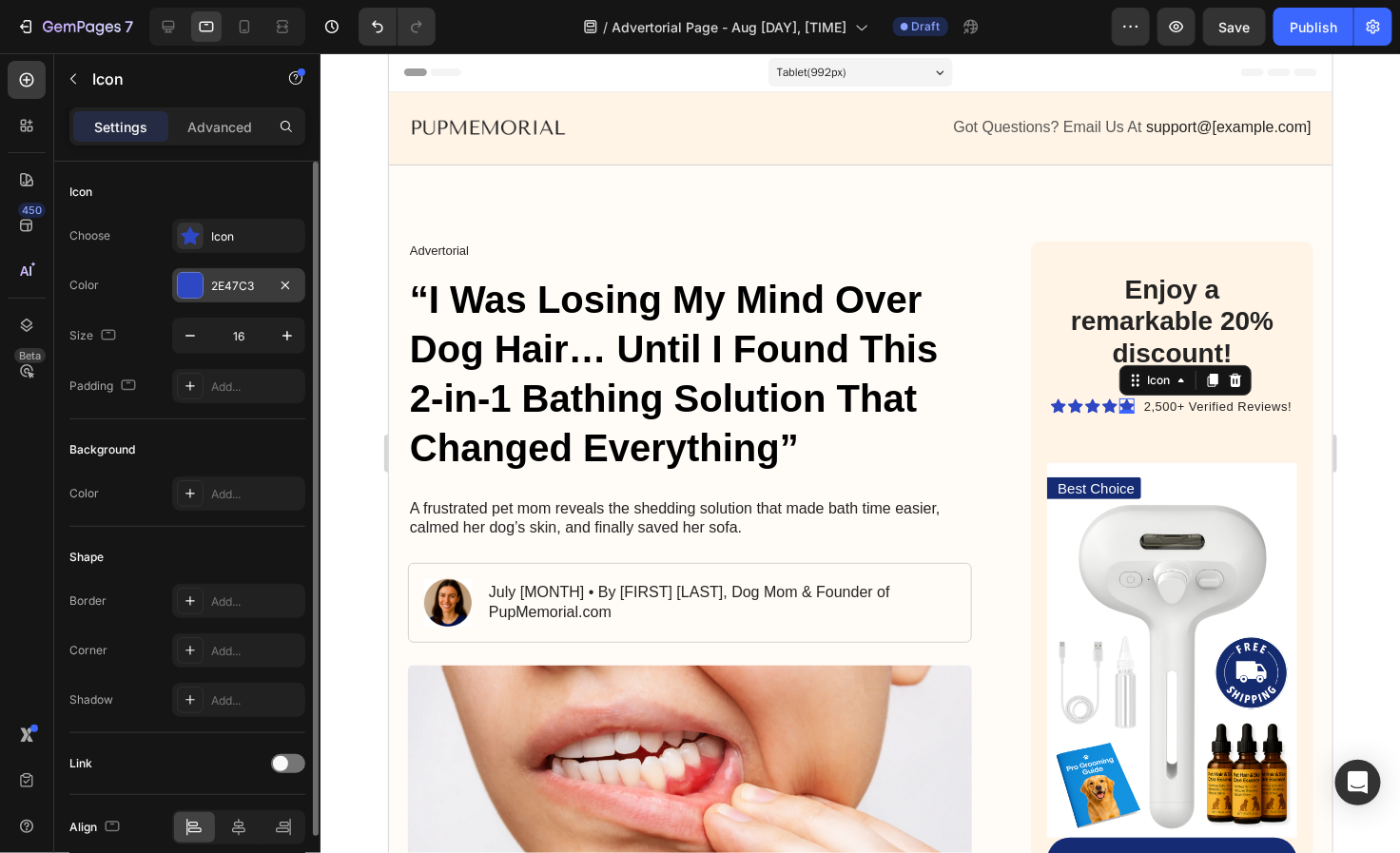 click on "2E47C3" at bounding box center [239, 286] 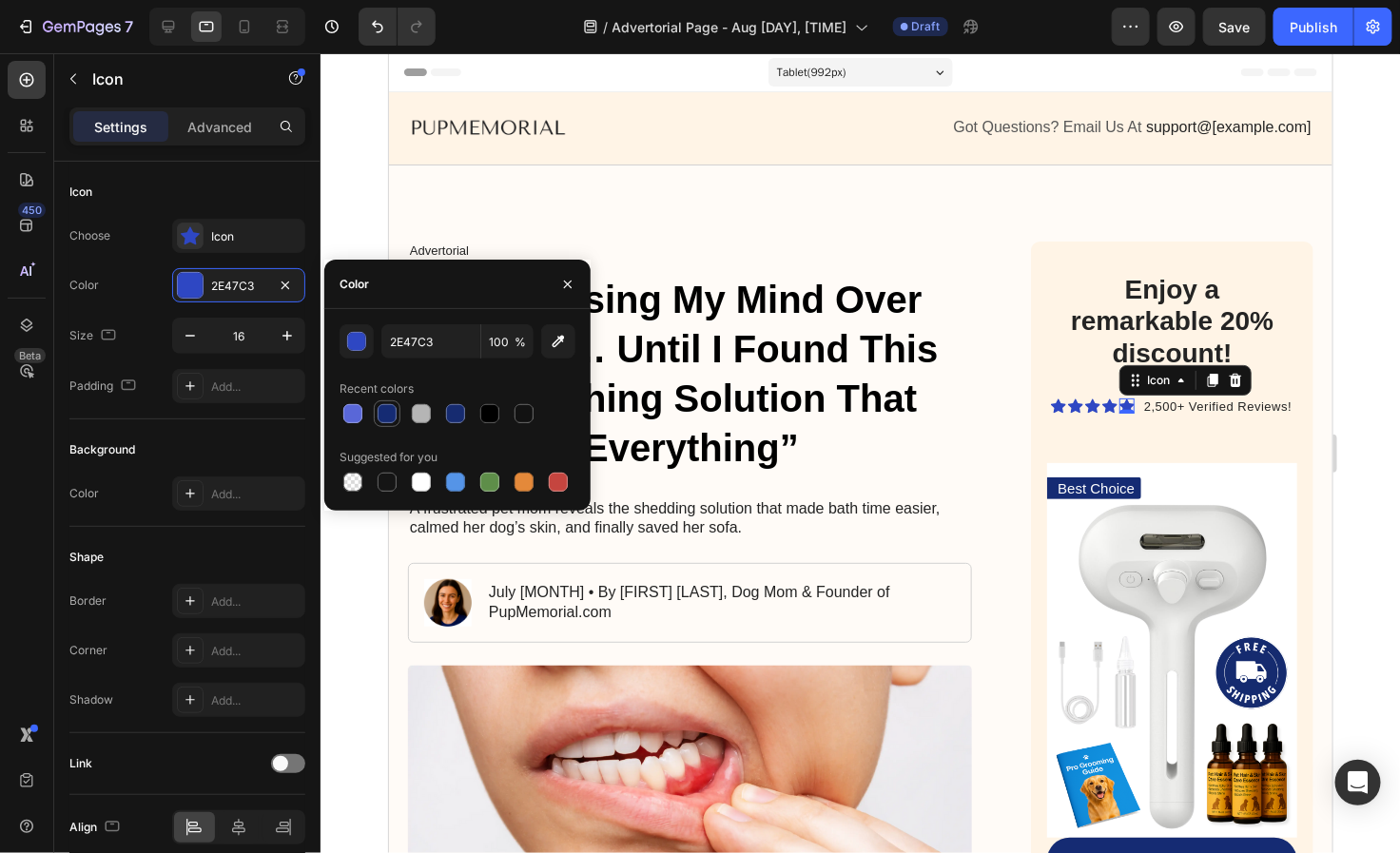 click at bounding box center (387, 414) 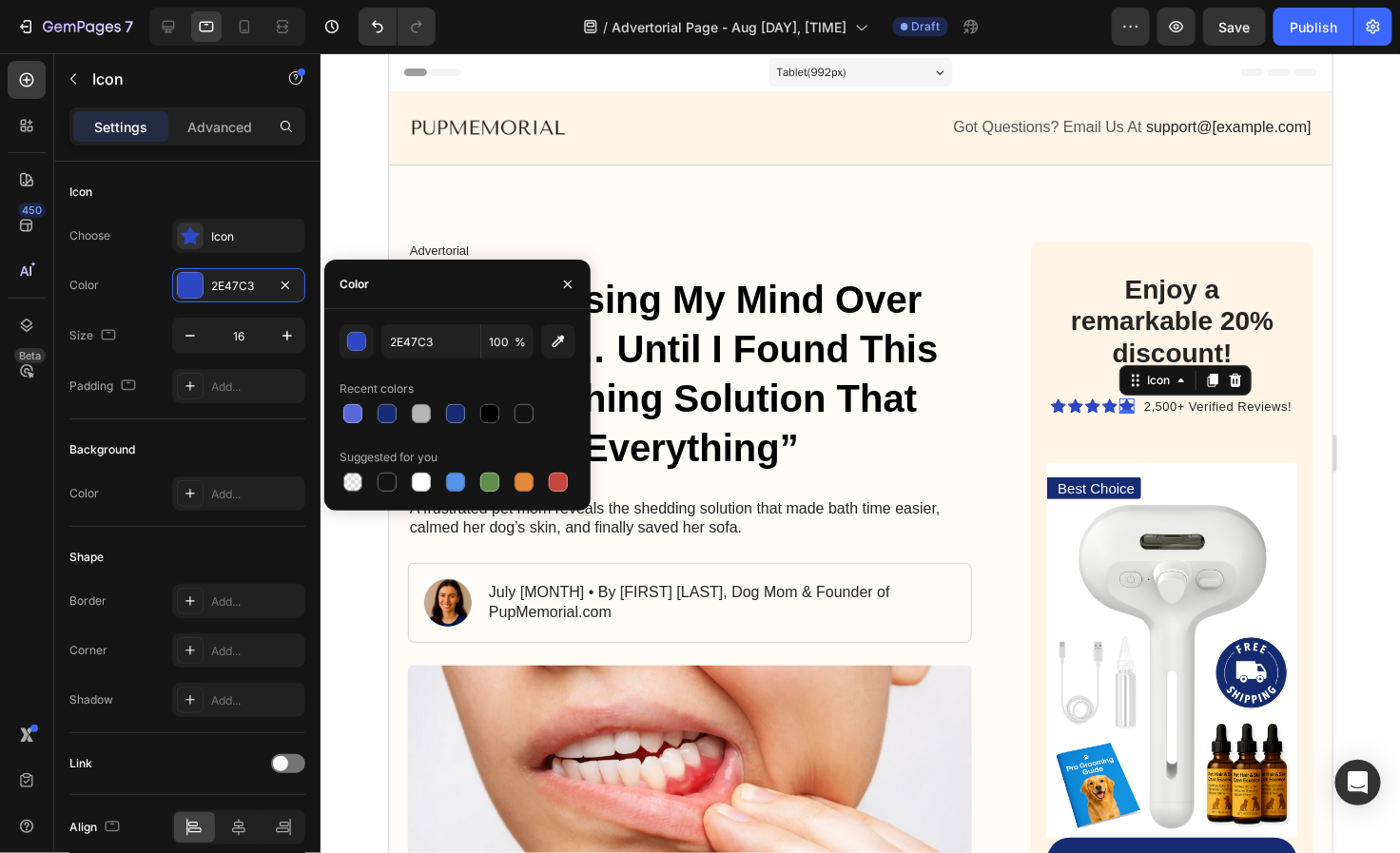 type on "152B73" 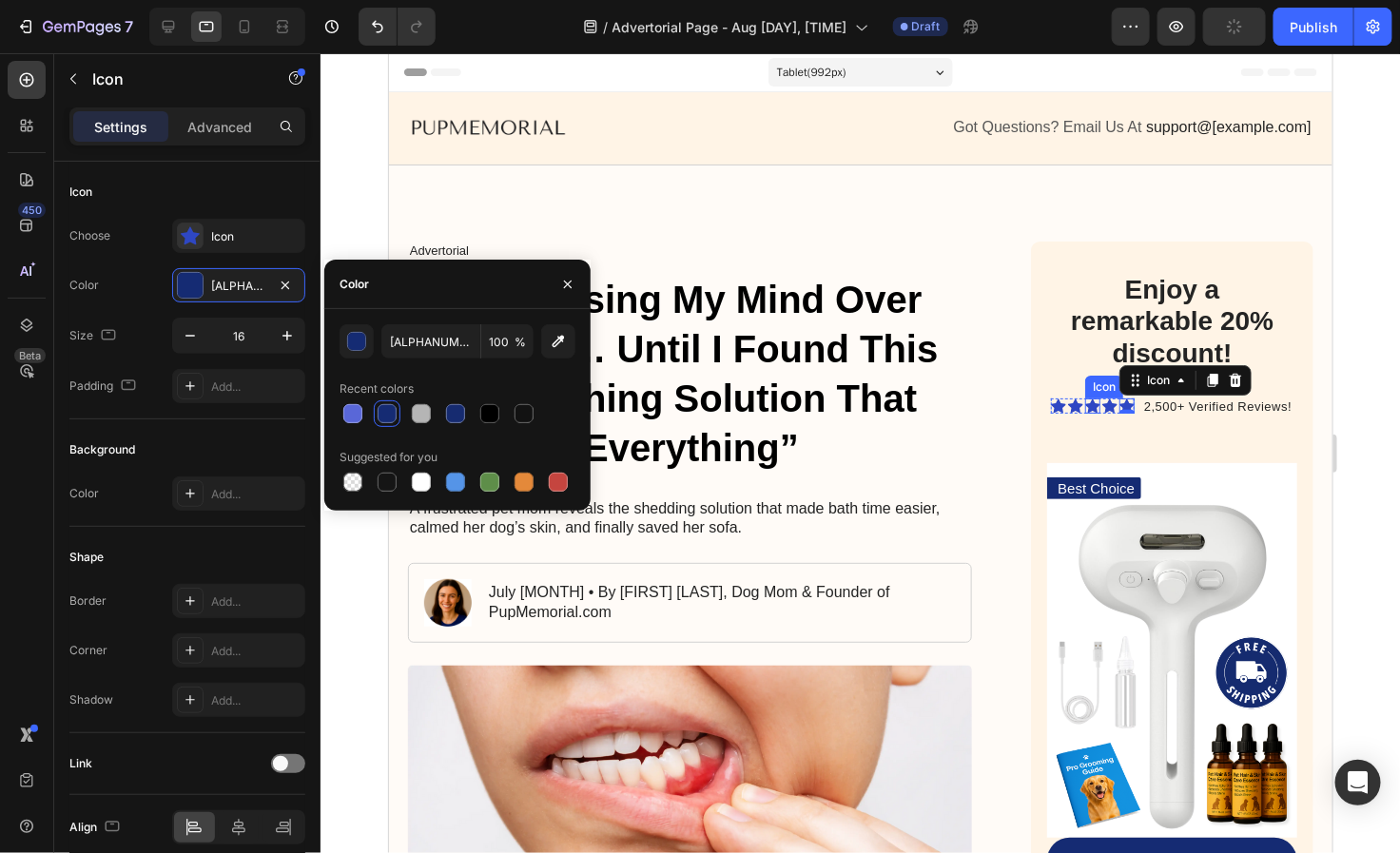click on "Icon
Icon
Icon
Icon
Icon   0" at bounding box center [1092, 405] 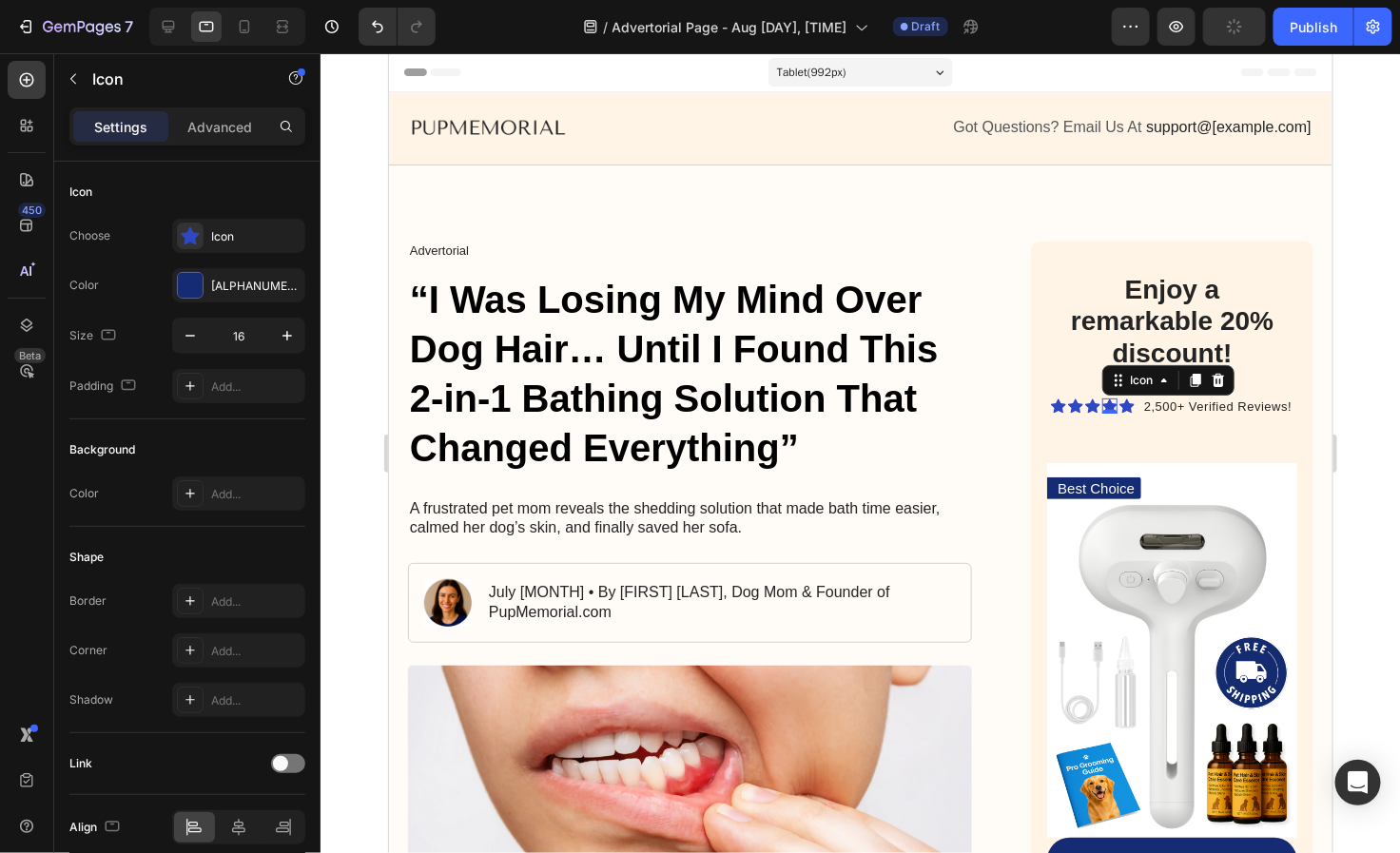 click on "Icon   0" at bounding box center [1109, 405] 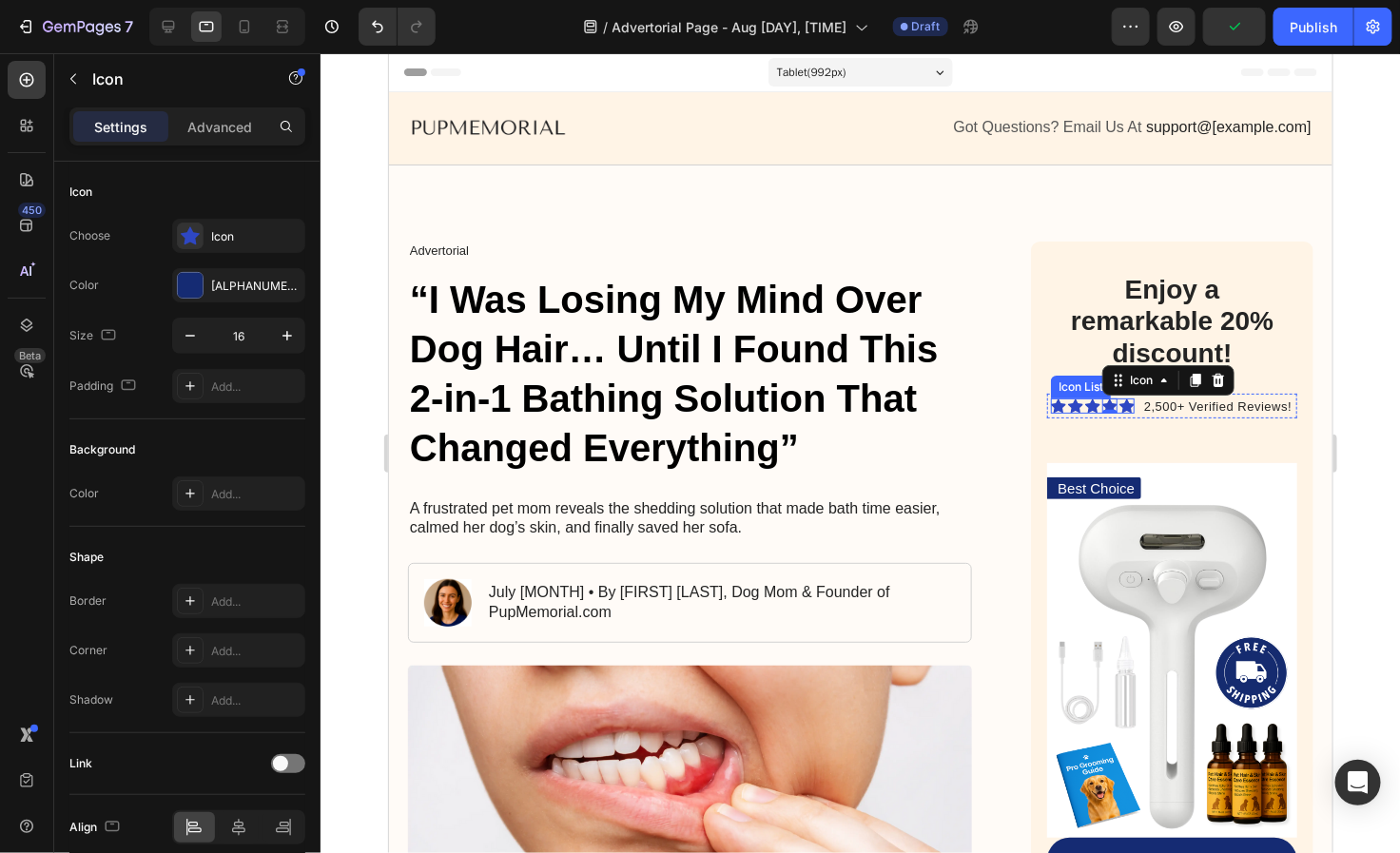 click on "Icon
Icon
Icon
Icon   0
Icon" at bounding box center (1092, 405) 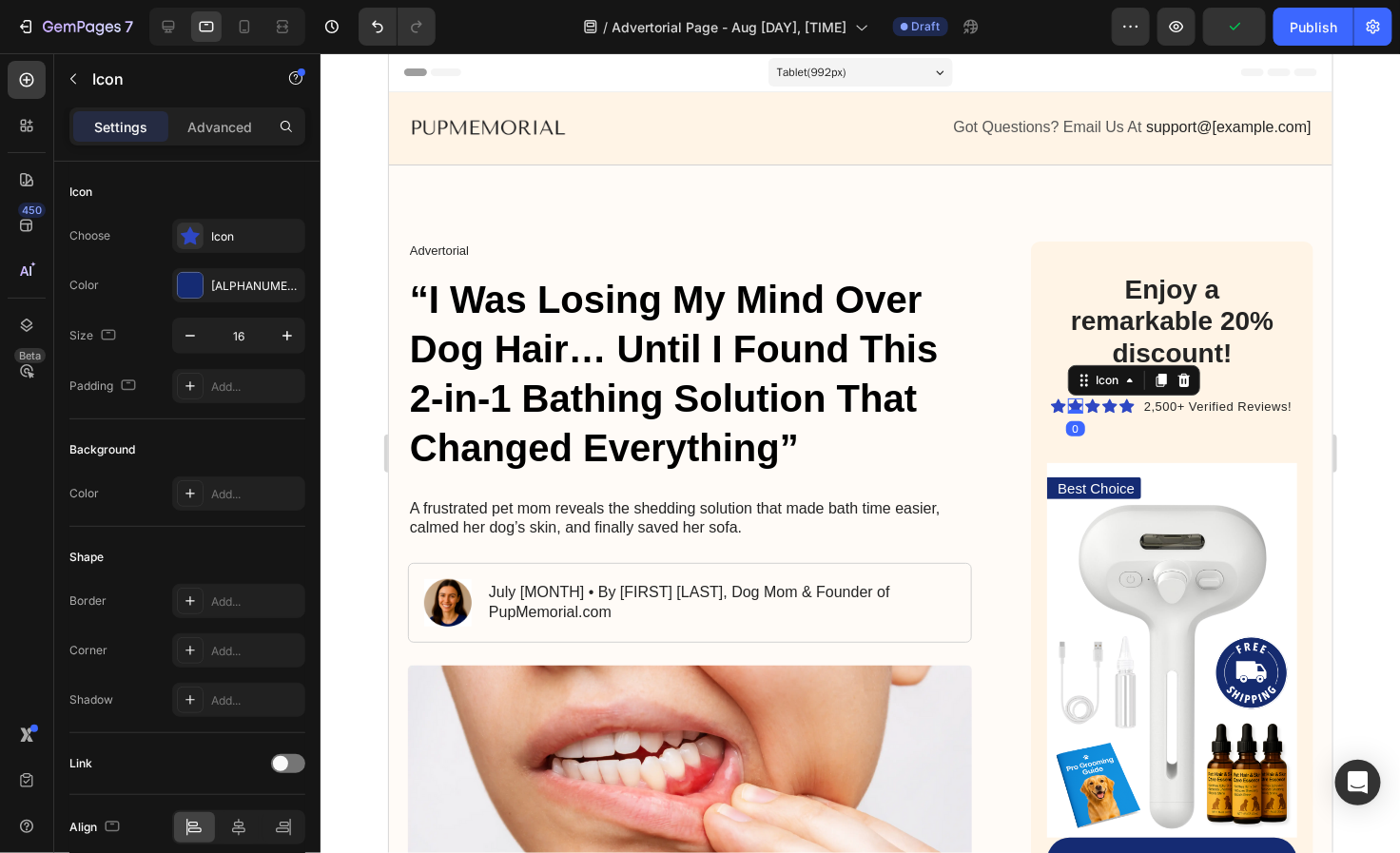 click 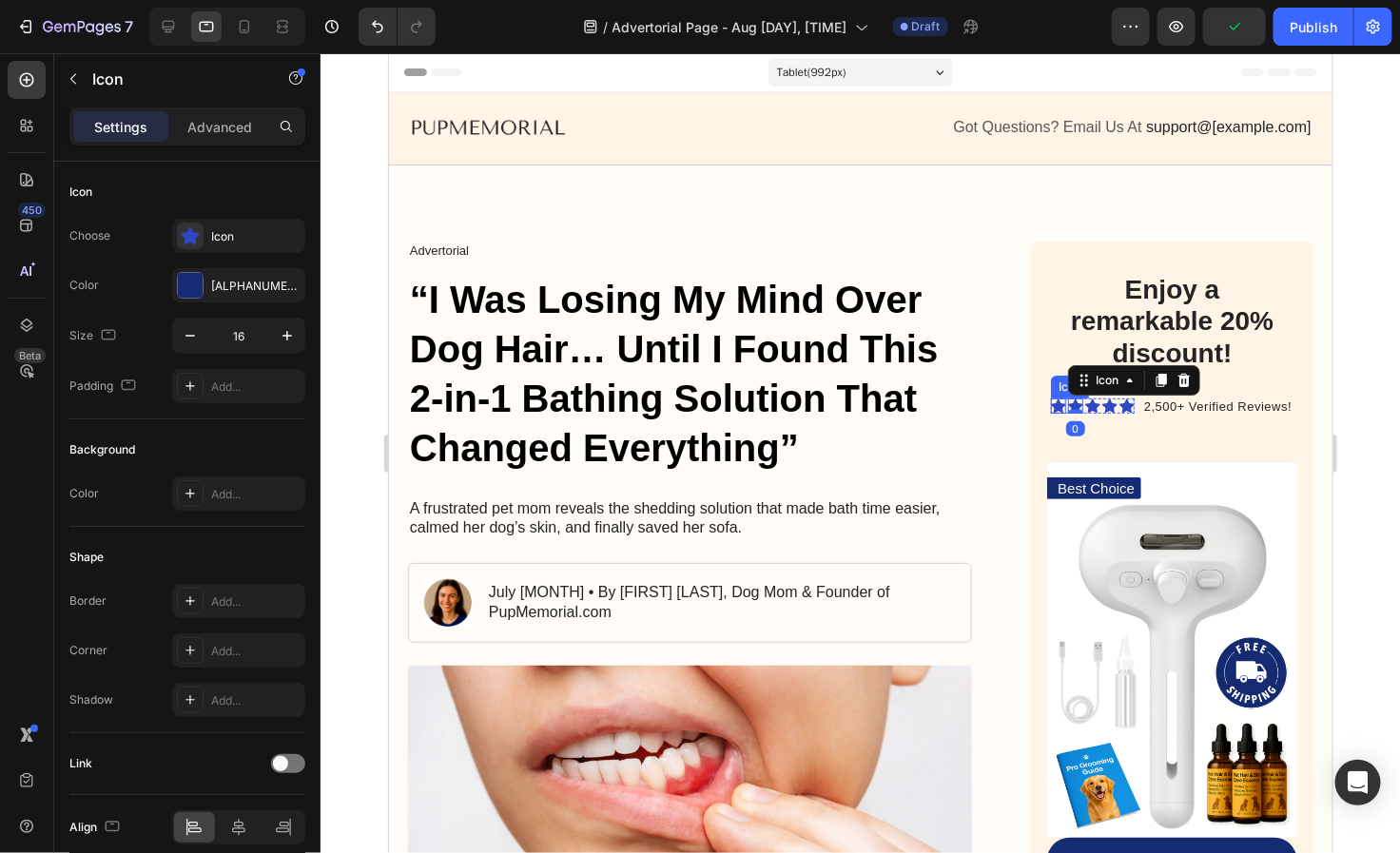 click 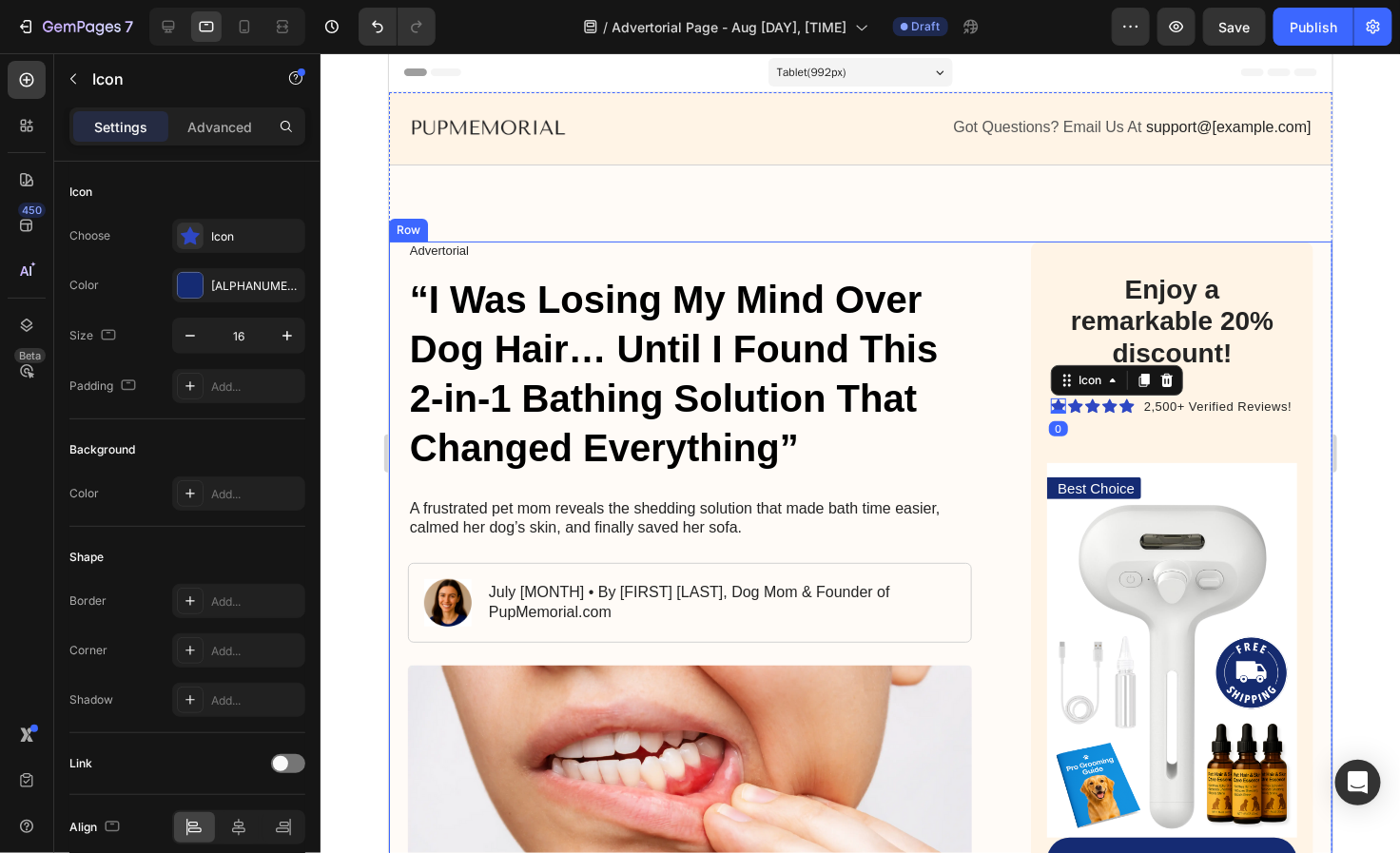 click on "Advertorial  Text Block “I Was Losing My Mind Over Dog Hair… Until I Found This 2-in-1 Bathing Solution That Changed Everything” Heading A frustrated pet mom reveals the shedding solution that made bath time easier, calmed her dog’s skin, and finally saved her sofa. Text Block Image July [DATE] • By [NAME] [LAST], Dog Mom & Founder of PupMemorial.com Text Block Row Image “My Dog’s Hair Was Taking Over My House…” Heading Every time I brushed Max, I felt like nothing changed. My floors were covered in fur again by the next morning. And don’t even get me started on bath time — it was chaos, and I was always left soaking wet and frustrated.   I tried dozens of brushes and detangling sprays, but nothing made a difference — until I found this all-in-one grooming tool that solved  everything . Text Block Here’s What Makes the FreshFur™ Different: Heading ✅  Removes up to 90% of loose fur  in one bath ✅  Soothes irritated skin  with calming ingredients ✅  Turns bath time into cuddle time" at bounding box center (860, 2200) 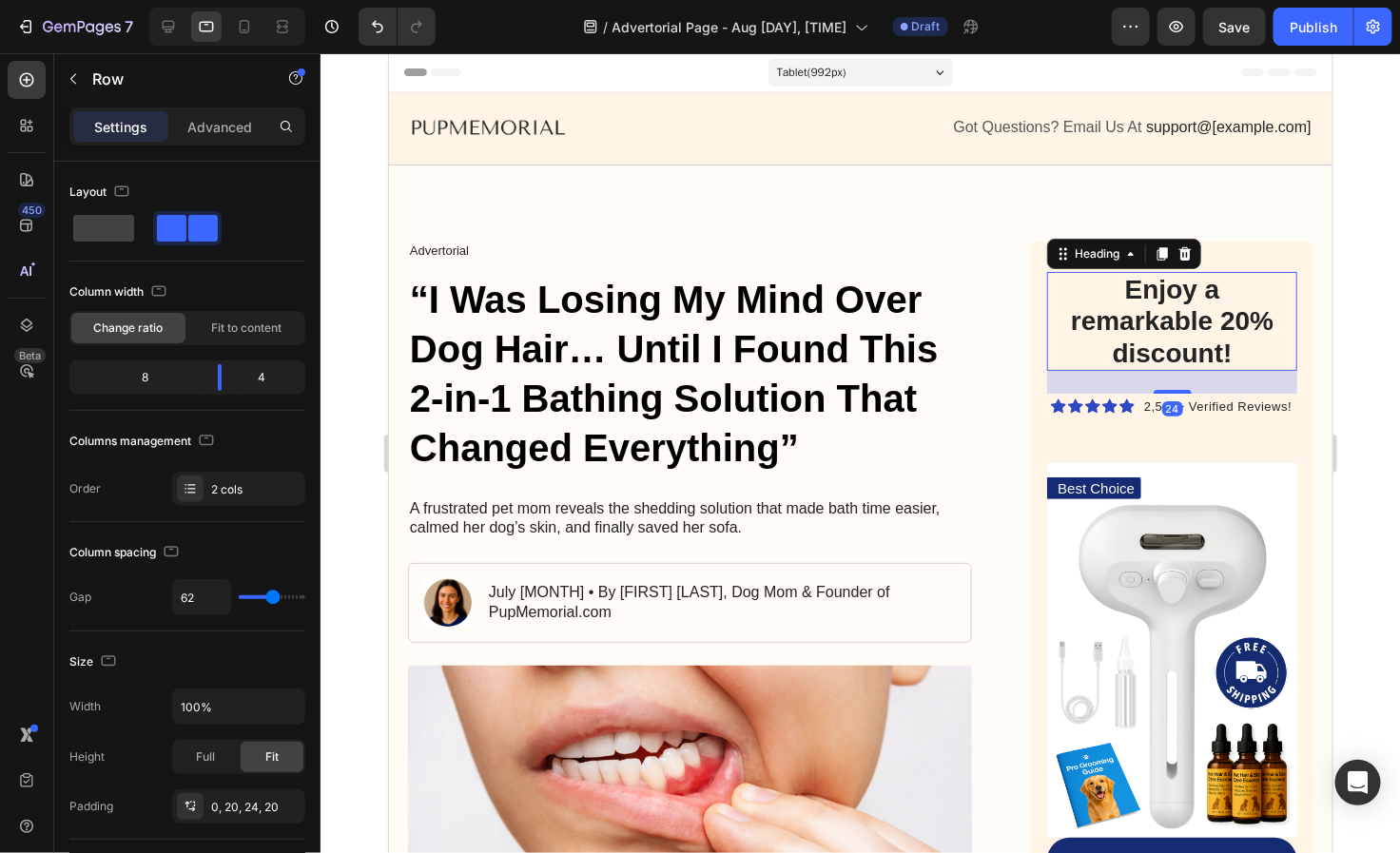 click on "Enjoy a remarkable 20% discount!" at bounding box center [1171, 320] 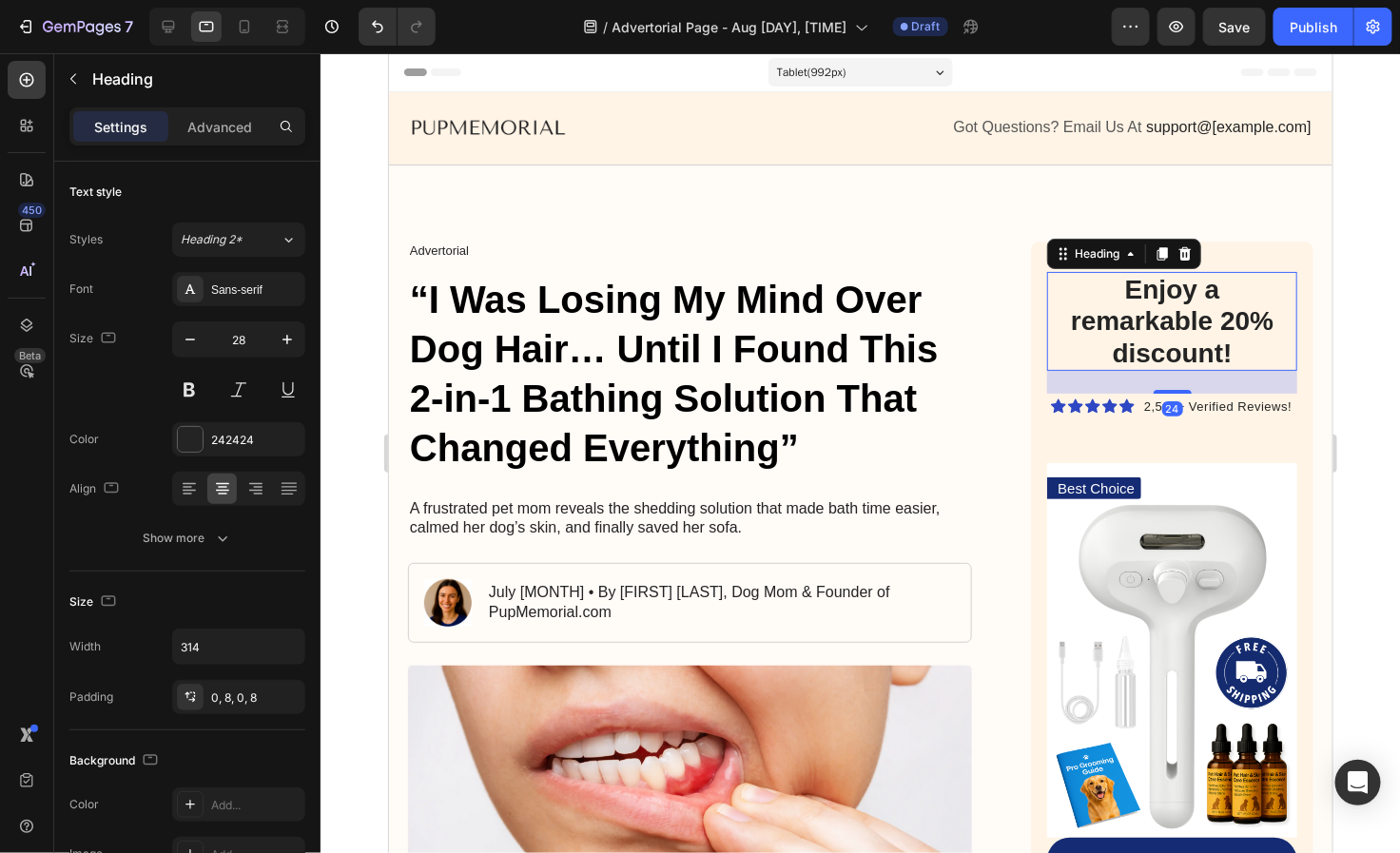 click on "Enjoy a remarkable 20% discount!" at bounding box center (1171, 320) 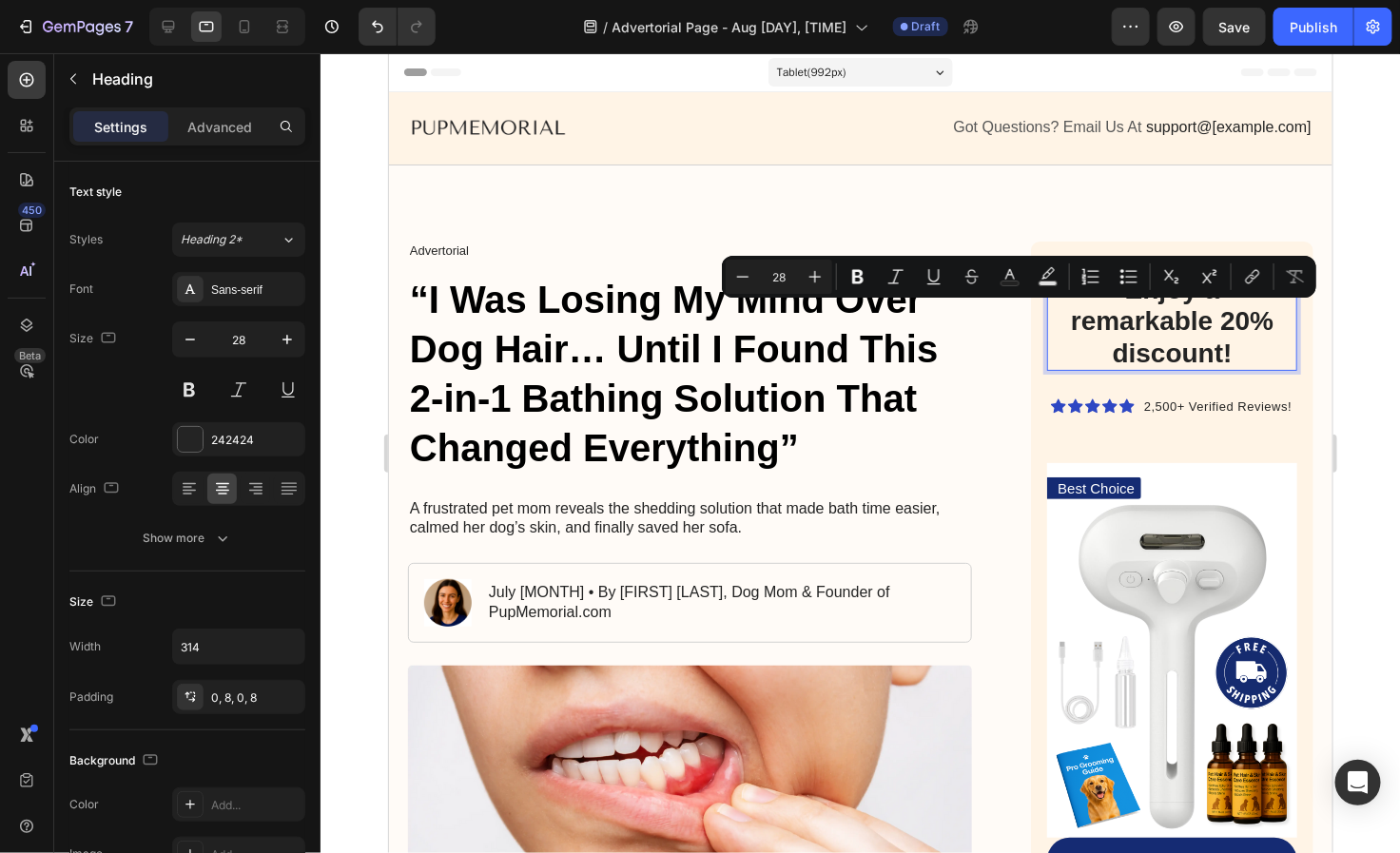 click on "Enjoy a remarkable 20% discount!" at bounding box center (1171, 320) 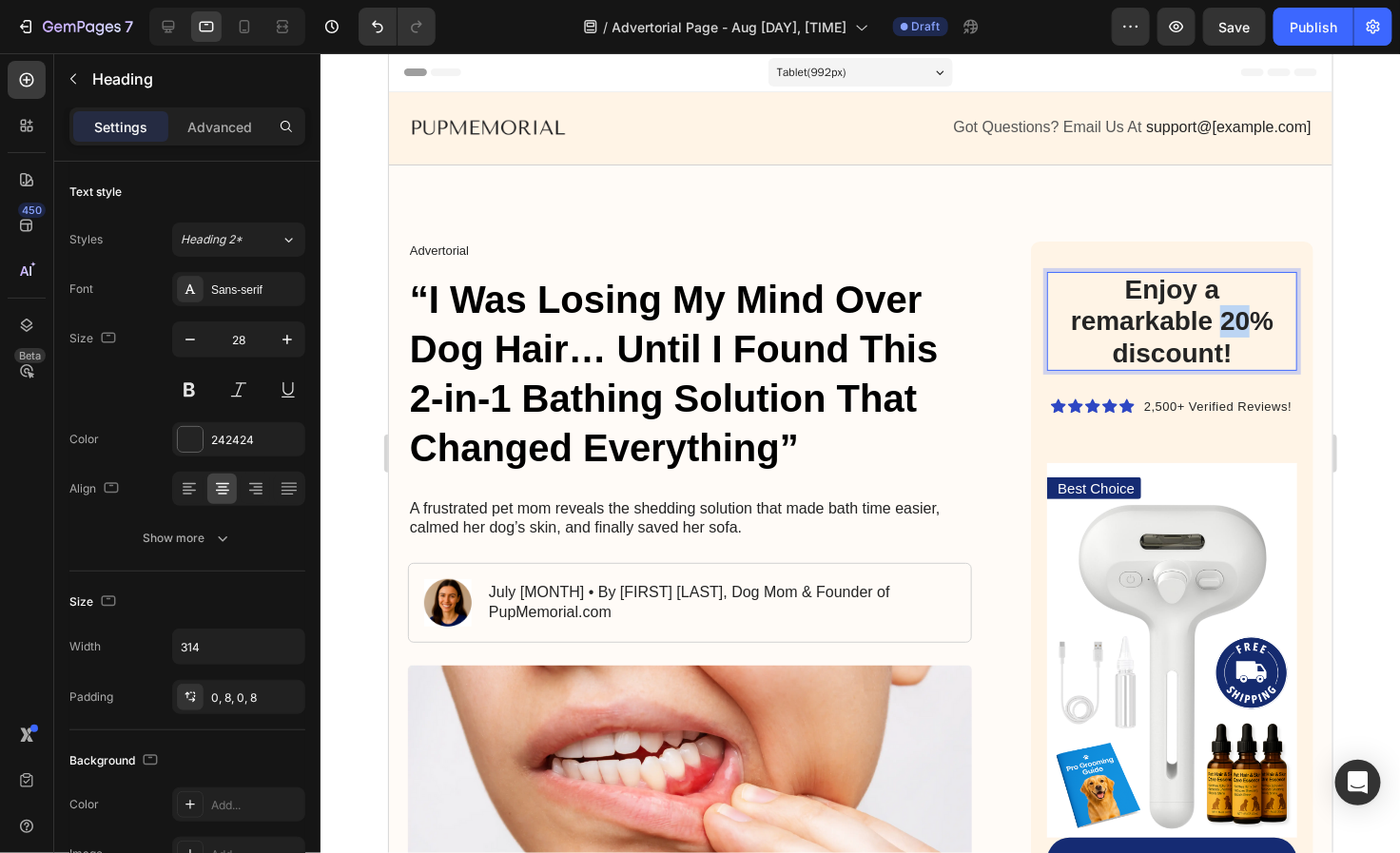drag, startPoint x: 1245, startPoint y: 322, endPoint x: 1217, endPoint y: 323, distance: 28.017851 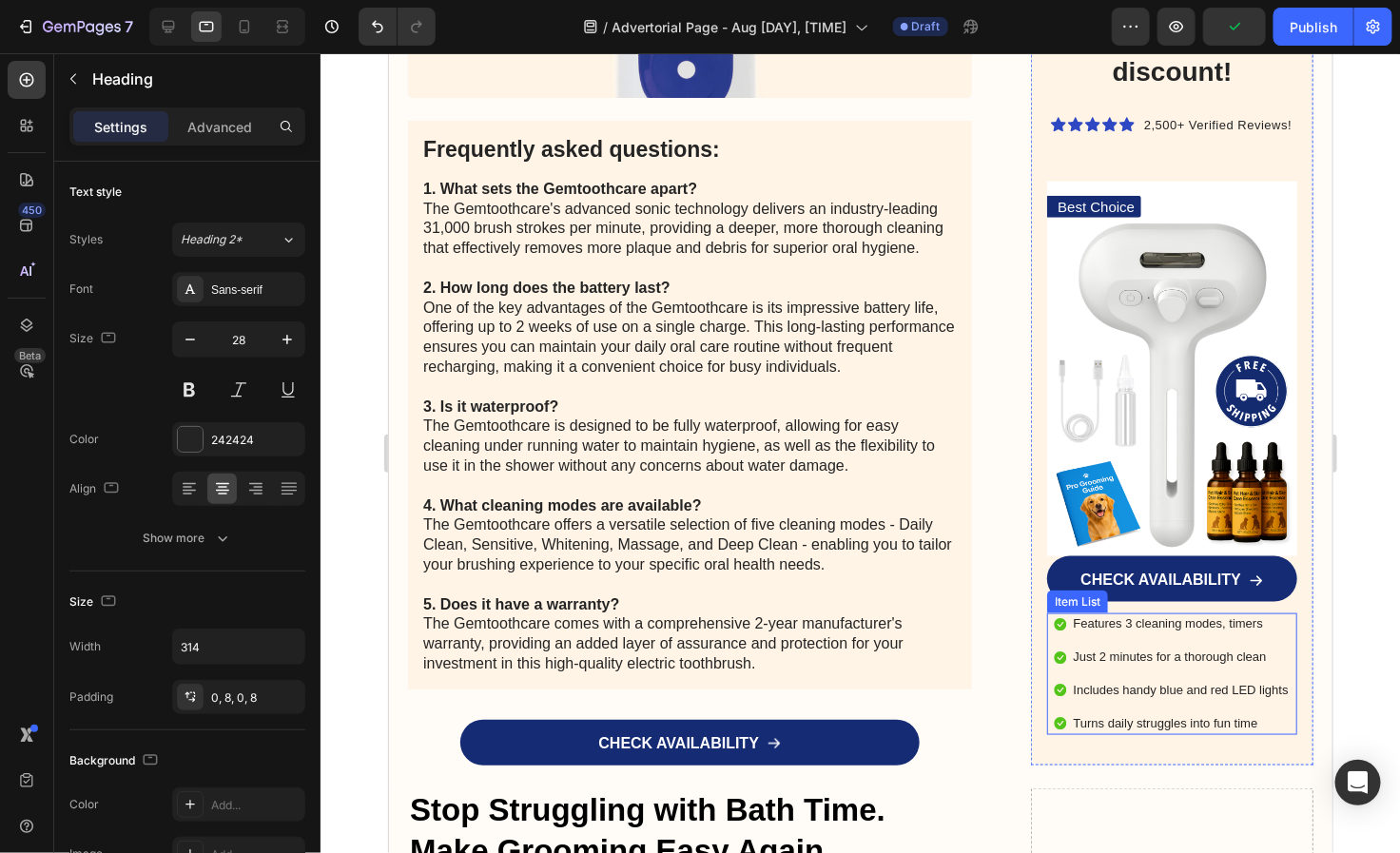 scroll, scrollTop: 3400, scrollLeft: 0, axis: vertical 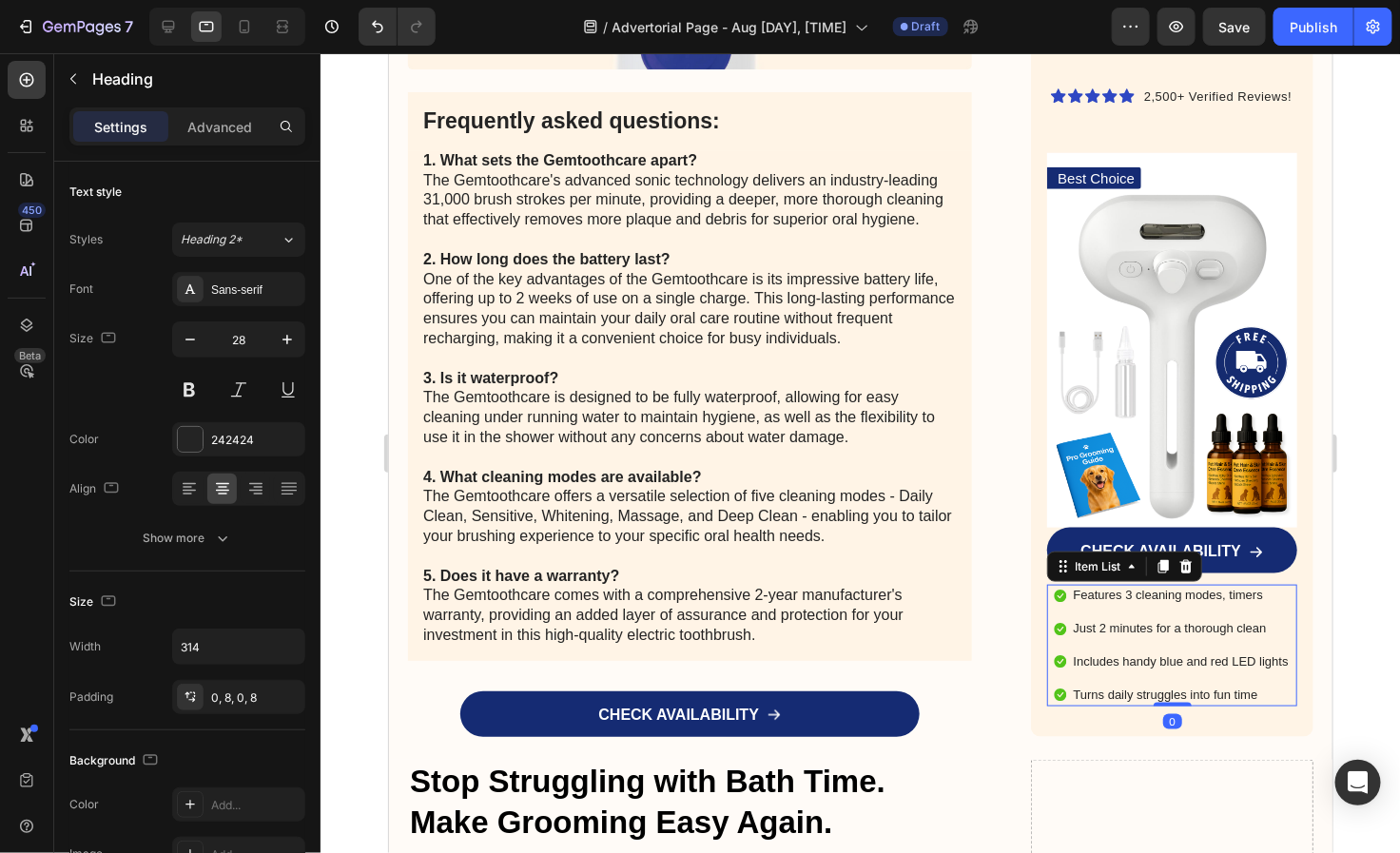 click on "Features 3 cleaning modes, timers" at bounding box center (1180, 594) 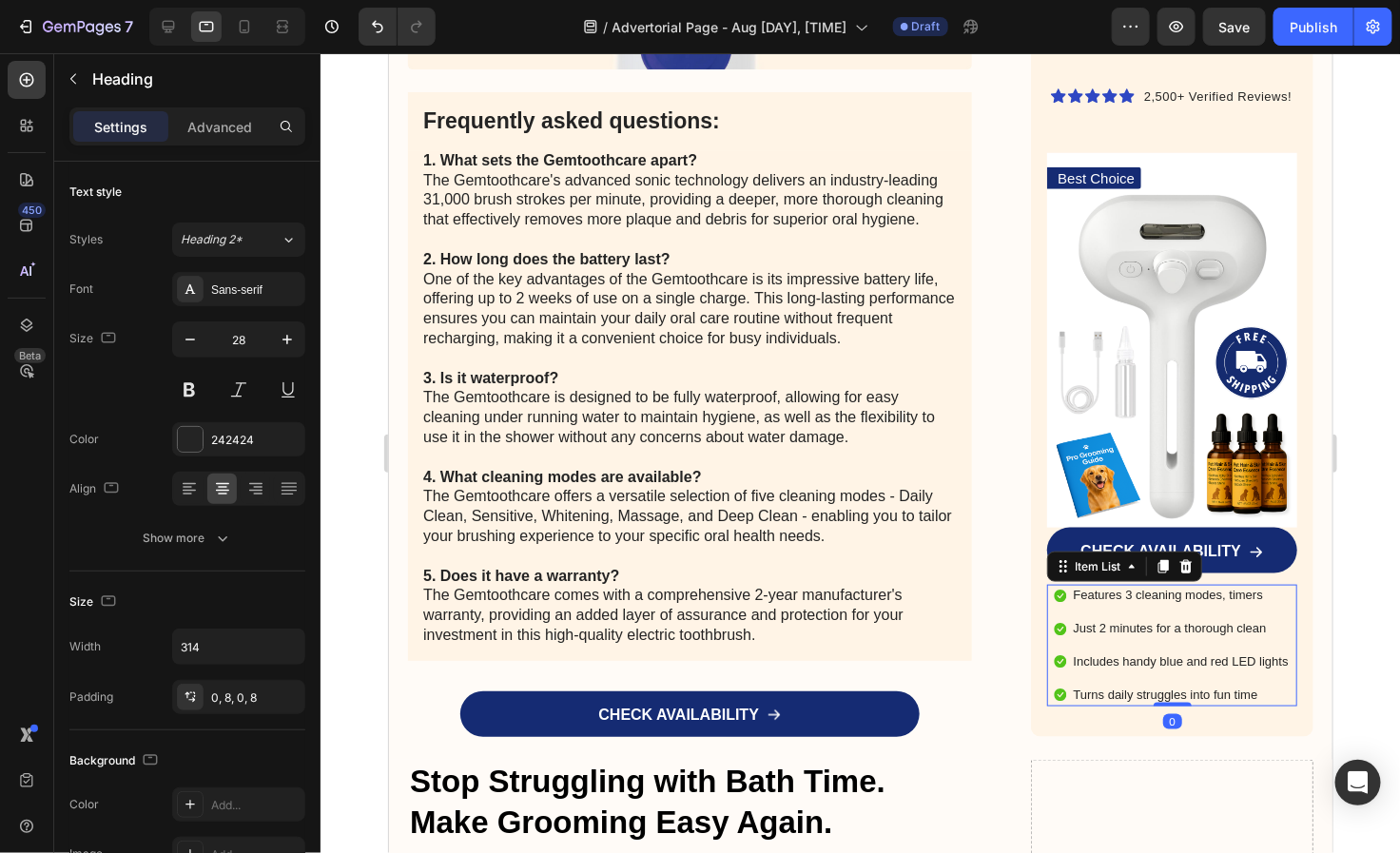 click on "Features 3 cleaning modes, timers" at bounding box center [1180, 594] 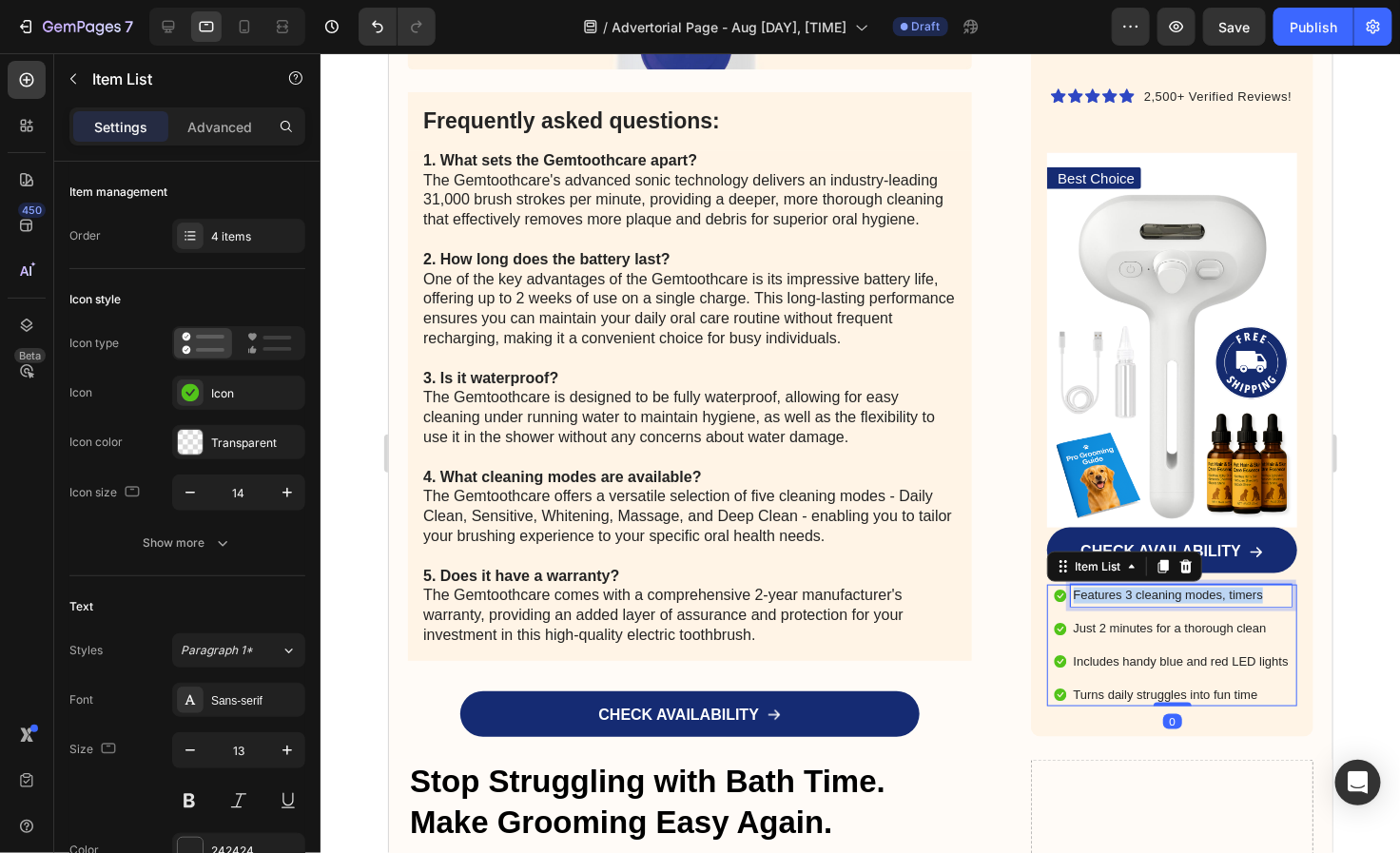 click on "Features 3 cleaning modes, timers" at bounding box center [1180, 594] 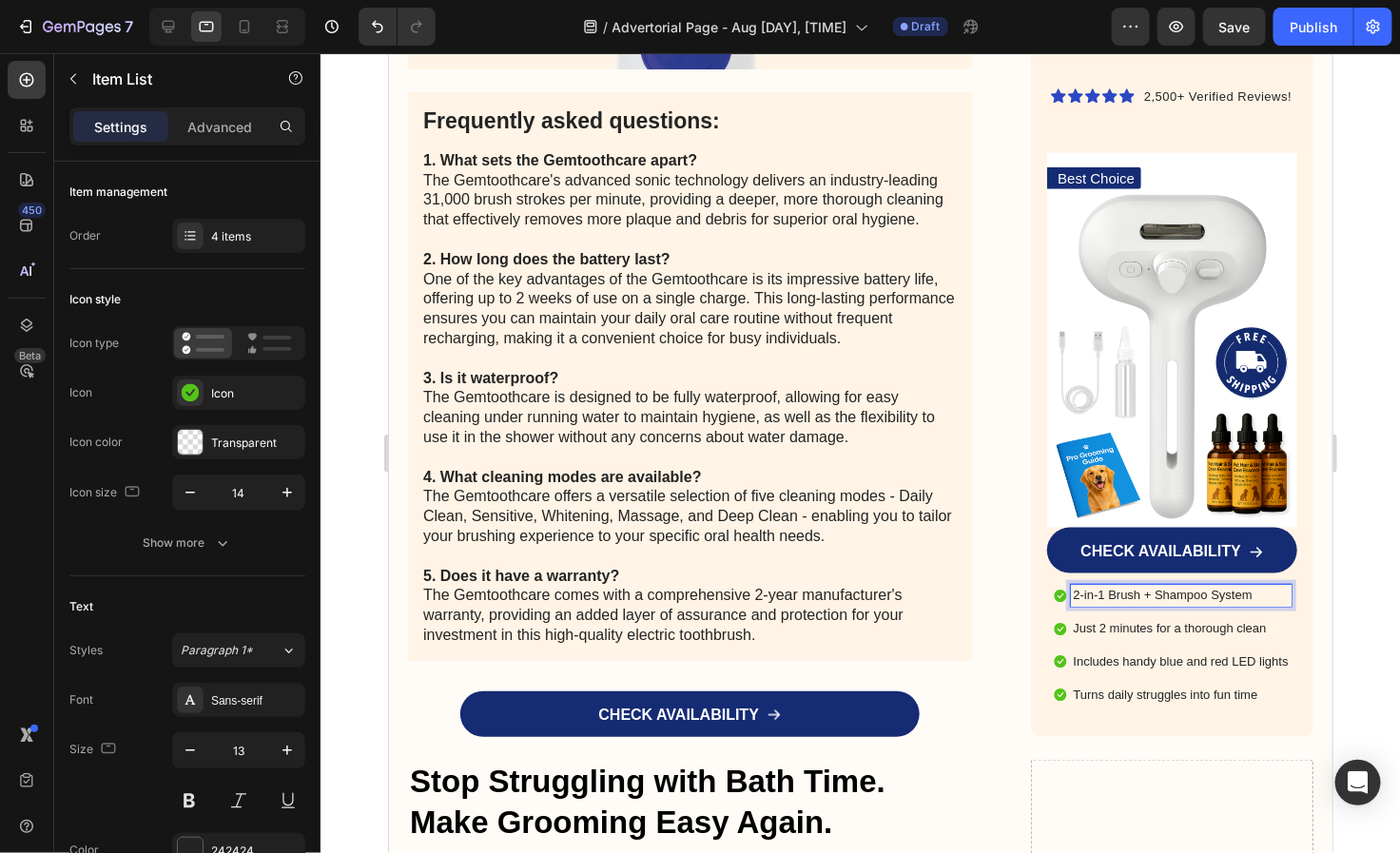 click on "Just 2 minutes for a thorough clean" at bounding box center [1180, 628] 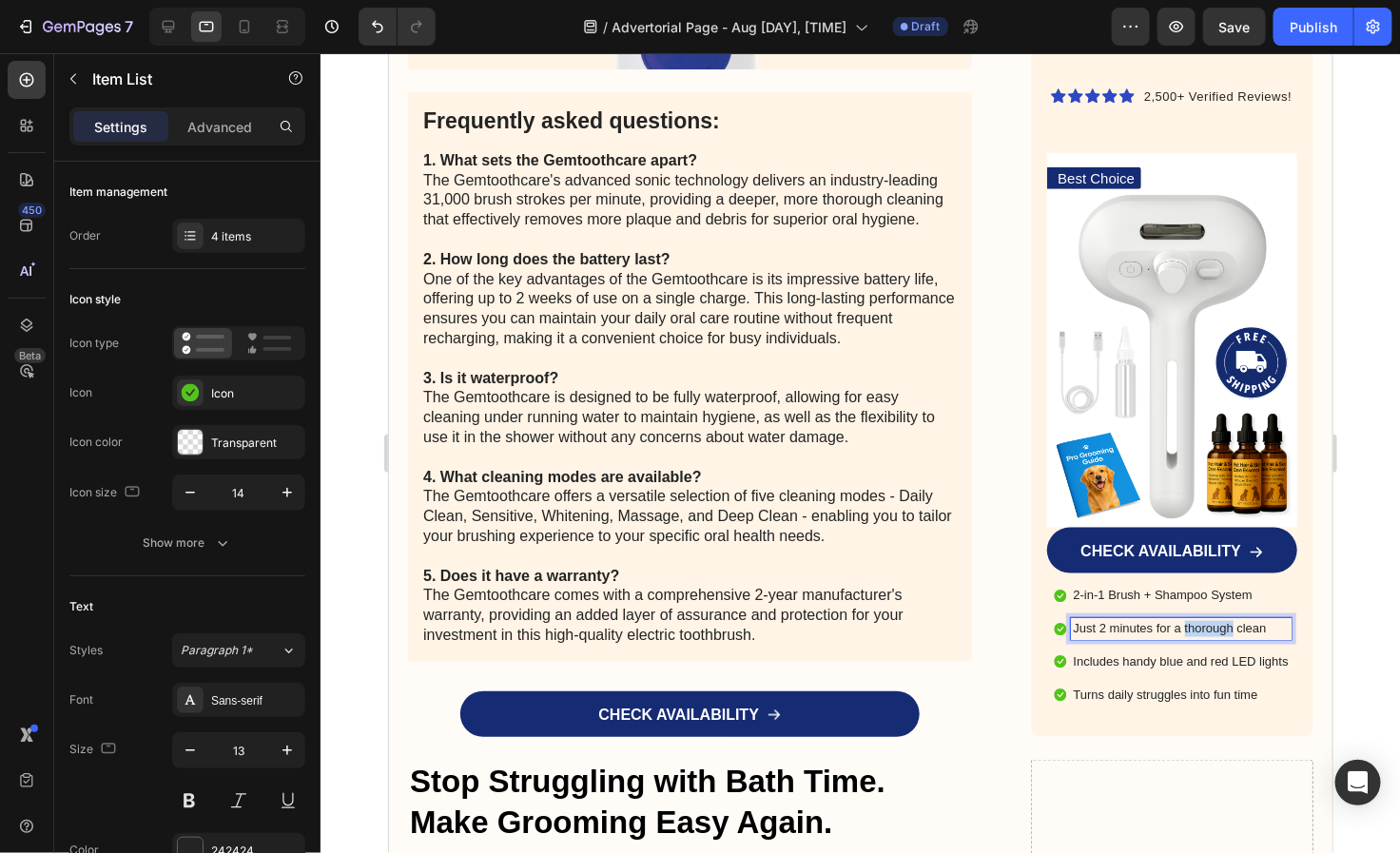 click on "Just 2 minutes for a thorough clean" at bounding box center [1180, 628] 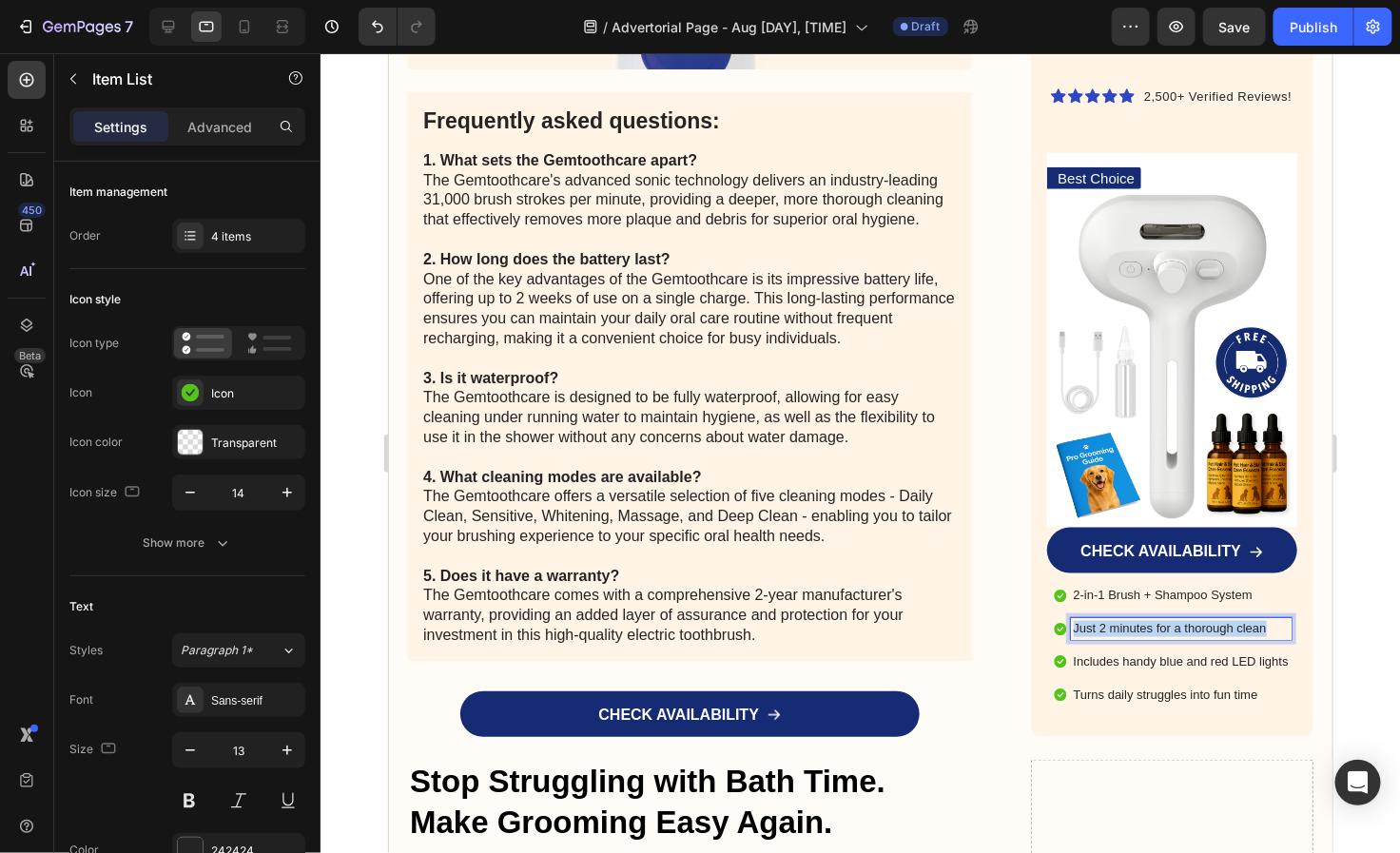 drag, startPoint x: 1181, startPoint y: 629, endPoint x: 1722, endPoint y: 689, distance: 544.317 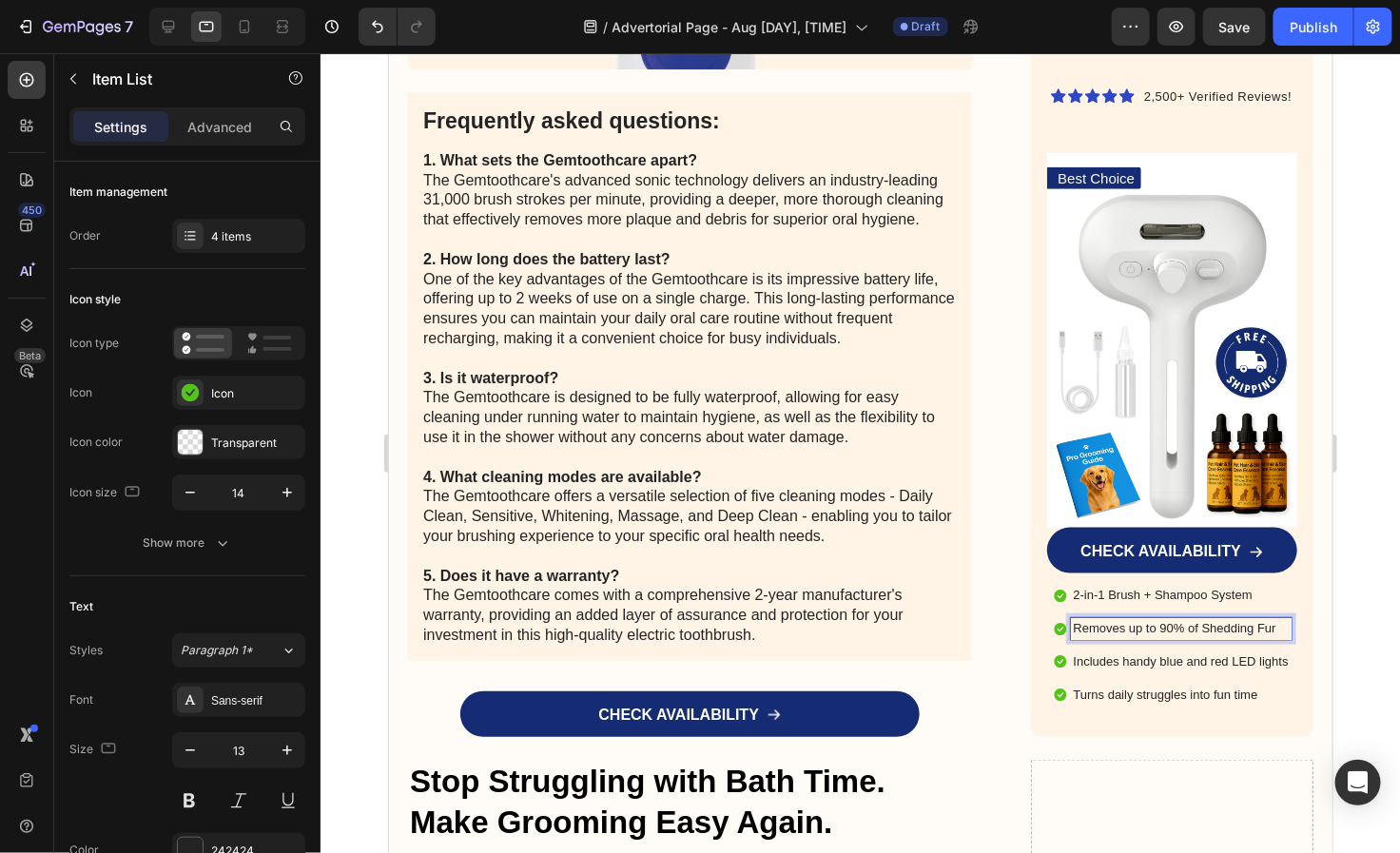 click on "Includes handy blue and red LED lights" at bounding box center [1180, 661] 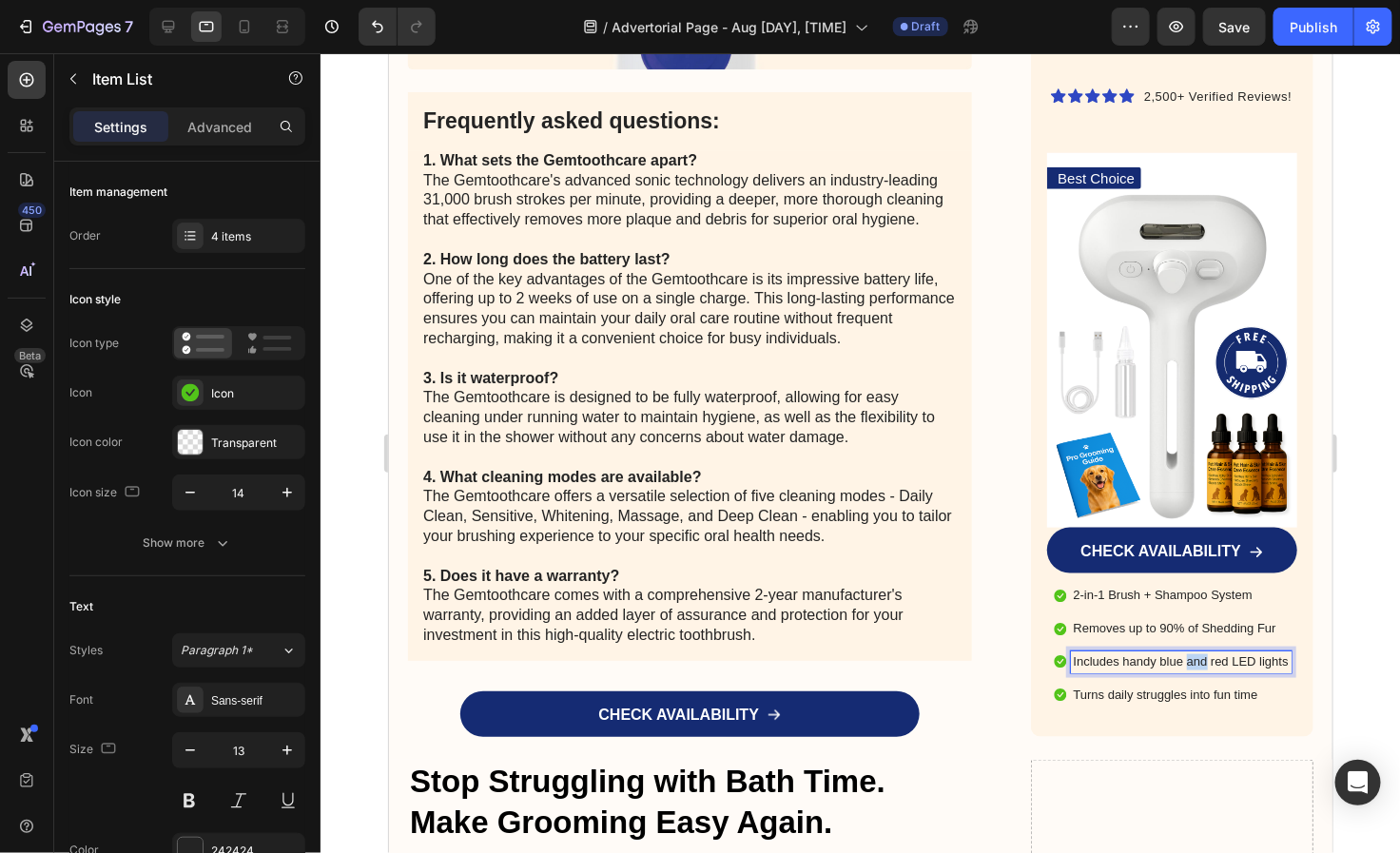 click on "Includes handy blue and red LED lights" at bounding box center (1180, 661) 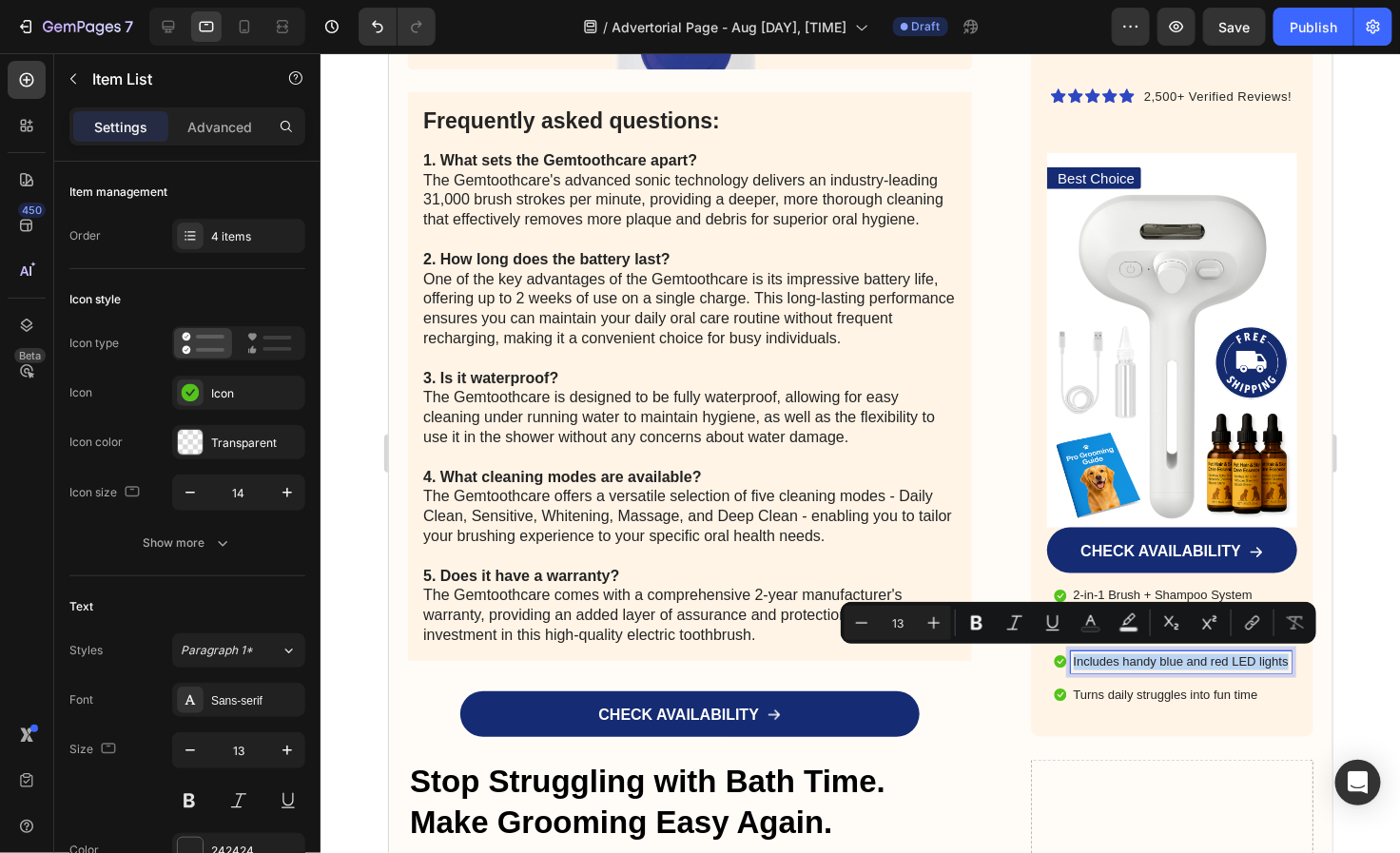 click on "Includes handy blue and red LED lights" at bounding box center (1180, 661) 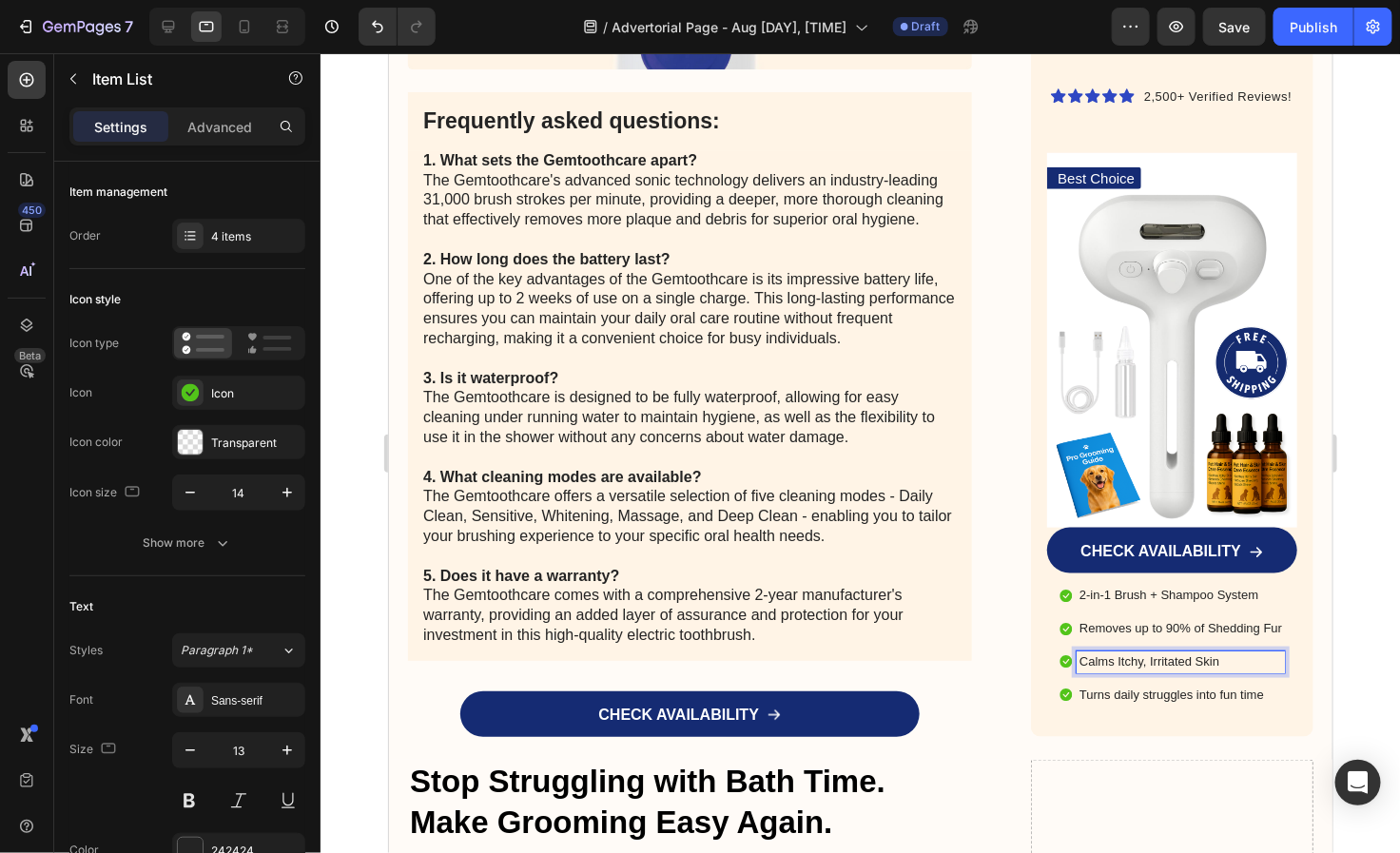 click on "Turns daily struggles into fun time" at bounding box center [1179, 694] 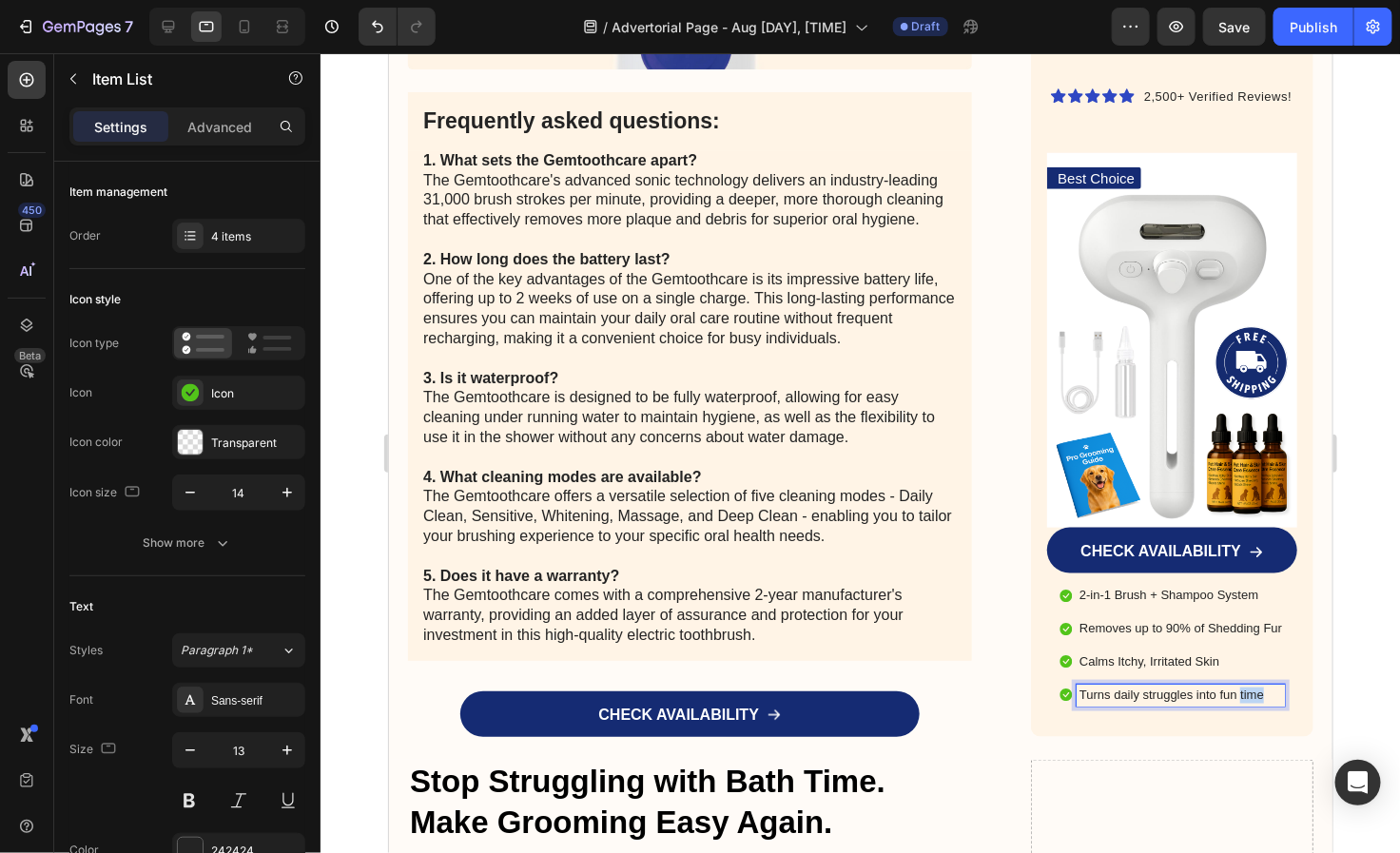 click on "Turns daily struggles into fun time" at bounding box center (1179, 694) 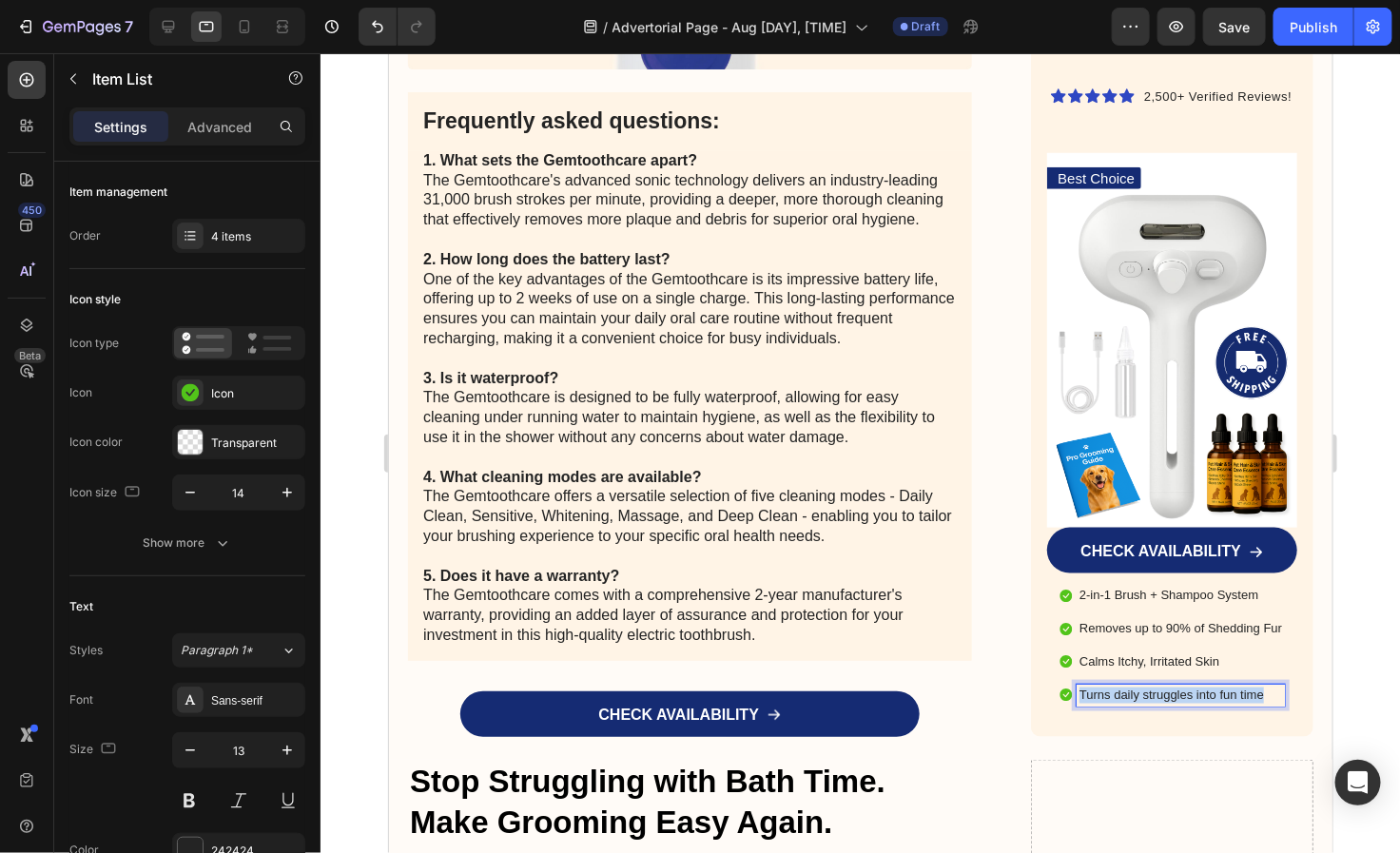 click on "Turns daily struggles into fun time" at bounding box center (1179, 694) 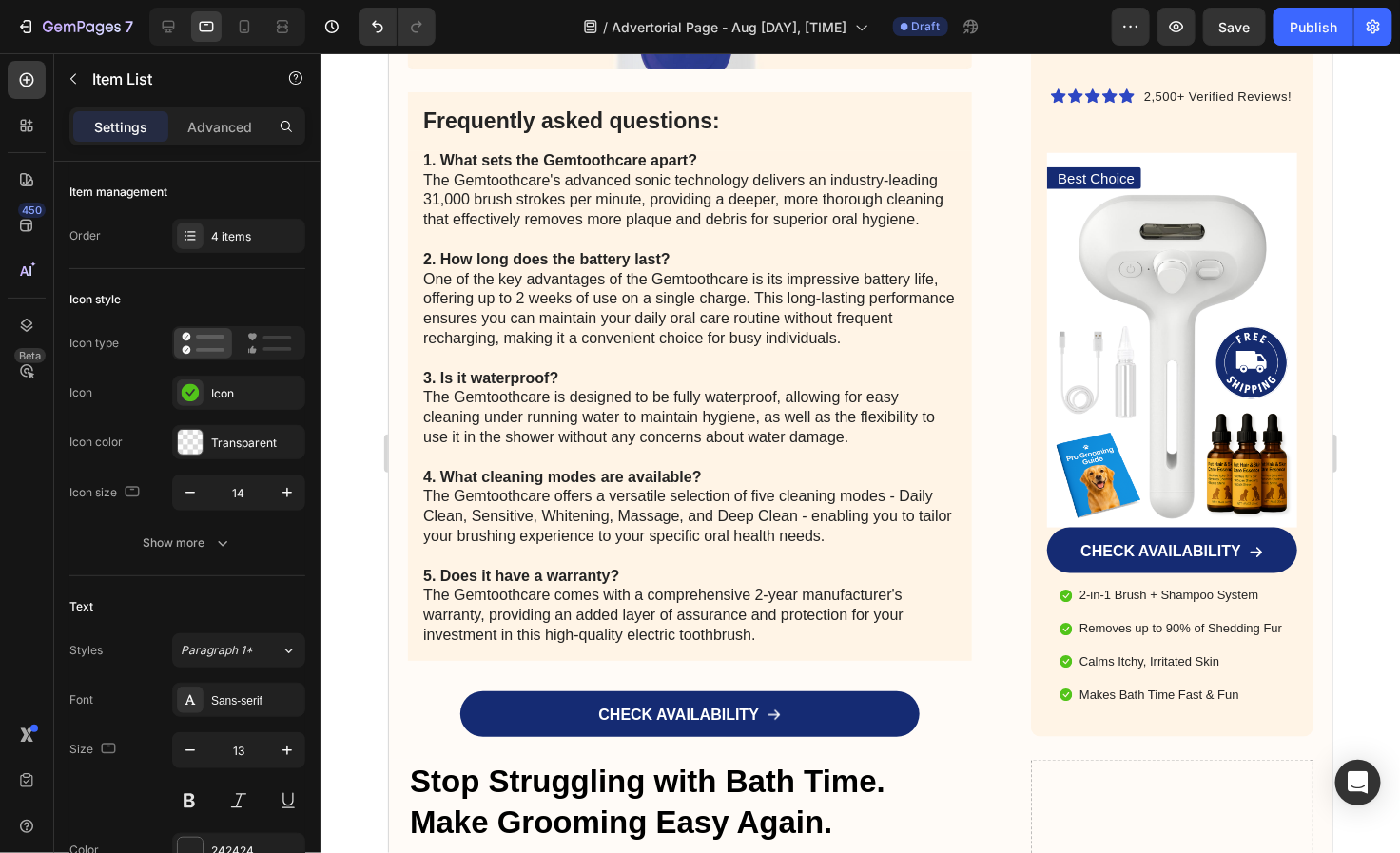 click 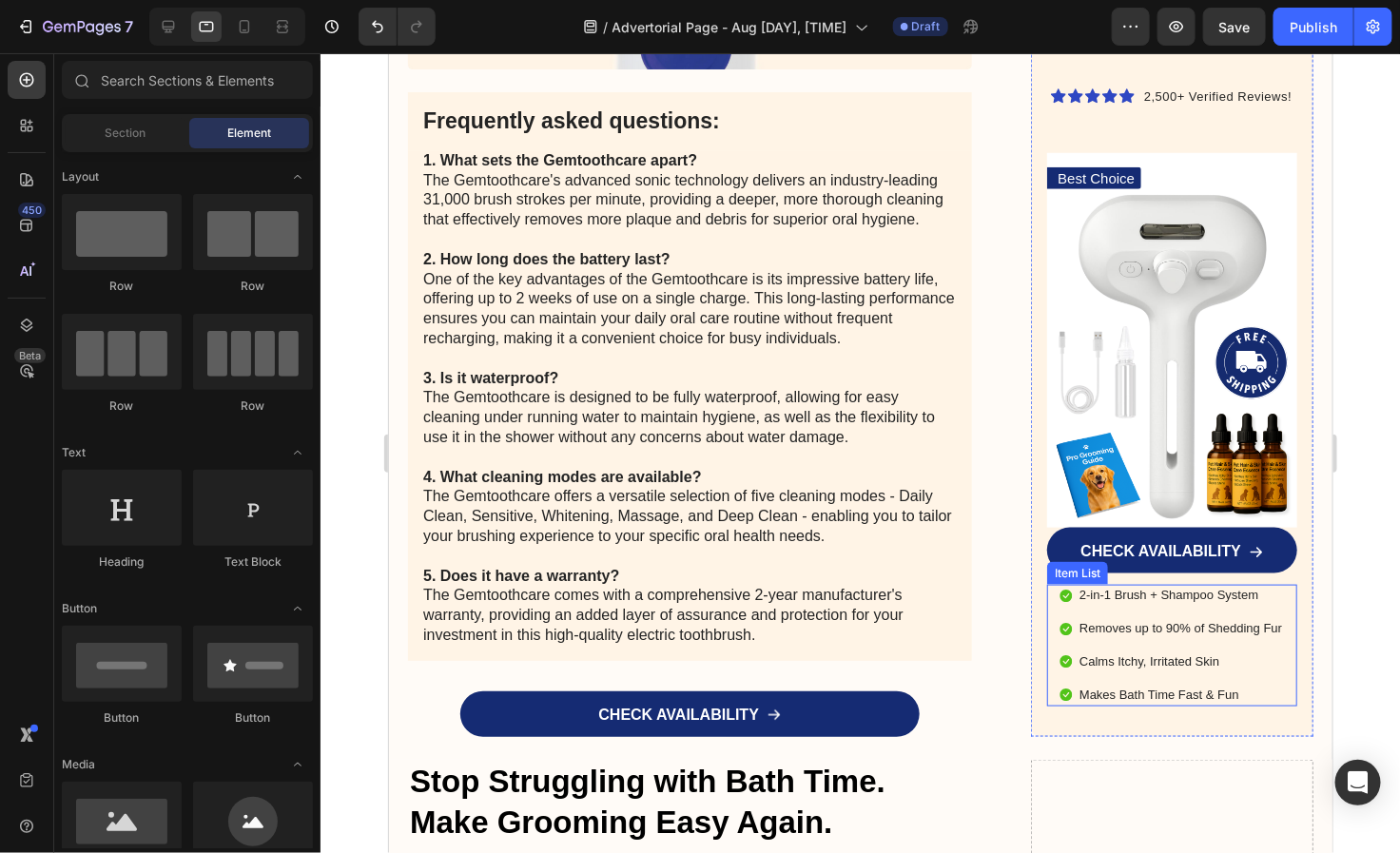click 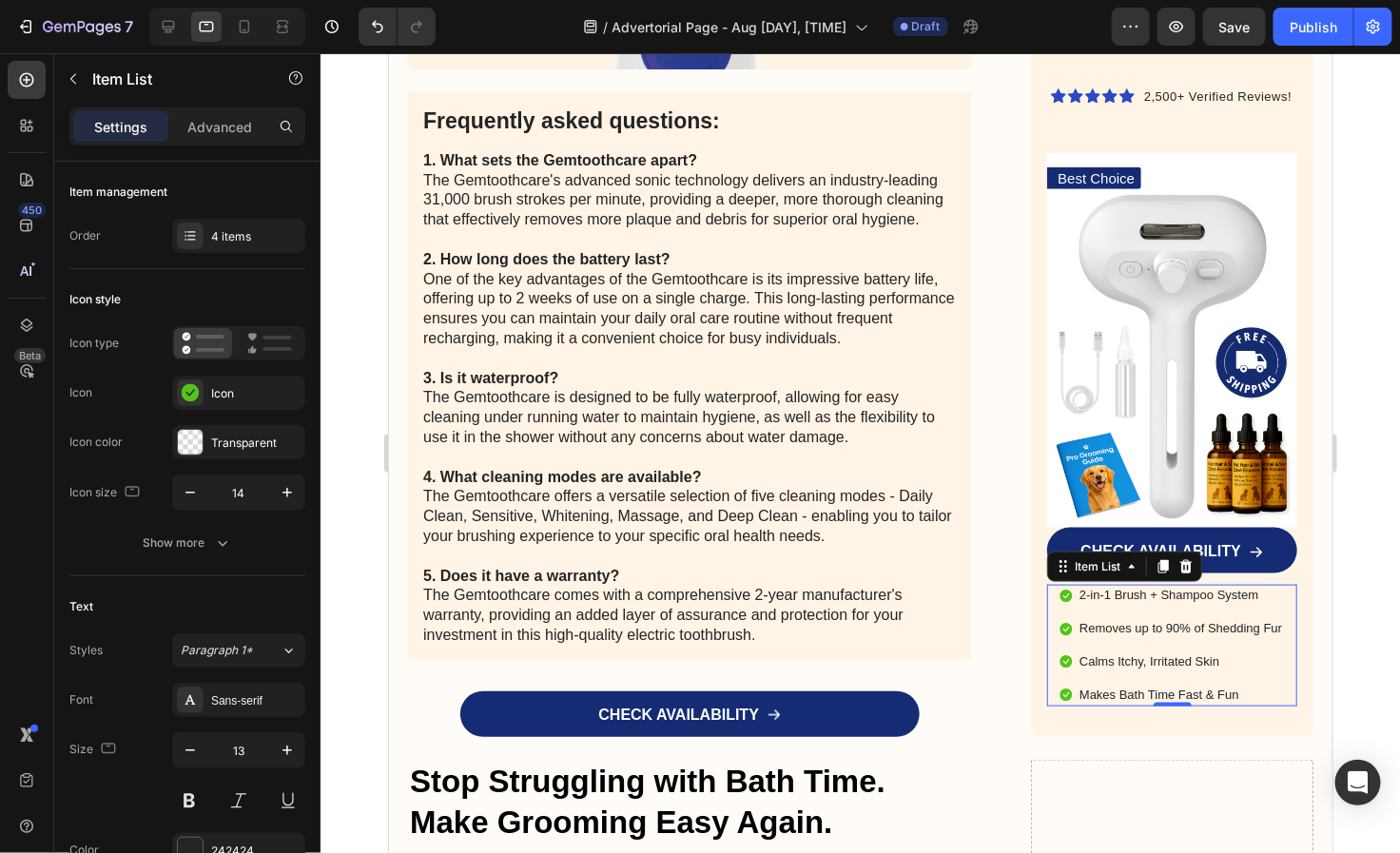 drag, startPoint x: 1194, startPoint y: 674, endPoint x: 1210, endPoint y: 677, distance: 16.278821 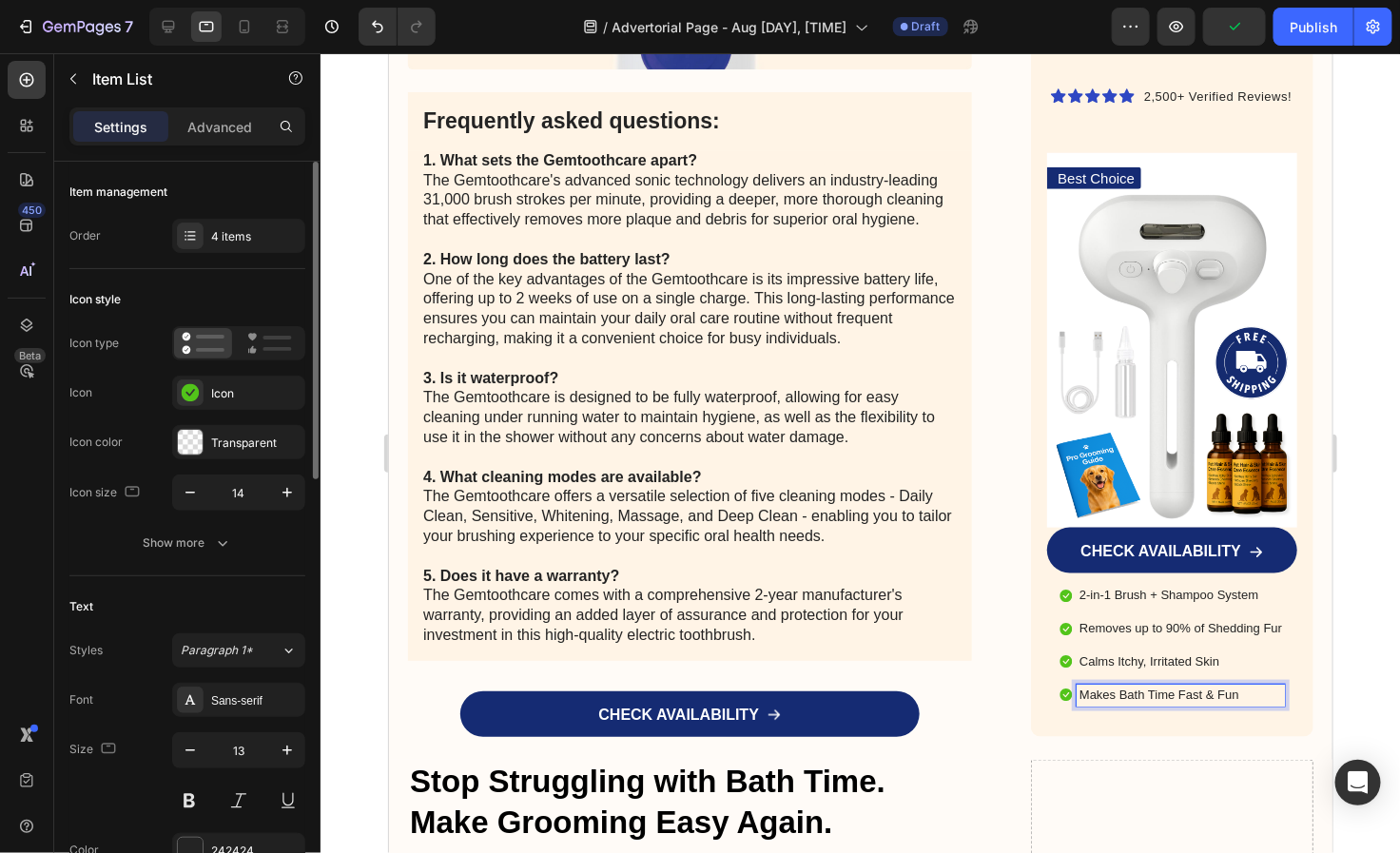scroll, scrollTop: 1, scrollLeft: 0, axis: vertical 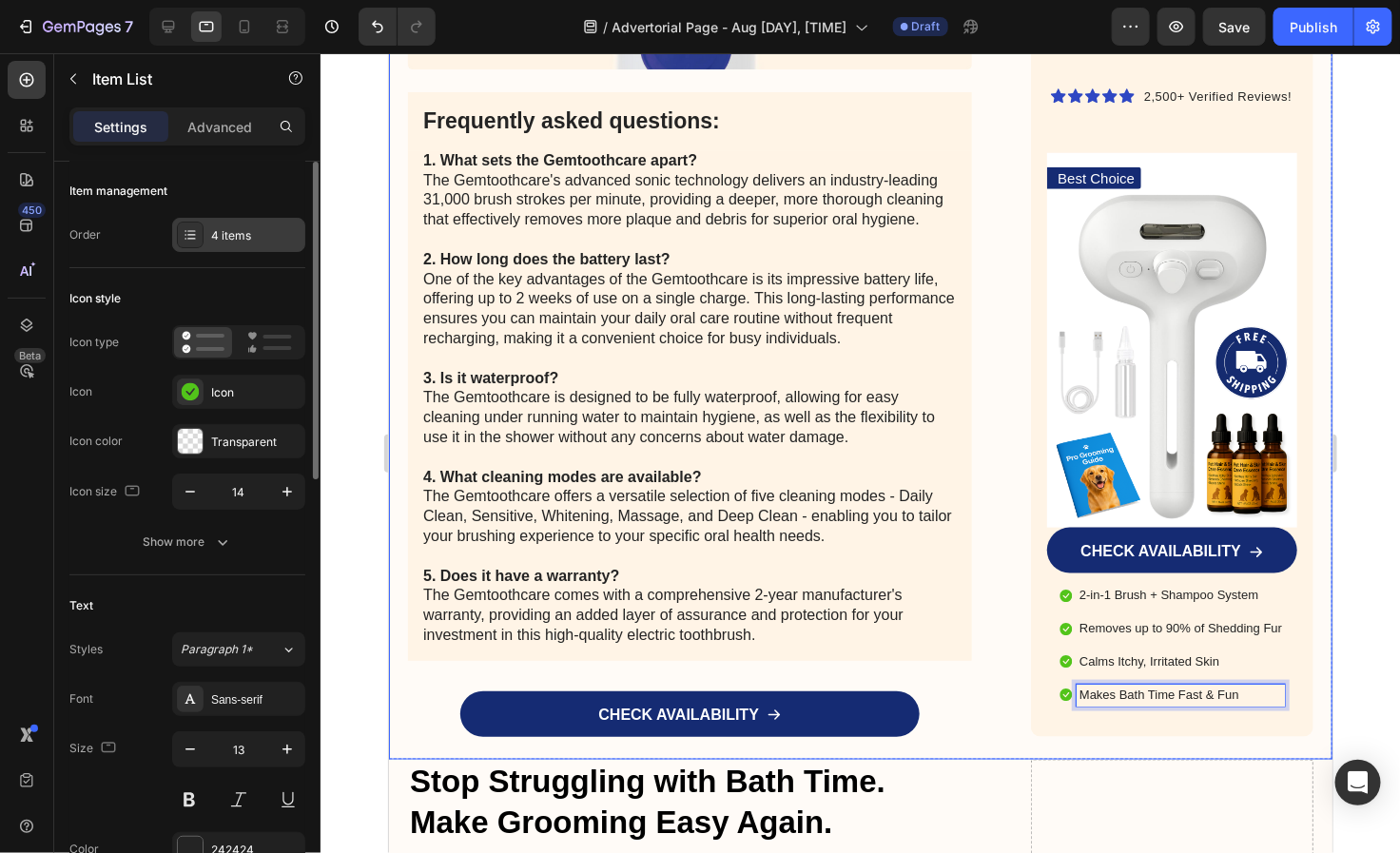 click on "4 items" at bounding box center [239, 235] 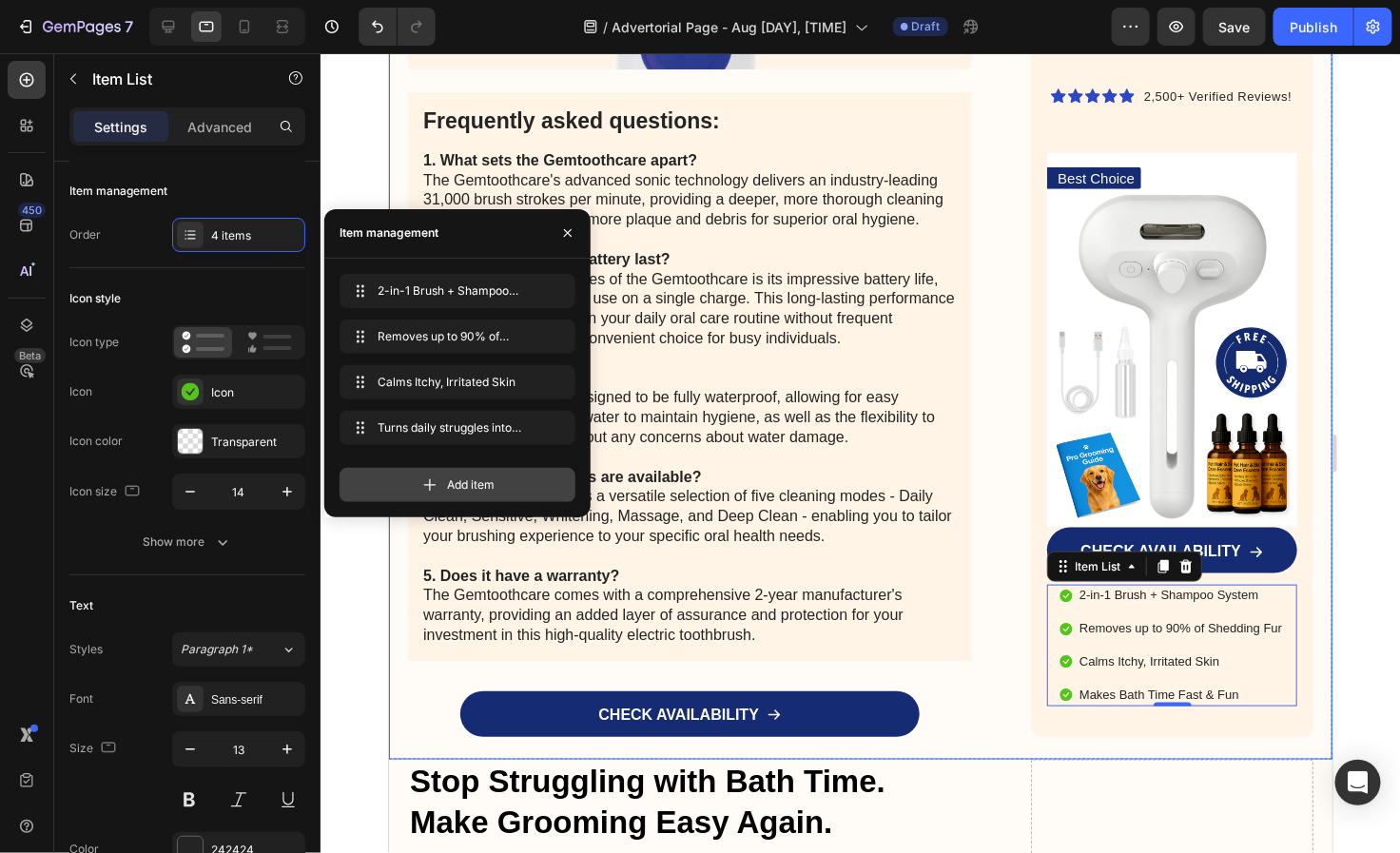 click on "Add item" at bounding box center (457, 485) 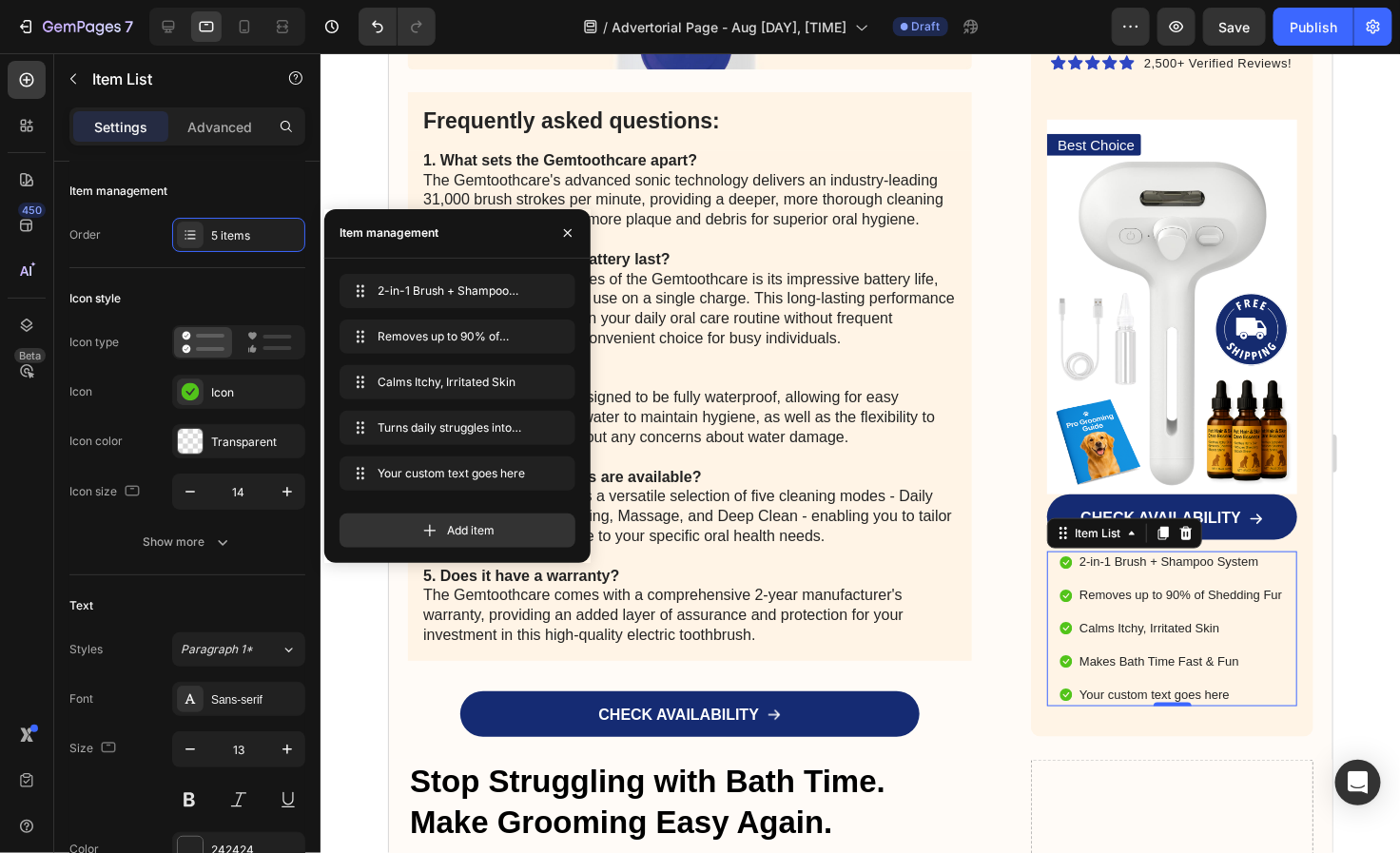 click on "Your custom text goes here" at bounding box center (1179, 694) 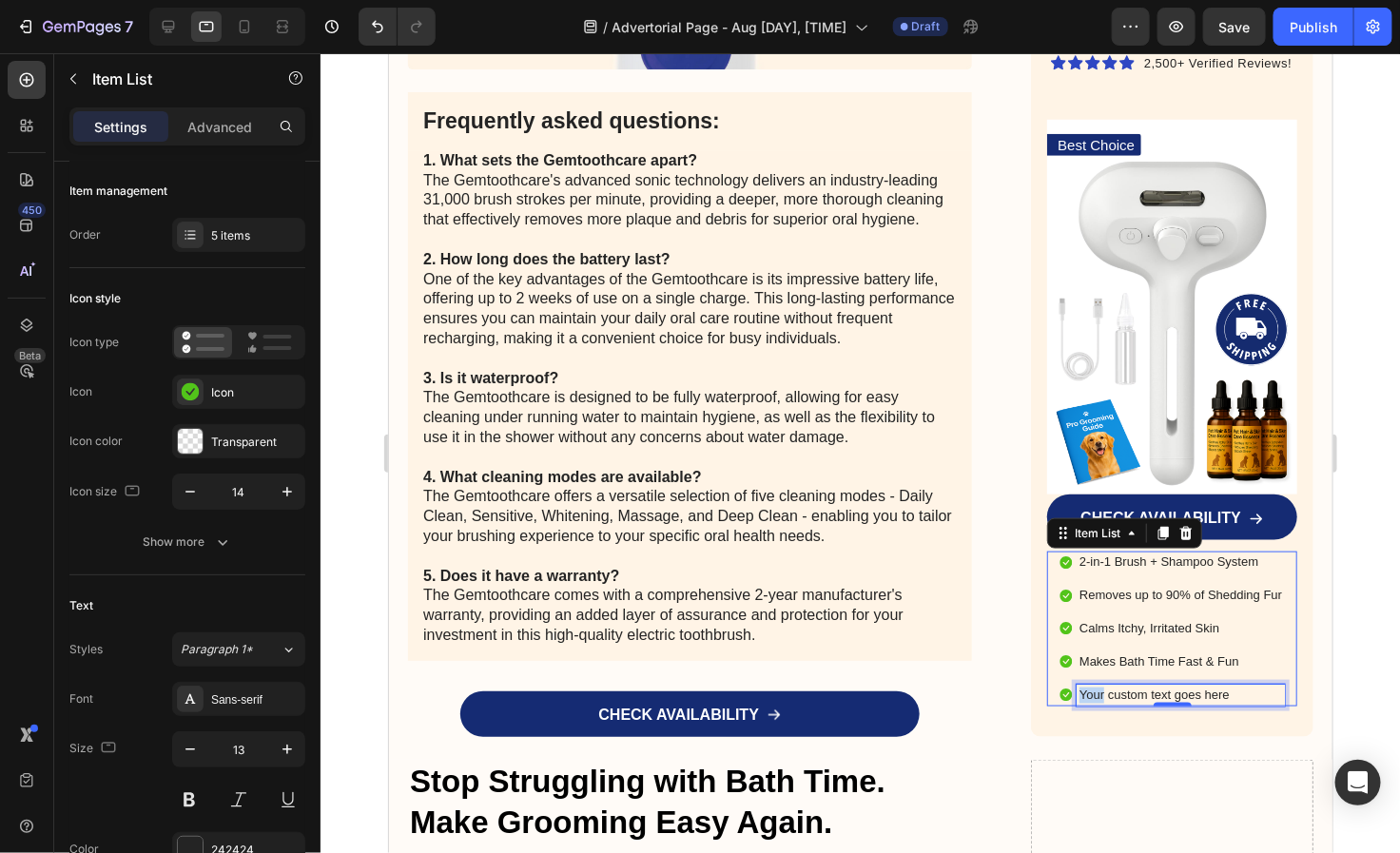 click on "Your custom text goes here" at bounding box center [1179, 694] 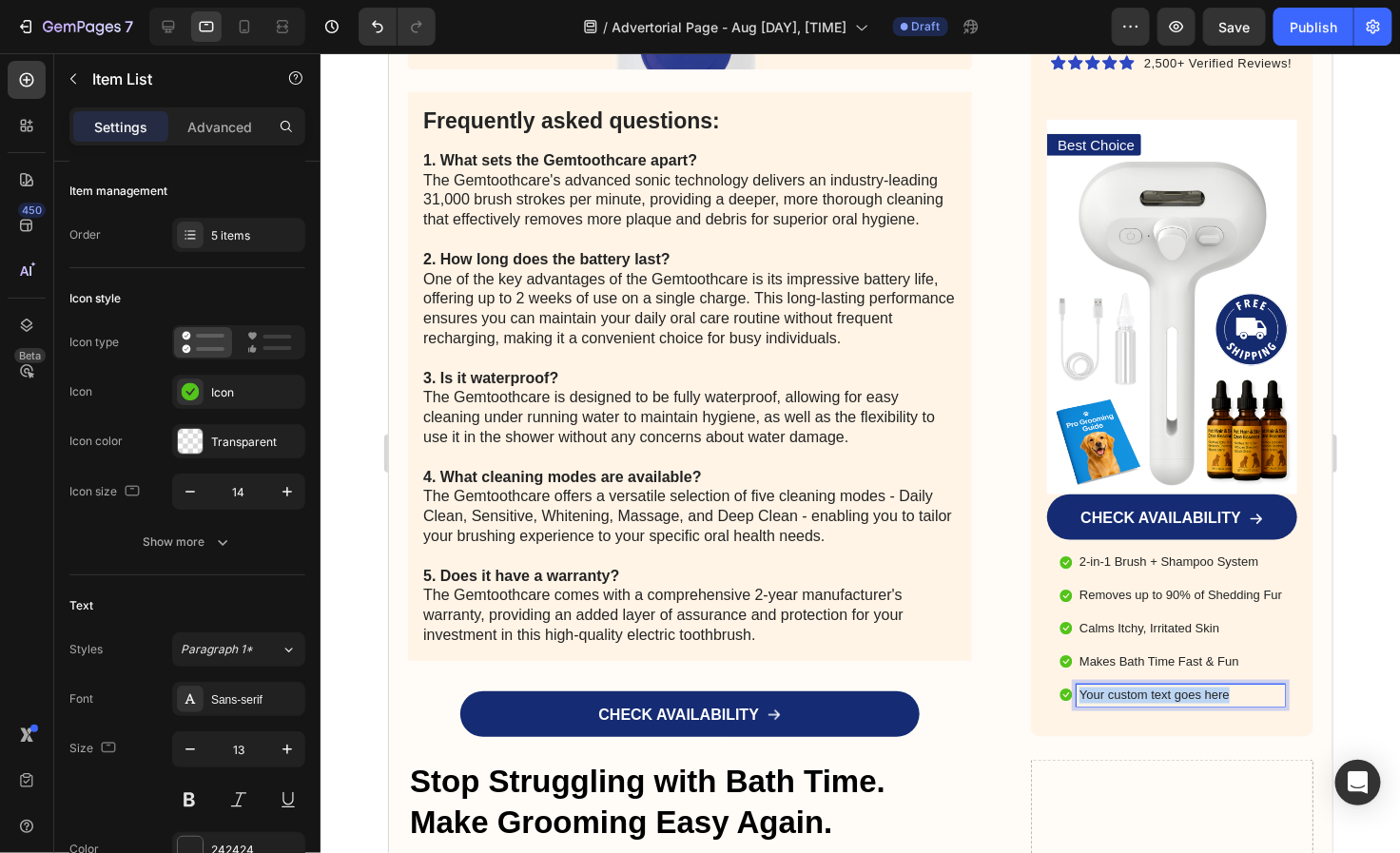 click on "Your custom text goes here" at bounding box center [1179, 694] 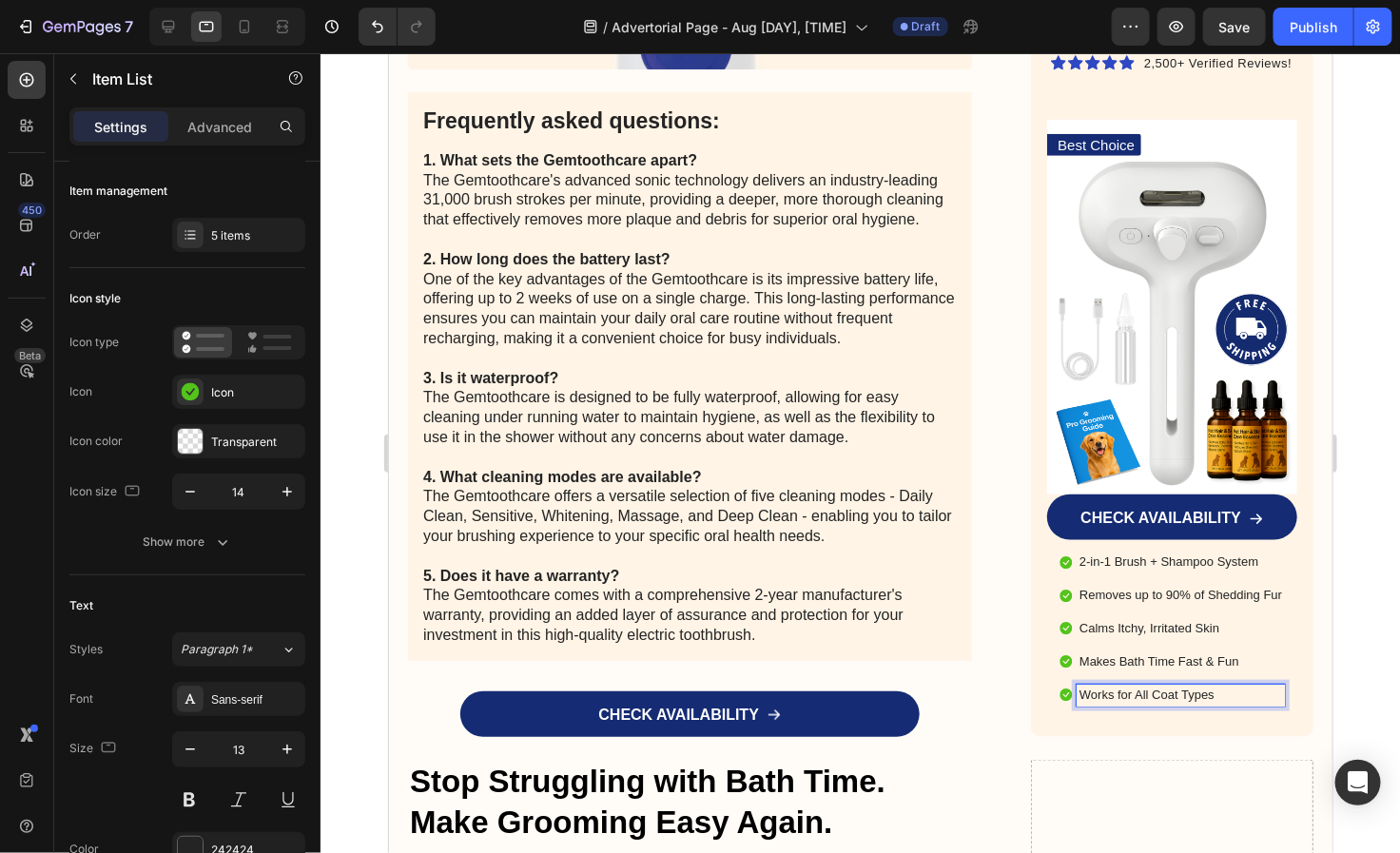 click 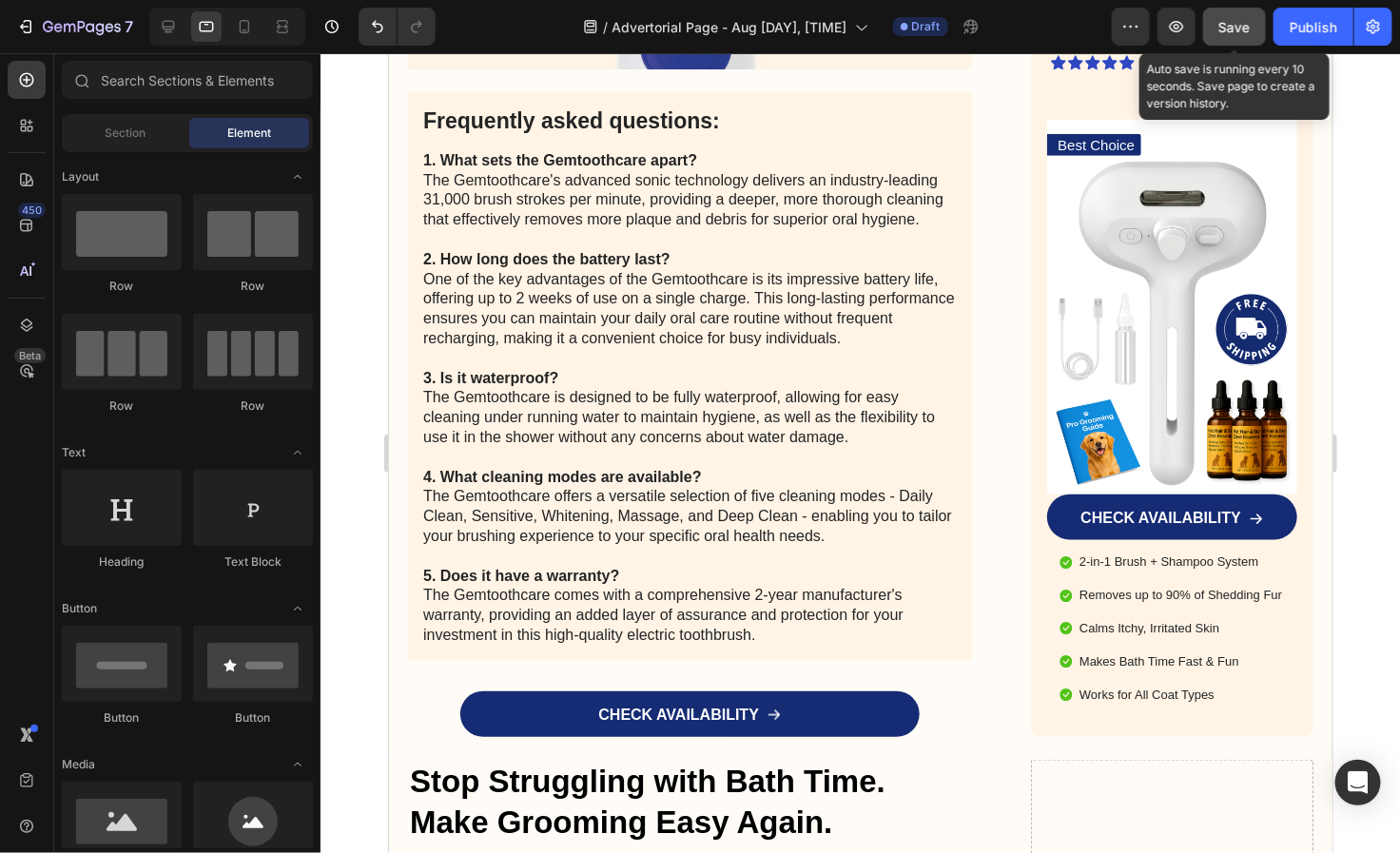click on "Save" at bounding box center (1235, 27) 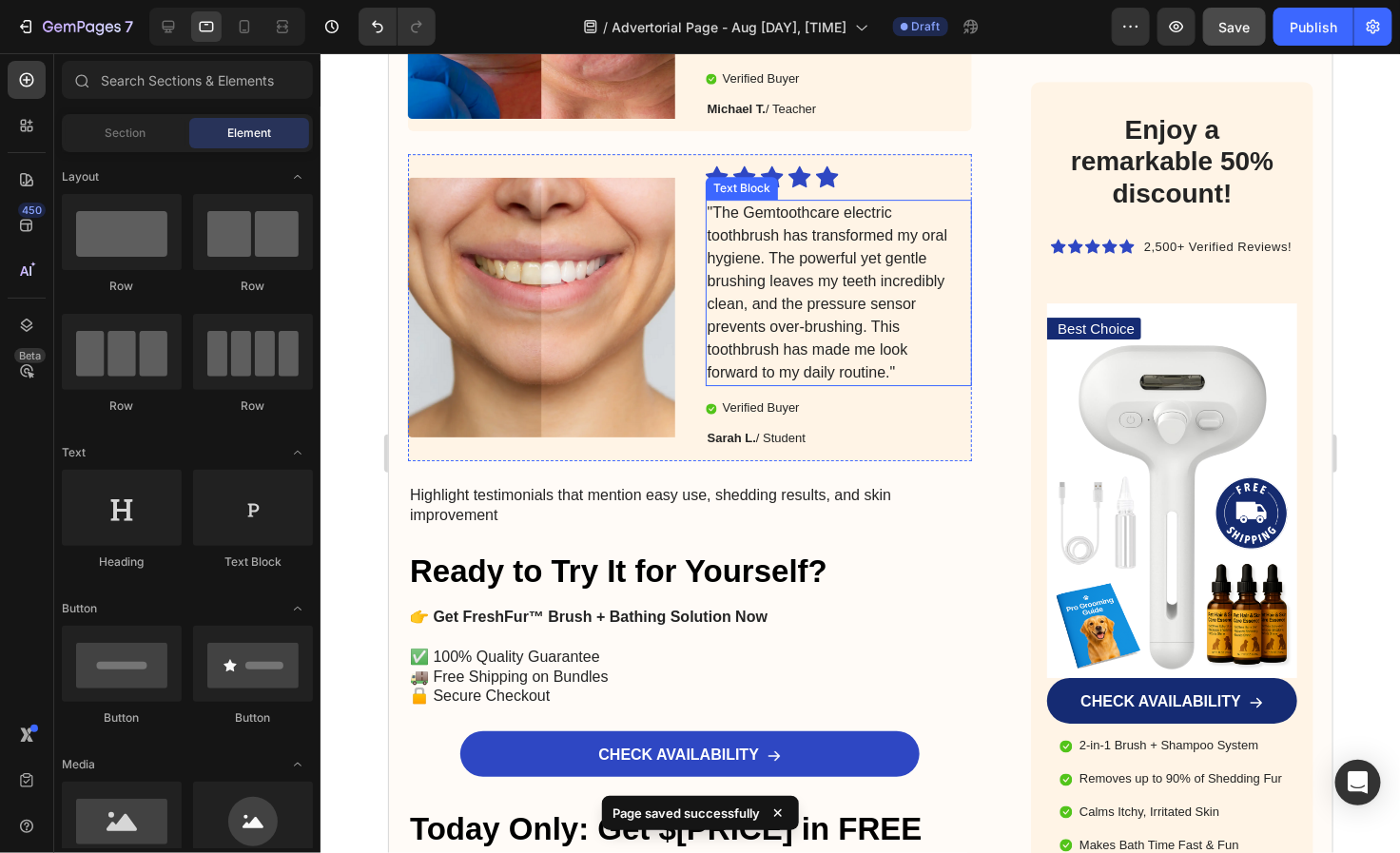 scroll, scrollTop: 2140, scrollLeft: 0, axis: vertical 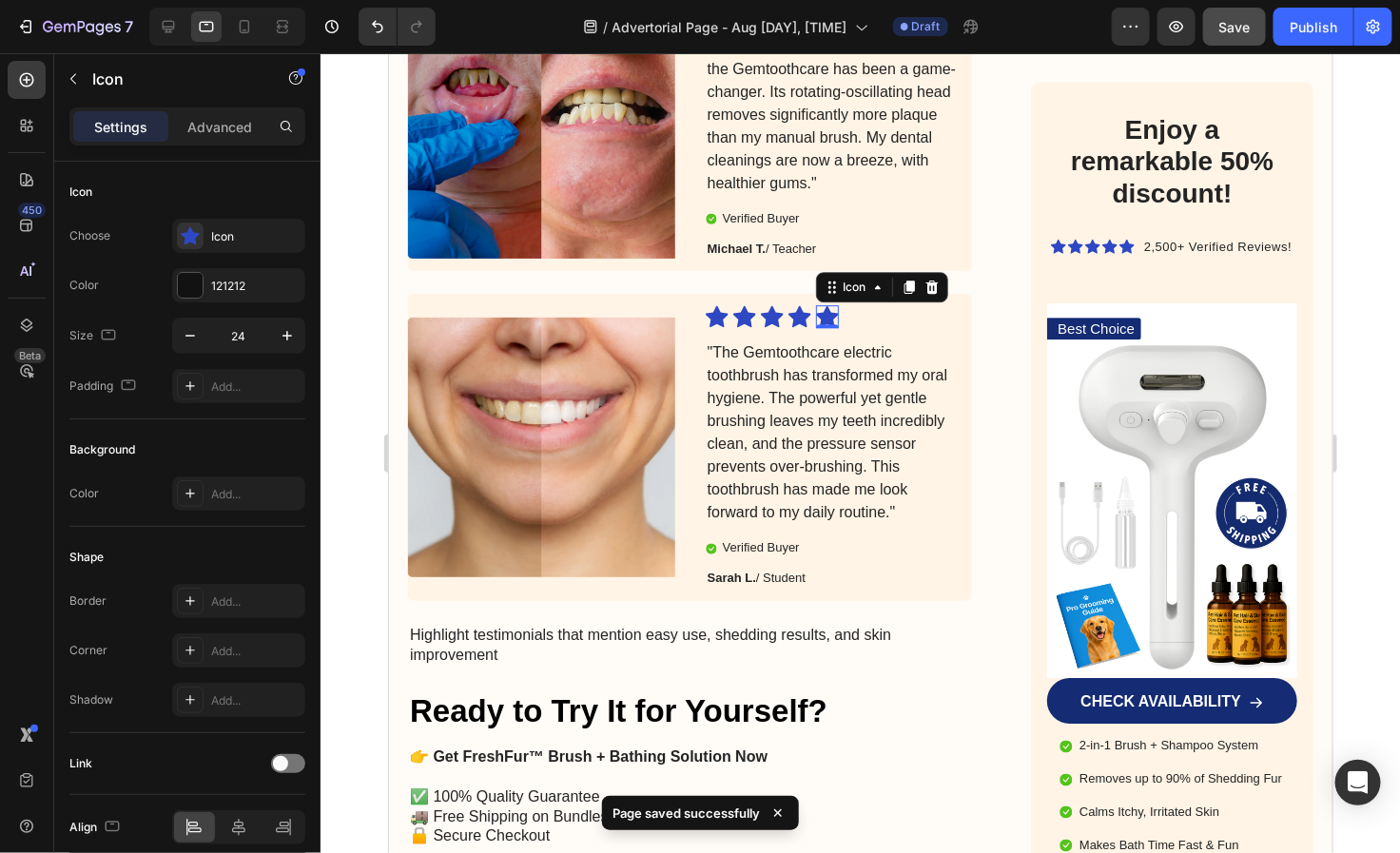 click 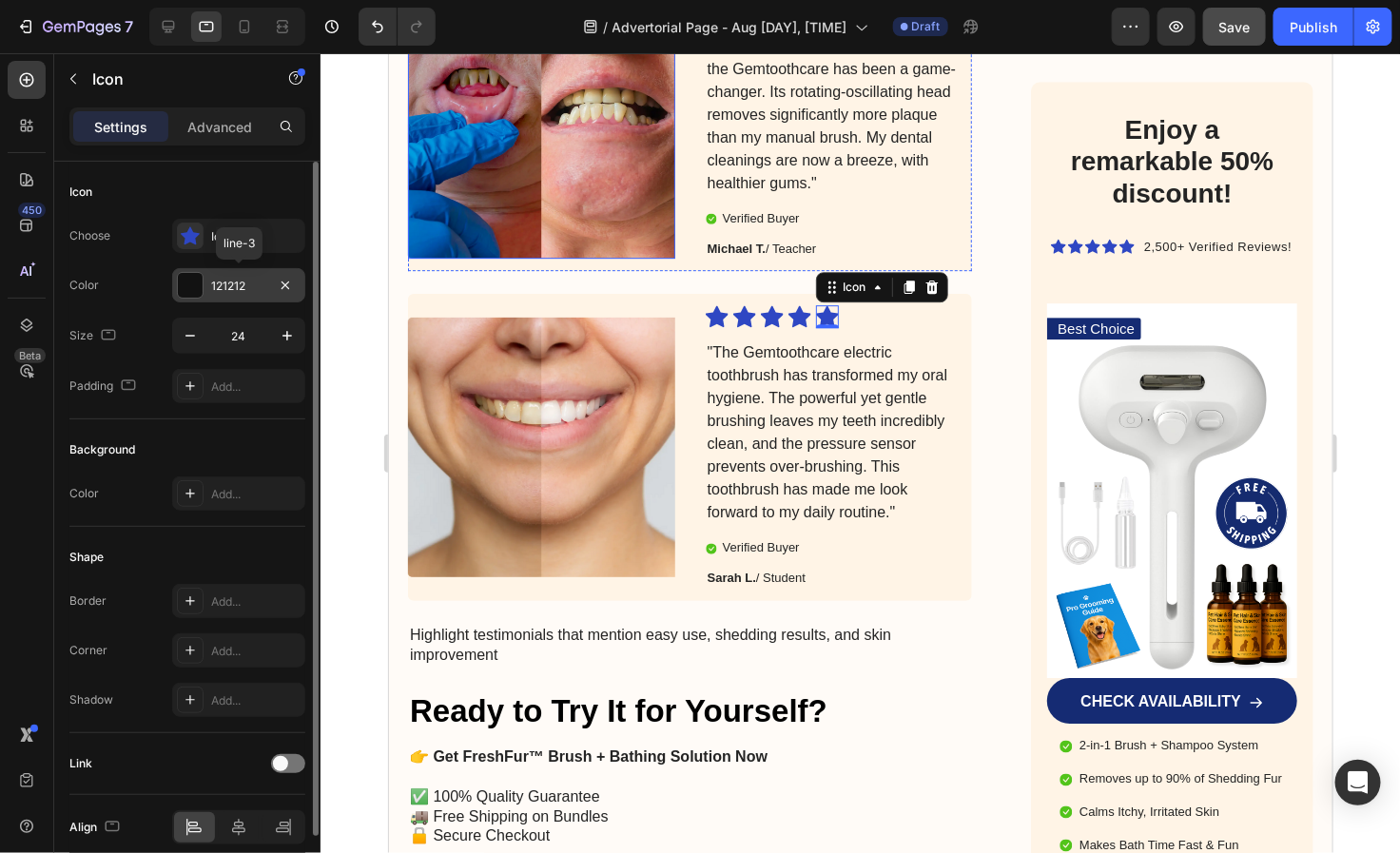 click on "121212" at bounding box center (239, 286) 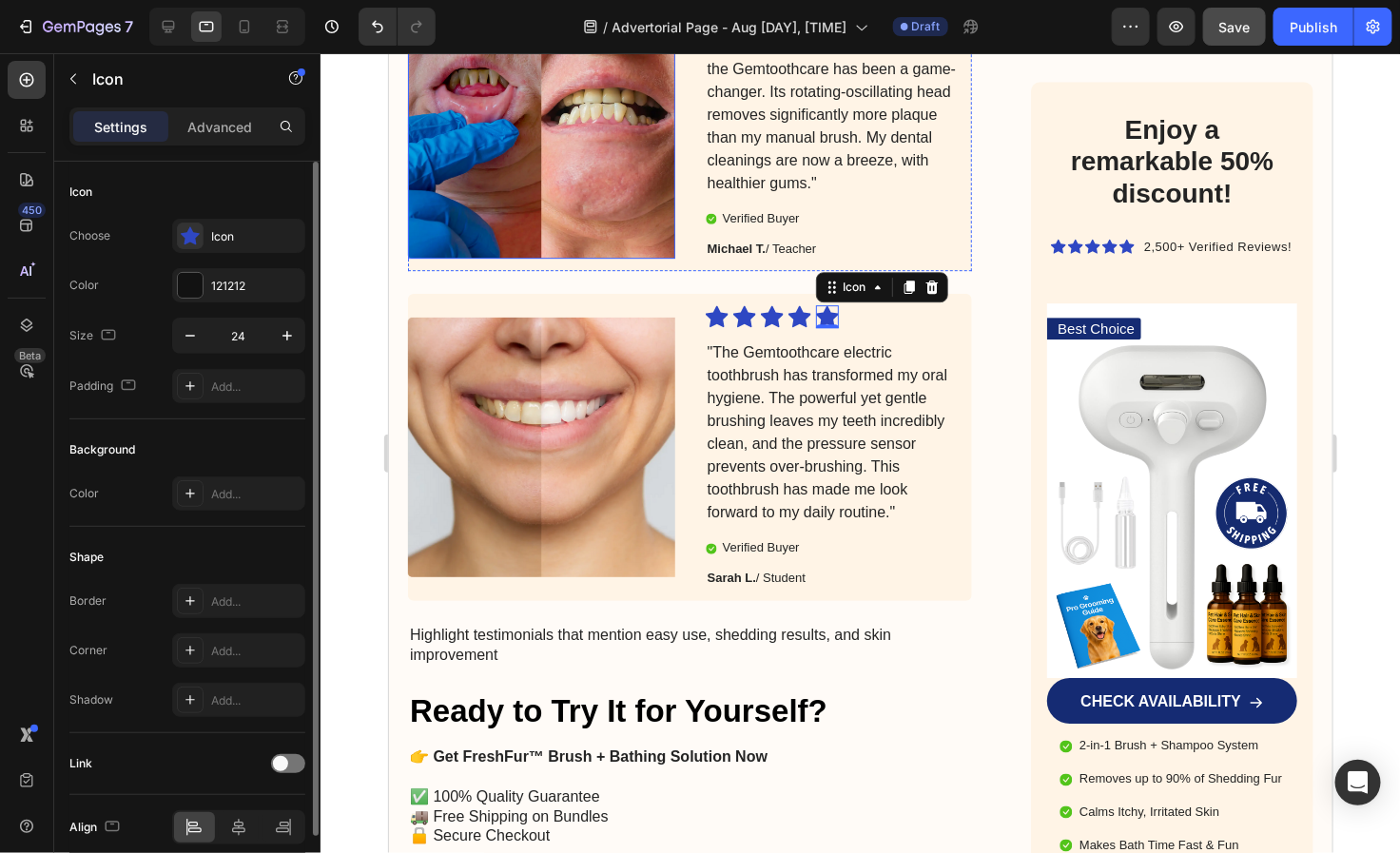 click on "Icon Choose
Icon Color 121212 Size 24 Padding Add..." 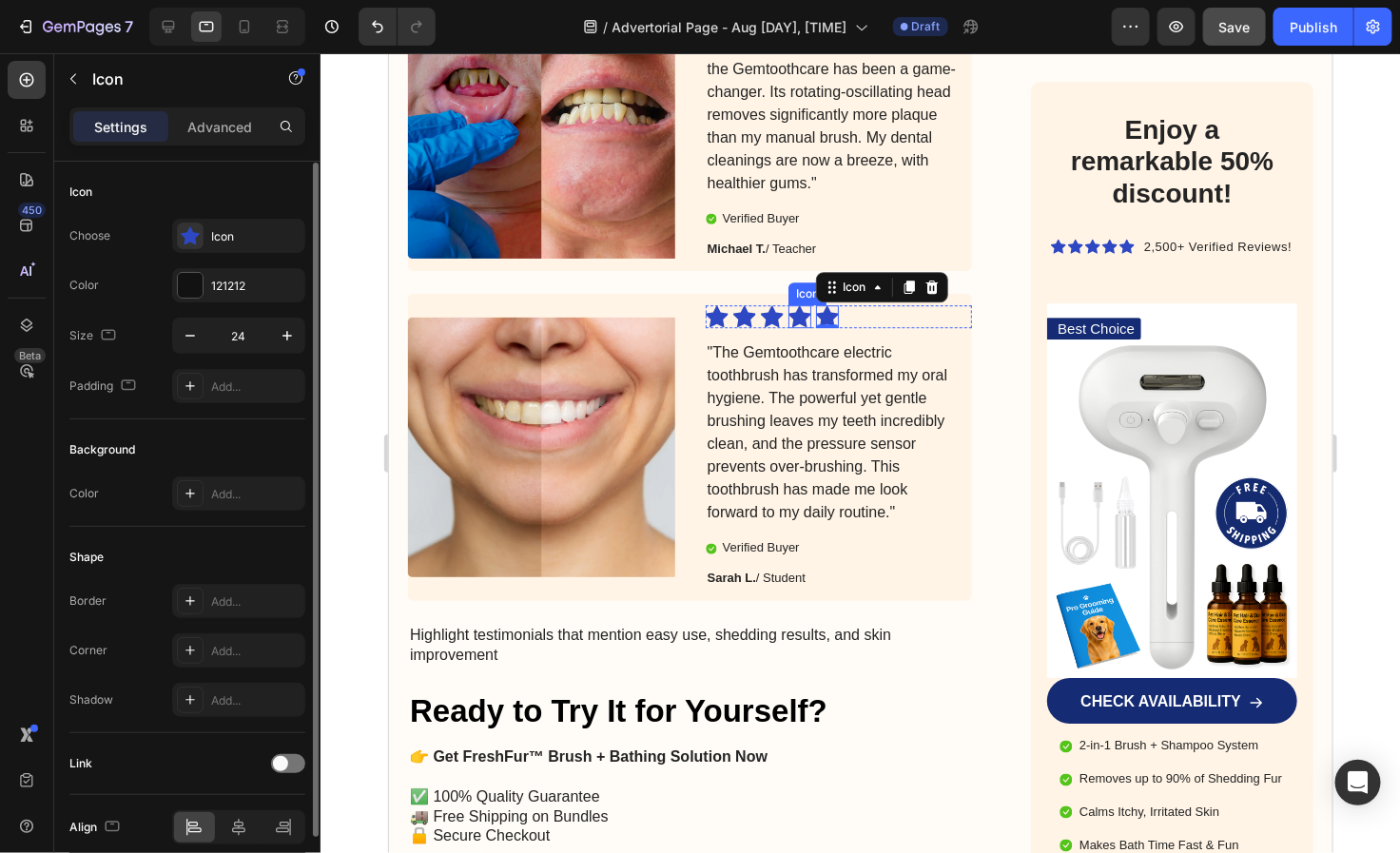 scroll, scrollTop: 1, scrollLeft: 0, axis: vertical 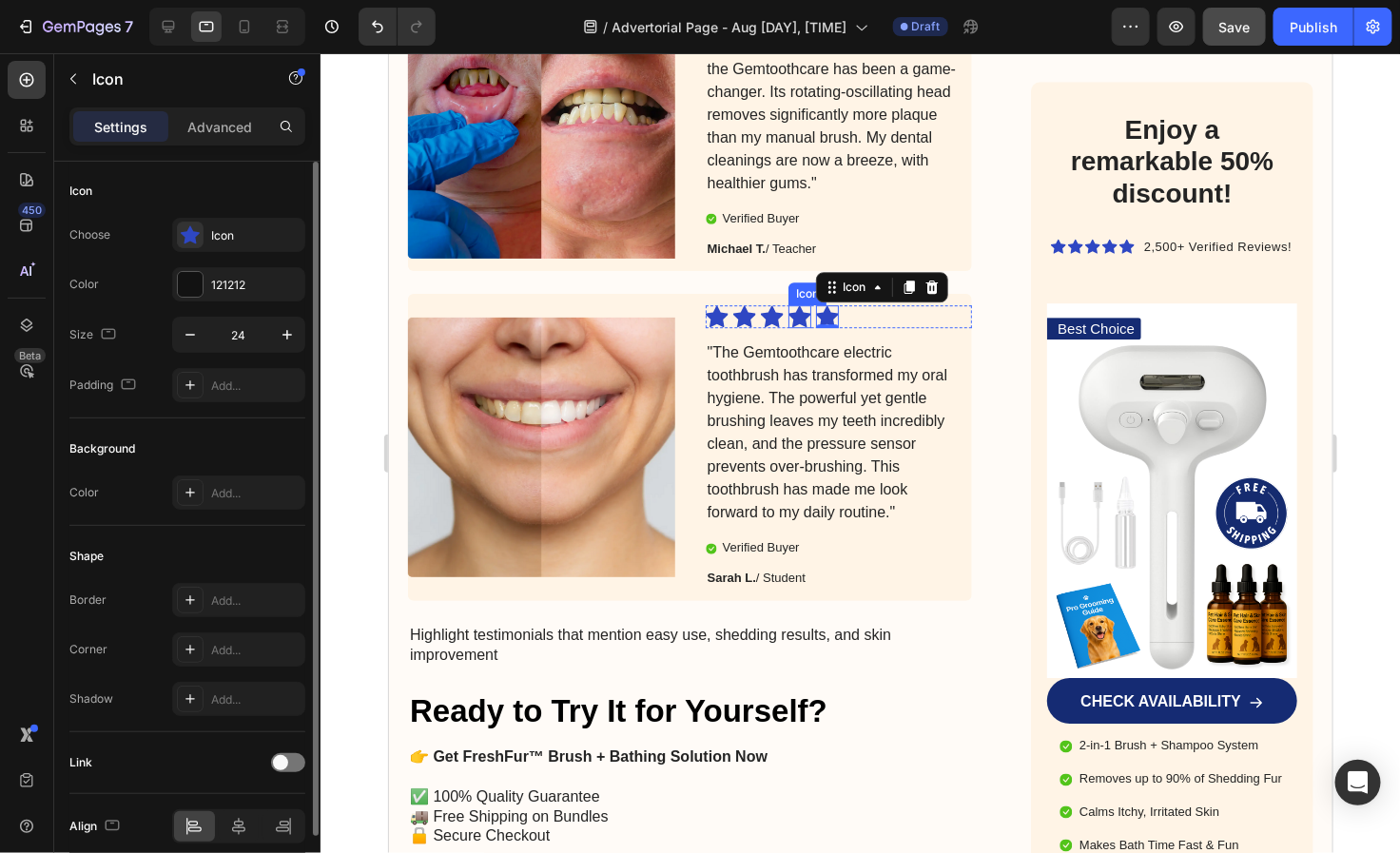 click 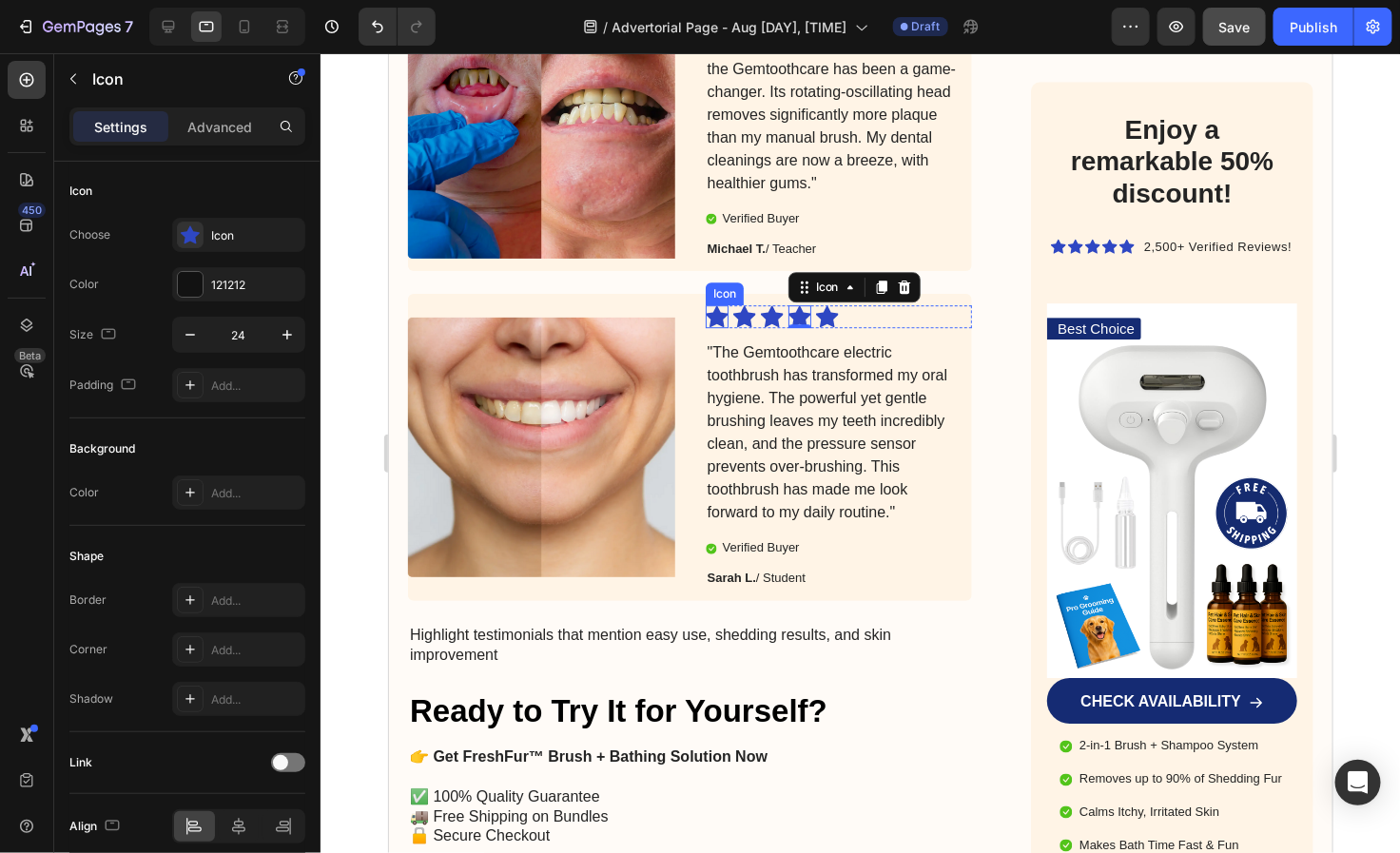 click on "Icon" at bounding box center [716, 316] 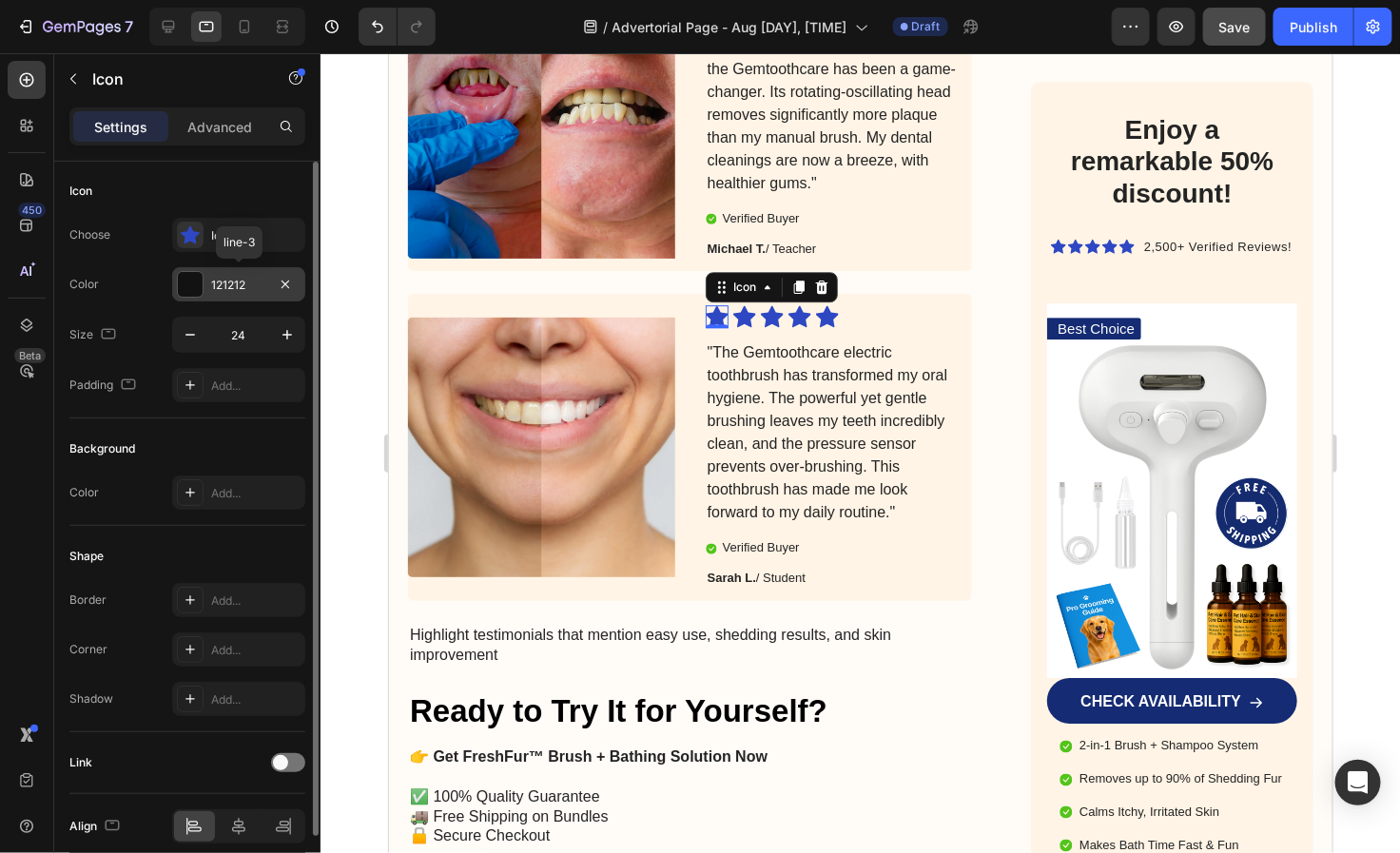 click on "121212" at bounding box center (239, 285) 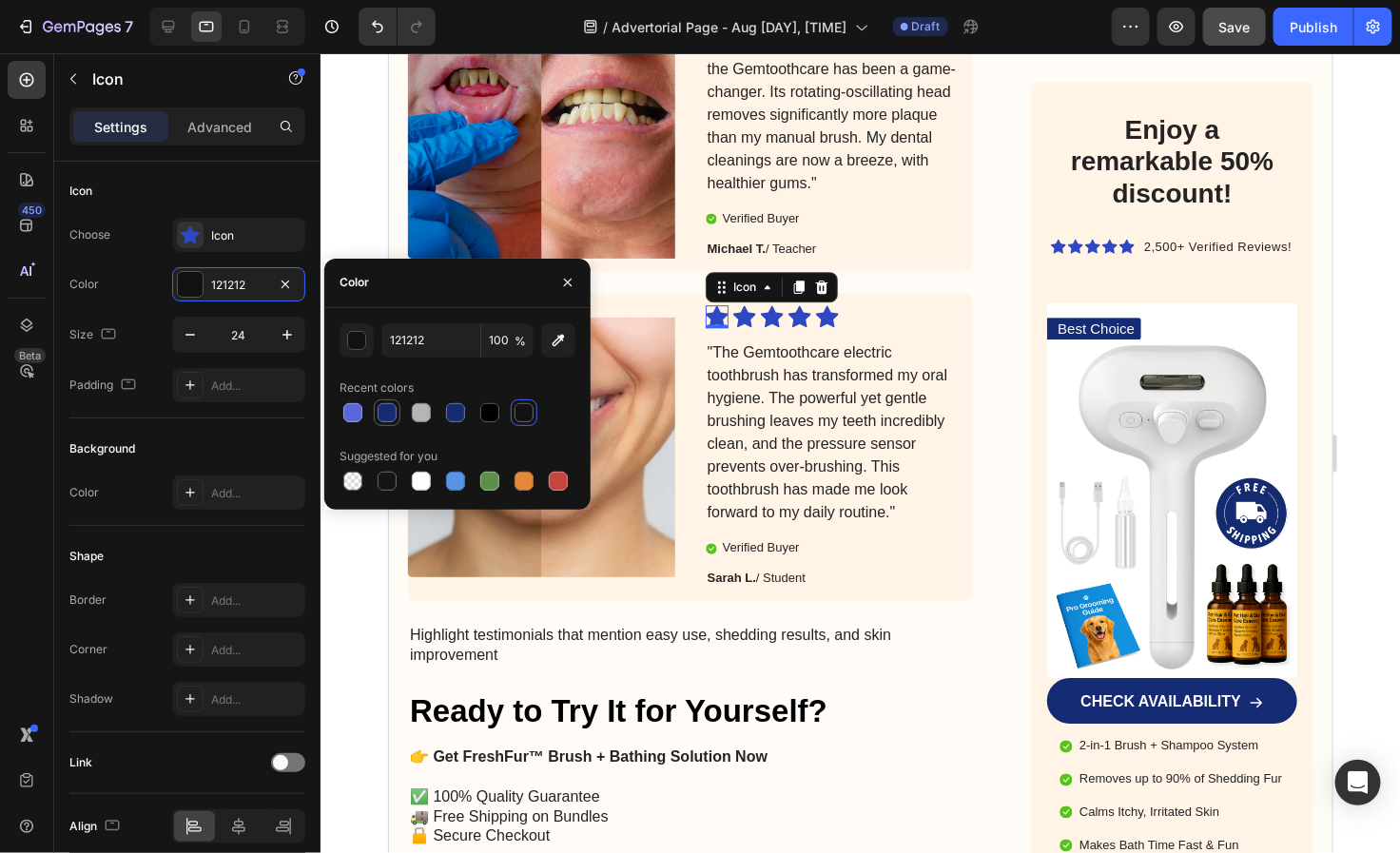 click at bounding box center [387, 413] 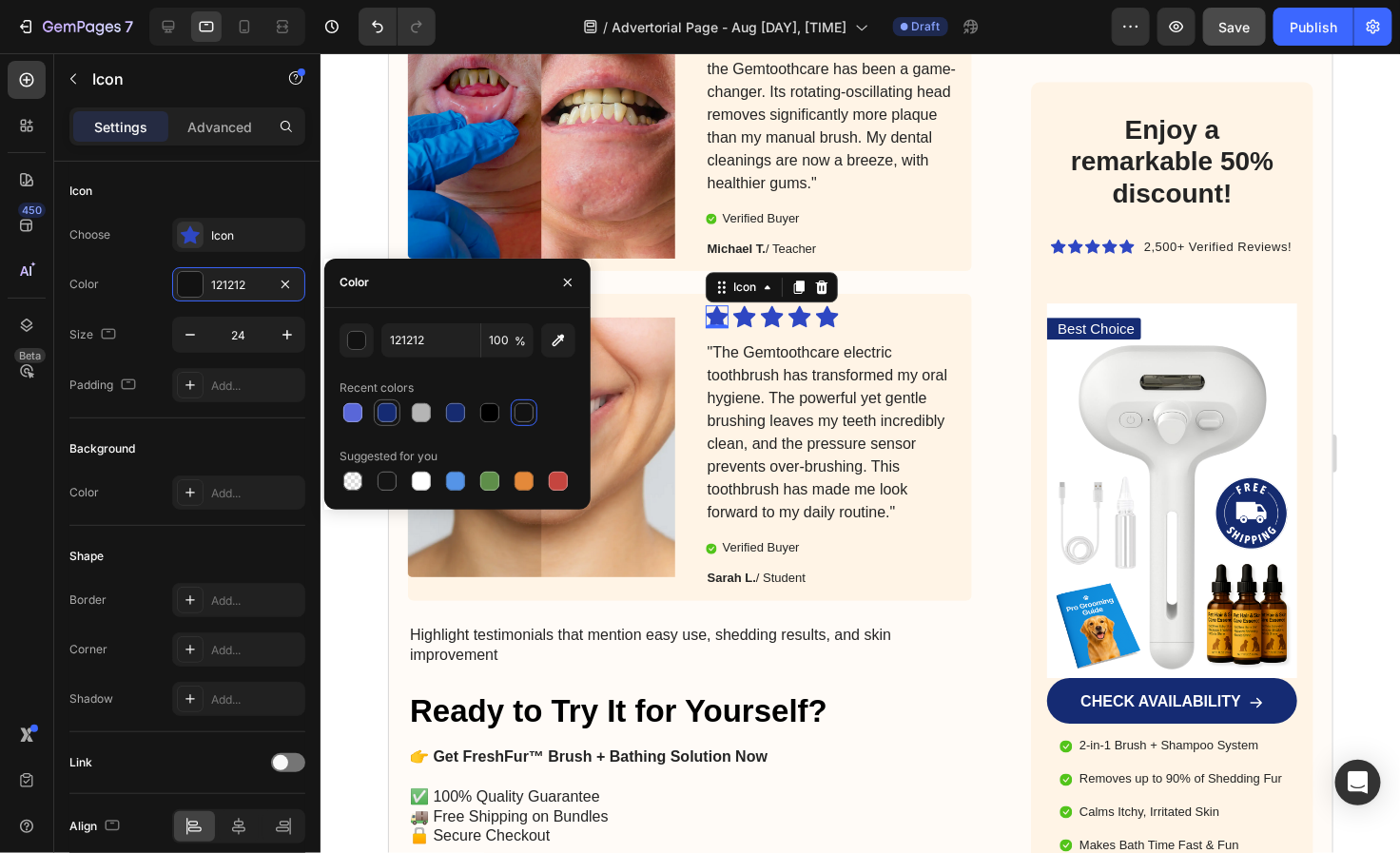 type on "152B73" 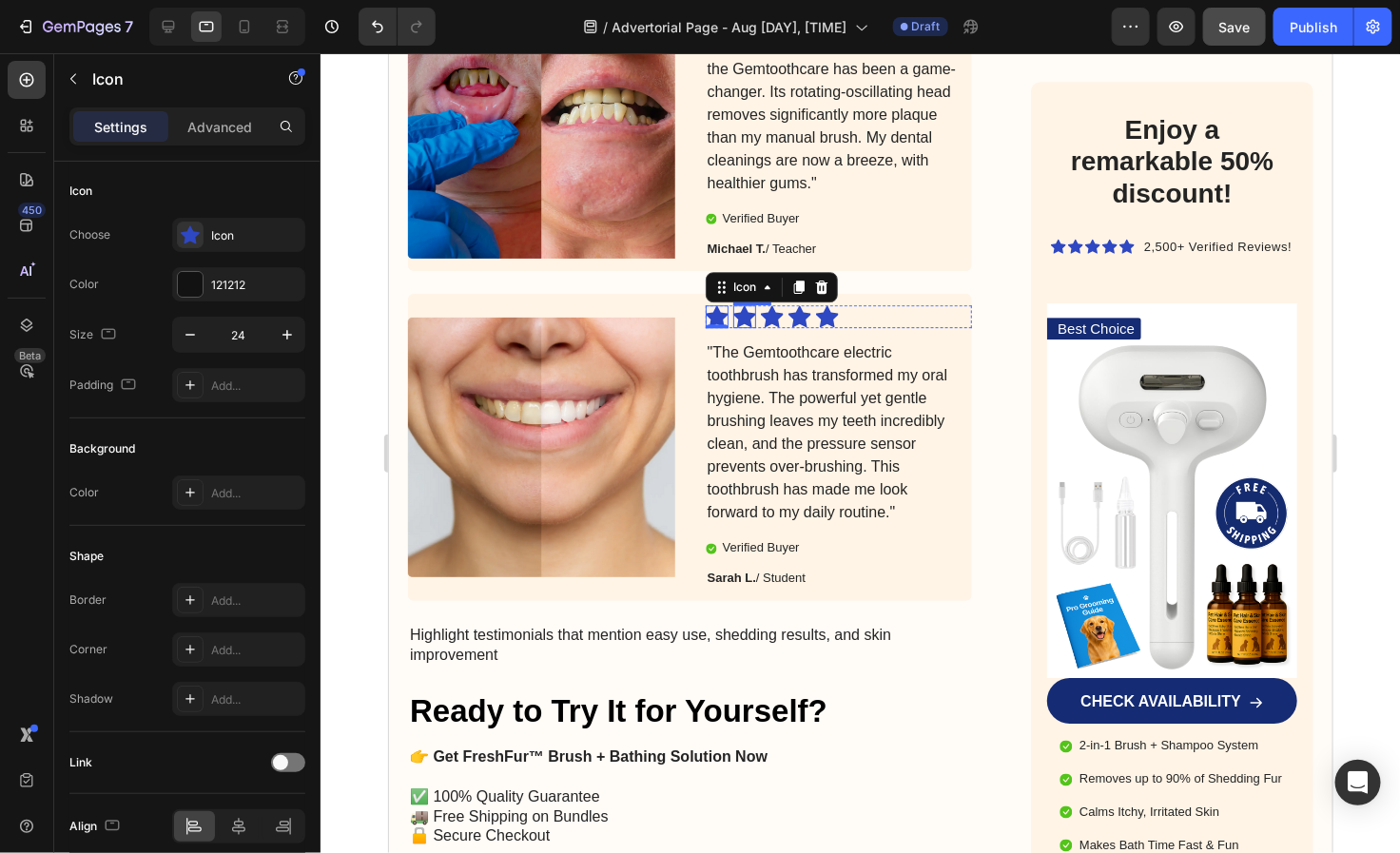 click 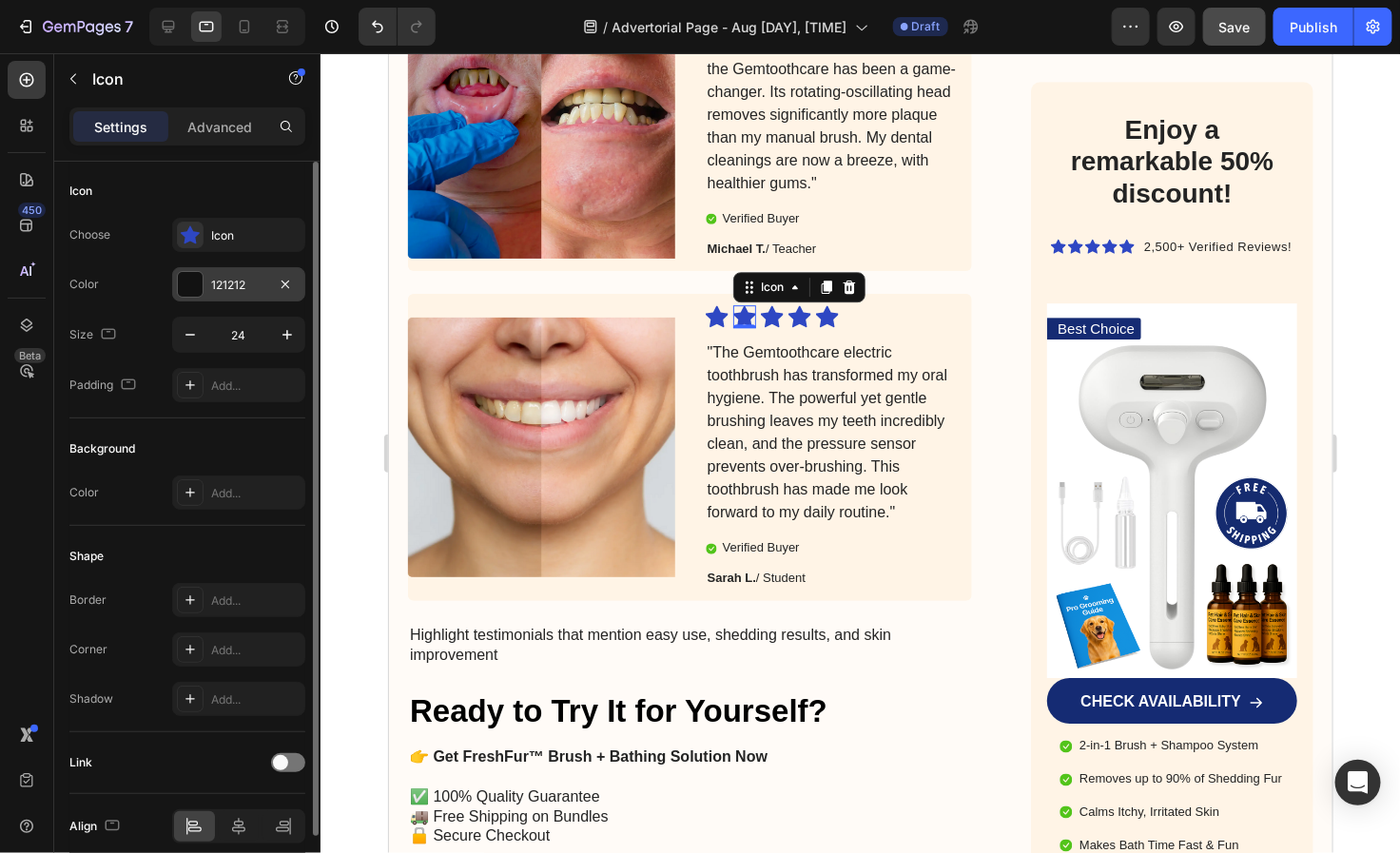 click on "121212" at bounding box center (239, 285) 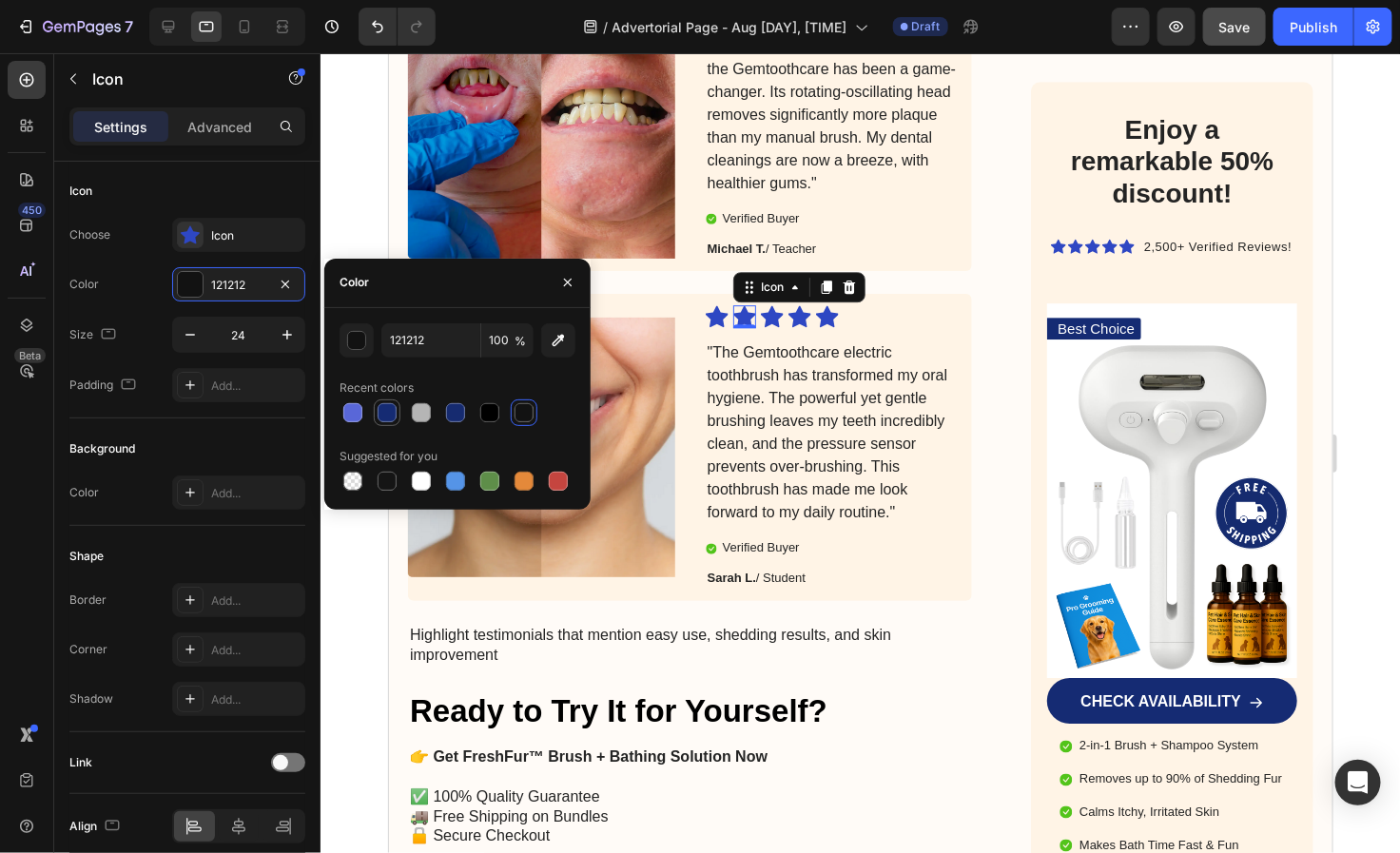 click at bounding box center (387, 413) 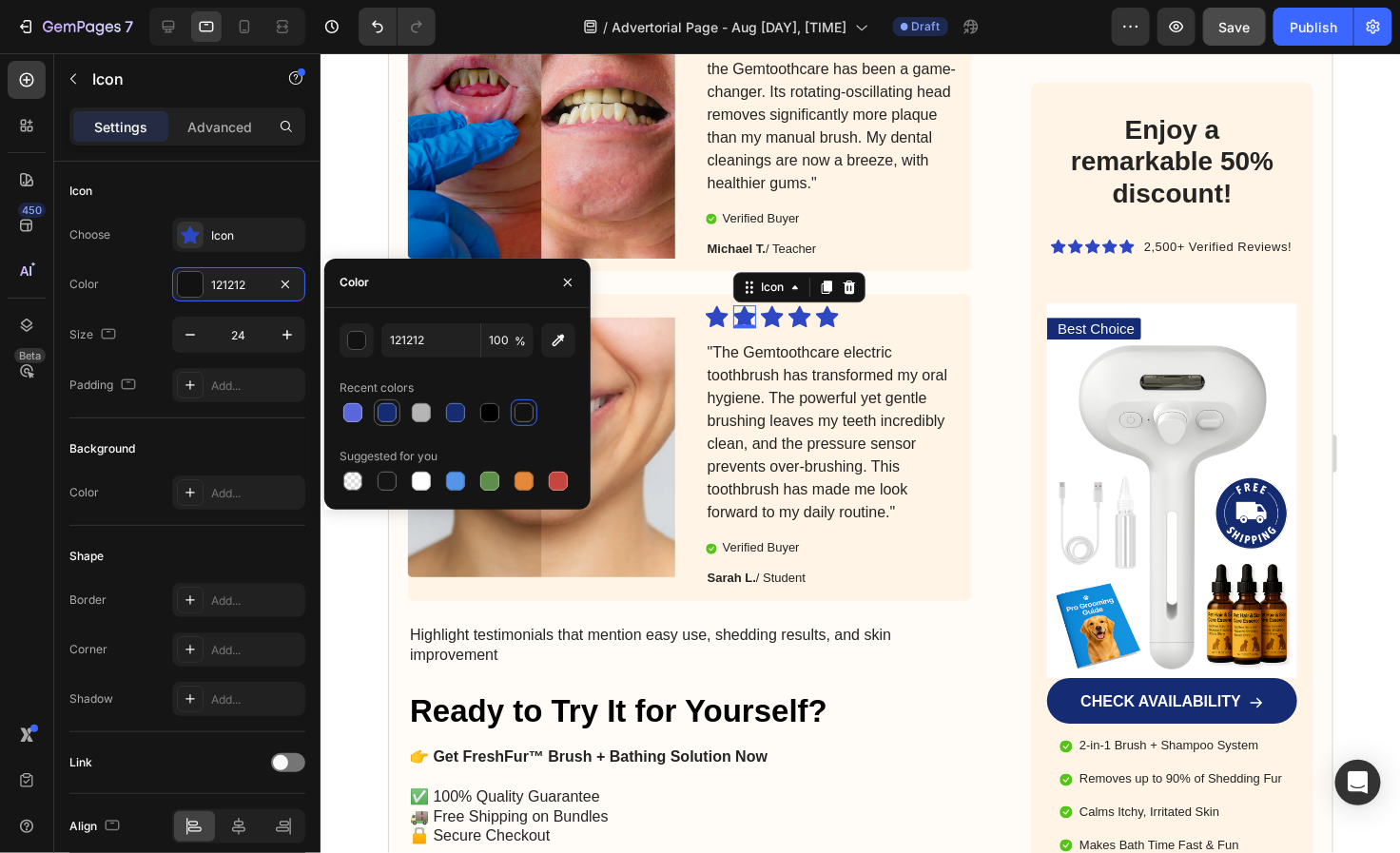 type on "152B73" 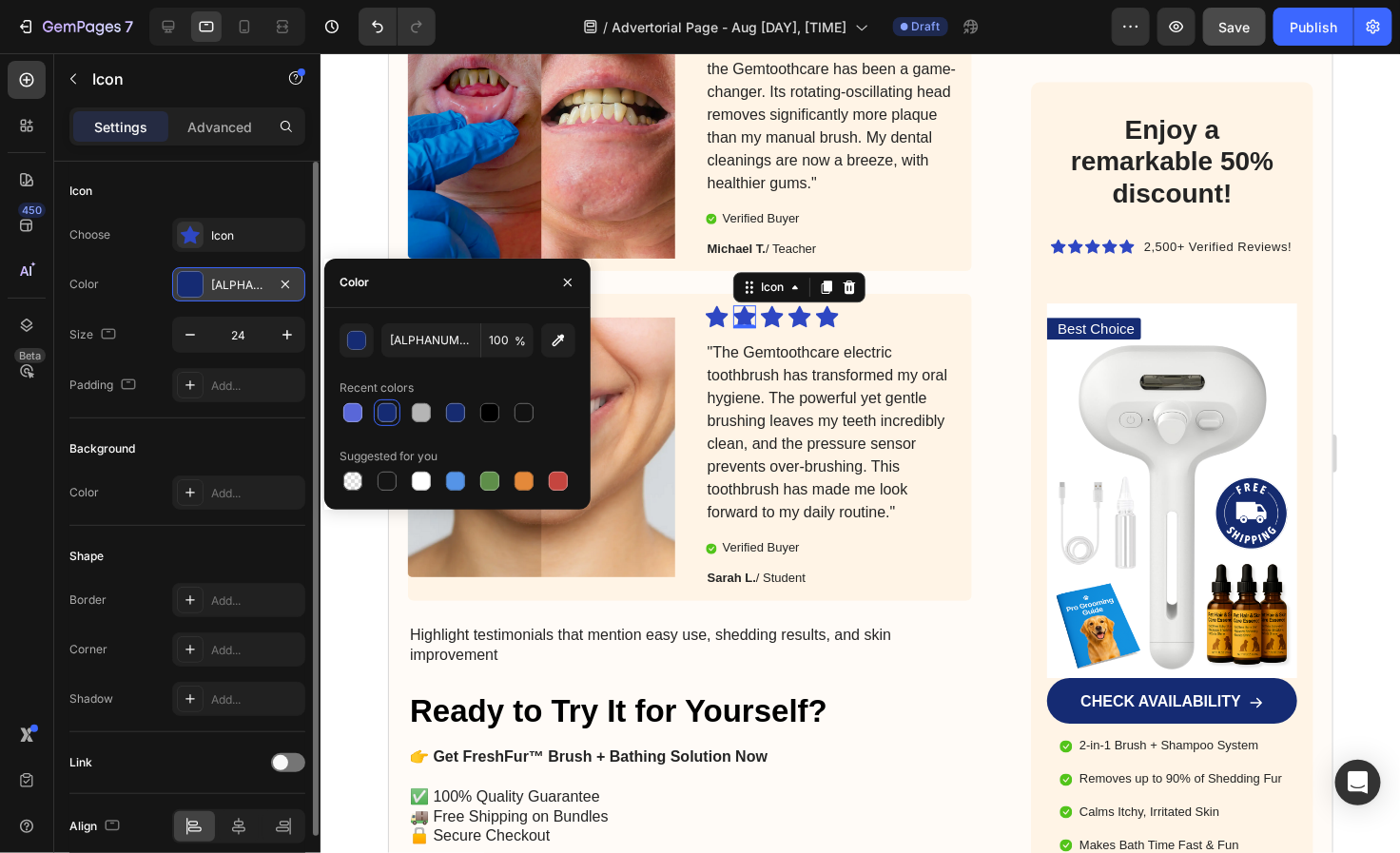 scroll, scrollTop: 0, scrollLeft: 0, axis: both 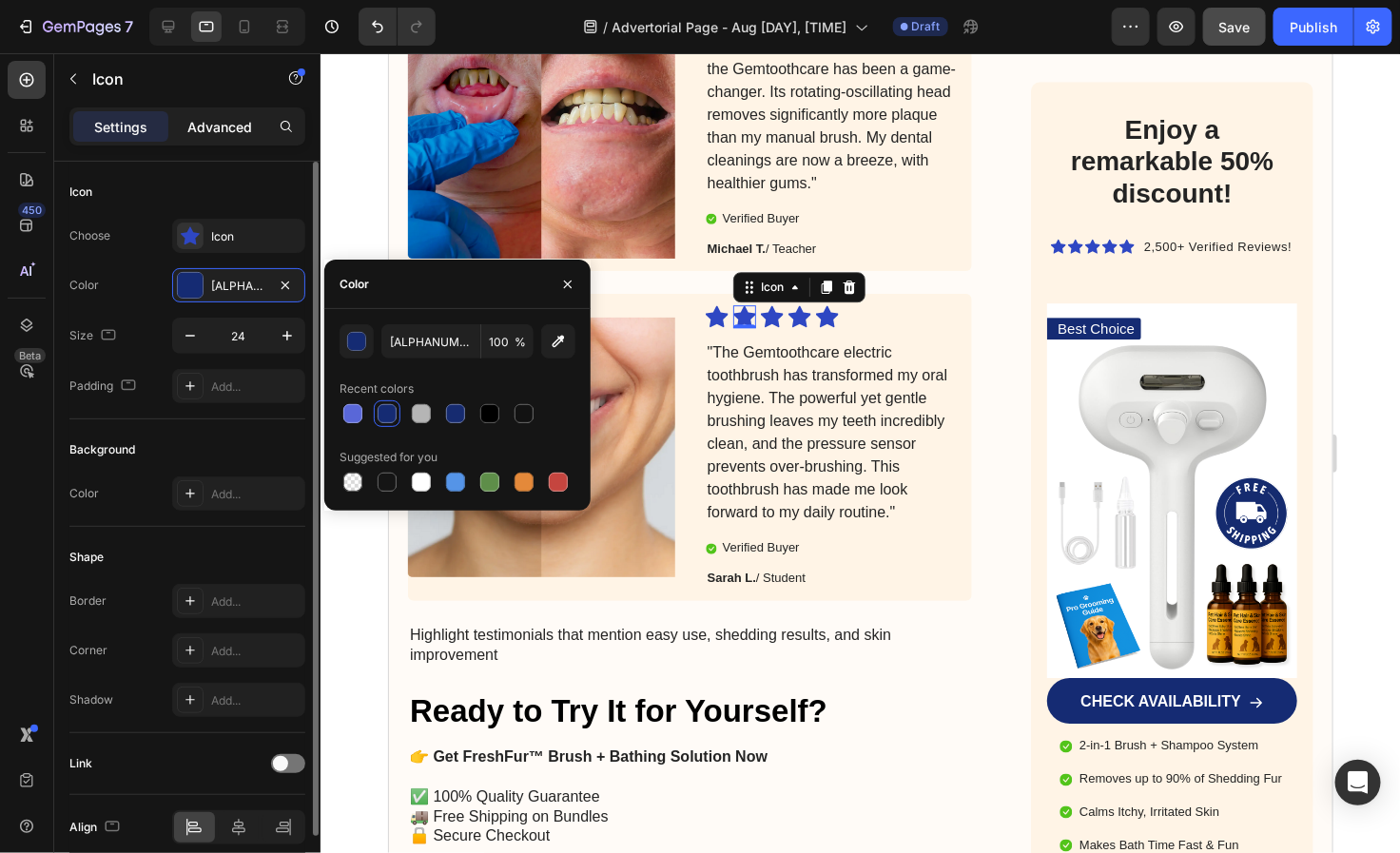 click on "Advanced" at bounding box center (220, 126) 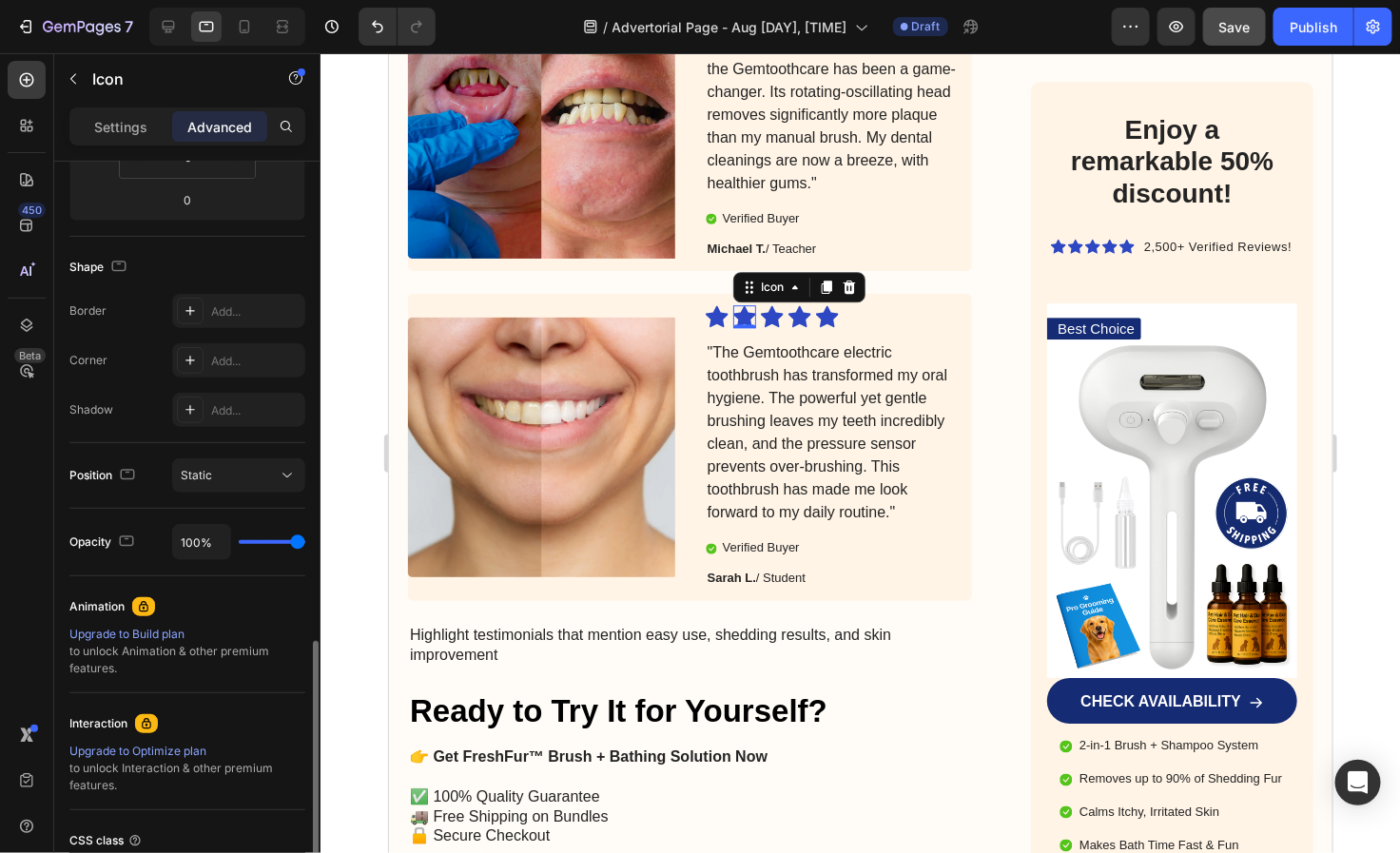scroll, scrollTop: 0, scrollLeft: 0, axis: both 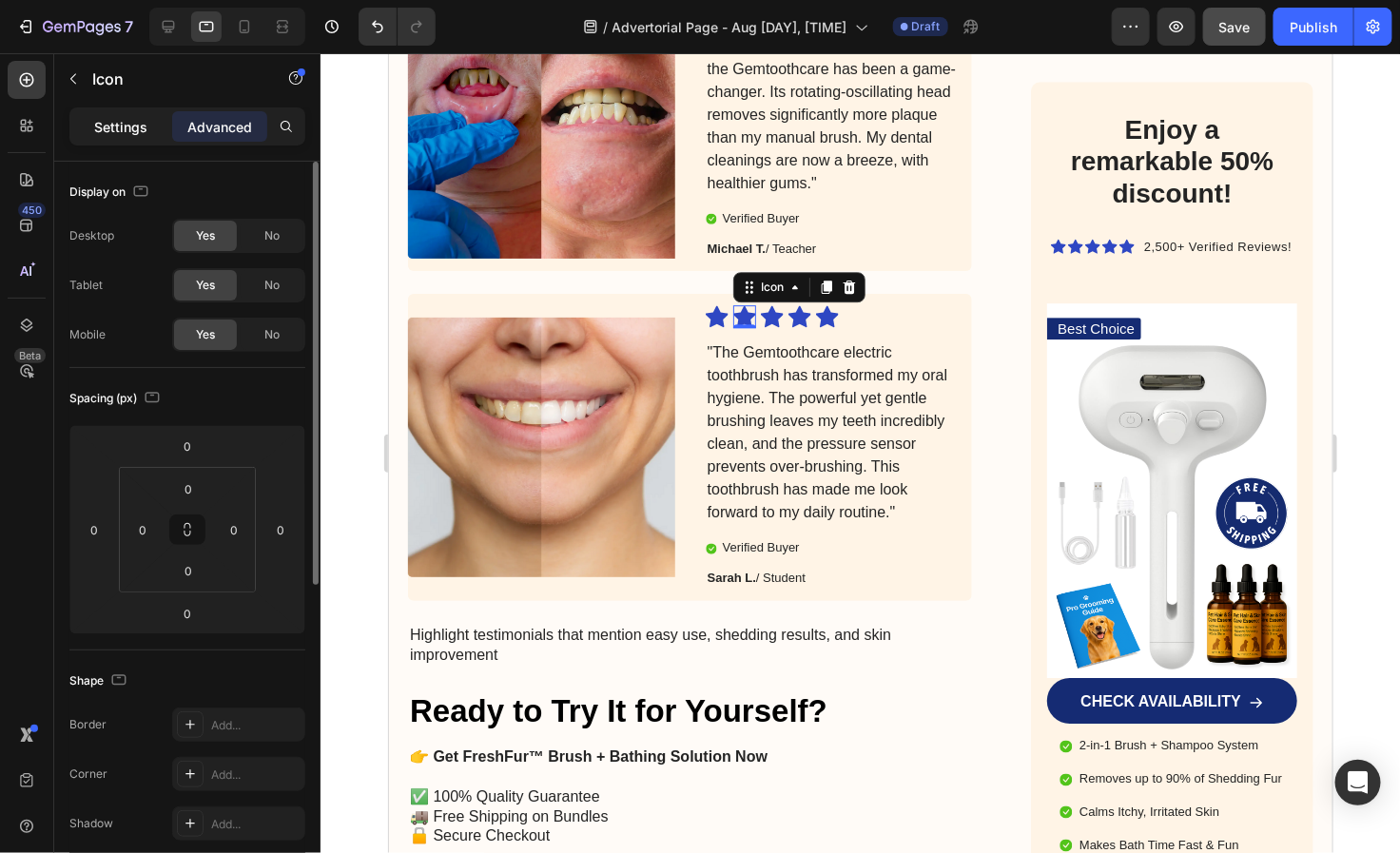 click on "Settings" at bounding box center (121, 126) 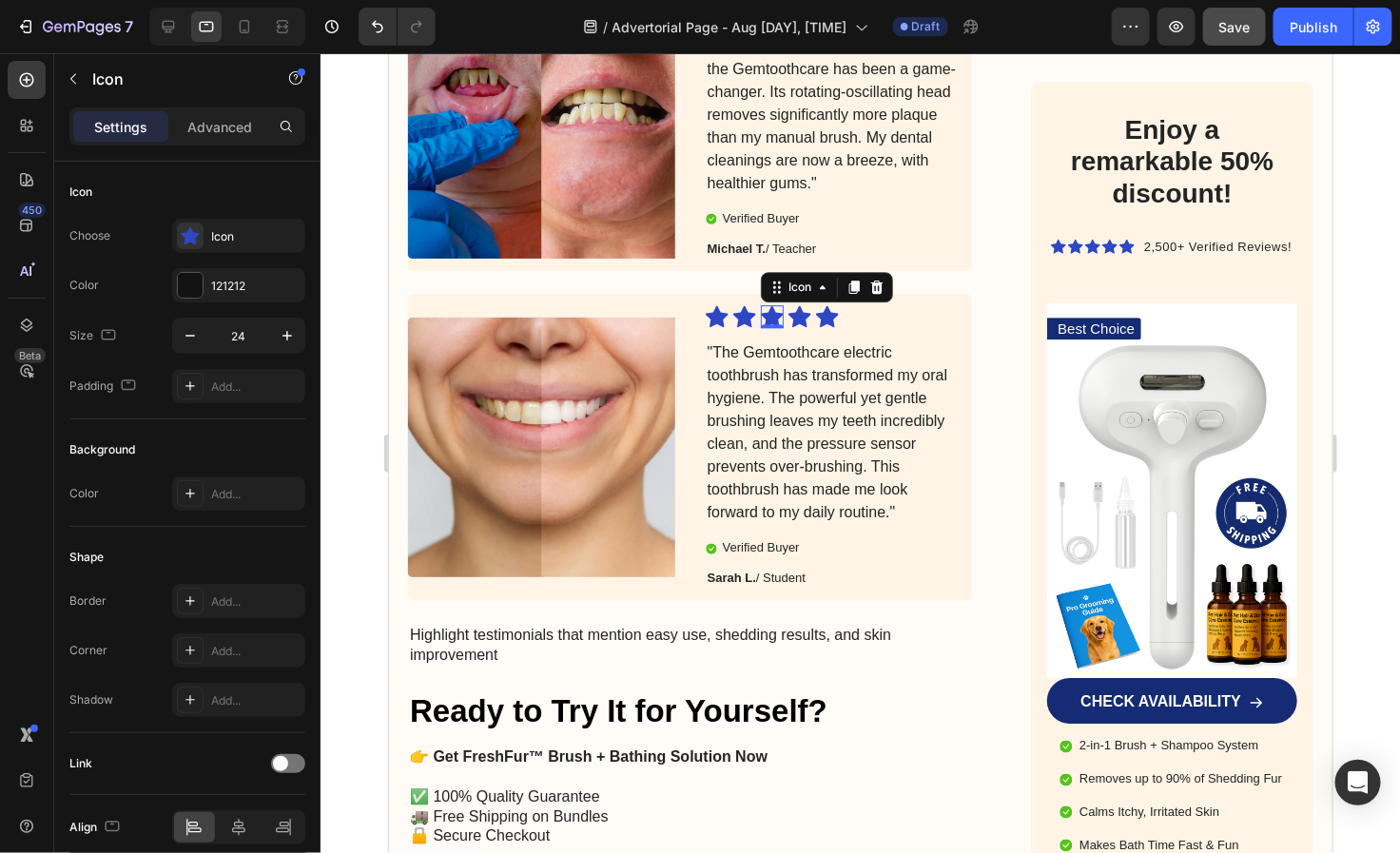 click 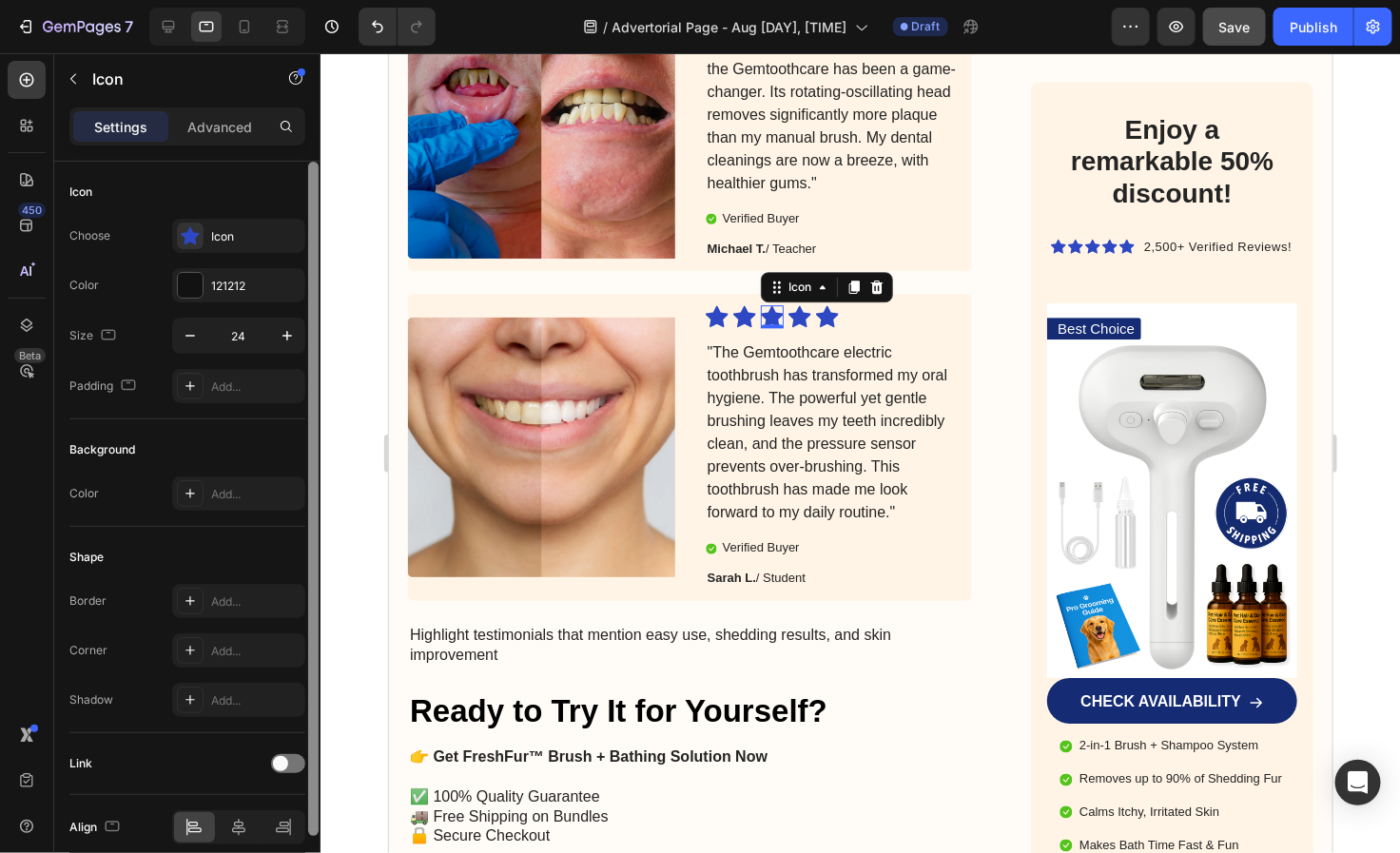 drag, startPoint x: 254, startPoint y: 292, endPoint x: 318, endPoint y: 320, distance: 69.856997 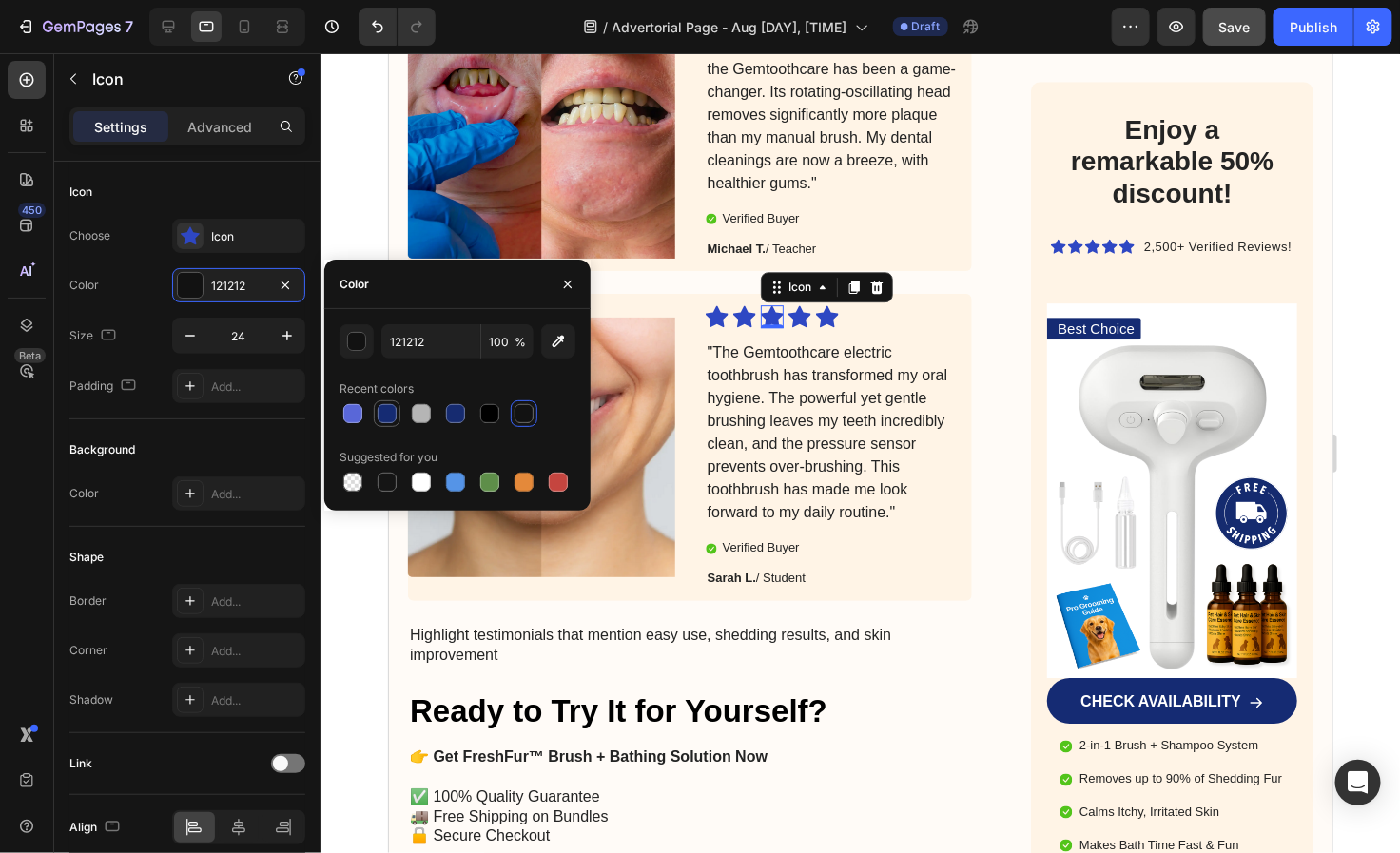 click at bounding box center [387, 414] 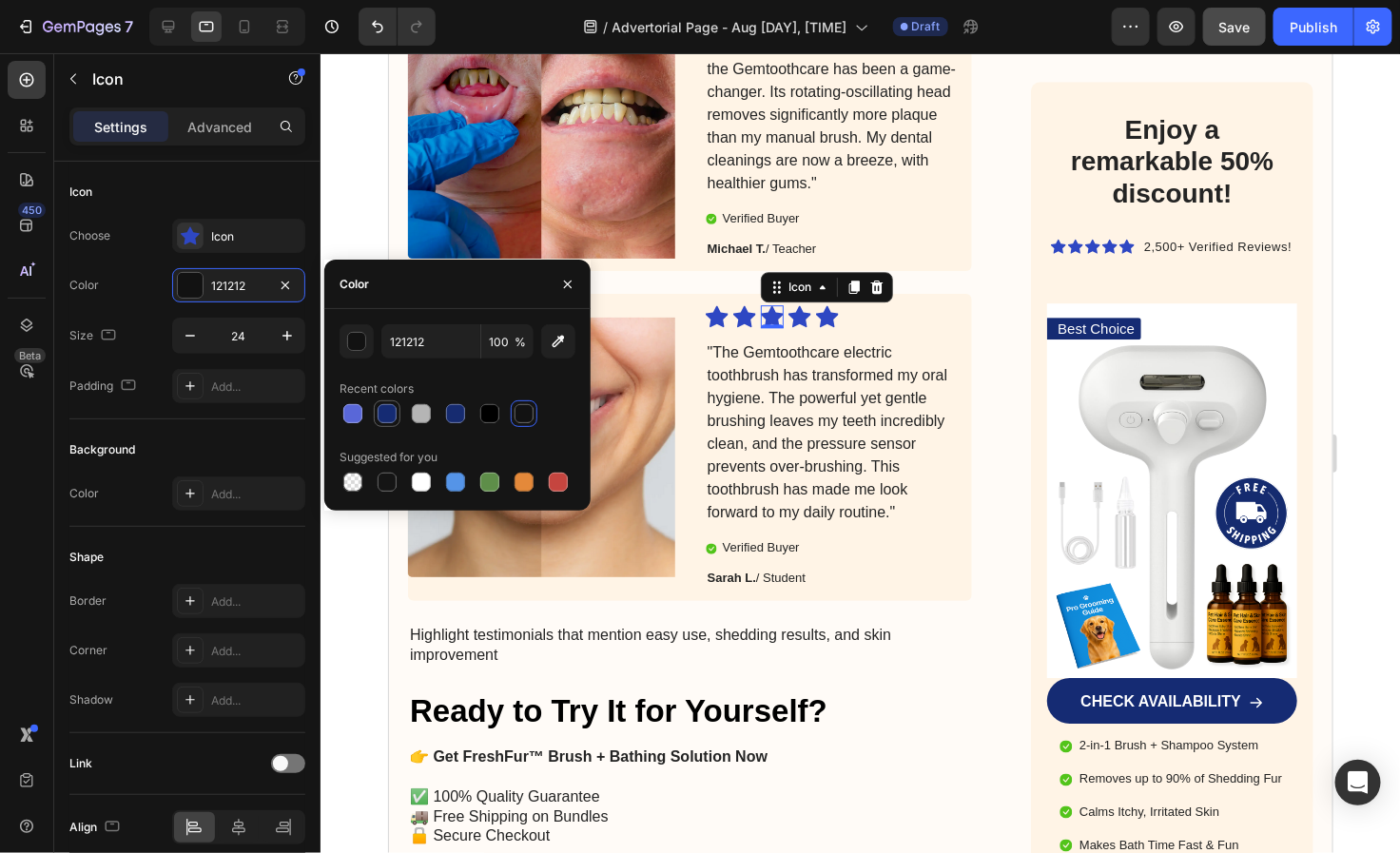 type on "152B73" 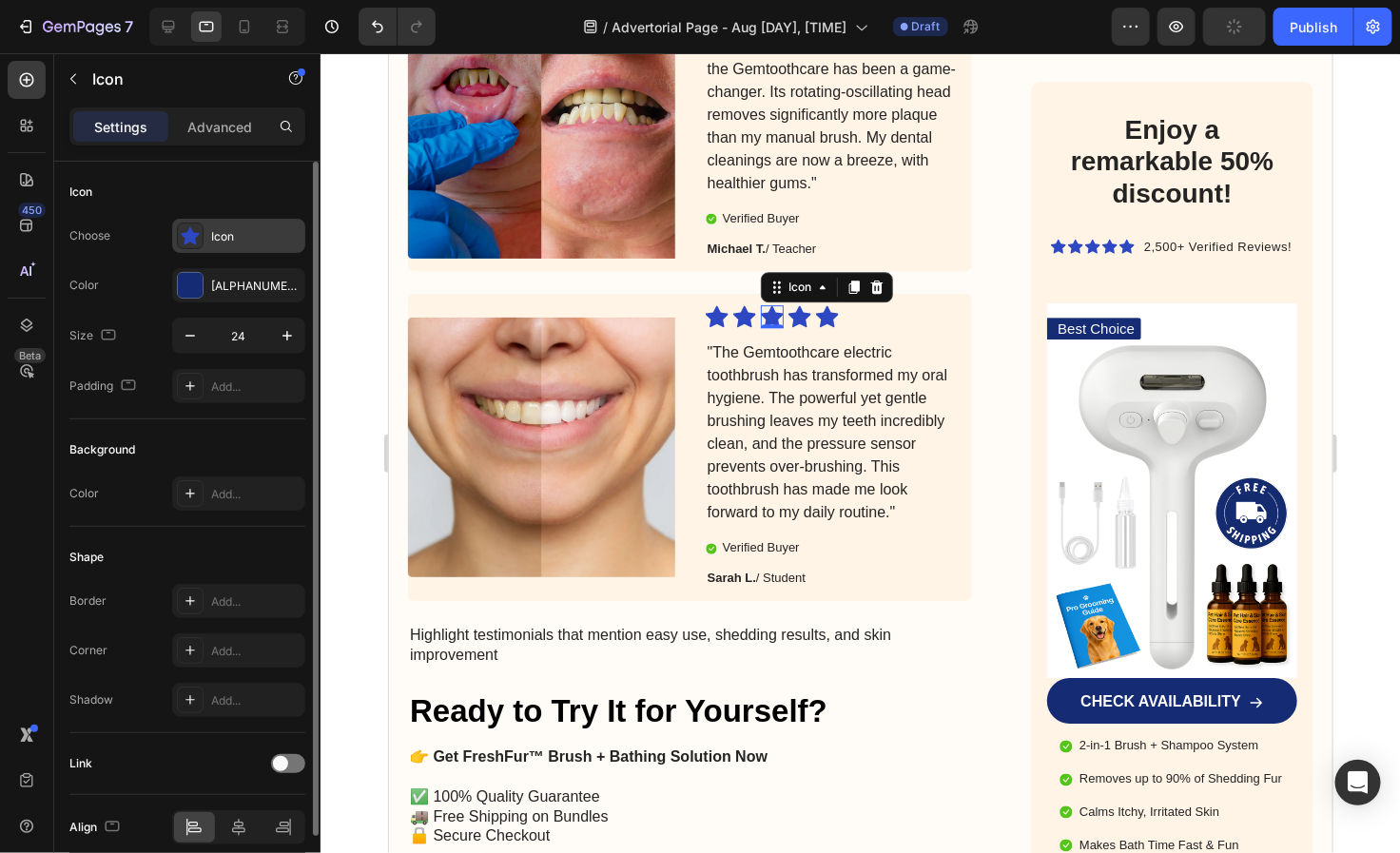 click on "Icon" at bounding box center (239, 236) 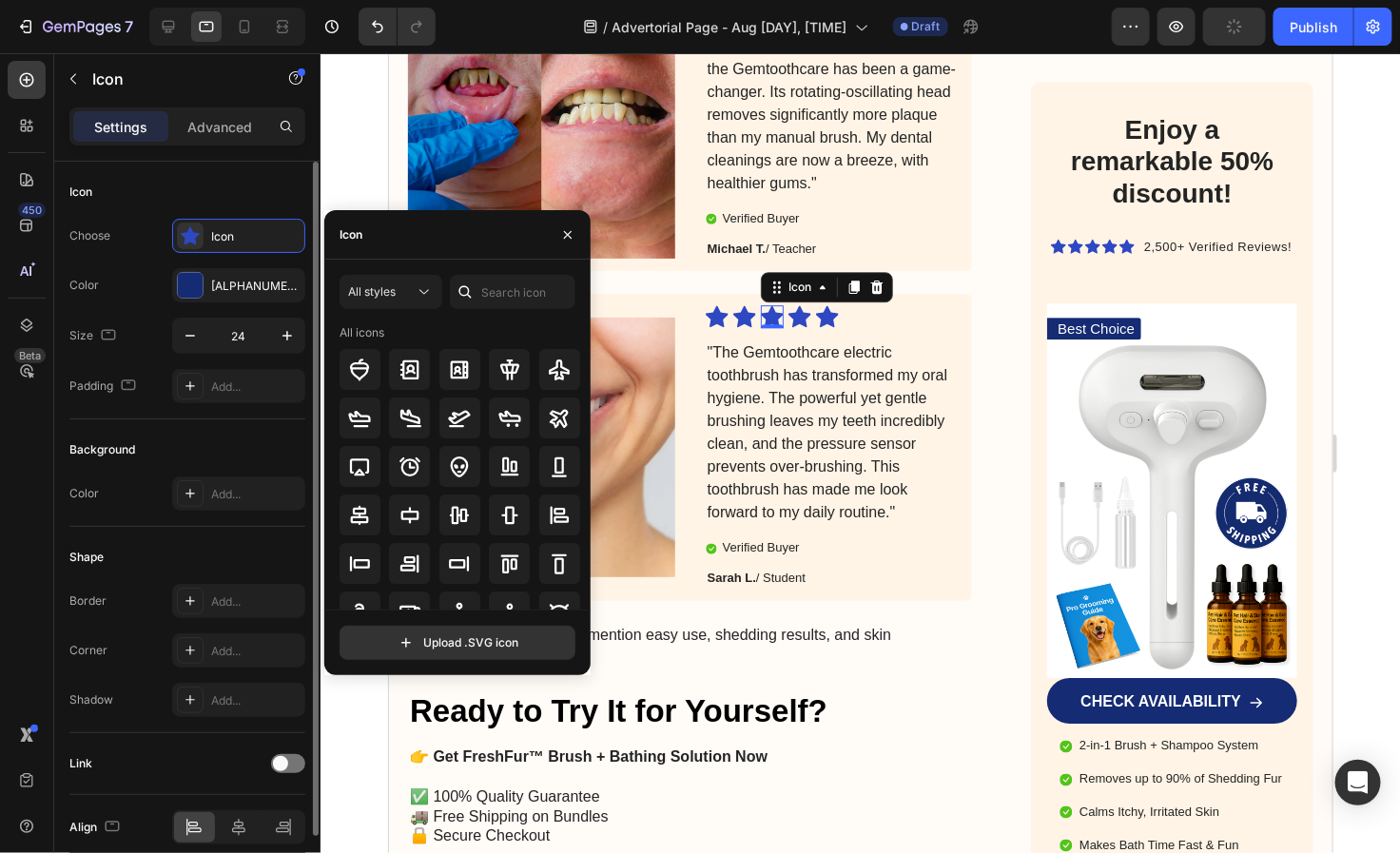 click on "Icon" at bounding box center [187, 192] 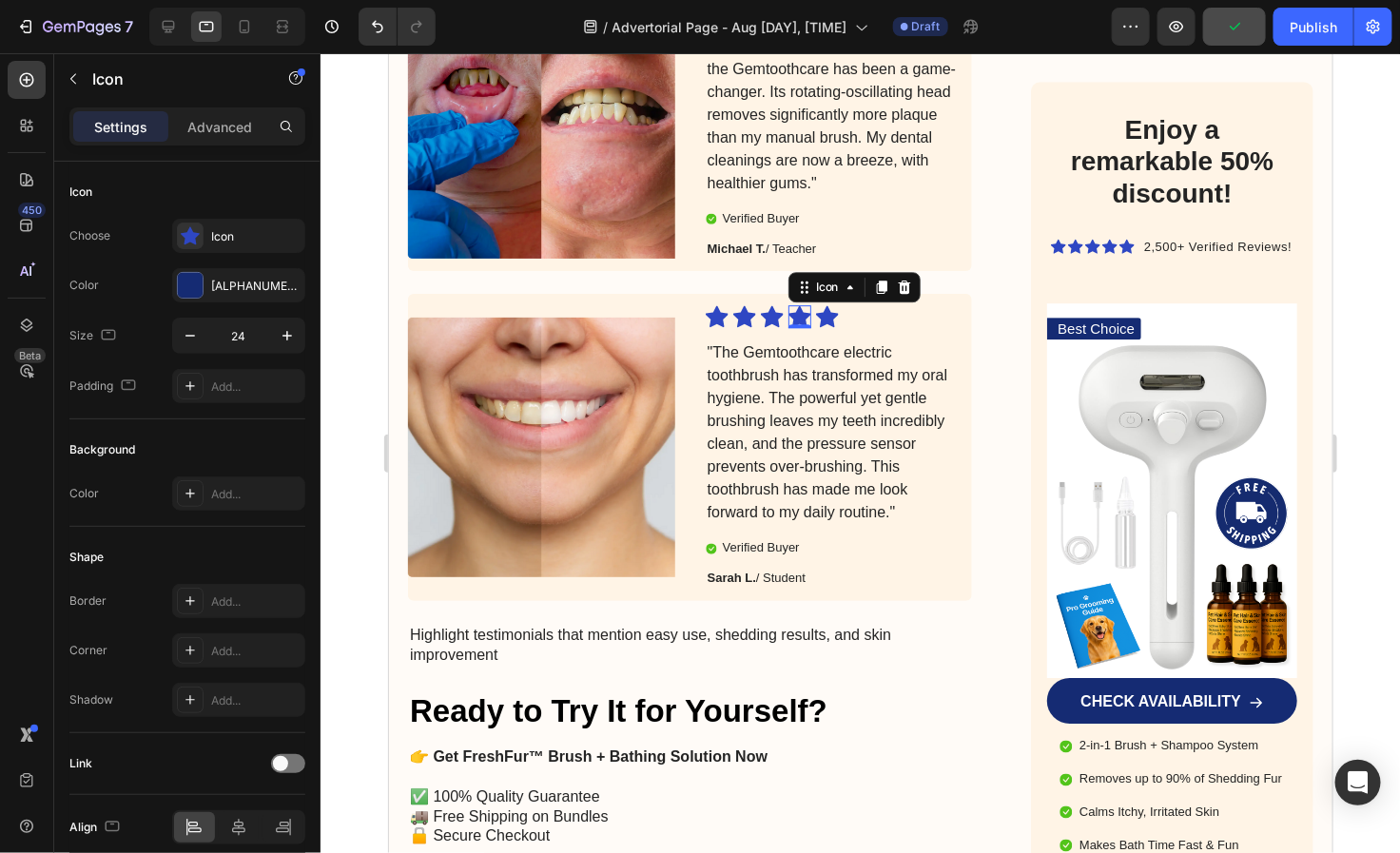 drag, startPoint x: 800, startPoint y: 317, endPoint x: 727, endPoint y: 337, distance: 75.69016 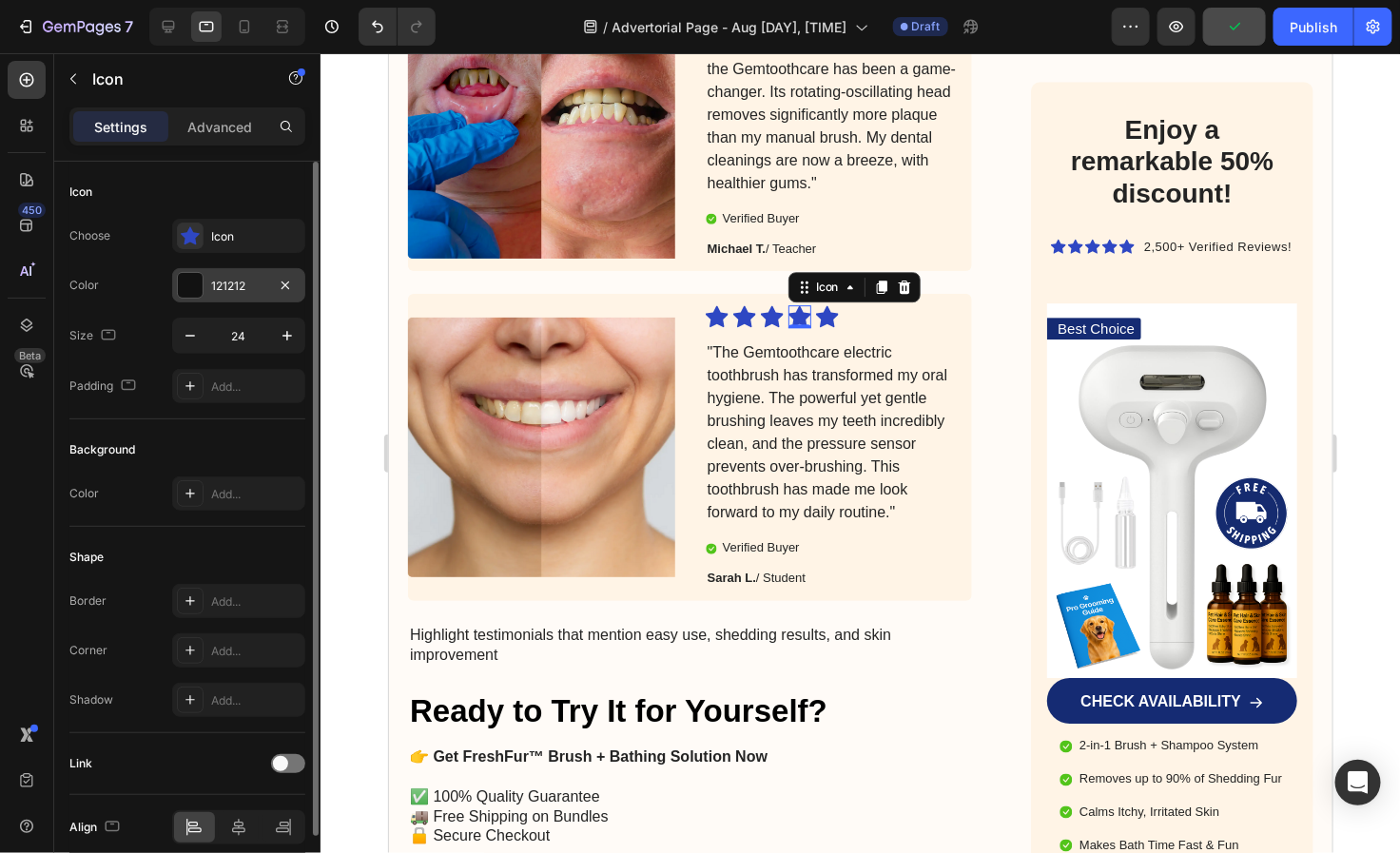 click on "121212" at bounding box center [239, 286] 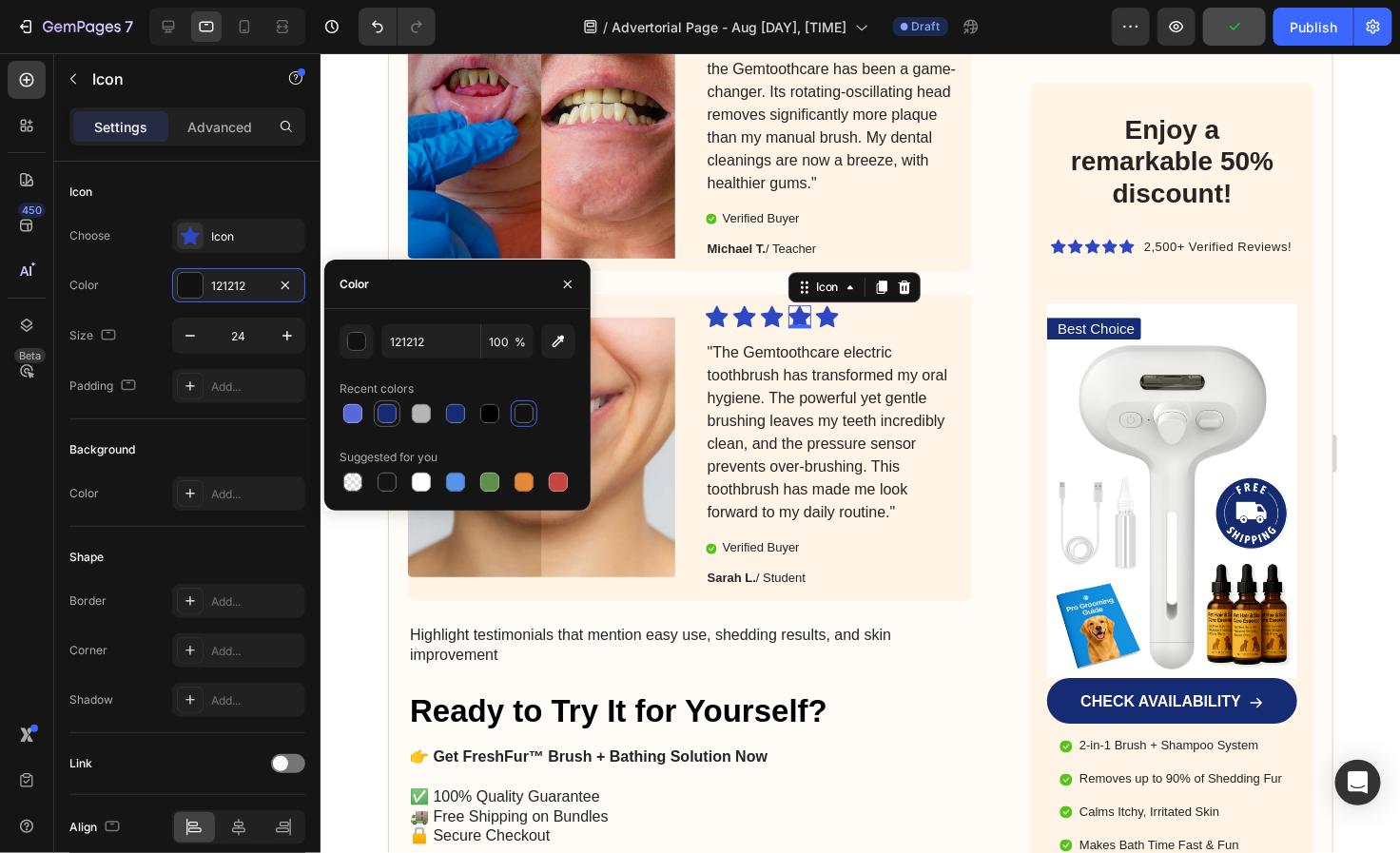 click at bounding box center [387, 414] 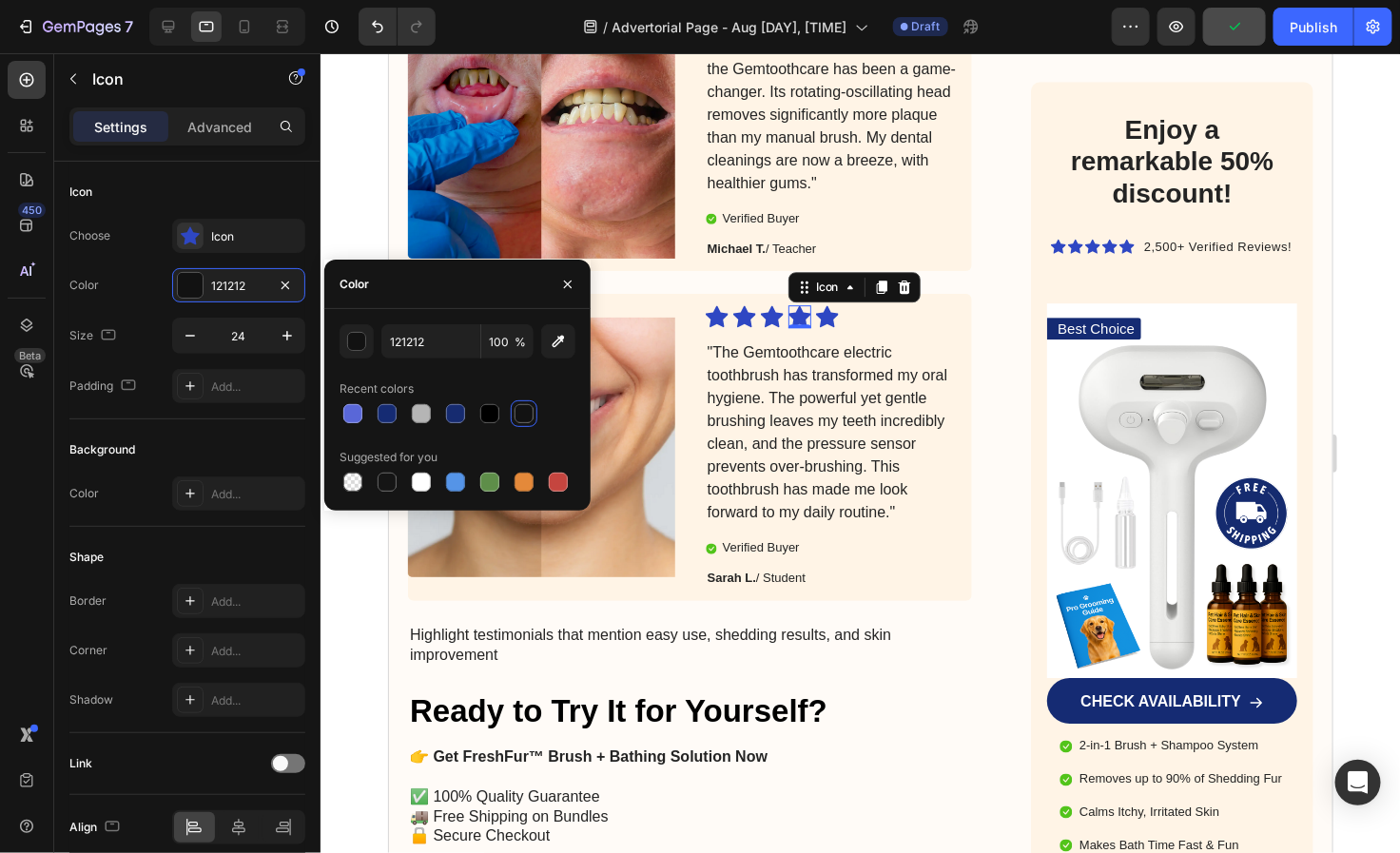 type on "152B73" 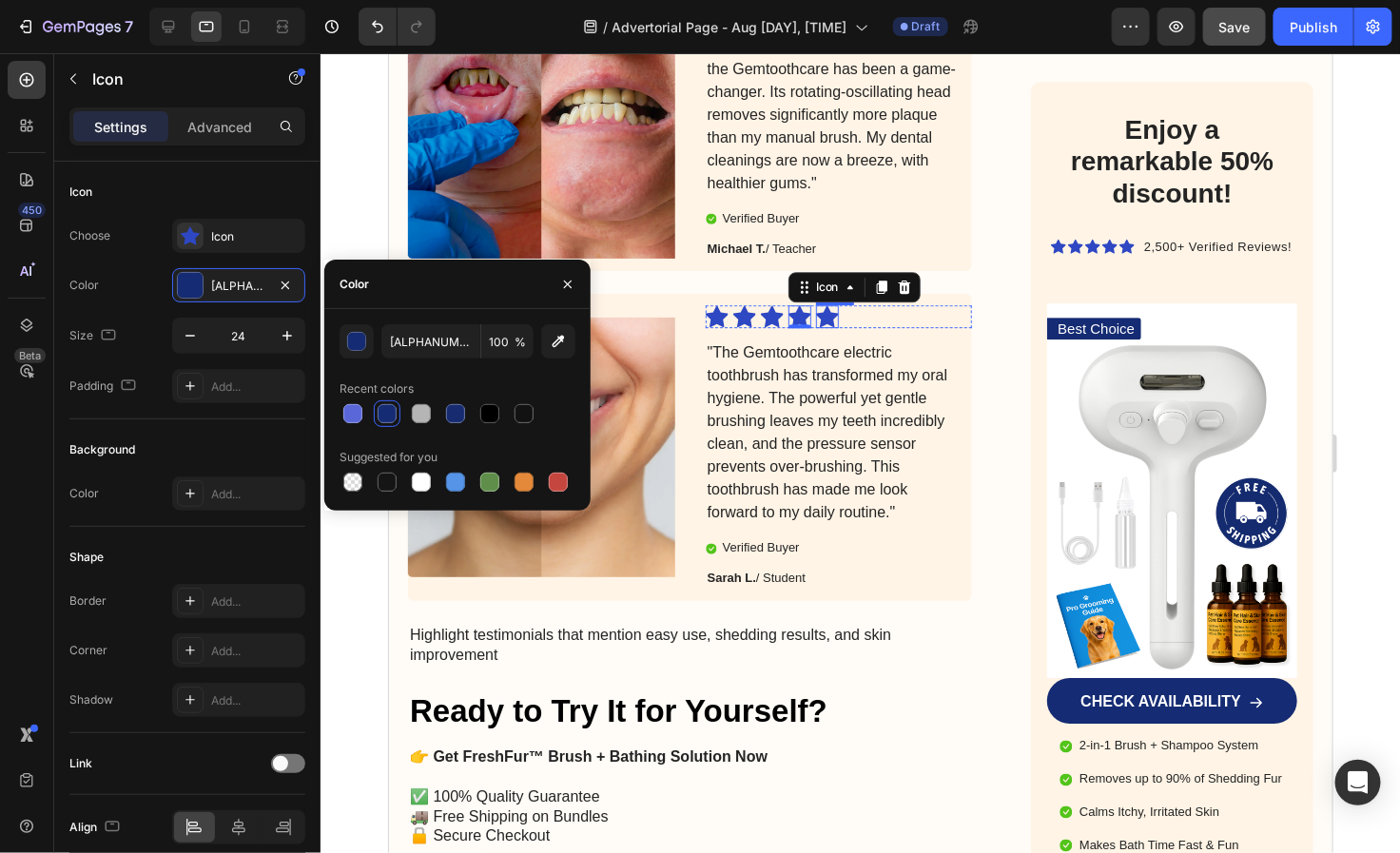 click 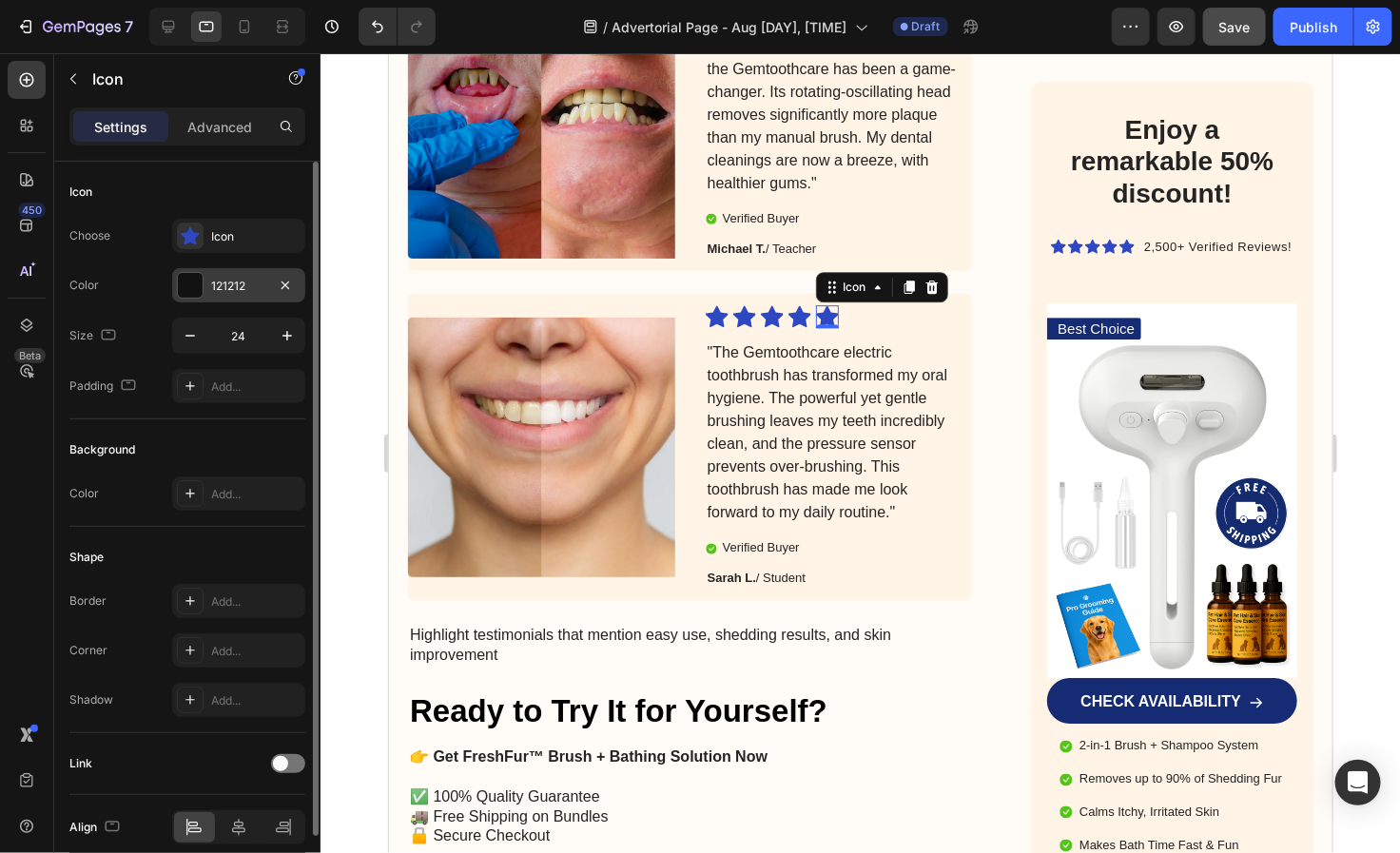 click at bounding box center [190, 285] 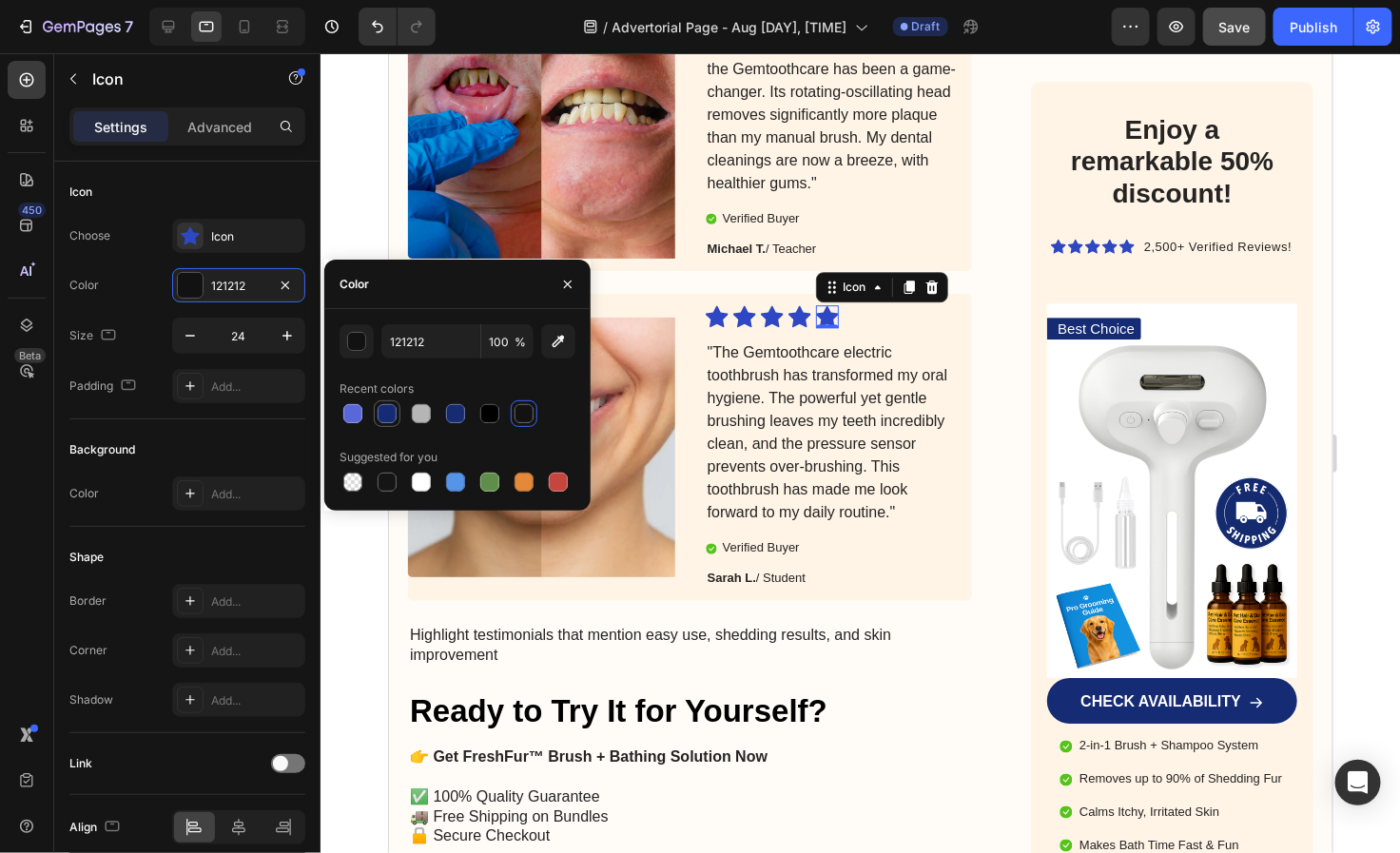 click at bounding box center [387, 414] 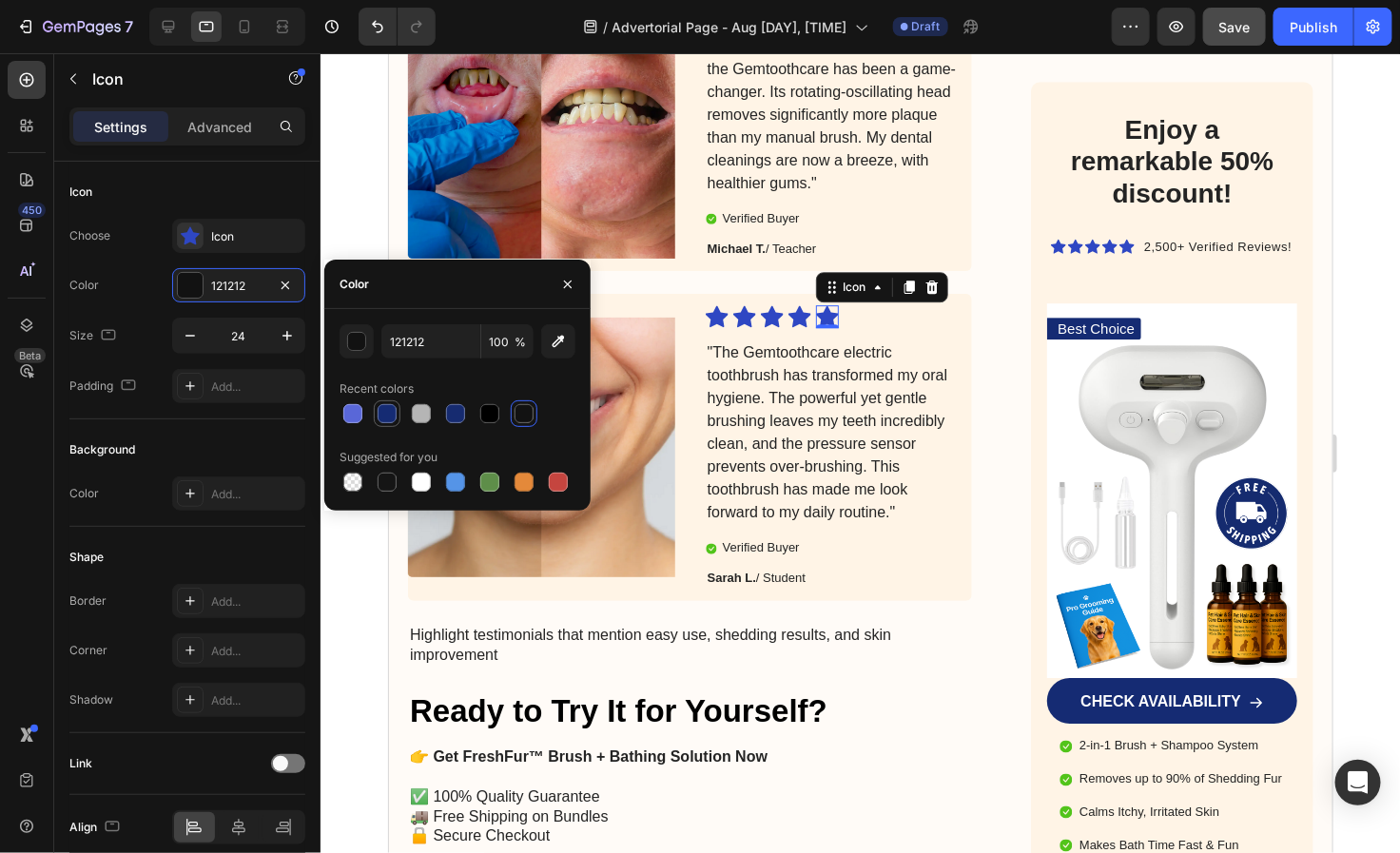 type on "152B73" 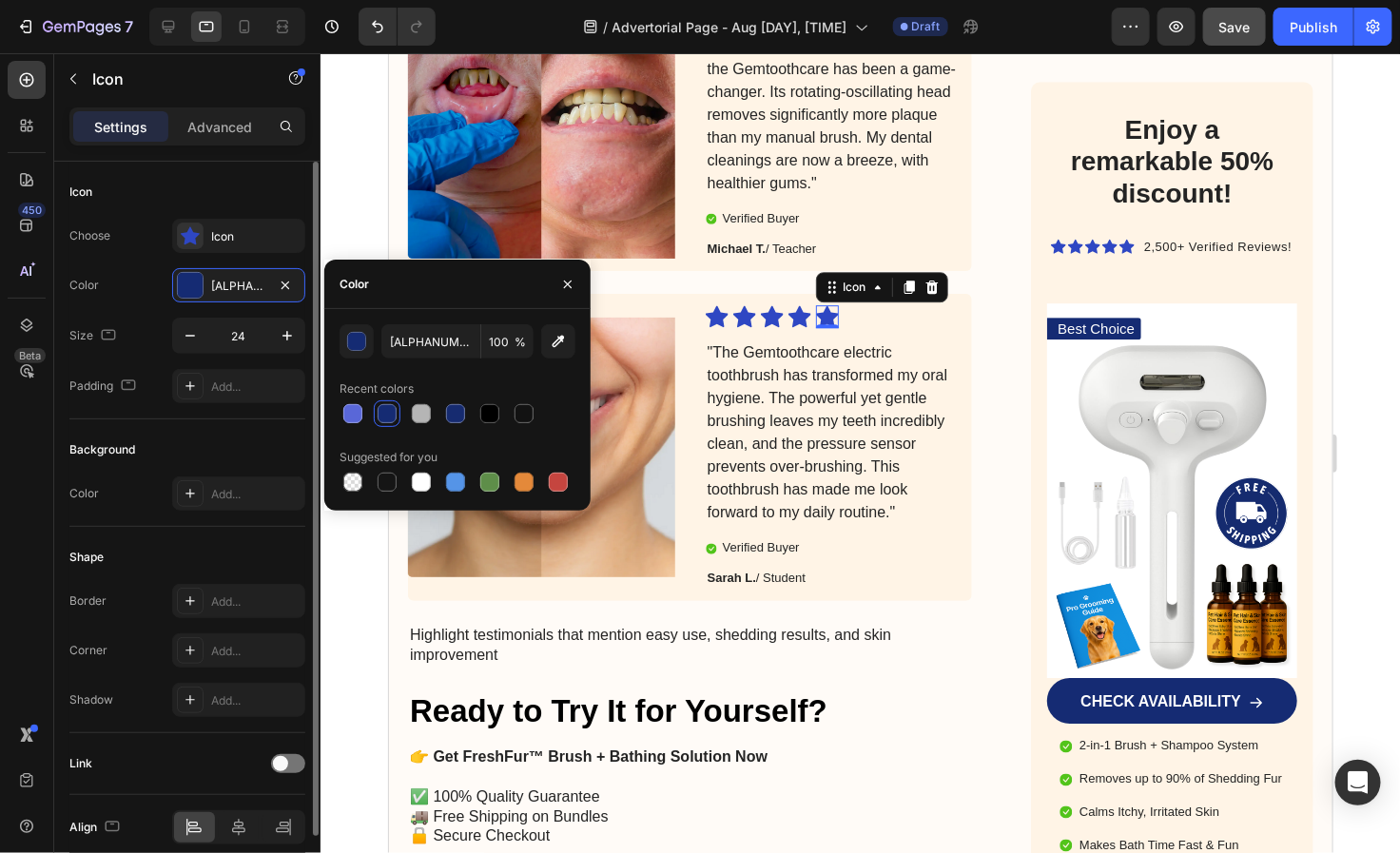 click on "Icon" at bounding box center [187, 192] 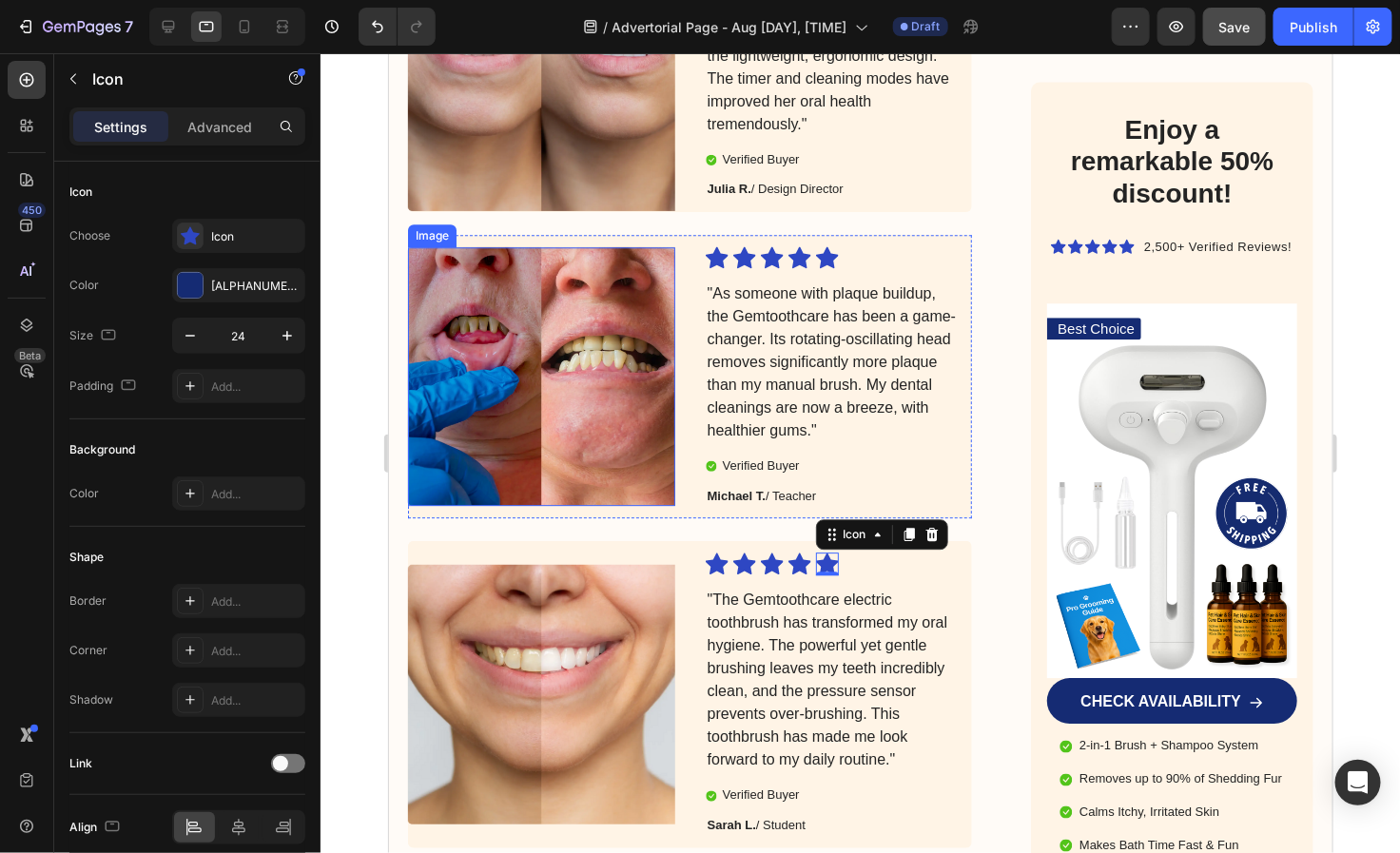 scroll, scrollTop: 1793, scrollLeft: 0, axis: vertical 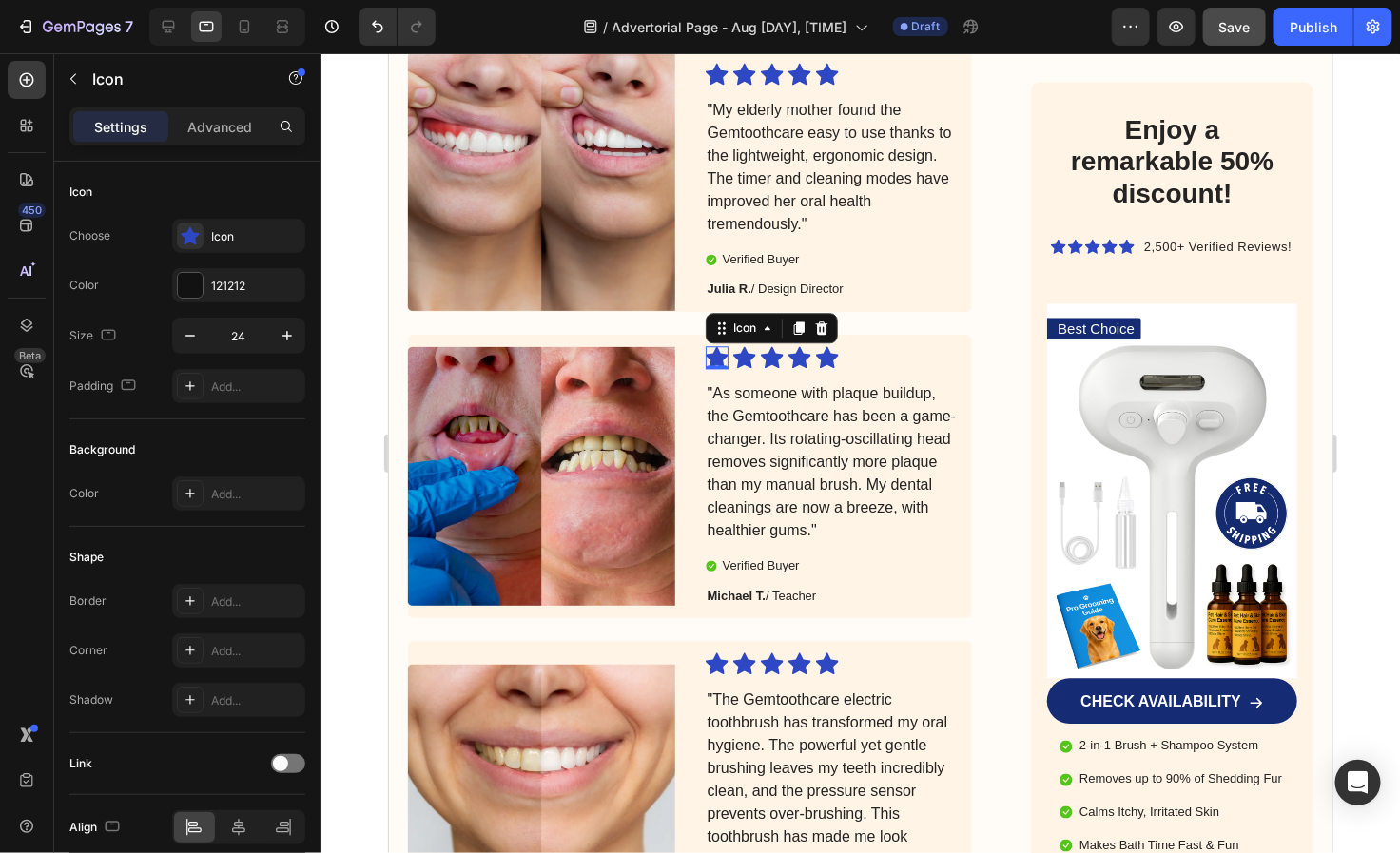 click 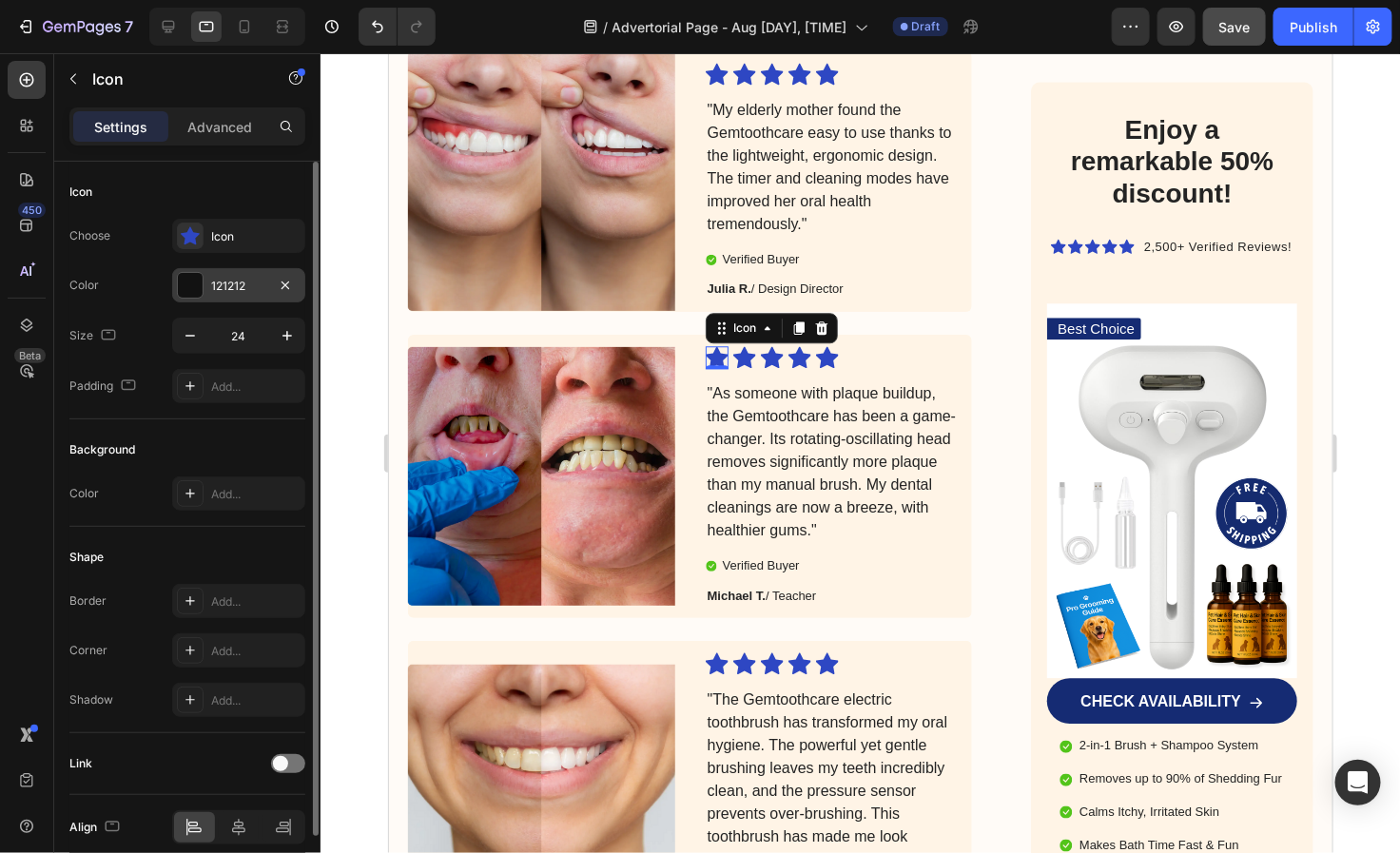 click at bounding box center (190, 285) 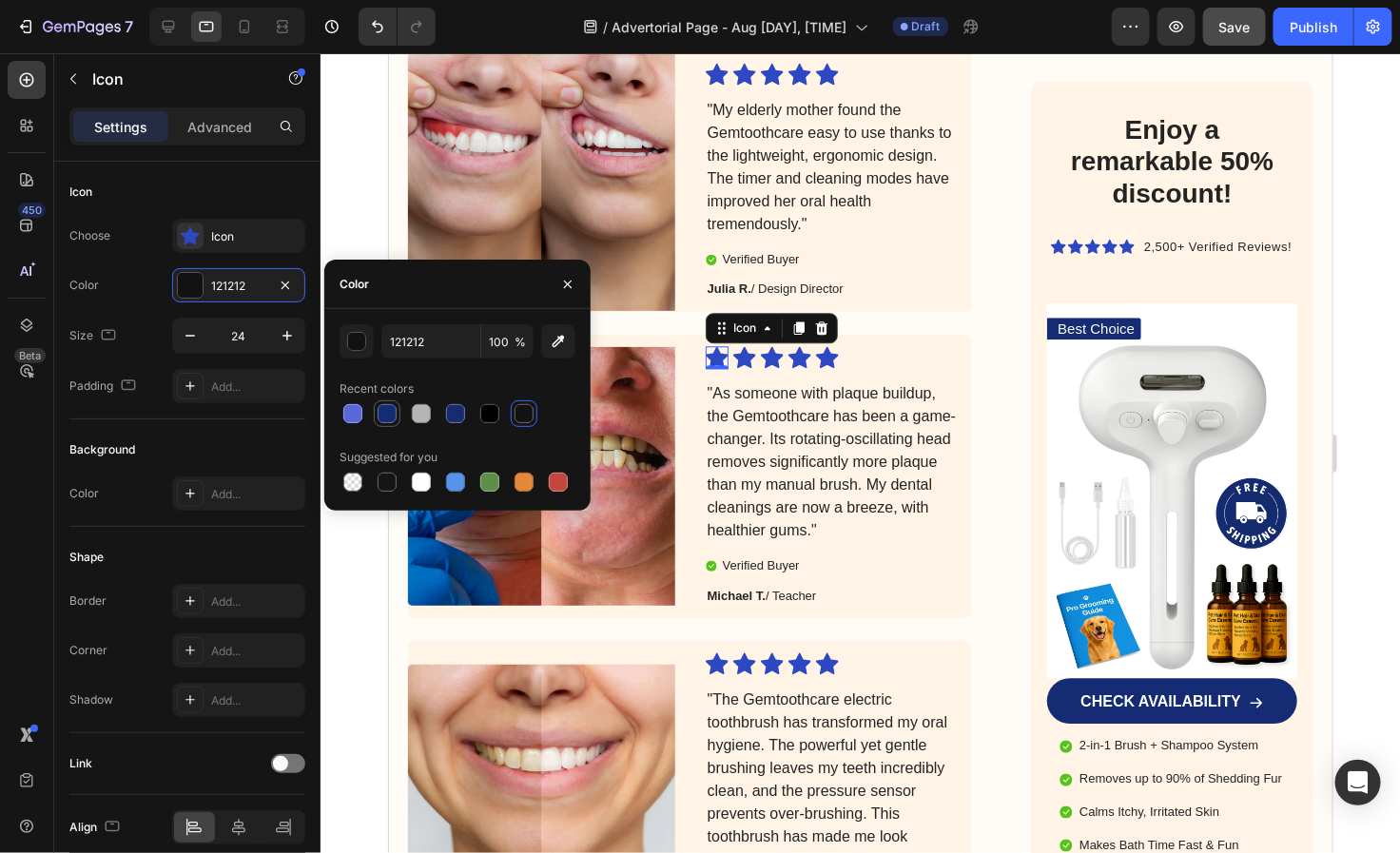 click at bounding box center [387, 414] 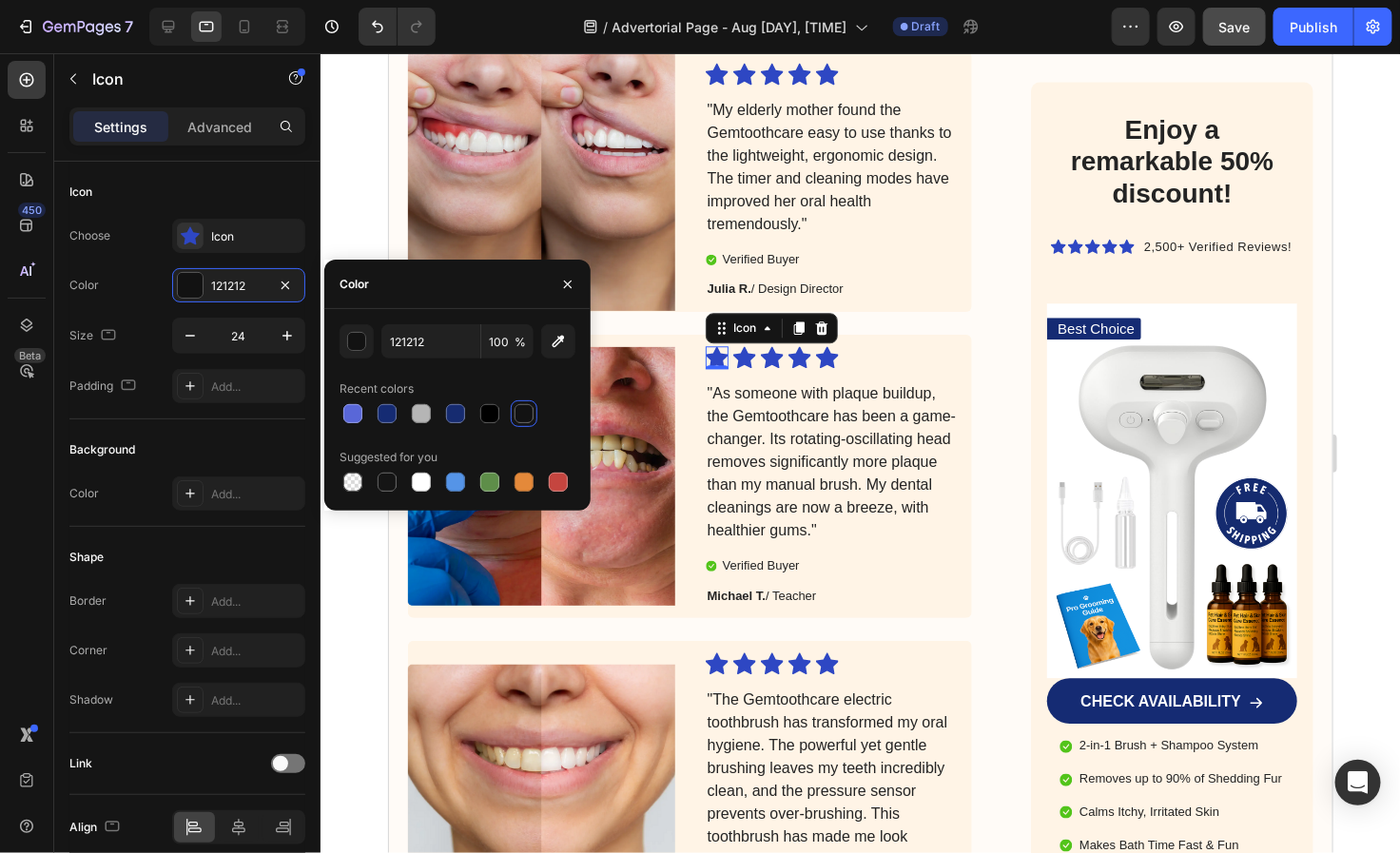 type on "152B73" 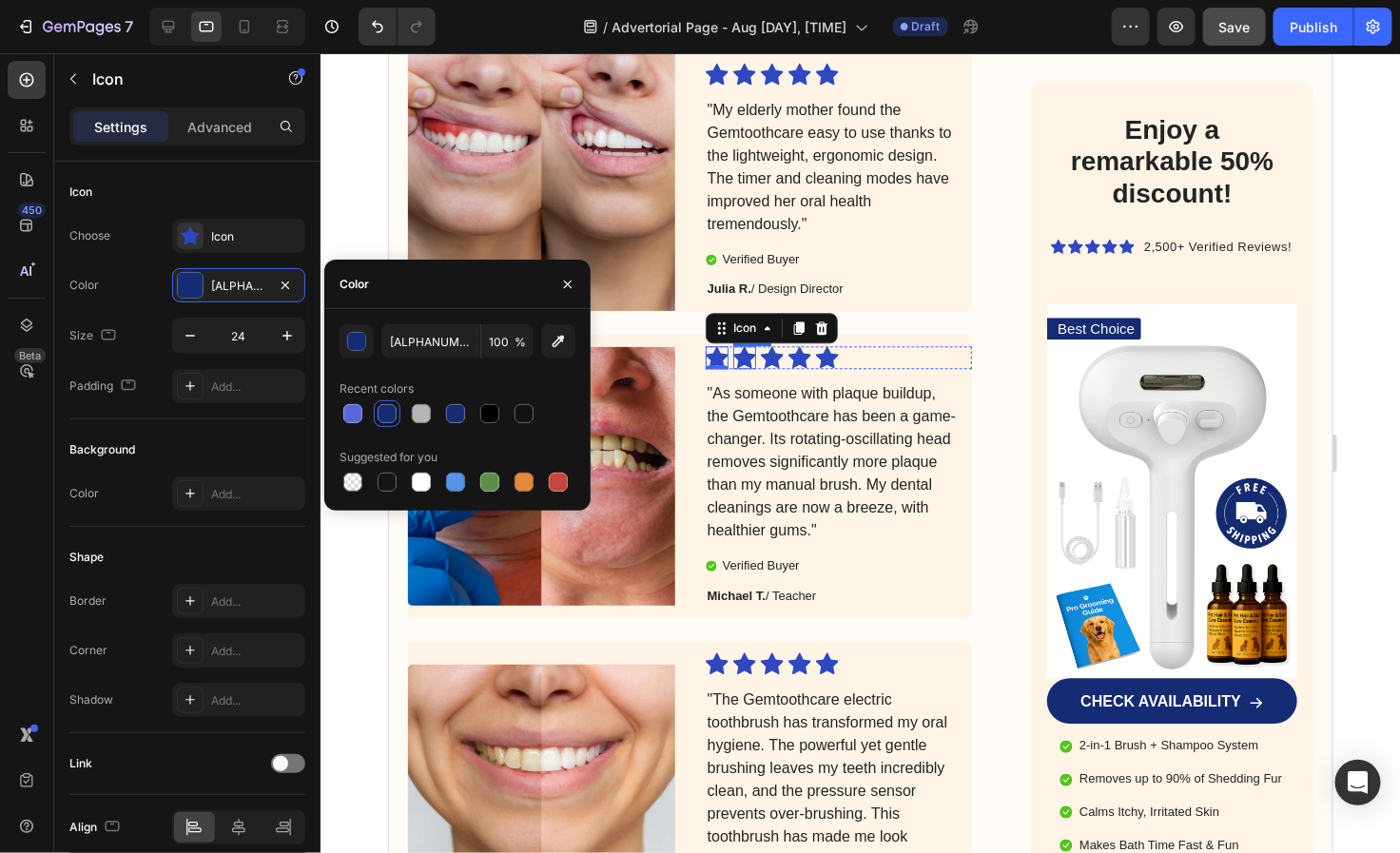 click 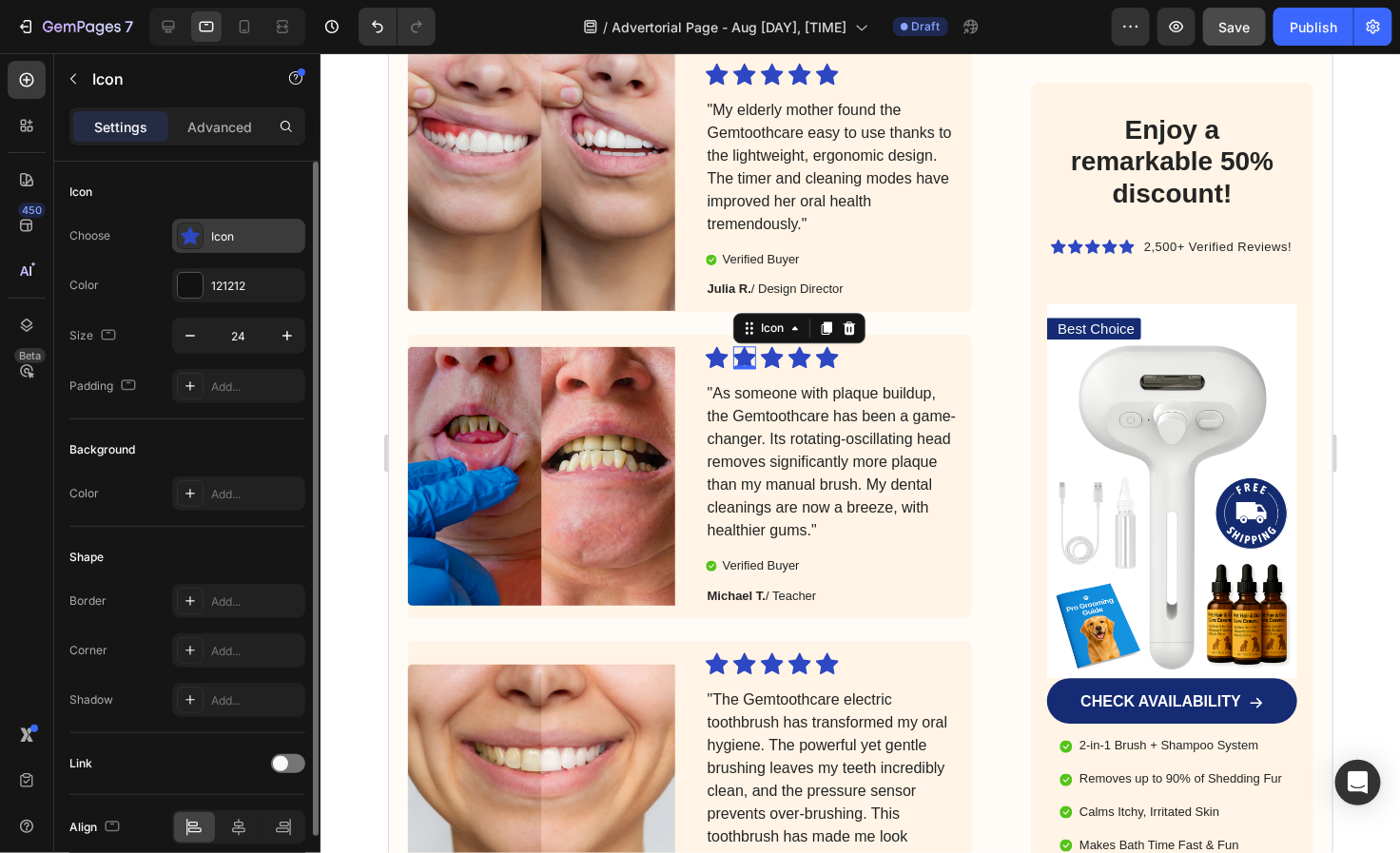click on "Icon" at bounding box center (239, 236) 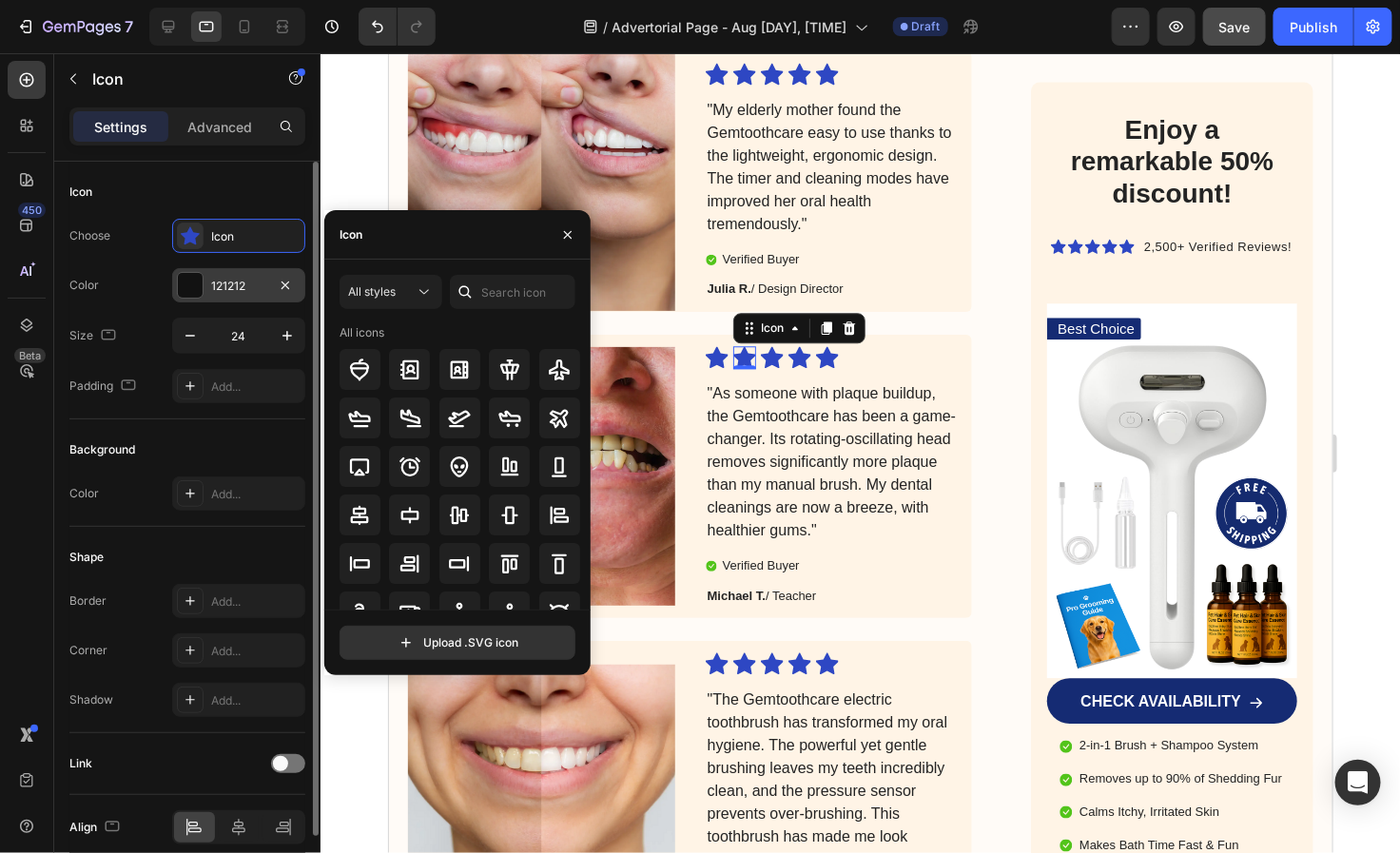 click on "121212" at bounding box center [239, 286] 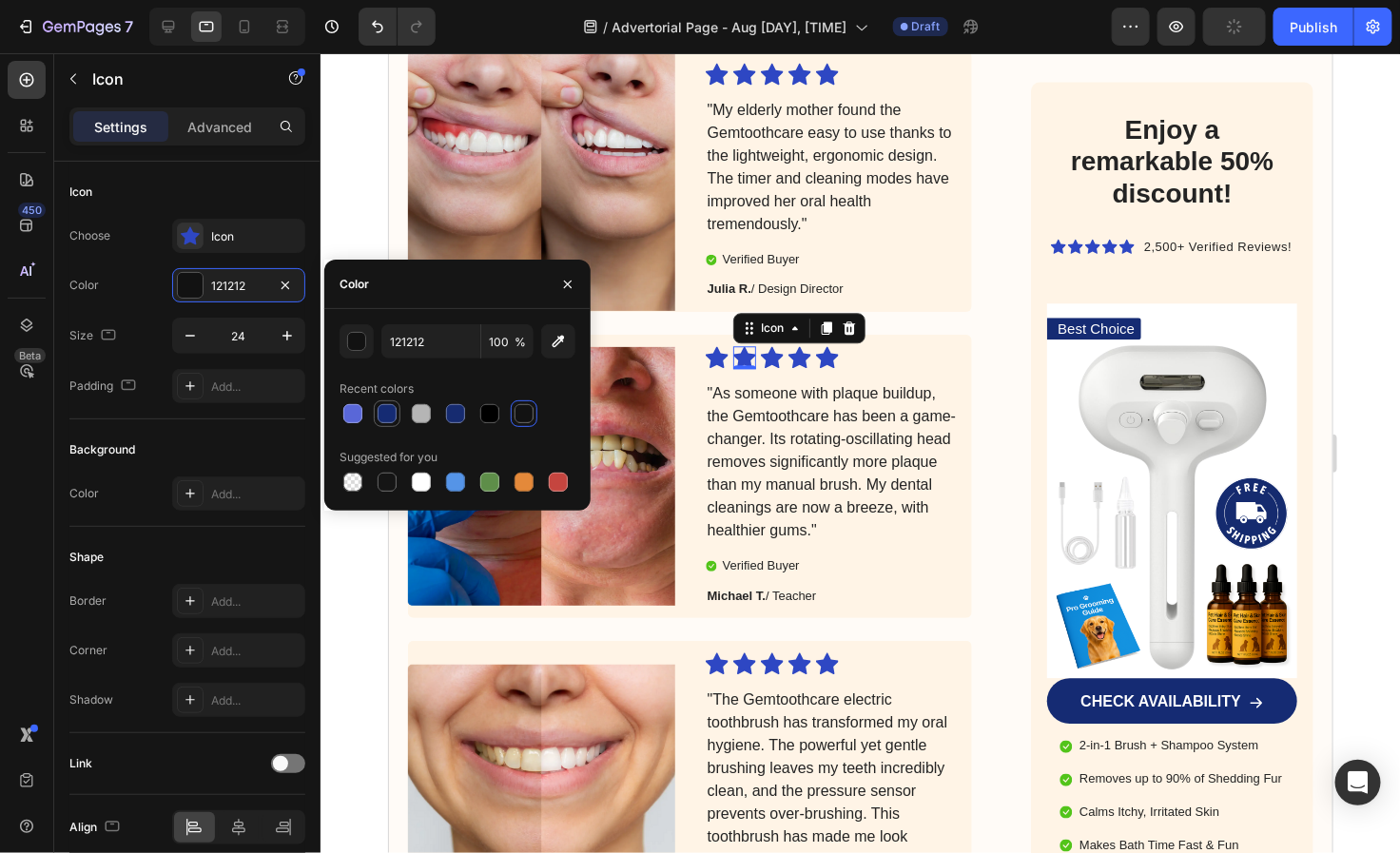 click at bounding box center [387, 414] 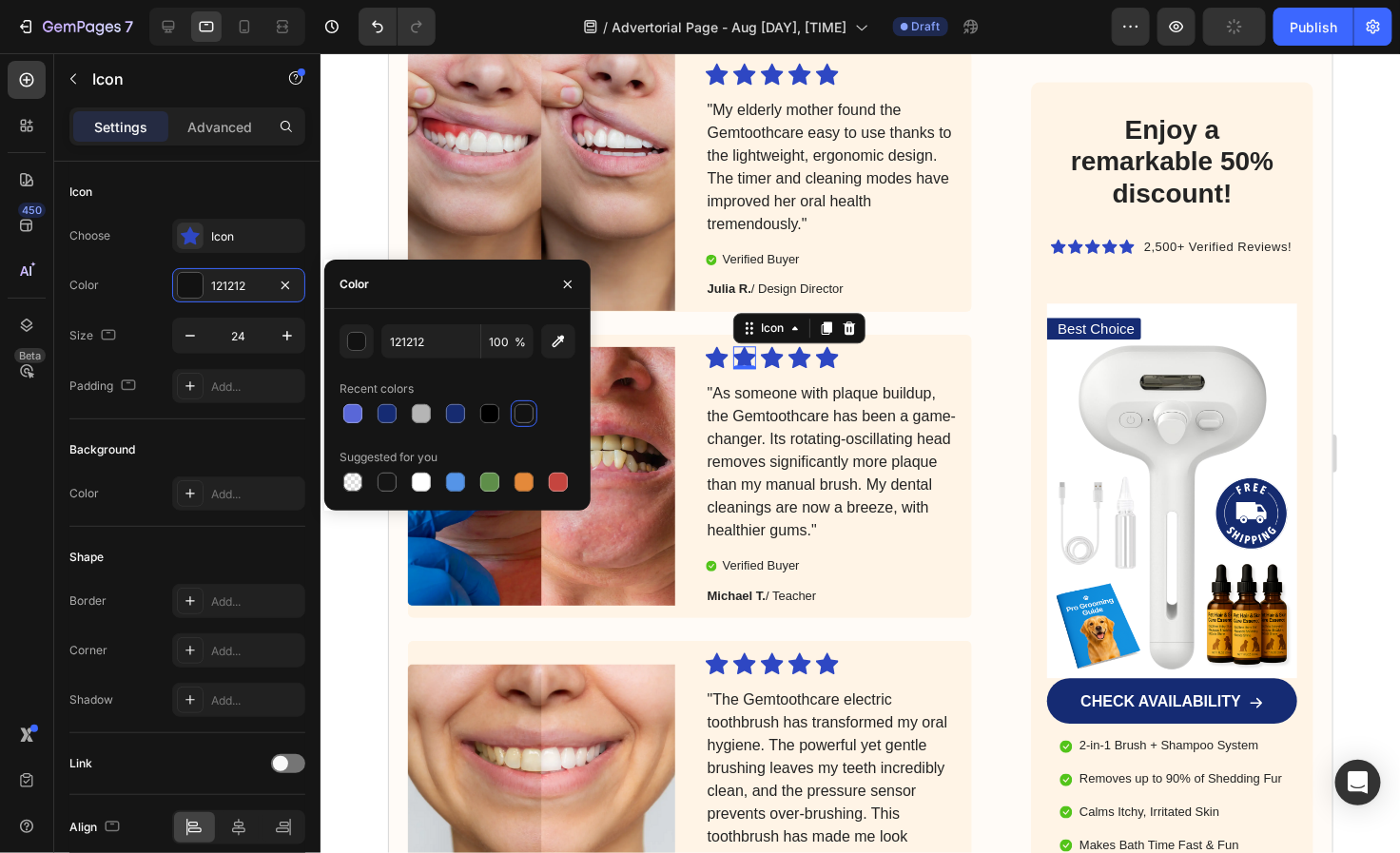 type on "152B73" 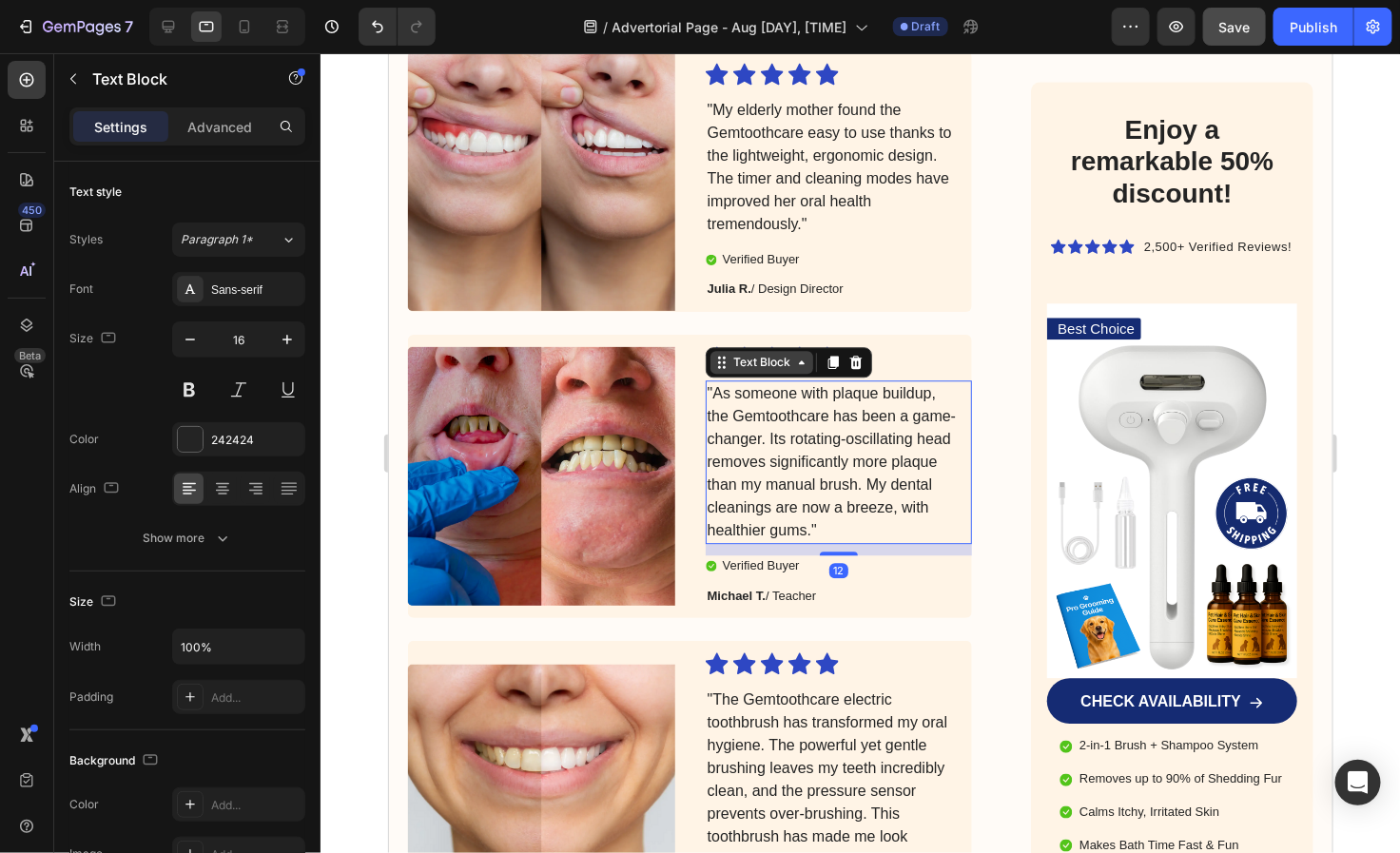 click on "Text Block" at bounding box center (761, 361) 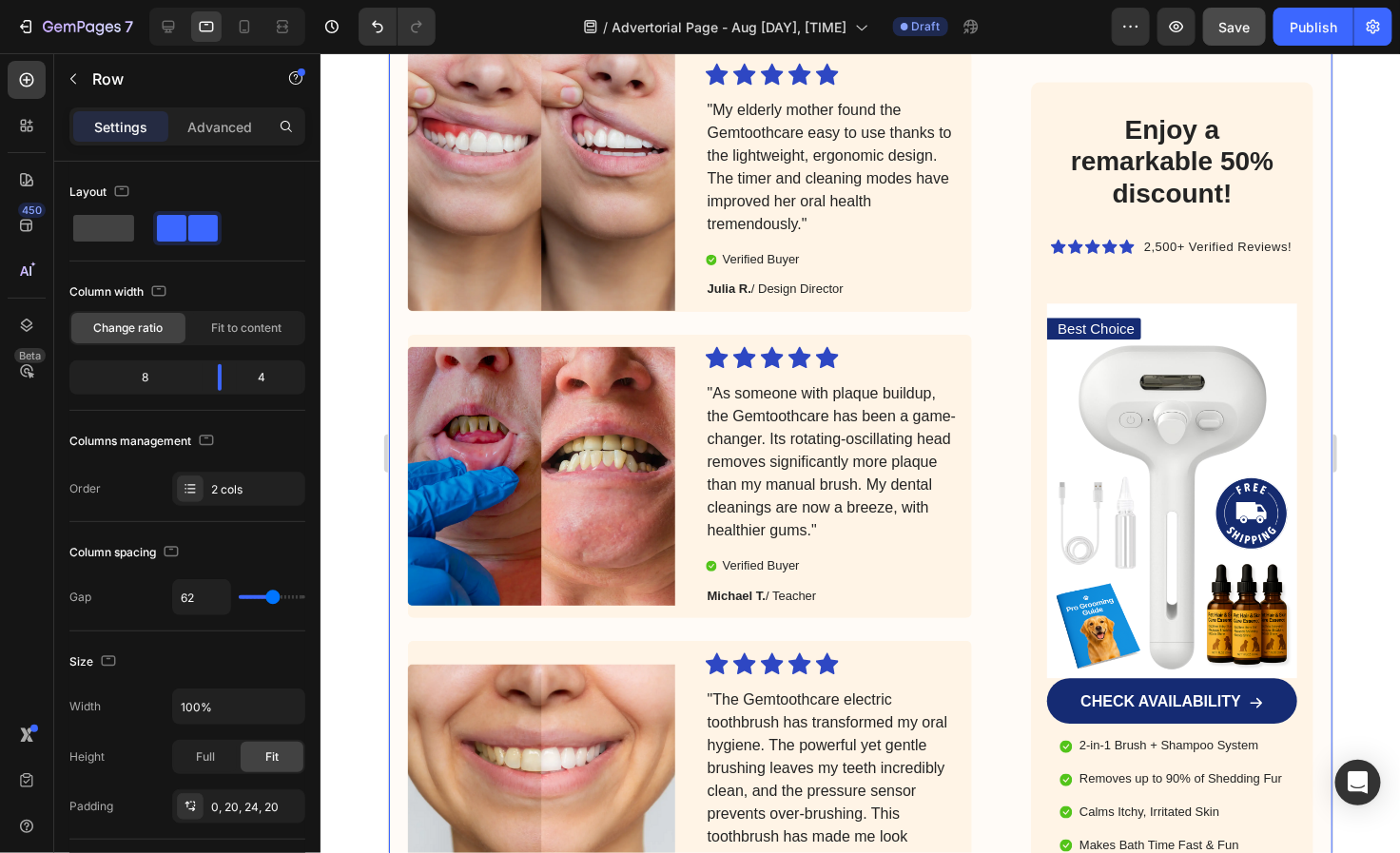 click on "Advertorial  Text Block “I Was Losing My Mind Over Dog Hair… Until I Found This 2-in-1 Bathing Solution That Changed Everything” Heading A frustrated pet mom reveals the shedding solution that made bath time easier, calmed her dog’s skin, and finally saved her sofa. Text Block Image July [DATE] • By [NAME] [LAST], Dog Mom & Founder of PupMemorial.com Text Block Row Image “My Dog’s Hair Was Taking Over My House…” Heading Every time I brushed Max, I felt like nothing changed. My floors were covered in fur again by the next morning. And don’t even get me started on bath time — it was chaos, and I was always left soaking wet and frustrated.   I tried dozens of brushes and detangling sprays, but nothing made a difference — until I found this all-in-one grooming tool that solved  everything . Text Block Here’s What Makes the FreshFur™ Different: Heading ✅  Removes up to 90% of loose fur  in one bath ✅  Soothes irritated skin  with calming ingredients ✅  Turns bath time into cuddle time" at bounding box center (689, 396) 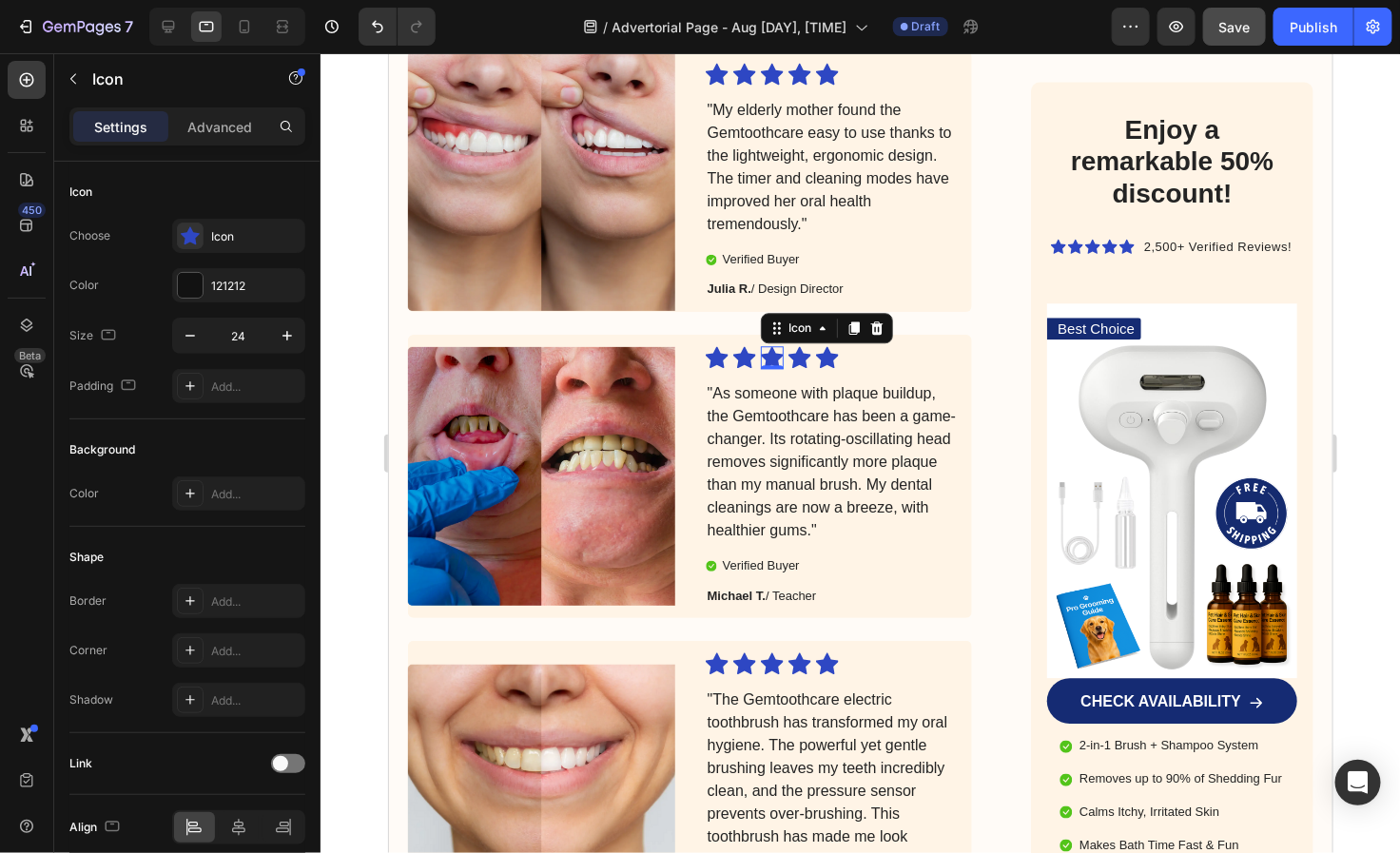 click on "Icon   0" at bounding box center (771, 357) 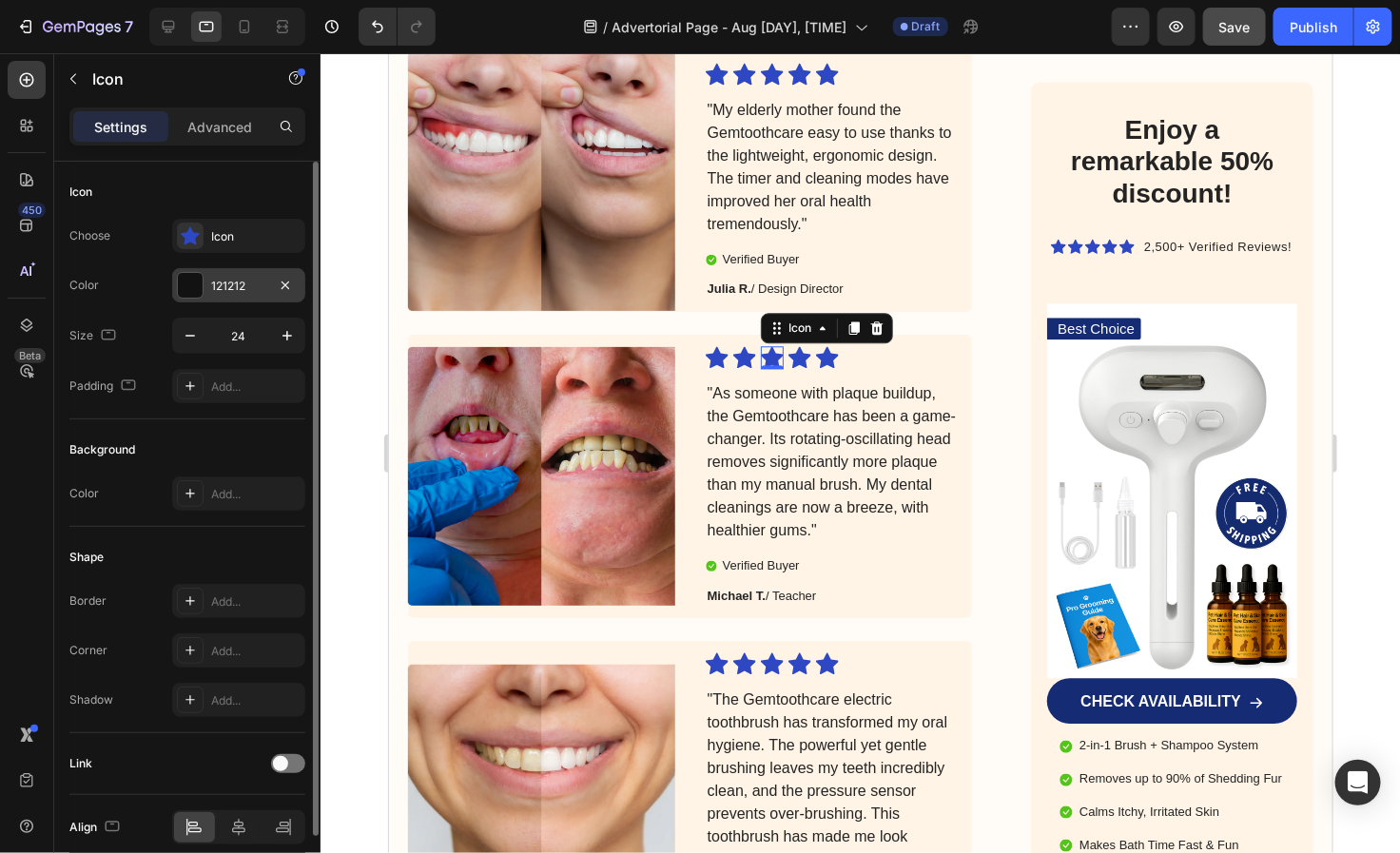 click at bounding box center (190, 285) 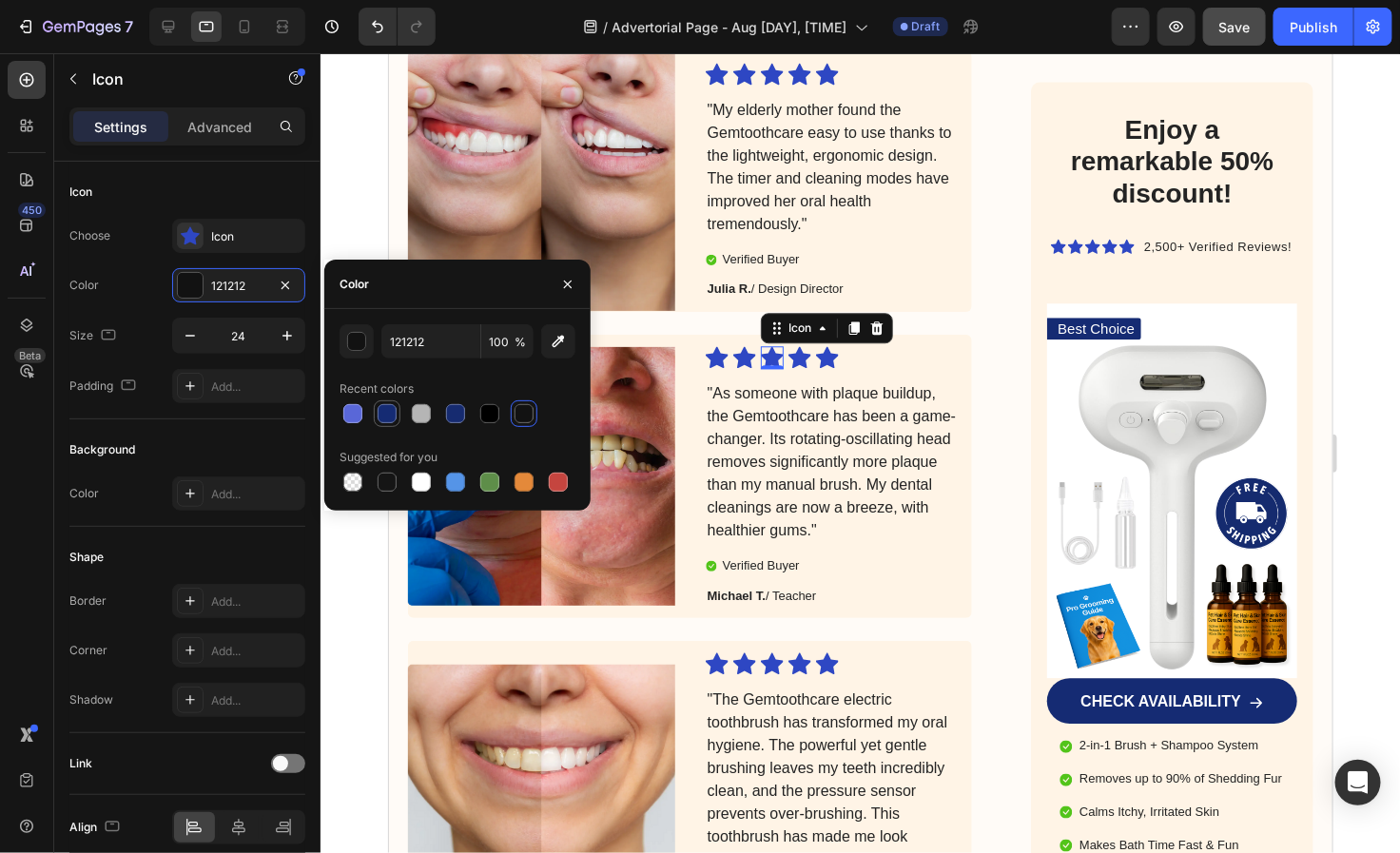 click at bounding box center [387, 414] 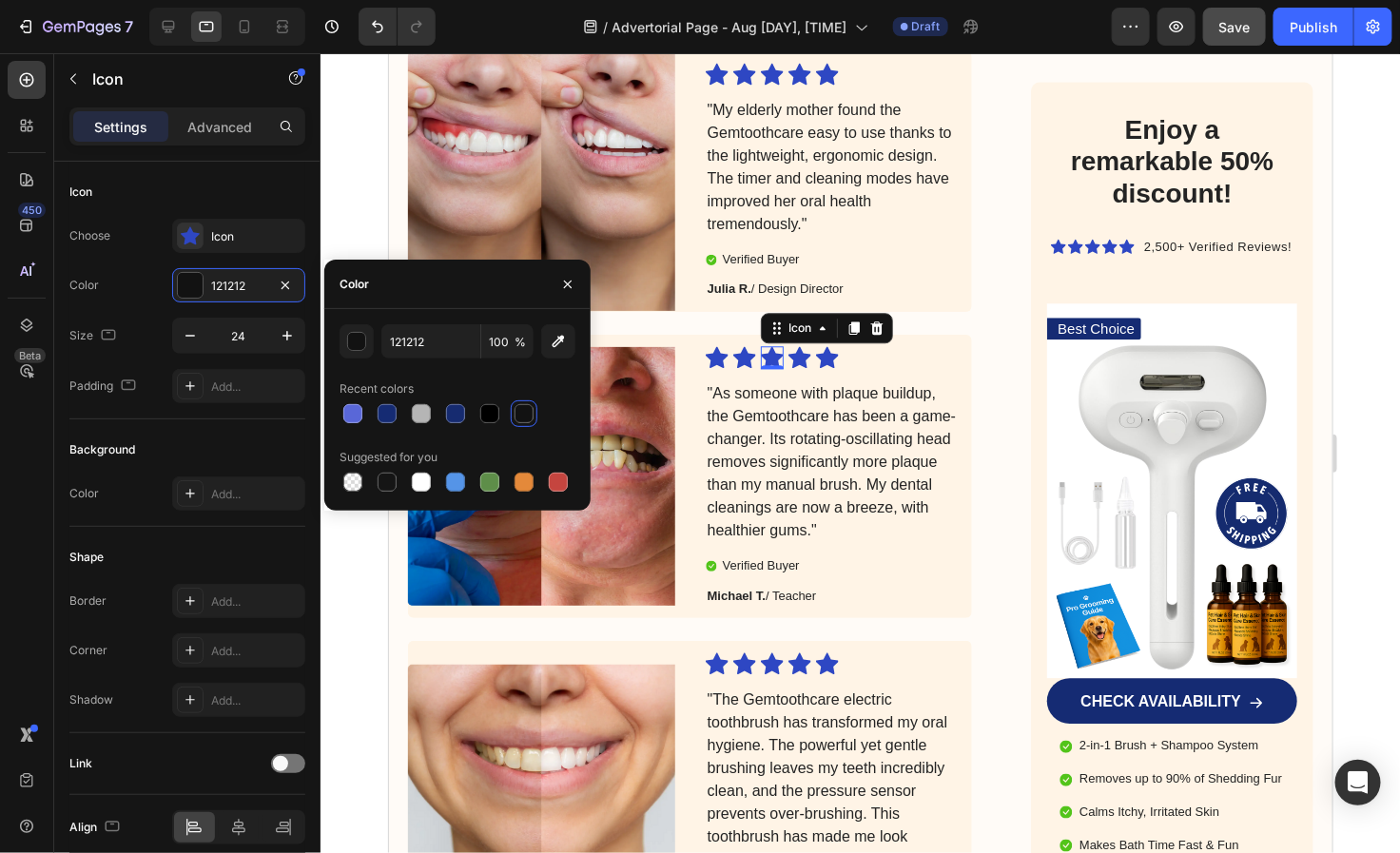type on "152B73" 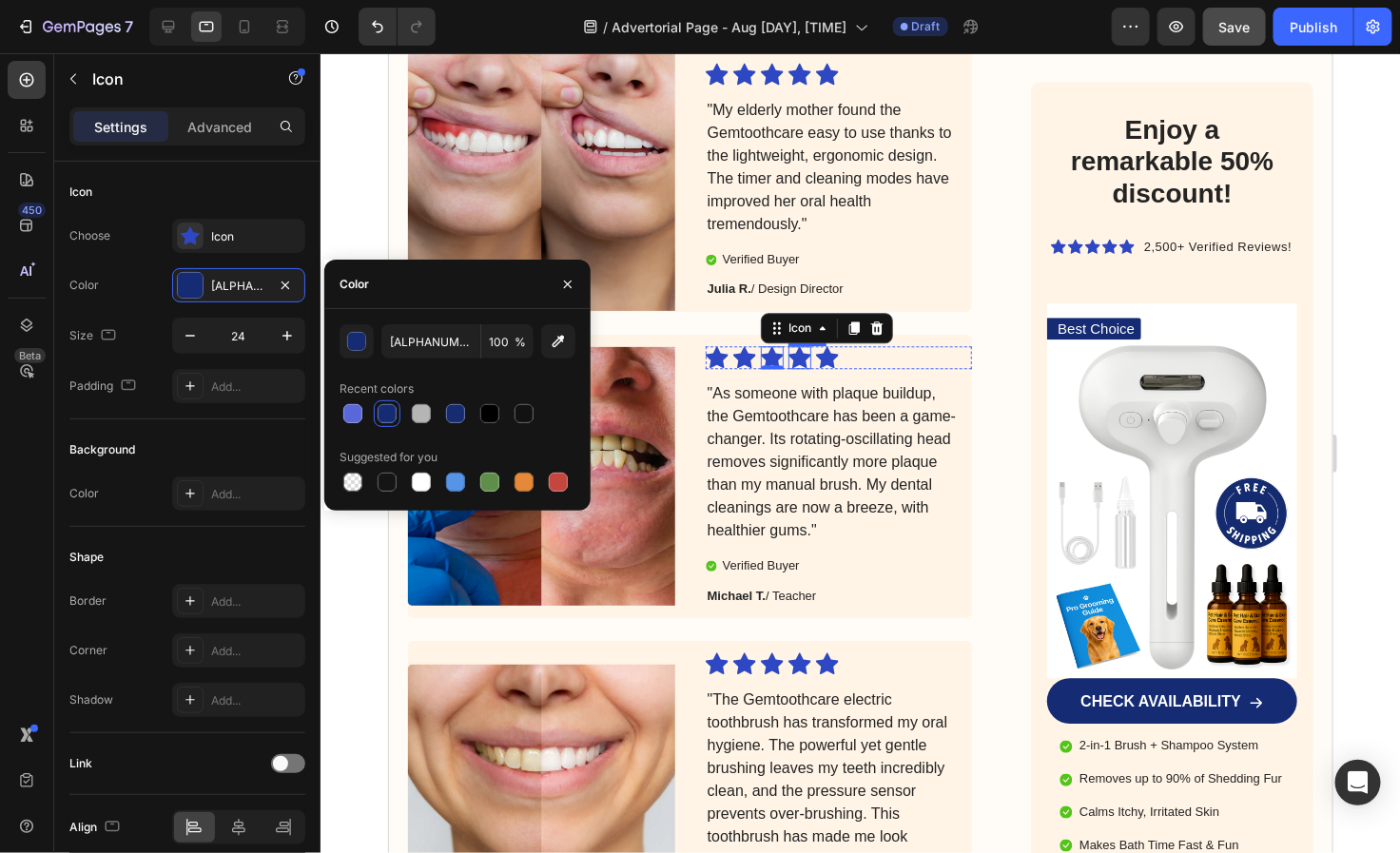 click 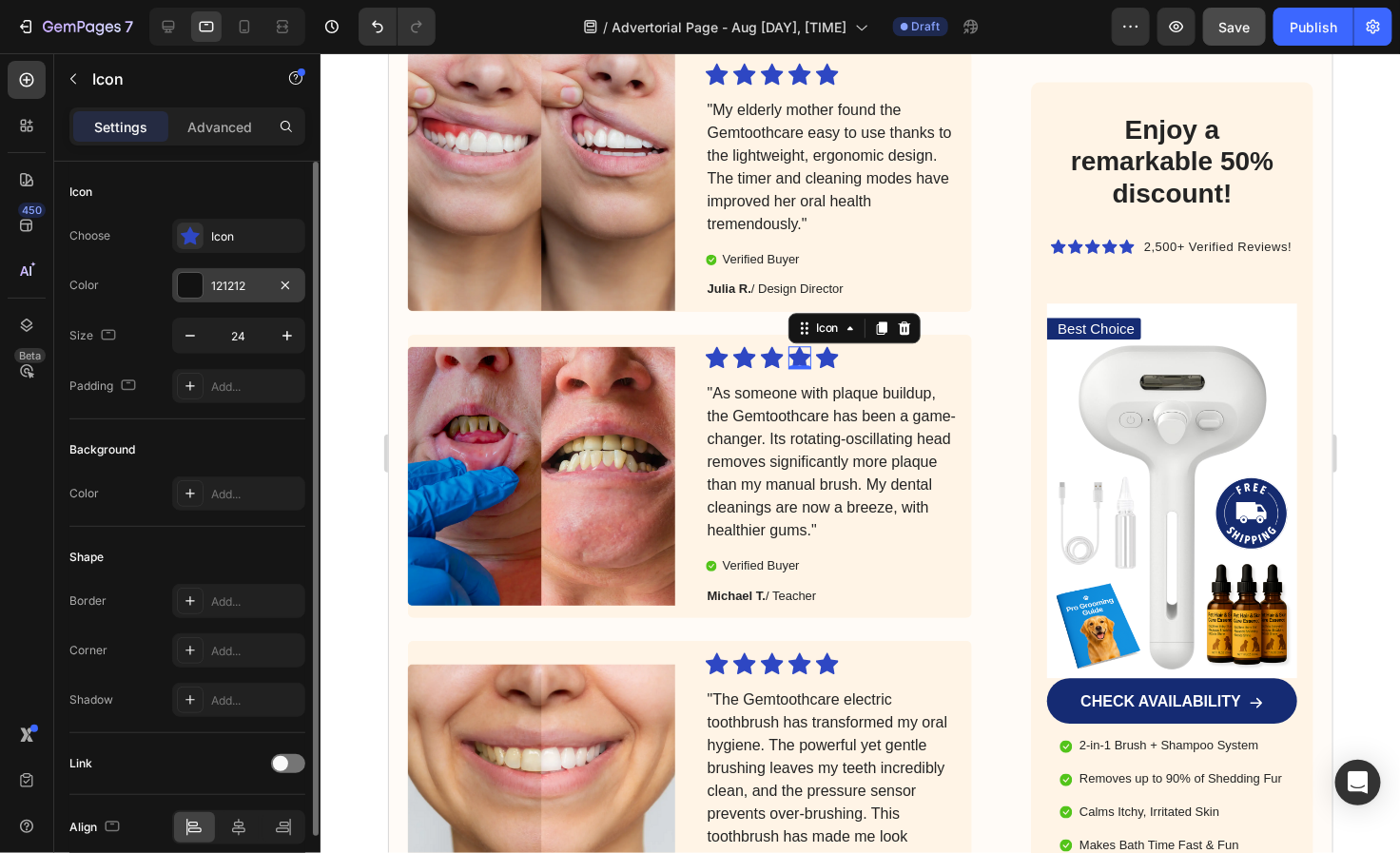 click on "121212" at bounding box center (239, 285) 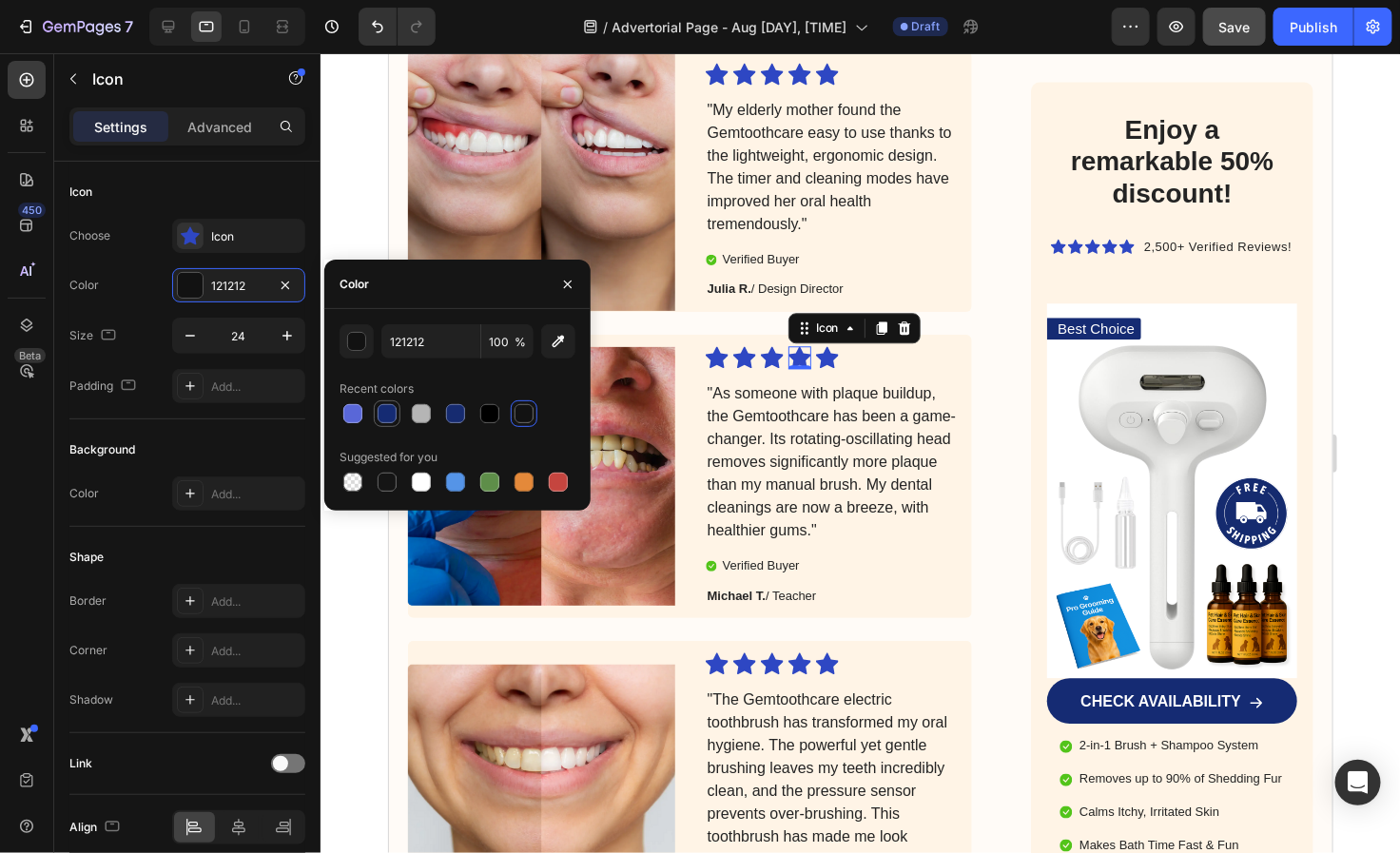 click at bounding box center [387, 414] 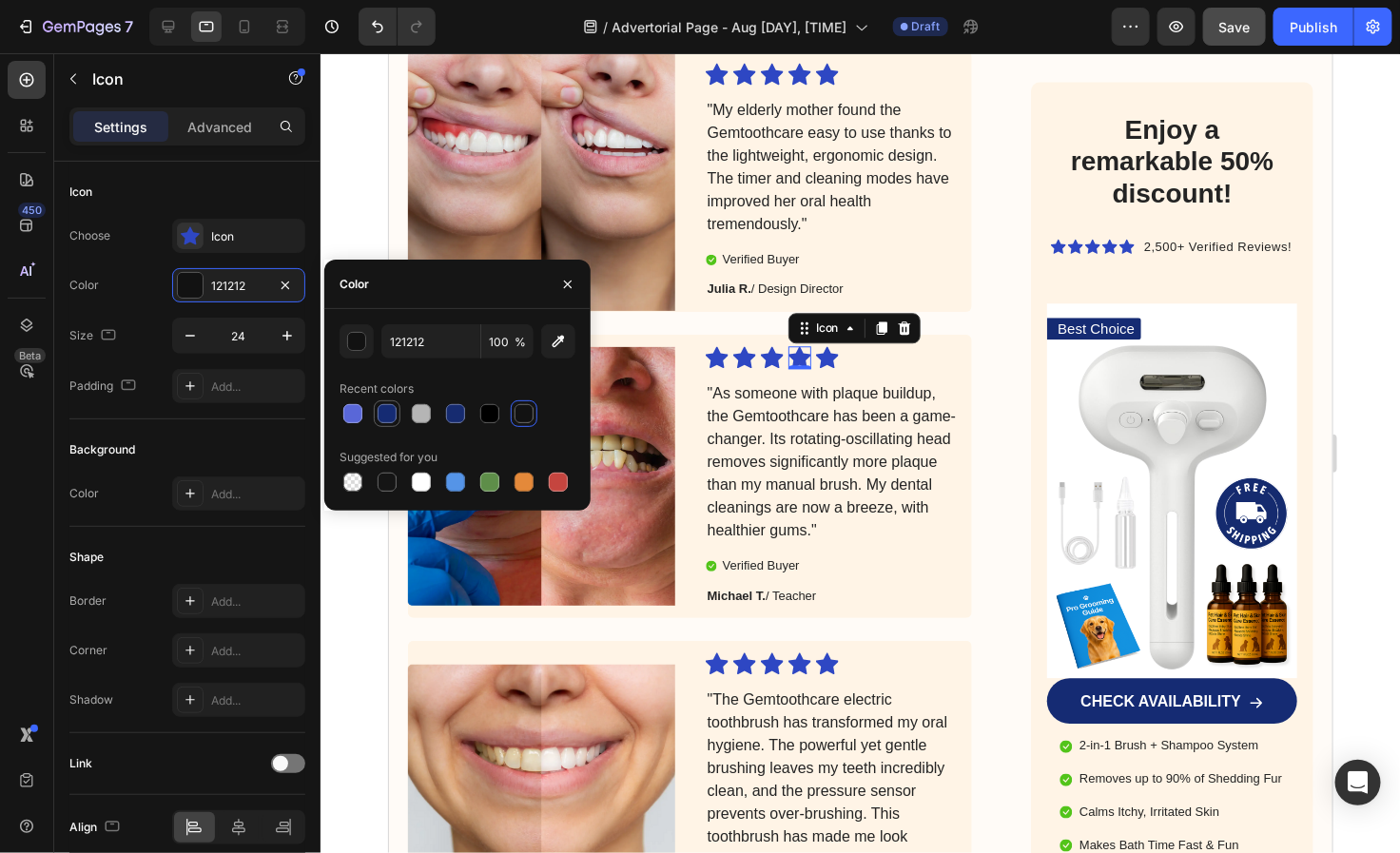 type on "152B73" 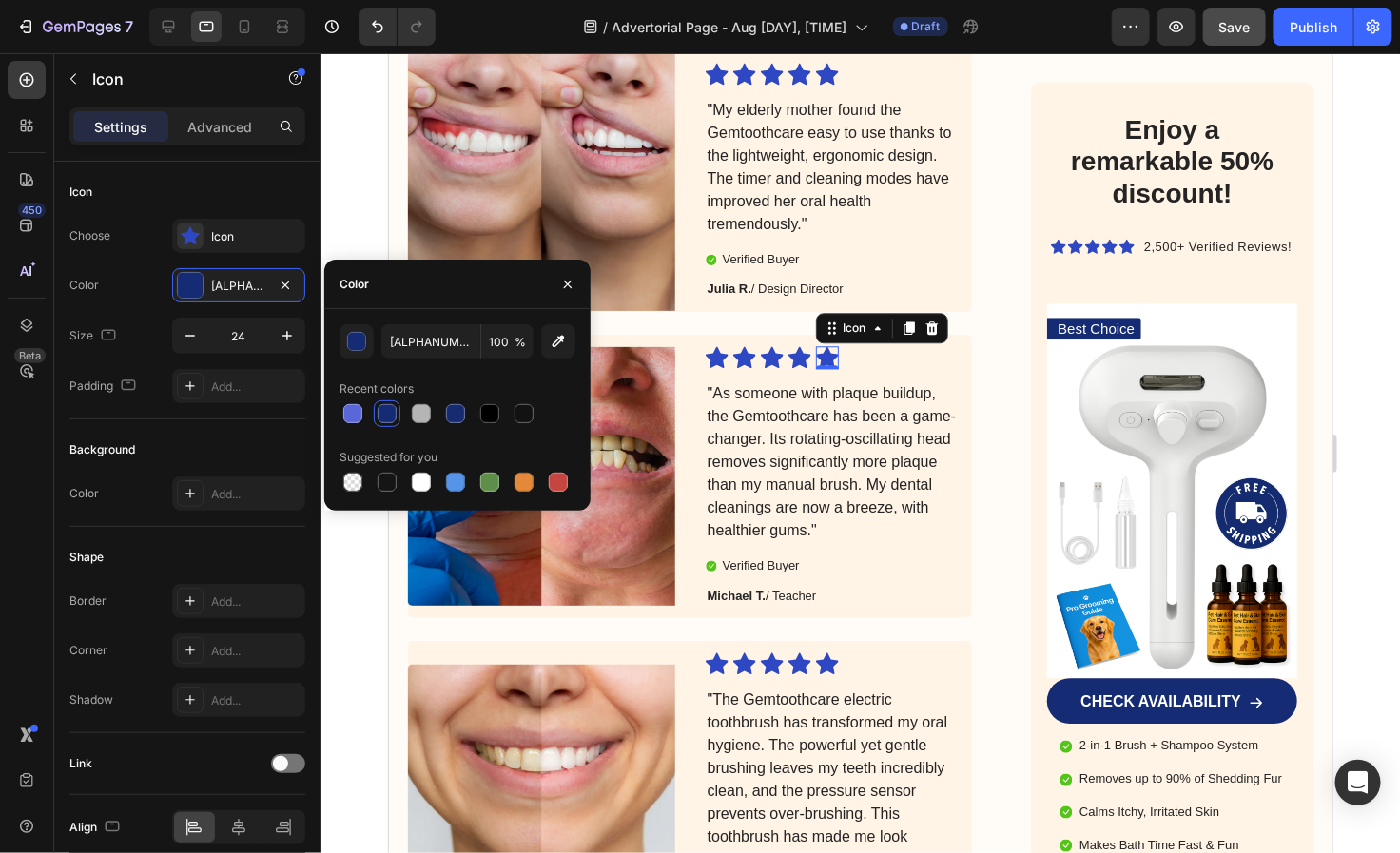 click 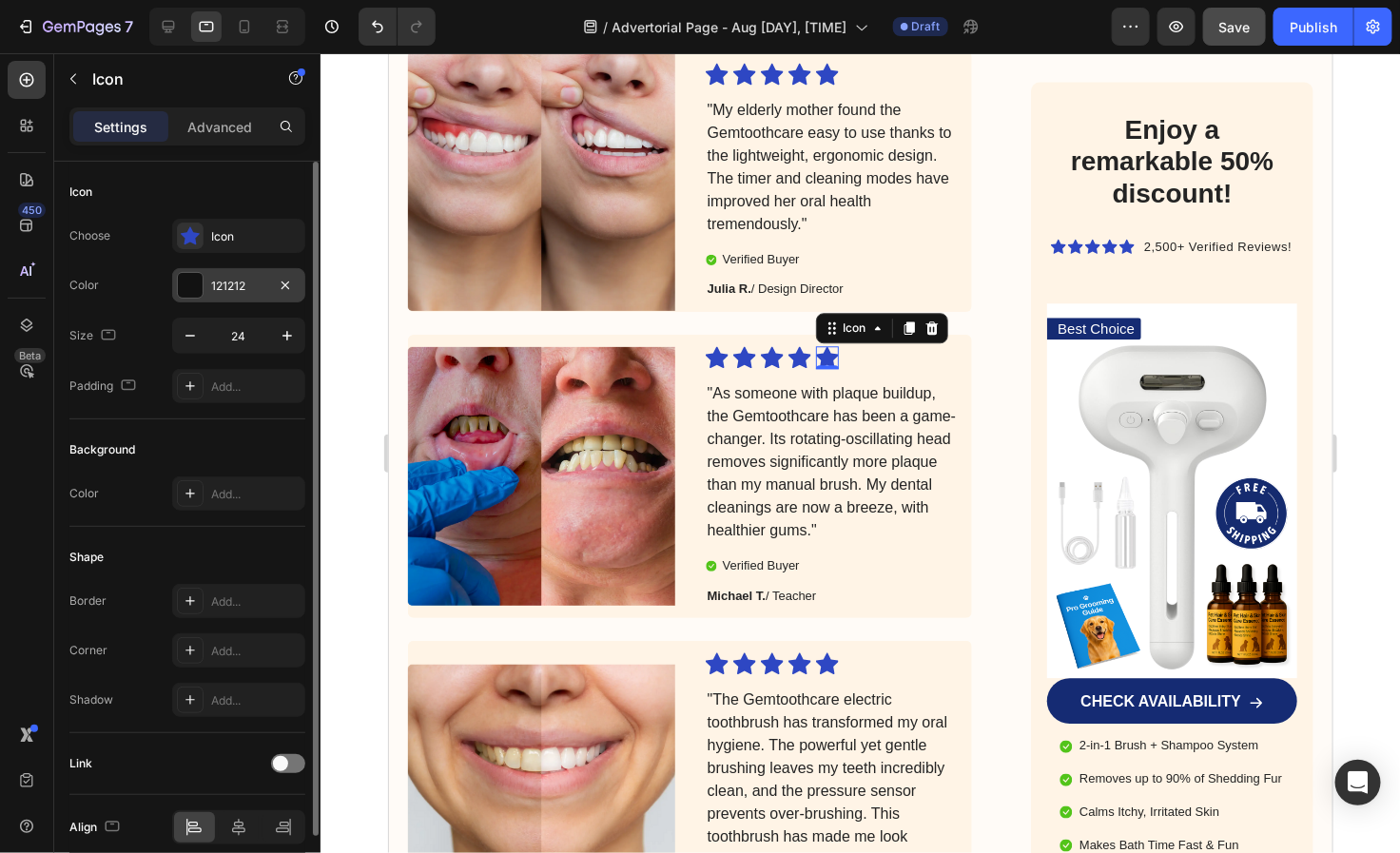 click on "121212" at bounding box center (239, 285) 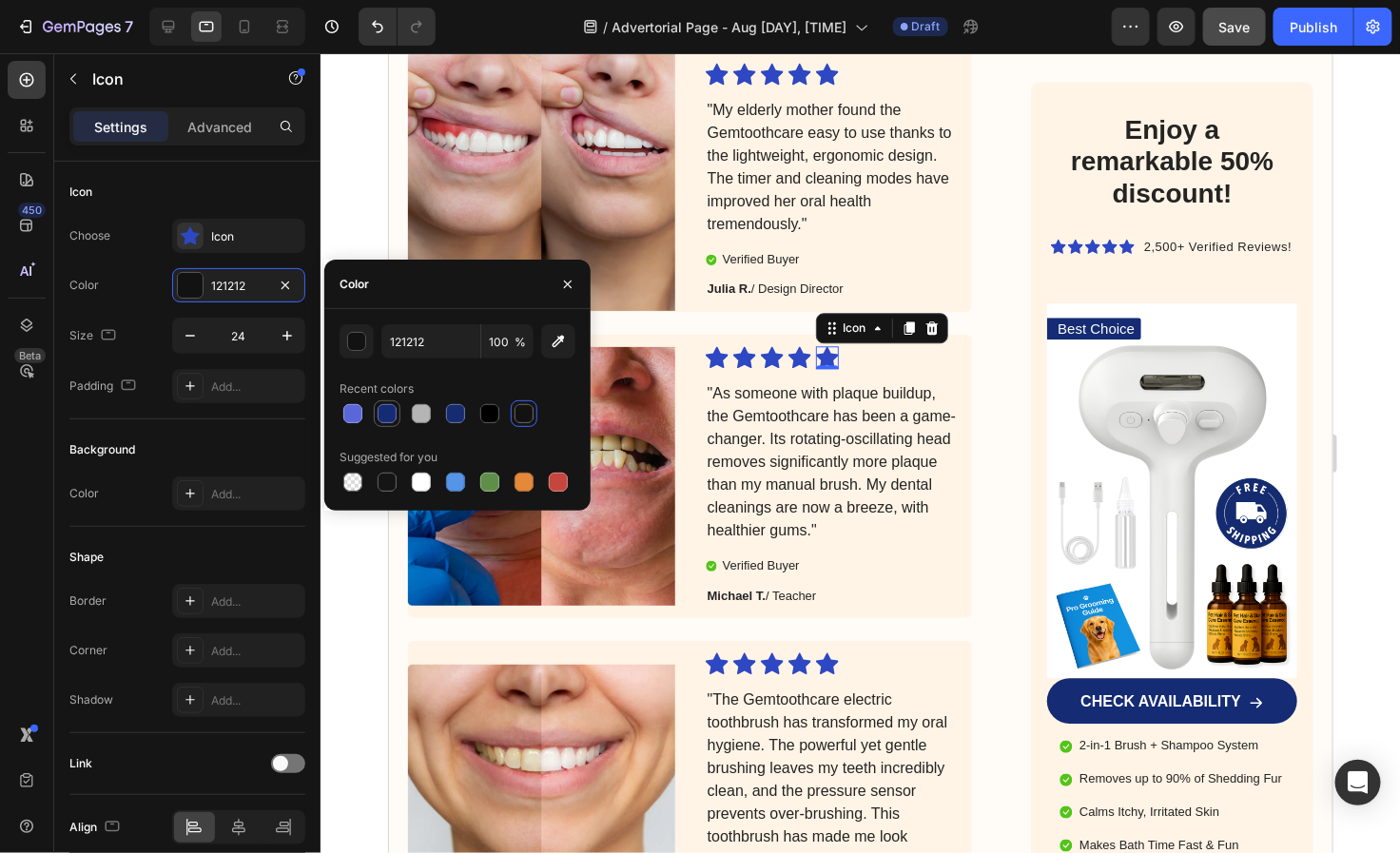 click at bounding box center (387, 414) 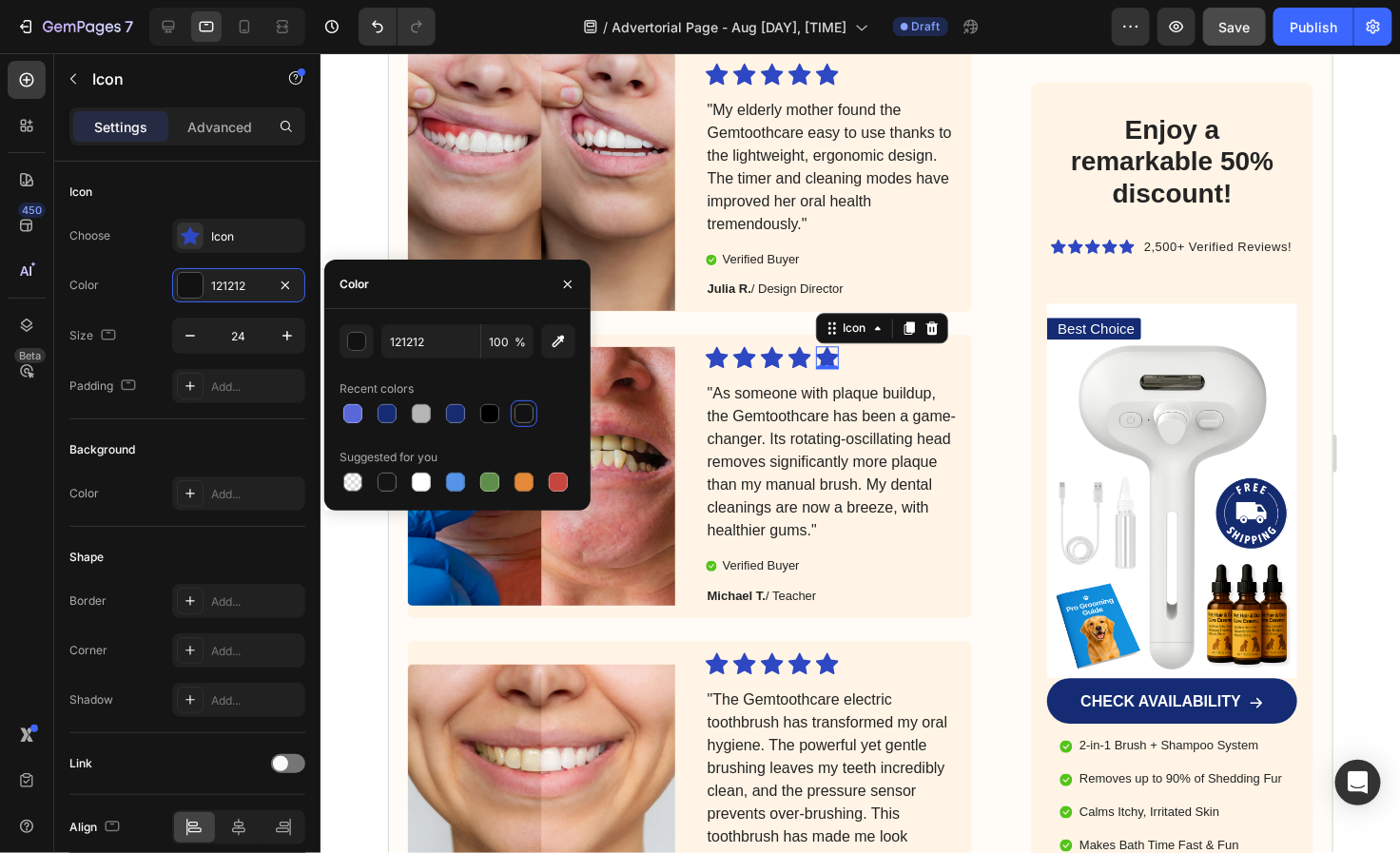 type on "152B73" 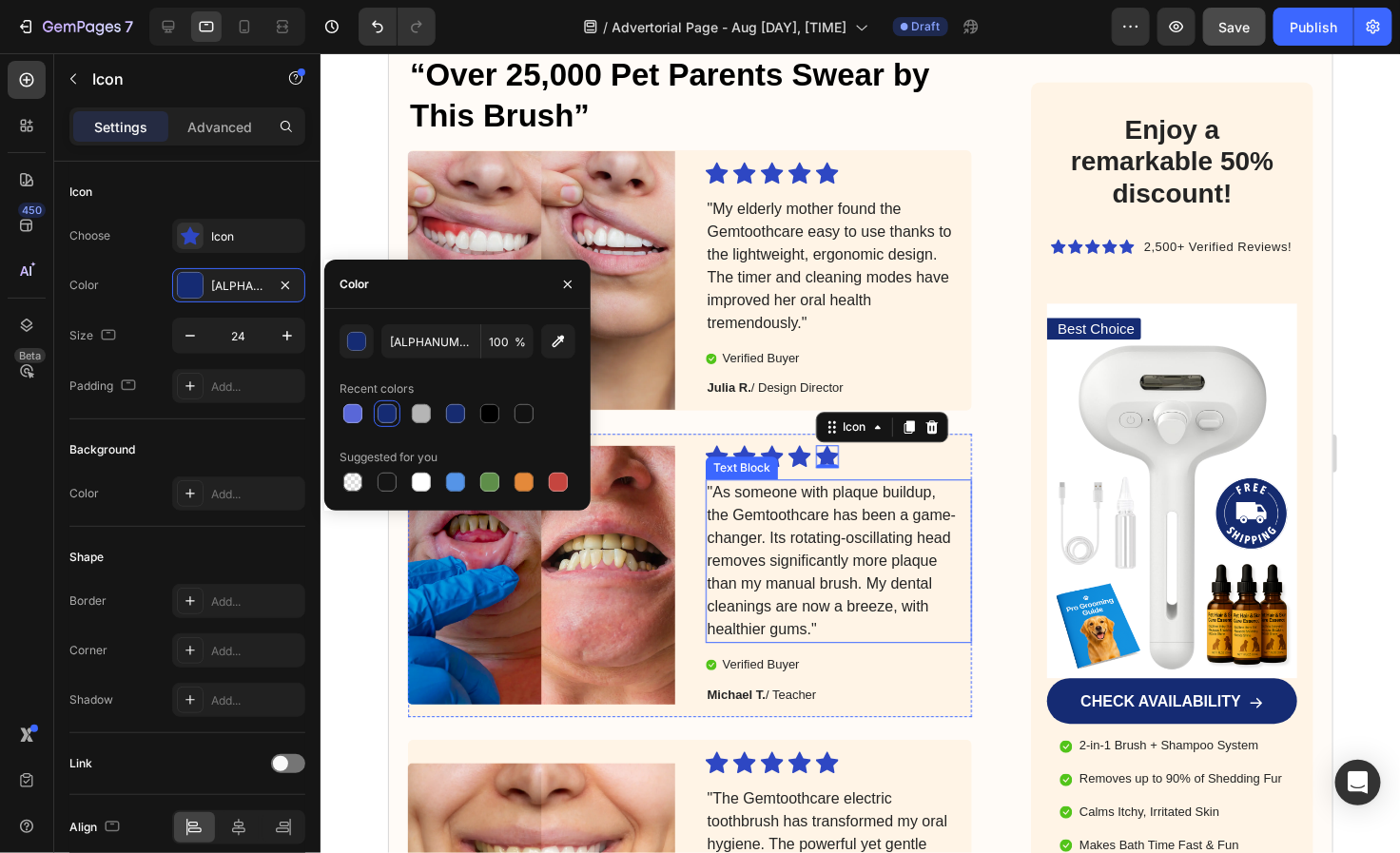 scroll, scrollTop: 1657, scrollLeft: 0, axis: vertical 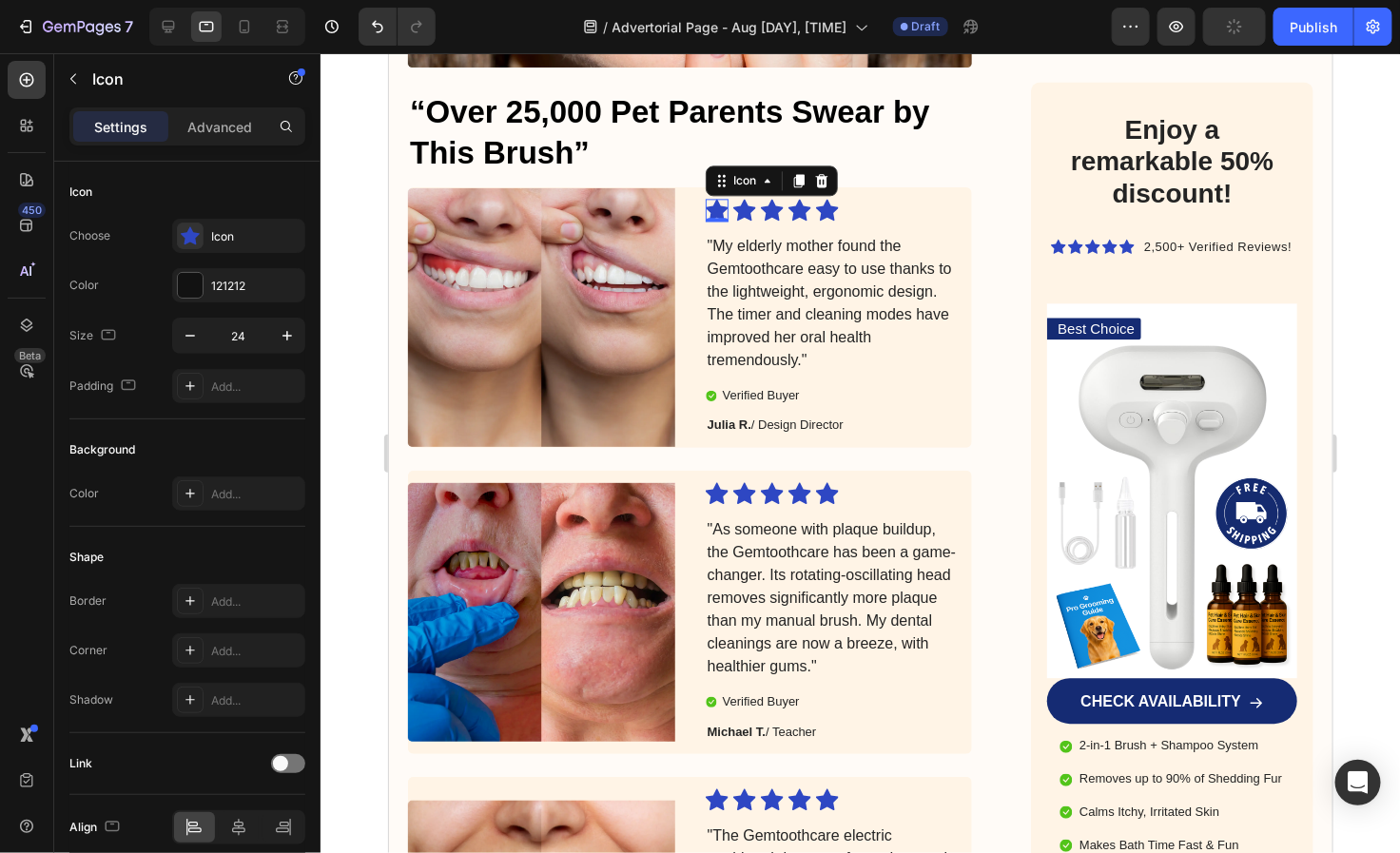 click 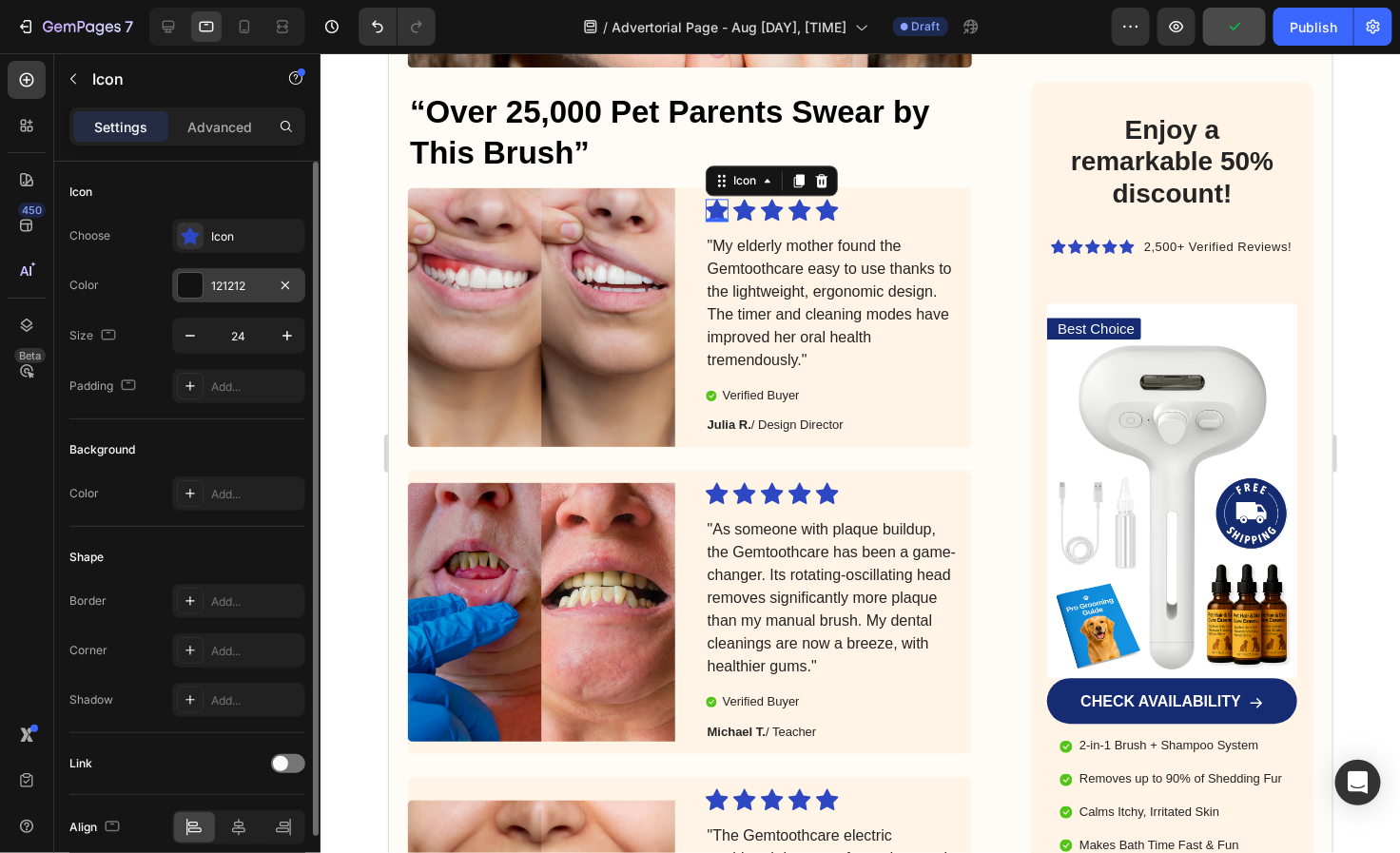 drag, startPoint x: 237, startPoint y: 294, endPoint x: 231, endPoint y: 284, distance: 11.661904 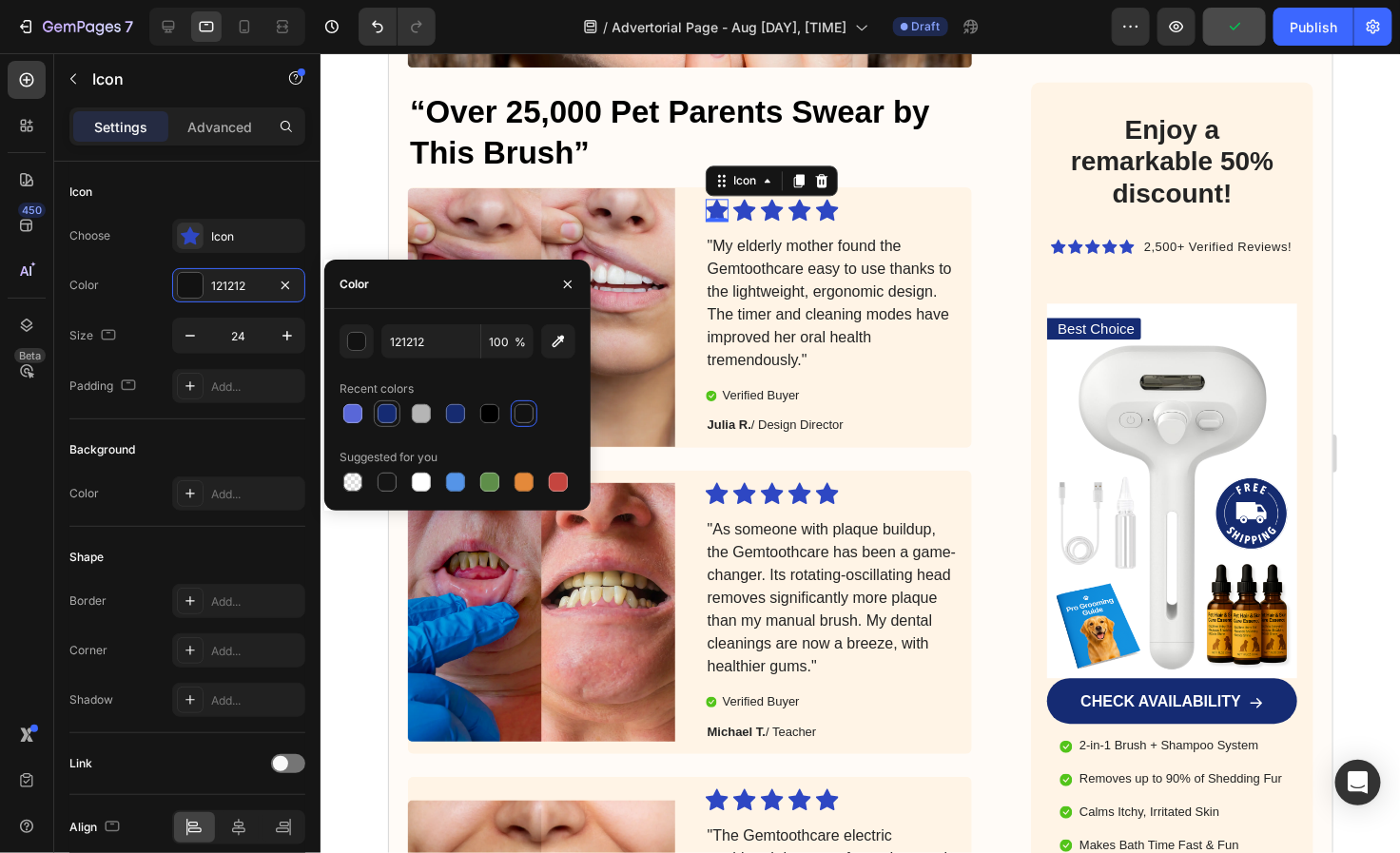 click at bounding box center [387, 414] 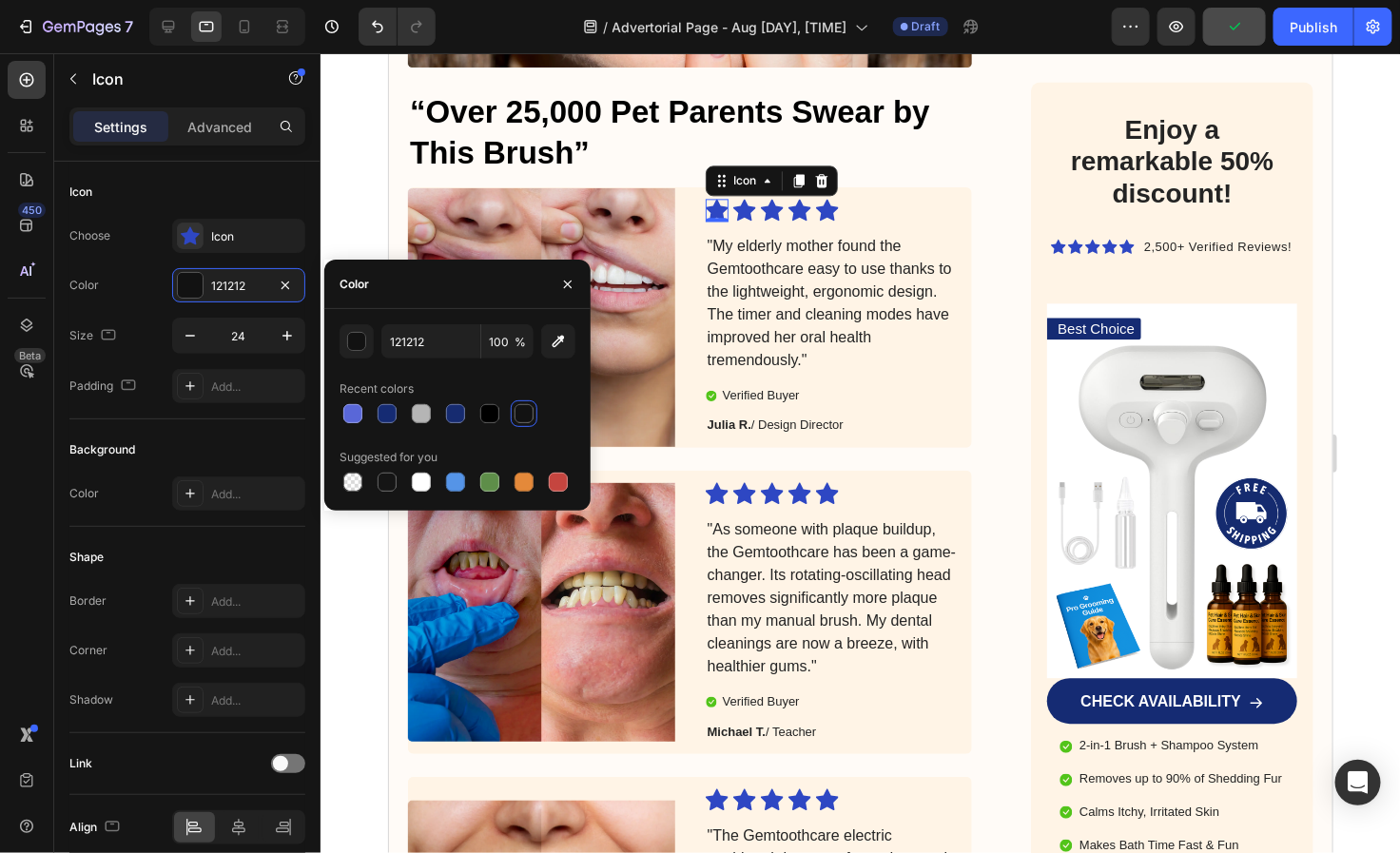 type on "152B73" 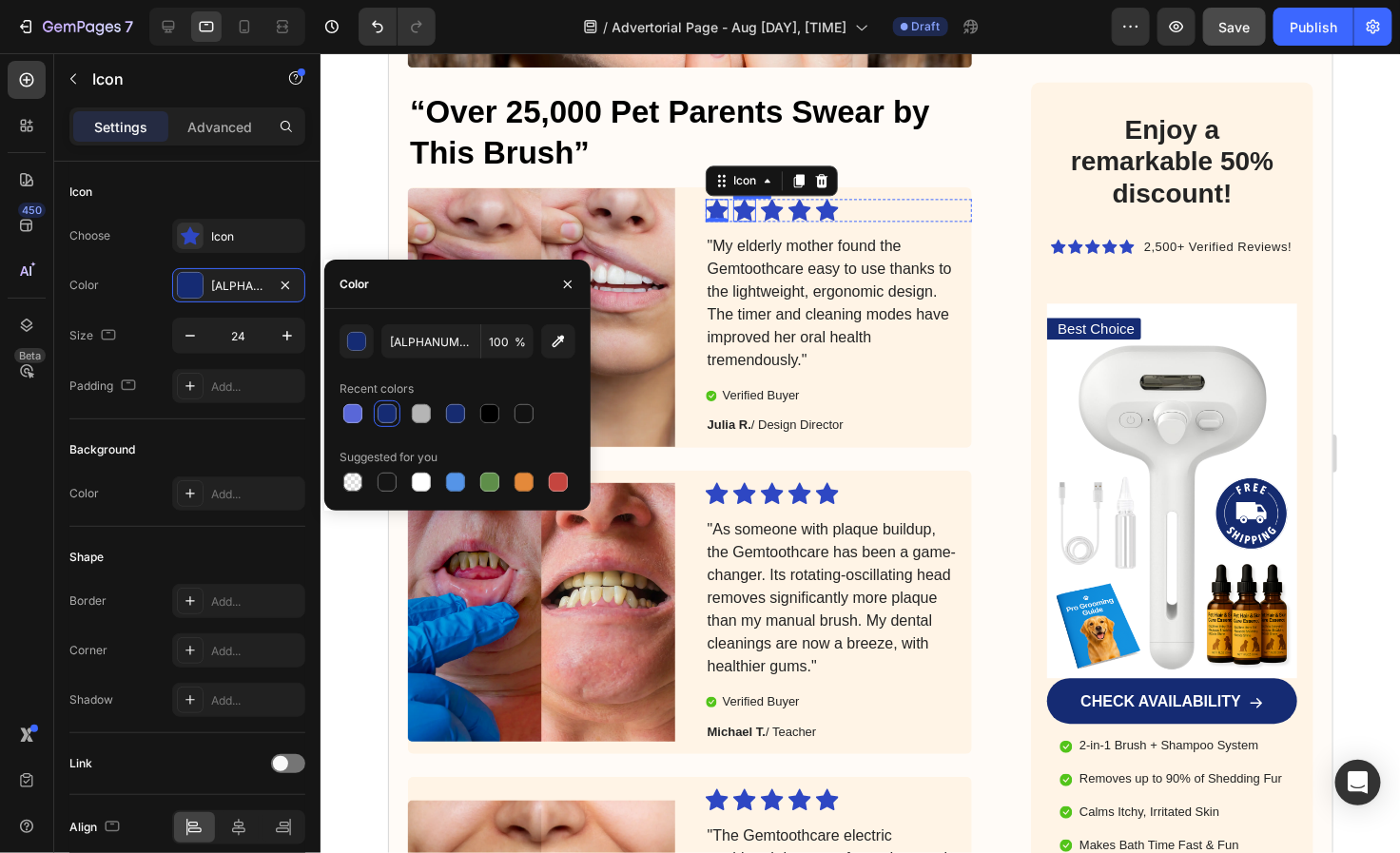 click on "Icon" at bounding box center (744, 209) 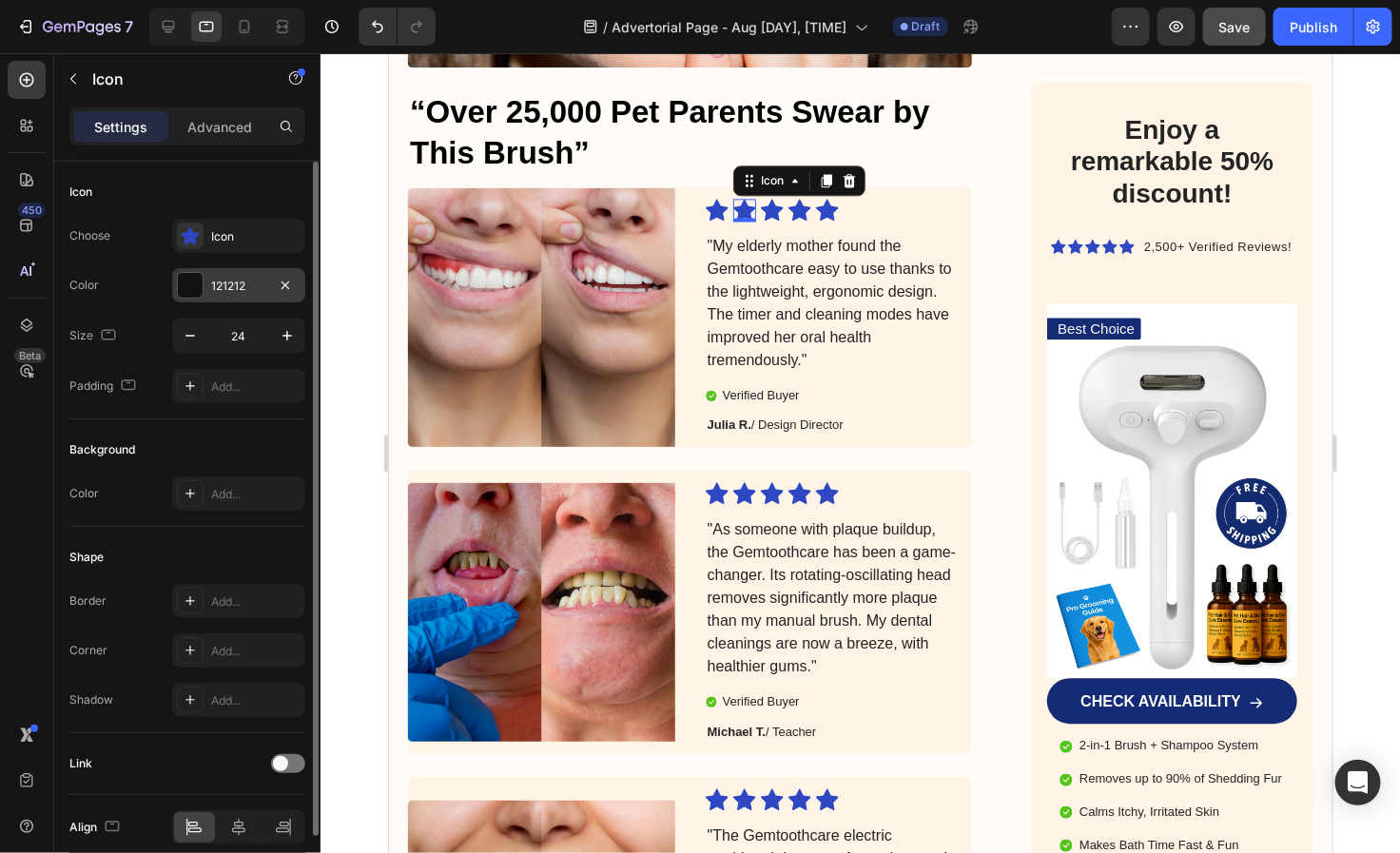 click on "121212" at bounding box center [239, 286] 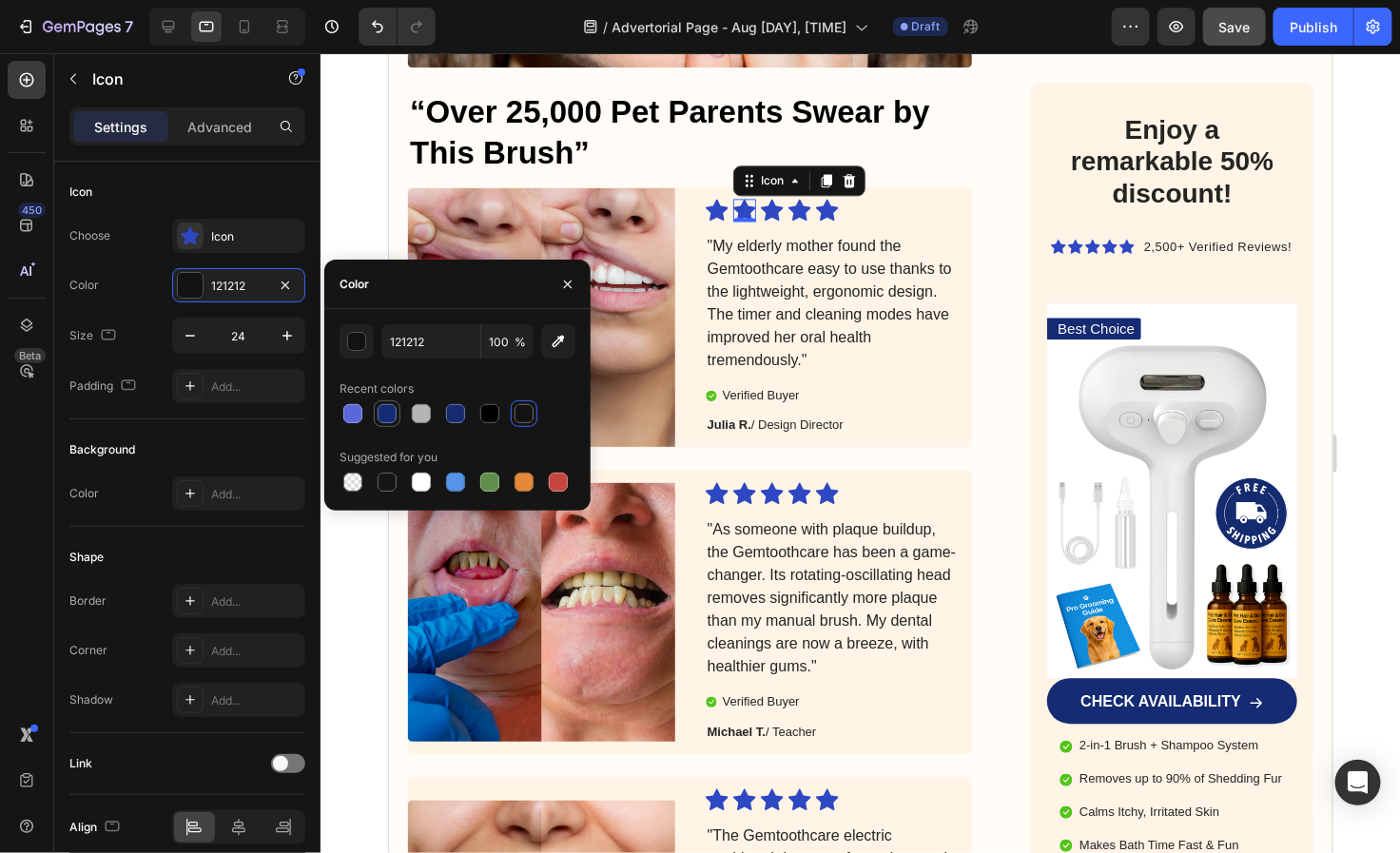click at bounding box center (387, 414) 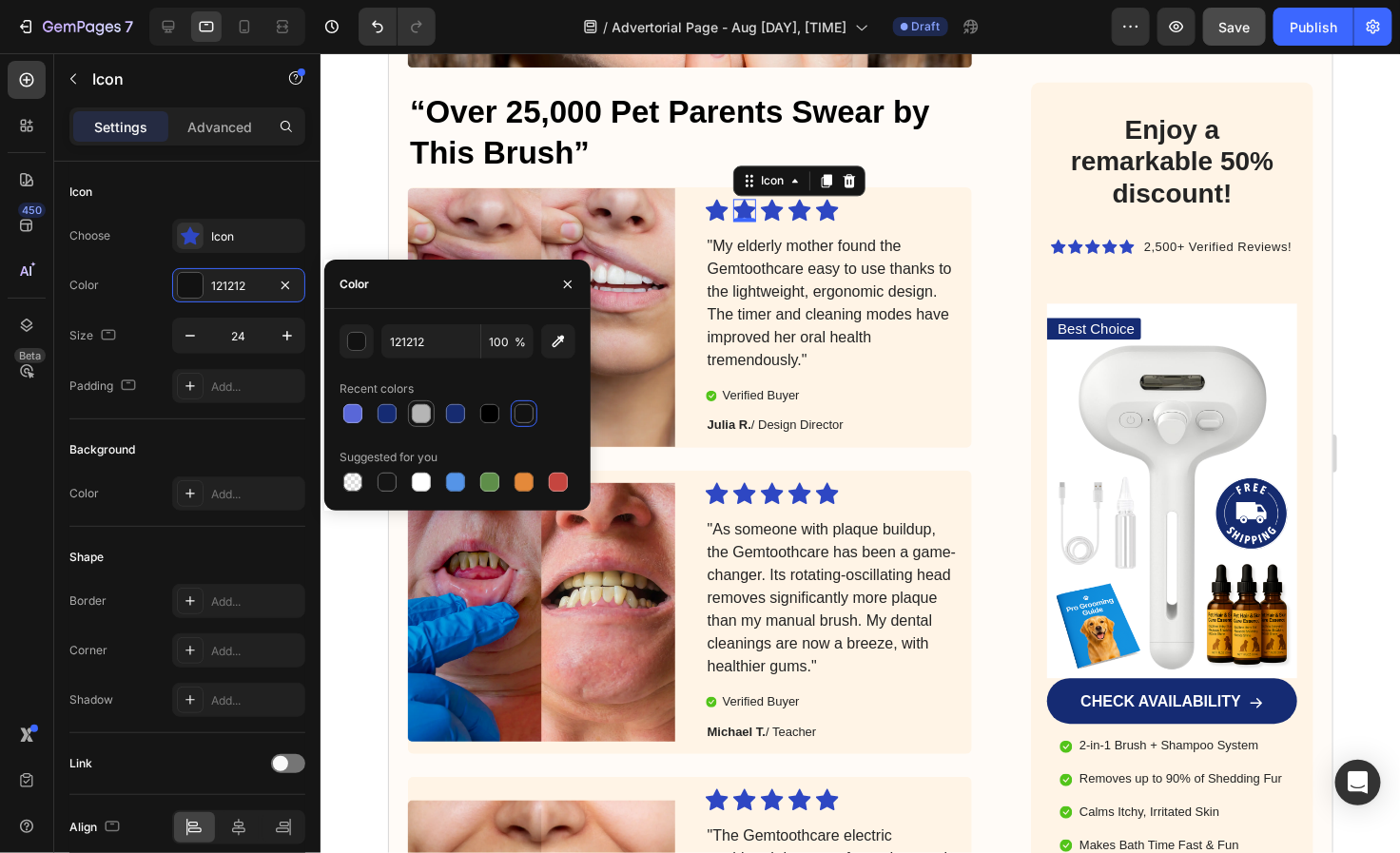 type on "152B73" 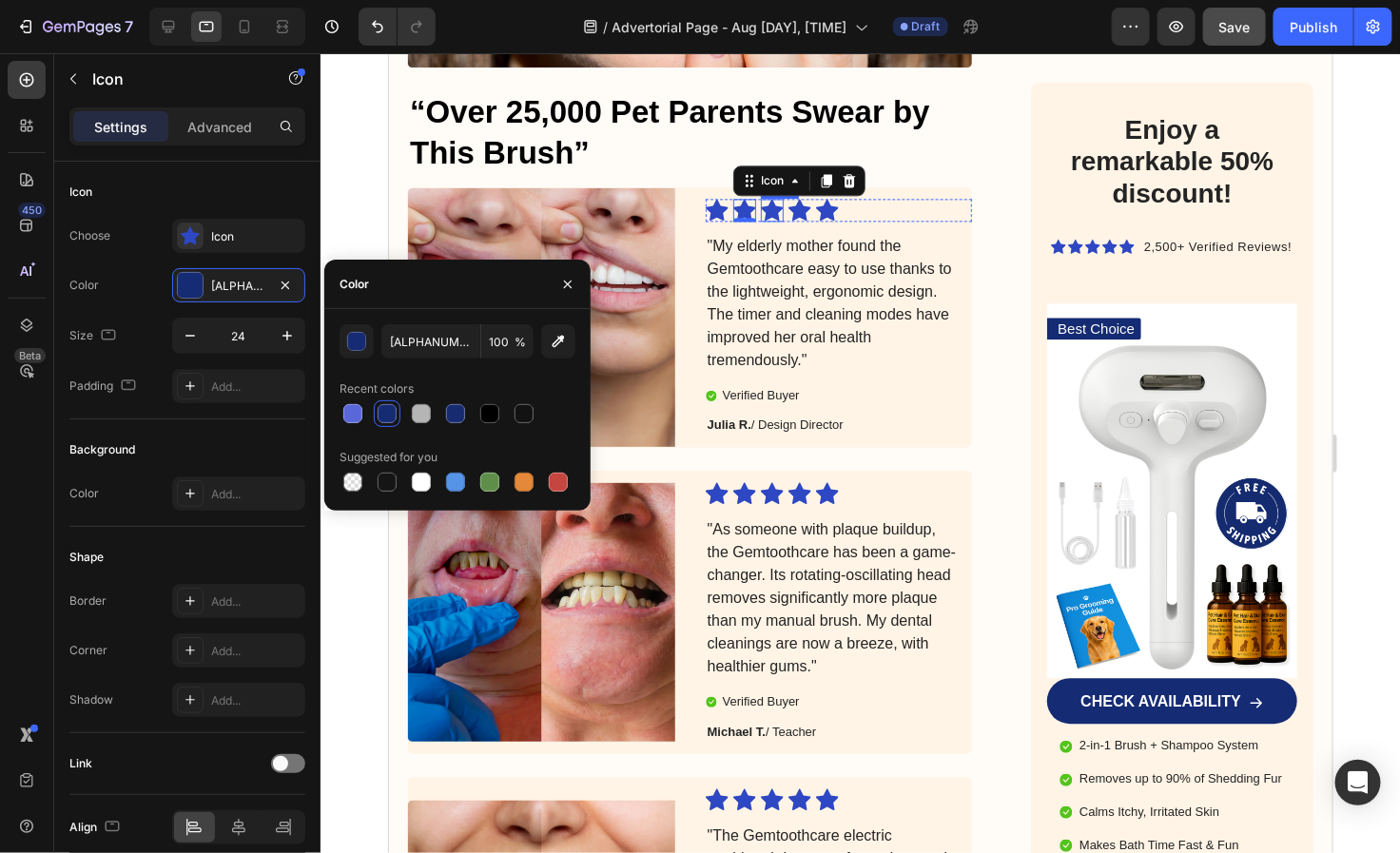 click 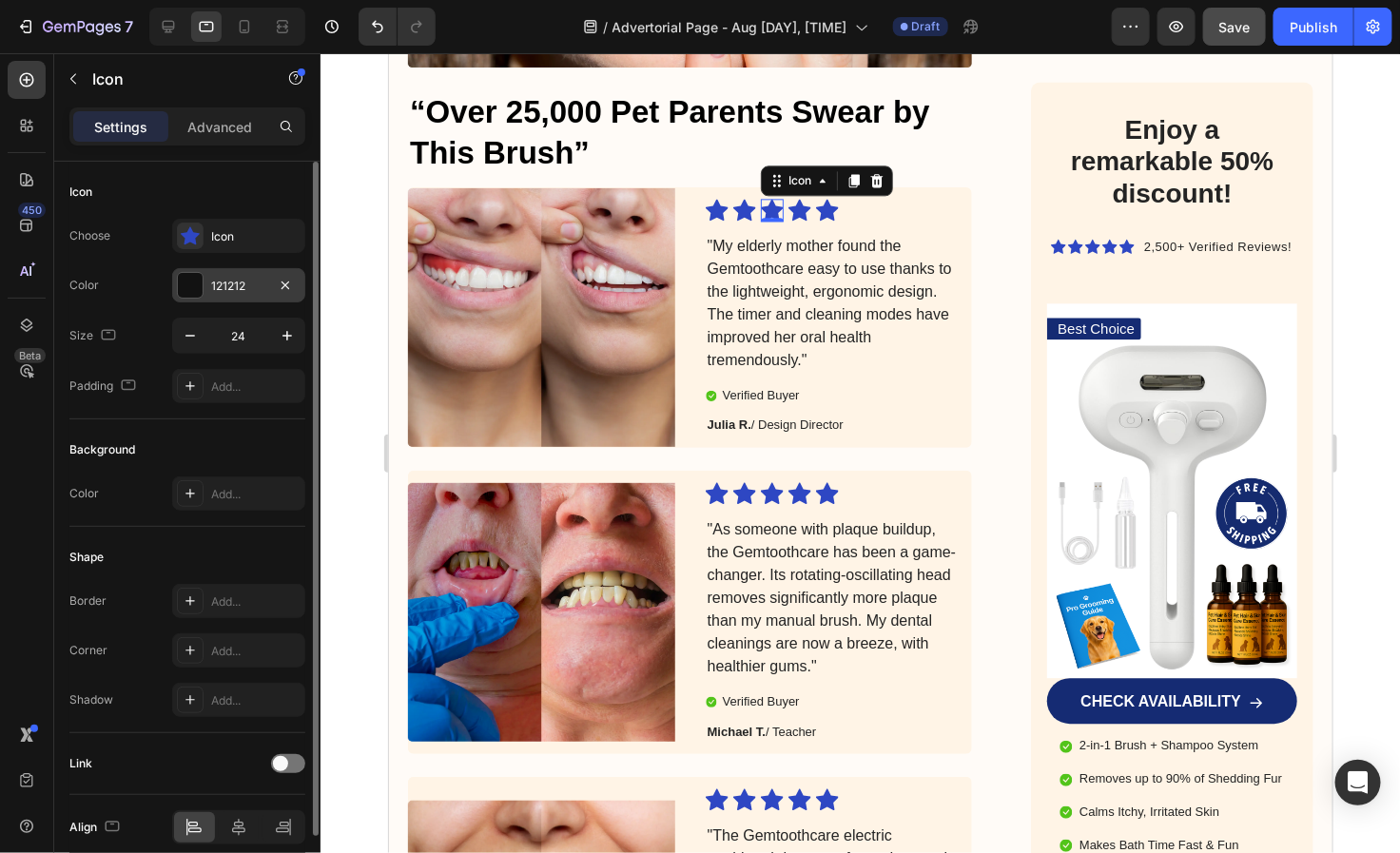 click on "121212" at bounding box center [239, 285] 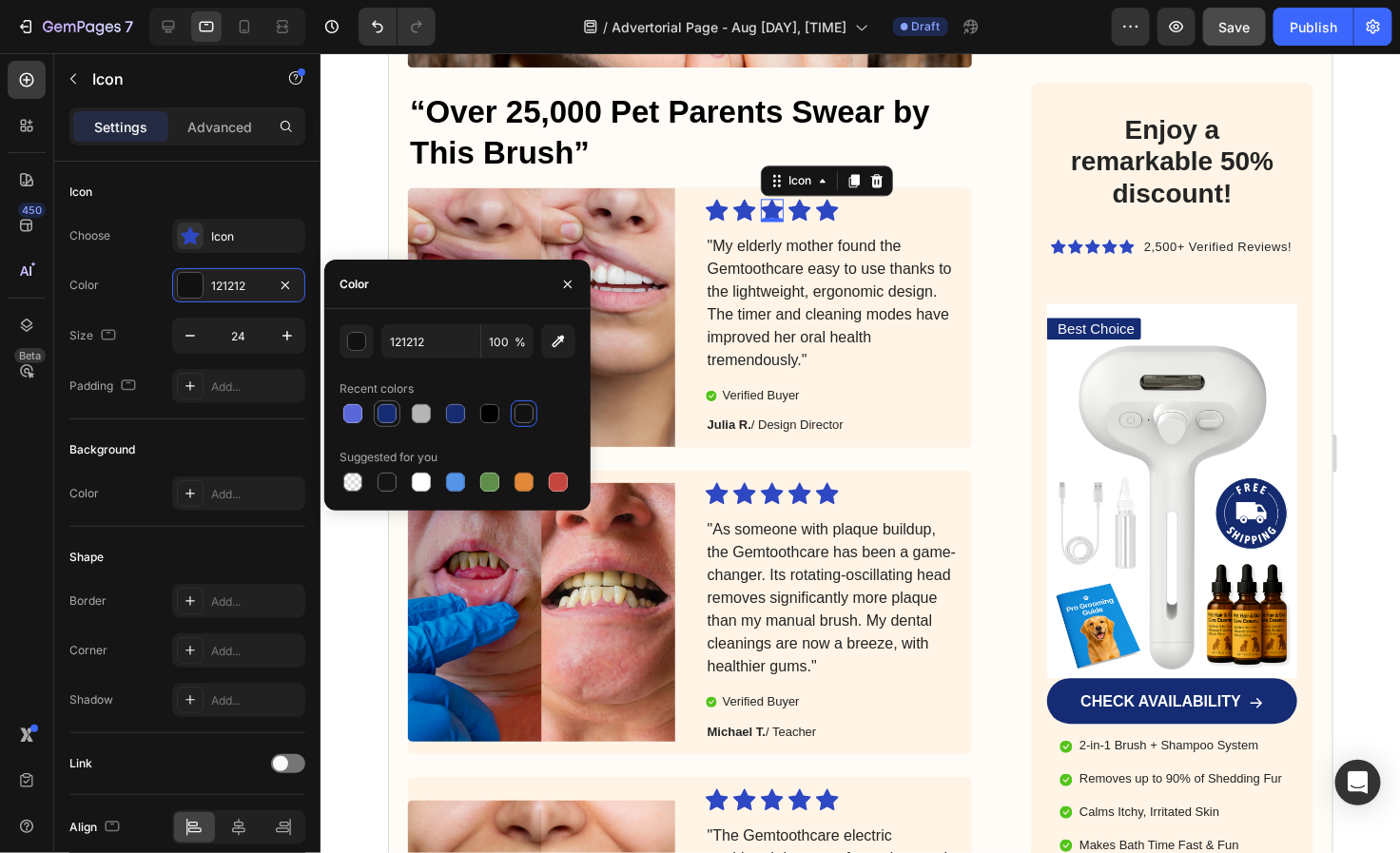 click at bounding box center (387, 414) 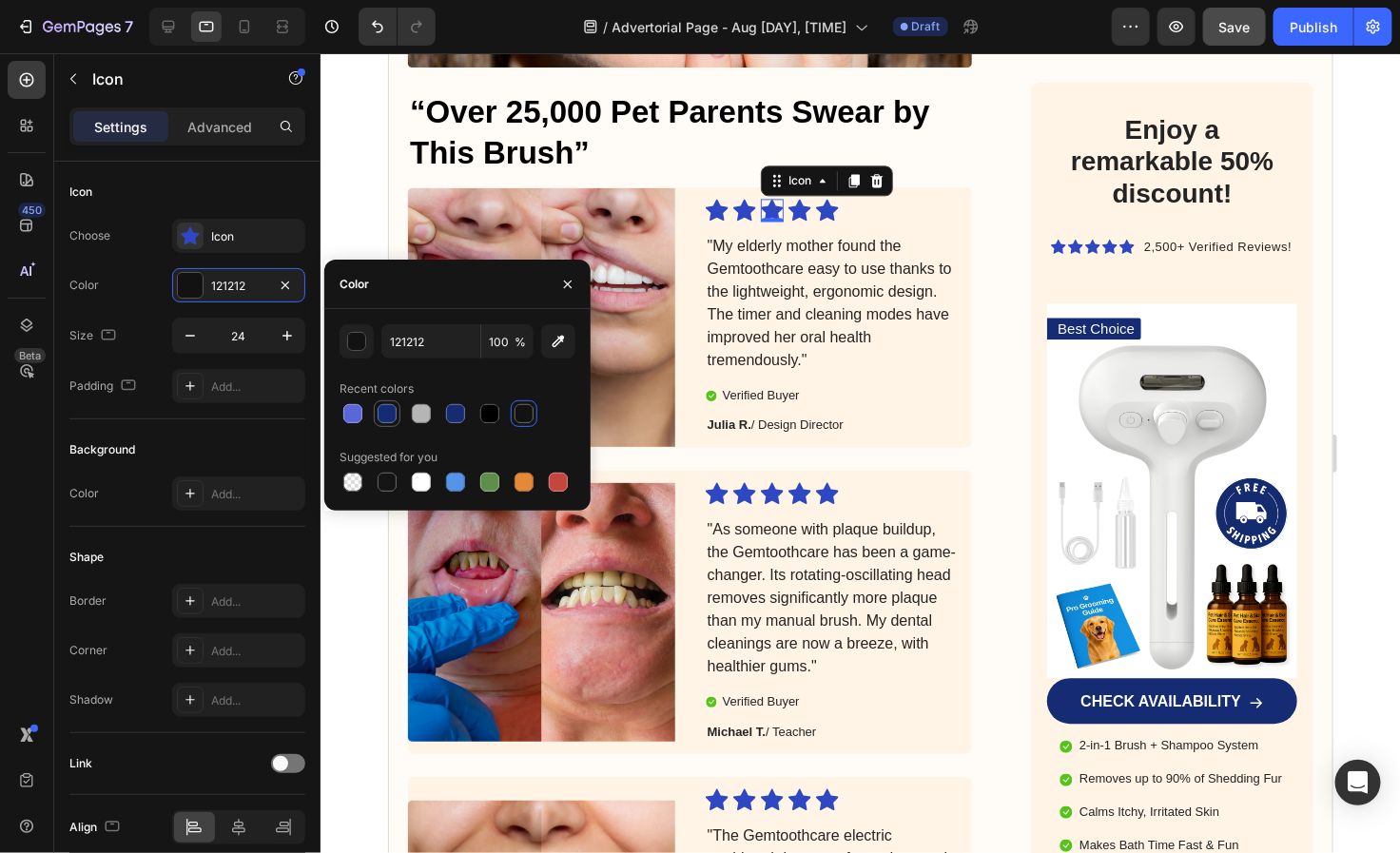 type on "152B73" 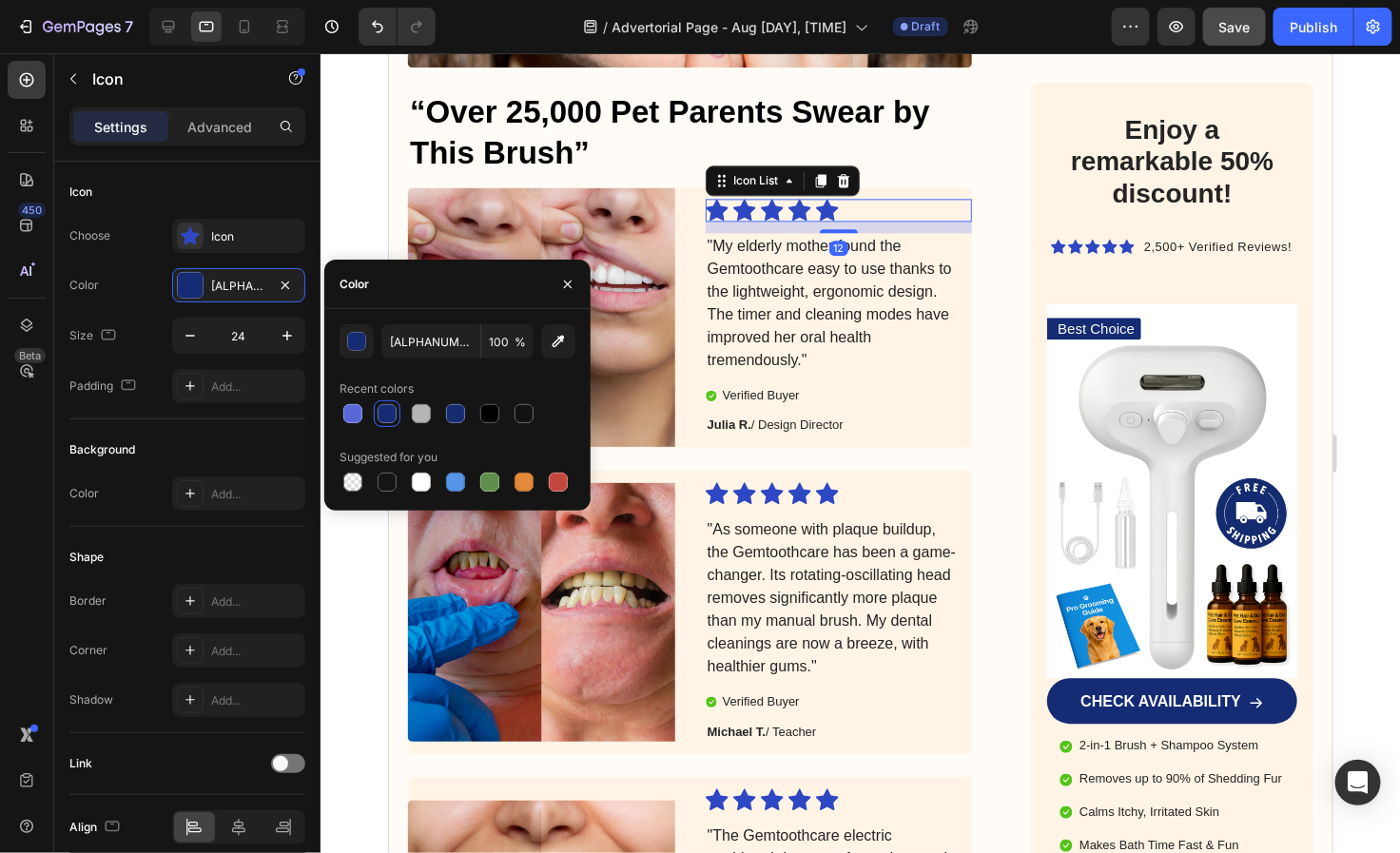 click on "Icon
Icon
Icon
Icon
Icon" at bounding box center [832, 209] 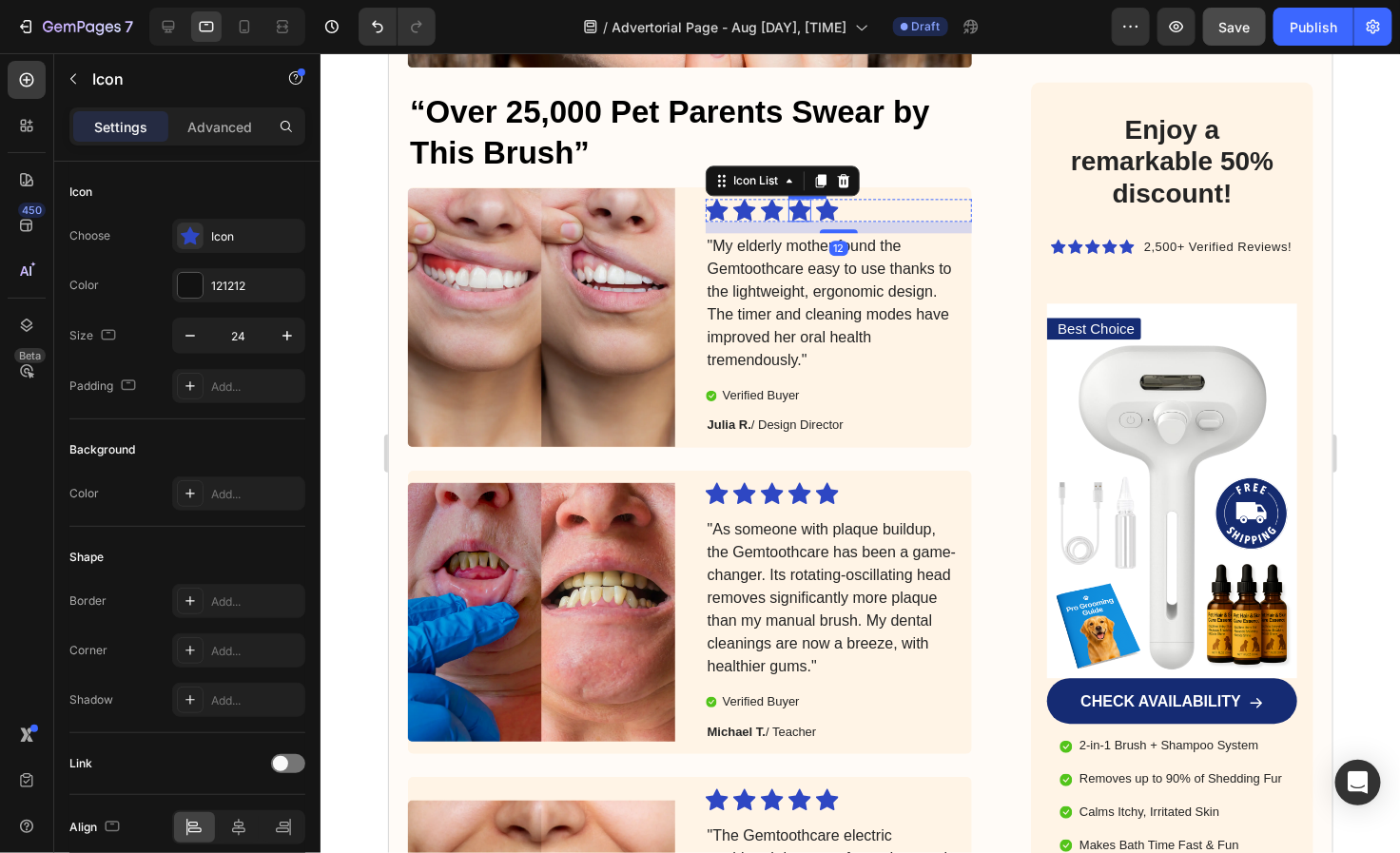 click 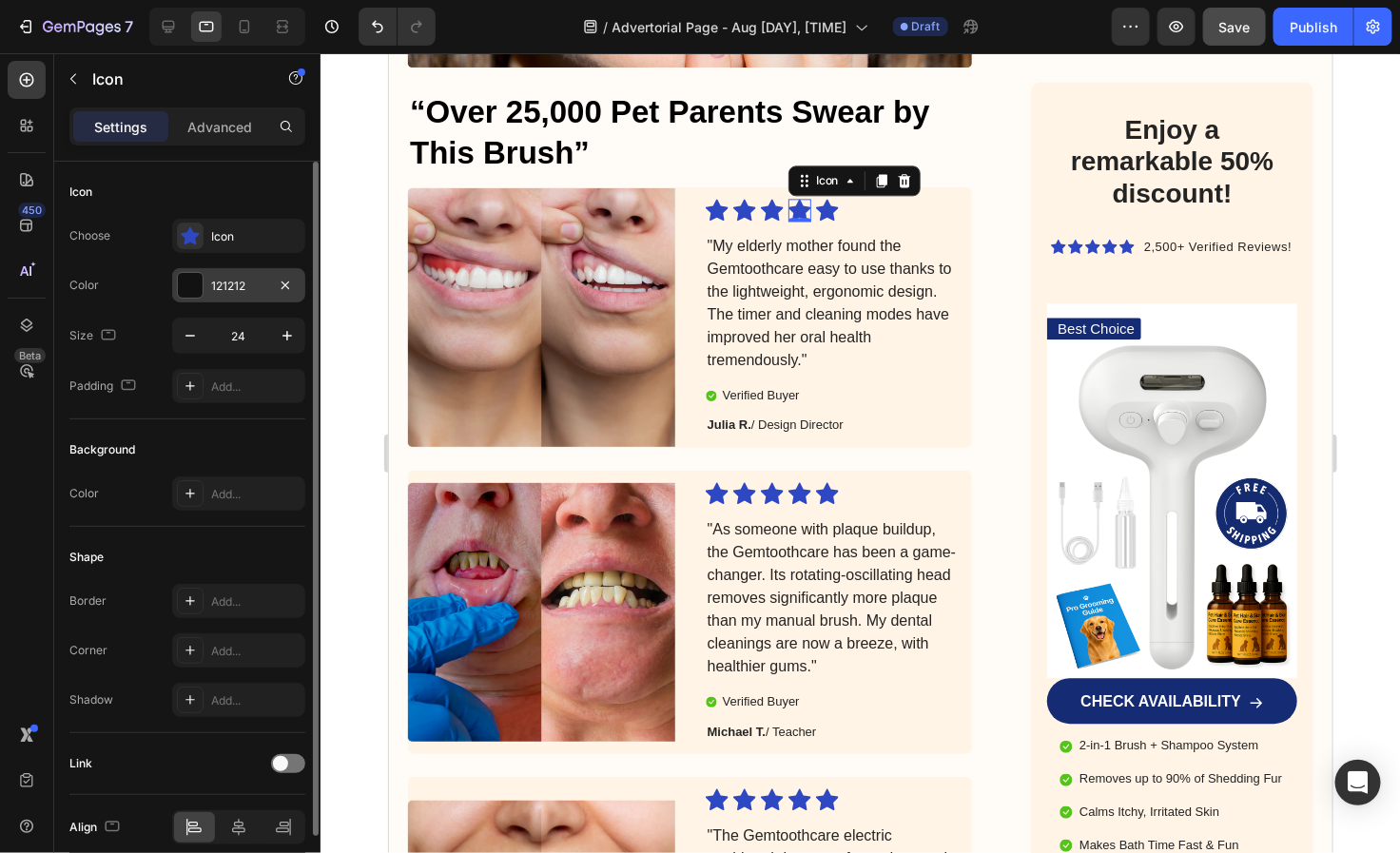 click at bounding box center (190, 285) 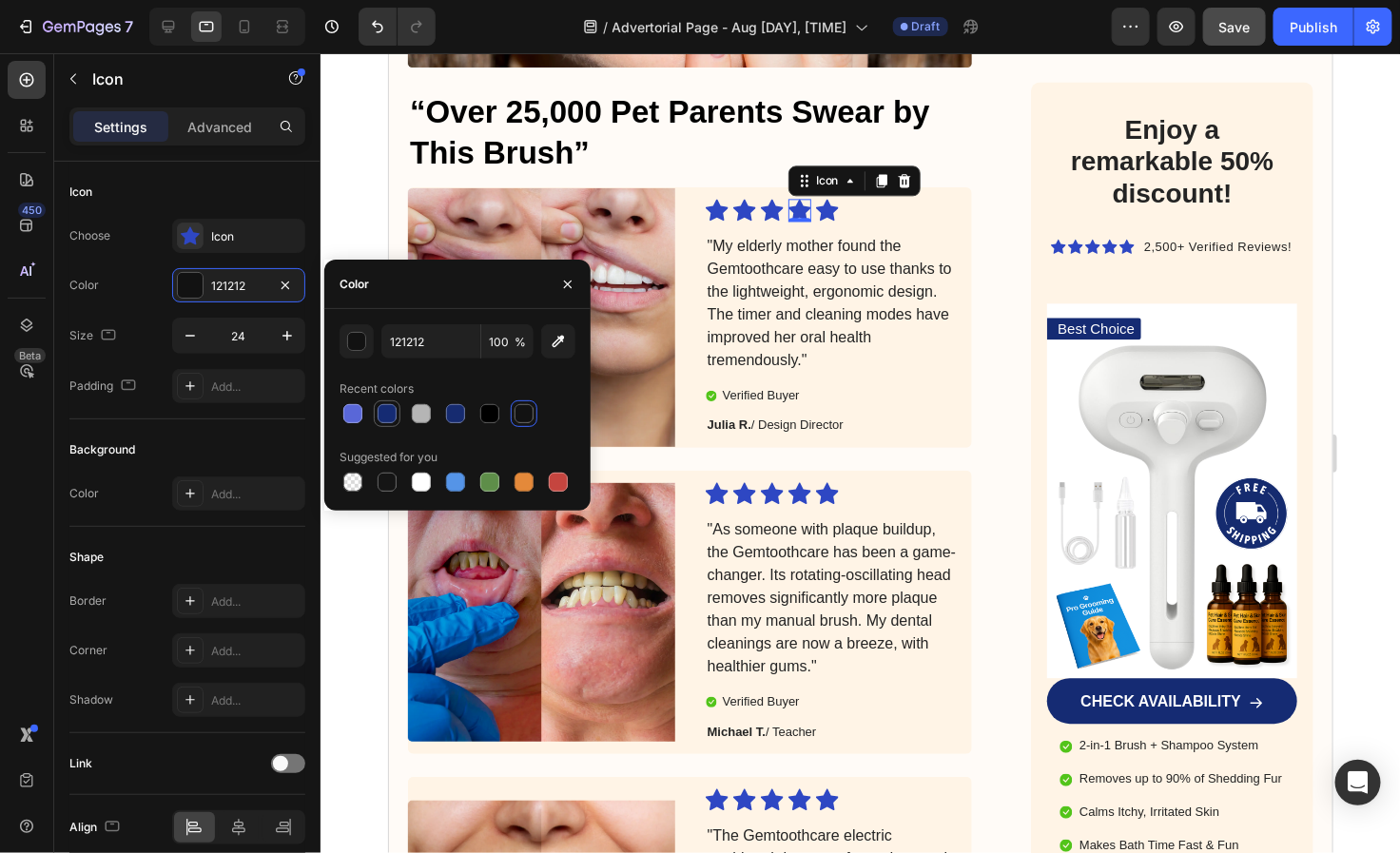 click at bounding box center (387, 414) 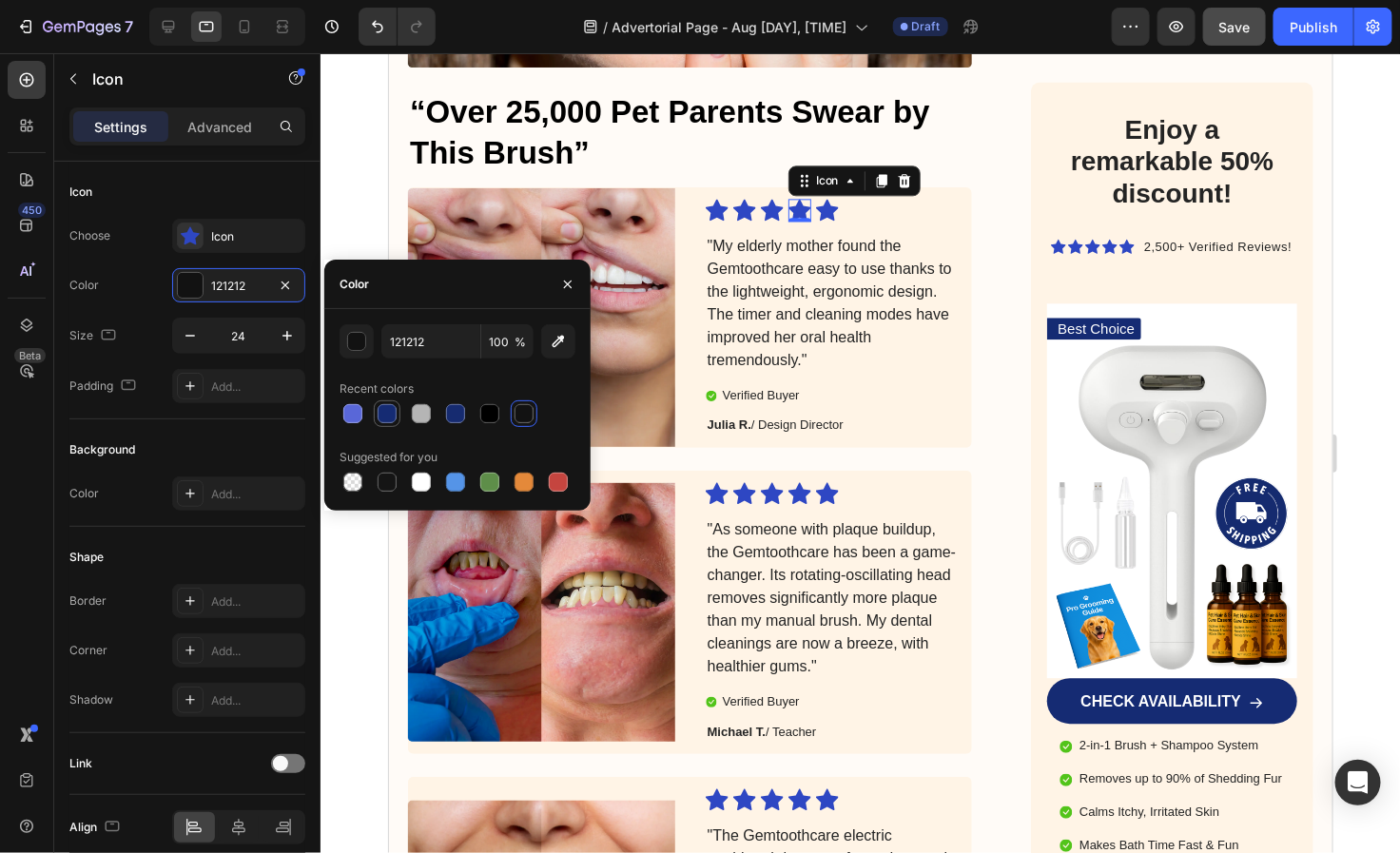 type on "152B73" 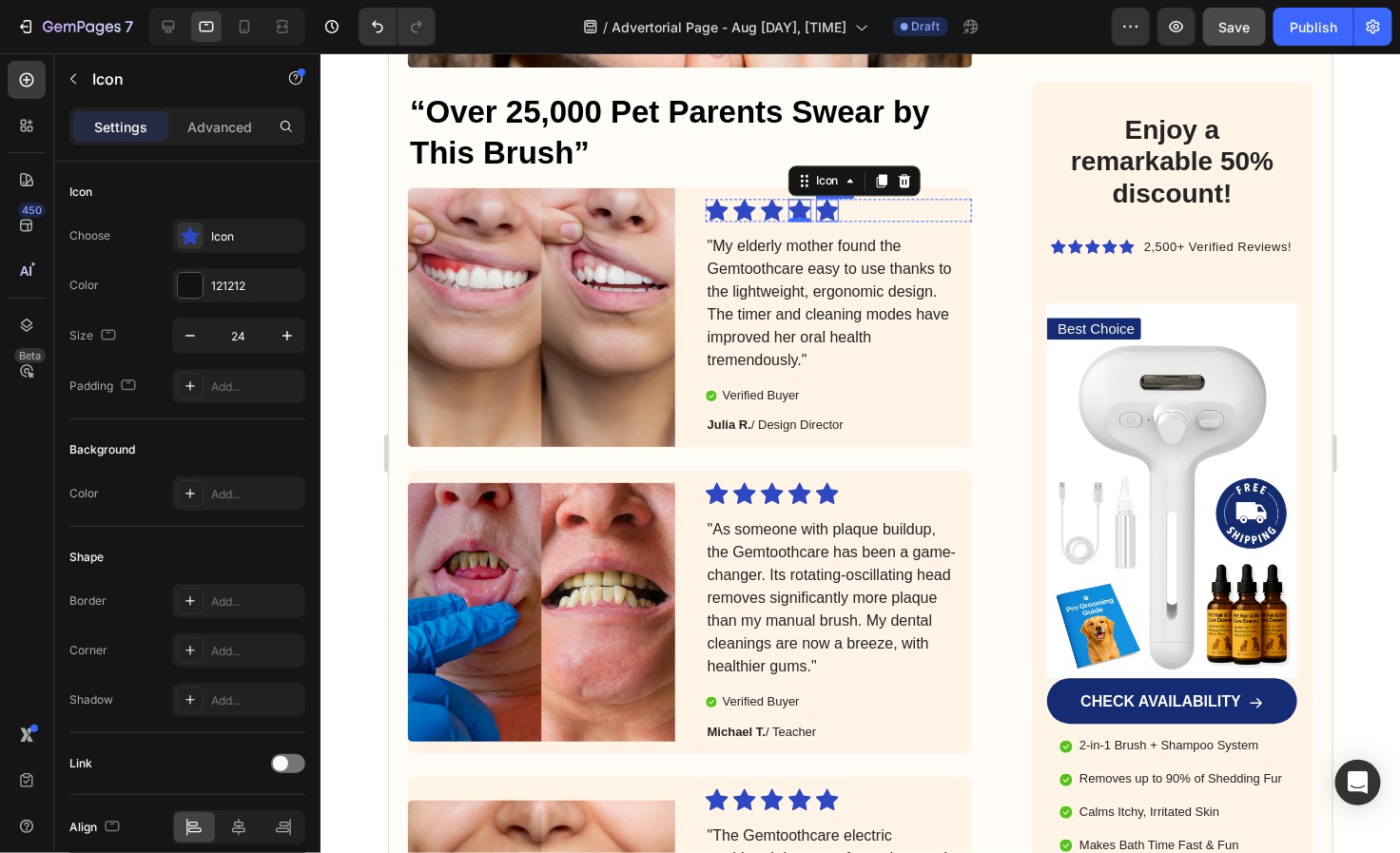 click 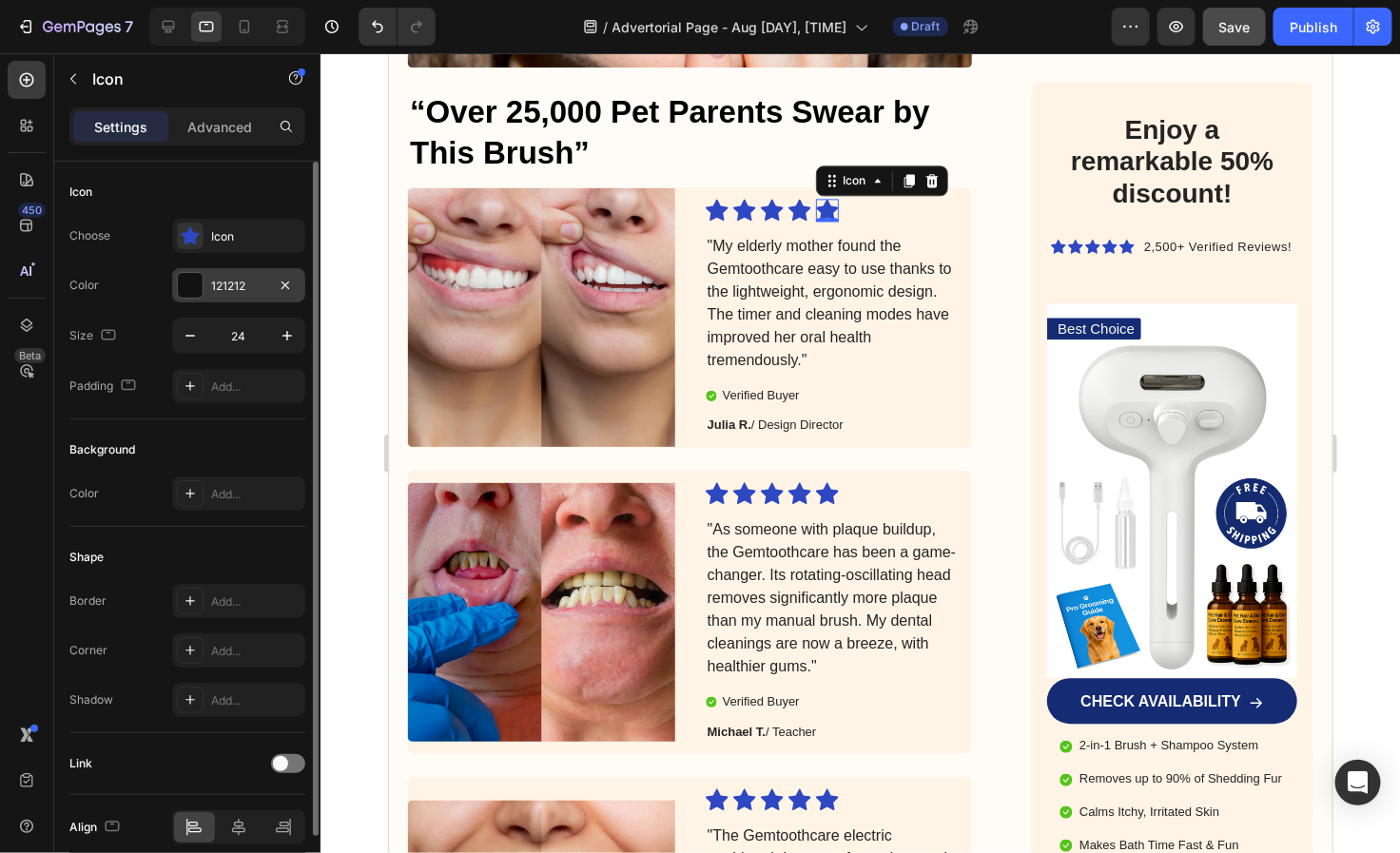 click on "121212" at bounding box center (239, 286) 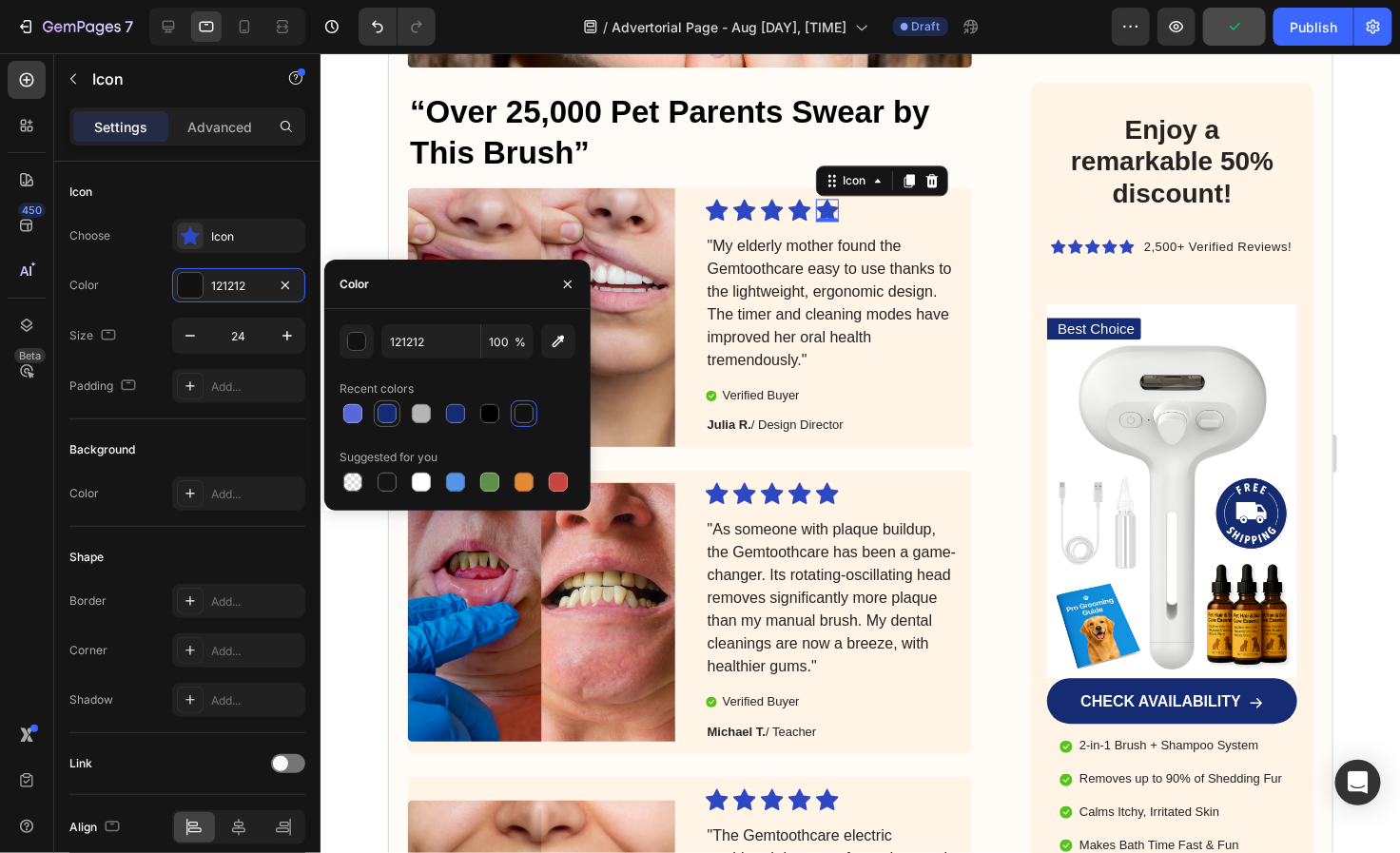 click at bounding box center (387, 414) 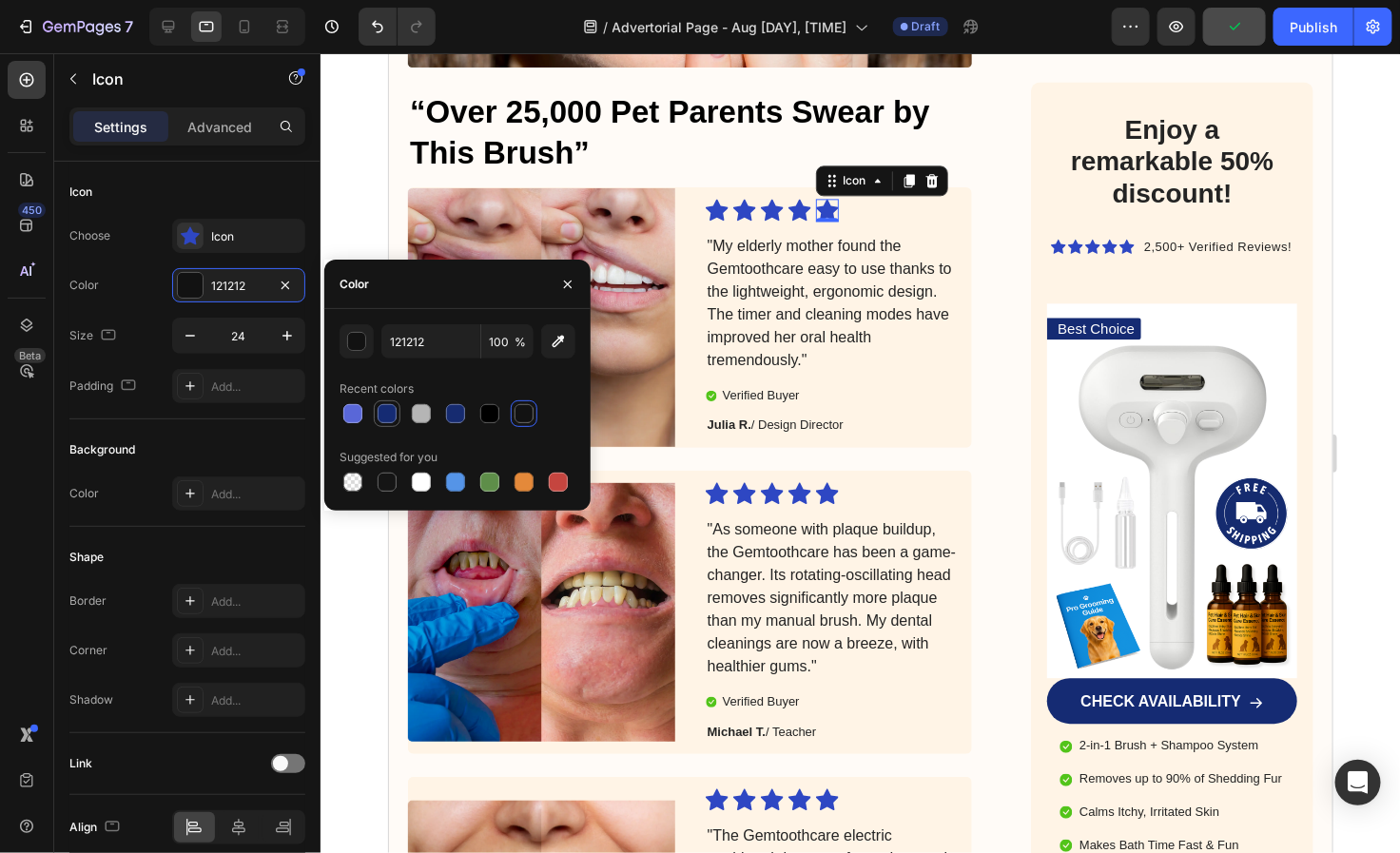 type on "152B73" 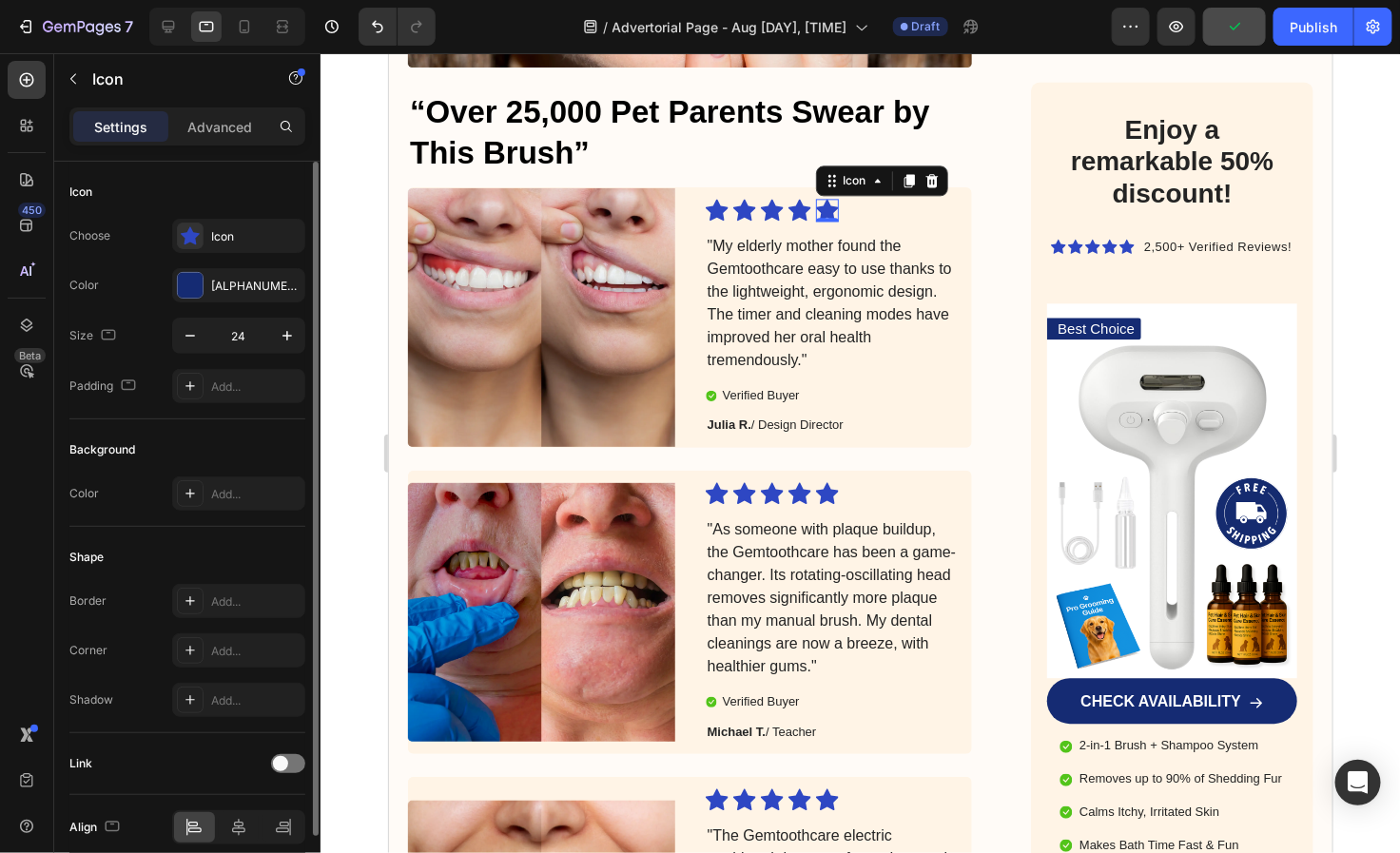 click on "Icon" at bounding box center (187, 192) 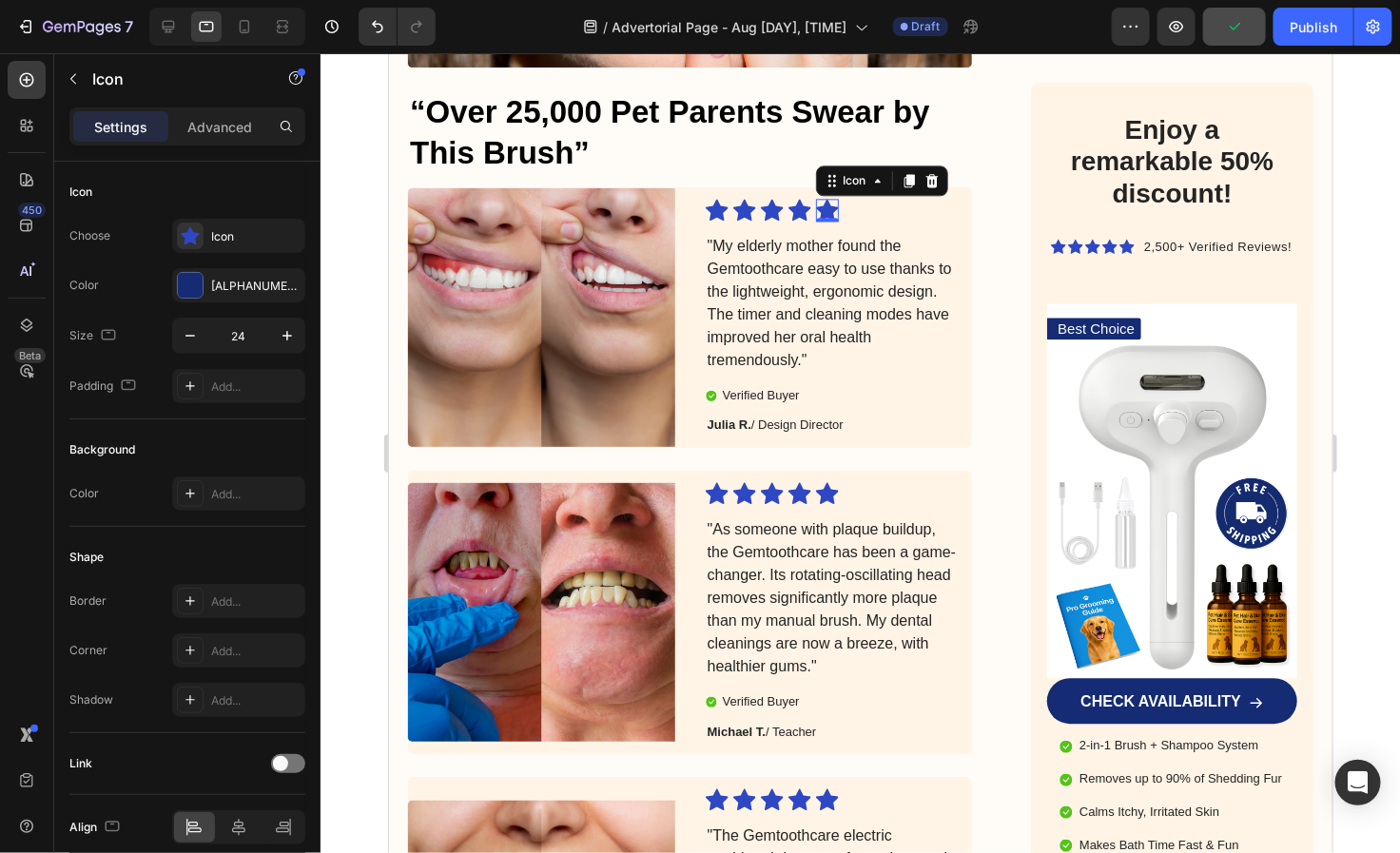 click 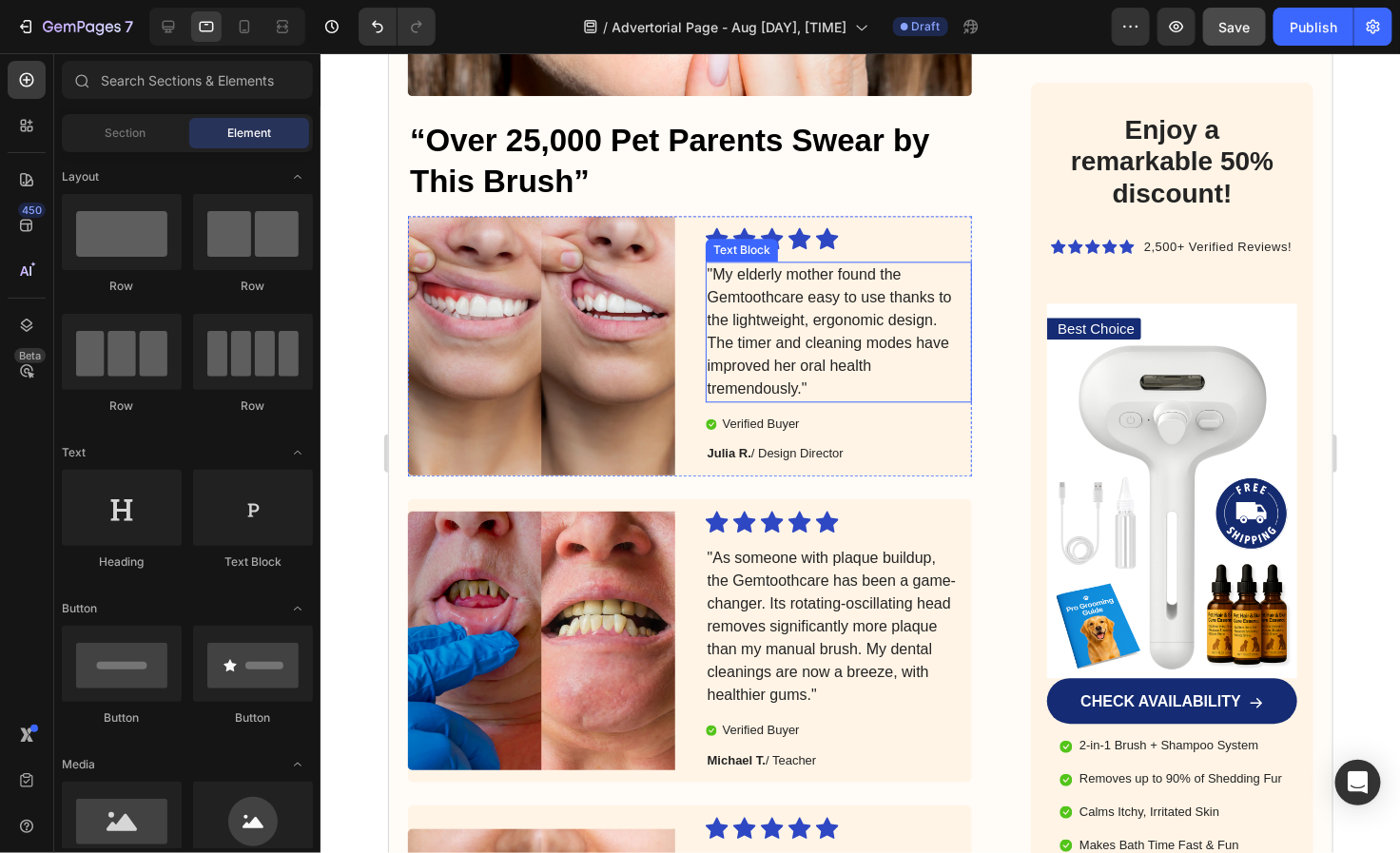 scroll, scrollTop: 1623, scrollLeft: 0, axis: vertical 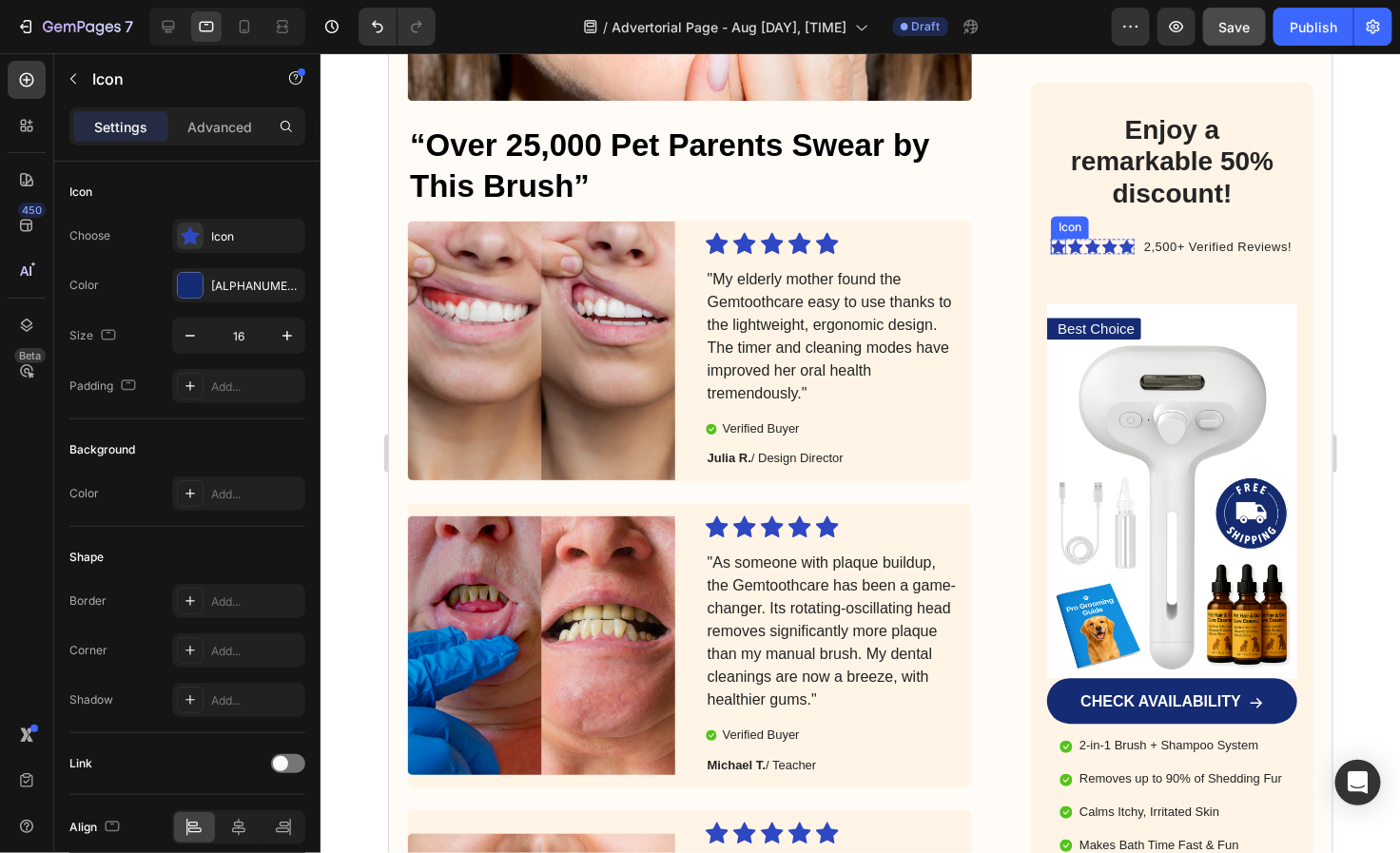 click on "Icon" at bounding box center (1058, 246) 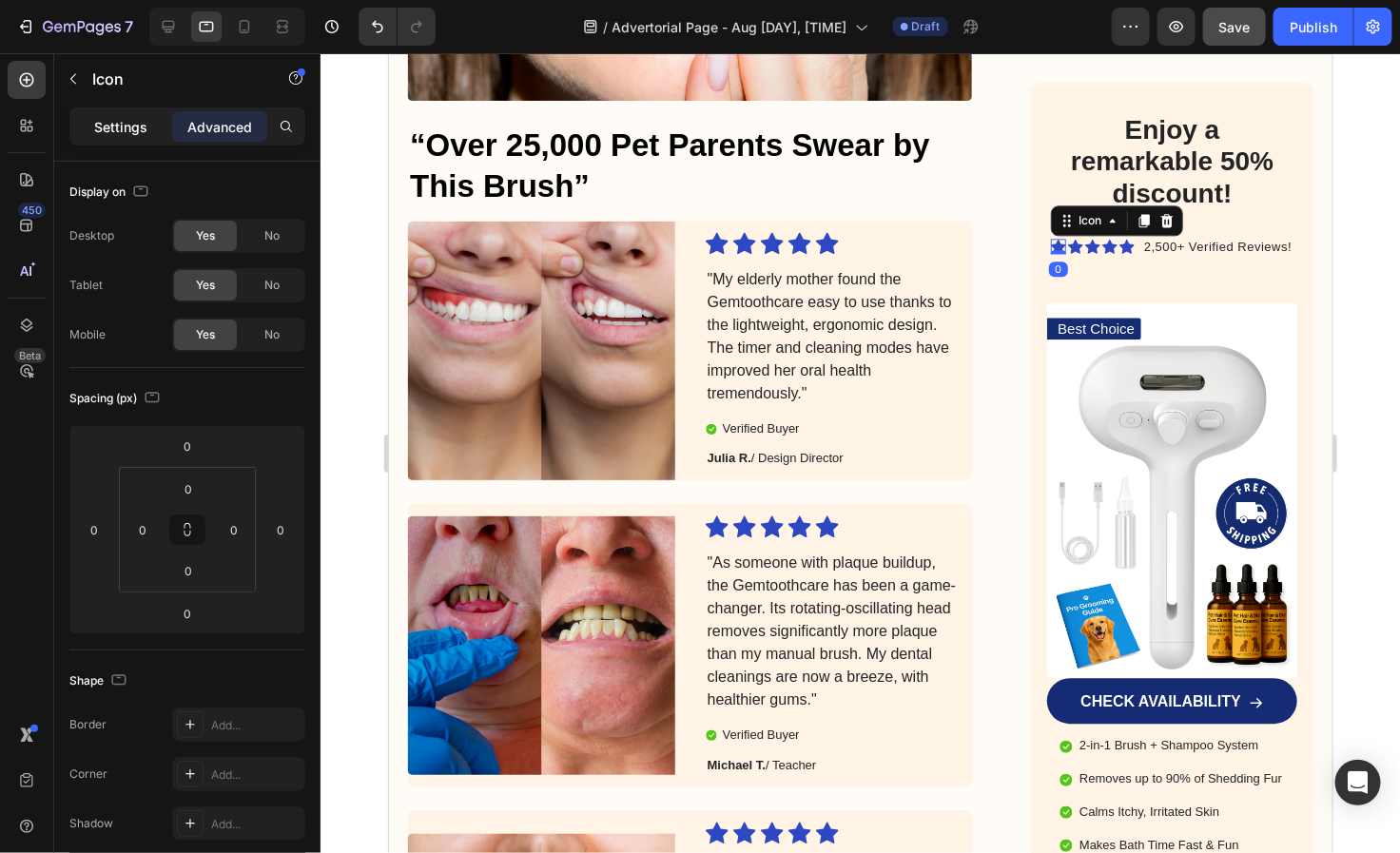 click on "Settings" 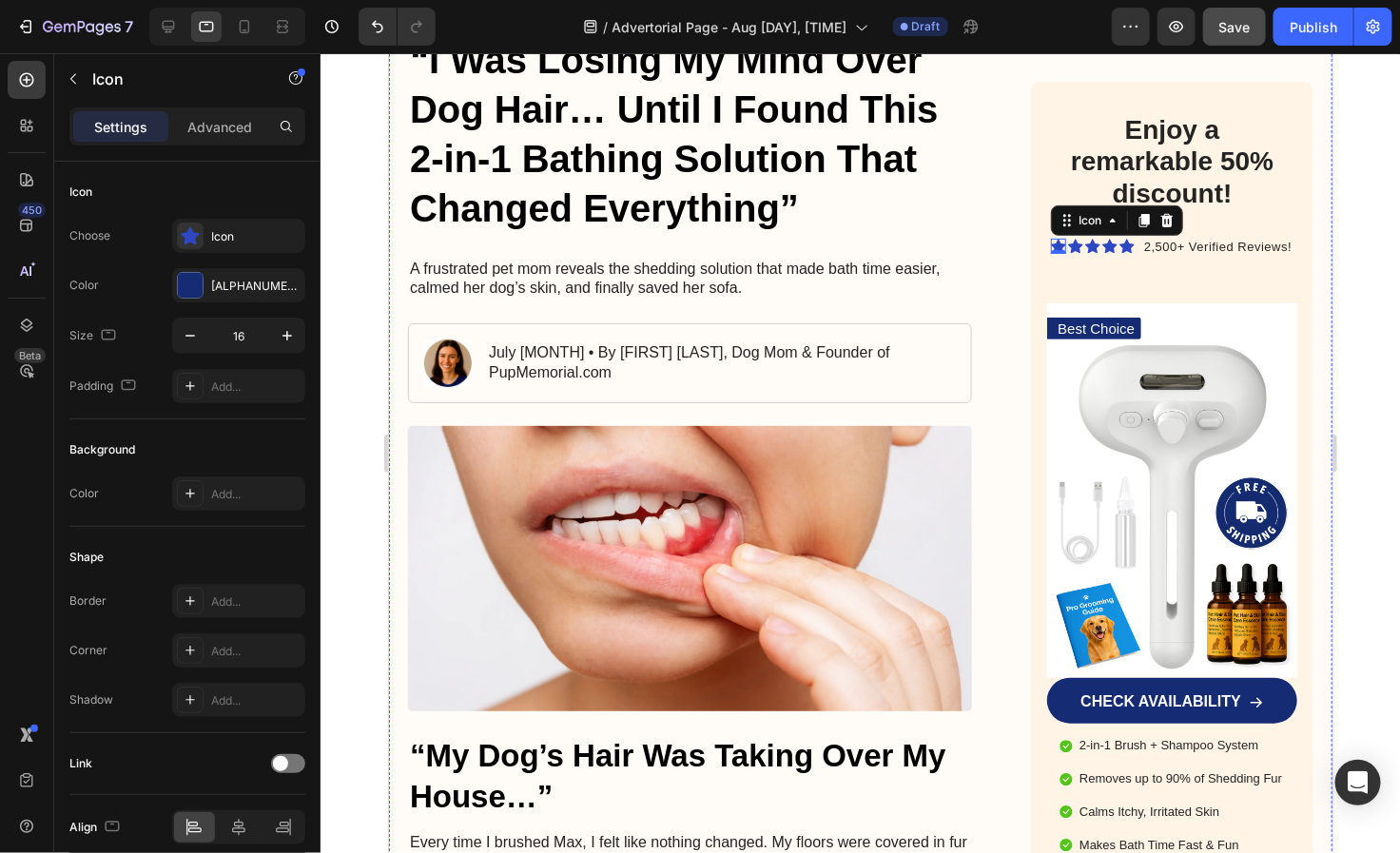 scroll, scrollTop: 0, scrollLeft: 0, axis: both 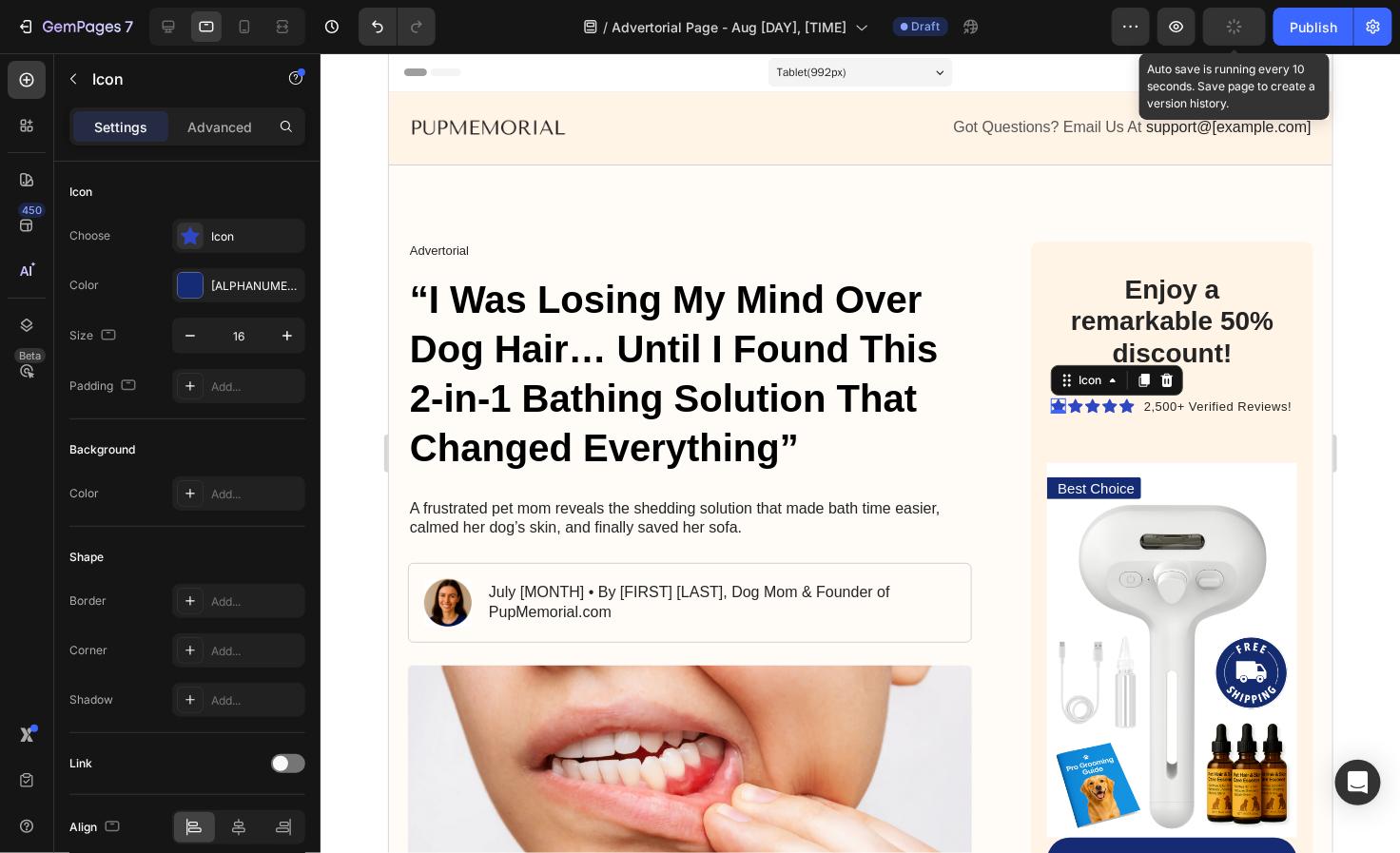 click at bounding box center (1235, 27) 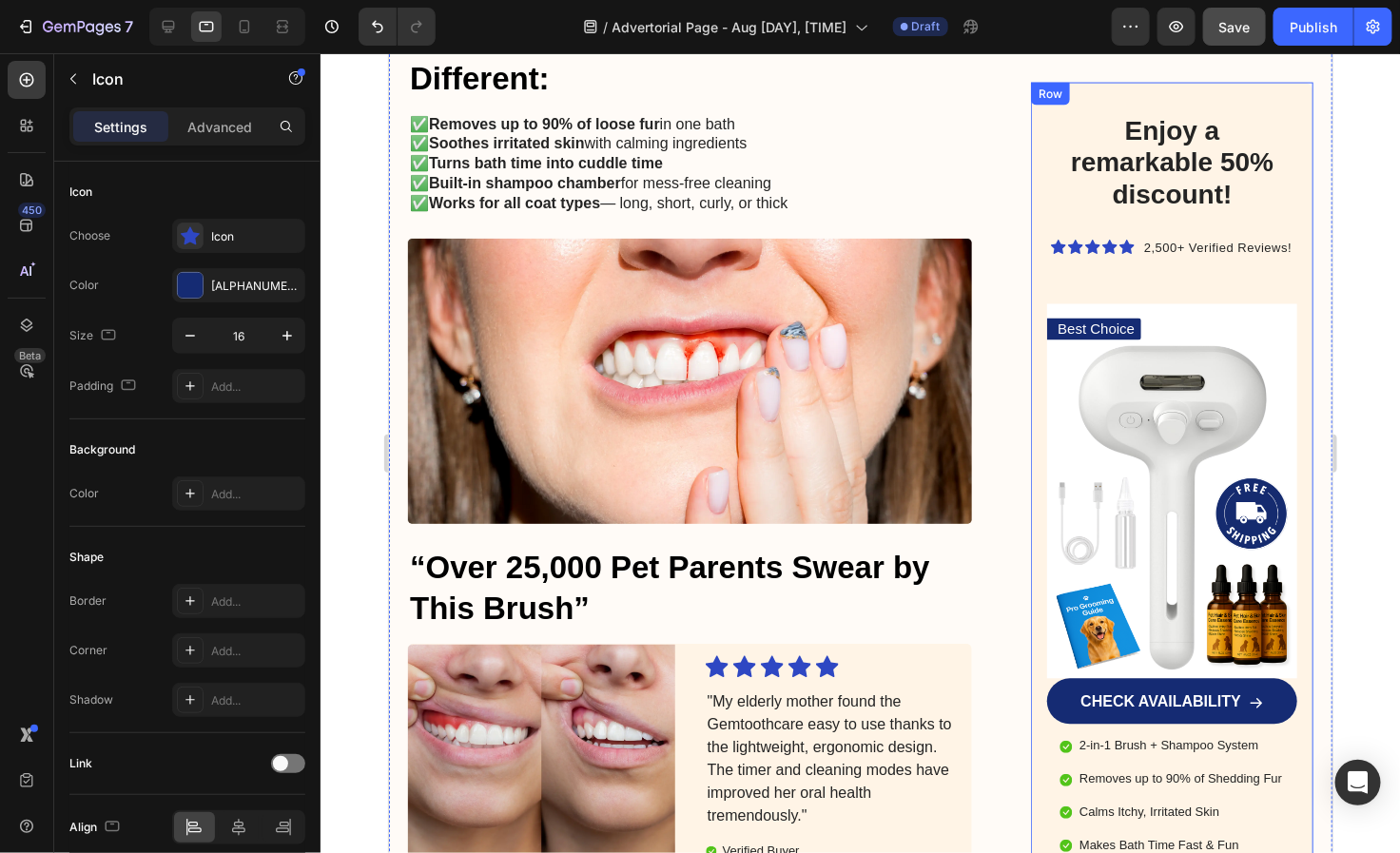 scroll, scrollTop: 0, scrollLeft: 0, axis: both 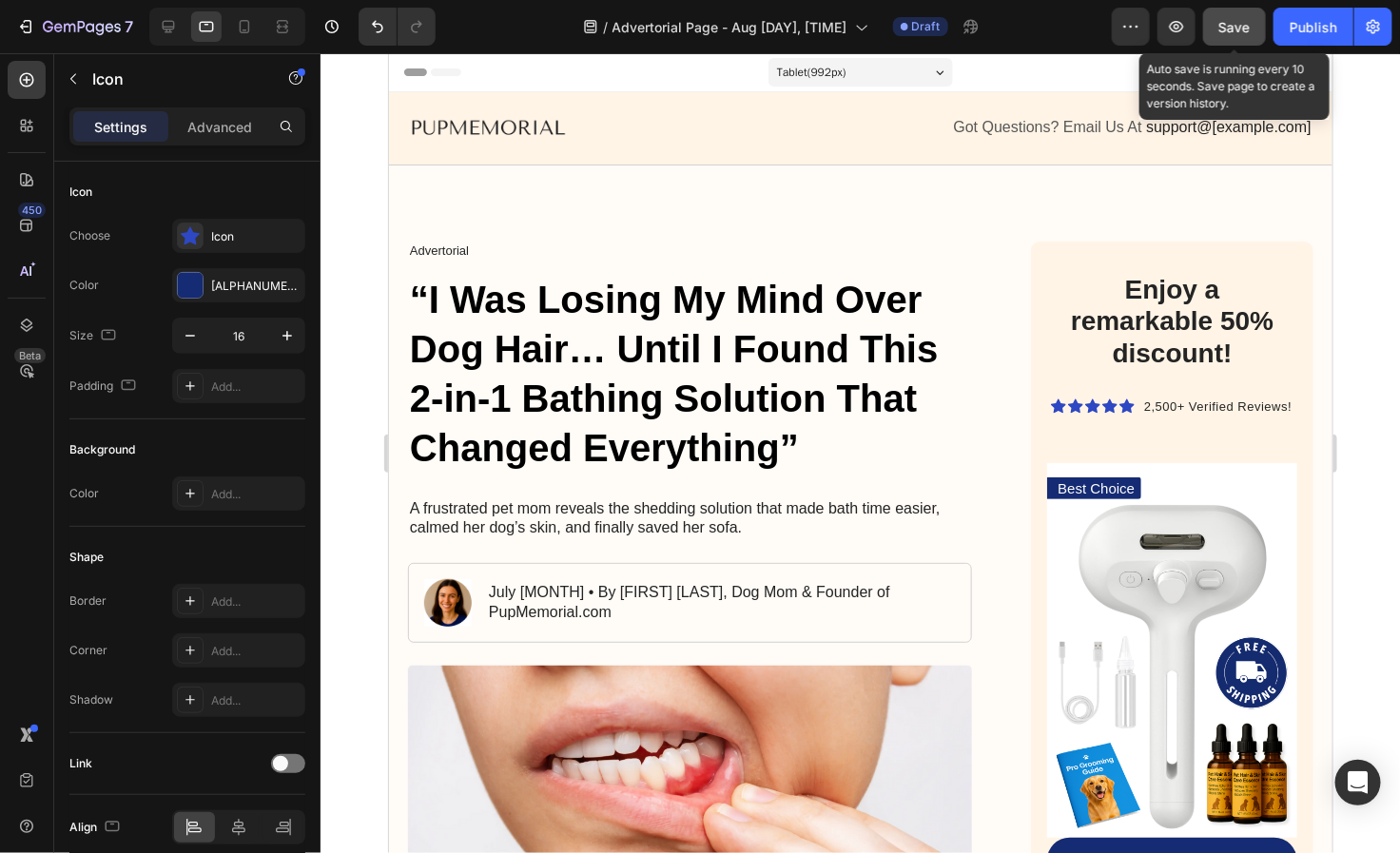 click on "Save" 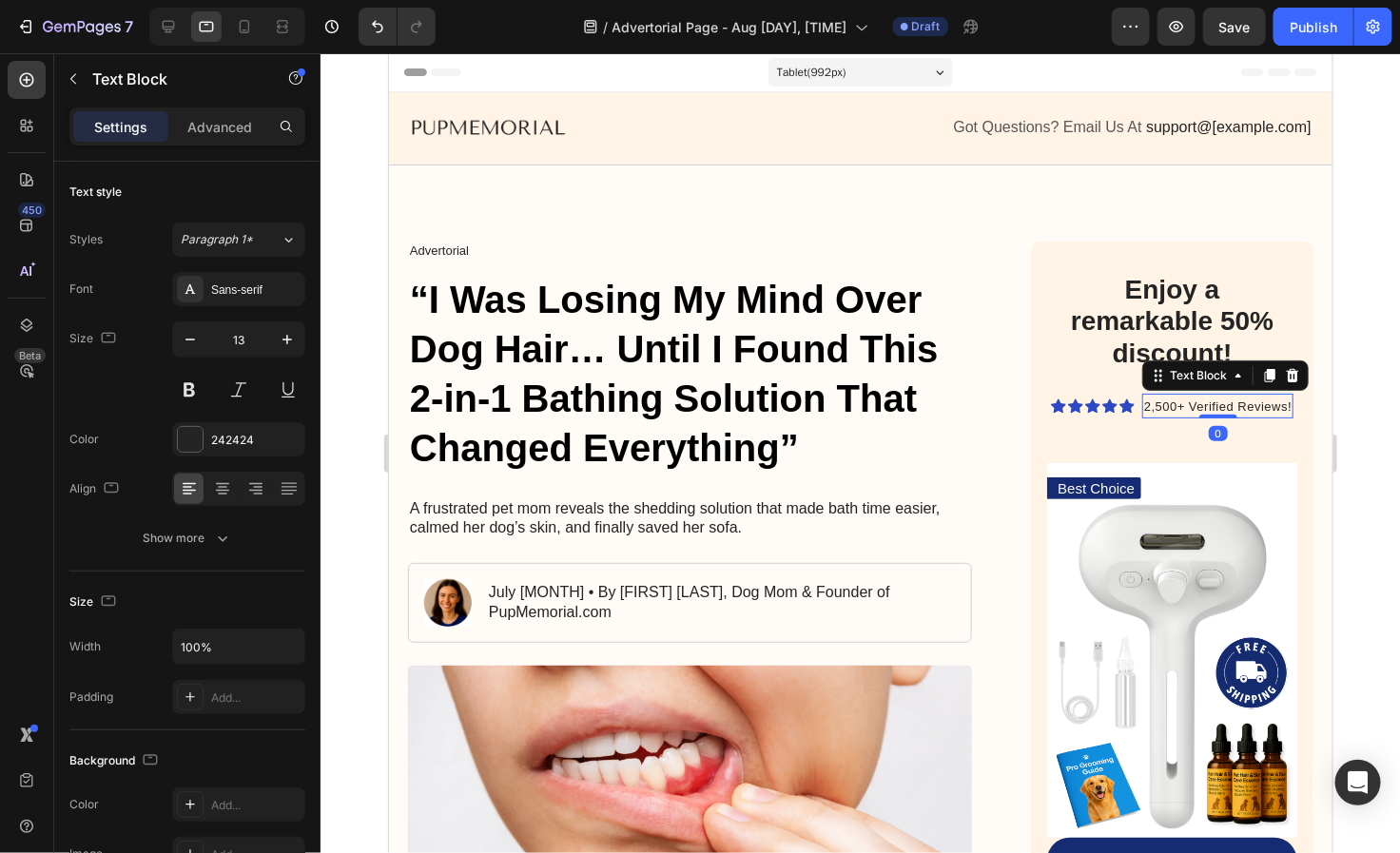 click on "2,500+ Verified Reviews!" at bounding box center [1216, 405] 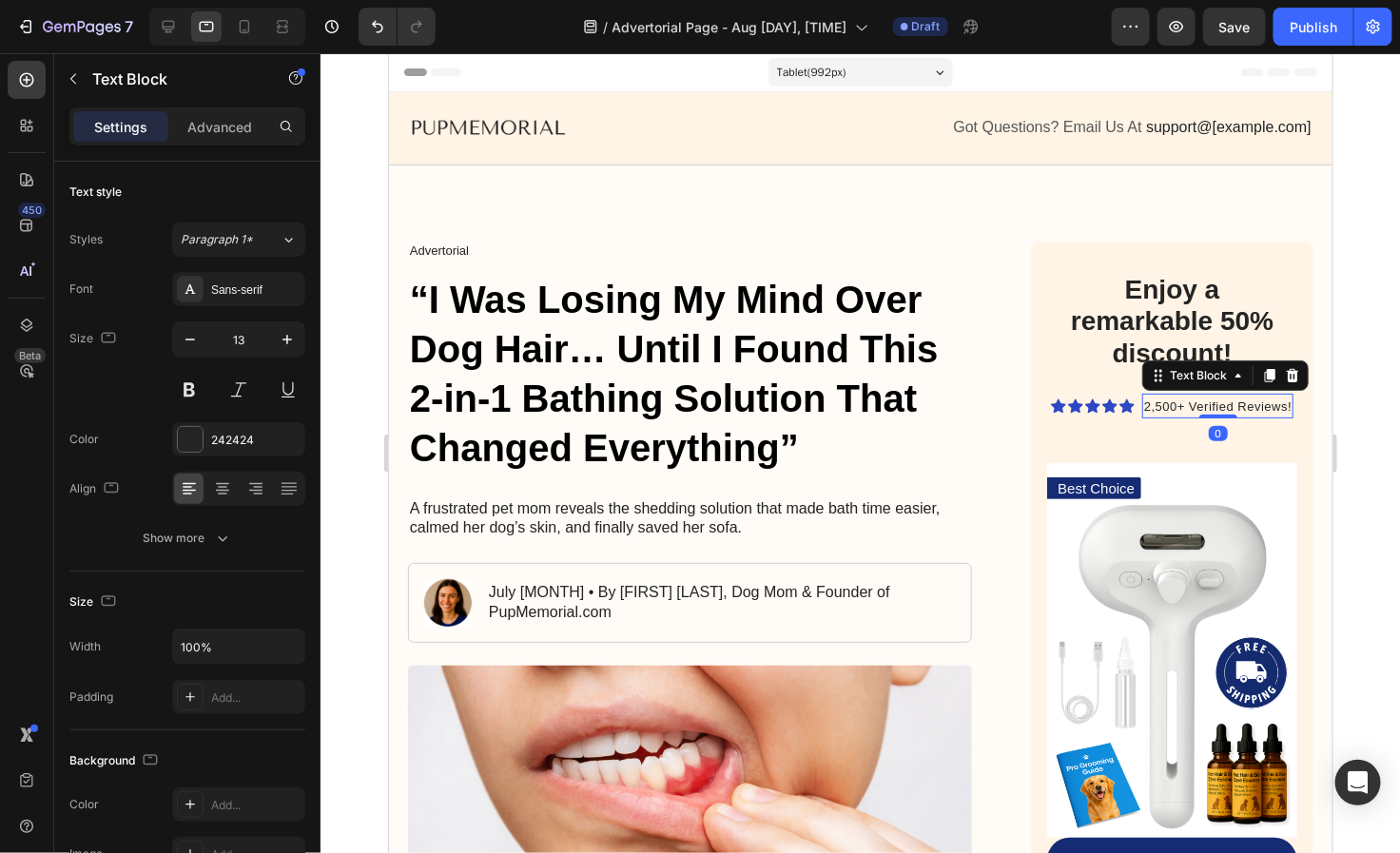 click on "2,500+ Verified Reviews!" at bounding box center [1216, 405] 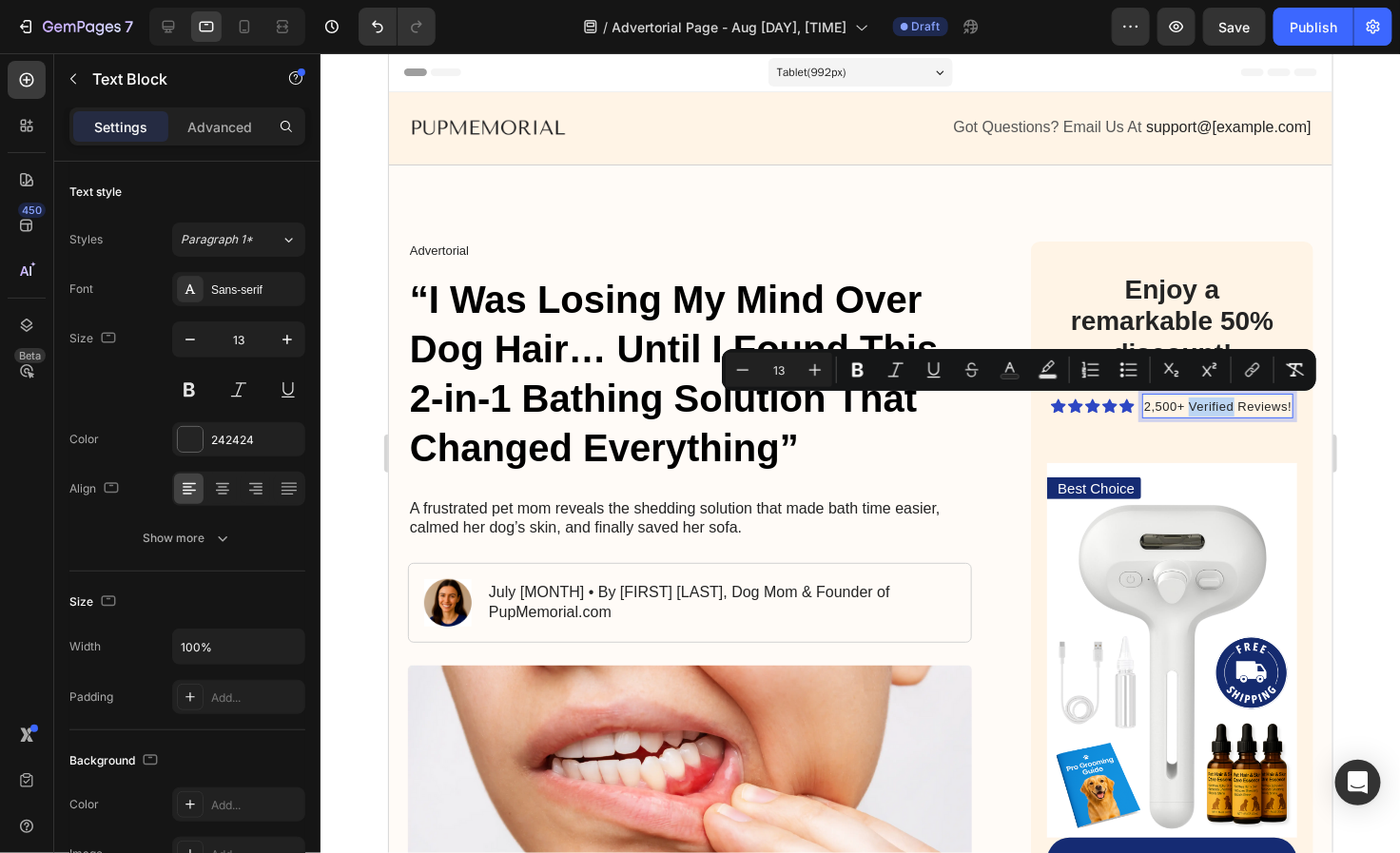 click on "2,500+ Verified Reviews!" at bounding box center [1216, 405] 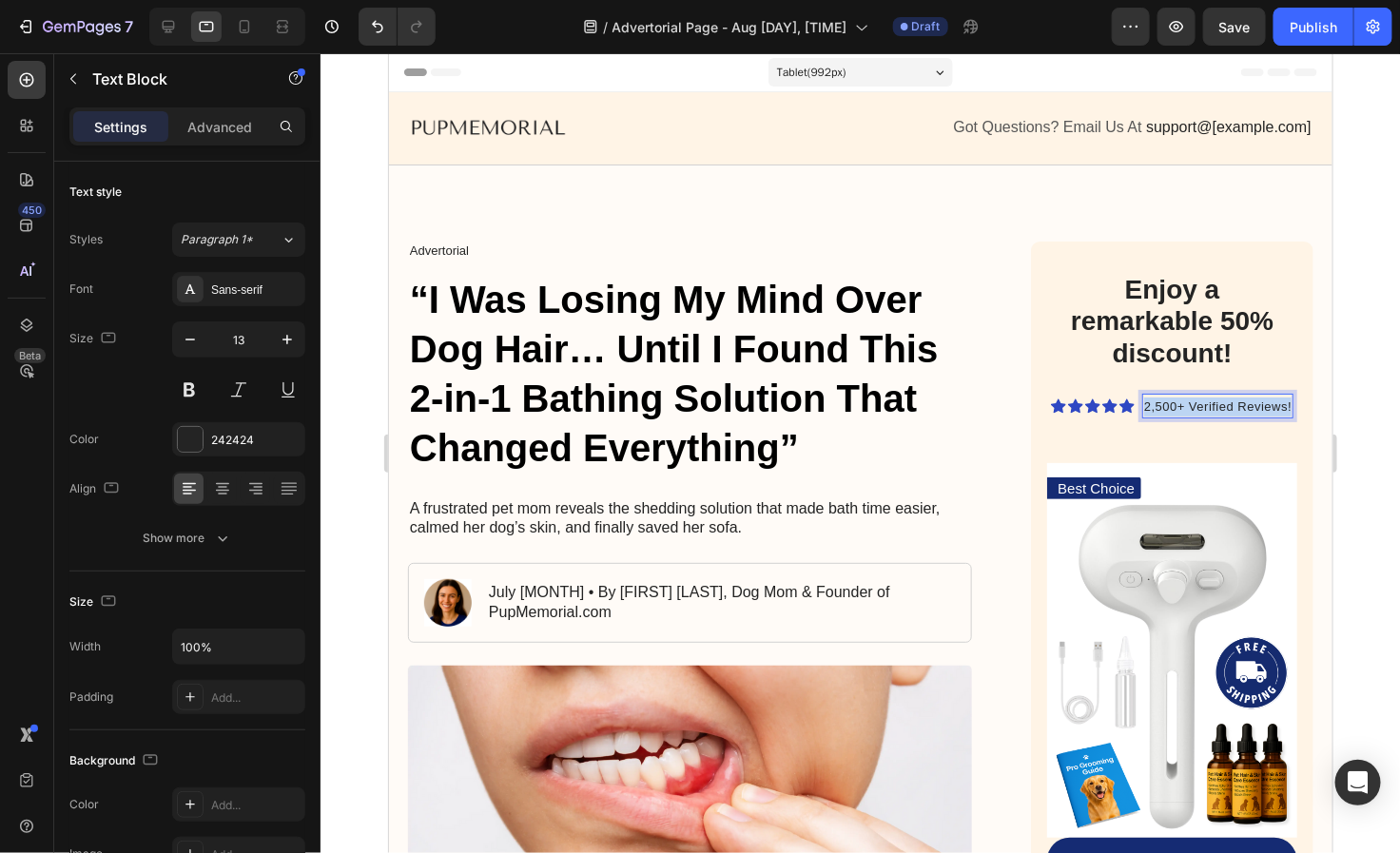click on "2,500+ Verified Reviews!" at bounding box center [1216, 405] 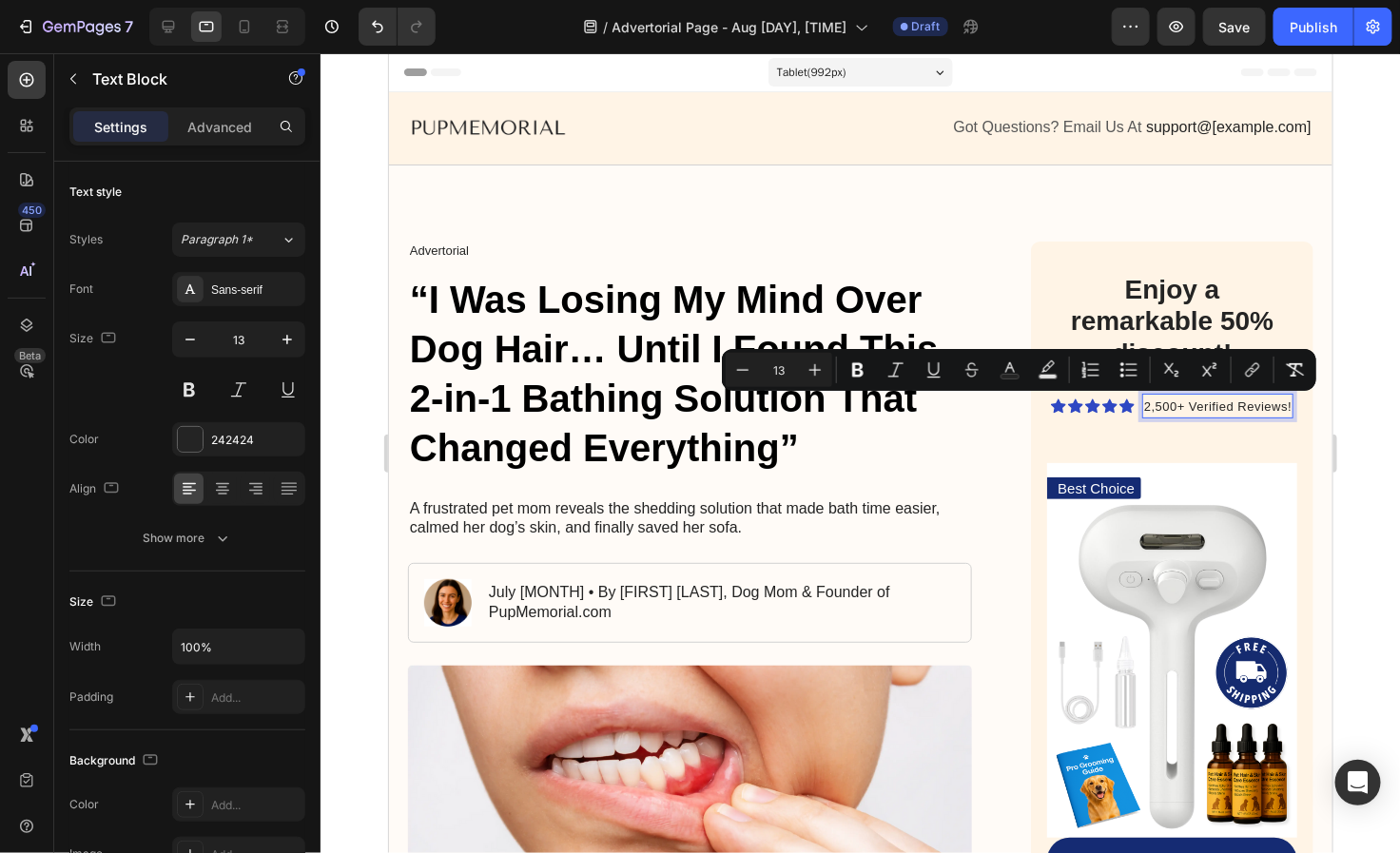 click on "2,500+ Verified Reviews!" at bounding box center (1216, 406) 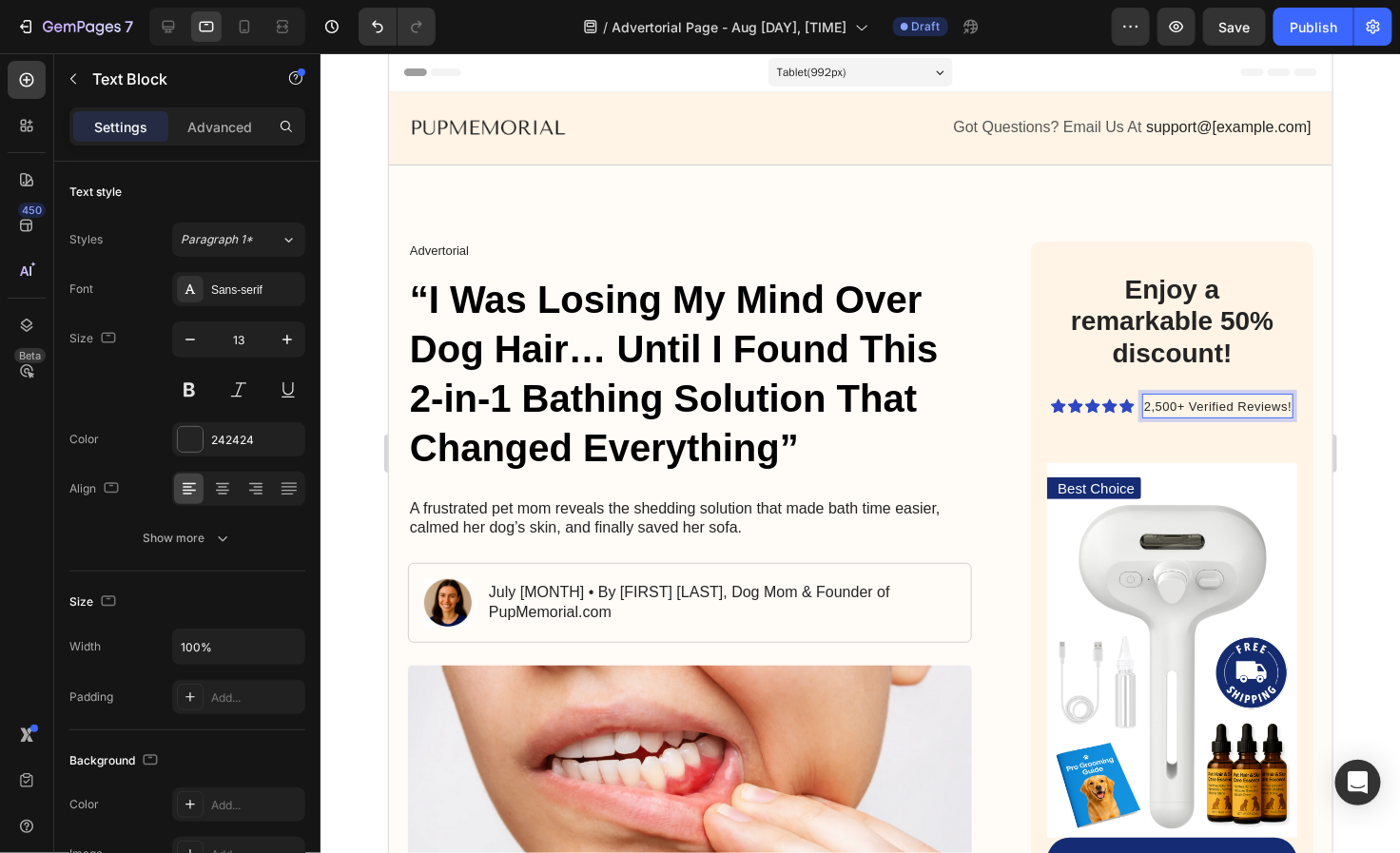 click on "2,500+ Verified Reviews!" at bounding box center [1216, 405] 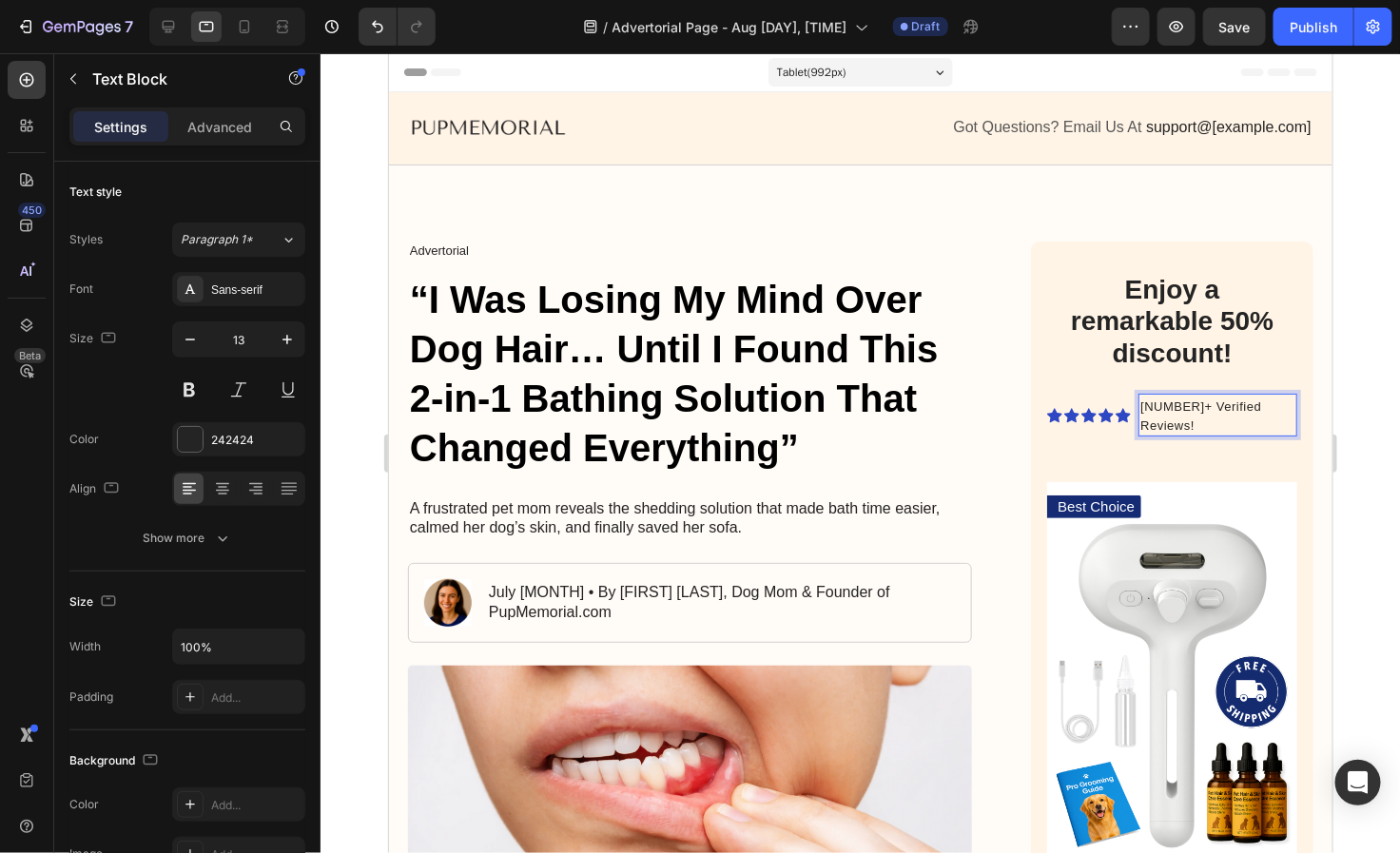 click on "25,500+ Verified Reviews!" at bounding box center (1199, 415) 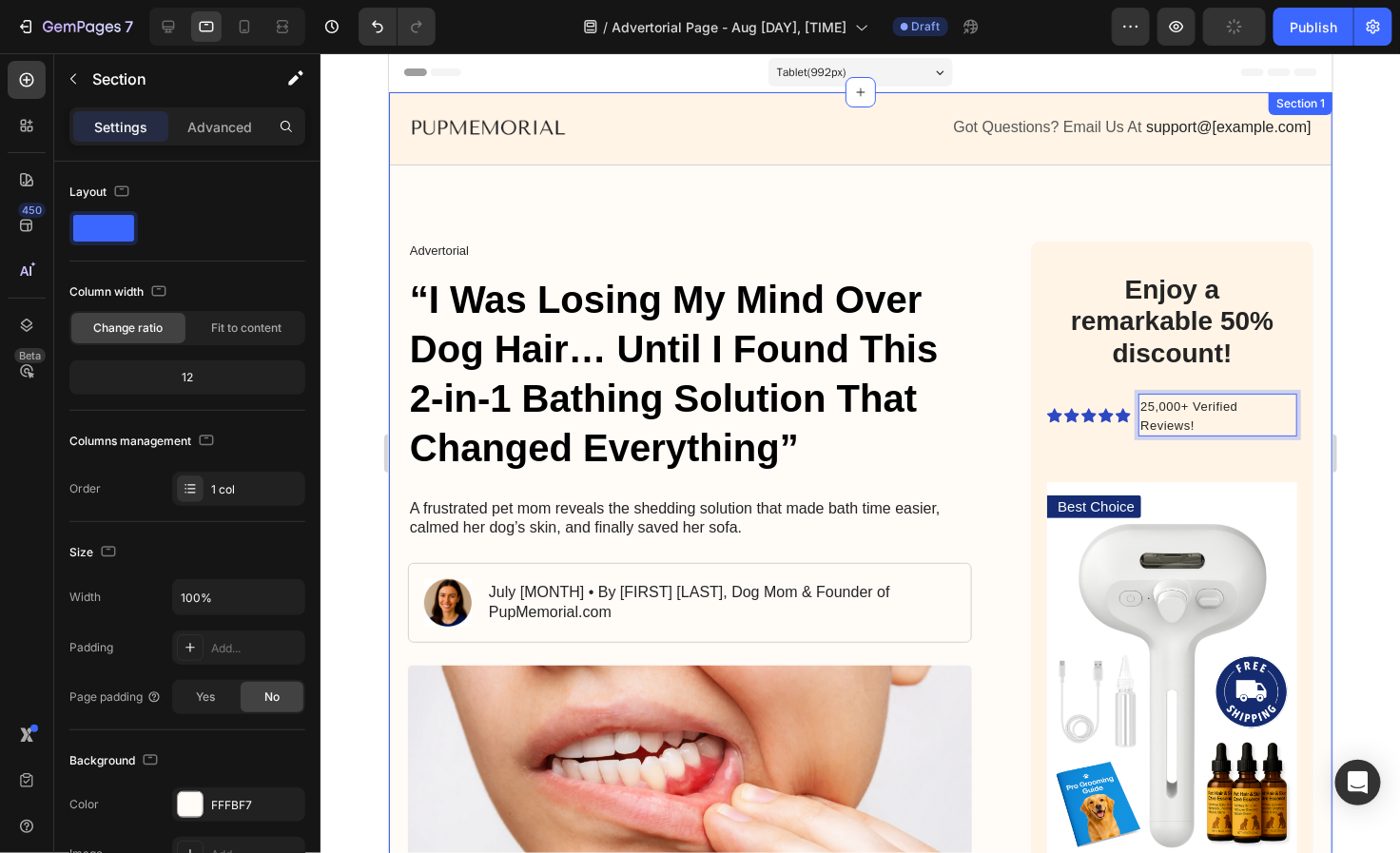 click on "Image Got Questions? Email Us At   support@pupmemorial.com Text Block Row Row Advertorial  Text Block “I Was Losing My Mind Over Dog Hair… Until I Found This 2-in-1 Bathing Solution That Changed Everything” Heading A frustrated pet mom reveals the shedding solution that made bath time easier, calmed her dog’s skin, and finally saved her sofa. Text Block Image July 2025 • By Sarah M., Dog Mom & Founder of PupMemorial.com Text Block Row Image “My Dog’s Hair Was Taking Over My House…” Heading Every time I brushed Max, I felt like nothing changed. My floors were covered in fur again by the next morning. And don’t even get me started on bath time — it was chaos, and I was always left soaking wet and frustrated.   I tried dozens of brushes and detangling sprays, but nothing made a difference — until I found this all-in-one grooming tool that solved  everything . Text Block Here’s What Makes the FreshFur™ Different: Heading ✅  Removes up to 90% of loose fur  in one bath ✅  ✅  ✅" at bounding box center (860, 2124) 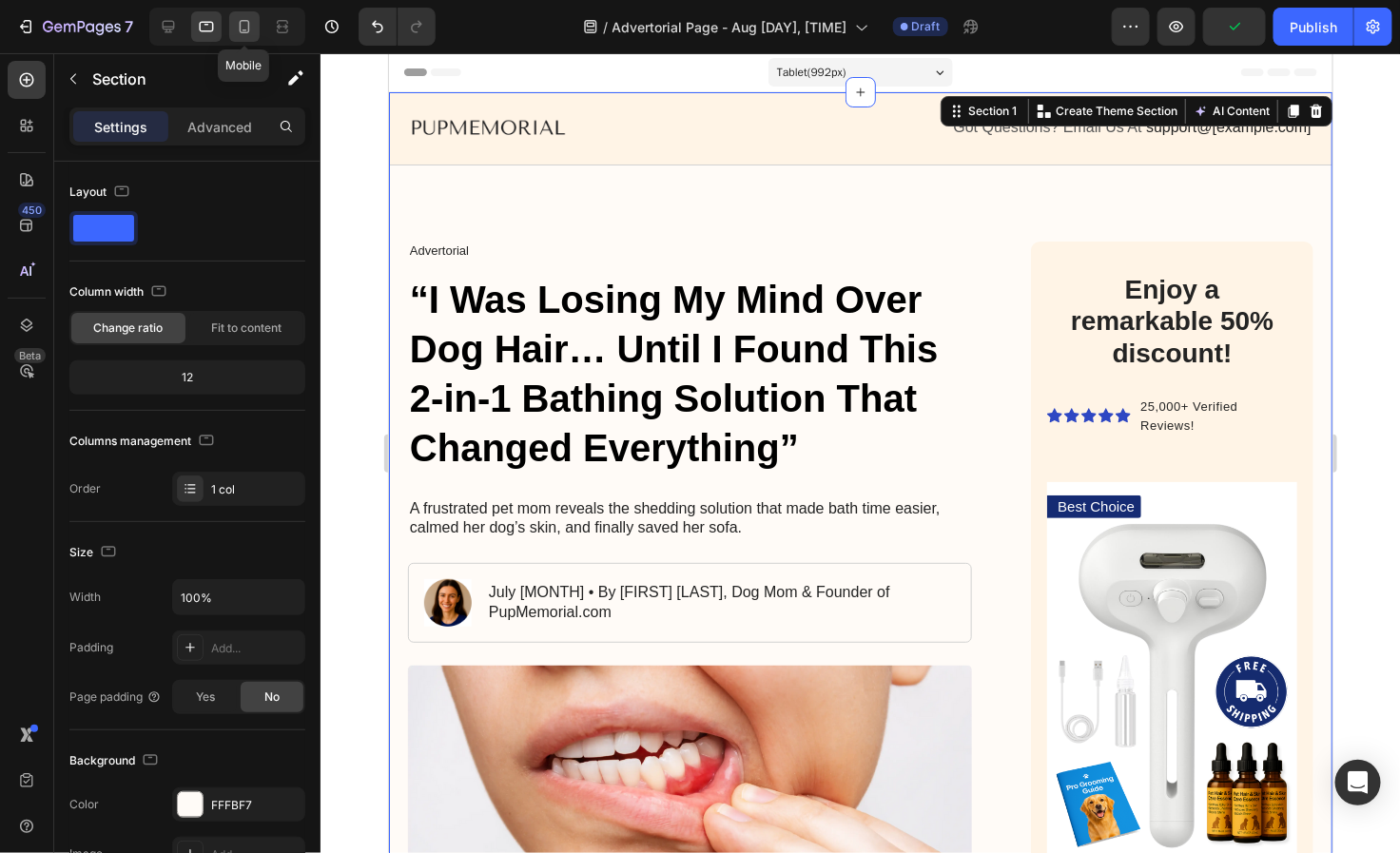 click 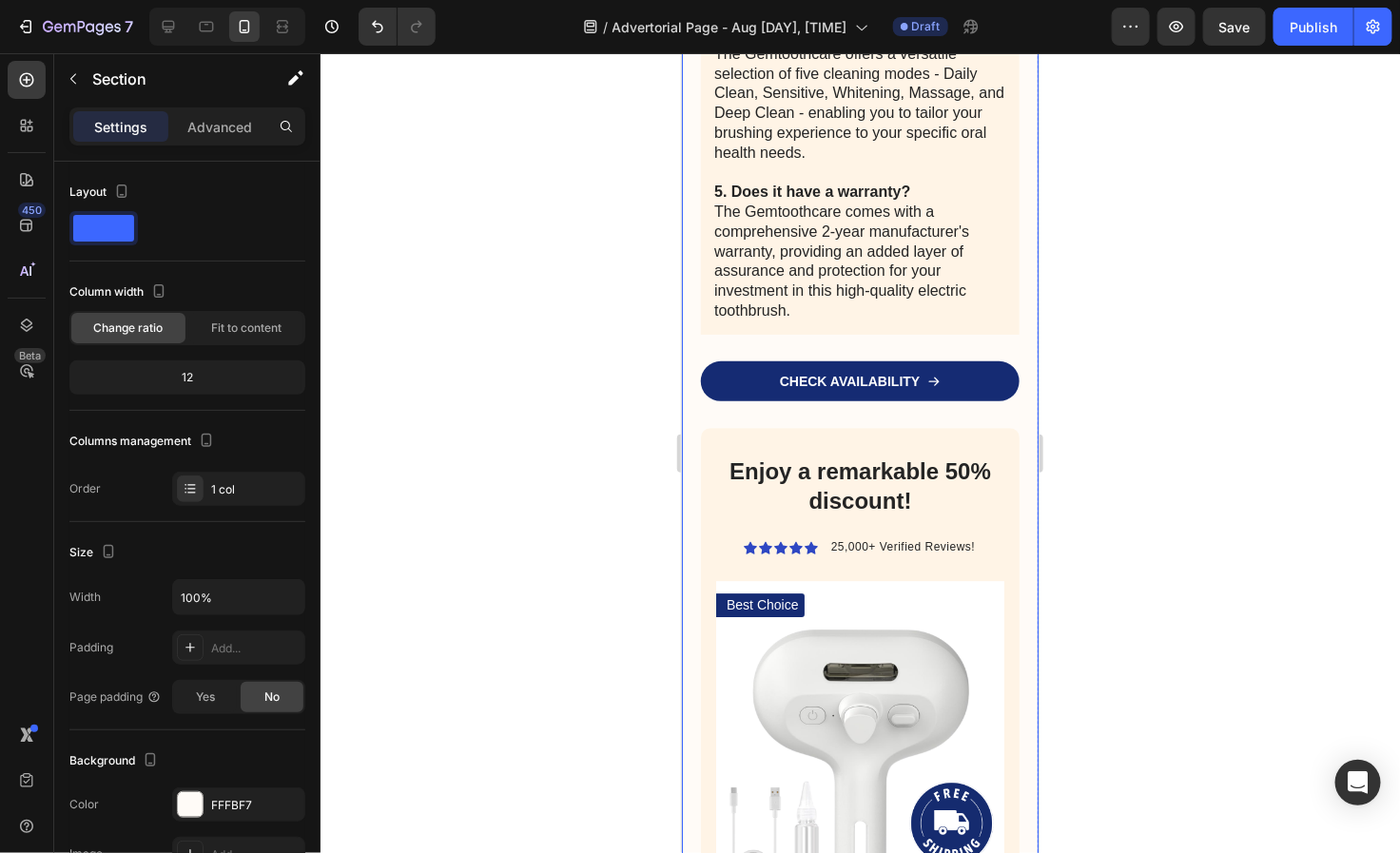 scroll, scrollTop: 4717, scrollLeft: 0, axis: vertical 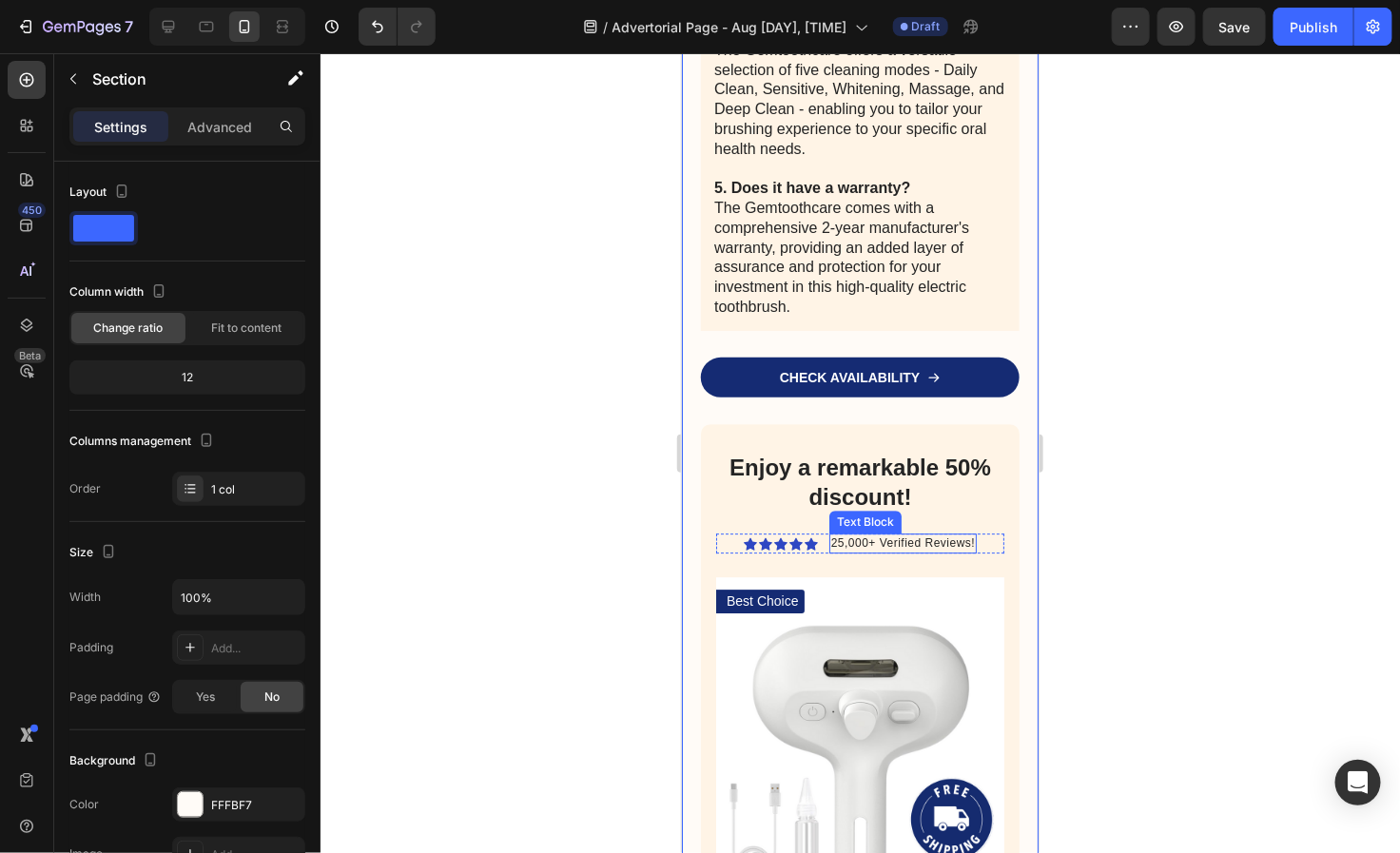 click on "25,000+ Verified Reviews!" at bounding box center (903, 542) 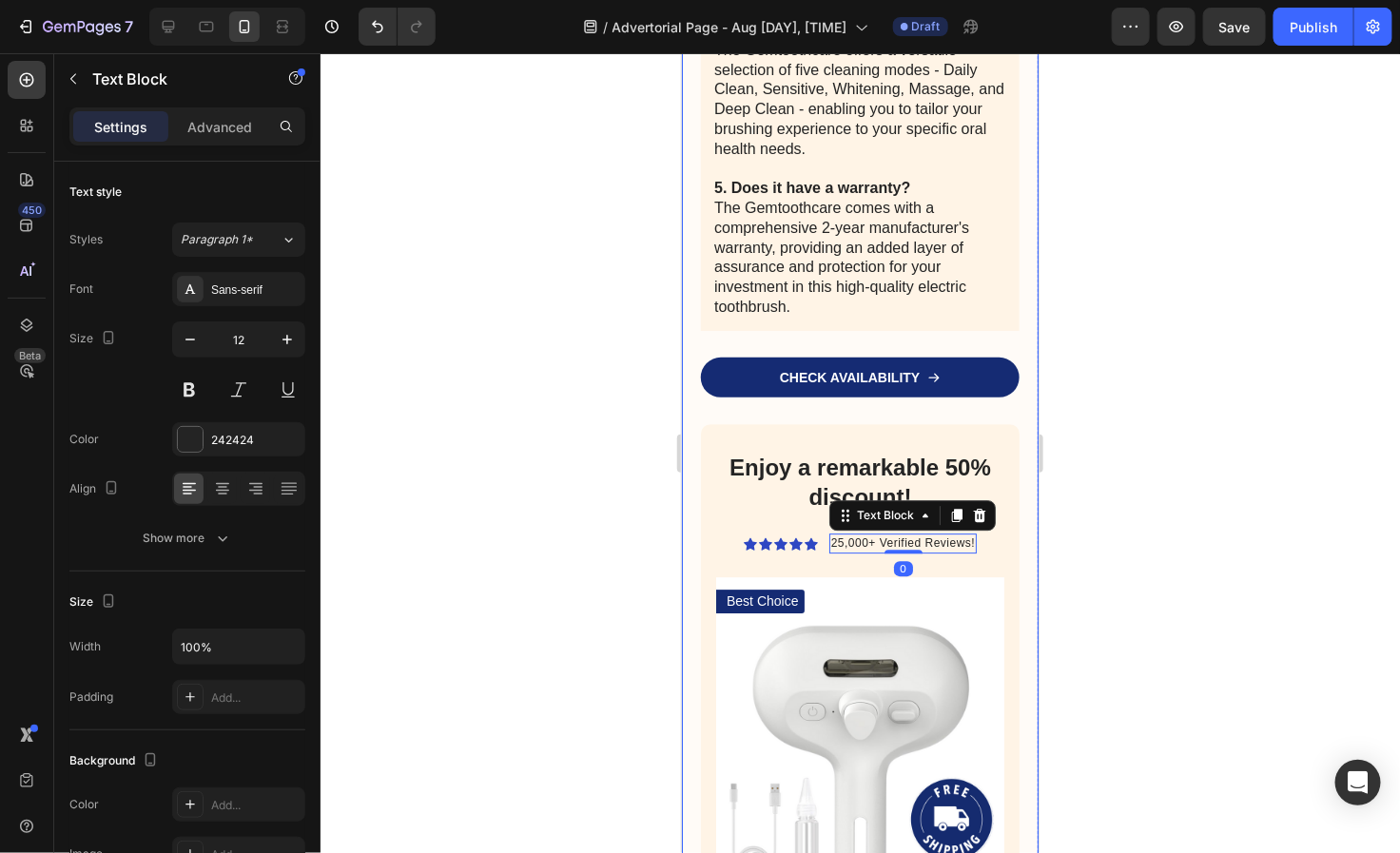 click 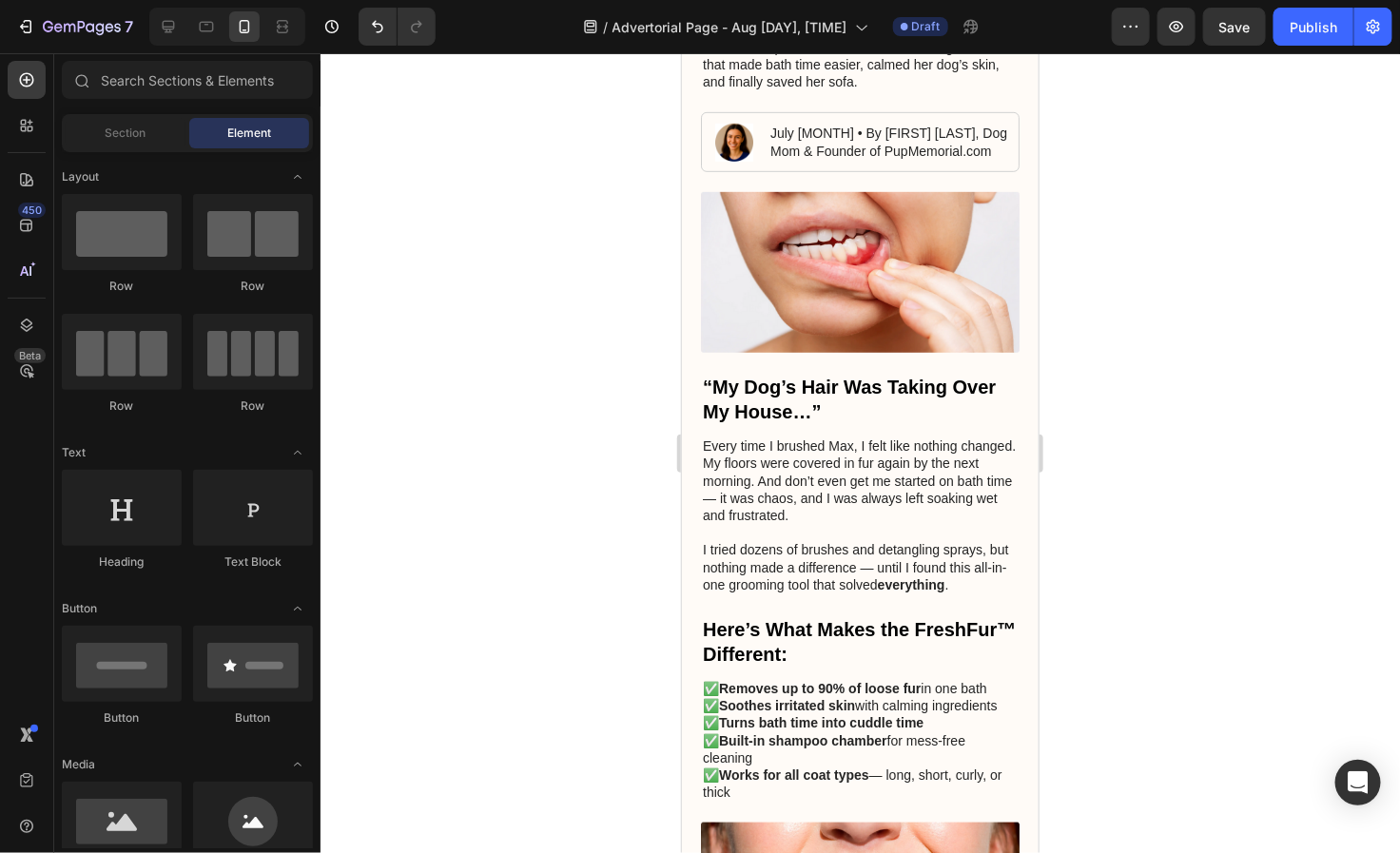 scroll, scrollTop: 0, scrollLeft: 0, axis: both 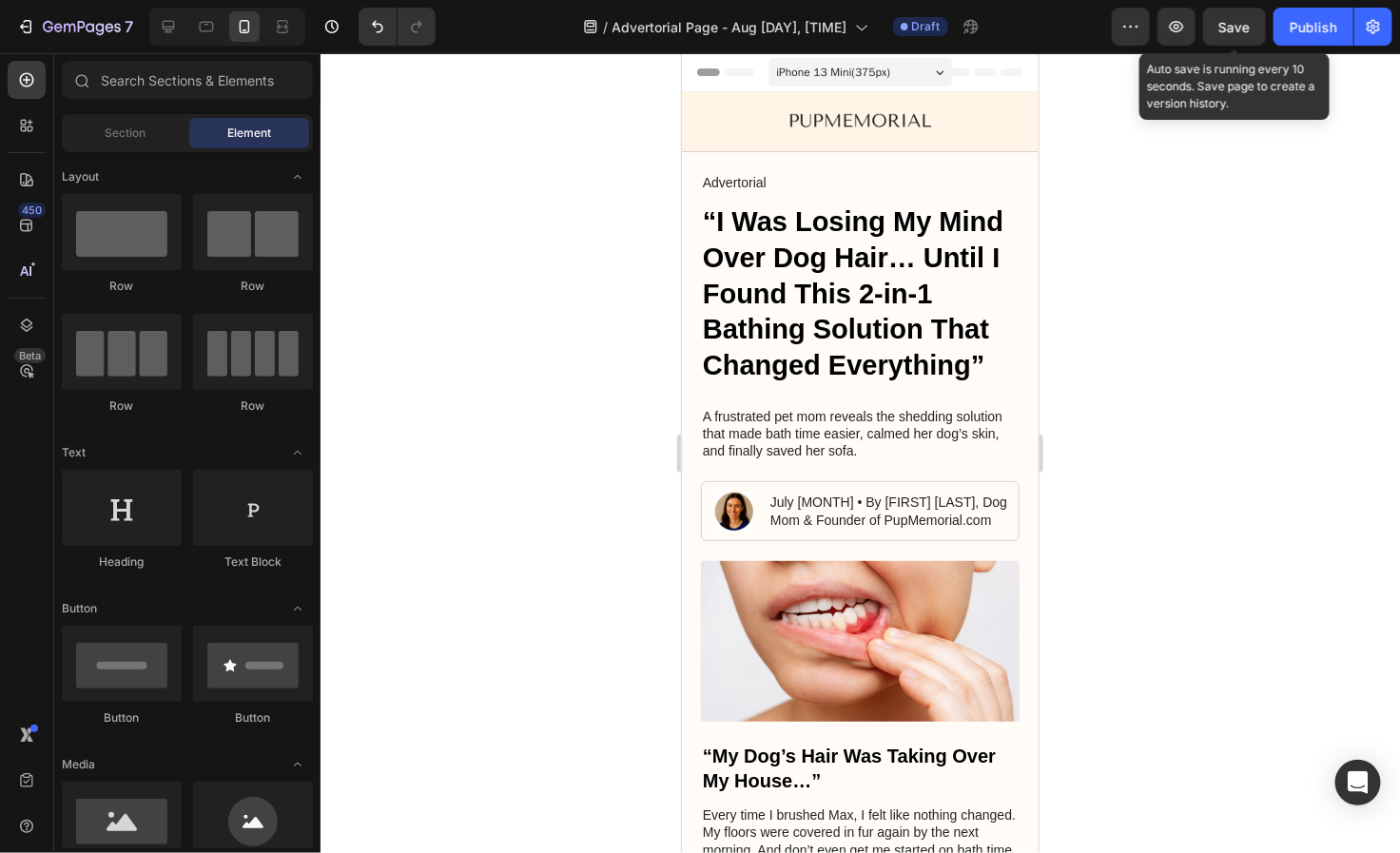 click on "Save" at bounding box center [1235, 27] 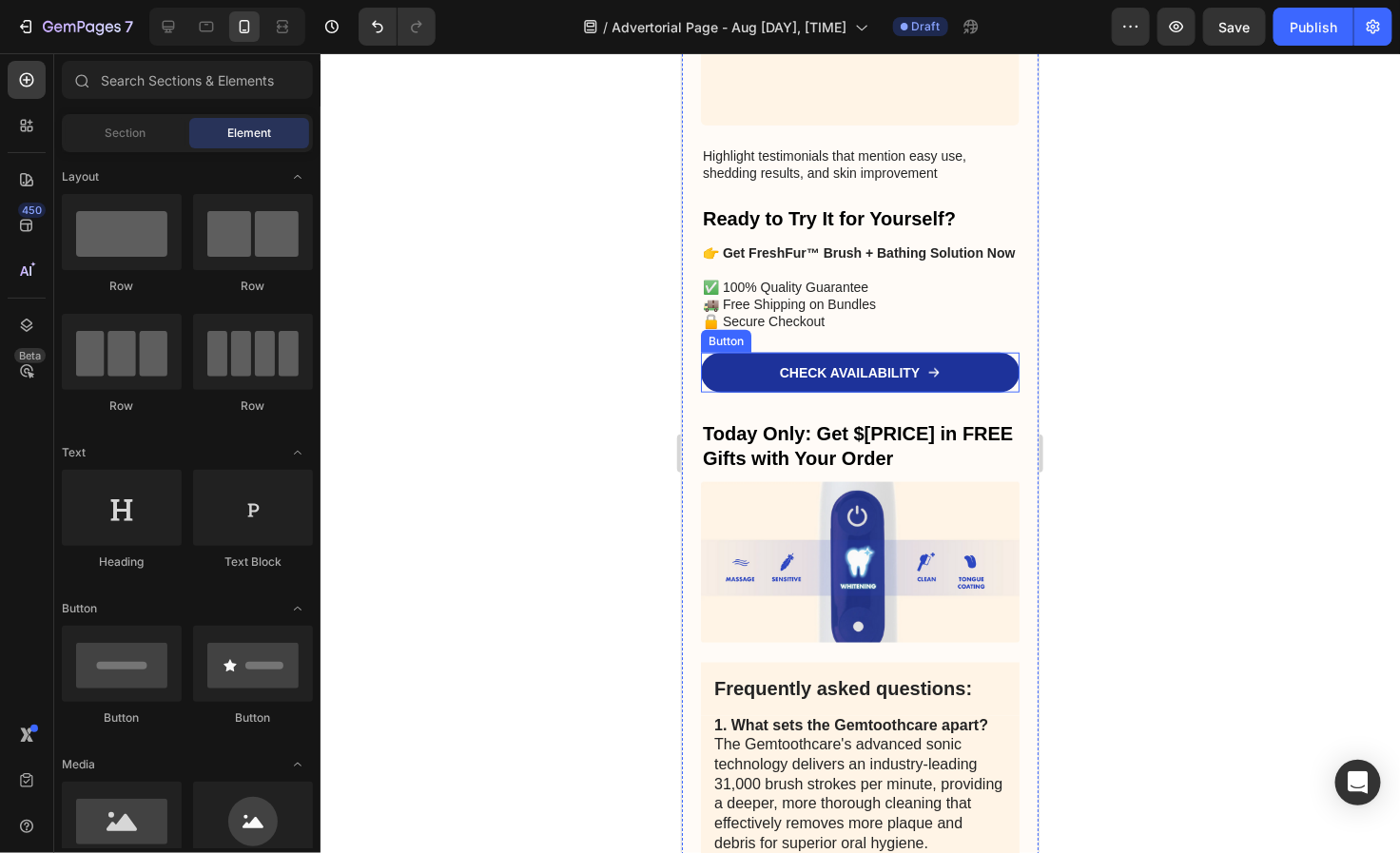 scroll, scrollTop: 3509, scrollLeft: 0, axis: vertical 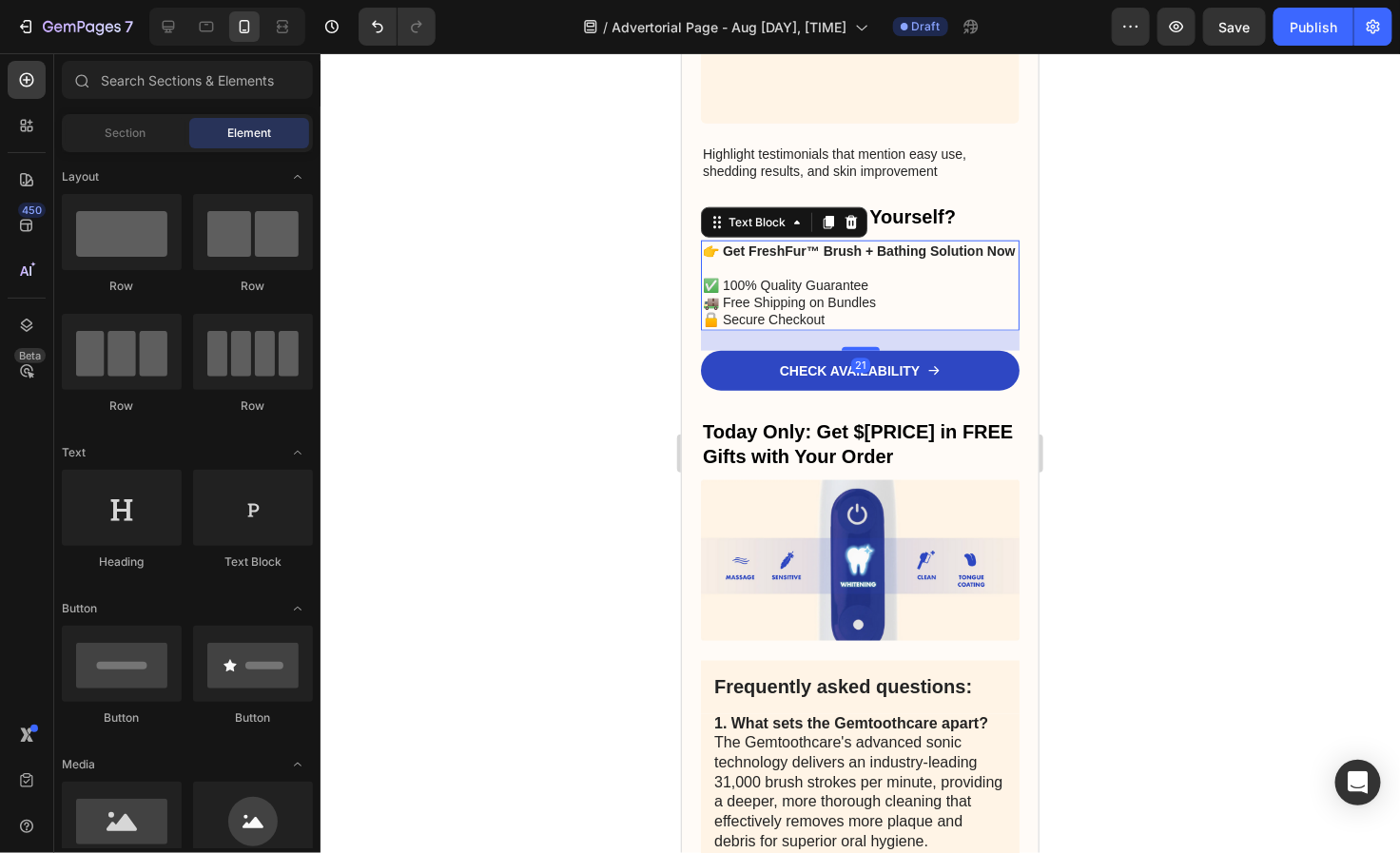 click on "👉 Get FreshFur™ Brush + Bathing Solution Now" at bounding box center (858, 250) 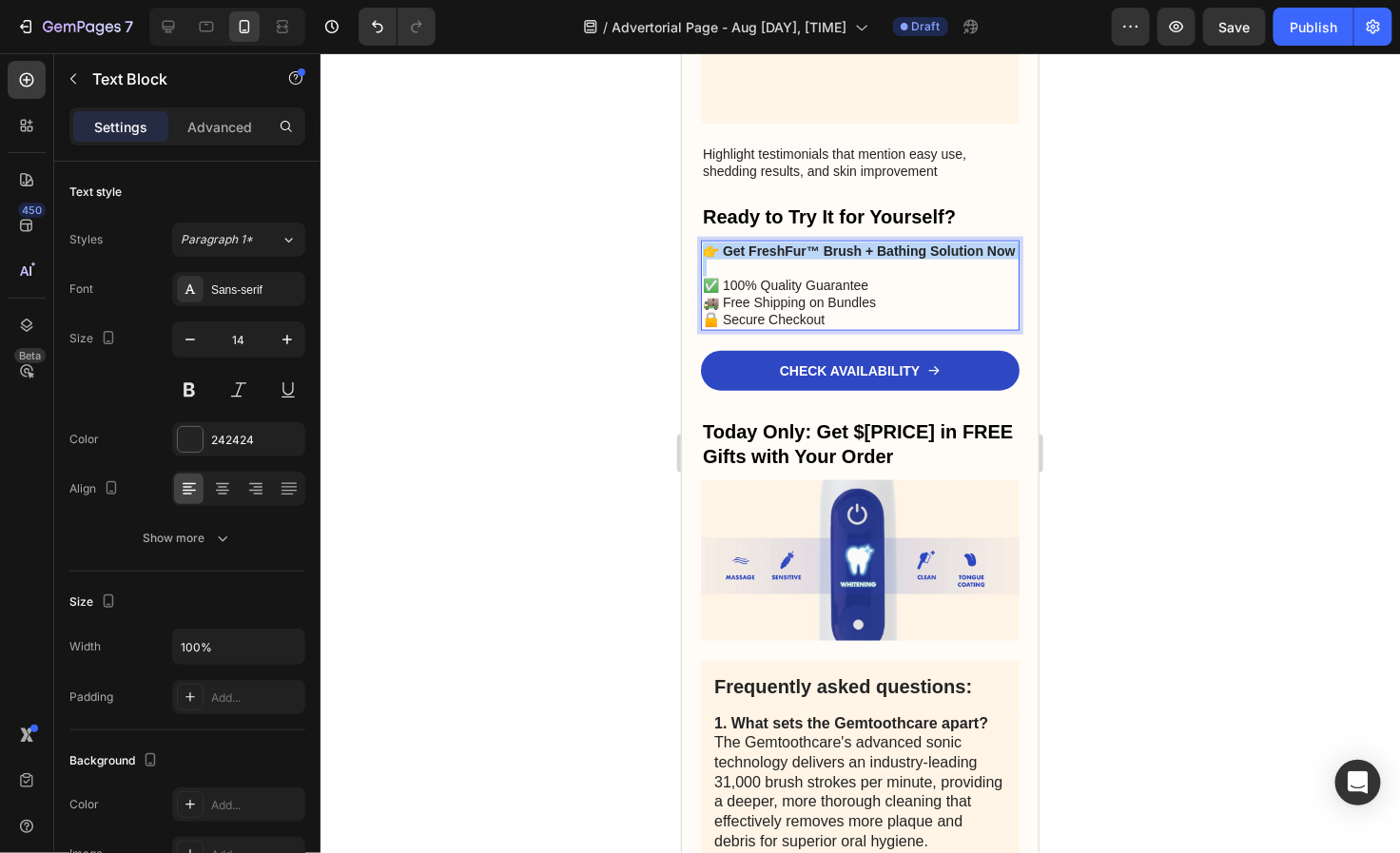 click on "👉 Get FreshFur™ Brush + Bathing Solution Now" at bounding box center (858, 250) 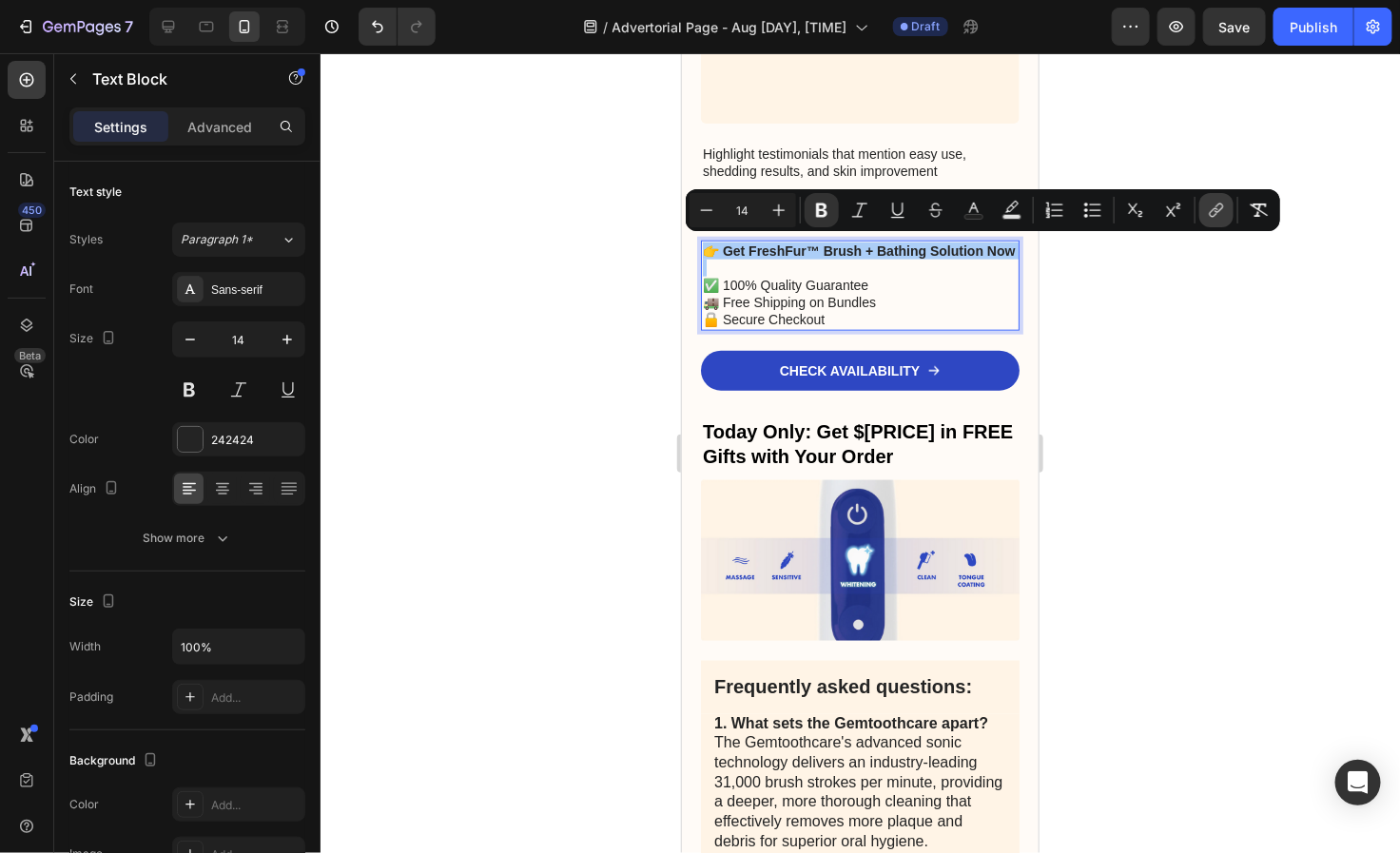 click on "link" at bounding box center (1216, 210) 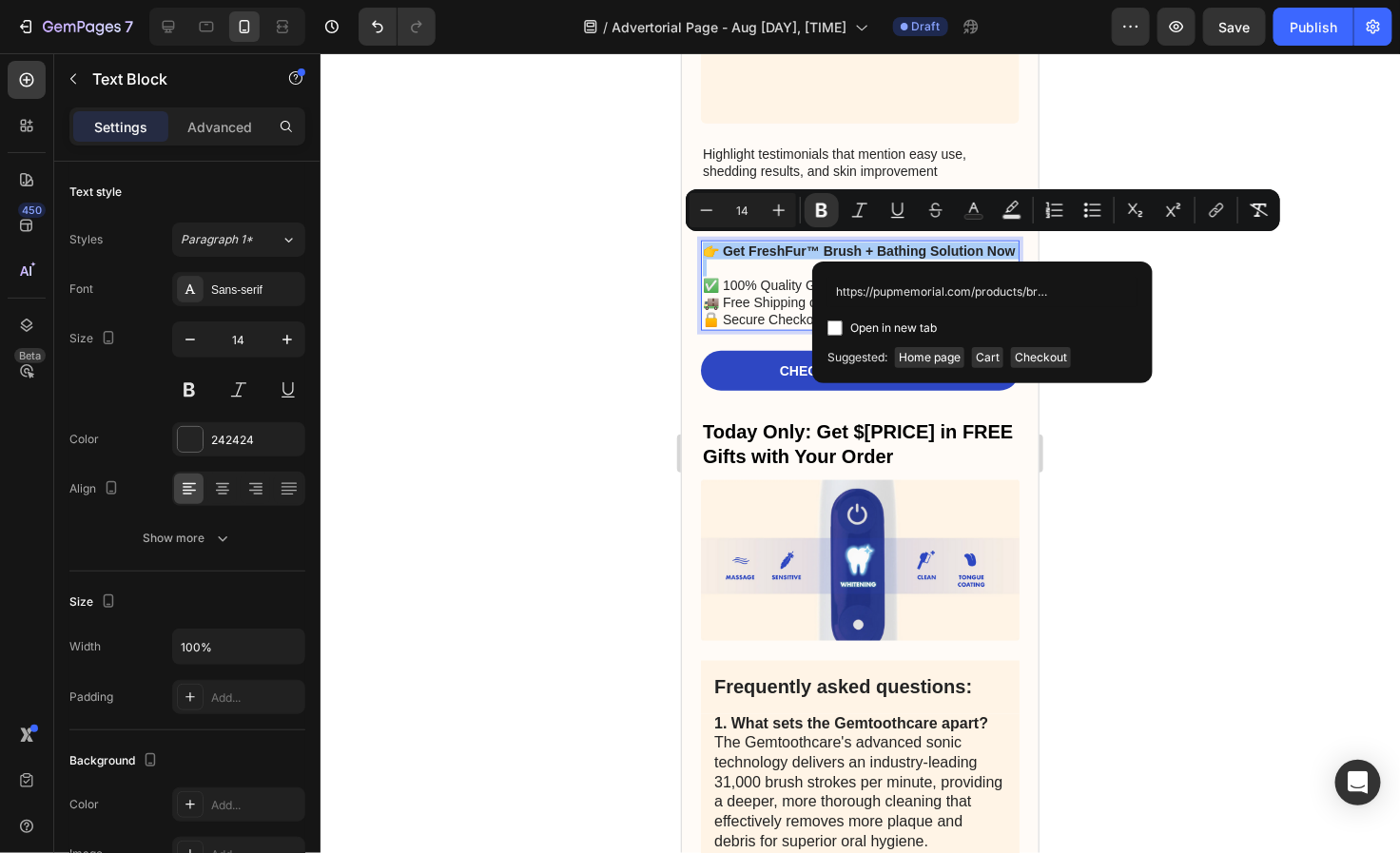 scroll, scrollTop: 0, scrollLeft: 9, axis: horizontal 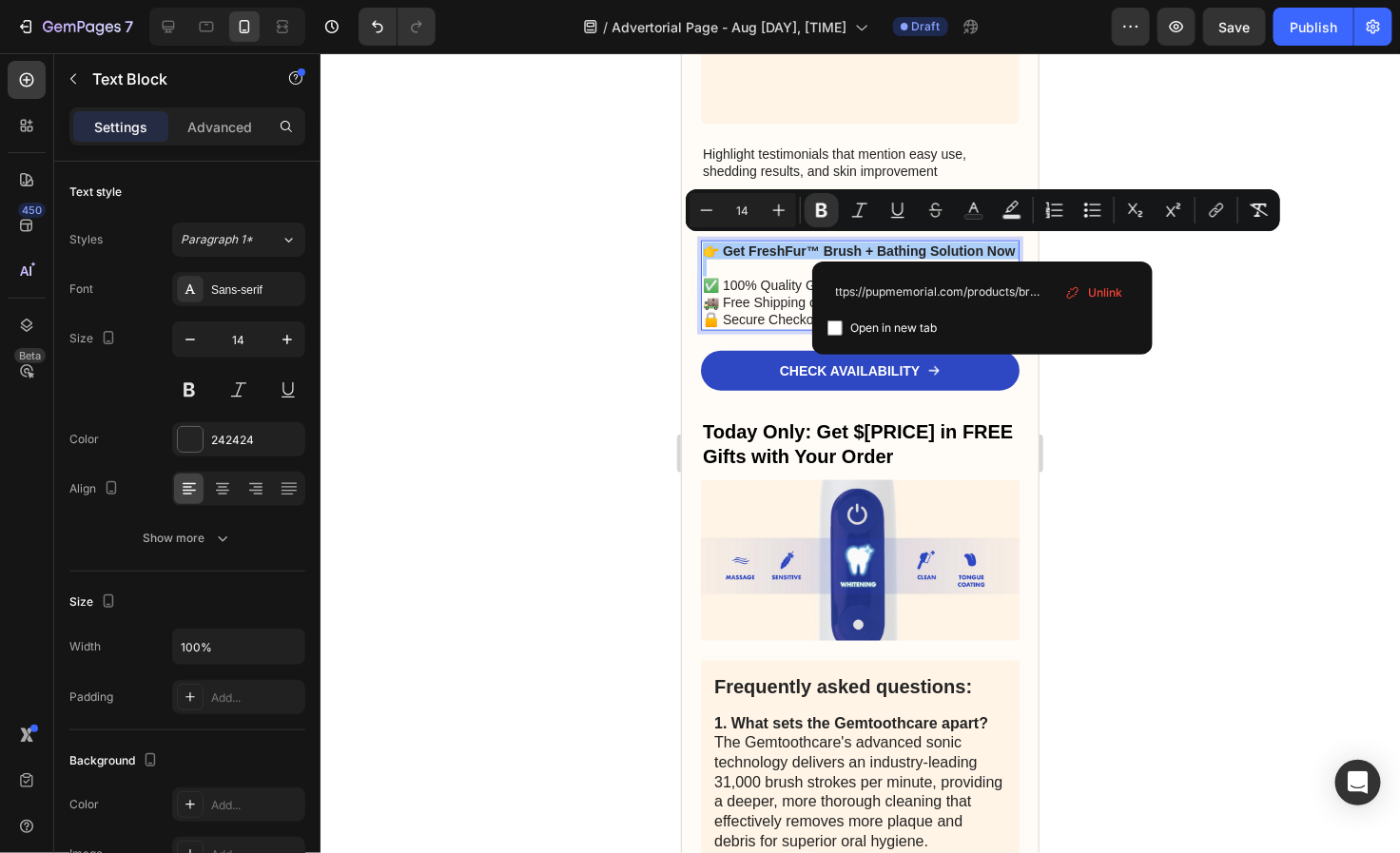 type on "https://pupmemorial.com/products/brush" 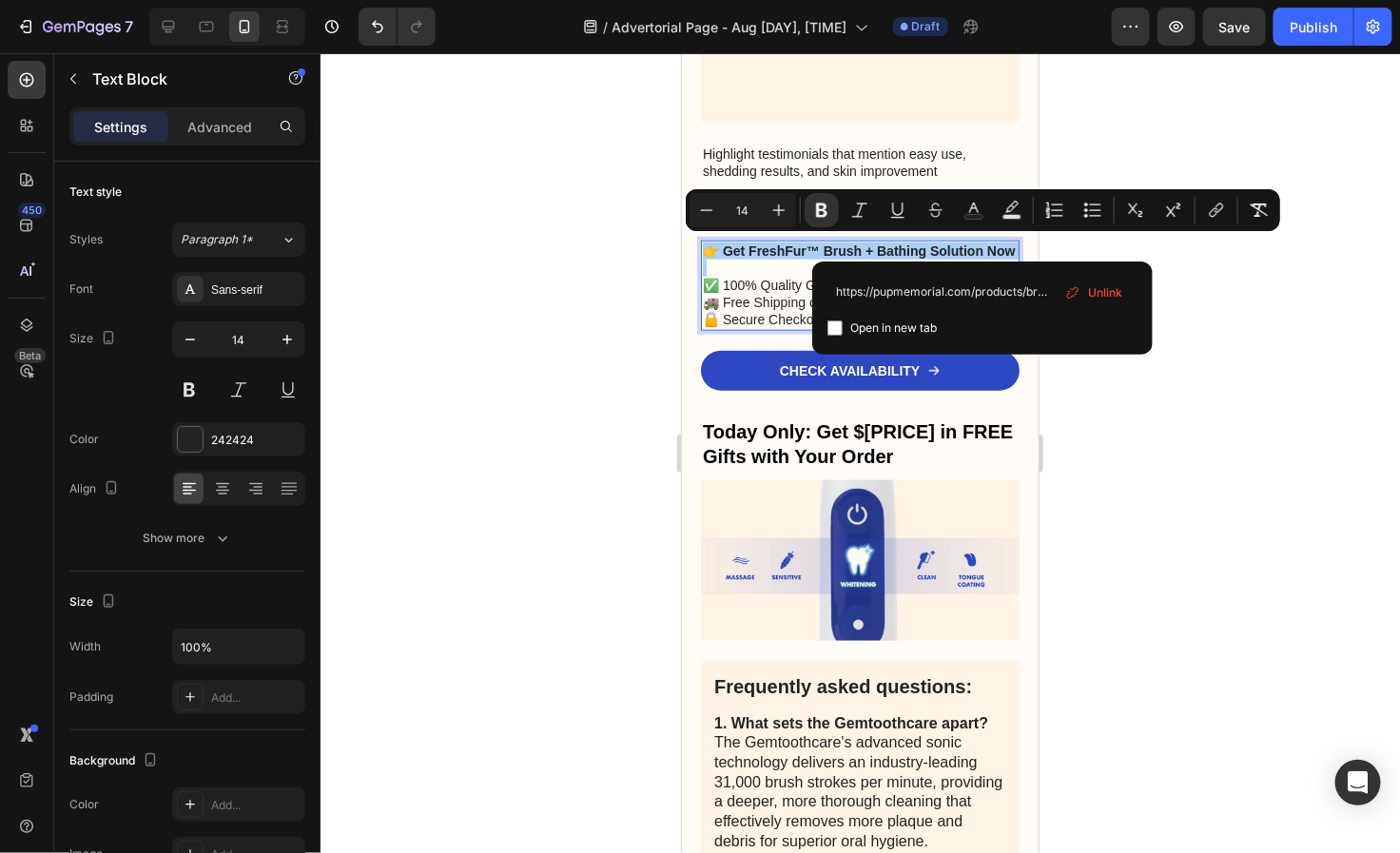 click on "Open in new tab" at bounding box center (893, 328) 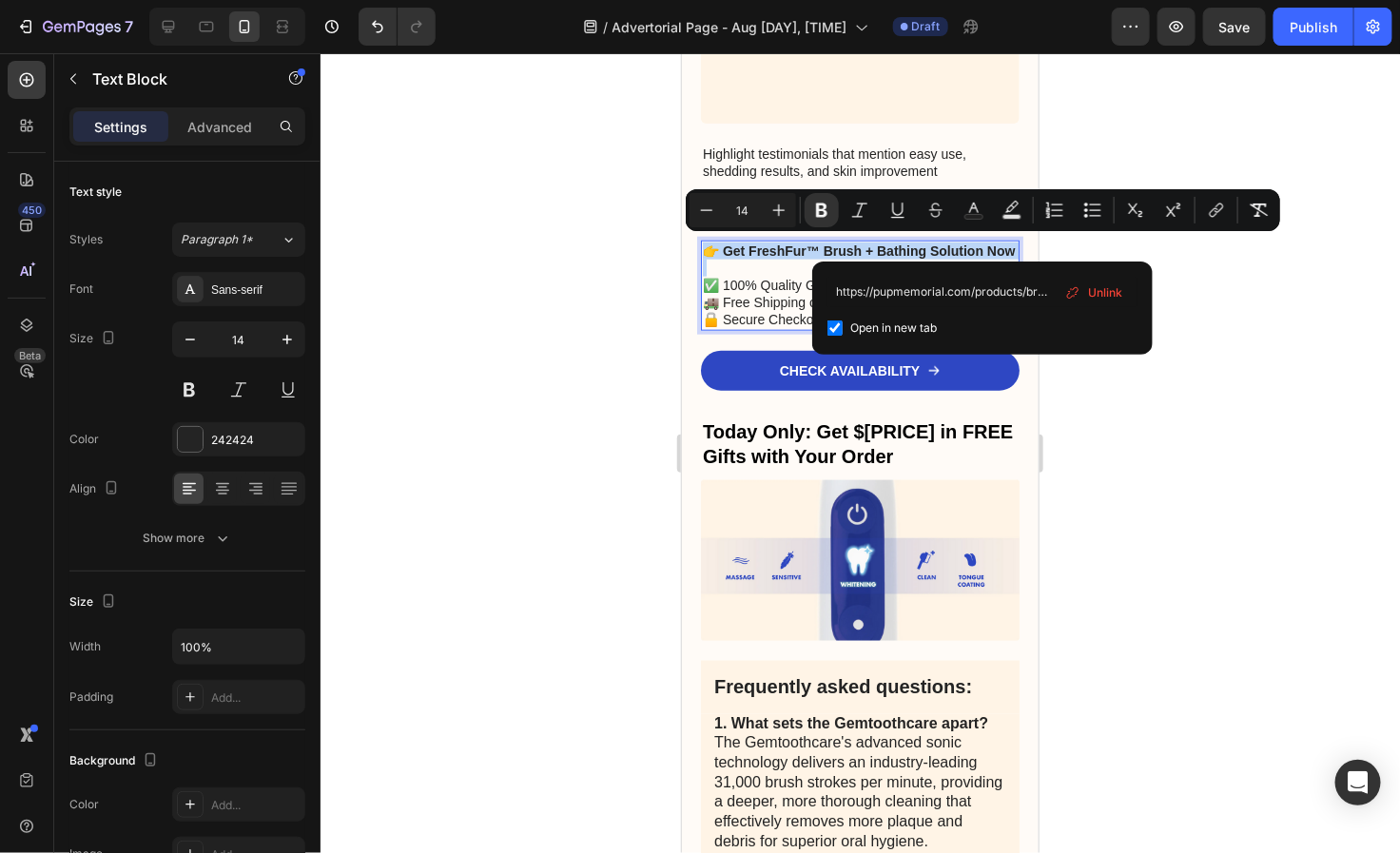 checkbox on "true" 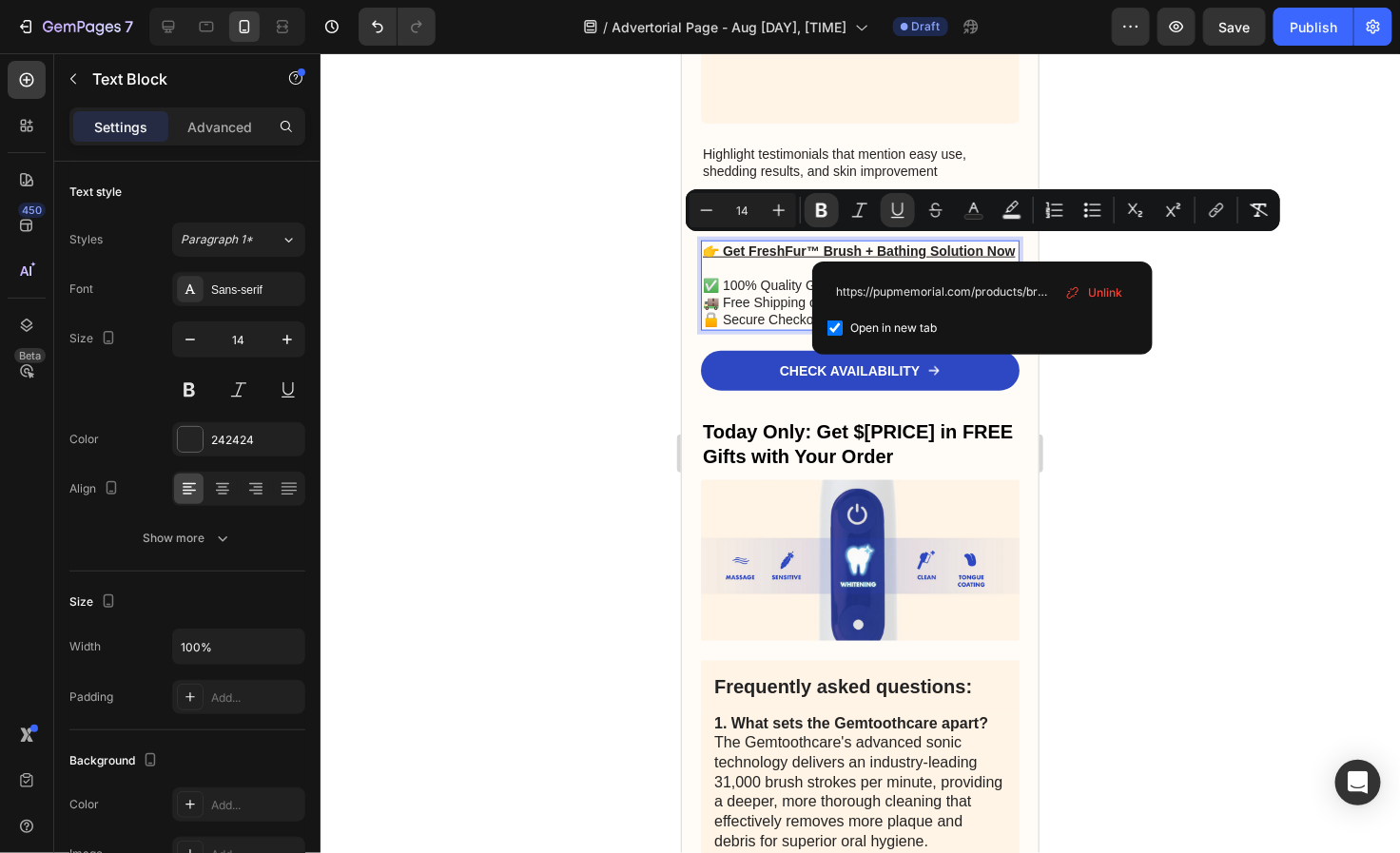 click 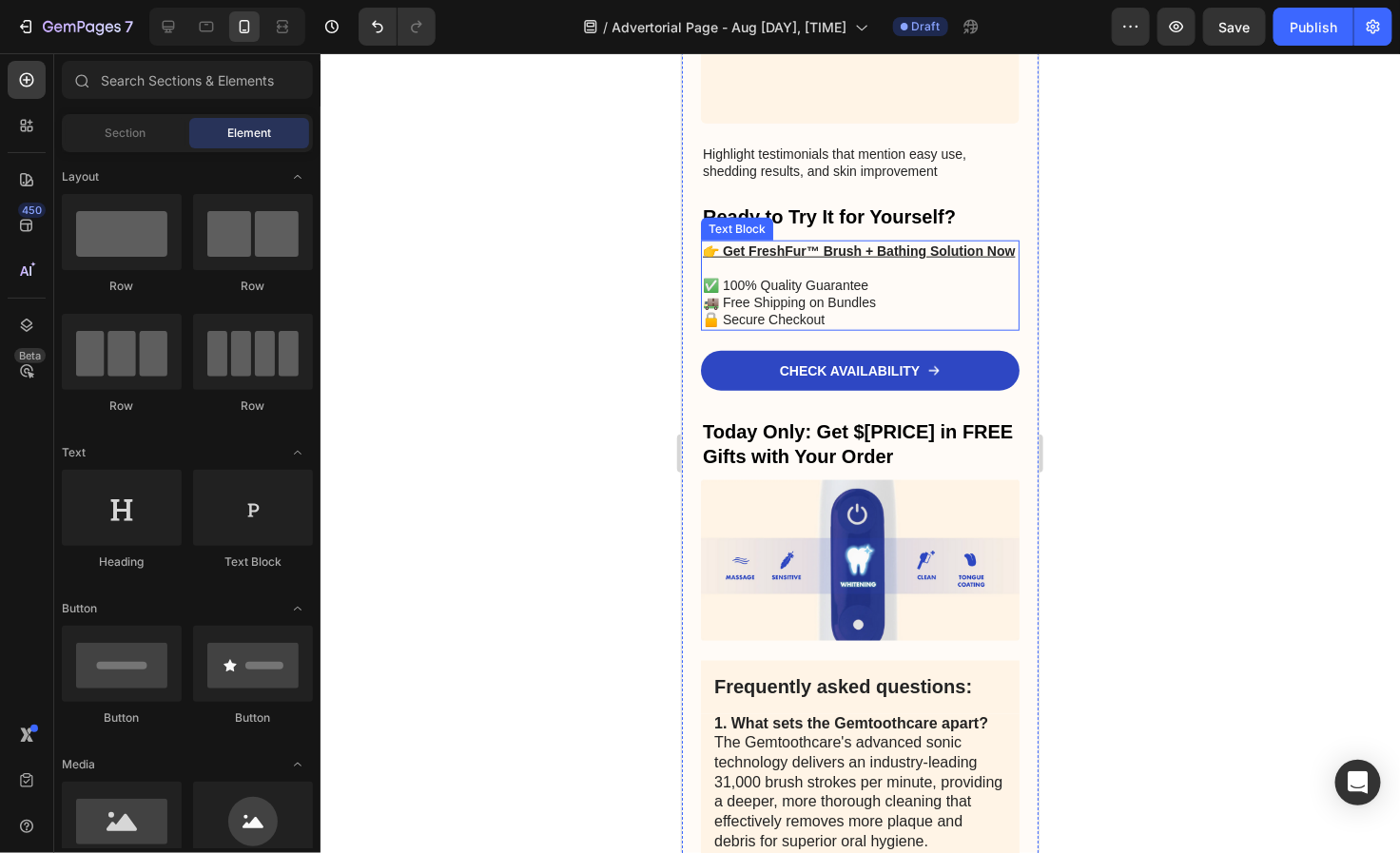 click on "👉 Get FreshFur™ Brush + Bathing Solution Now" at bounding box center (858, 250) 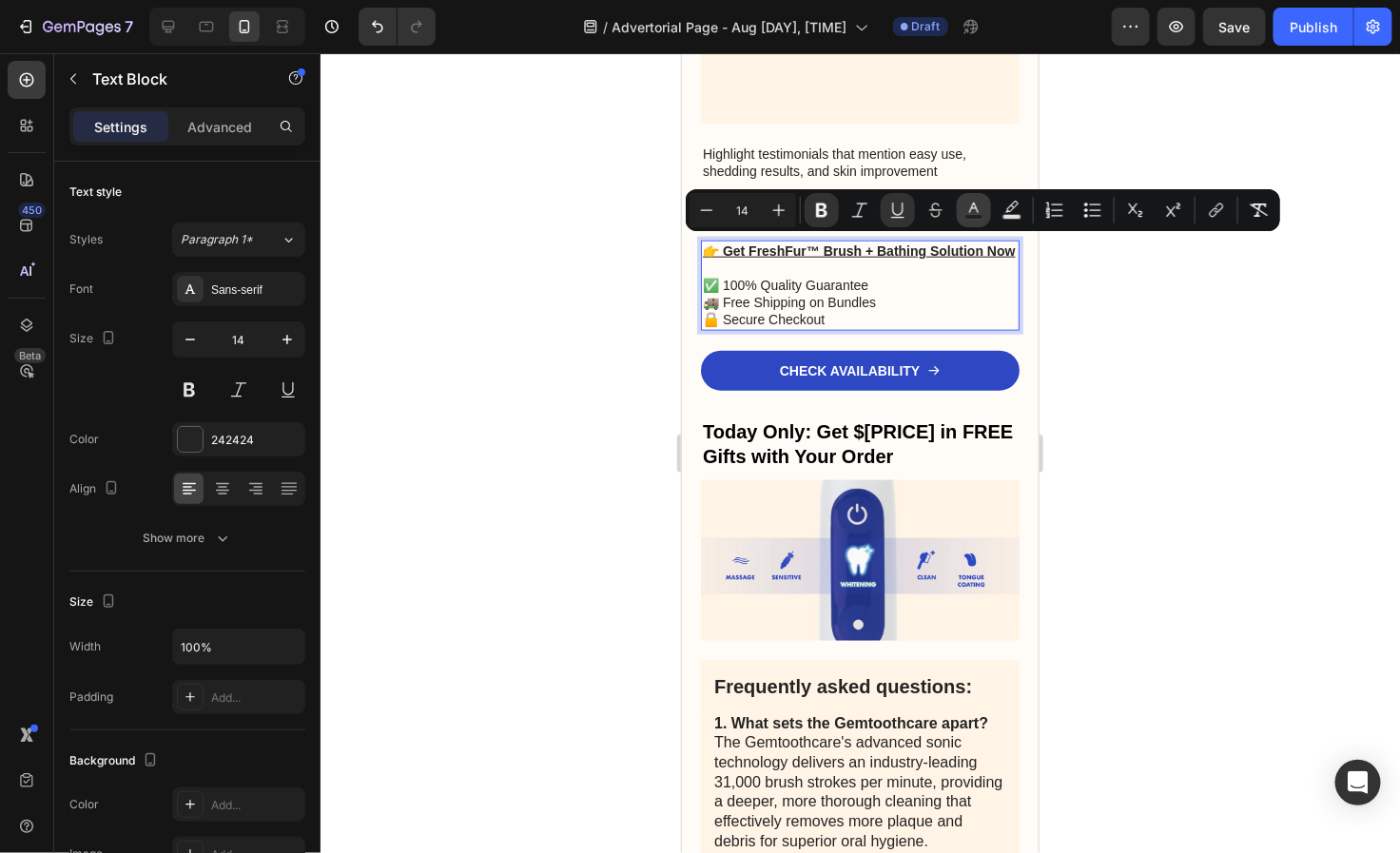 click 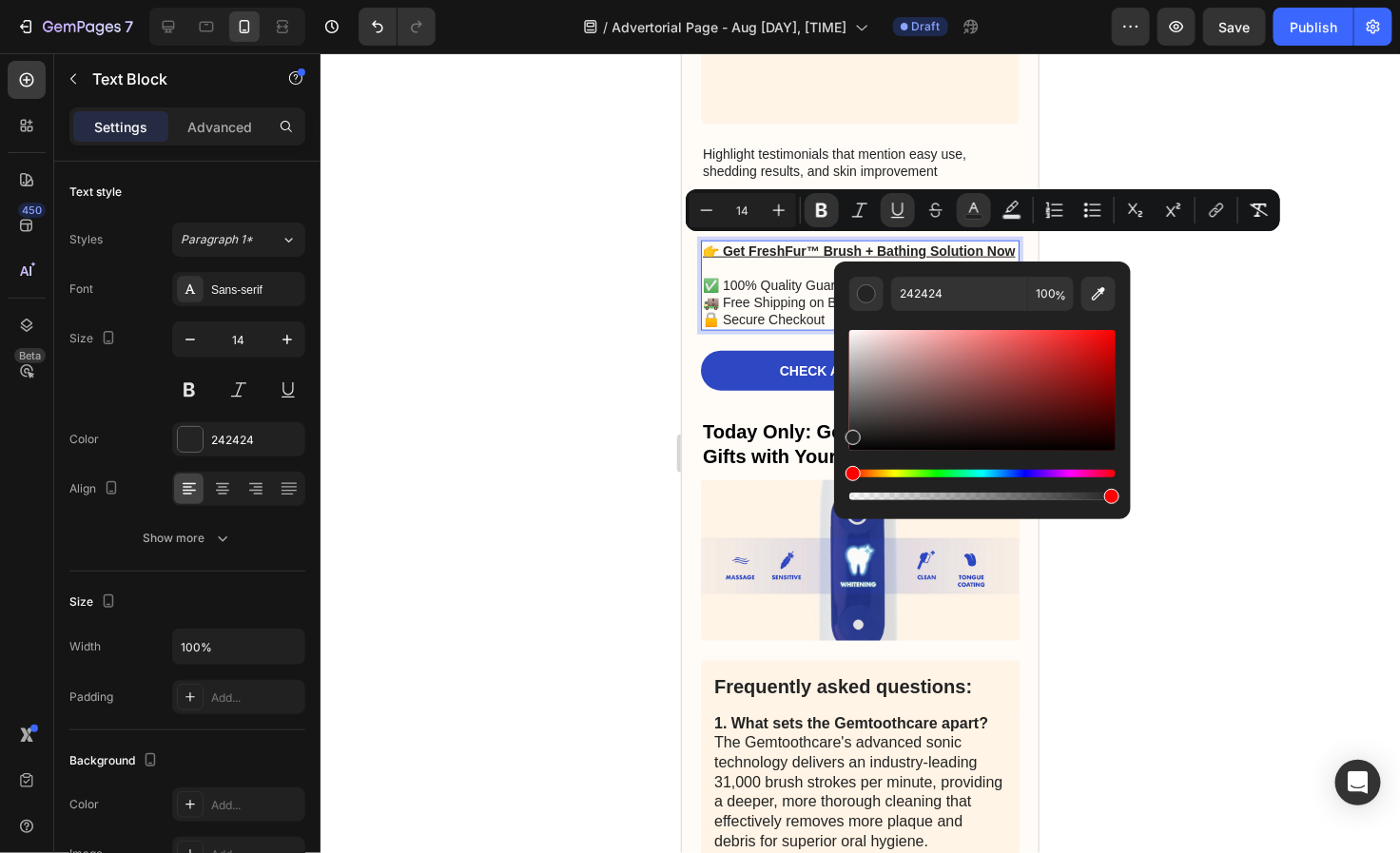 click 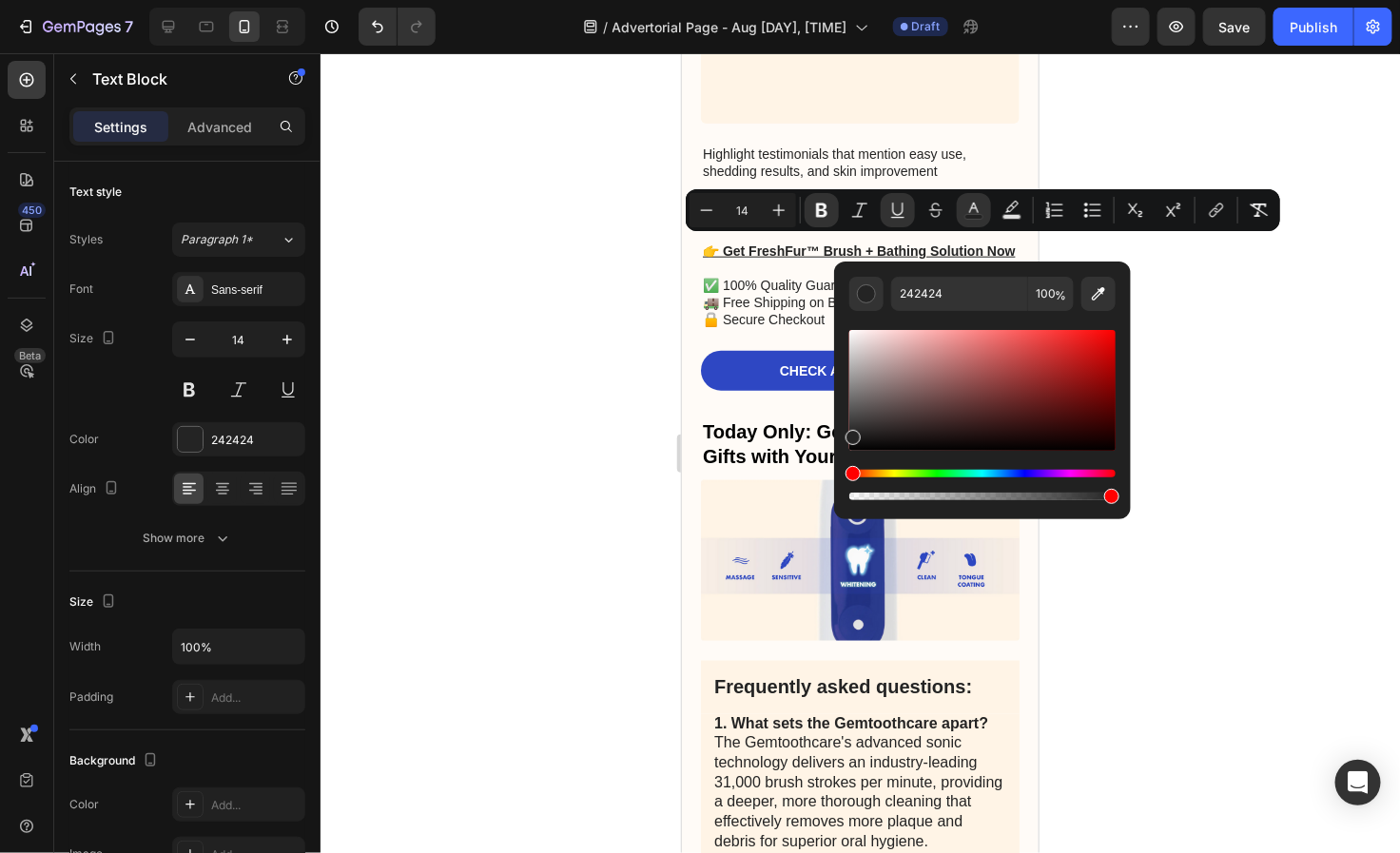 click 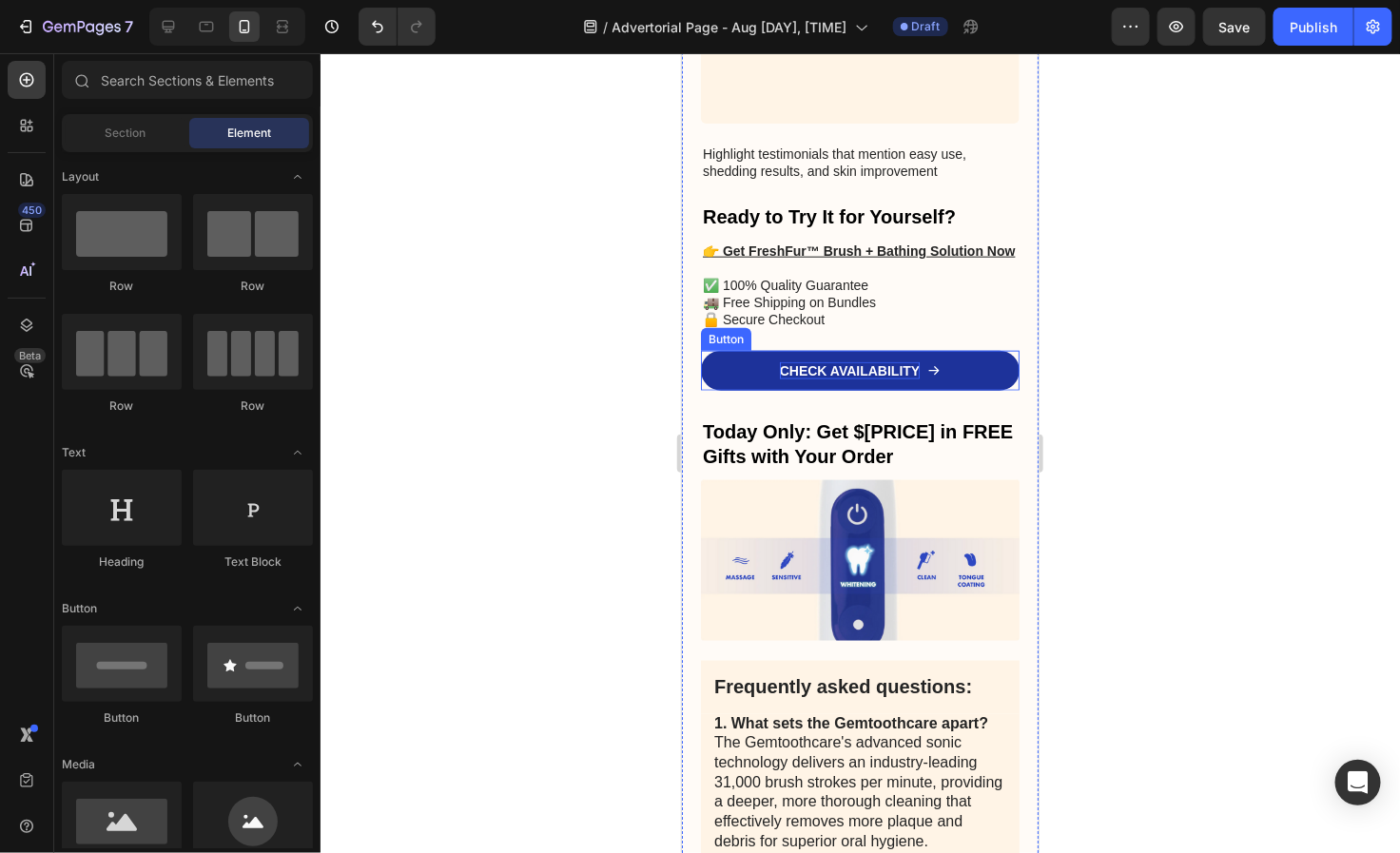 click on "CHECK AVAILABILITY" at bounding box center (849, 370) 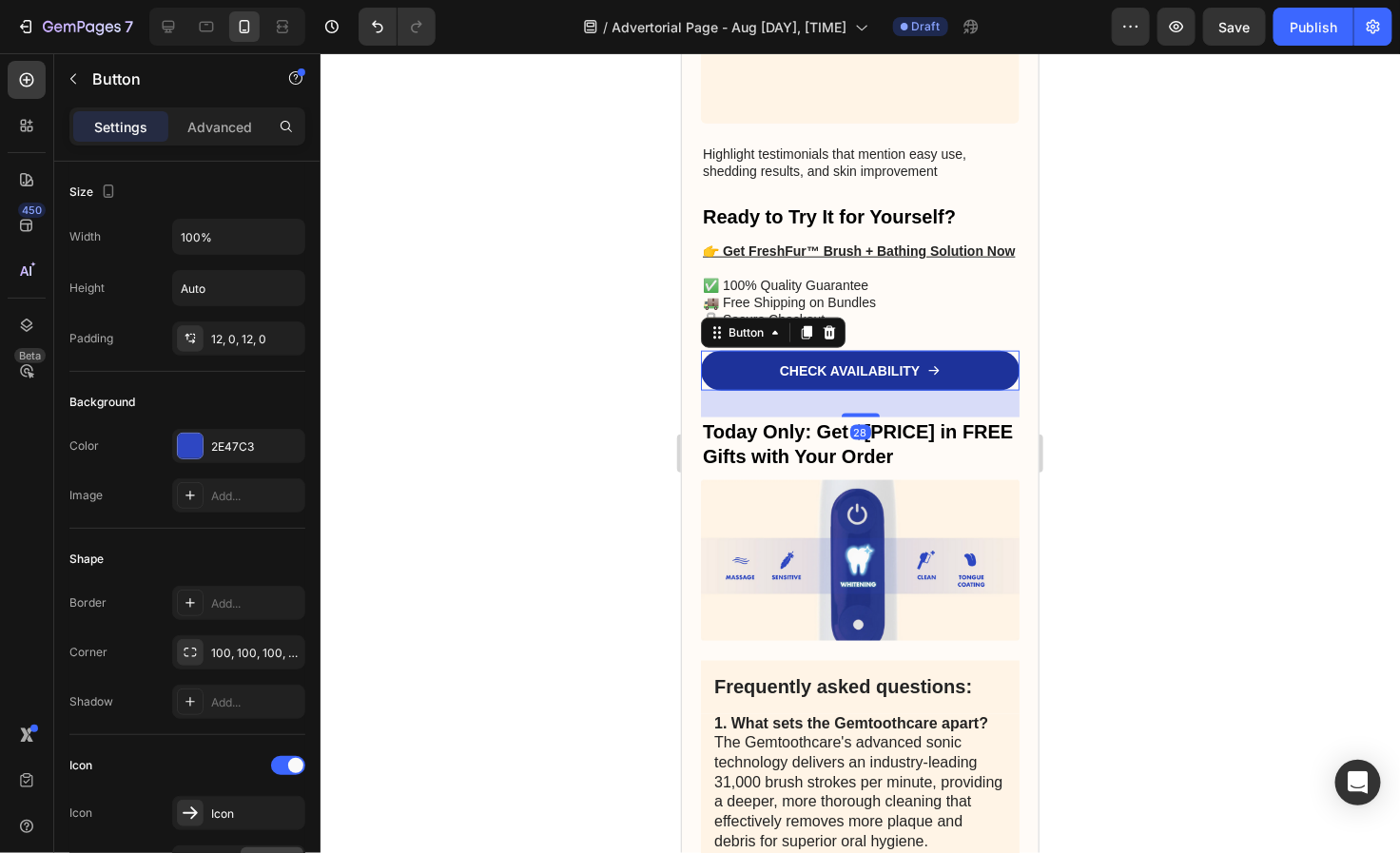 click on "CHECK AVAILABILITY" at bounding box center [859, 370] 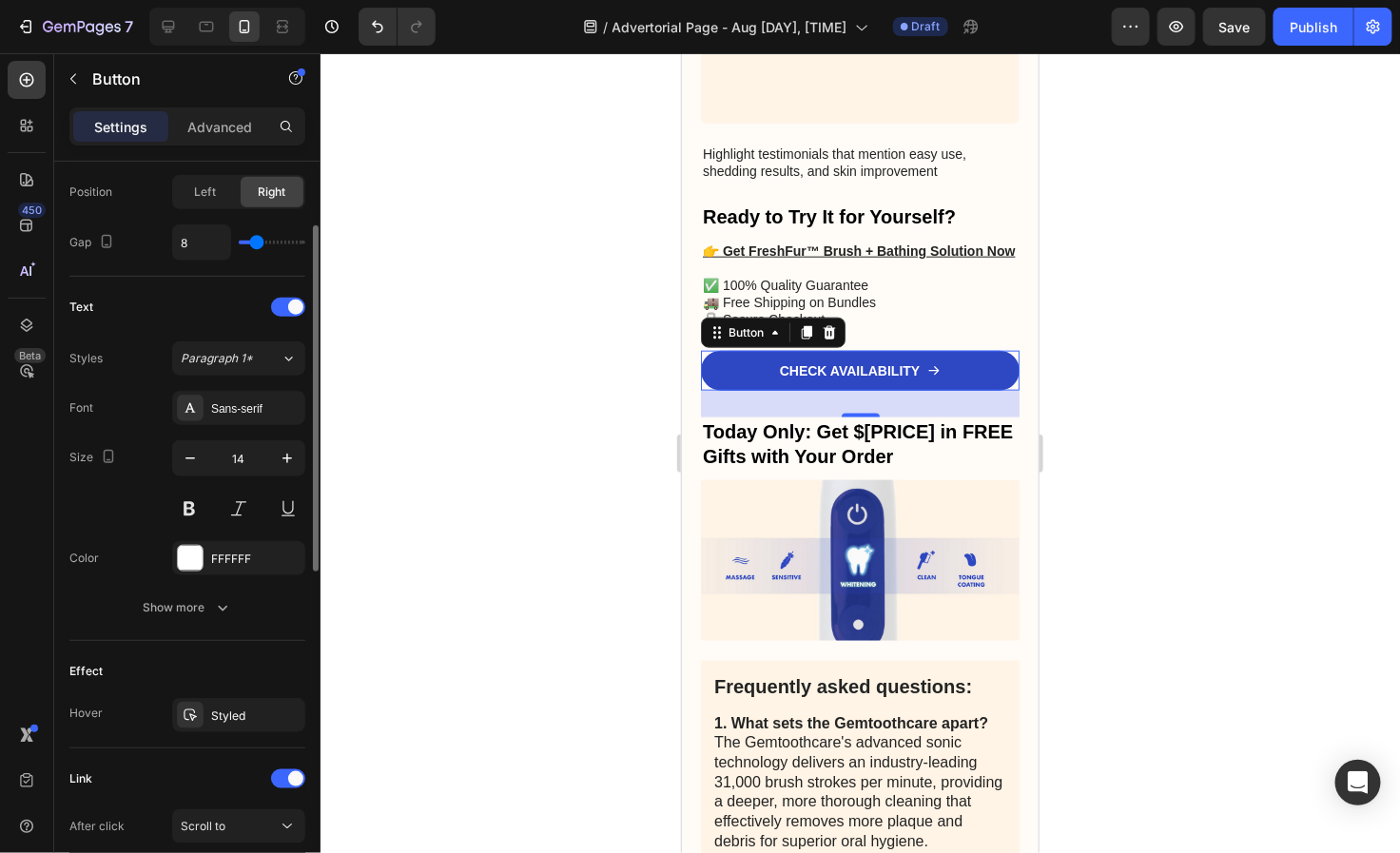 scroll, scrollTop: 0, scrollLeft: 0, axis: both 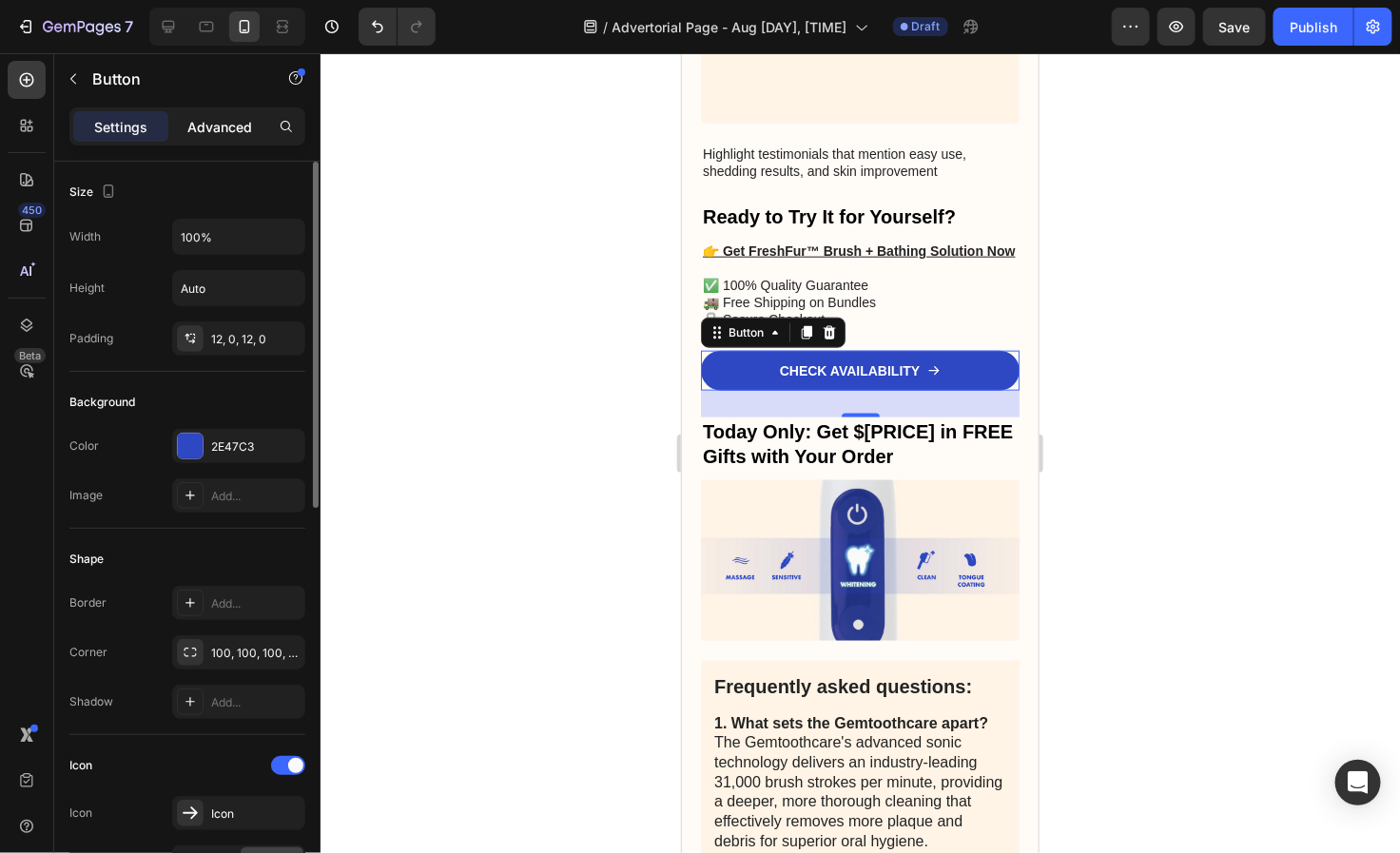 click on "Advanced" at bounding box center [220, 126] 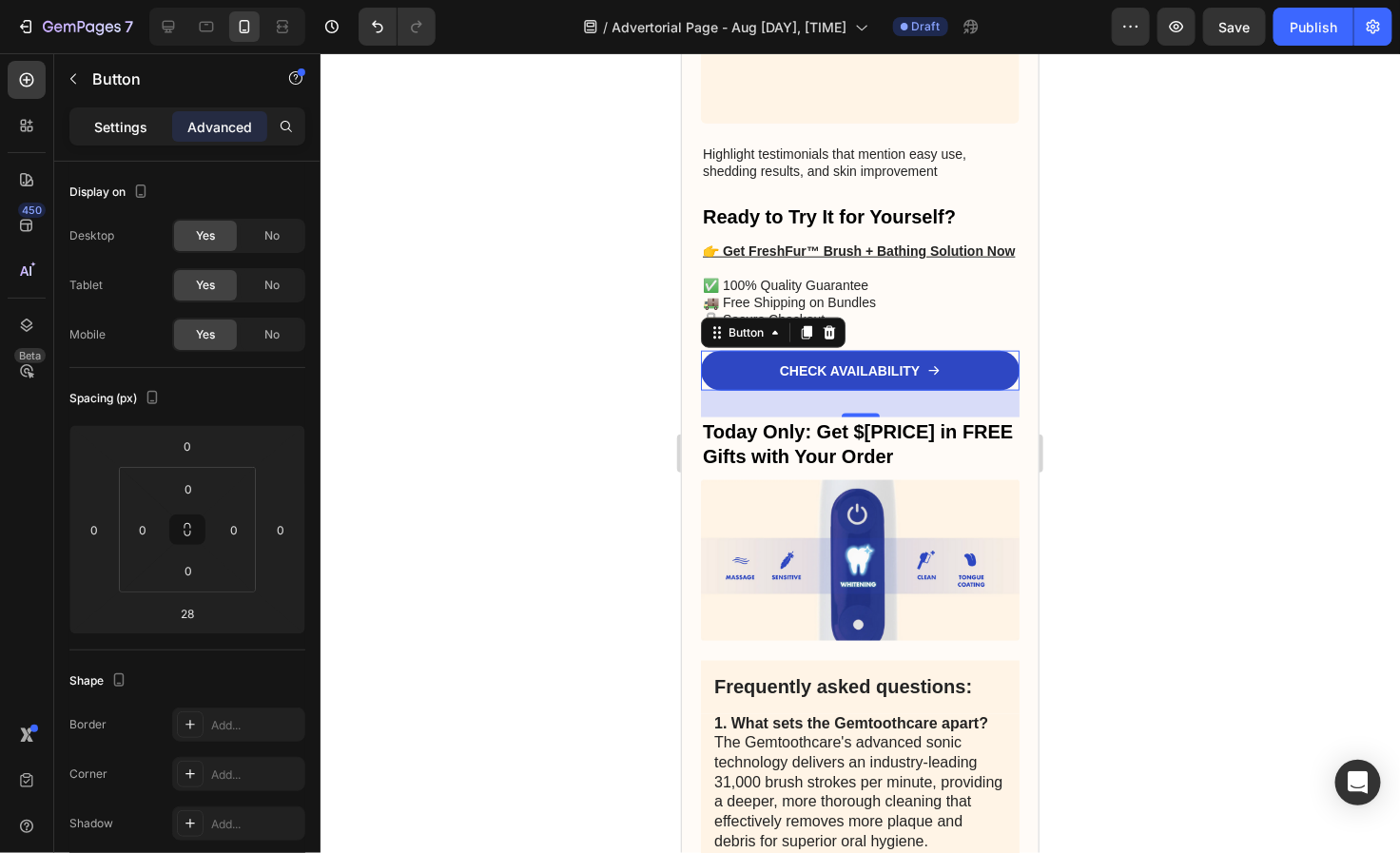 click on "Settings" at bounding box center (121, 126) 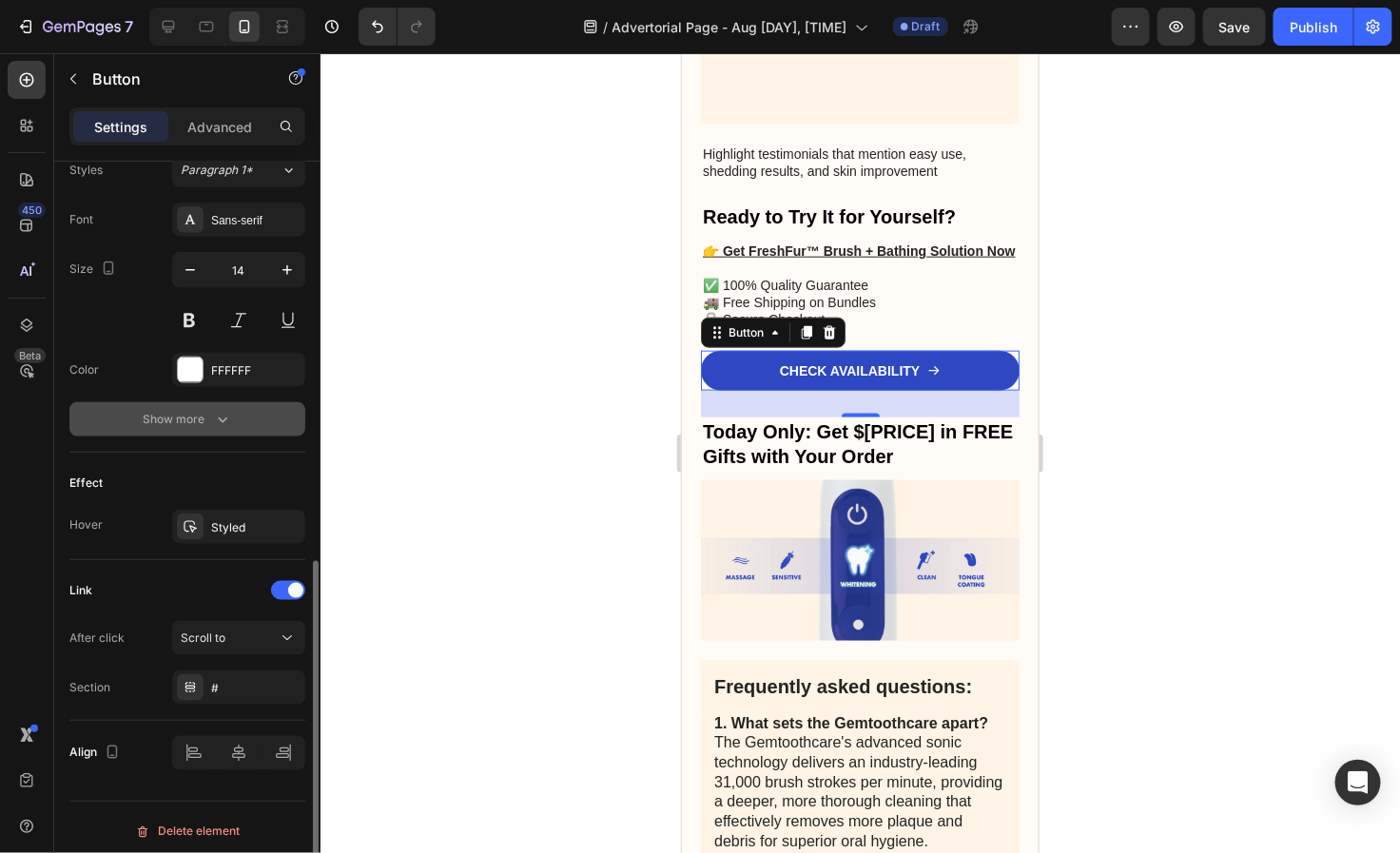 scroll, scrollTop: 861, scrollLeft: 0, axis: vertical 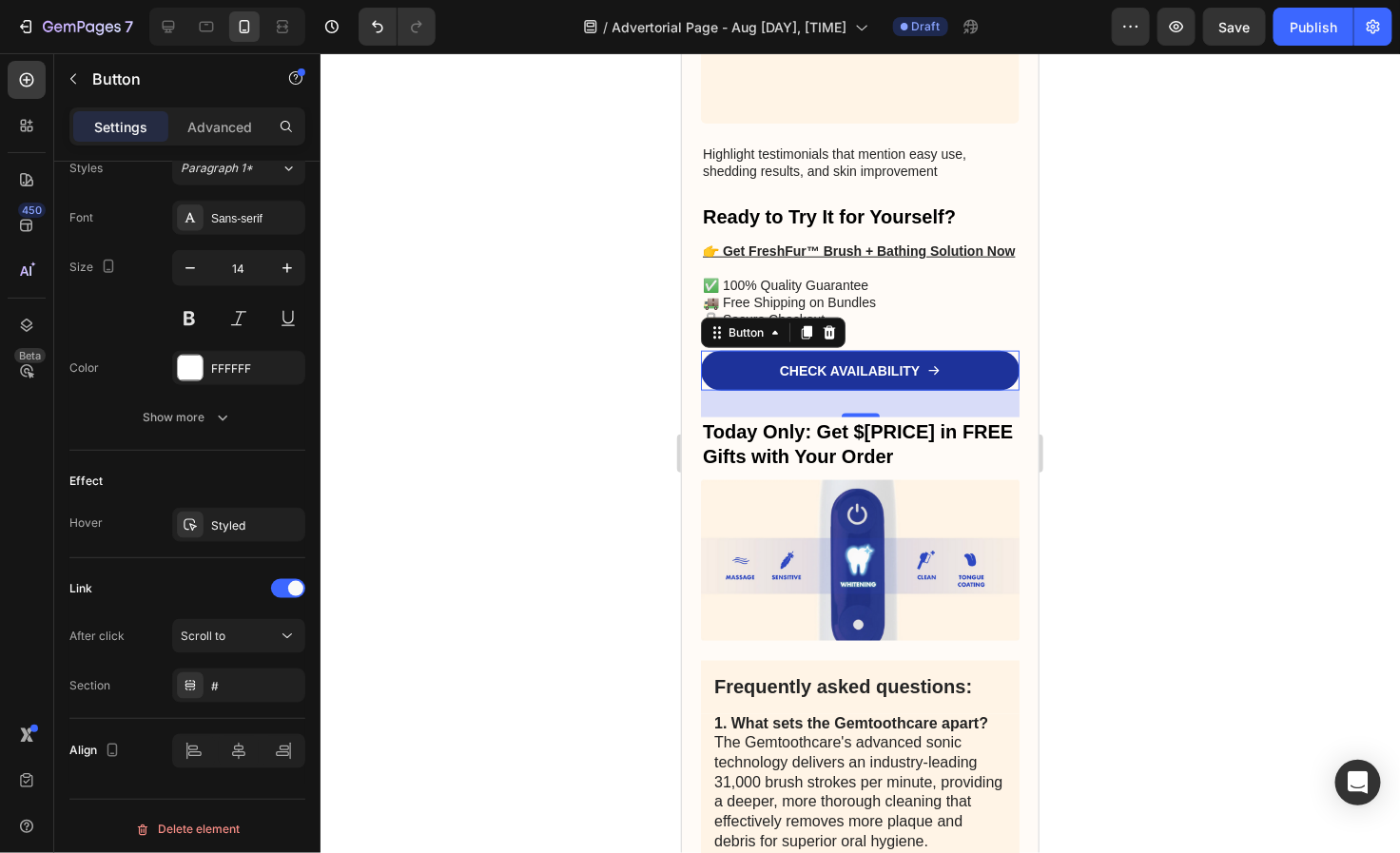 click on "CHECK AVAILABILITY" at bounding box center [859, 370] 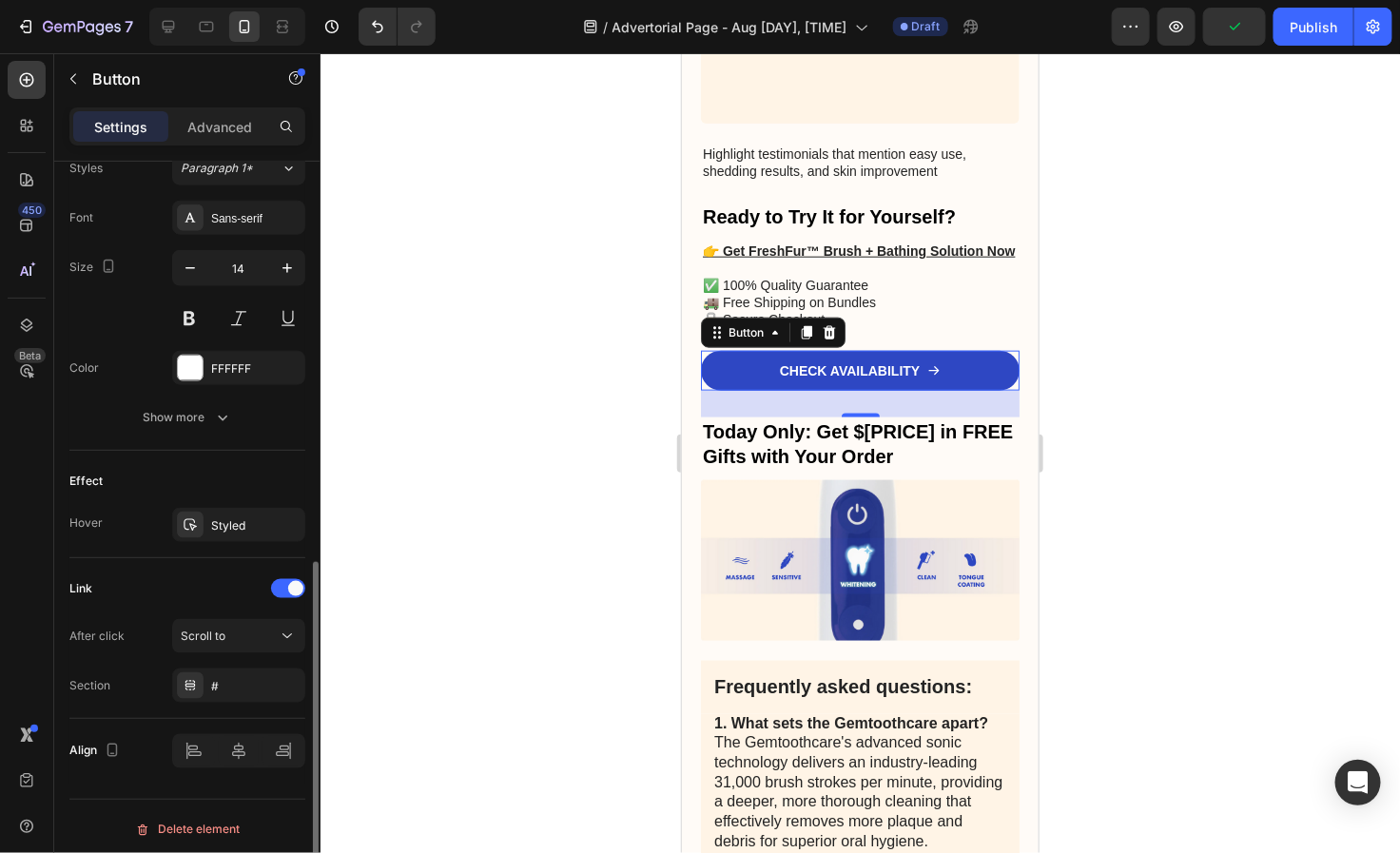 scroll, scrollTop: 0, scrollLeft: 0, axis: both 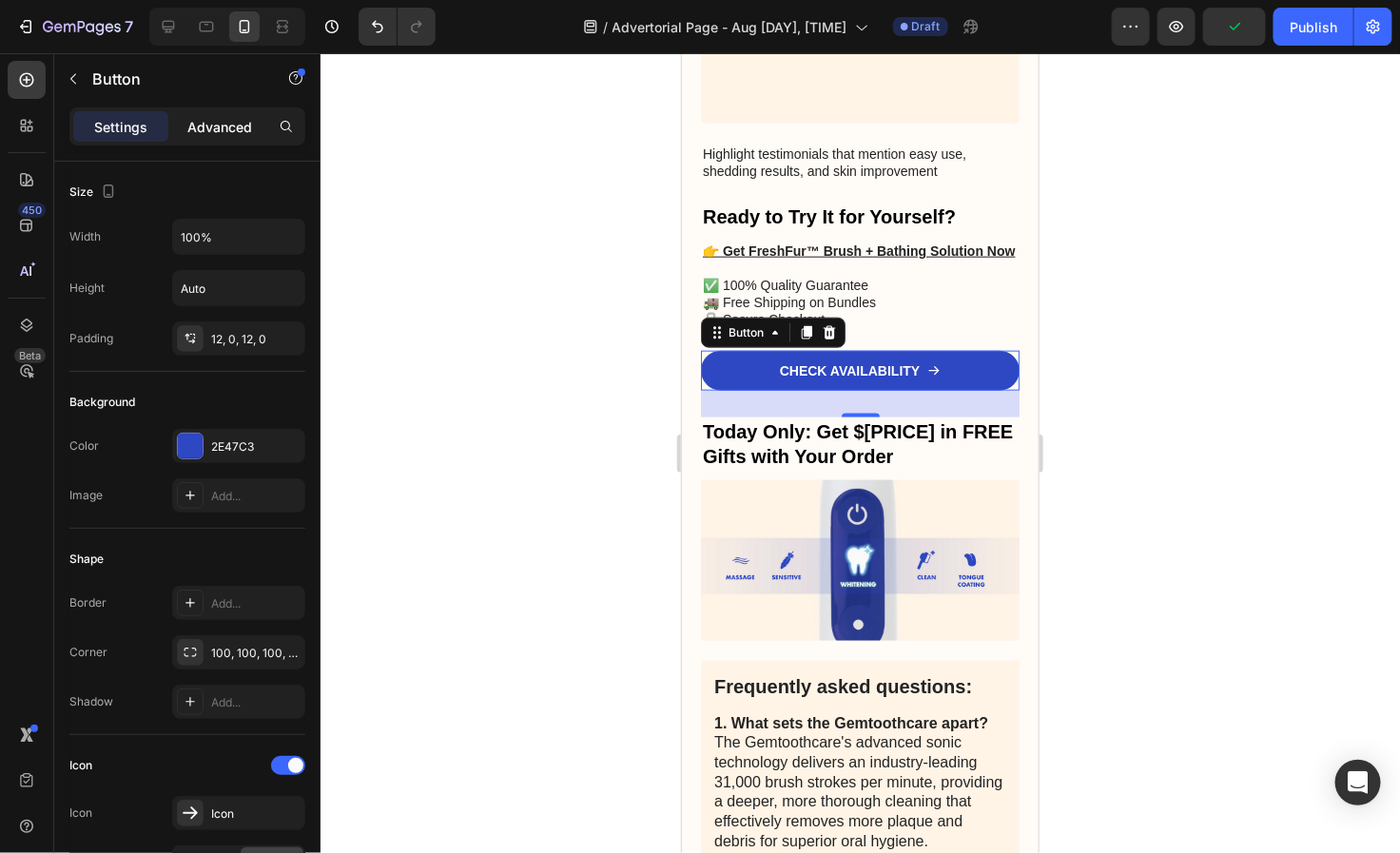 click on "Advanced" at bounding box center [220, 126] 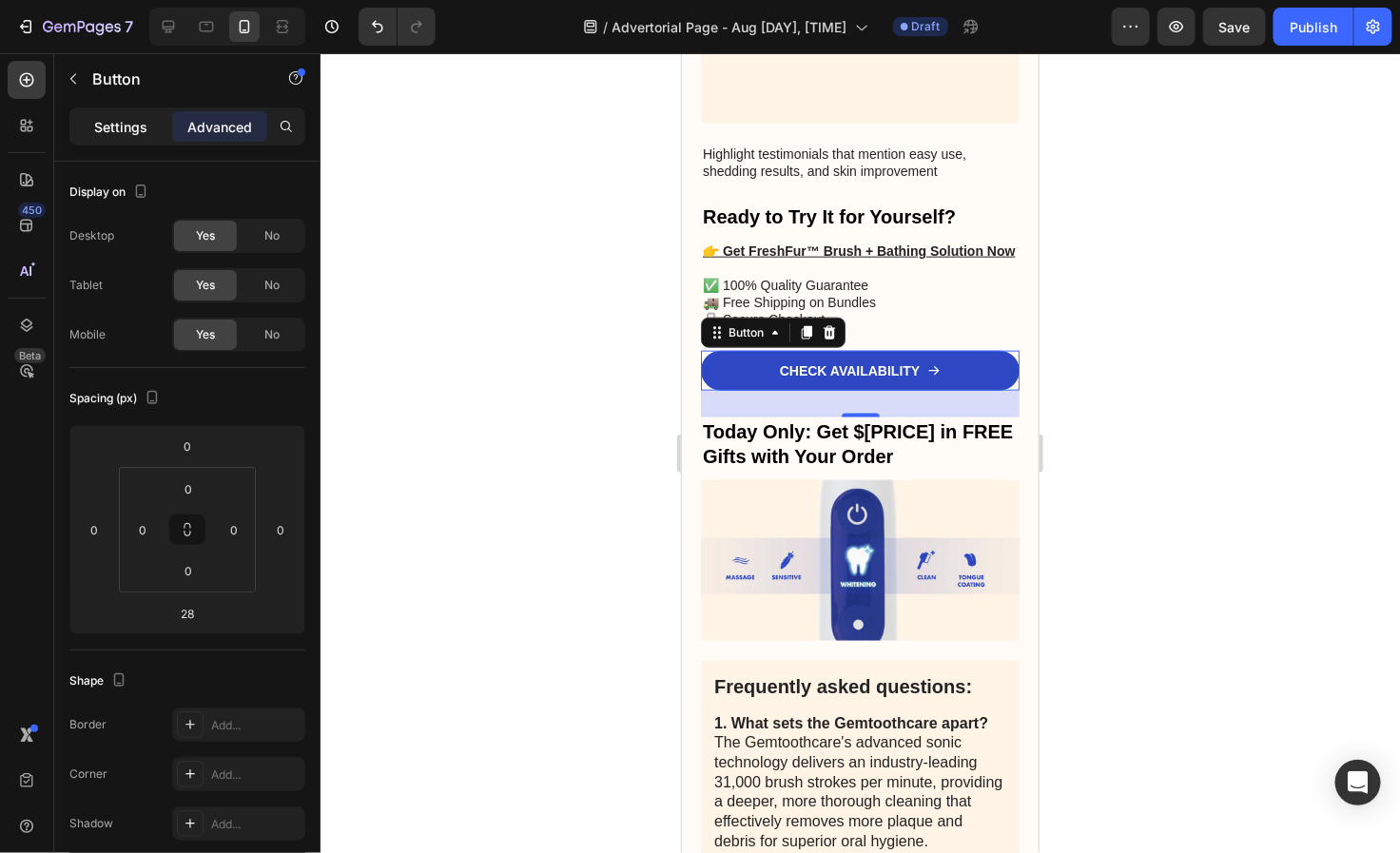 click on "Settings" 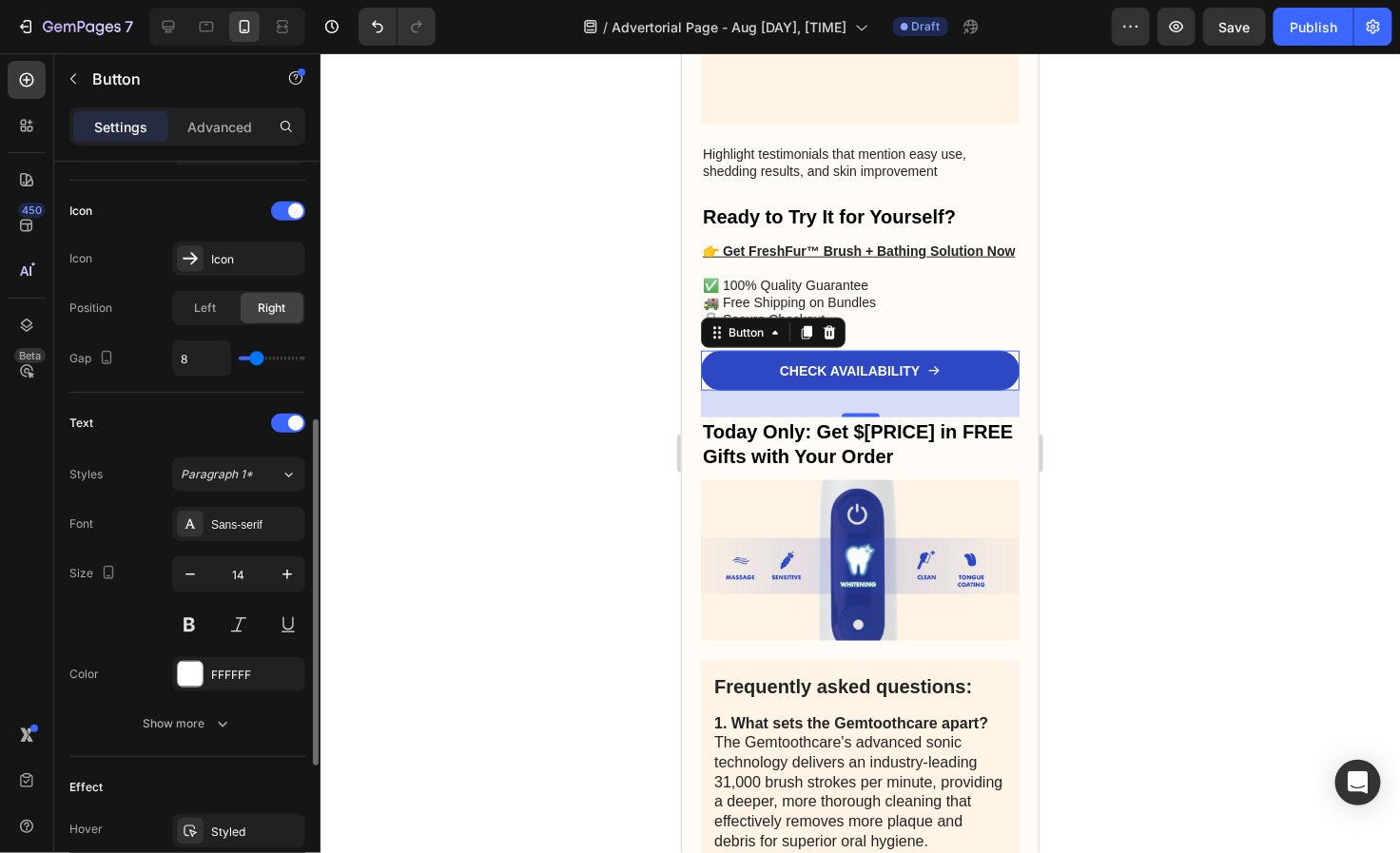 scroll, scrollTop: 639, scrollLeft: 0, axis: vertical 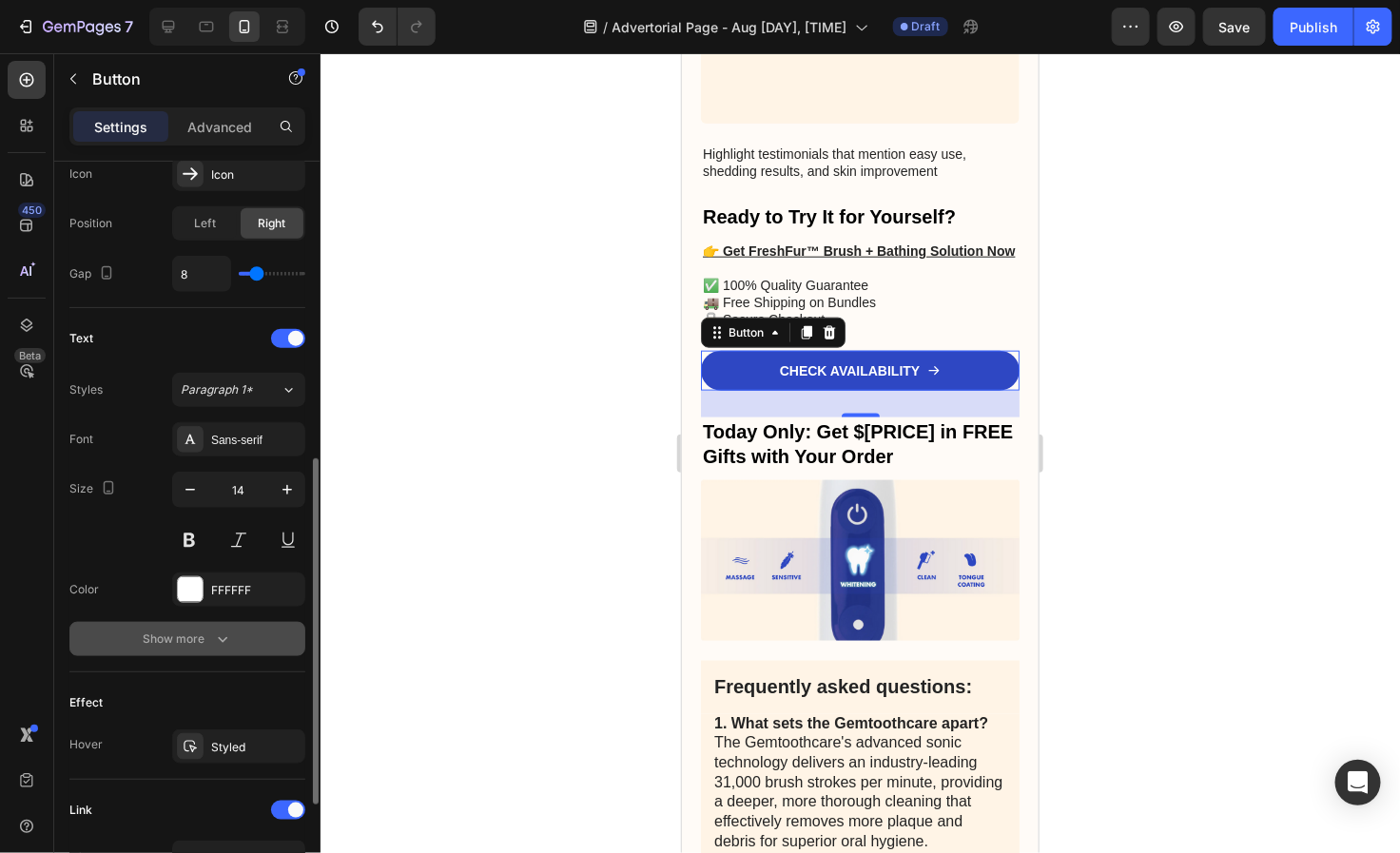 click 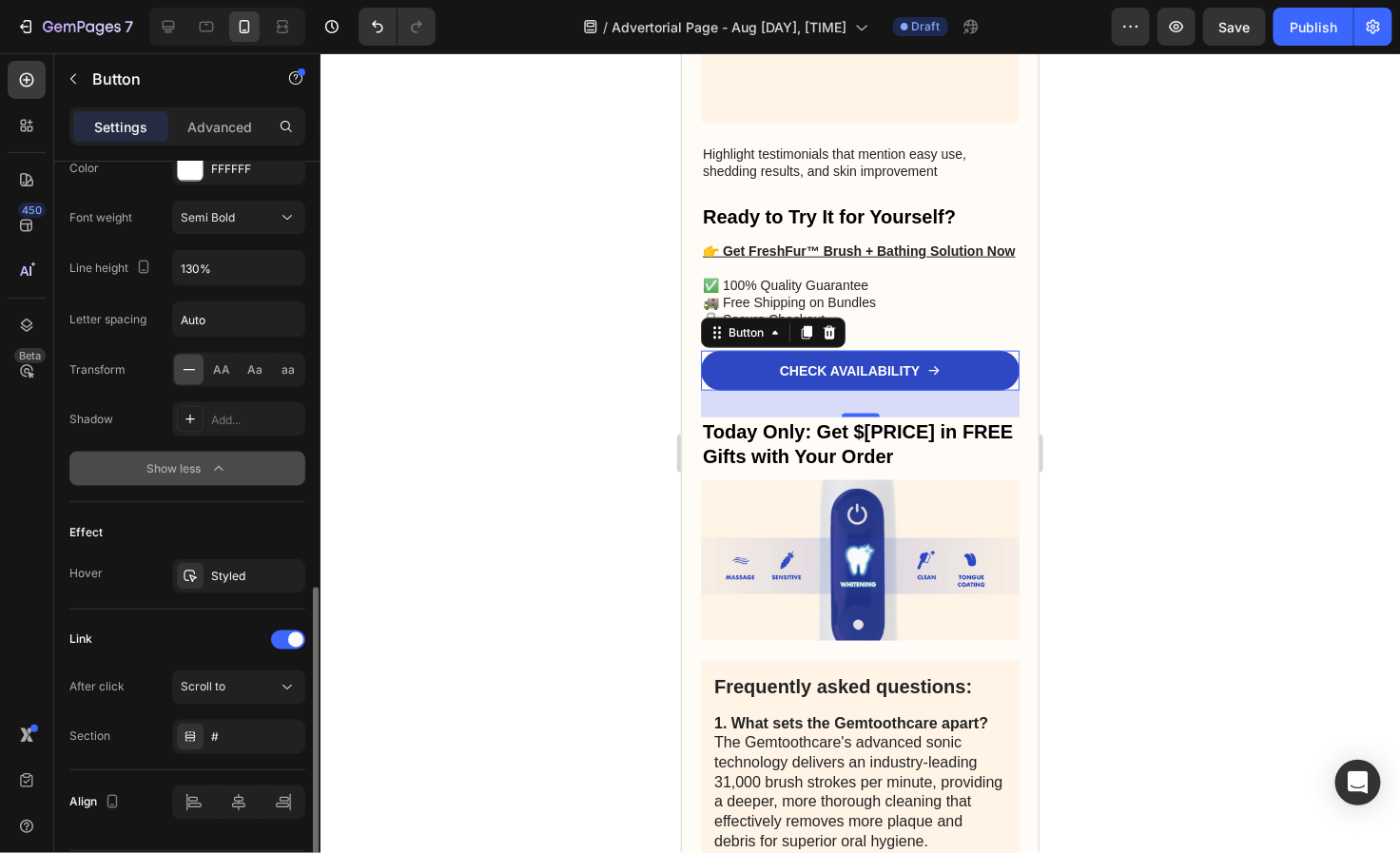 scroll, scrollTop: 1110, scrollLeft: 0, axis: vertical 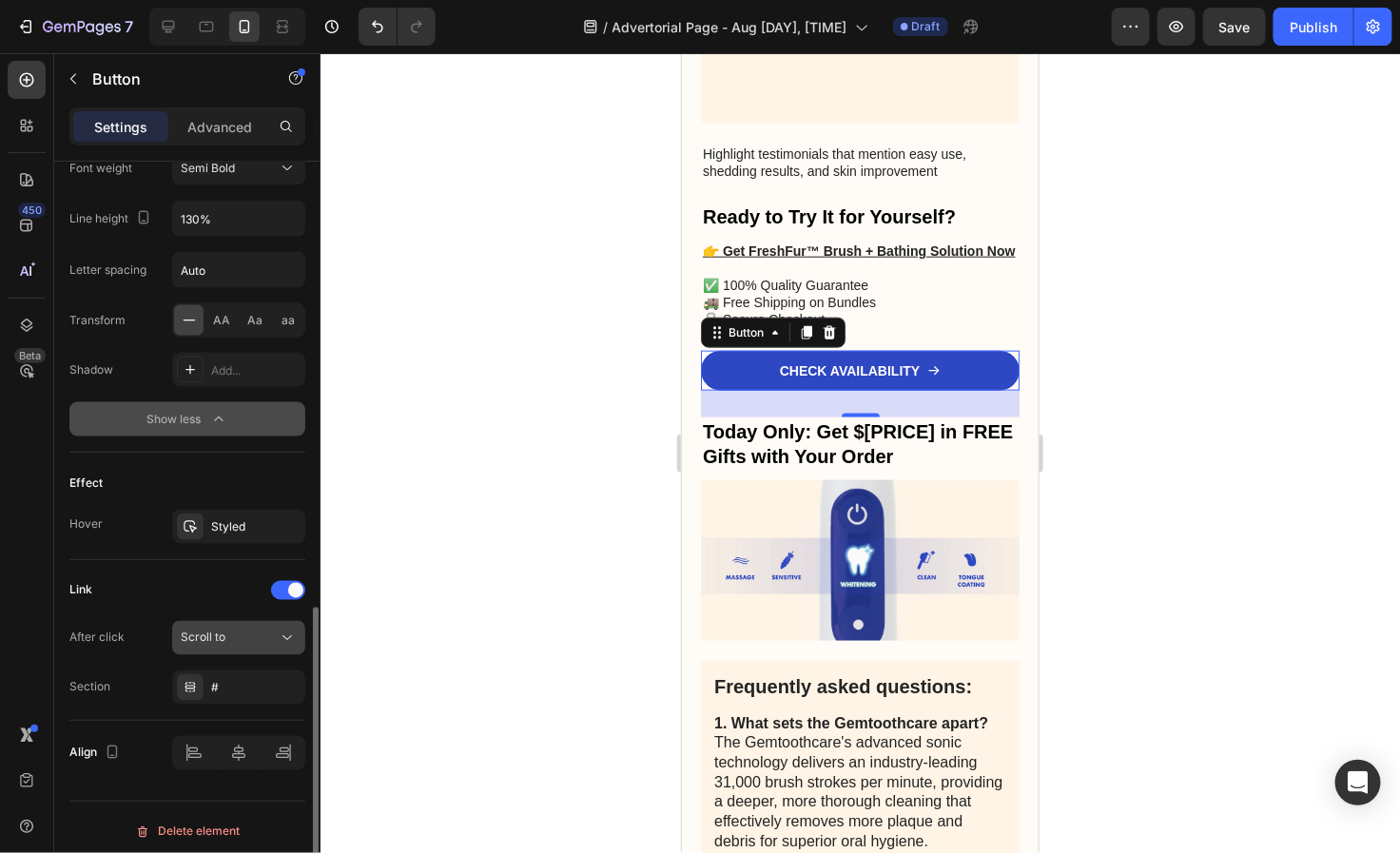click on "Scroll to" at bounding box center [229, 638] 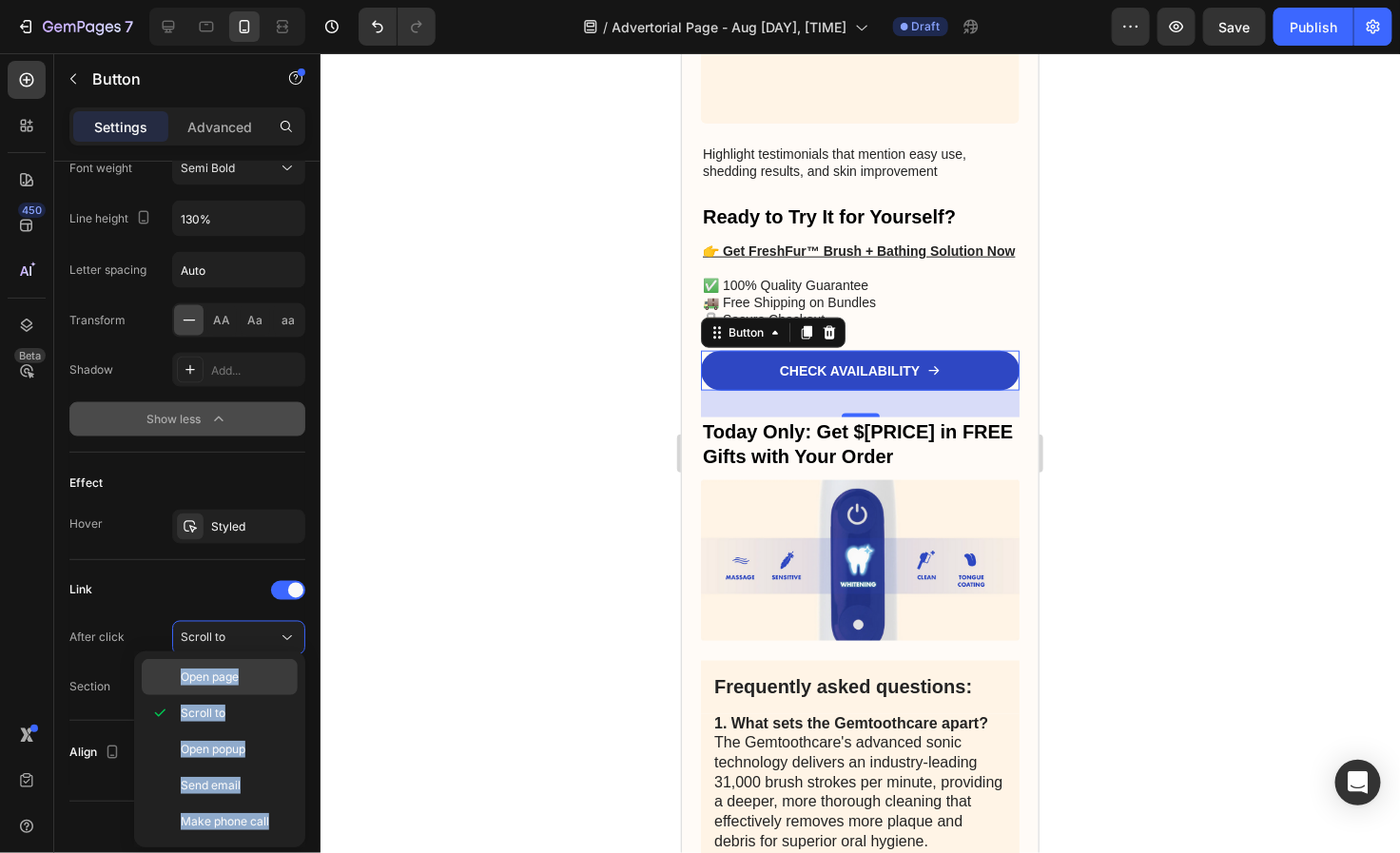 click on "Open page" at bounding box center [209, 677] 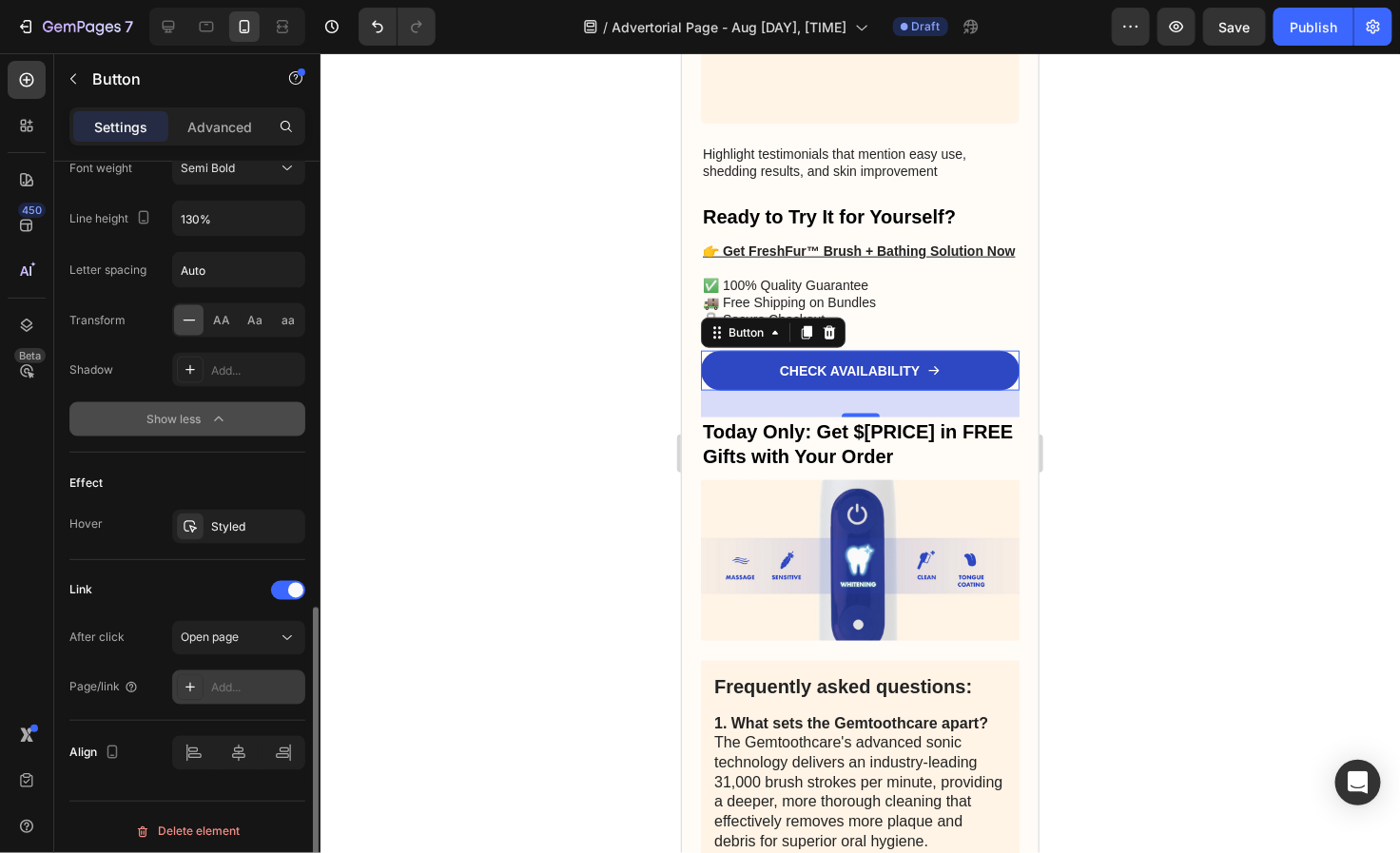 click on "Add..." at bounding box center [256, 688] 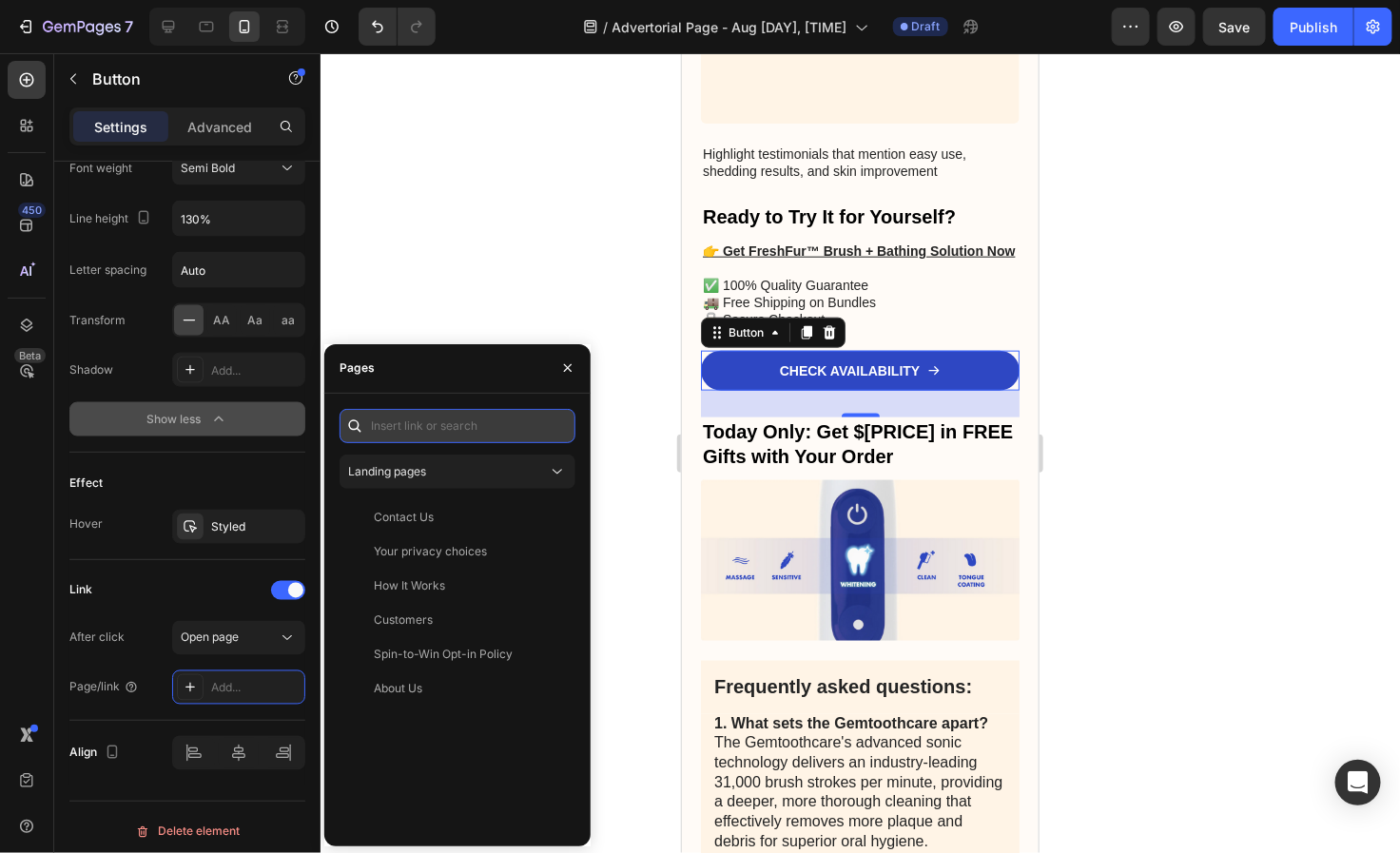click at bounding box center [457, 426] 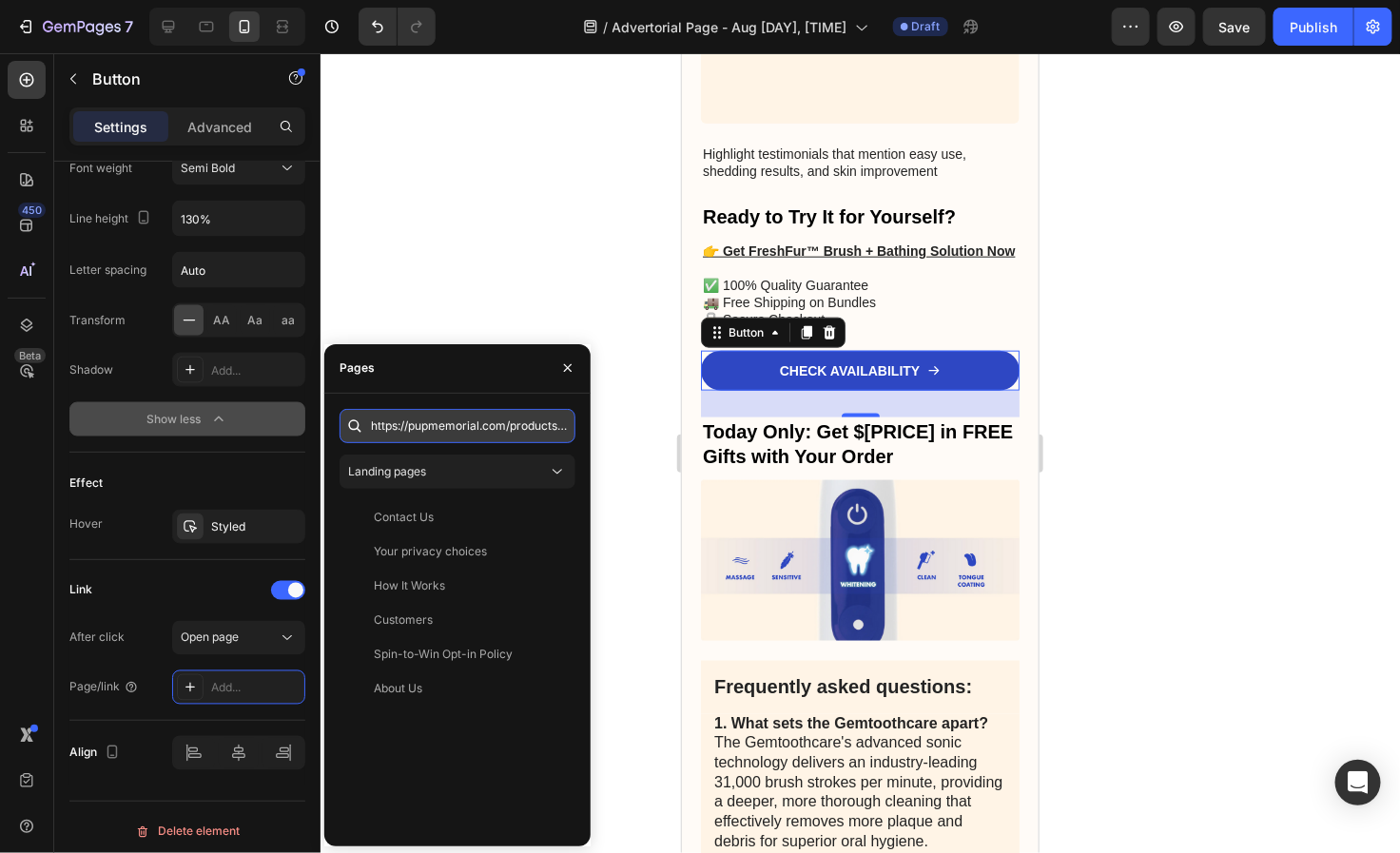 scroll, scrollTop: 0, scrollLeft: 56, axis: horizontal 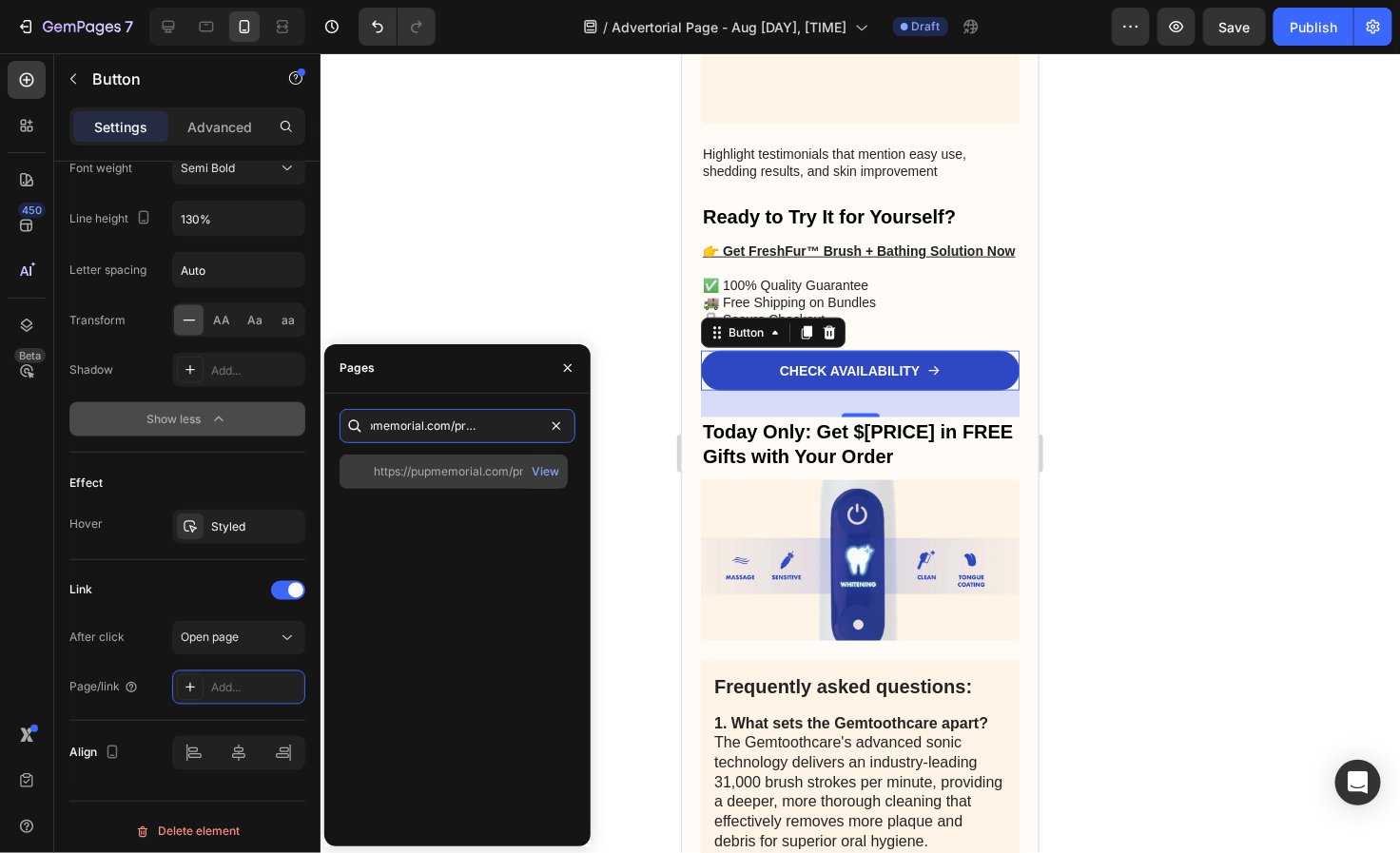 type on "https://pupmemorial.com/products/brush" 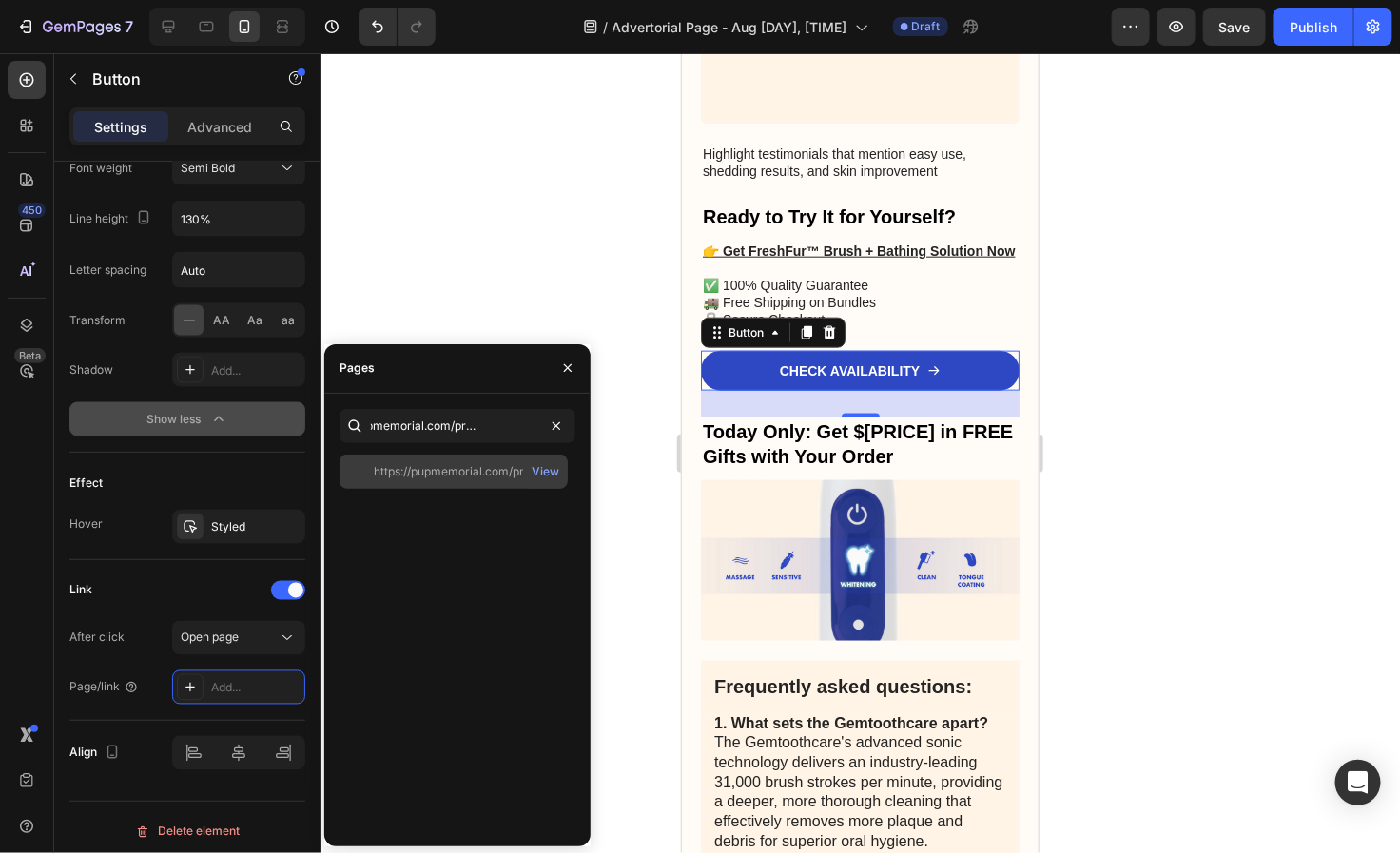 scroll, scrollTop: 0, scrollLeft: 0, axis: both 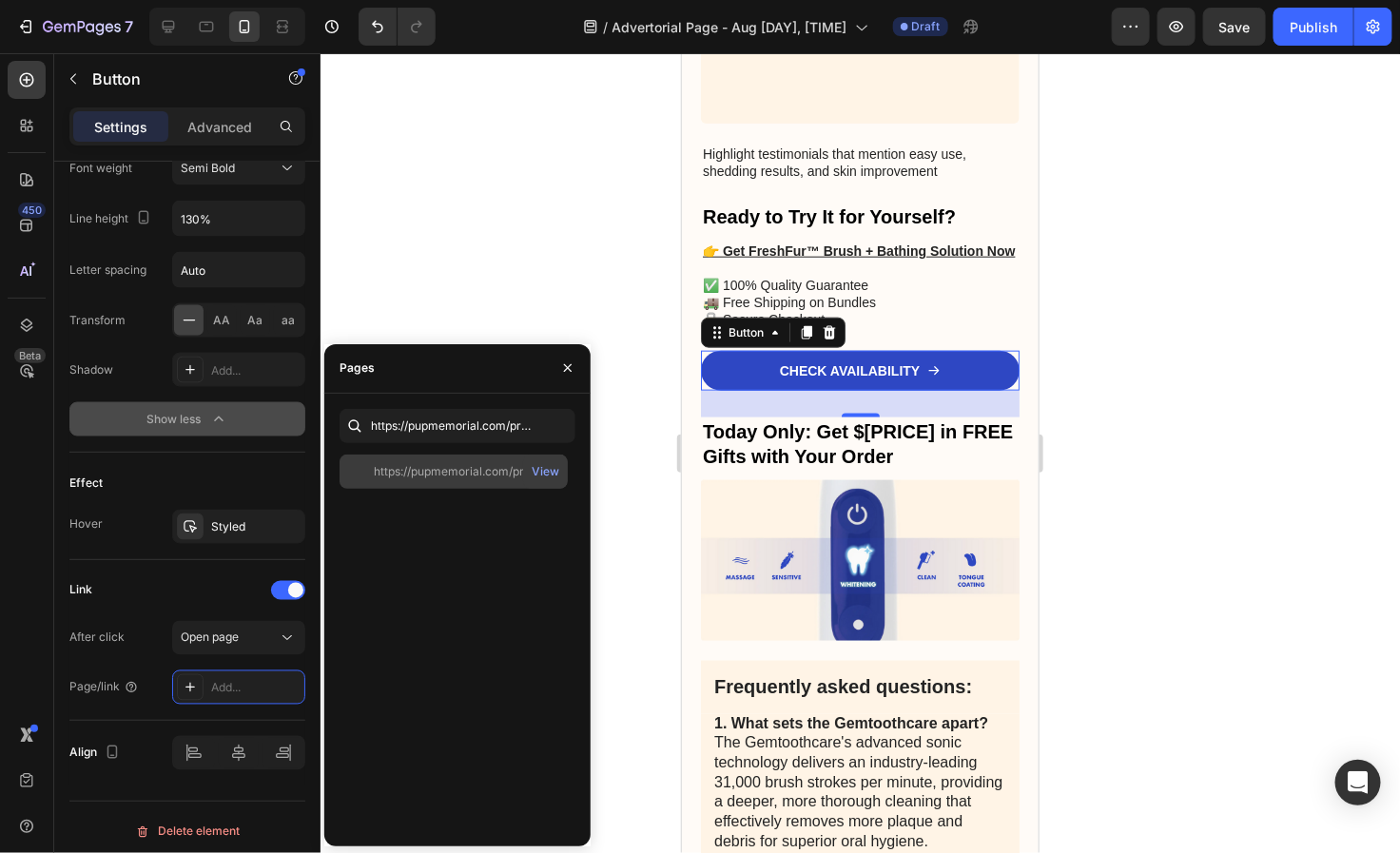 click on "https://pupmemorial.com/products/brush" 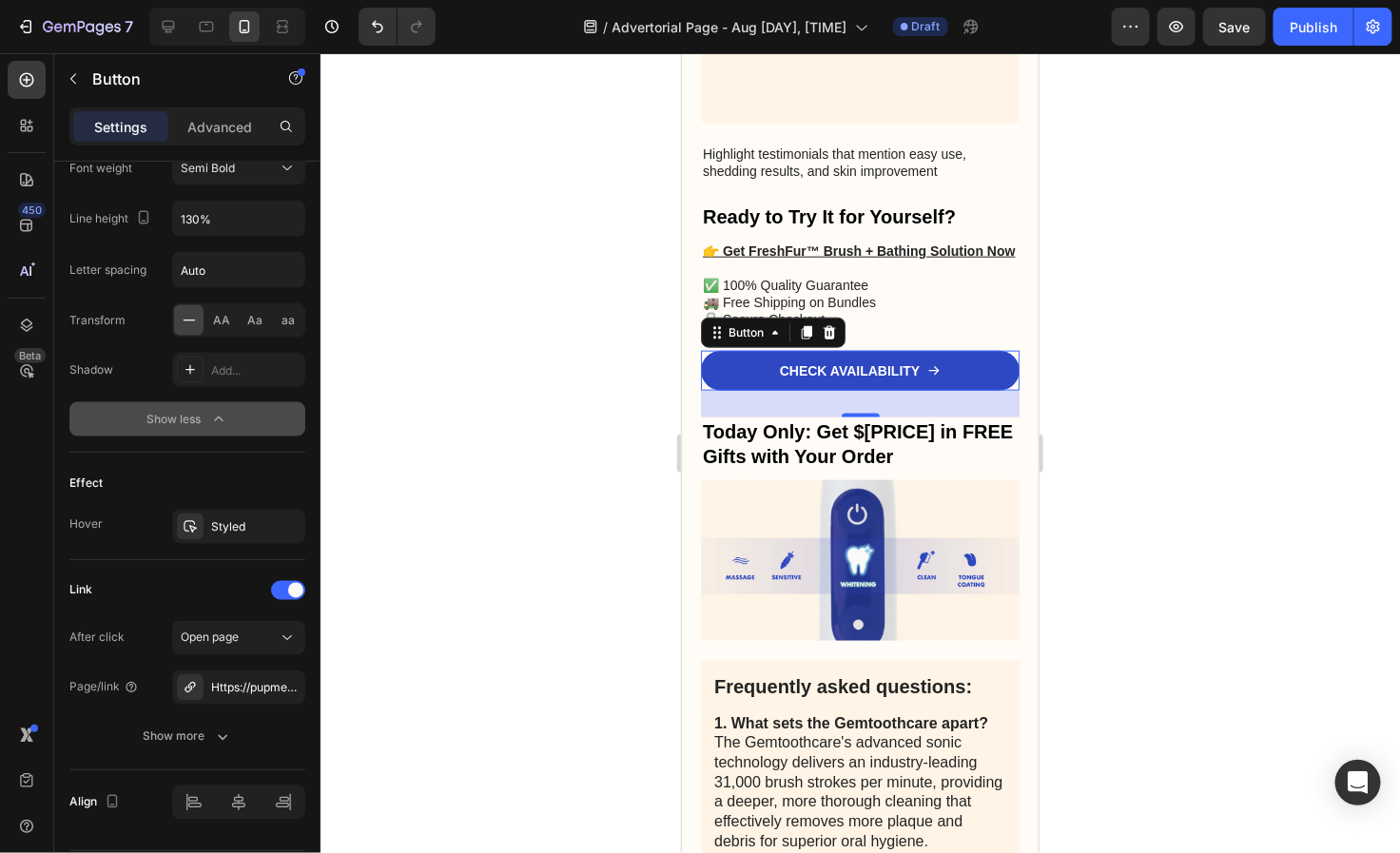 click 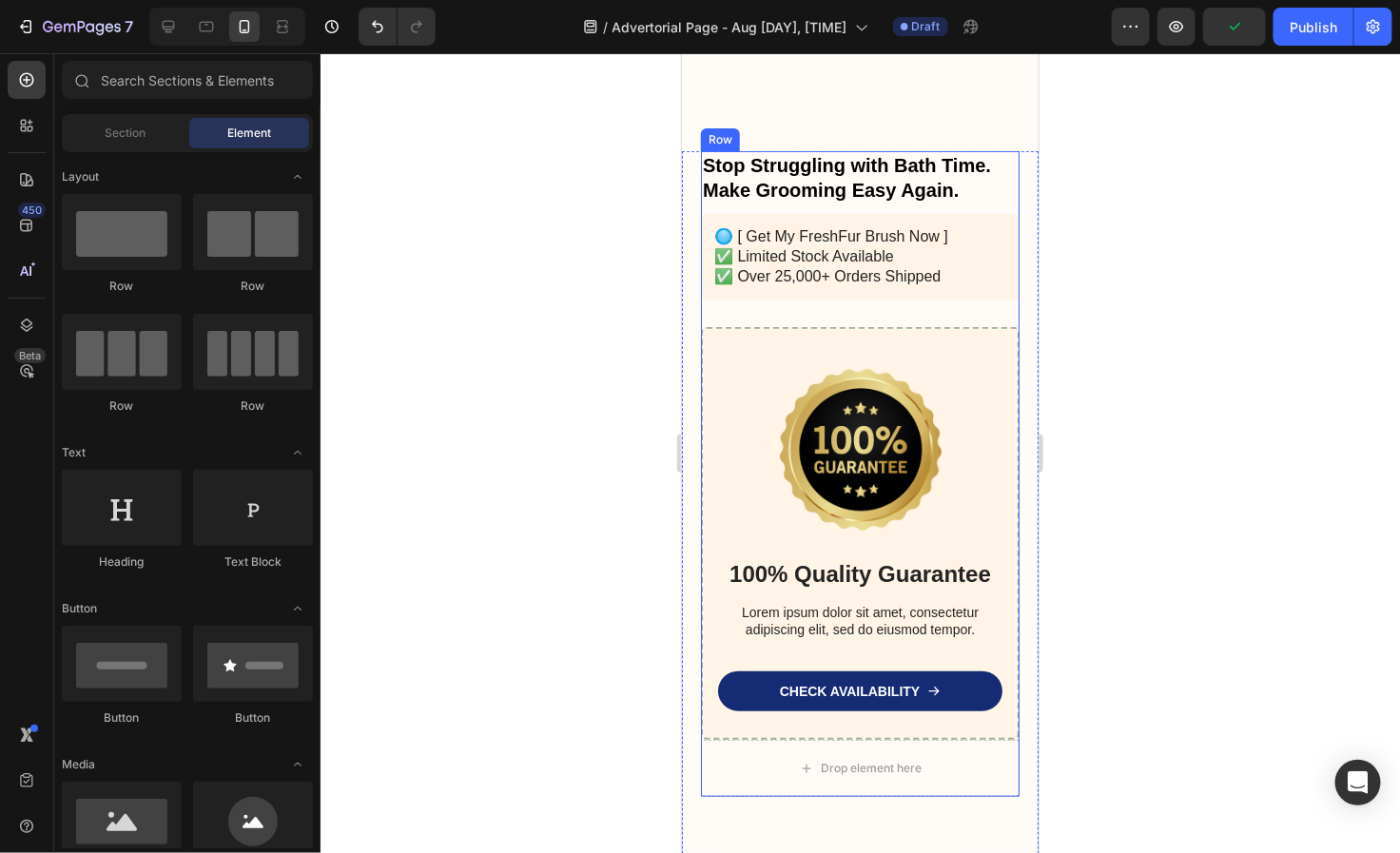 scroll, scrollTop: 6174, scrollLeft: 0, axis: vertical 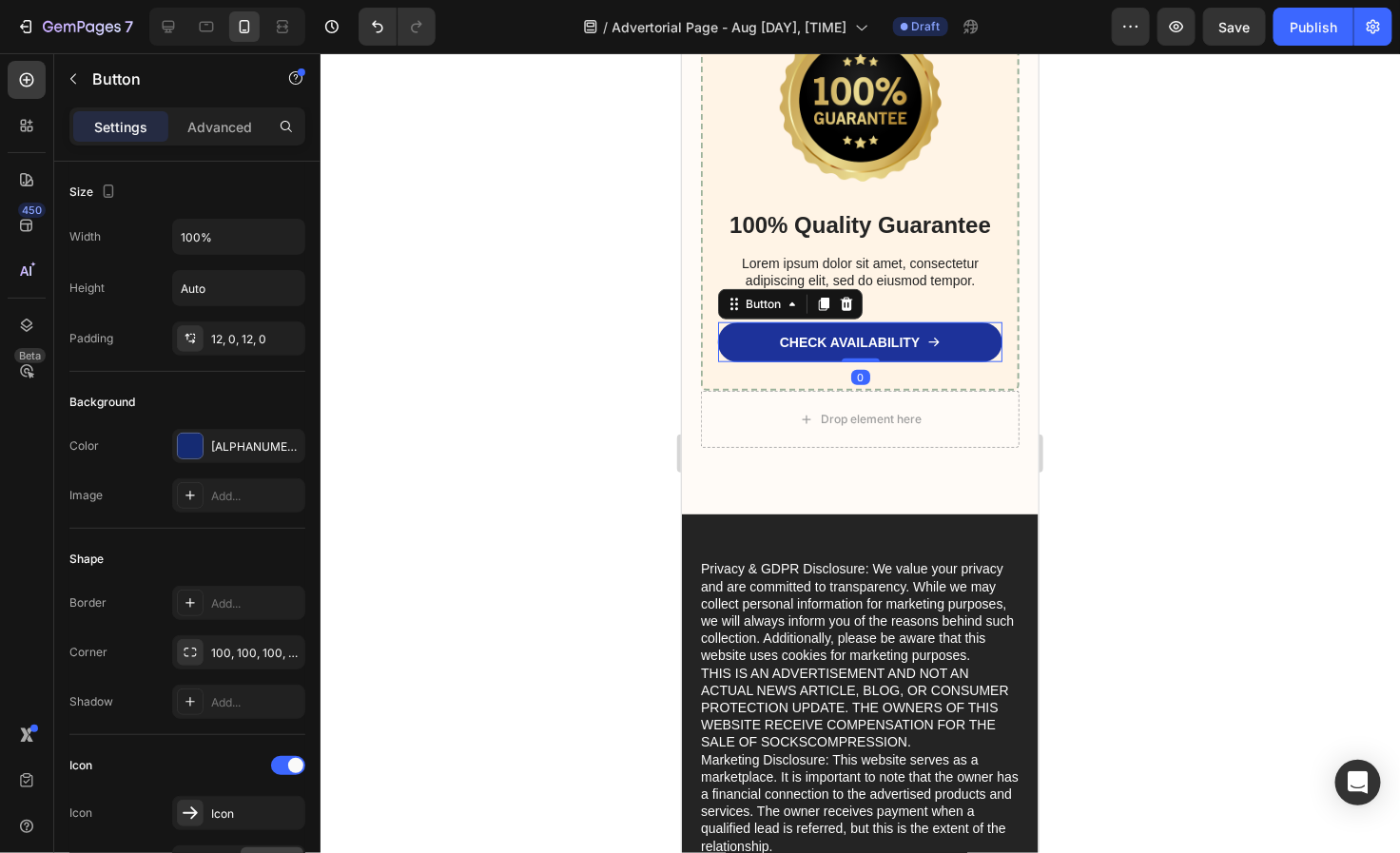 click on "CHECK AVAILABILITY" at bounding box center [859, 341] 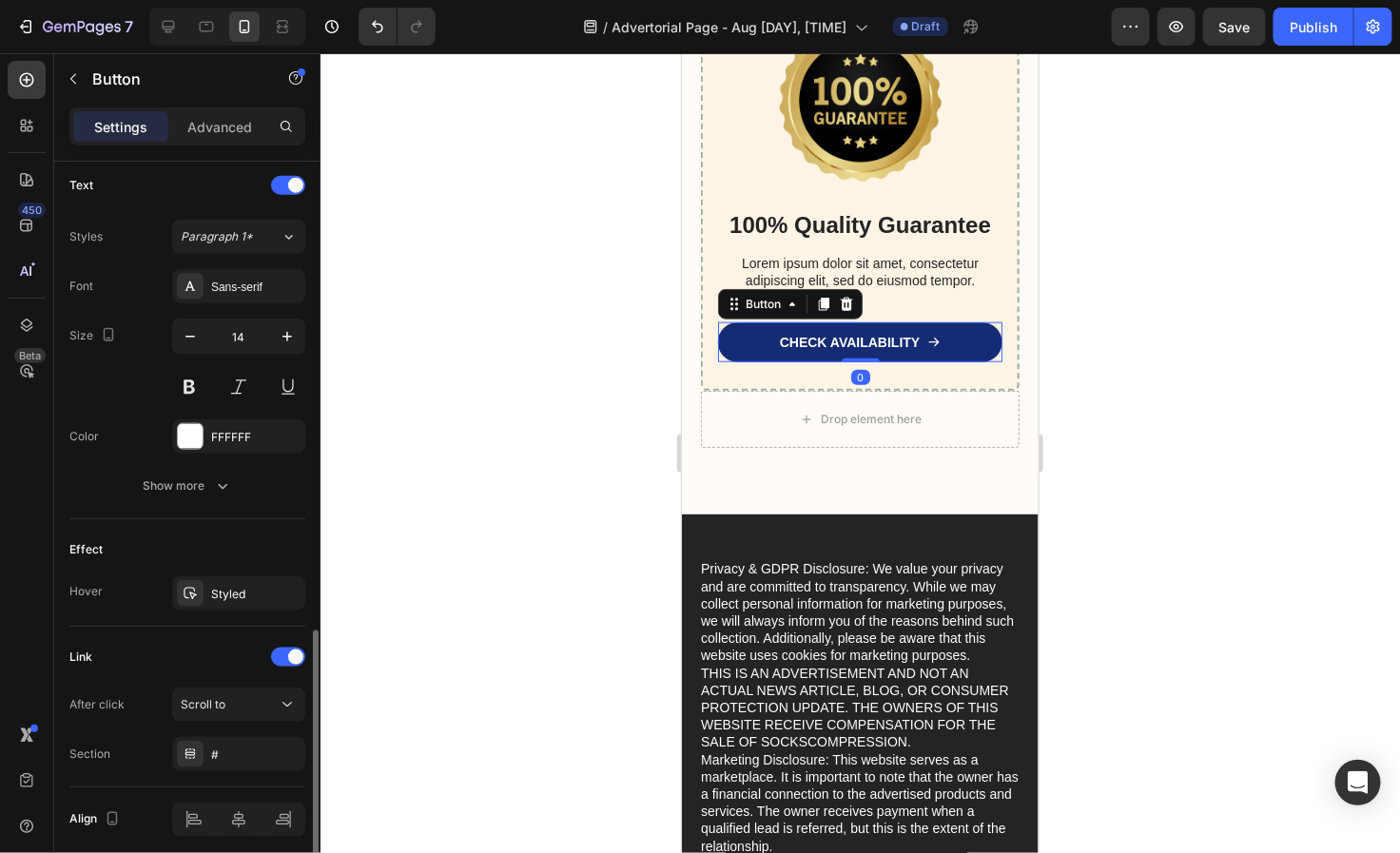 scroll, scrollTop: 861, scrollLeft: 0, axis: vertical 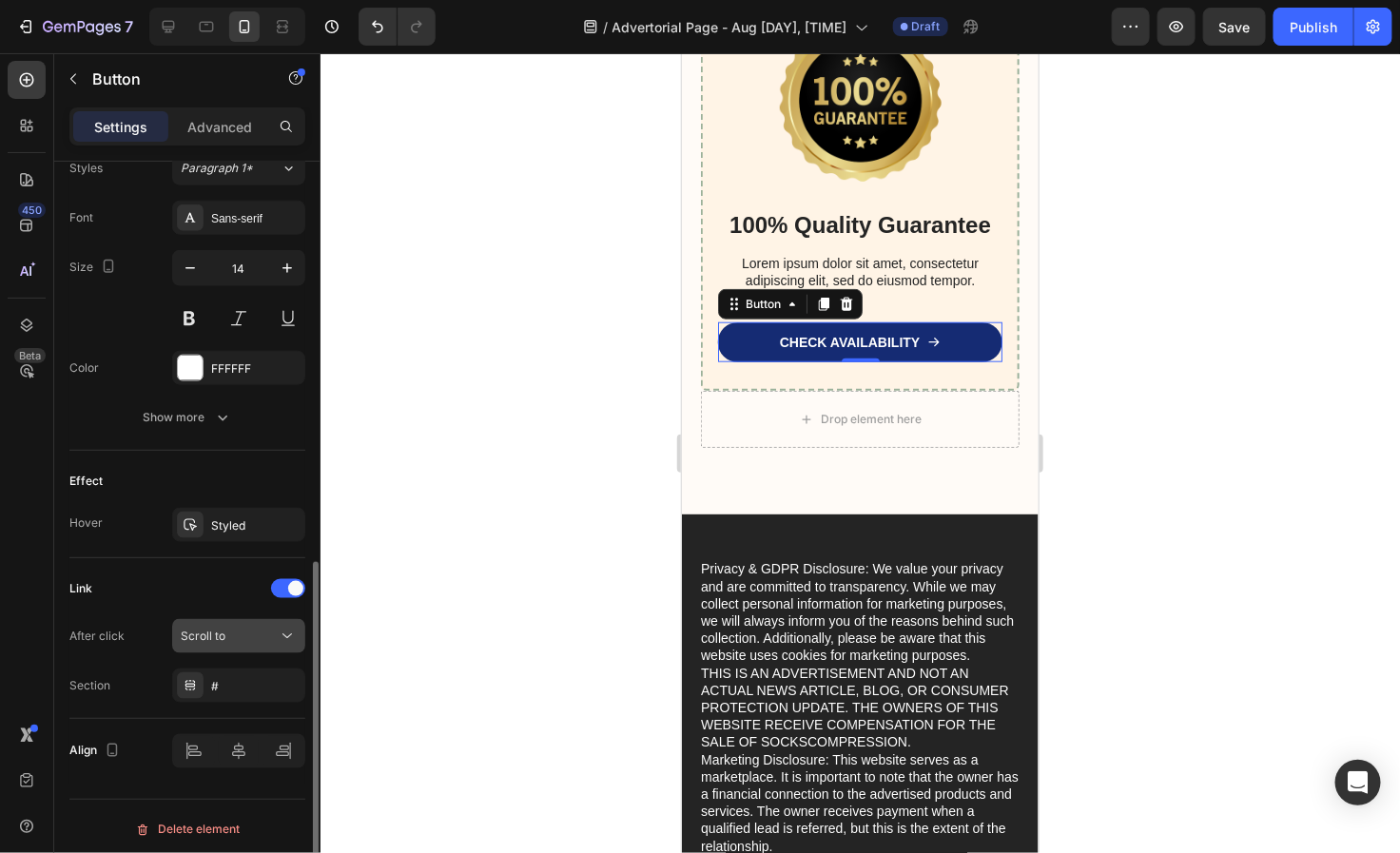 click 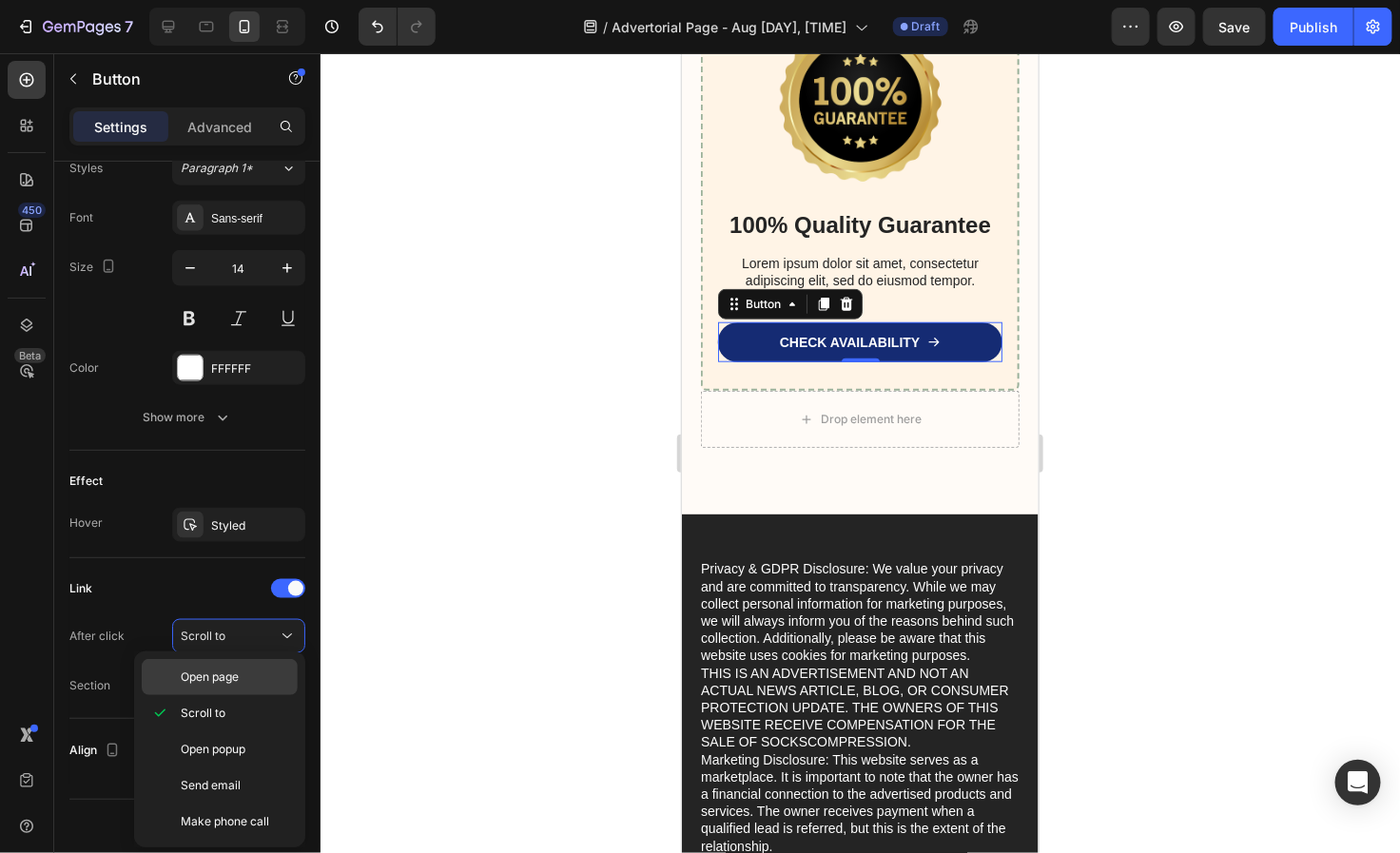 click on "Open page" 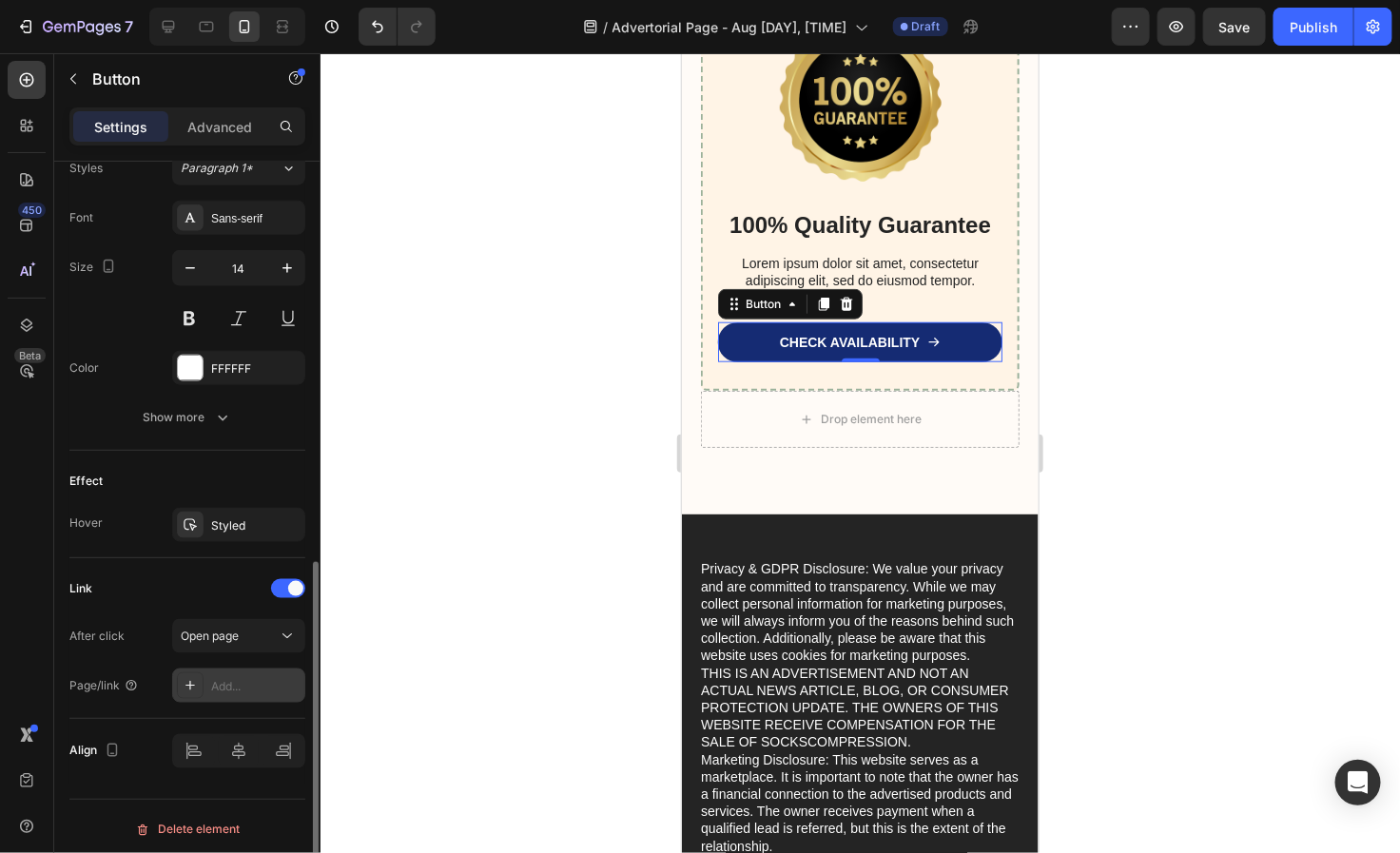 click on "Add..." at bounding box center (256, 687) 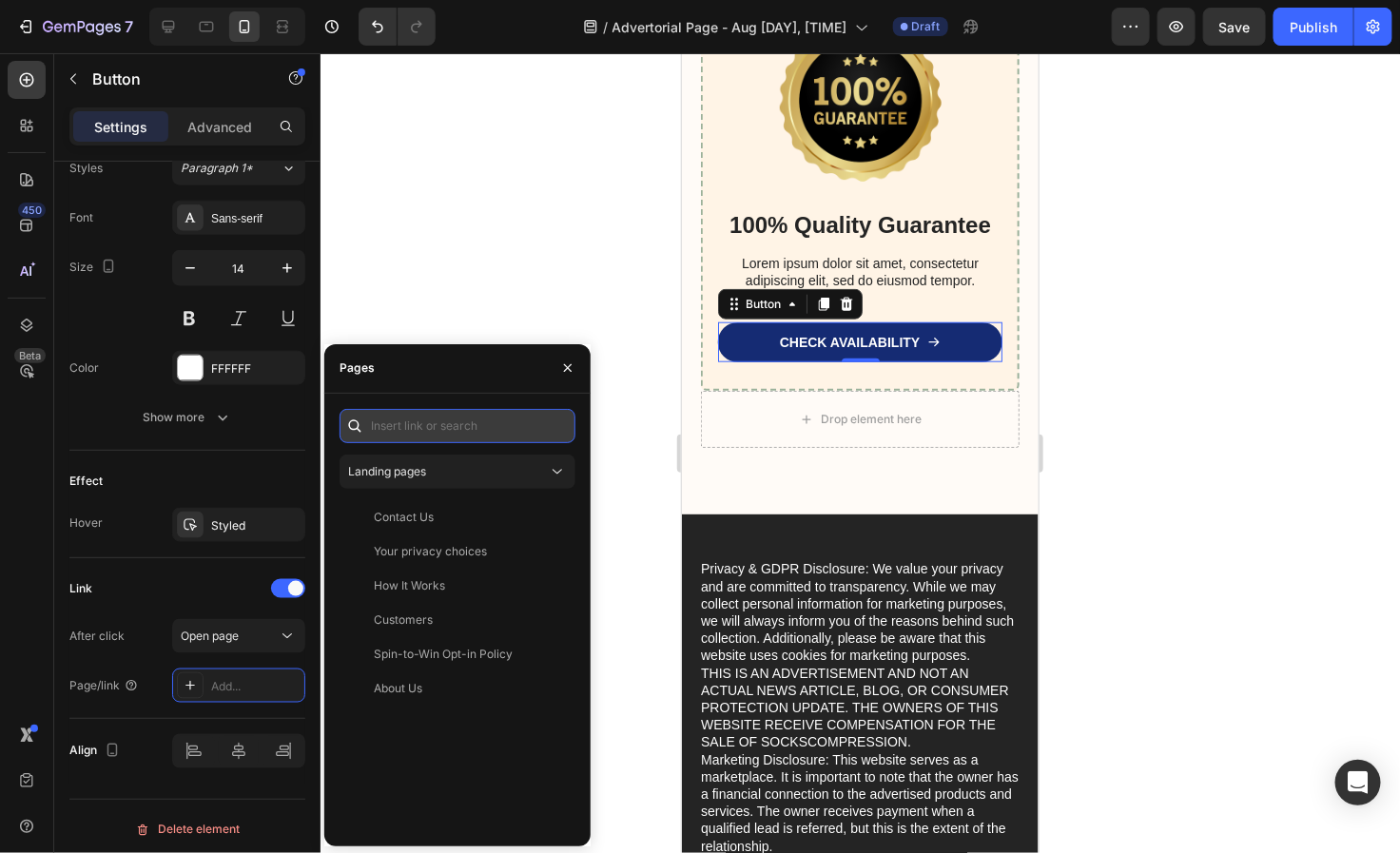 click at bounding box center [457, 426] 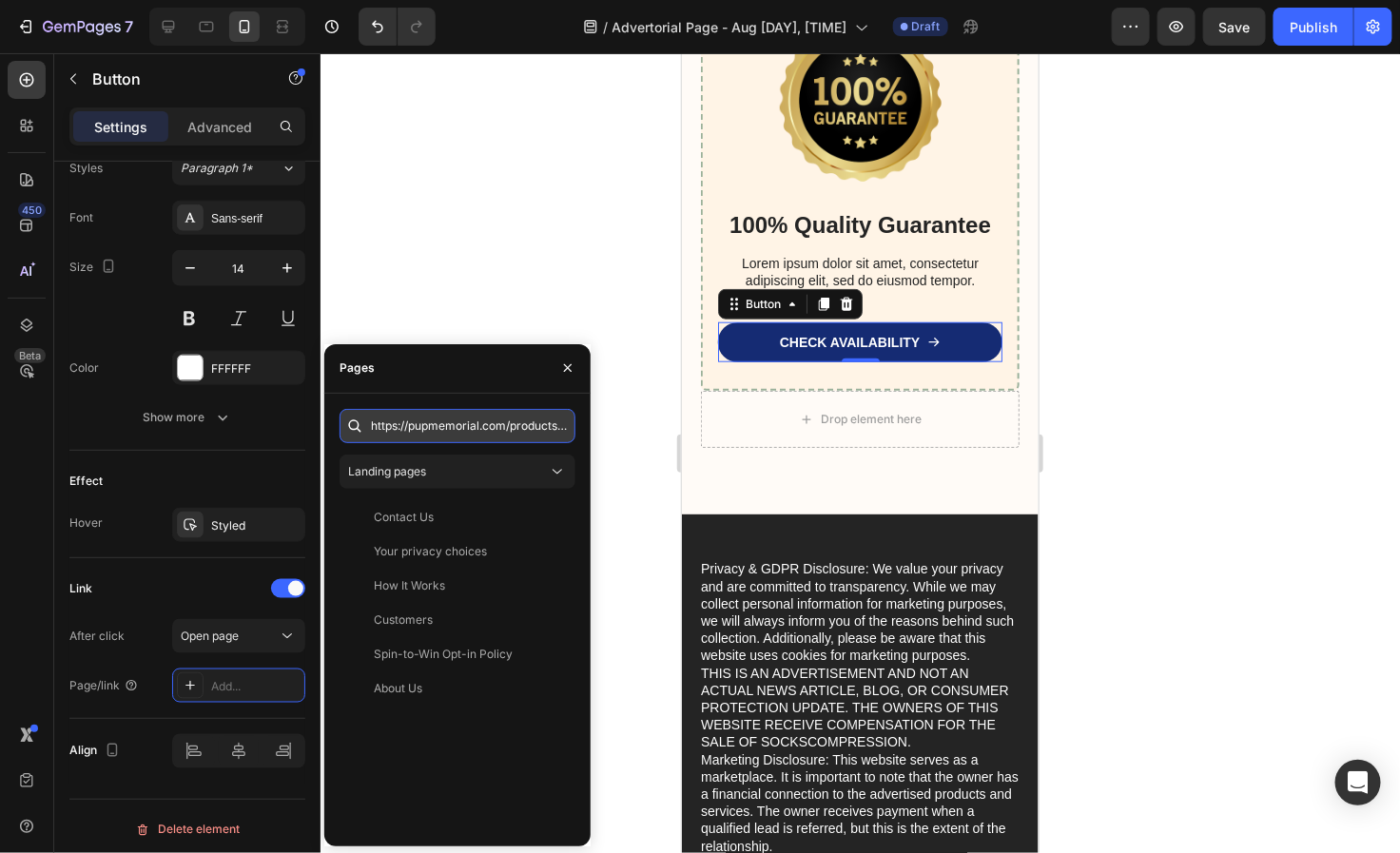scroll, scrollTop: 0, scrollLeft: 56, axis: horizontal 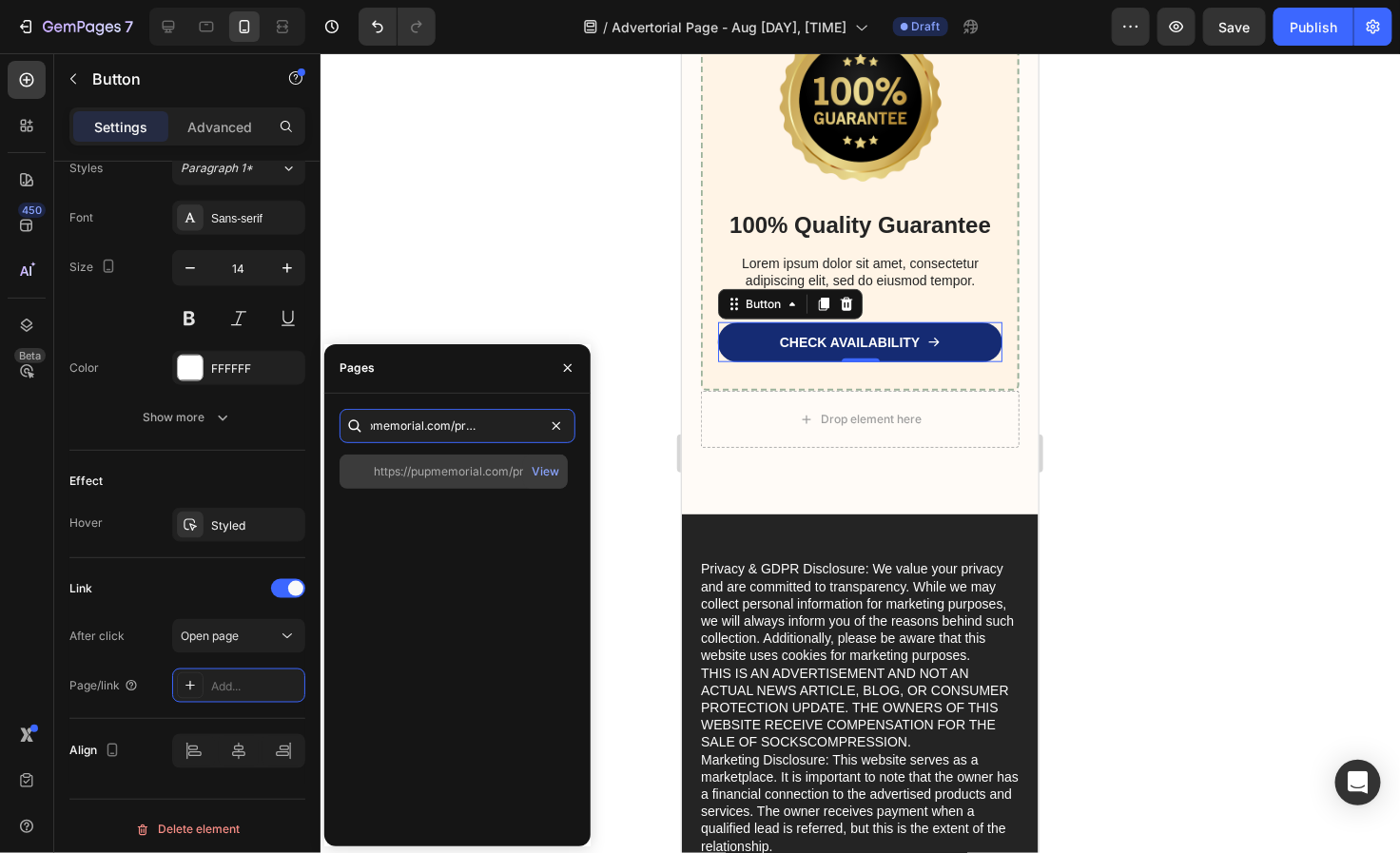 type on "https://pupmemorial.com/products/brush" 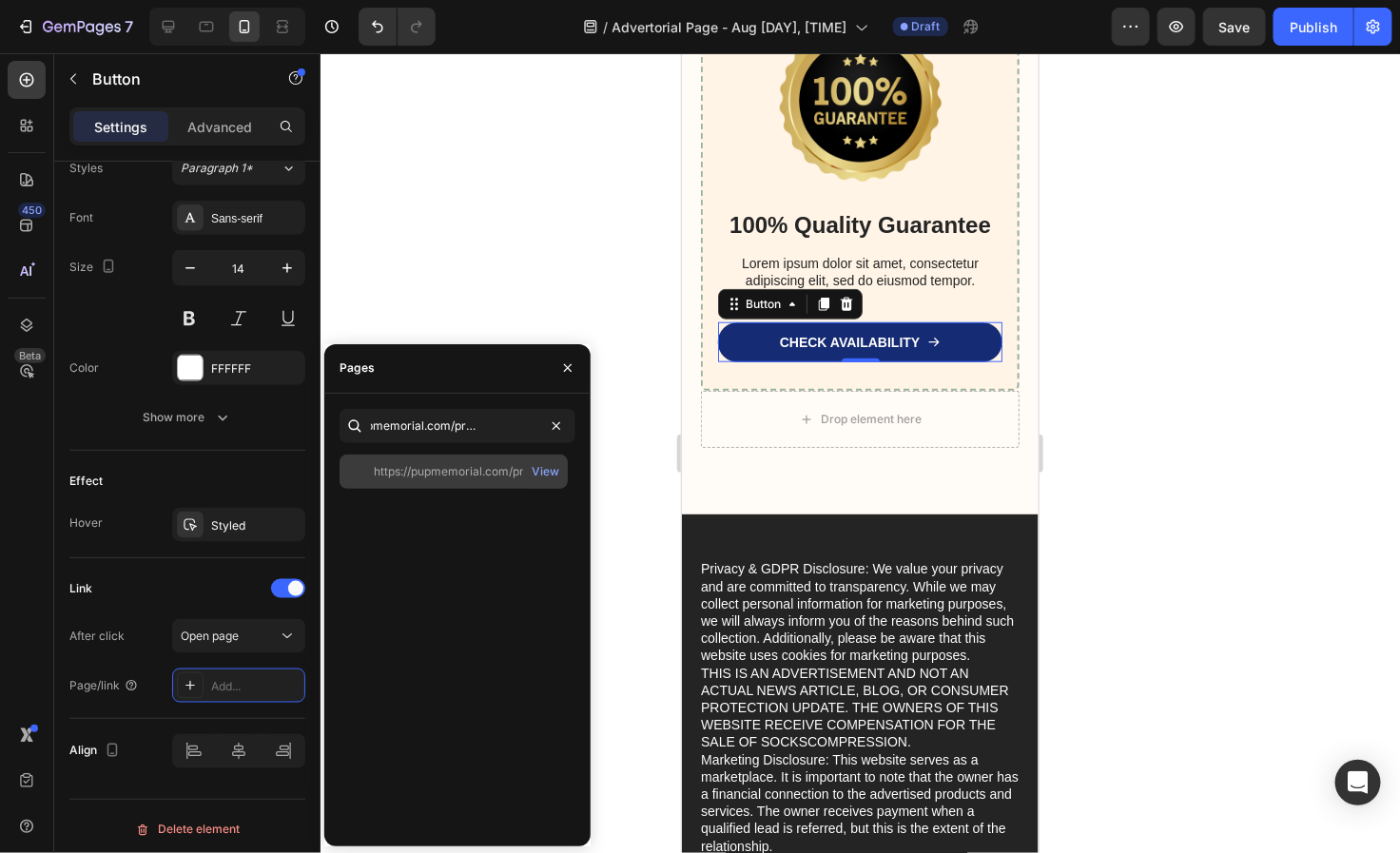 scroll, scrollTop: 0, scrollLeft: 0, axis: both 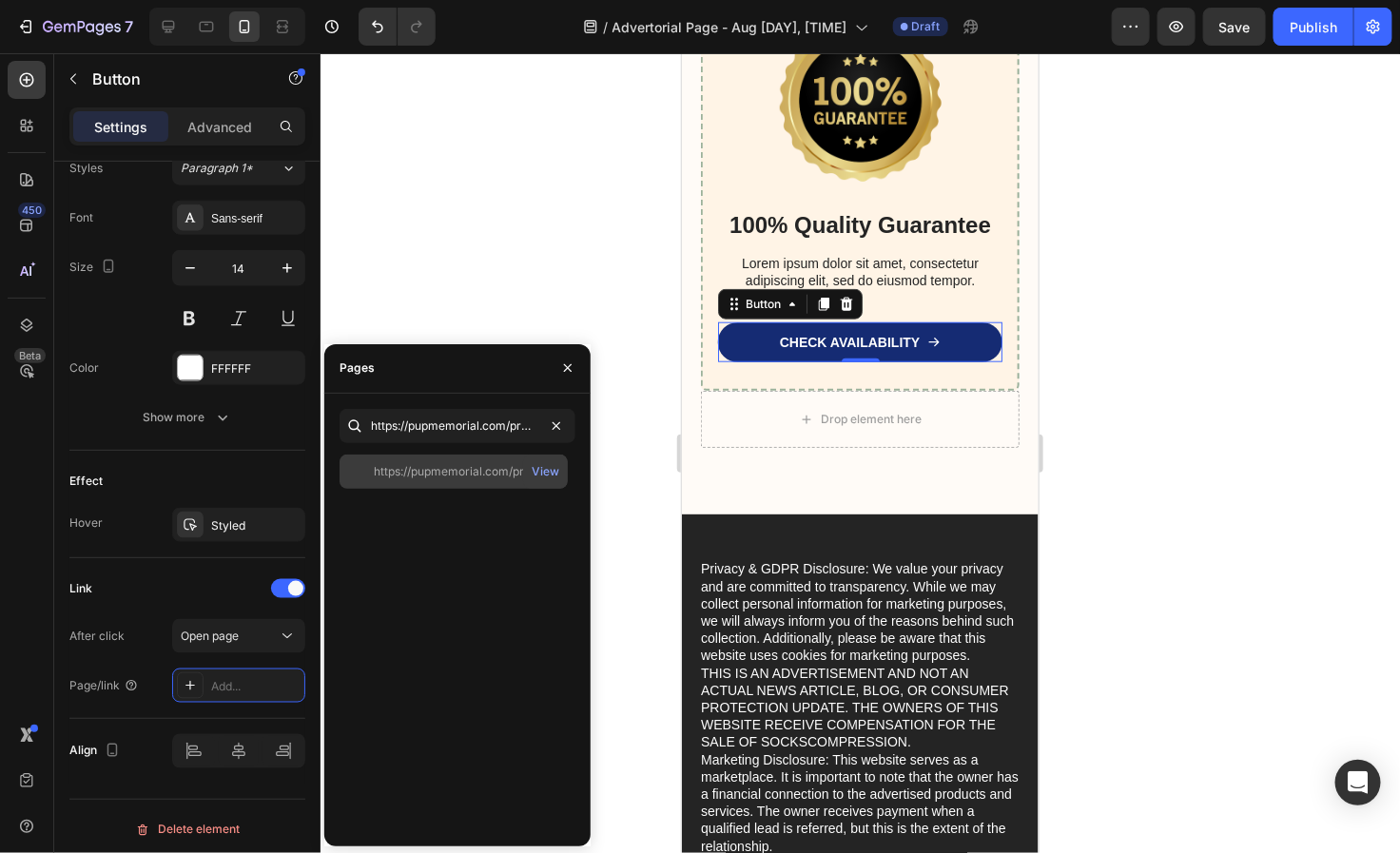 click on "https://pupmemorial.com/products/brush" 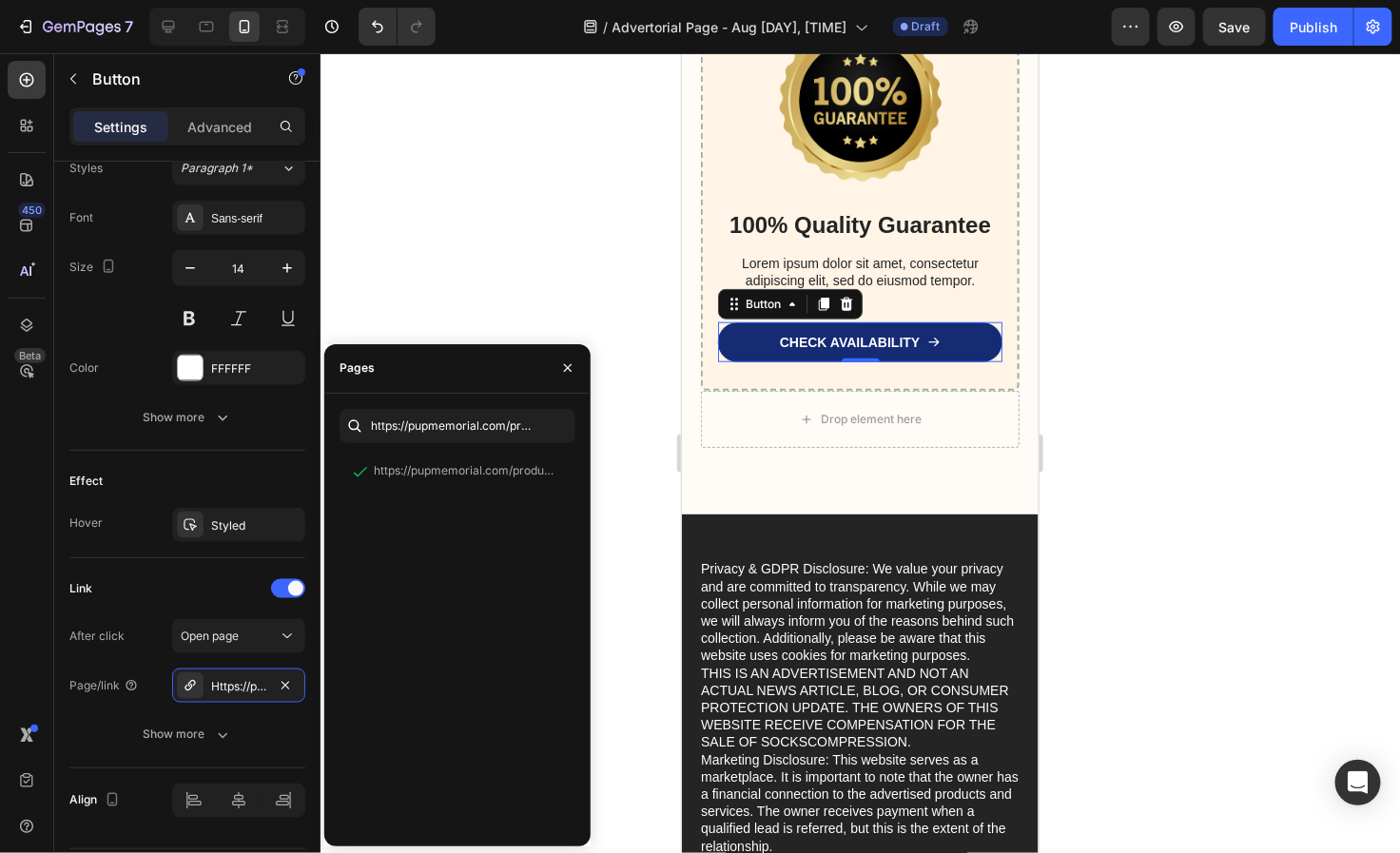 drag, startPoint x: 240, startPoint y: 471, endPoint x: 364, endPoint y: 474, distance: 124.03629 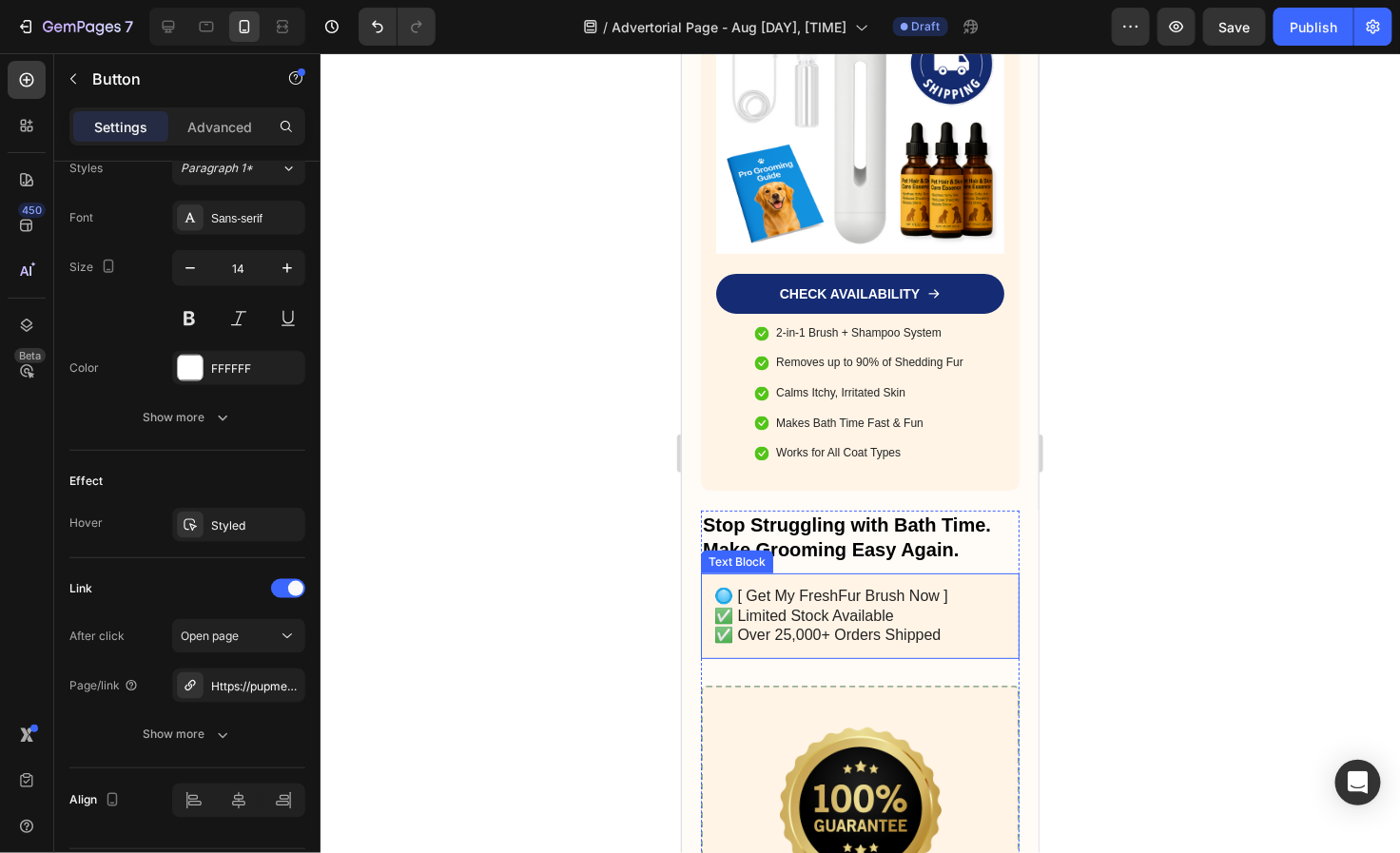 scroll, scrollTop: 5309, scrollLeft: 0, axis: vertical 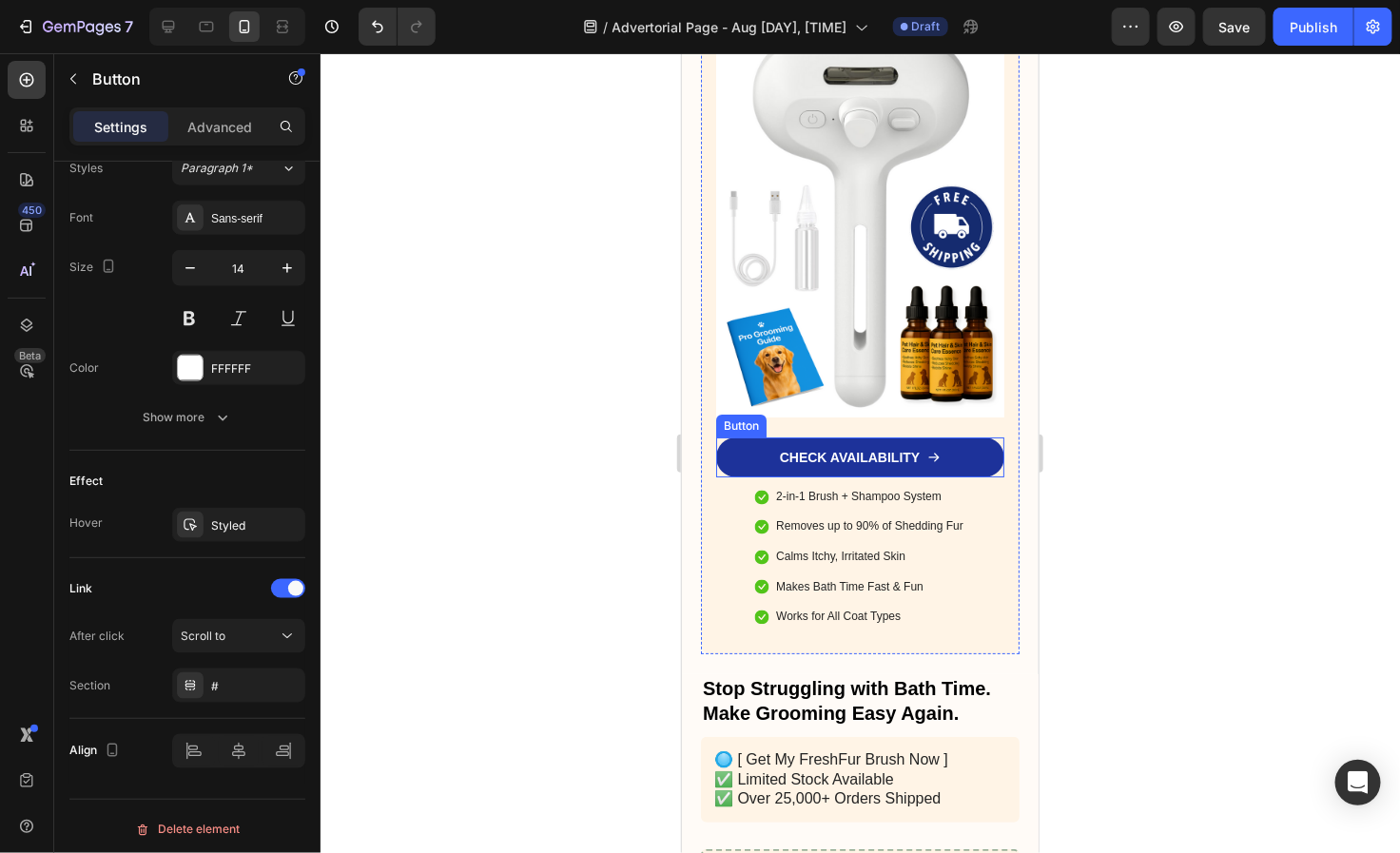 click on "CHECK AVAILABILITY" at bounding box center [859, 456] 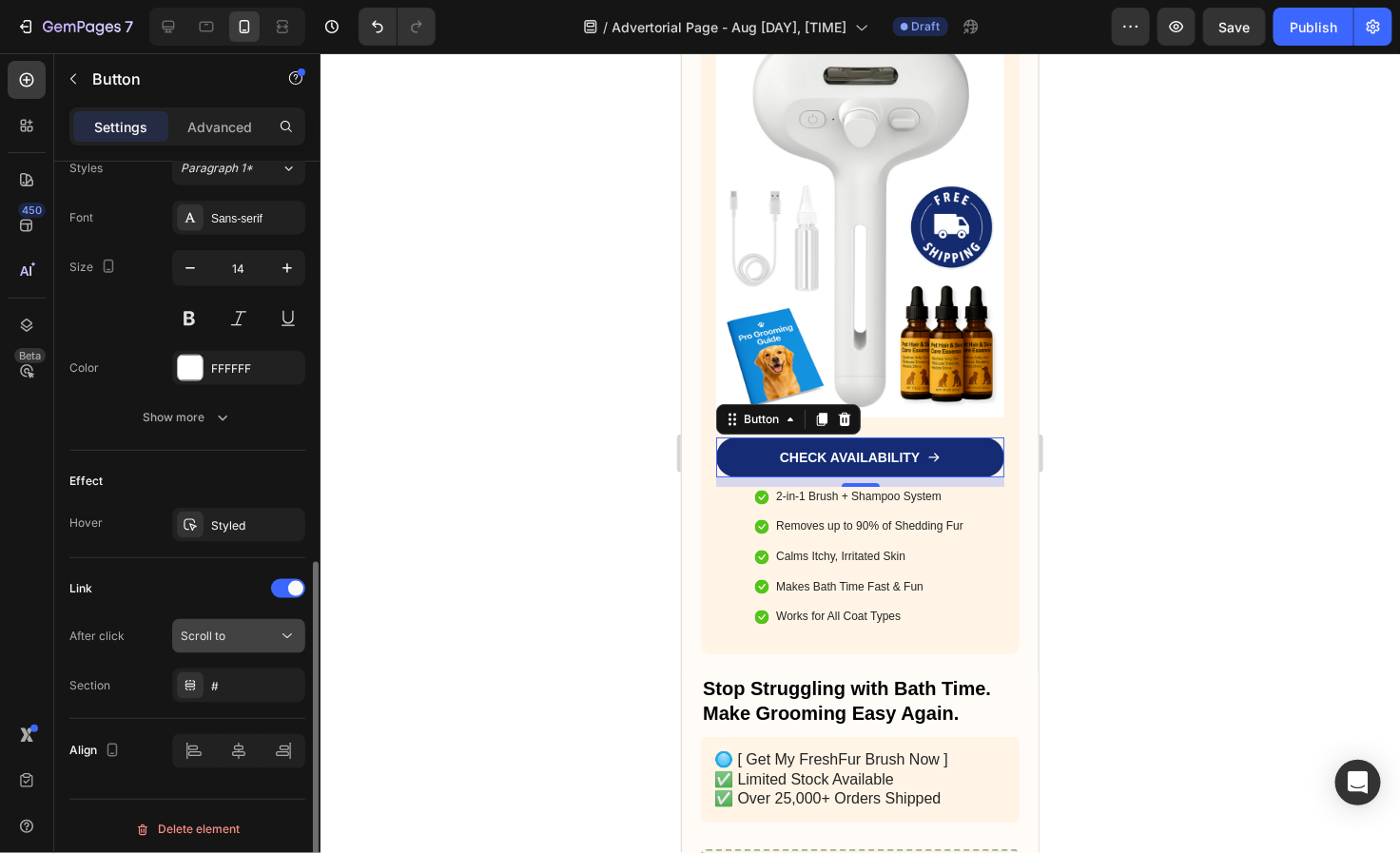 click on "Scroll to" at bounding box center [229, 636] 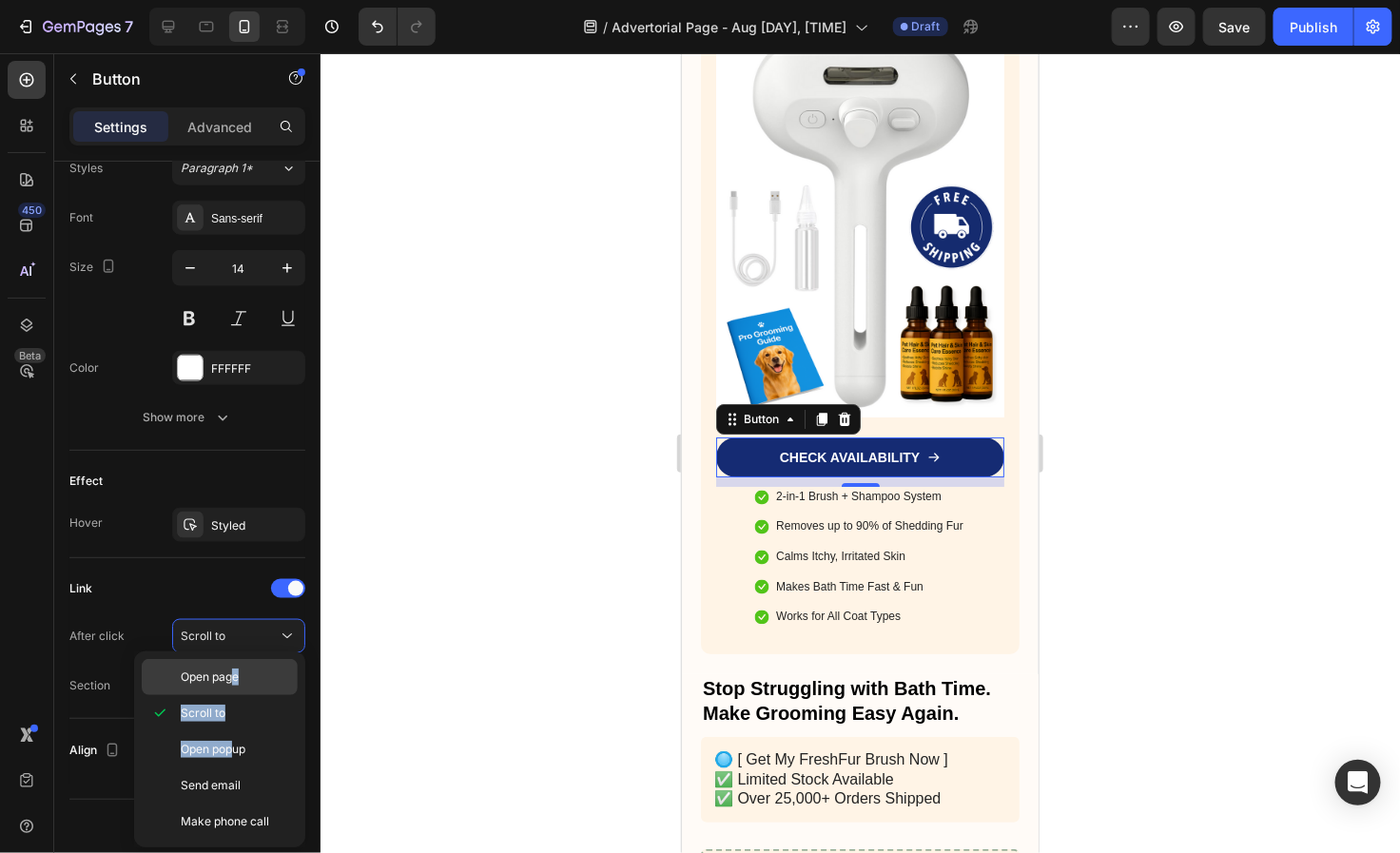 drag, startPoint x: 232, startPoint y: 753, endPoint x: 232, endPoint y: 669, distance: 84 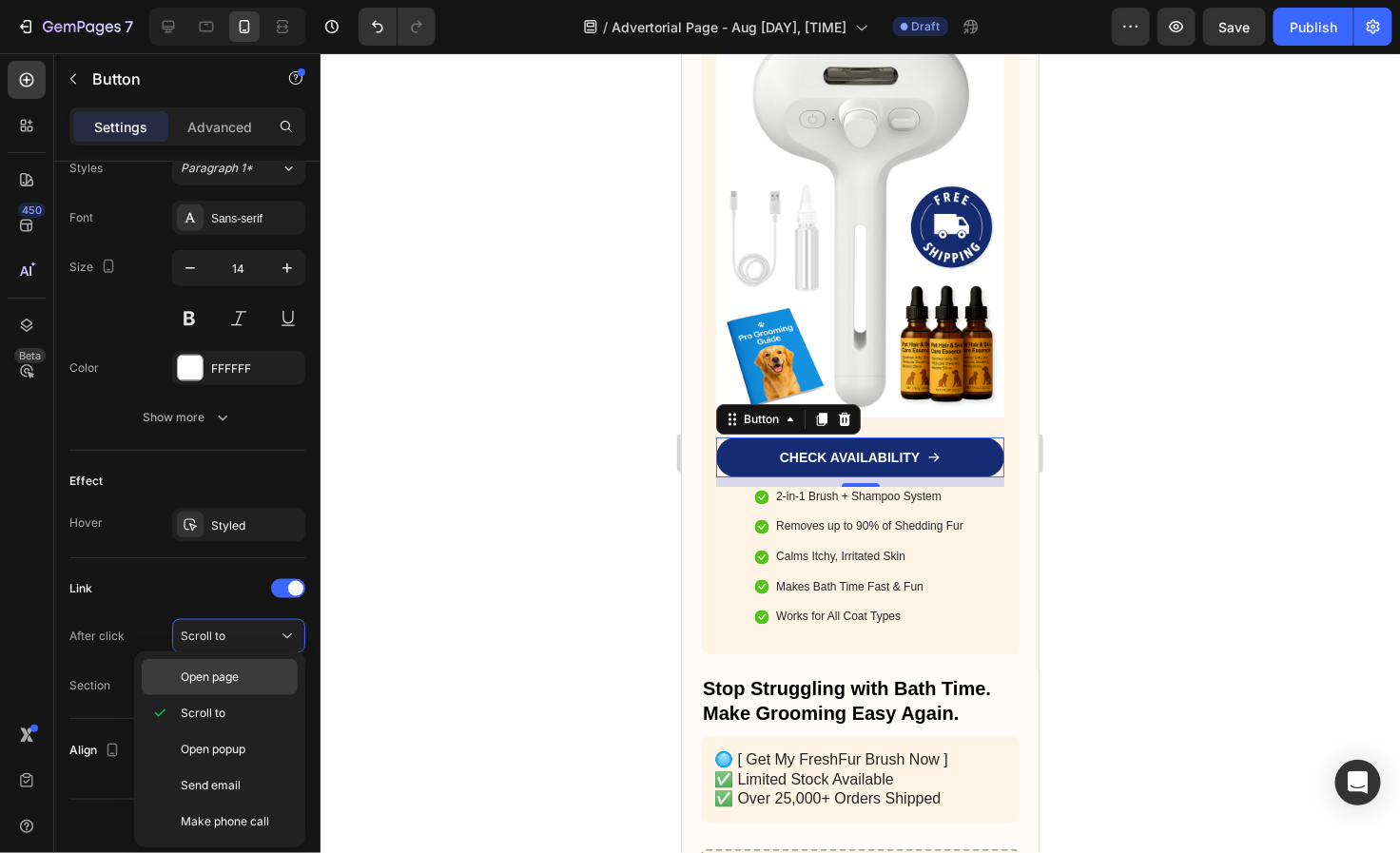 click on "Open page" at bounding box center (209, 677) 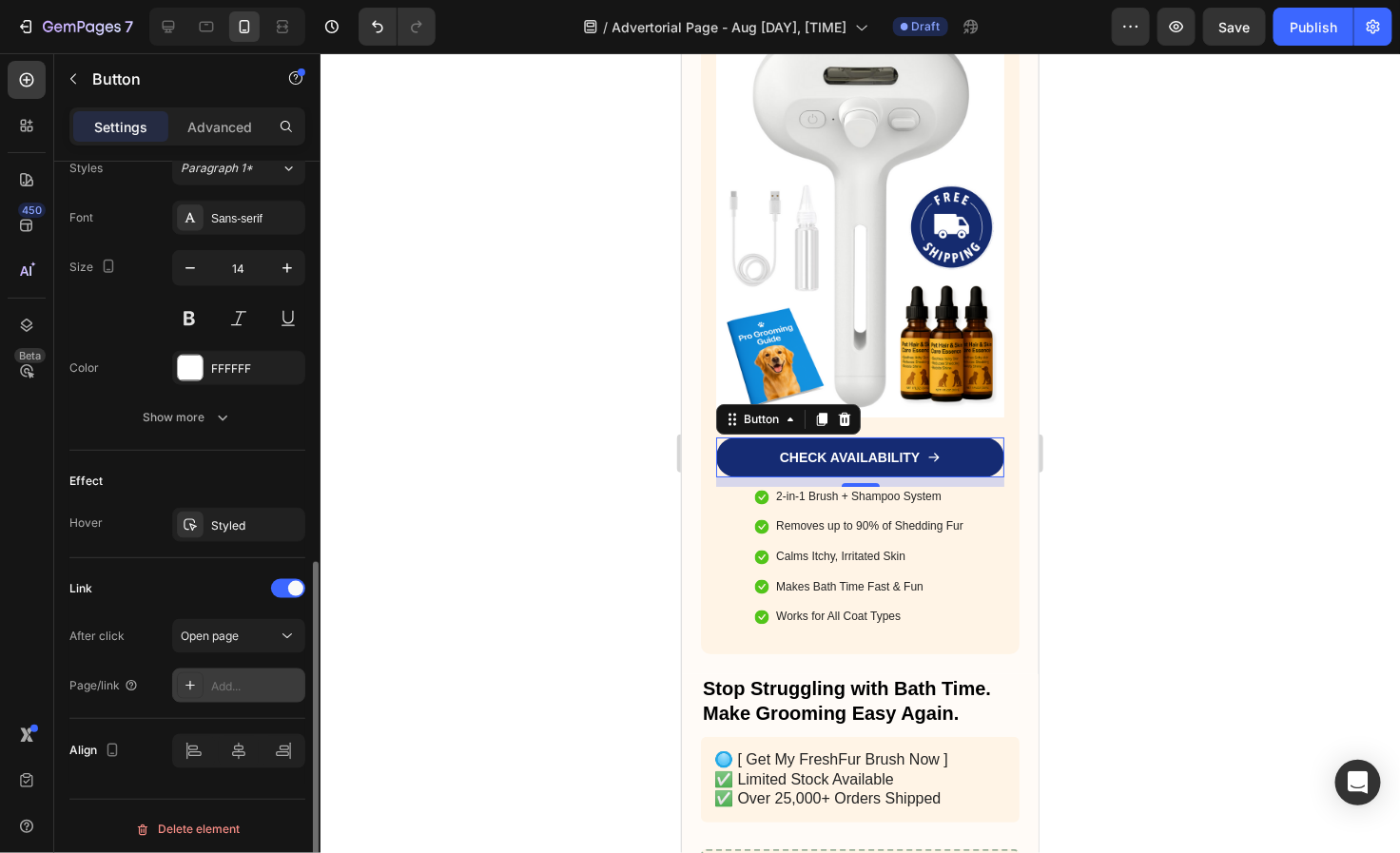 click on "Add..." at bounding box center (256, 687) 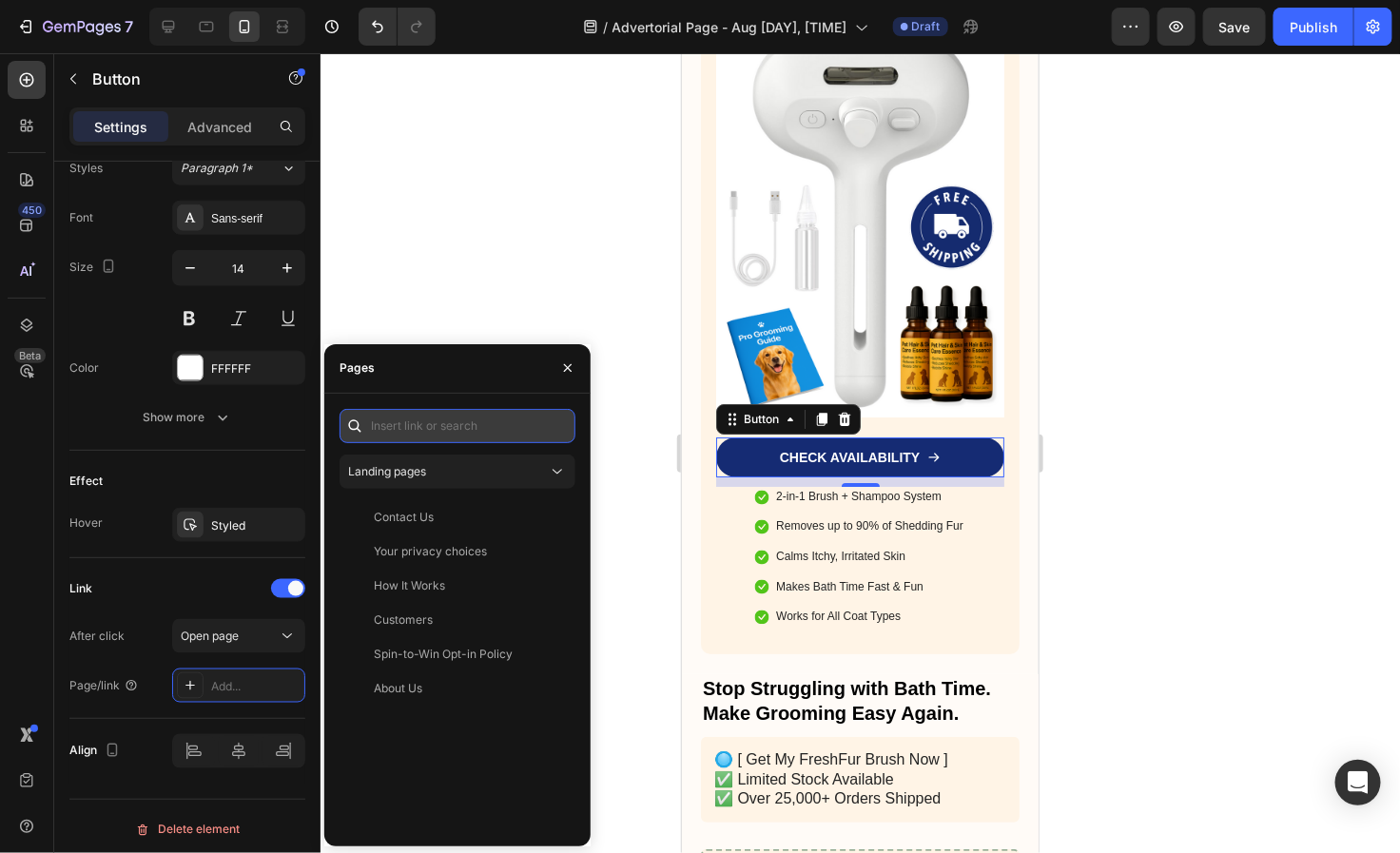 click at bounding box center (457, 426) 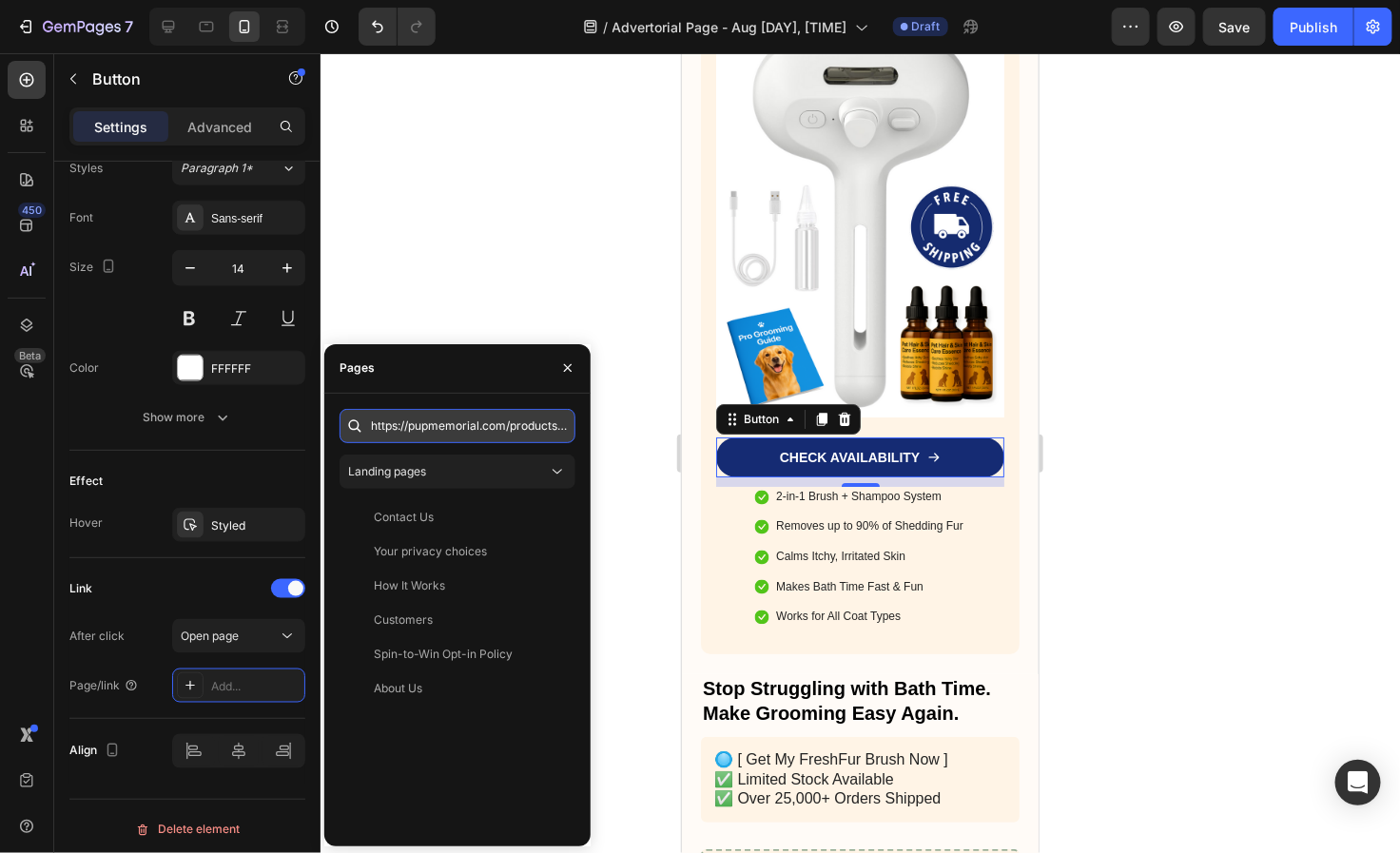 scroll, scrollTop: 0, scrollLeft: 56, axis: horizontal 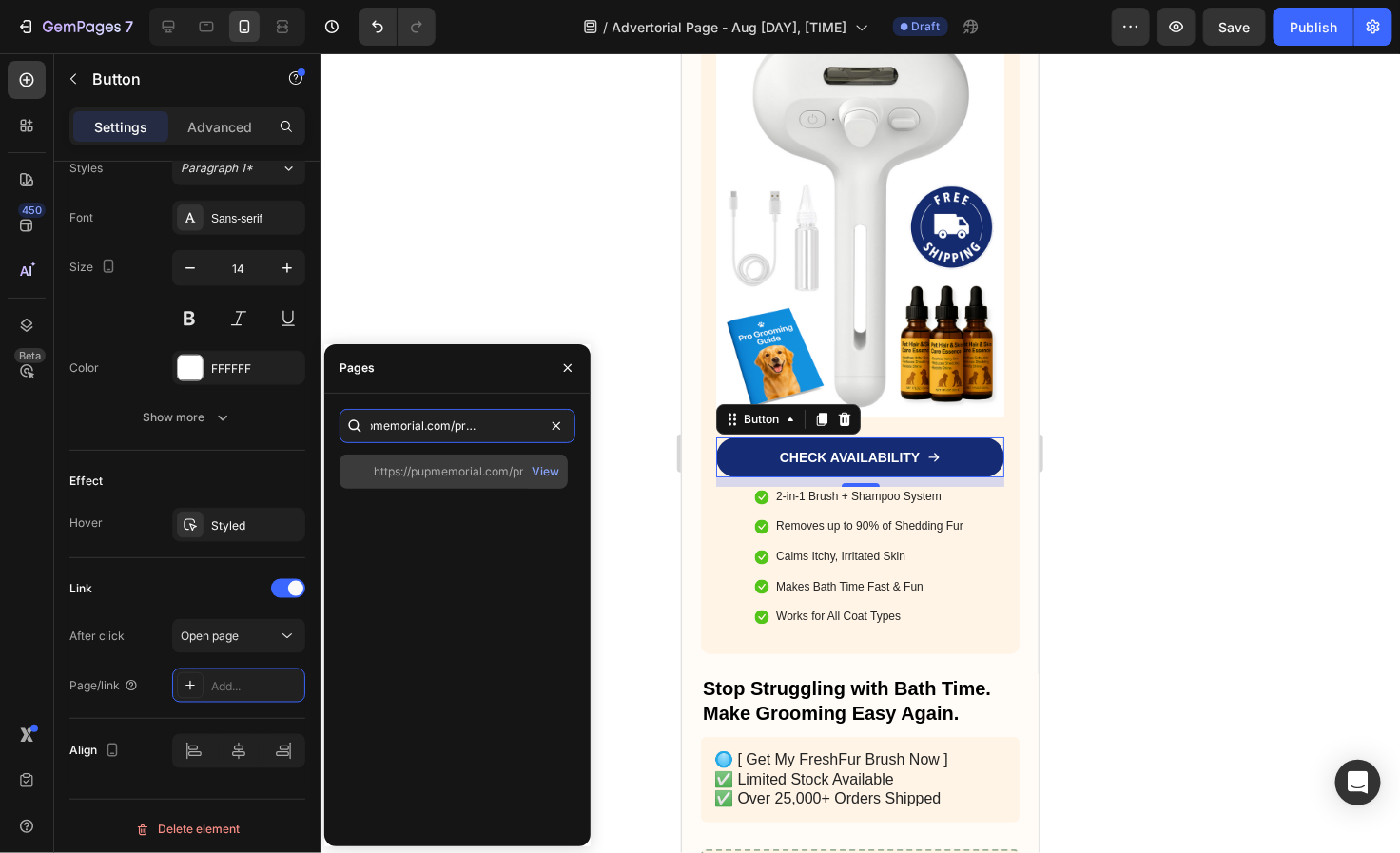 type on "https://pupmemorial.com/products/brush" 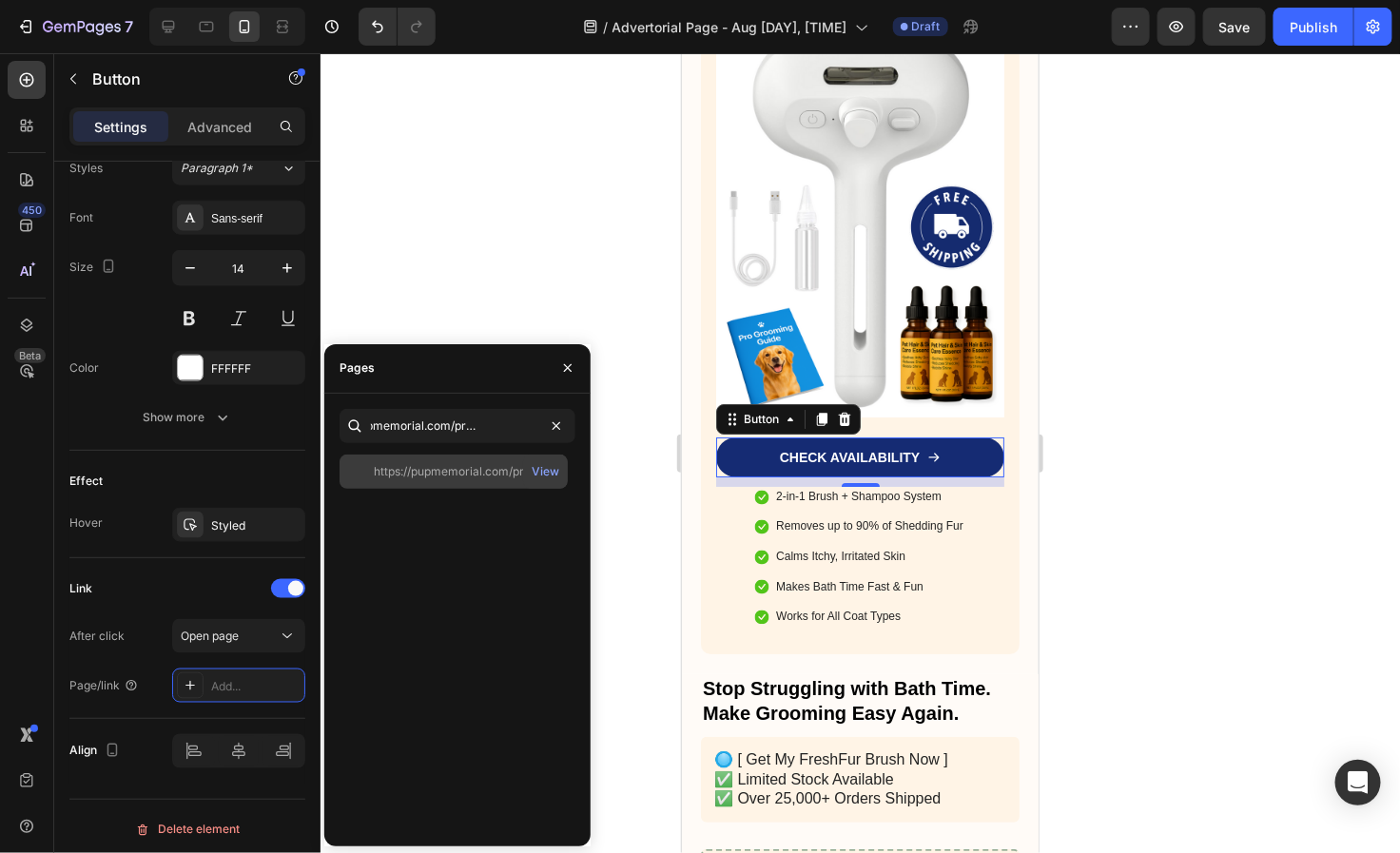 scroll, scrollTop: 0, scrollLeft: 0, axis: both 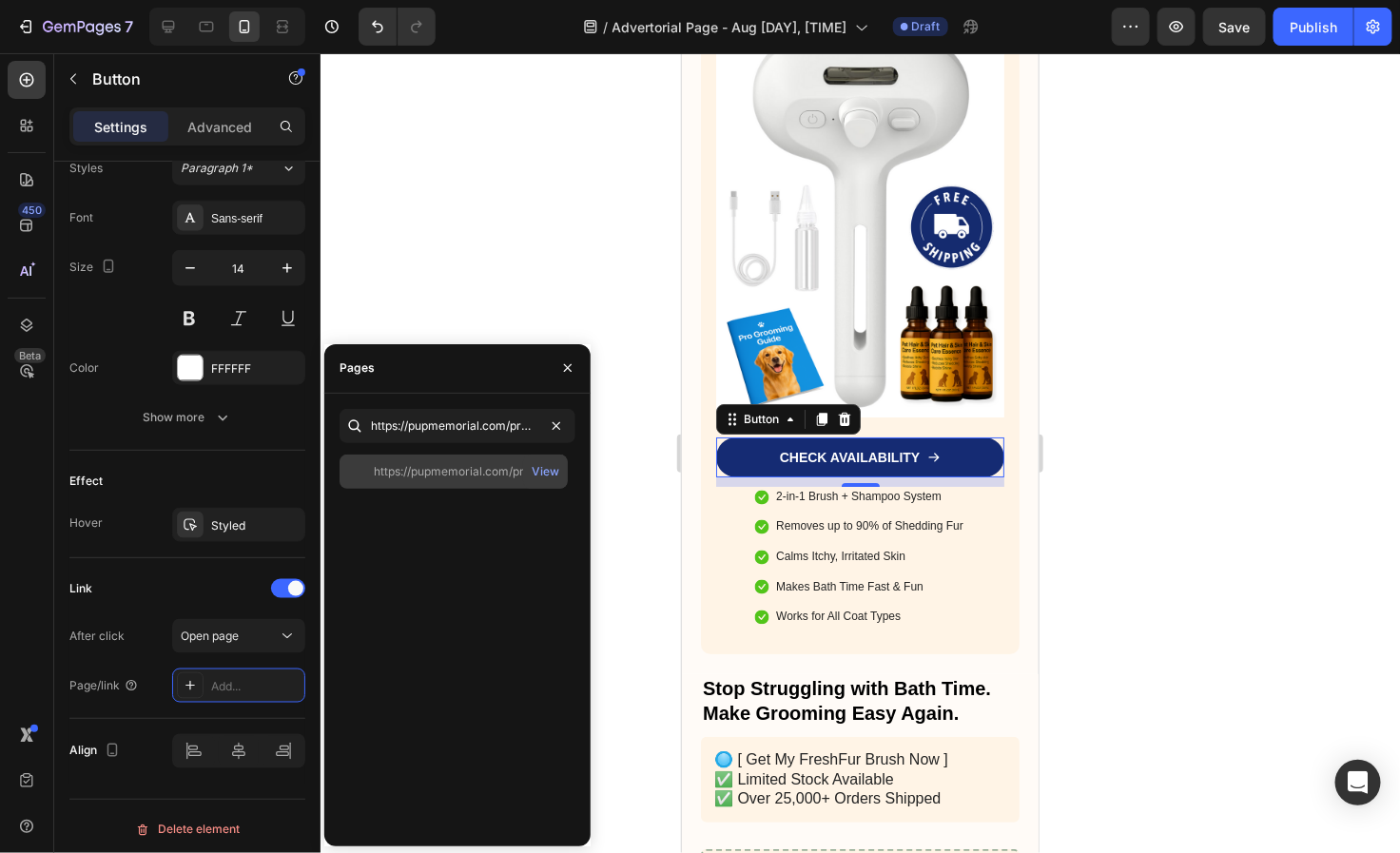 click on "https://pupmemorial.com/products/brush" 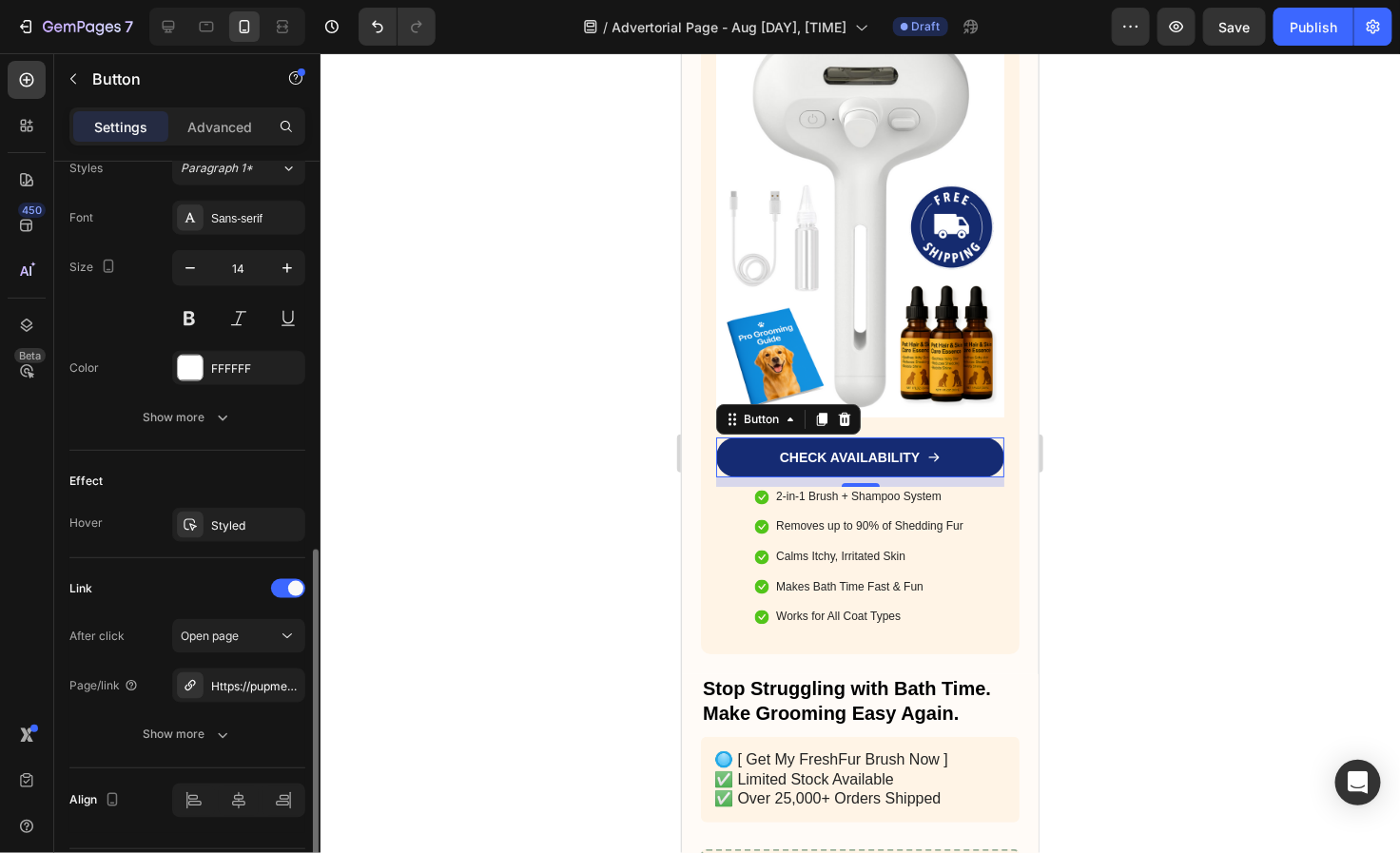 click on "Link" at bounding box center [187, 589] 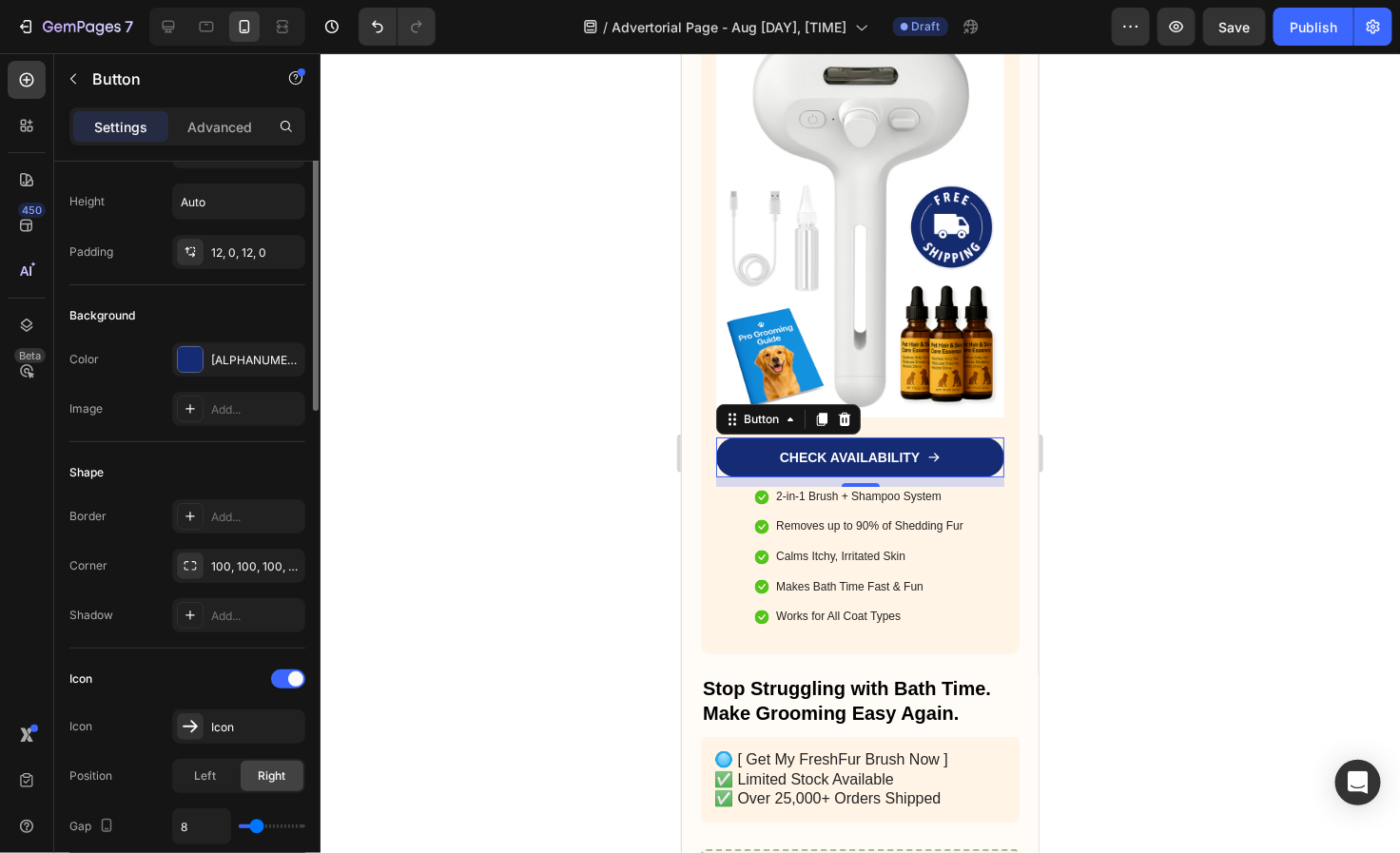 scroll, scrollTop: 0, scrollLeft: 0, axis: both 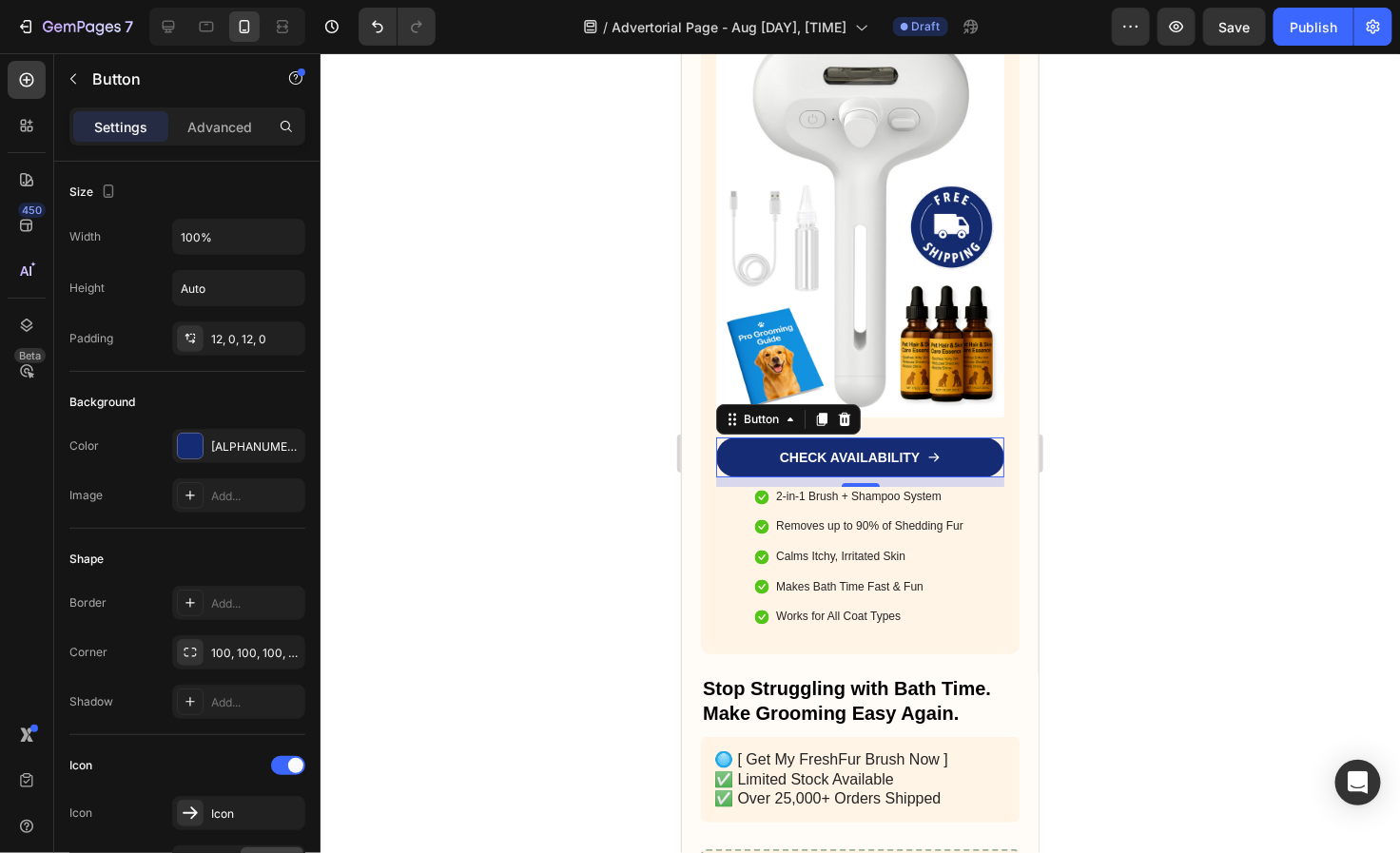 click on "Settings Advanced" at bounding box center [187, 134] 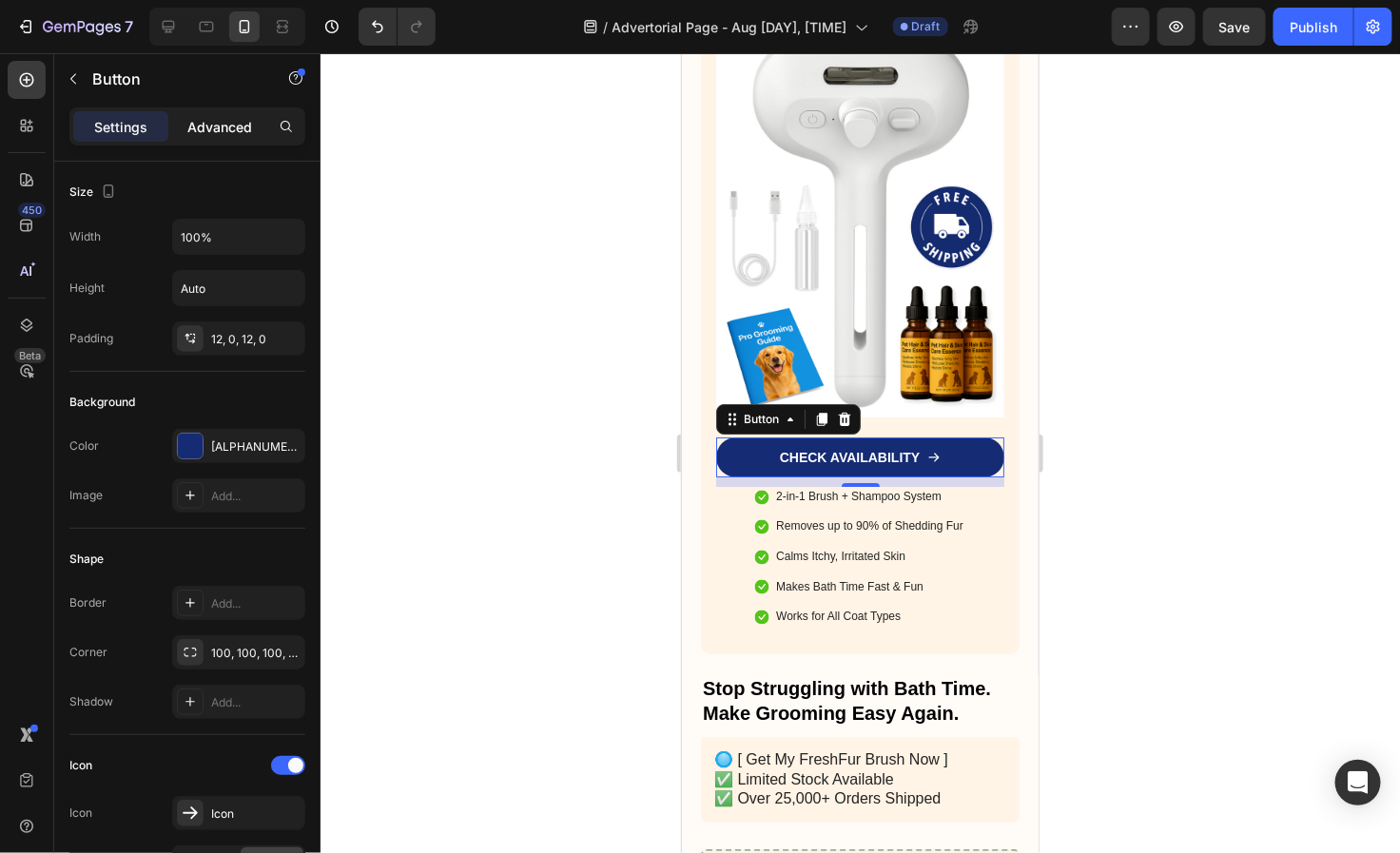 click on "Advanced" 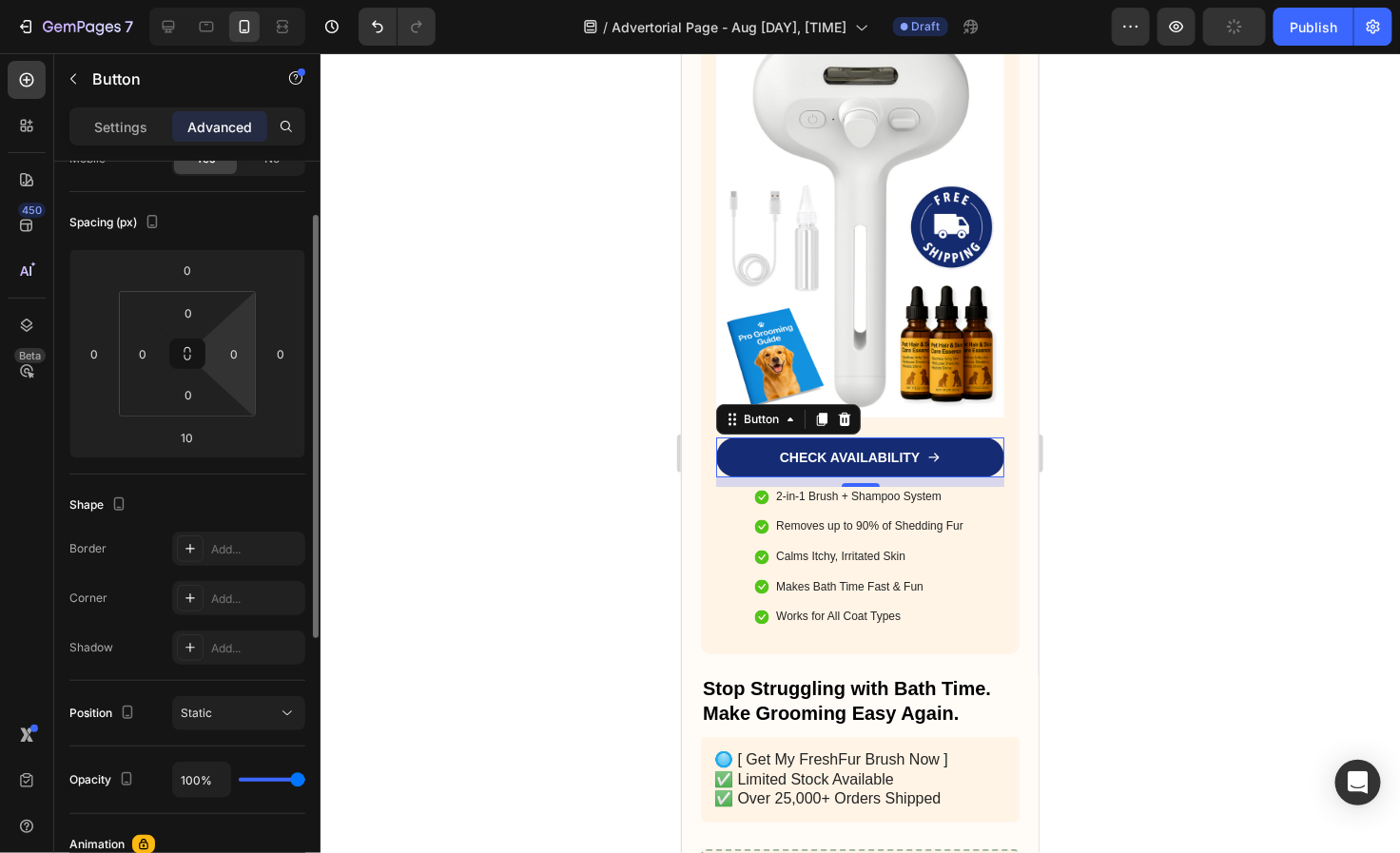 scroll, scrollTop: 0, scrollLeft: 0, axis: both 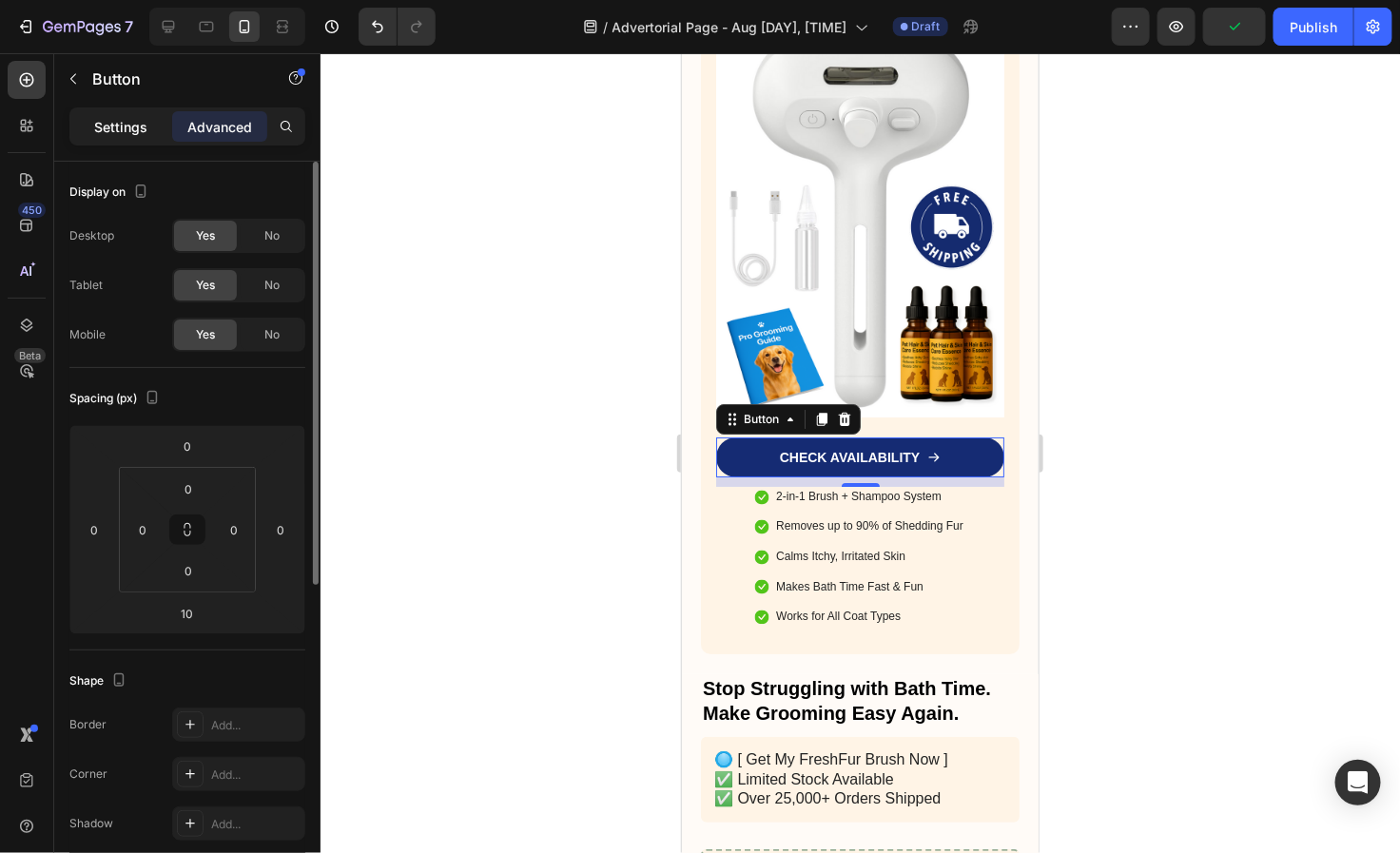 click on "Settings" at bounding box center (121, 126) 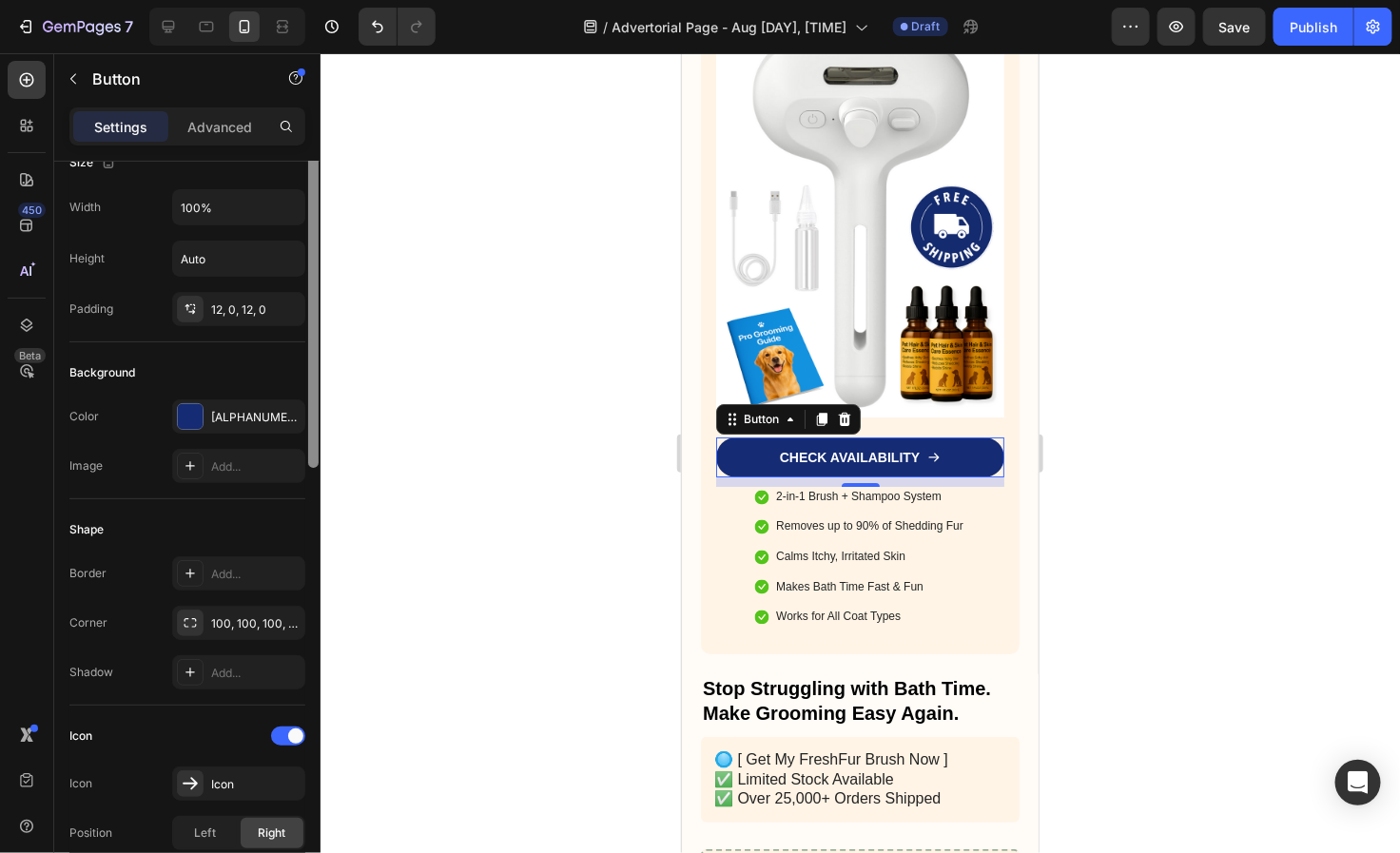 scroll, scrollTop: 0, scrollLeft: 0, axis: both 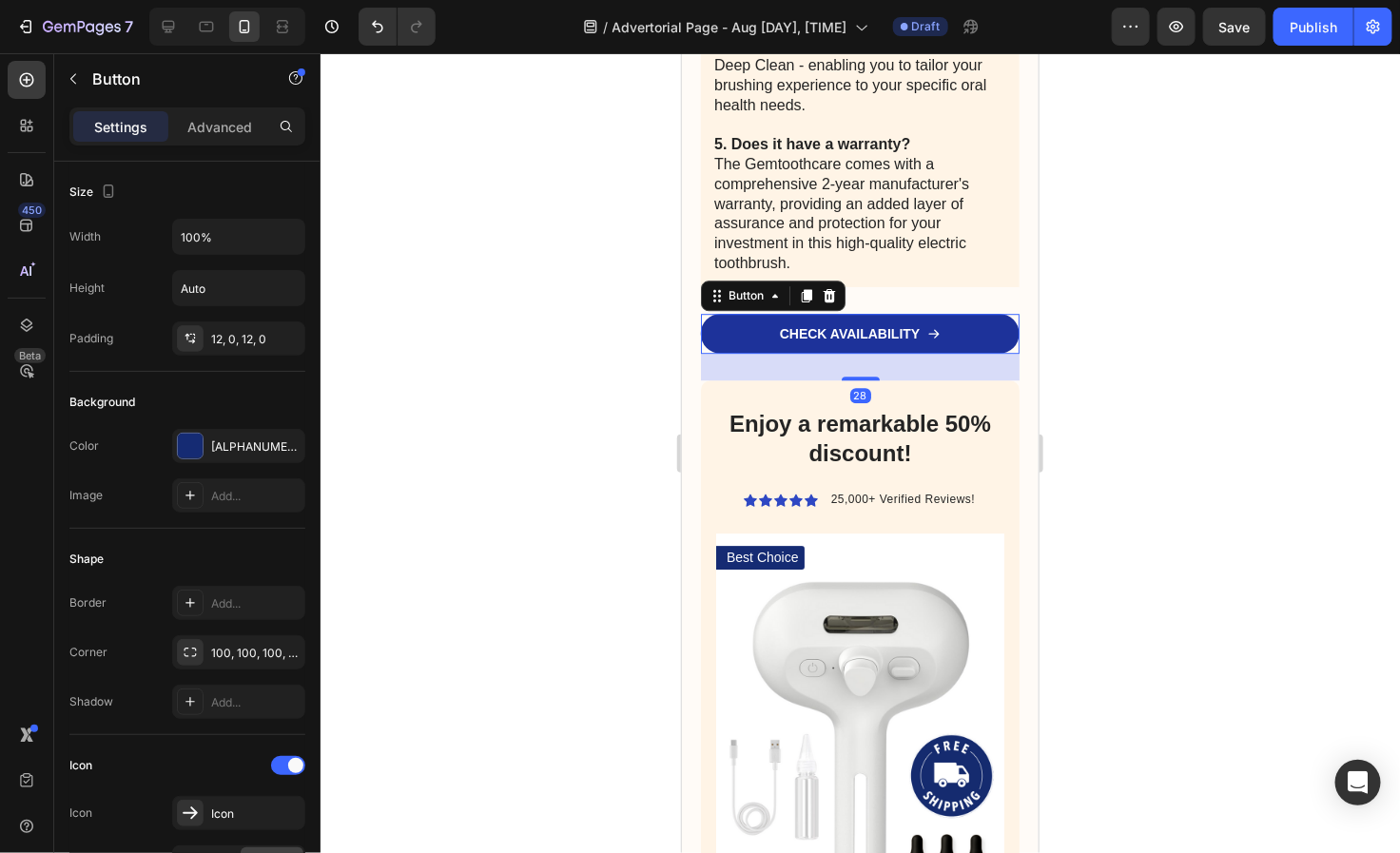 click on "CHECK AVAILABILITY" at bounding box center (859, 333) 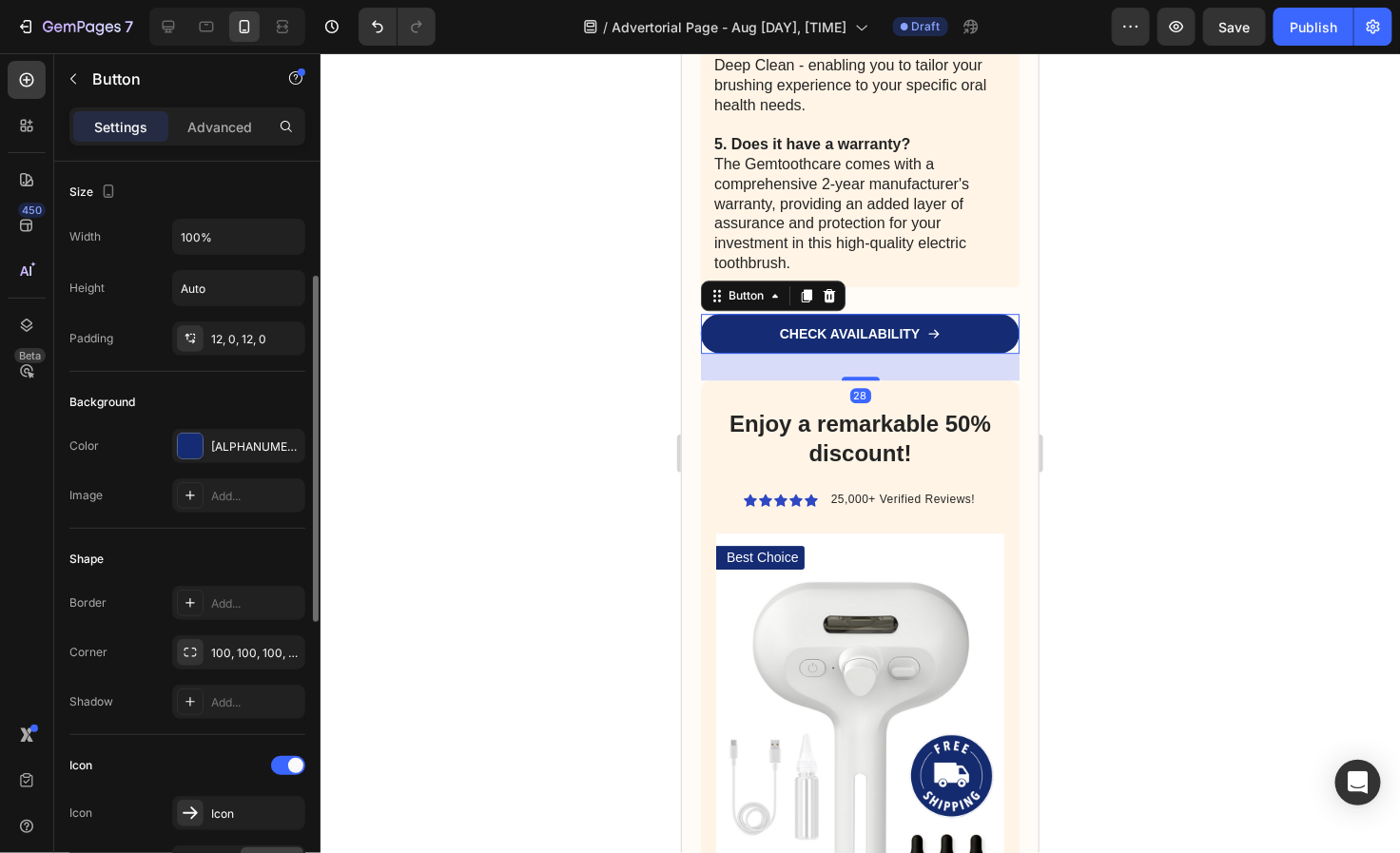 scroll, scrollTop: 861, scrollLeft: 0, axis: vertical 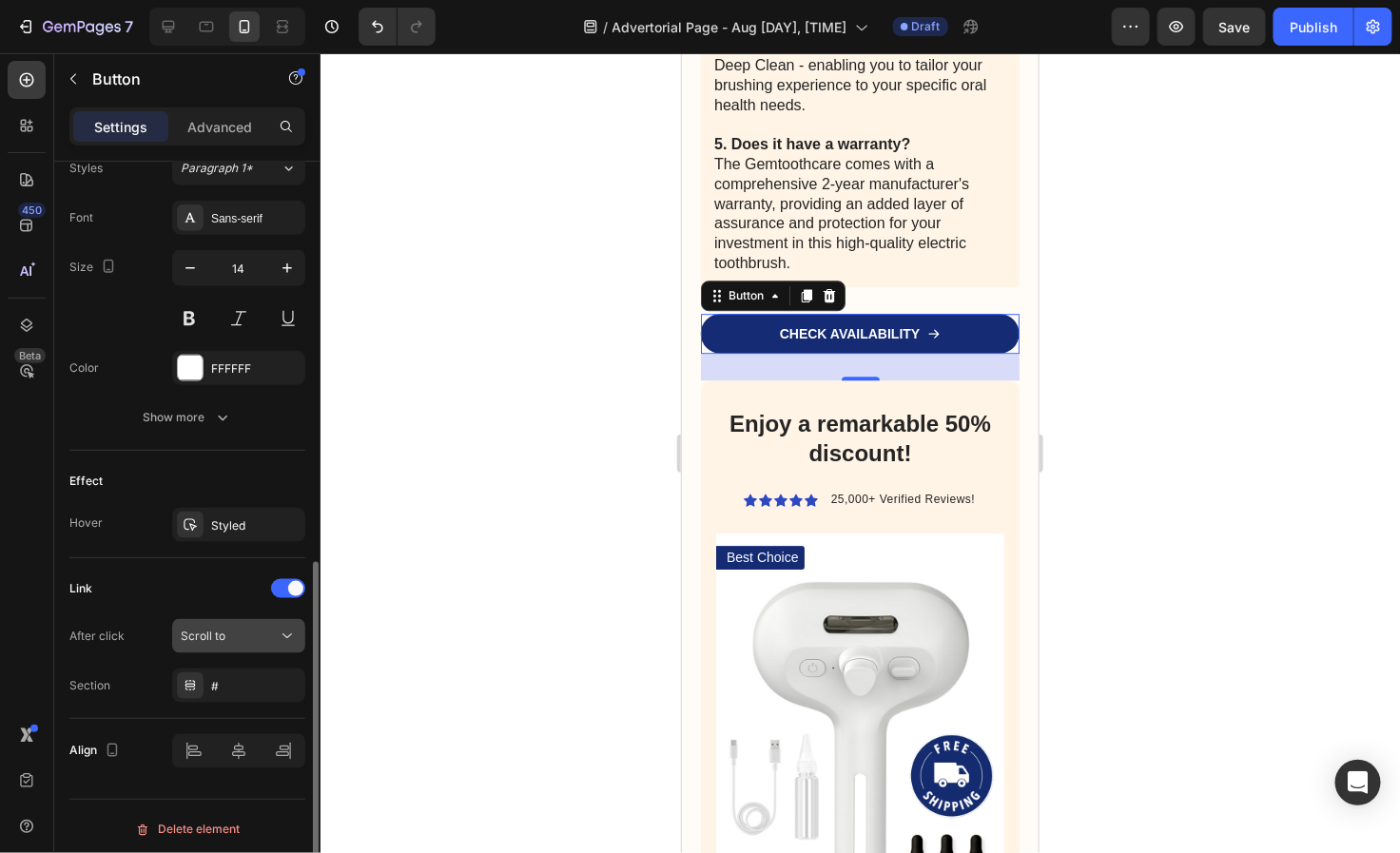 click on "Scroll to" 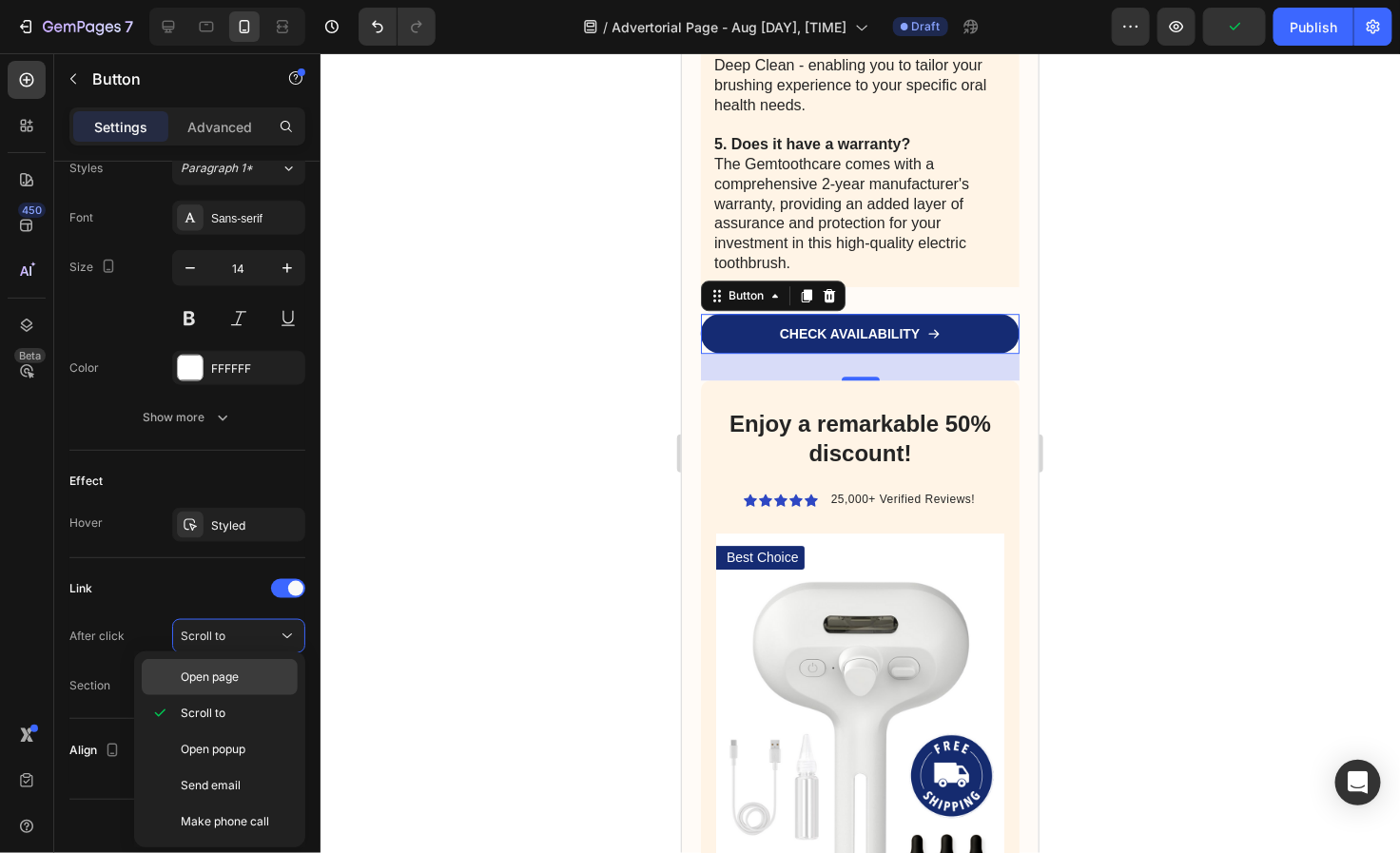 click on "Open page" at bounding box center [209, 677] 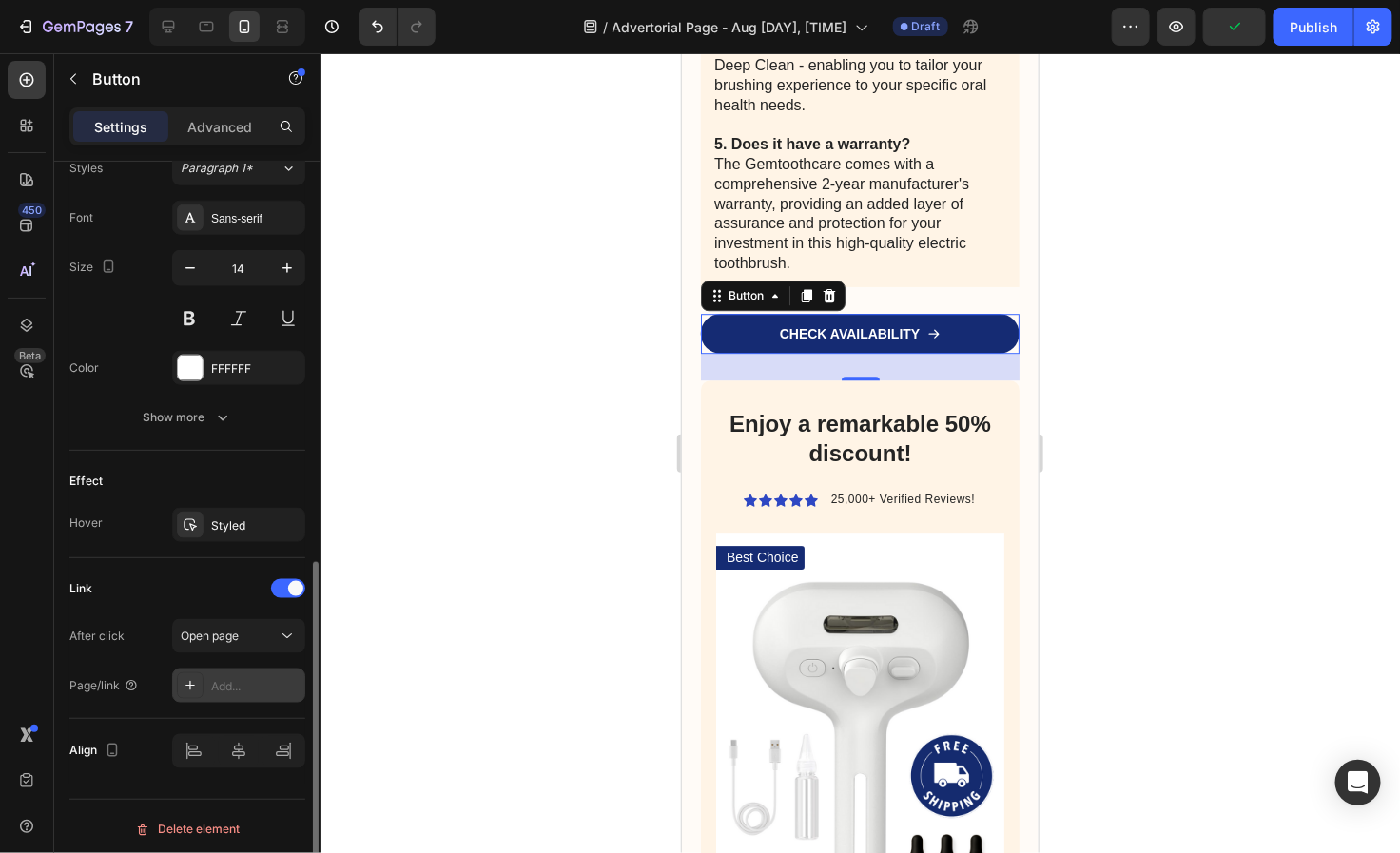 click on "Add..." at bounding box center (256, 687) 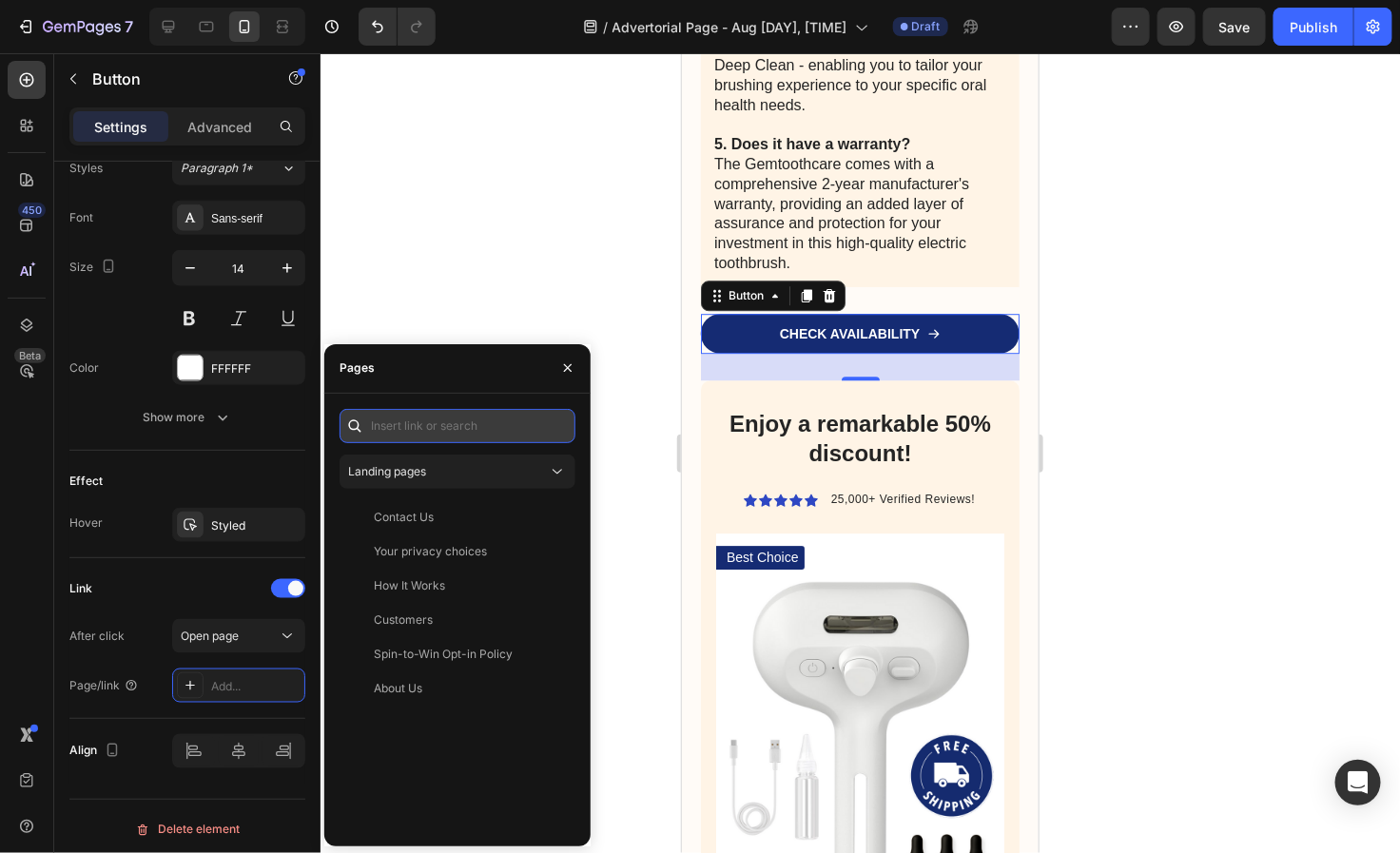 click at bounding box center [457, 426] 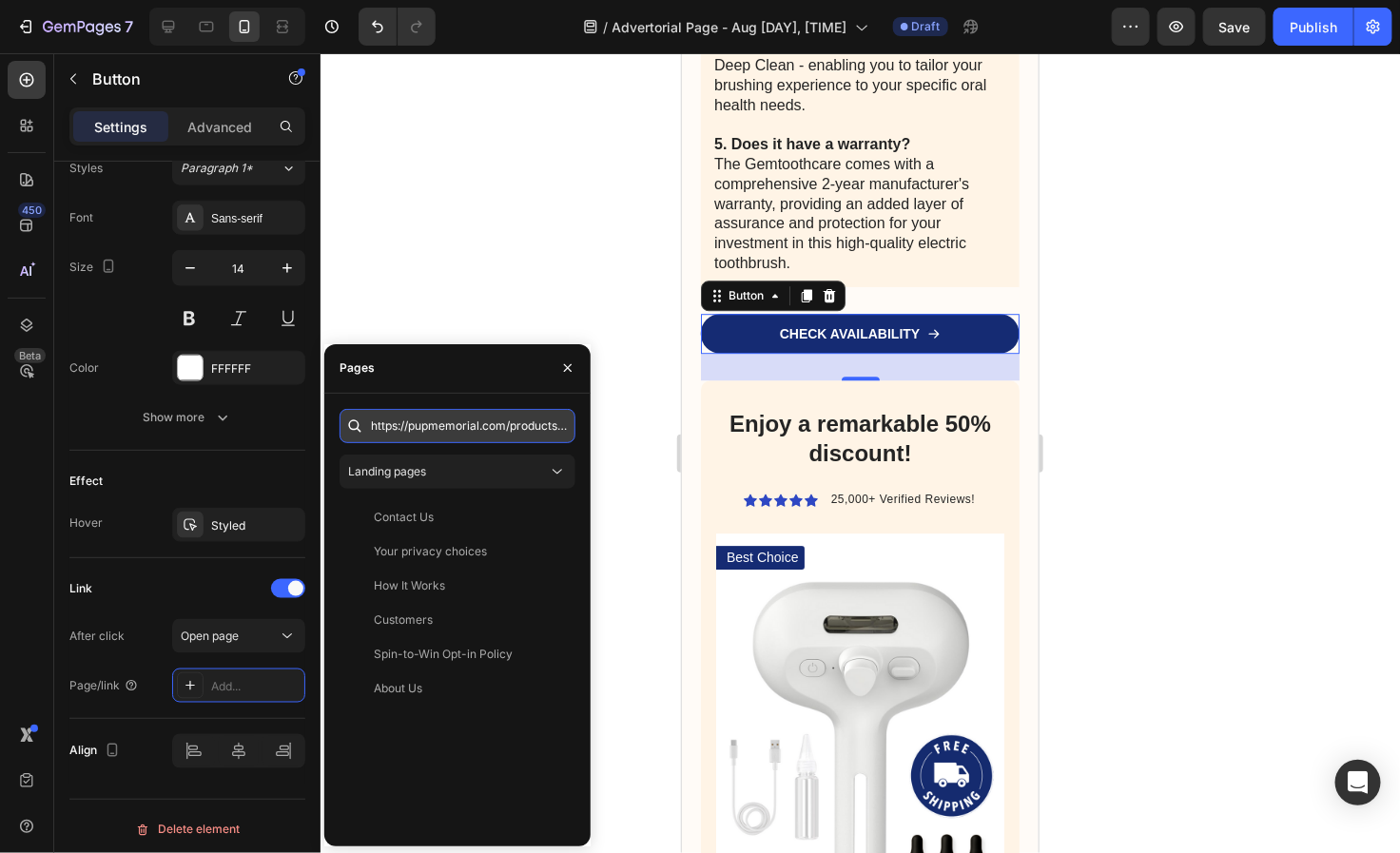 scroll, scrollTop: 0, scrollLeft: 56, axis: horizontal 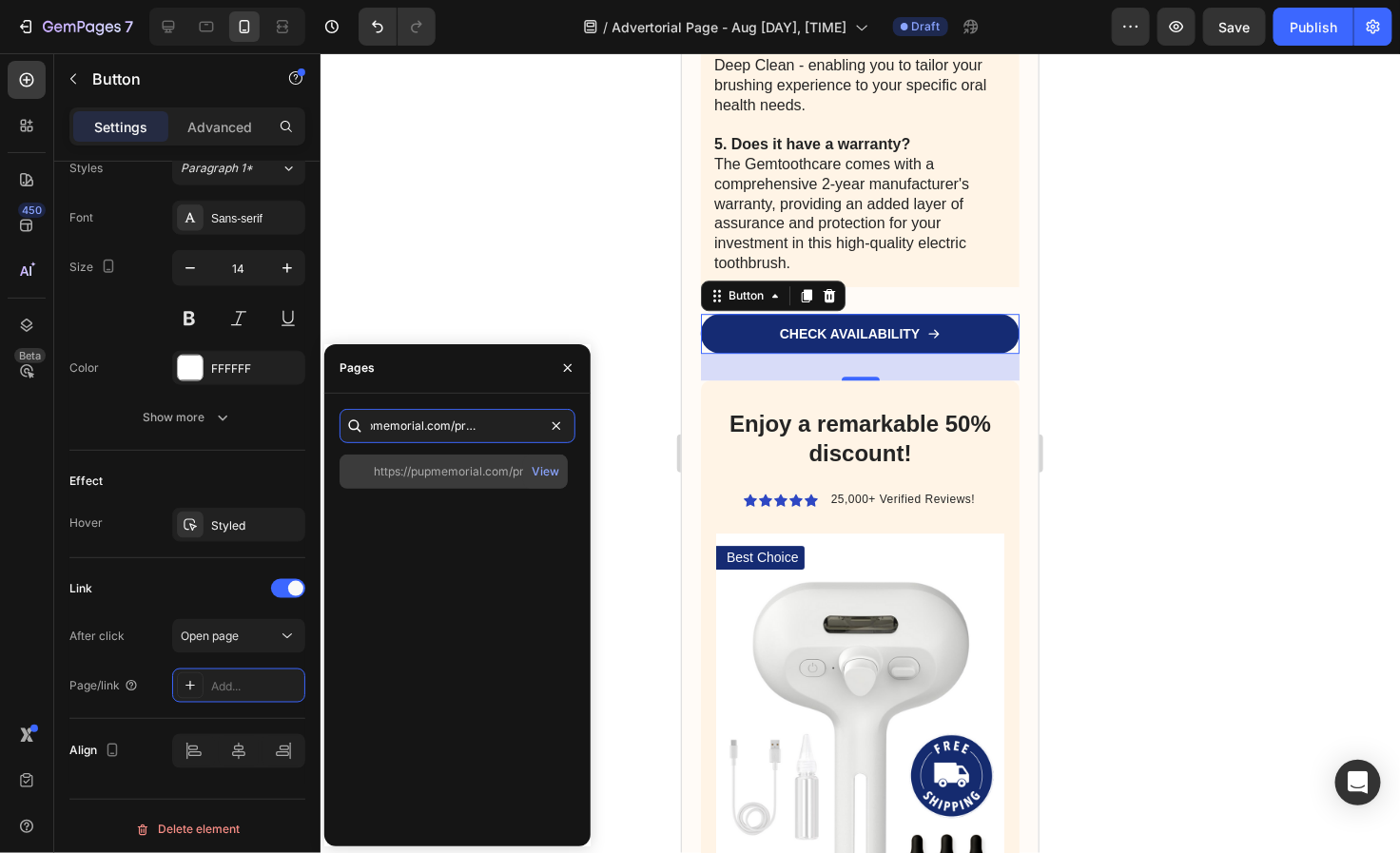 type on "https://pupmemorial.com/products/brush" 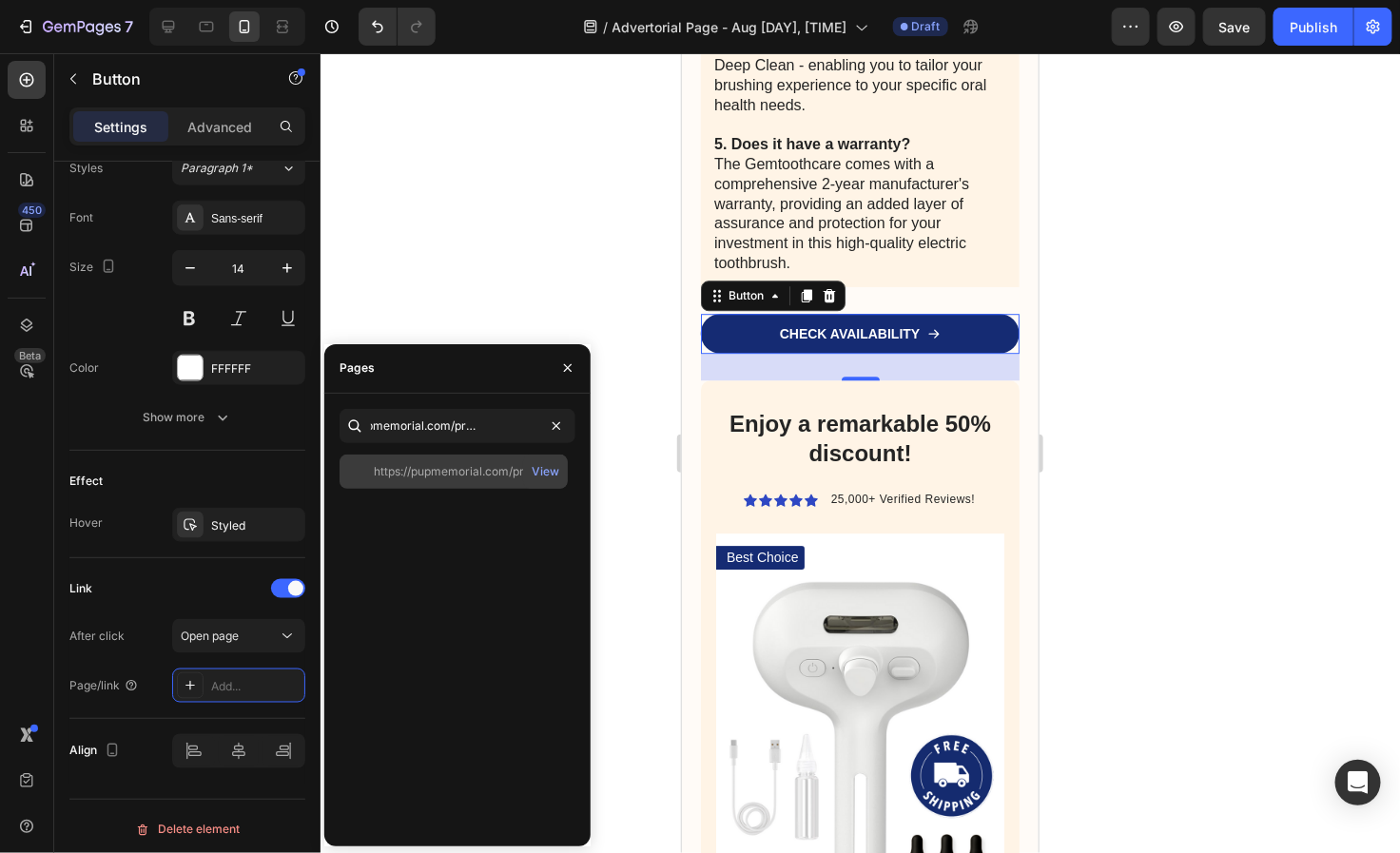 click on "https://pupmemorial.com/products/brush" 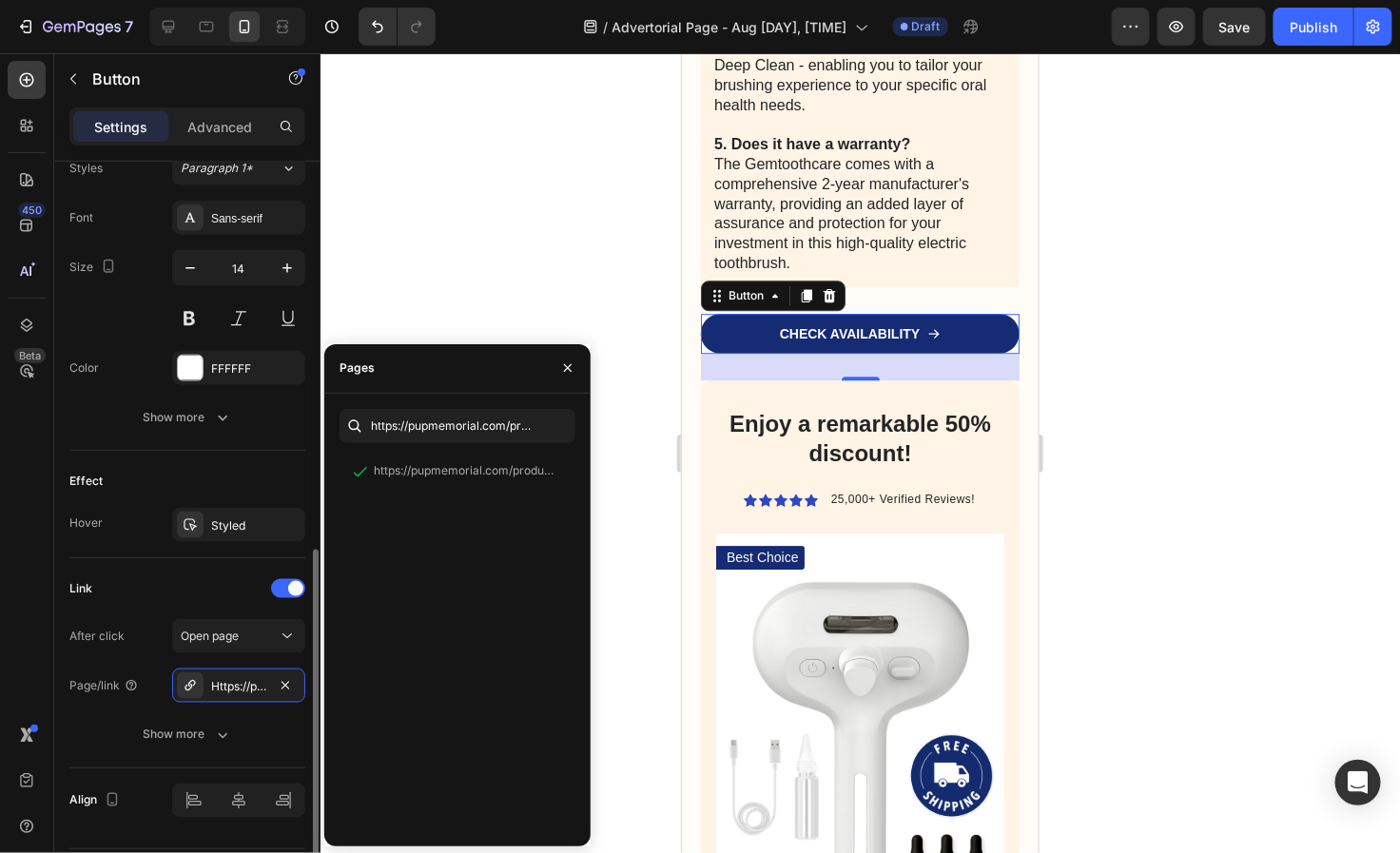 click on "Effect" at bounding box center (187, 481) 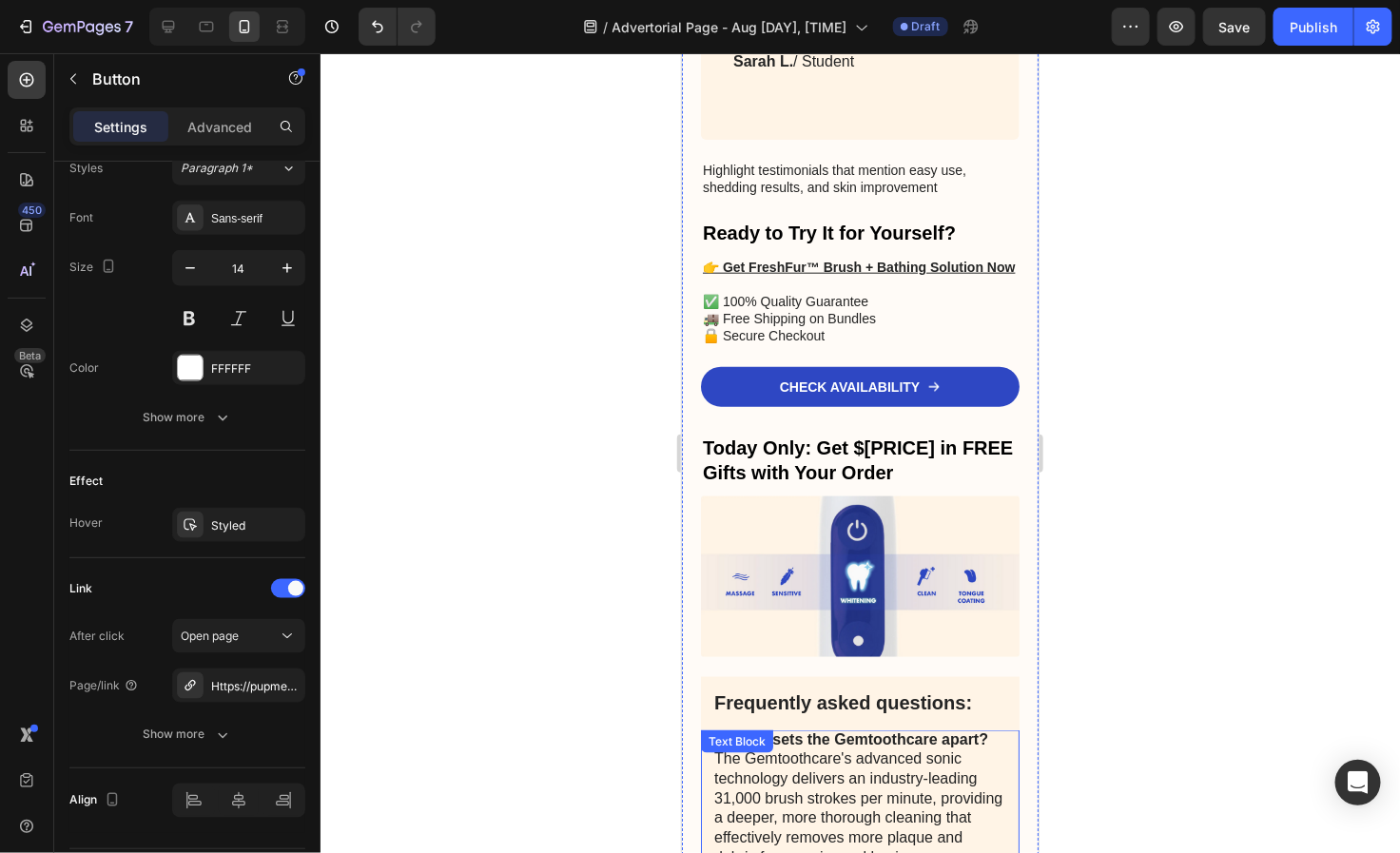 scroll, scrollTop: 3468, scrollLeft: 0, axis: vertical 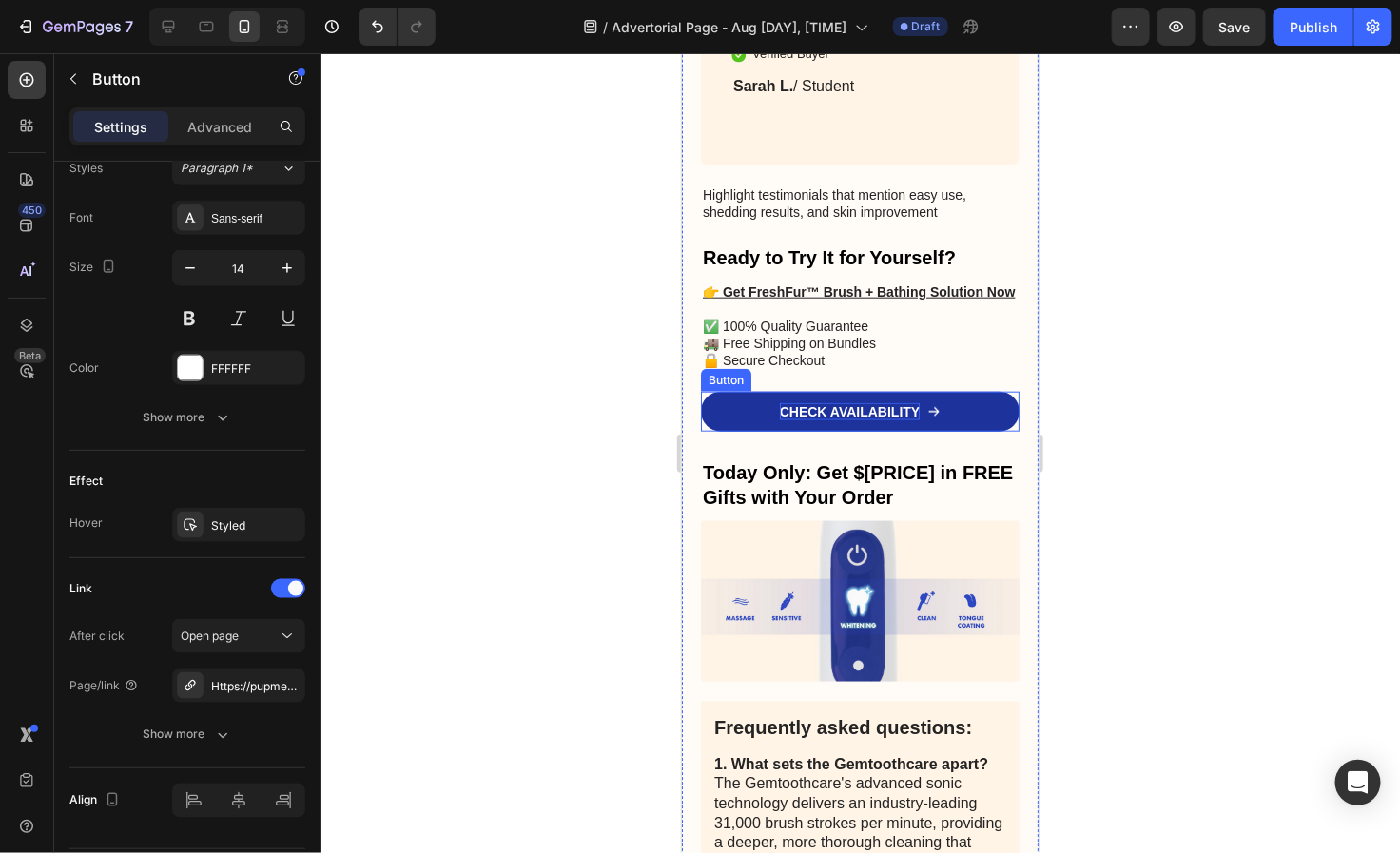 click on "CHECK AVAILABILITY" at bounding box center [849, 411] 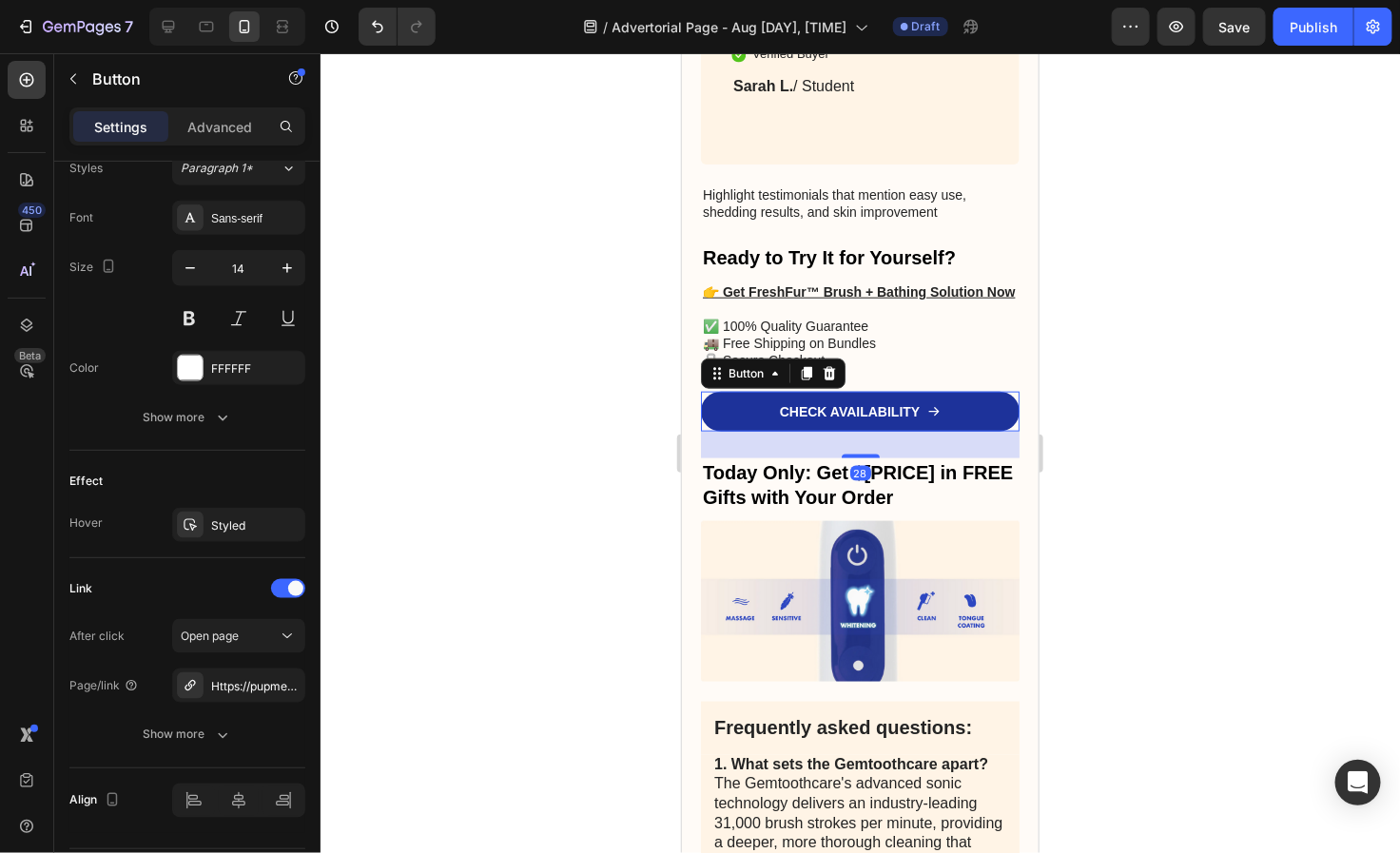 click on "CHECK AVAILABILITY" at bounding box center (859, 411) 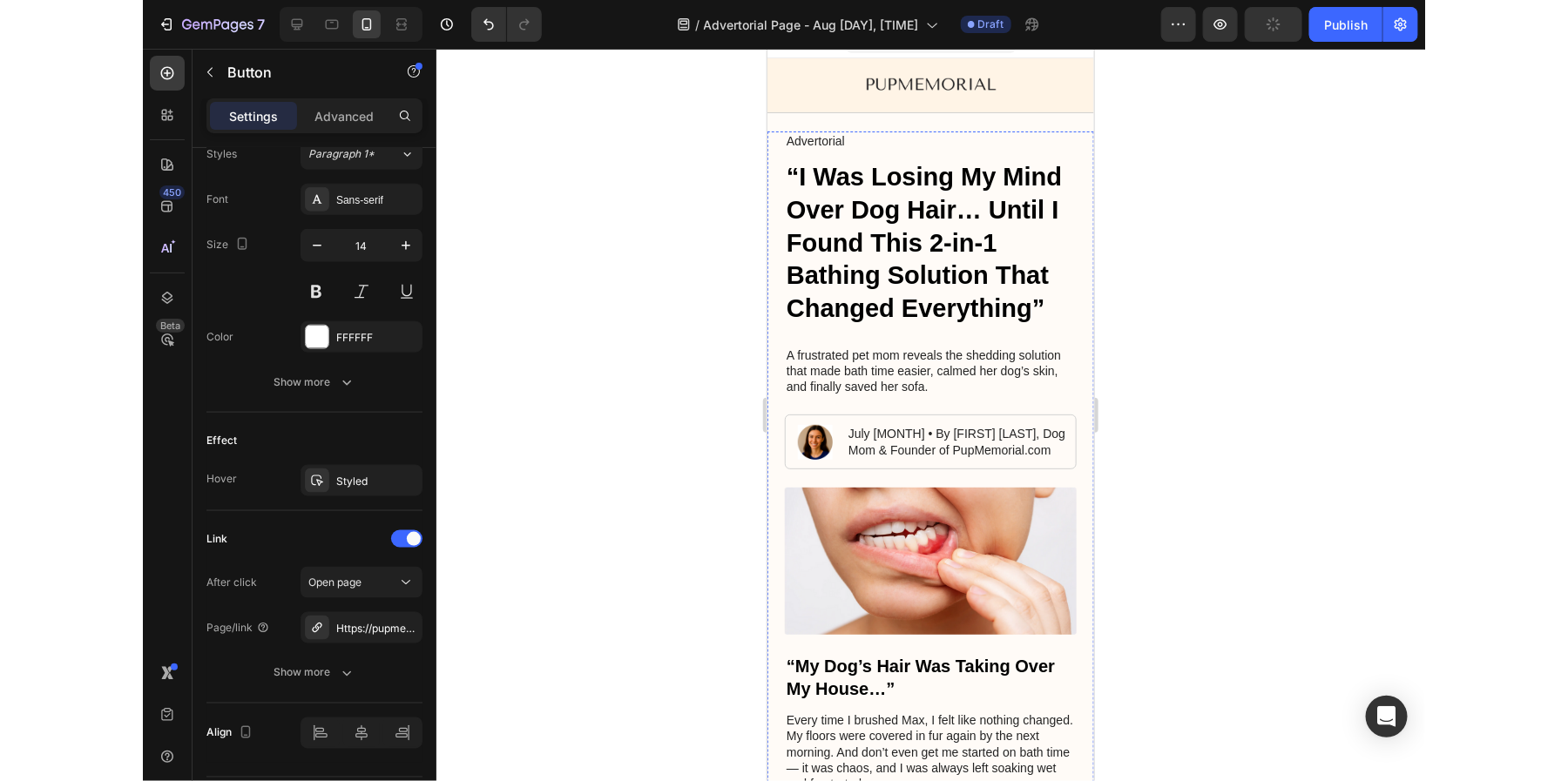 scroll, scrollTop: 0, scrollLeft: 0, axis: both 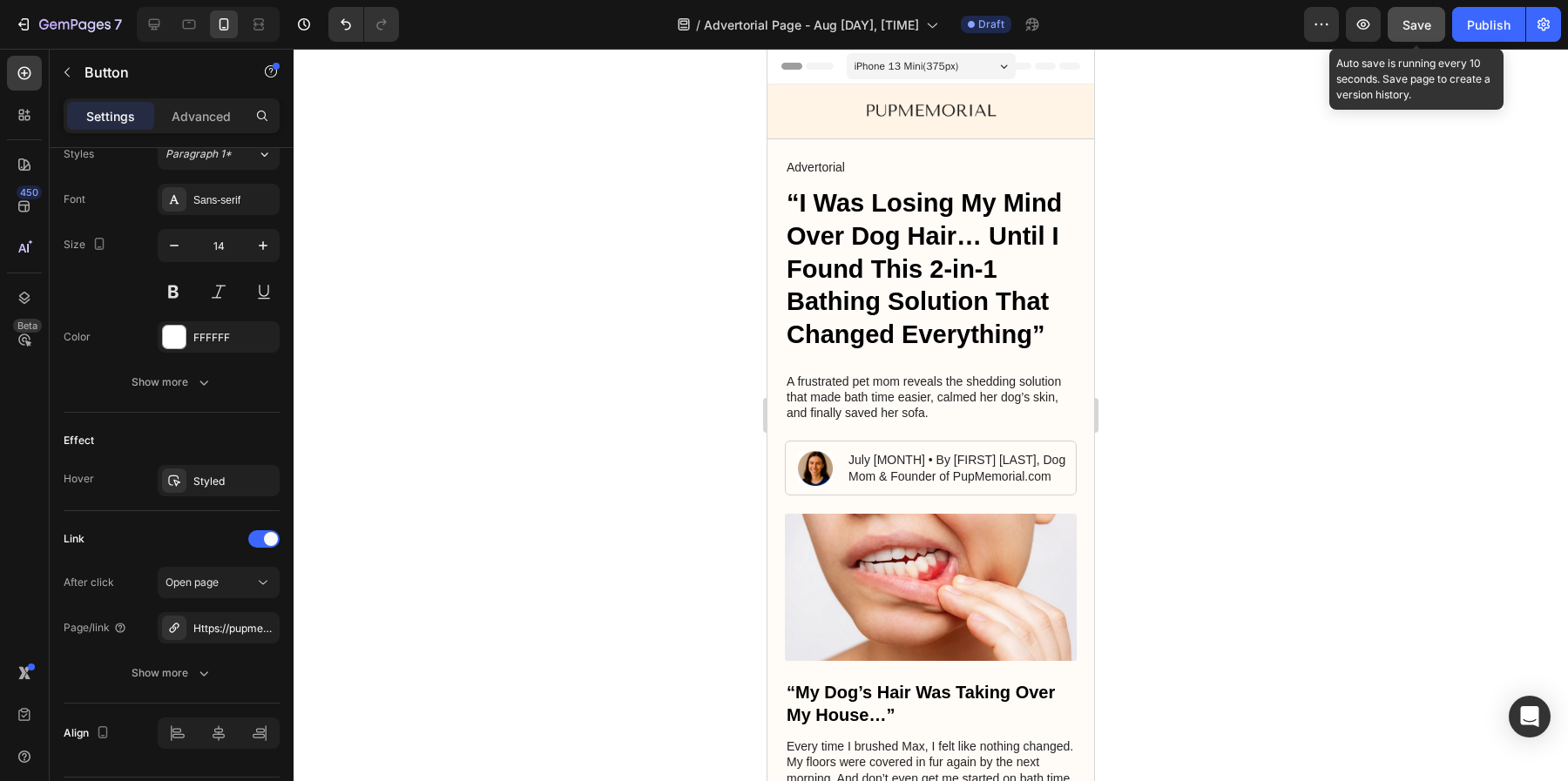 click on "Save" 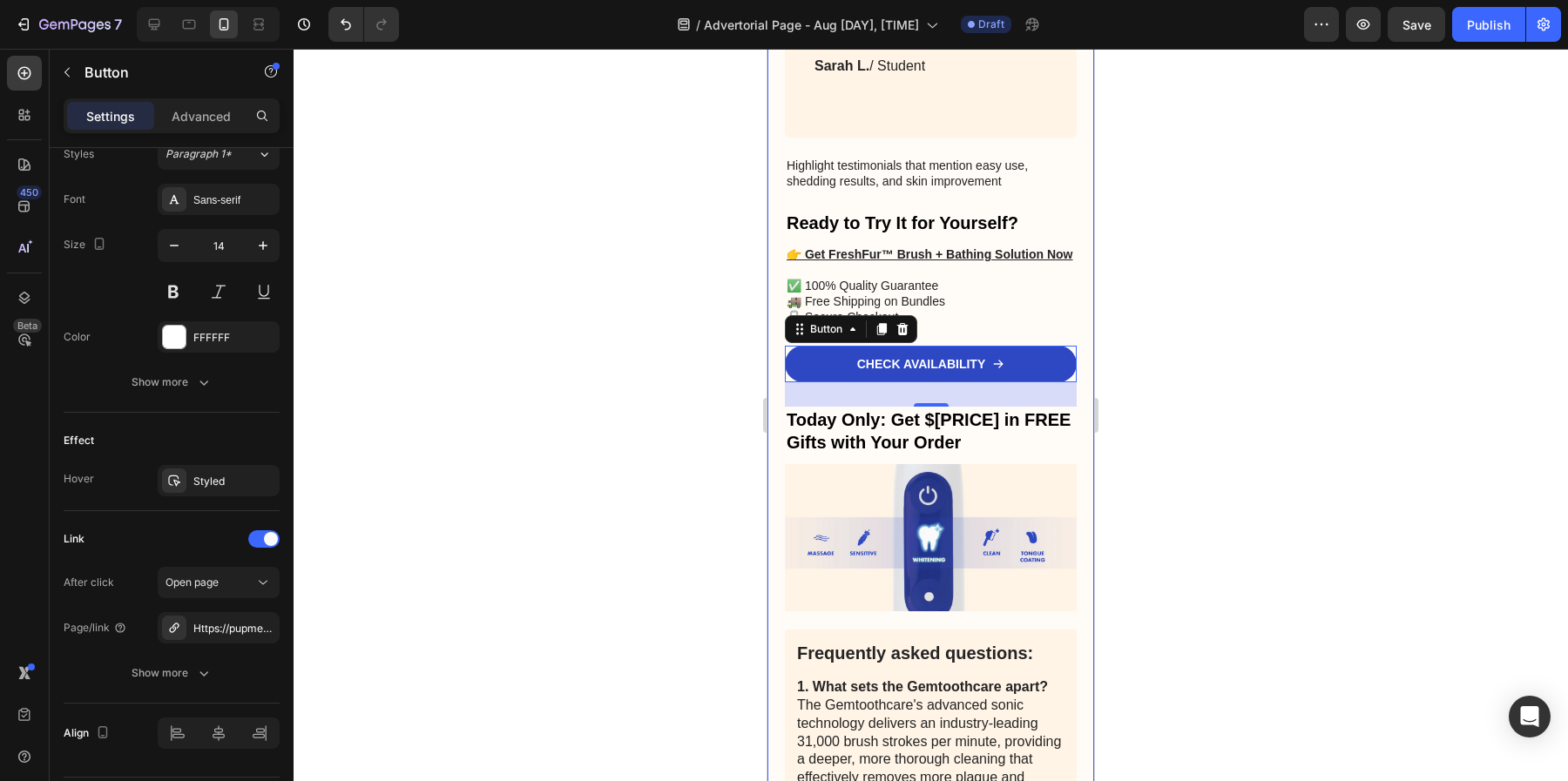 scroll, scrollTop: 3315, scrollLeft: 0, axis: vertical 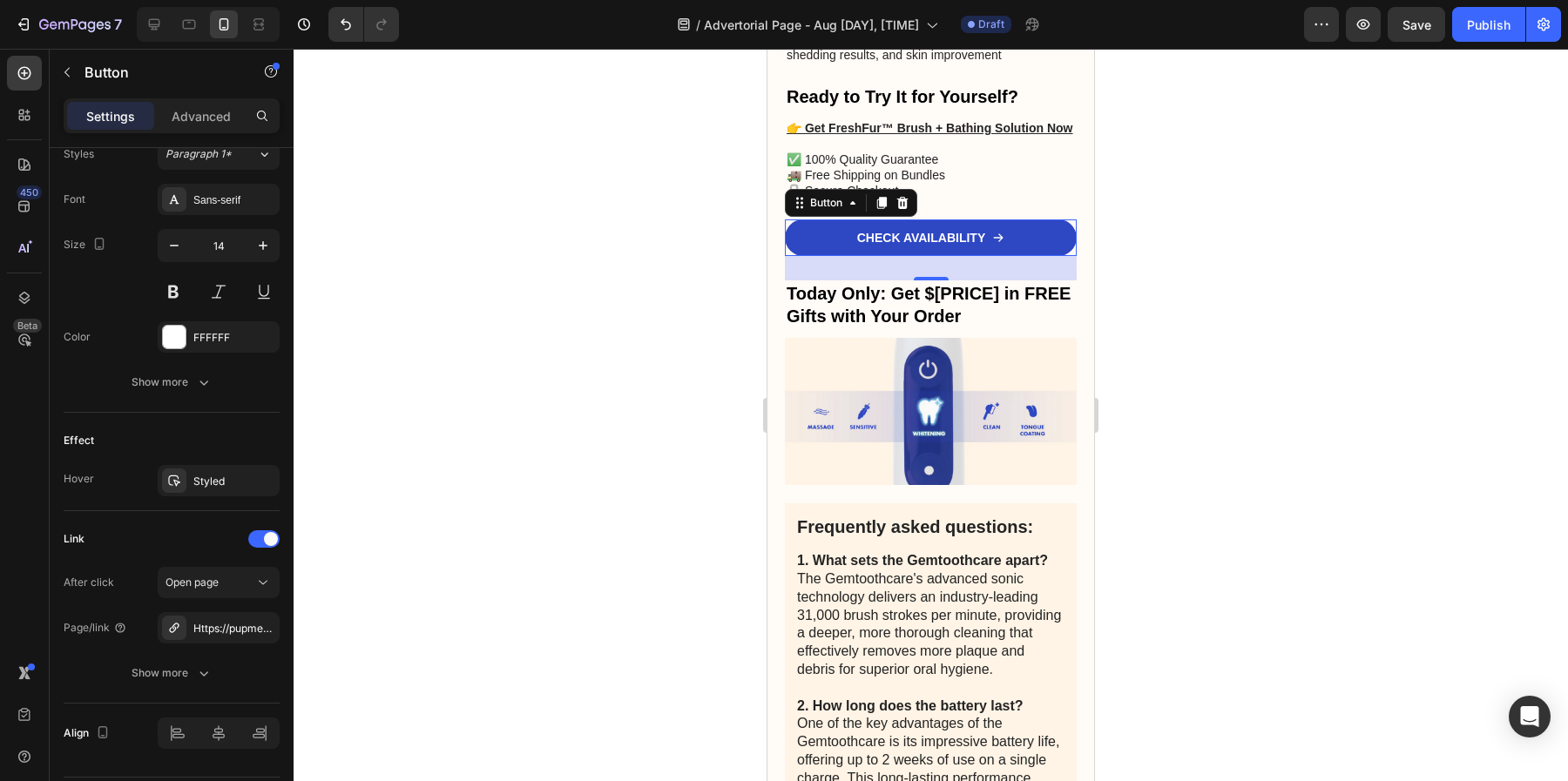 click 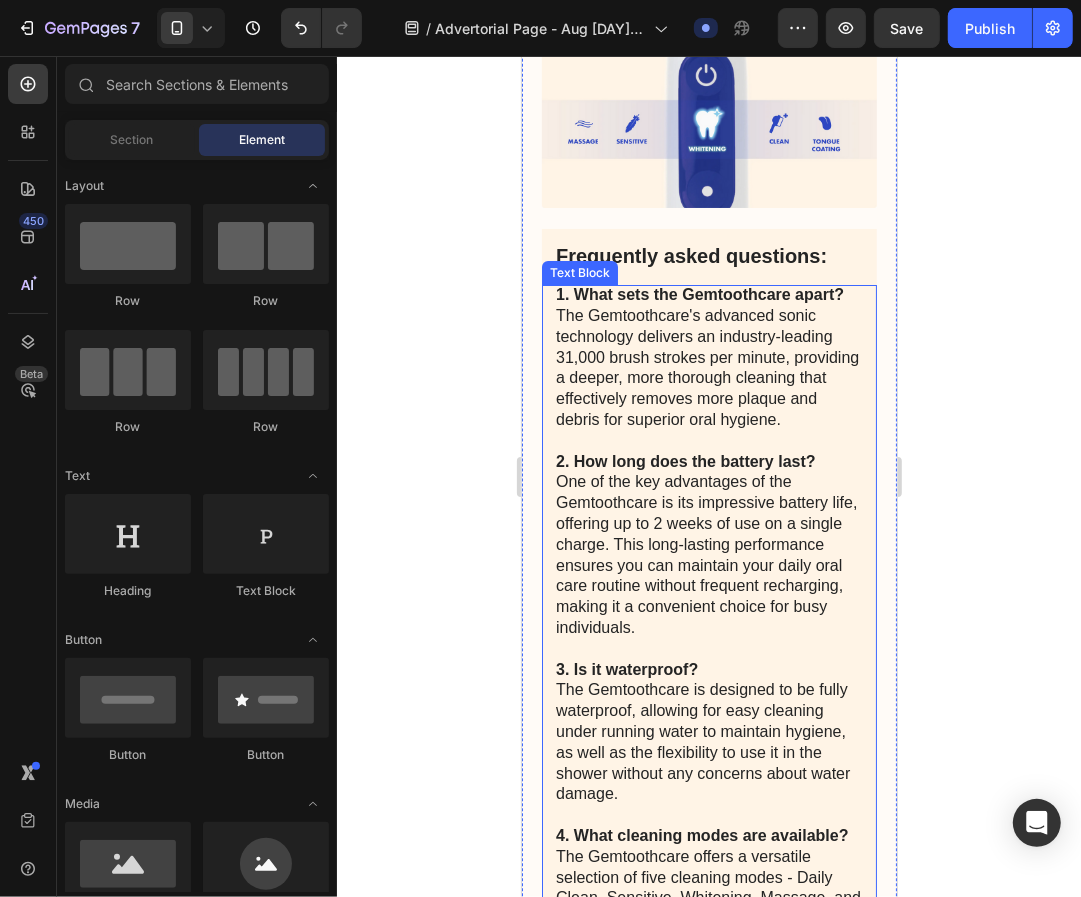 scroll, scrollTop: 4153, scrollLeft: 0, axis: vertical 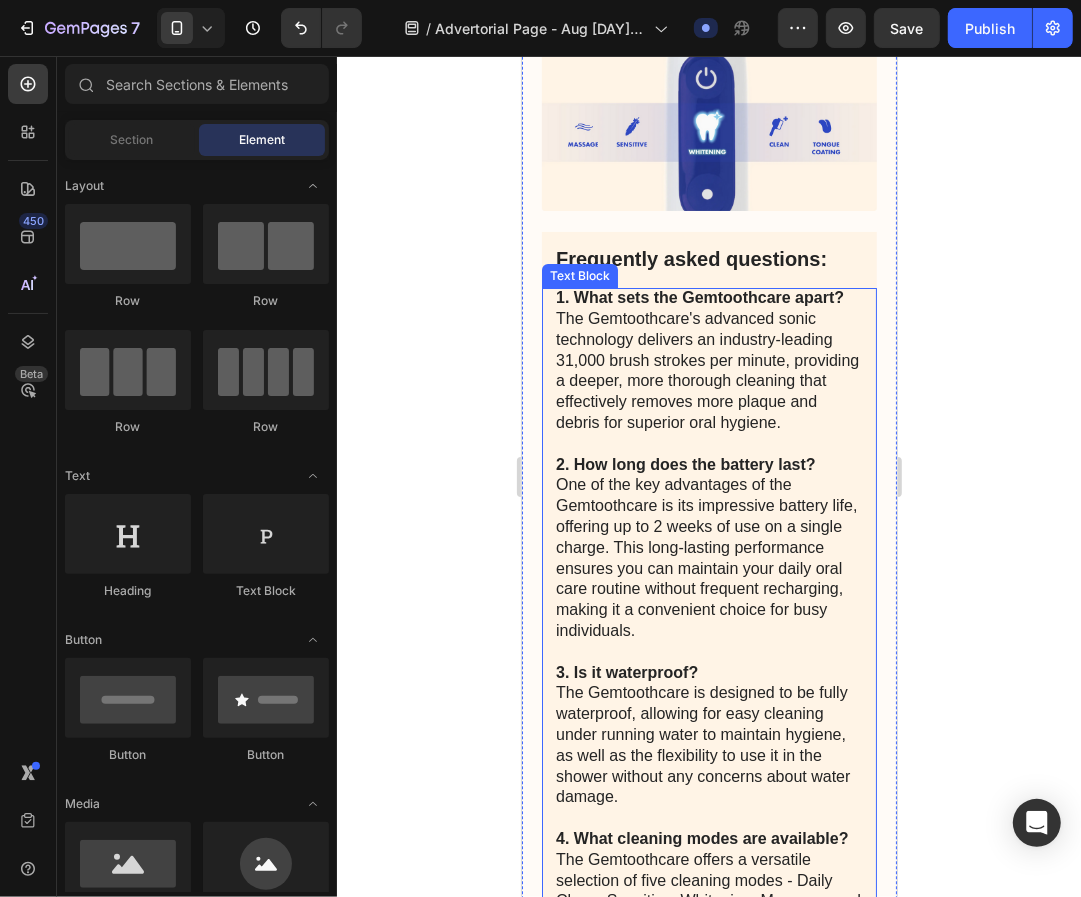 click on "1. What sets the Gemtoothcare apart? The Gemtoothcare's advanced sonic technology delivers an industry-leading 31,000 brush strokes per minute, providing a deeper, more thorough cleaning that effectively removes more plaque and debris for superior oral hygiene. 2. How long does the battery last? One of the key advantages of the Gemtoothcare is its impressive battery life, offering up to 2 weeks of use on a single charge. This long-lasting performance ensures you can maintain your daily oral care routine without frequent recharging, making it a convenient choice for busy individuals. 3. Is it waterproof? The Gemtoothcare is designed to be fully waterproof, allowing for easy cleaning under running water to maintain hygiene, as well as the flexibility to use it in the shower without any concerns about water damage. 4. What cleaning modes are available? 5. Does it have a warranty?" at bounding box center [708, 713] 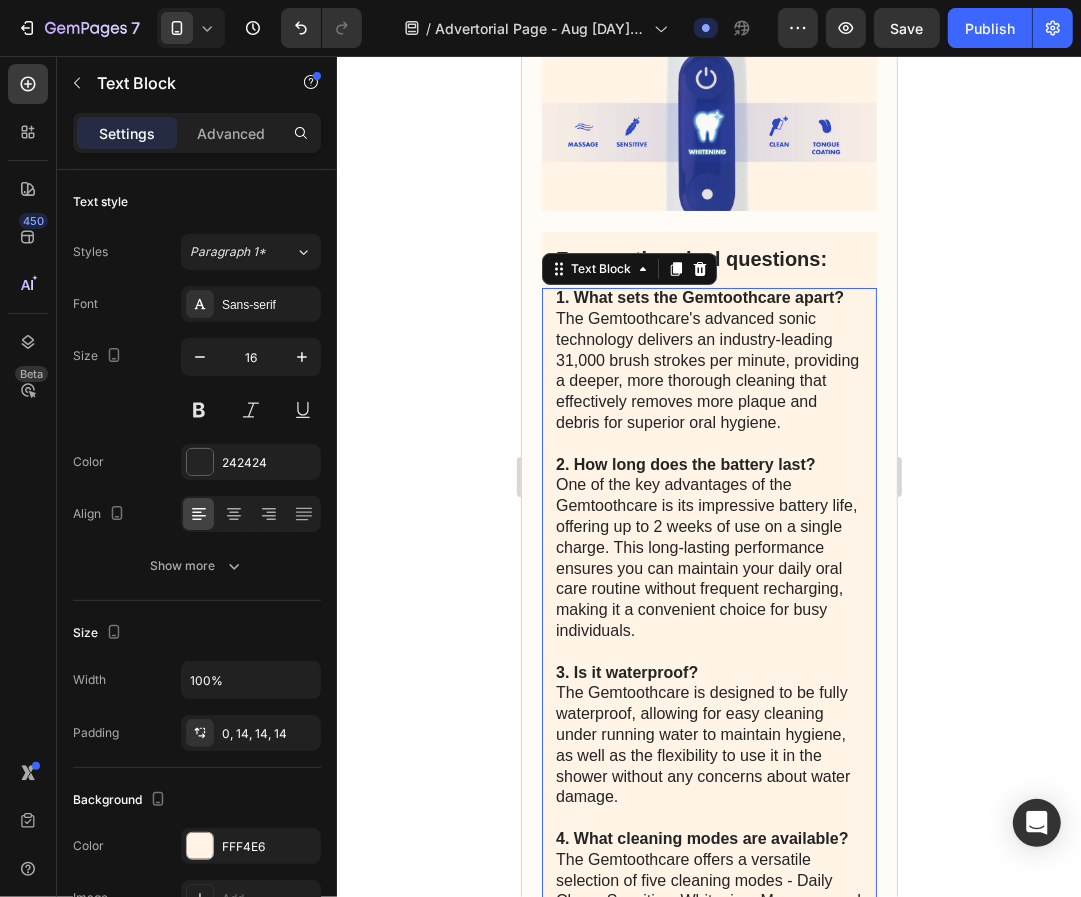 click on "1. What sets the Gemtoothcare apart?" at bounding box center [699, 296] 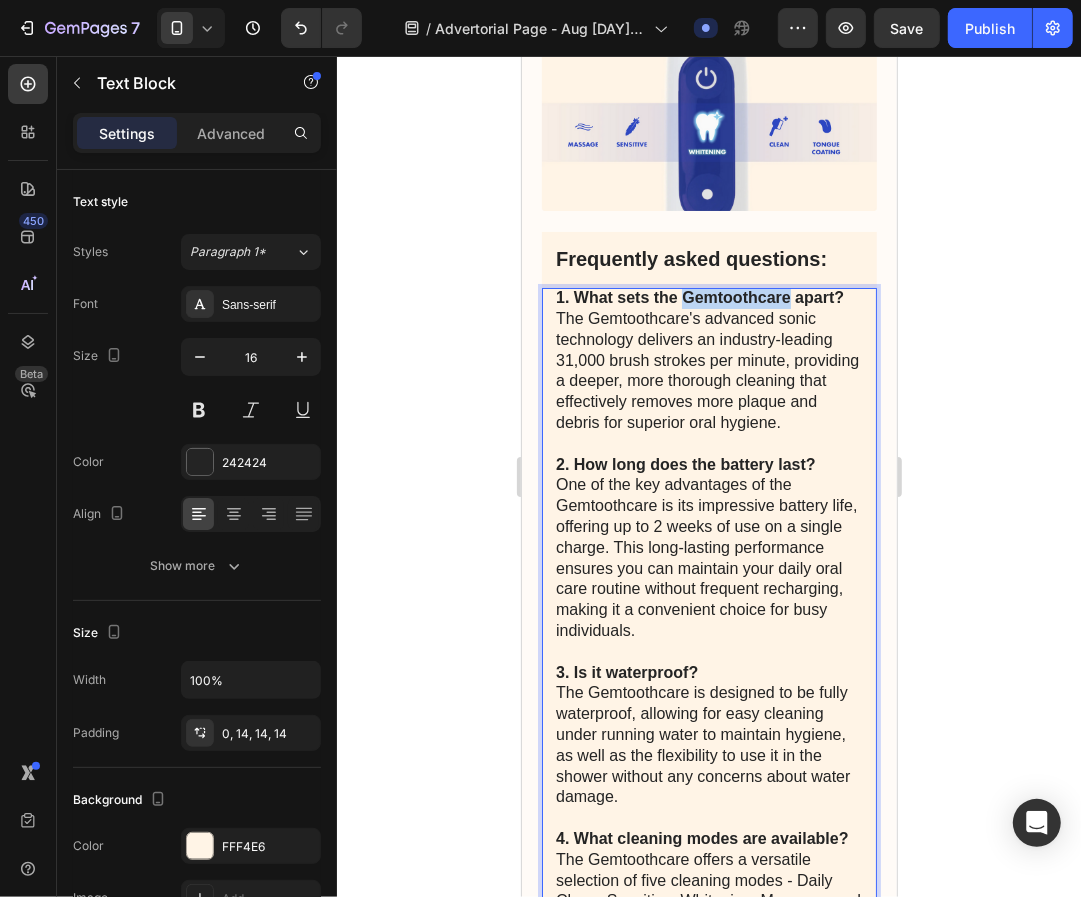 click on "1. What sets the Gemtoothcare apart?" at bounding box center (699, 296) 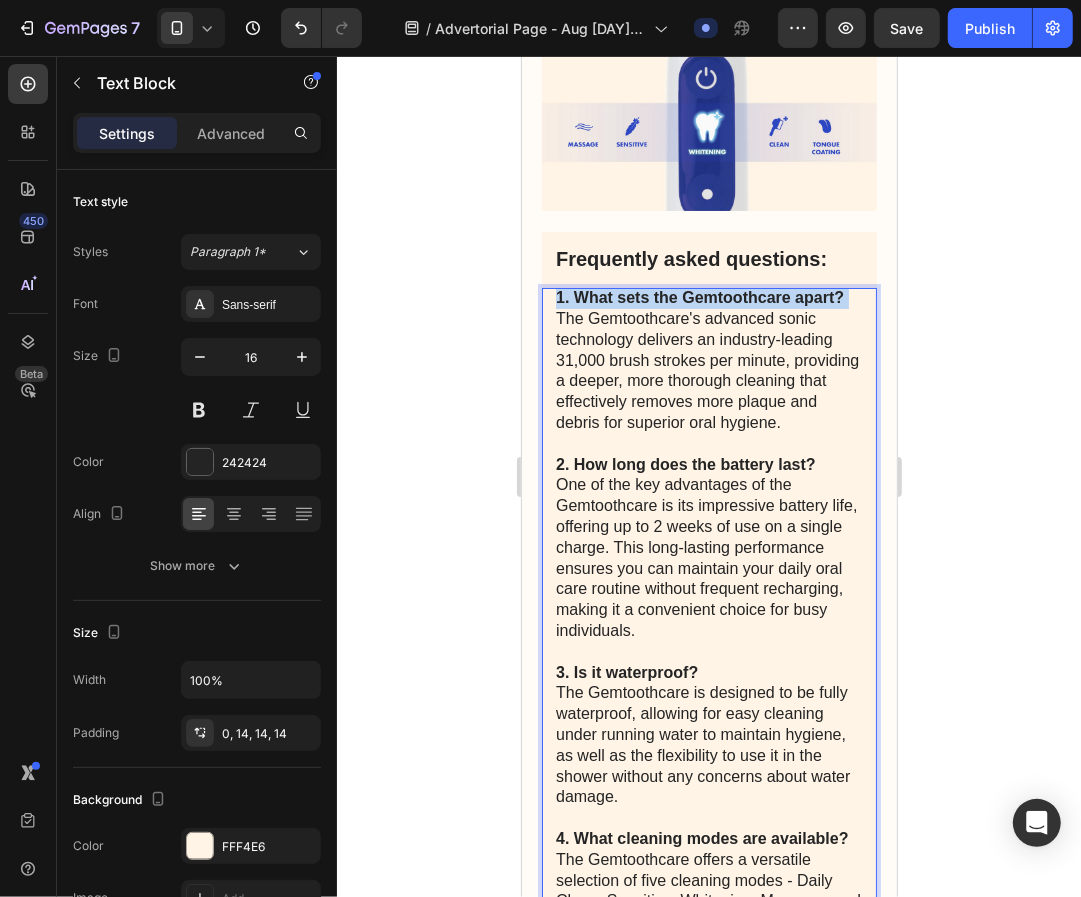 click on "1. What sets the Gemtoothcare apart?" at bounding box center [699, 296] 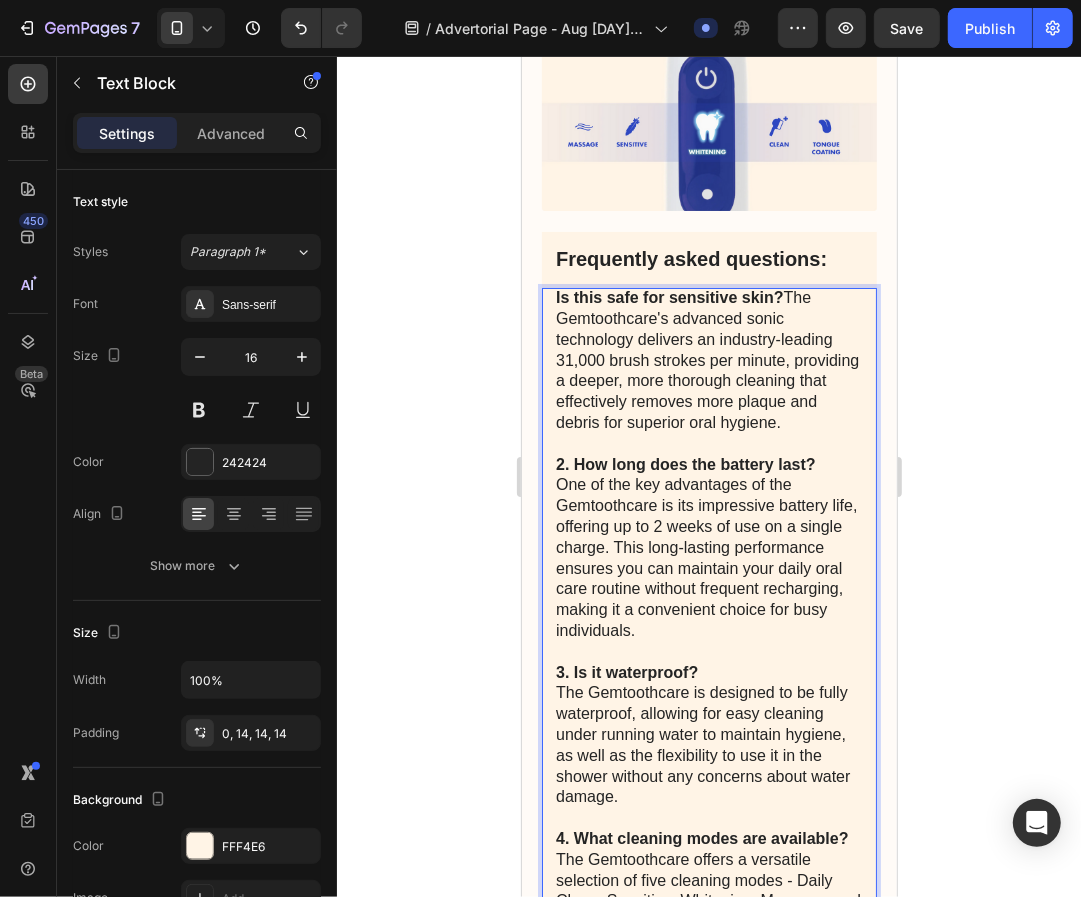 click on "Is this safe for sensitive skin? The Gemtoothcare's advanced sonic technology delivers an industry-leading 31,000 brush strokes per minute, providing a deeper, more thorough cleaning that effectively removes more plaque and debris for superior oral hygiene. 2. How long does the battery last? One of the key advantages of the Gemtoothcare is its impressive battery life, offering up to 2 weeks of use on a single charge. This long-lasting performance ensures you can maintain your daily oral care routine without frequent recharging, making it a convenient choice for busy individuals. 3. Is it waterproof? The Gemtoothcare is designed to be fully waterproof, allowing for easy cleaning under running water to maintain hygiene, as well as the flexibility to use it in the shower without any concerns about water damage. 4. What cleaning modes are available? 5. Does it have a warranty?" at bounding box center [708, 713] 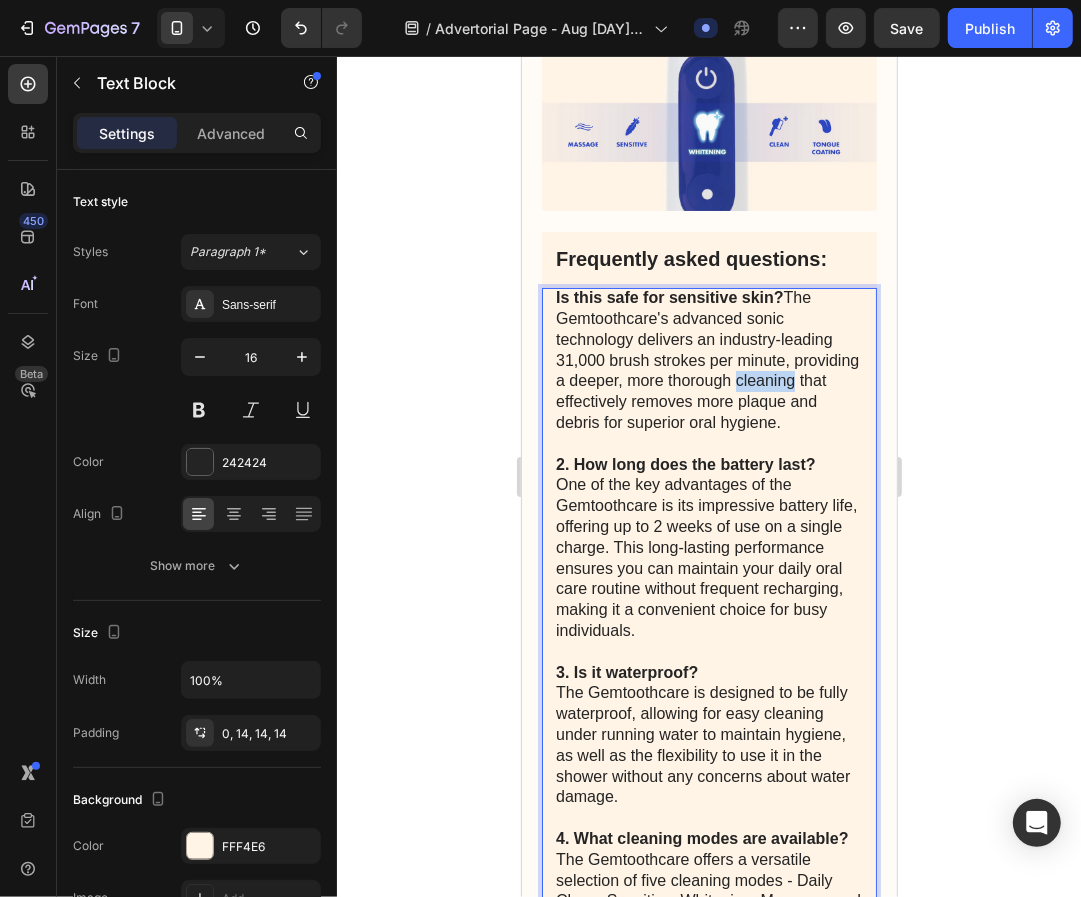 click on "Is this safe for sensitive skin? The Gemtoothcare's advanced sonic technology delivers an industry-leading 31,000 brush strokes per minute, providing a deeper, more thorough cleaning that effectively removes more plaque and debris for superior oral hygiene. 2. How long does the battery last? One of the key advantages of the Gemtoothcare is its impressive battery life, offering up to 2 weeks of use on a single charge. This long-lasting performance ensures you can maintain your daily oral care routine without frequent recharging, making it a convenient choice for busy individuals. 3. Is it waterproof? The Gemtoothcare is designed to be fully waterproof, allowing for easy cleaning under running water to maintain hygiene, as well as the flexibility to use it in the shower without any concerns about water damage. 4. What cleaning modes are available? 5. Does it have a warranty?" at bounding box center [708, 713] 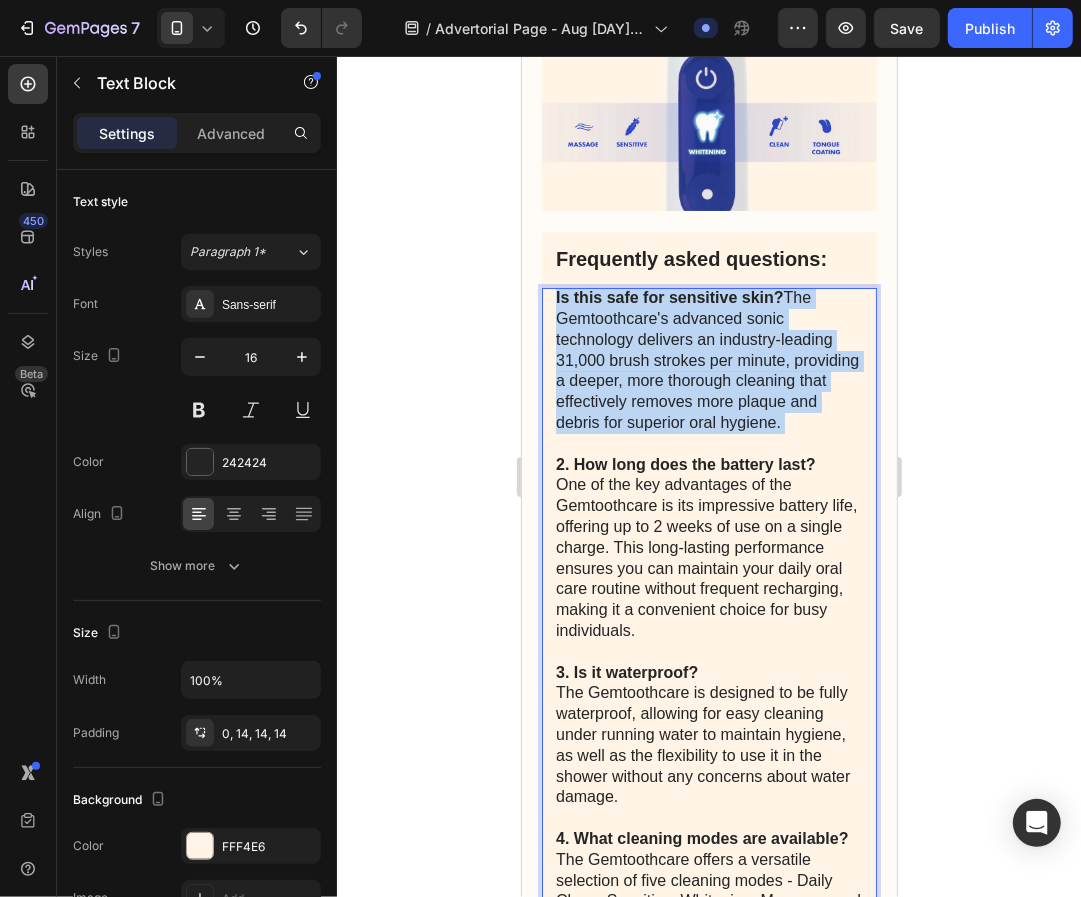 click on "Is this safe for sensitive skin? The Gemtoothcare's advanced sonic technology delivers an industry-leading 31,000 brush strokes per minute, providing a deeper, more thorough cleaning that effectively removes more plaque and debris for superior oral hygiene. 2. How long does the battery last? One of the key advantages of the Gemtoothcare is its impressive battery life, offering up to 2 weeks of use on a single charge. This long-lasting performance ensures you can maintain your daily oral care routine without frequent recharging, making it a convenient choice for busy individuals. 3. Is it waterproof? The Gemtoothcare is designed to be fully waterproof, allowing for easy cleaning under running water to maintain hygiene, as well as the flexibility to use it in the shower without any concerns about water damage. 4. What cleaning modes are available? 5. Does it have a warranty?" at bounding box center (708, 713) 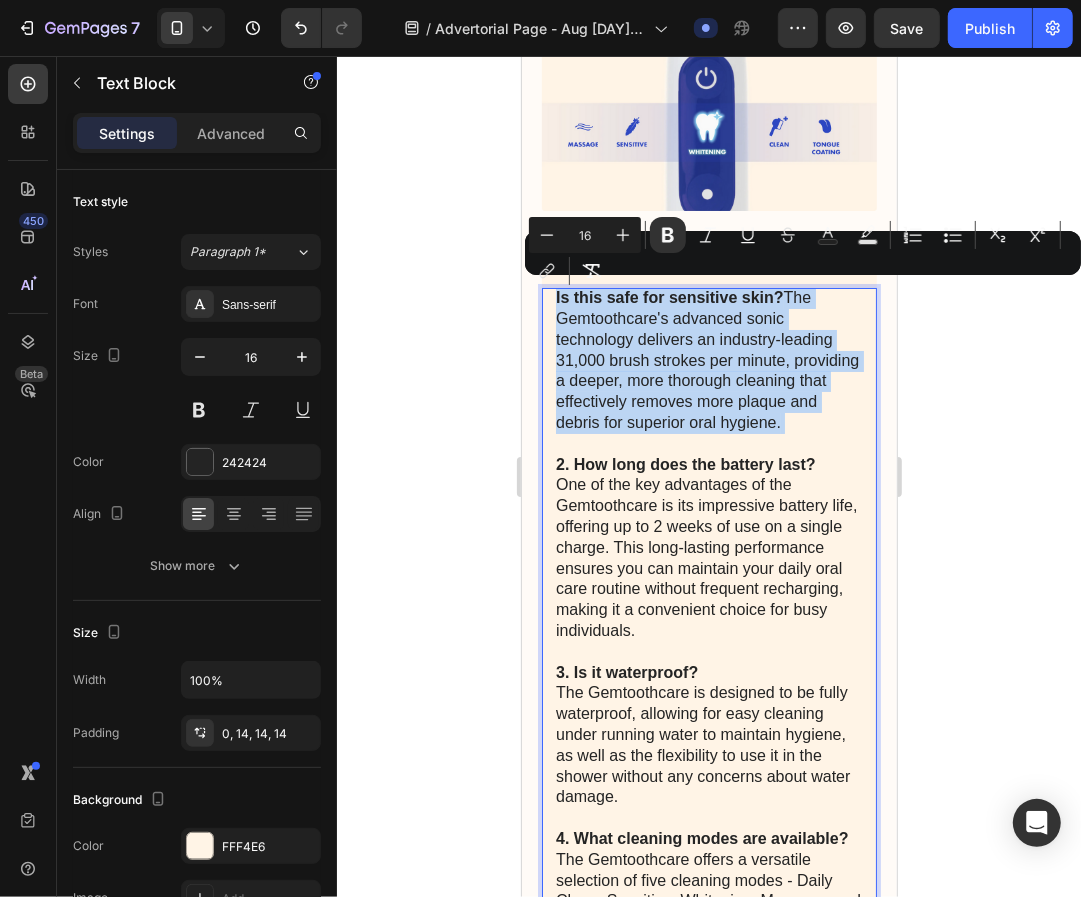 click on "Is this safe for sensitive skin? The Gemtoothcare's advanced sonic technology delivers an industry-leading 31,000 brush strokes per minute, providing a deeper, more thorough cleaning that effectively removes more plaque and debris for superior oral hygiene. 2. How long does the battery last? One of the key advantages of the Gemtoothcare is its impressive battery life, offering up to 2 weeks of use on a single charge. This long-lasting performance ensures you can maintain your daily oral care routine without frequent recharging, making it a convenient choice for busy individuals. 3. Is it waterproof? The Gemtoothcare is designed to be fully waterproof, allowing for easy cleaning under running water to maintain hygiene, as well as the flexibility to use it in the shower without any concerns about water damage. 4. What cleaning modes are available? 5. Does it have a warranty?" at bounding box center (708, 713) 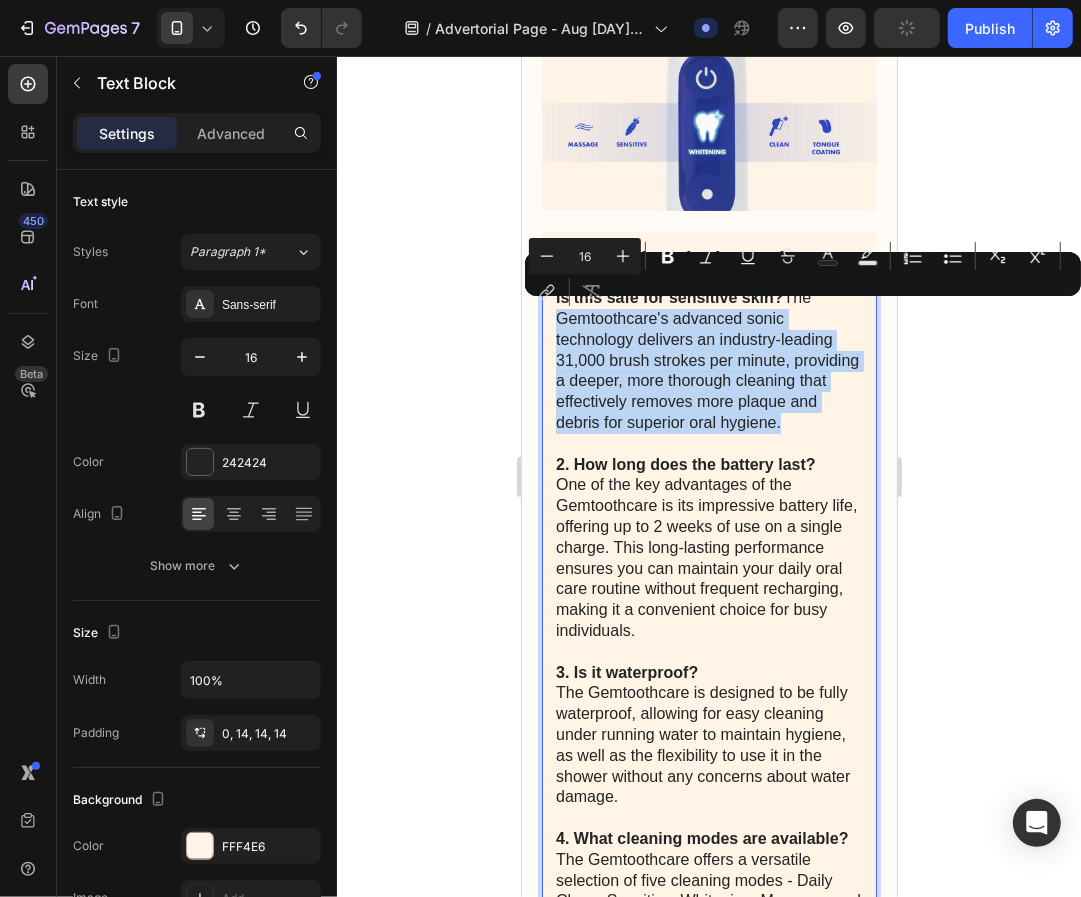 drag, startPoint x: 792, startPoint y: 424, endPoint x: 556, endPoint y: 318, distance: 258.7122 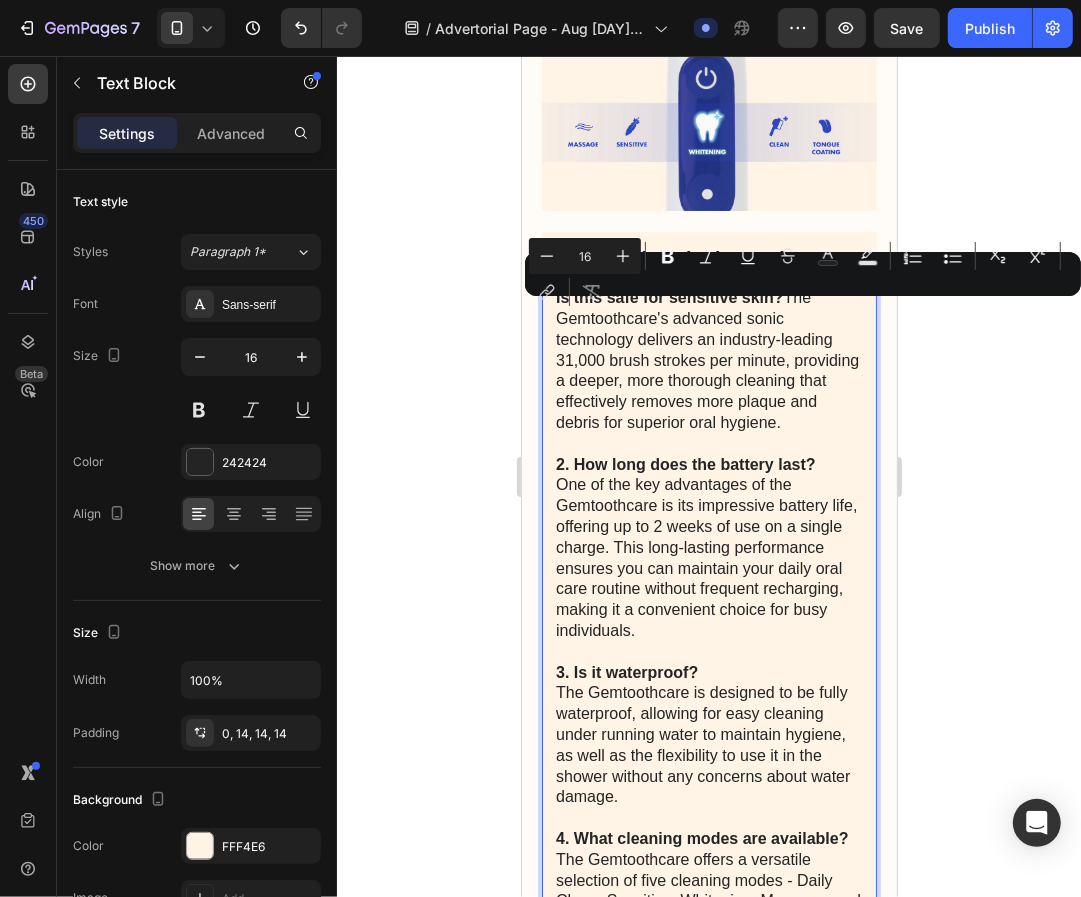 click on "Minus 16 Plus Bold Italic Underline       Strikethrough
Text Color
Text Background Color Numbered List Bulleted List Subscript Superscript       link Remove Format" at bounding box center (803, 274) 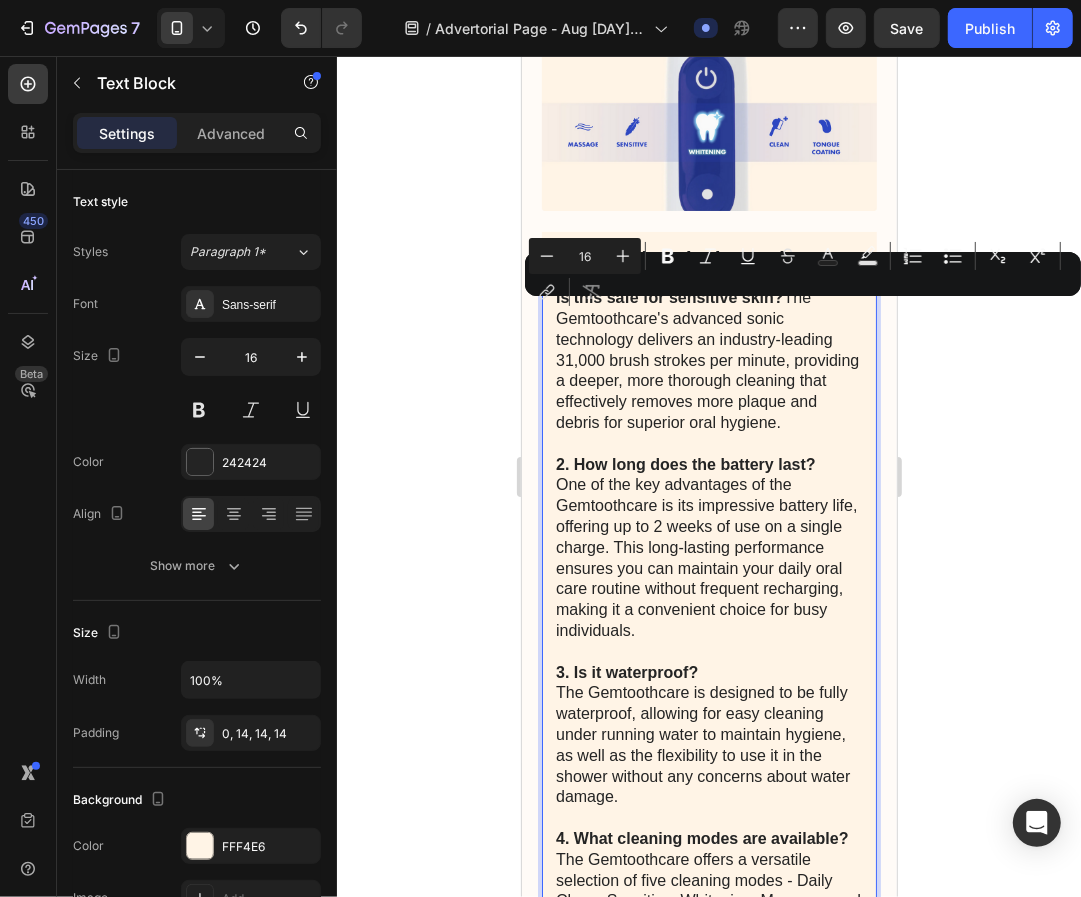 click on "Is this safe for sensitive skin? The Gemtoothcare's advanced sonic technology delivers an industry-leading 31,000 brush strokes per minute, providing a deeper, more thorough cleaning that effectively removes more plaque and debris for superior oral hygiene. 2. How long does the battery last? One of the key advantages of the Gemtoothcare is its impressive battery life, offering up to 2 weeks of use on a single charge. This long-lasting performance ensures you can maintain your daily oral care routine without frequent recharging, making it a convenient choice for busy individuals. 3. Is it waterproof? The Gemtoothcare is designed to be fully waterproof, allowing for easy cleaning under running water to maintain hygiene, as well as the flexibility to use it in the shower without any concerns about water damage. 4. What cleaning modes are available? 5. Does it have a warranty?" at bounding box center (708, 713) 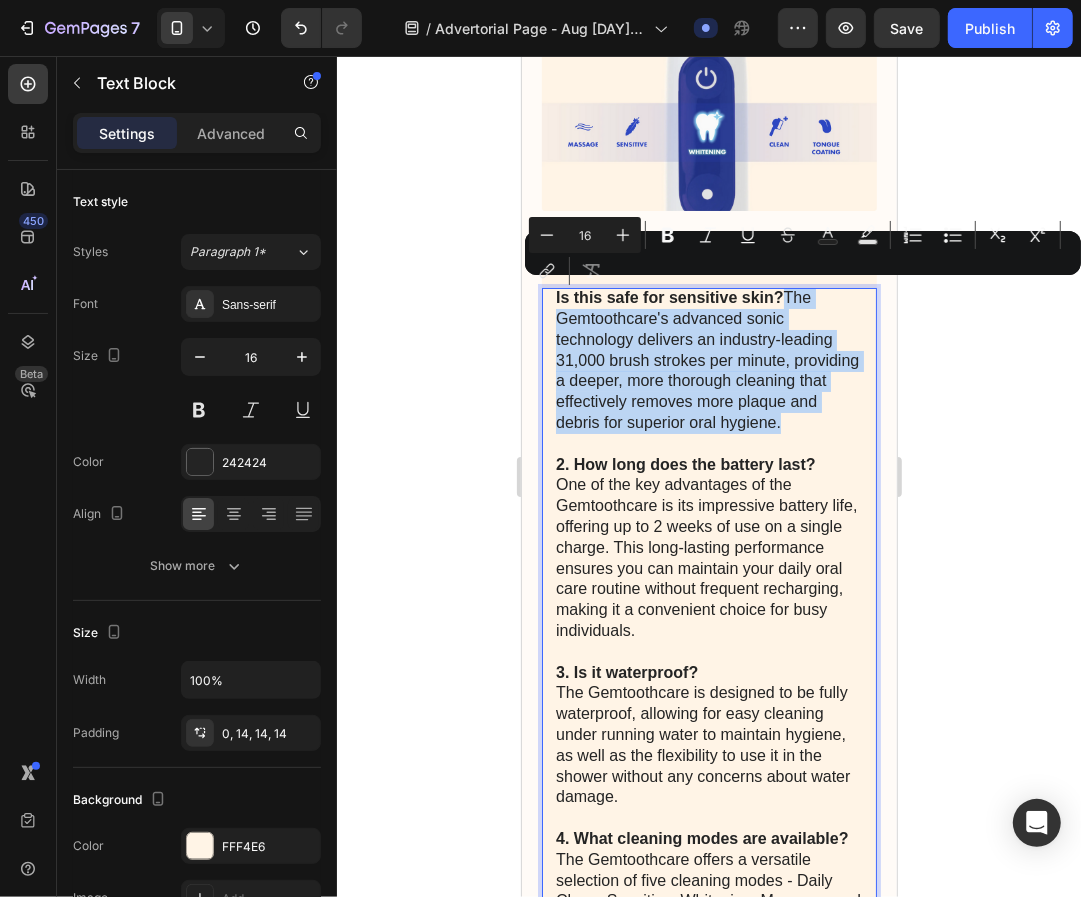 drag, startPoint x: 786, startPoint y: 294, endPoint x: 805, endPoint y: 415, distance: 122.48265 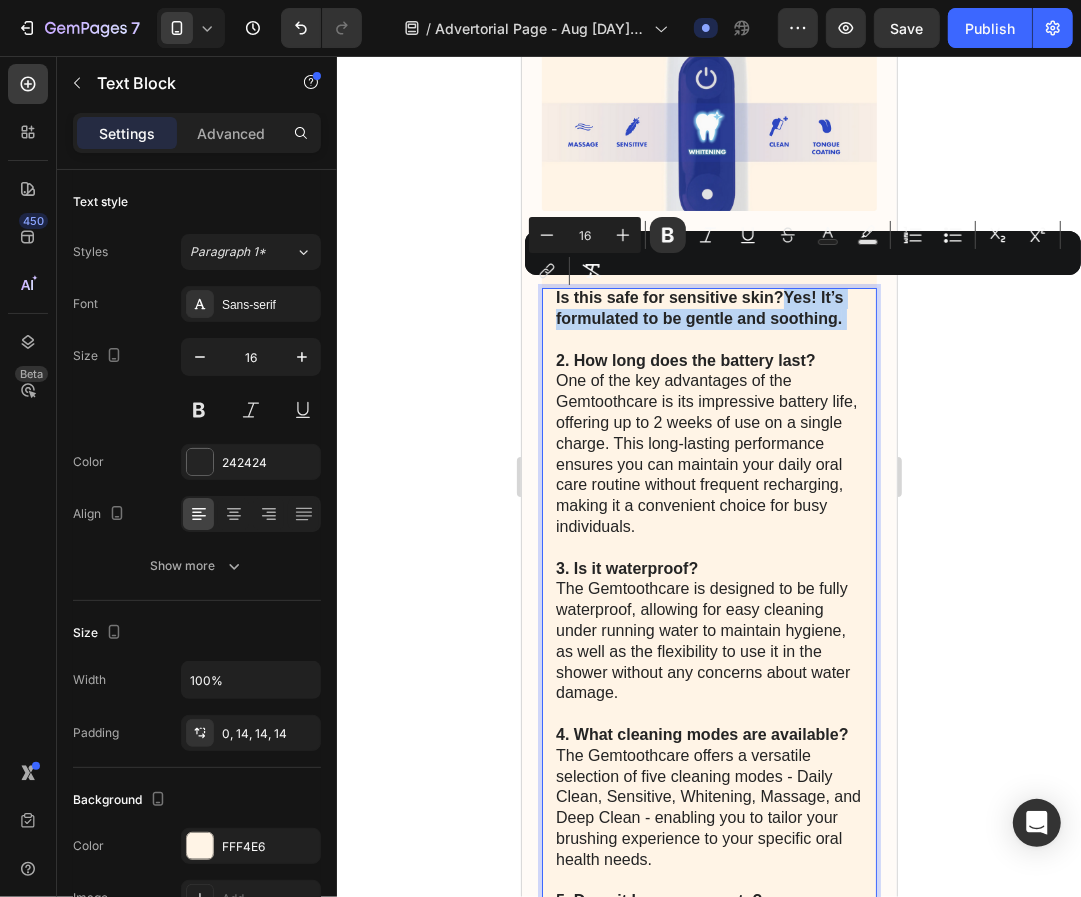 drag, startPoint x: 784, startPoint y: 294, endPoint x: 841, endPoint y: 325, distance: 64.884514 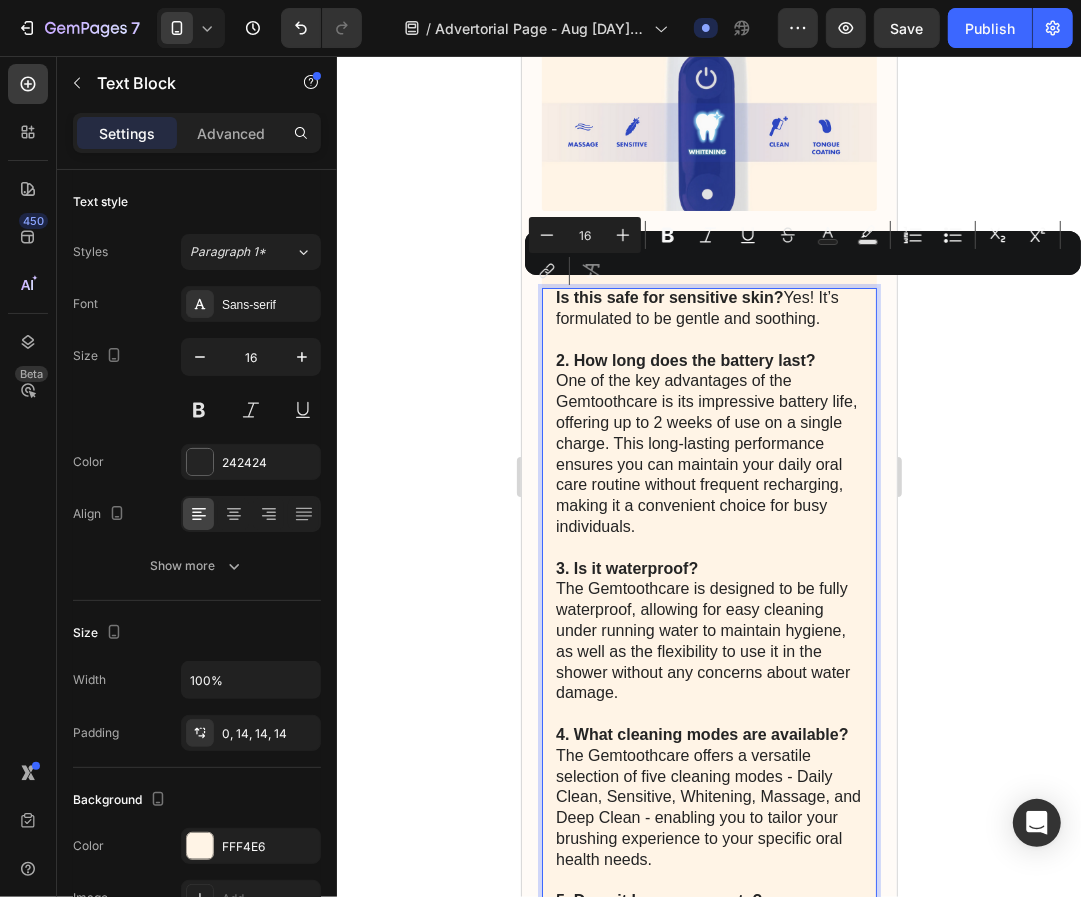 click on "Is this safe for sensitive skin? Yes! It’s formulated to be gentle and soothing. 2. How long does the battery last? One of the key advantages of the Gemtoothcare is its impressive battery life, offering up to 2 weeks of use on a single charge. This long-lasting performance ensures you can maintain your daily oral care routine without frequent recharging, making it a convenient choice for busy individuals. 3. Is it waterproof? The Gemtoothcare is designed to be fully waterproof, allowing for easy cleaning under running water to maintain hygiene, as well as the flexibility to use it in the shower without any concerns about water damage. 4. What cleaning modes are available? The Gemtoothcare offers a versatile selection of five cleaning modes - Daily Clean, Sensitive, Whitening, Massage, and Deep Clean - enabling you to tailor your brushing experience to your specific oral health needs. 5. Does it have a warranty?" at bounding box center (708, 661) 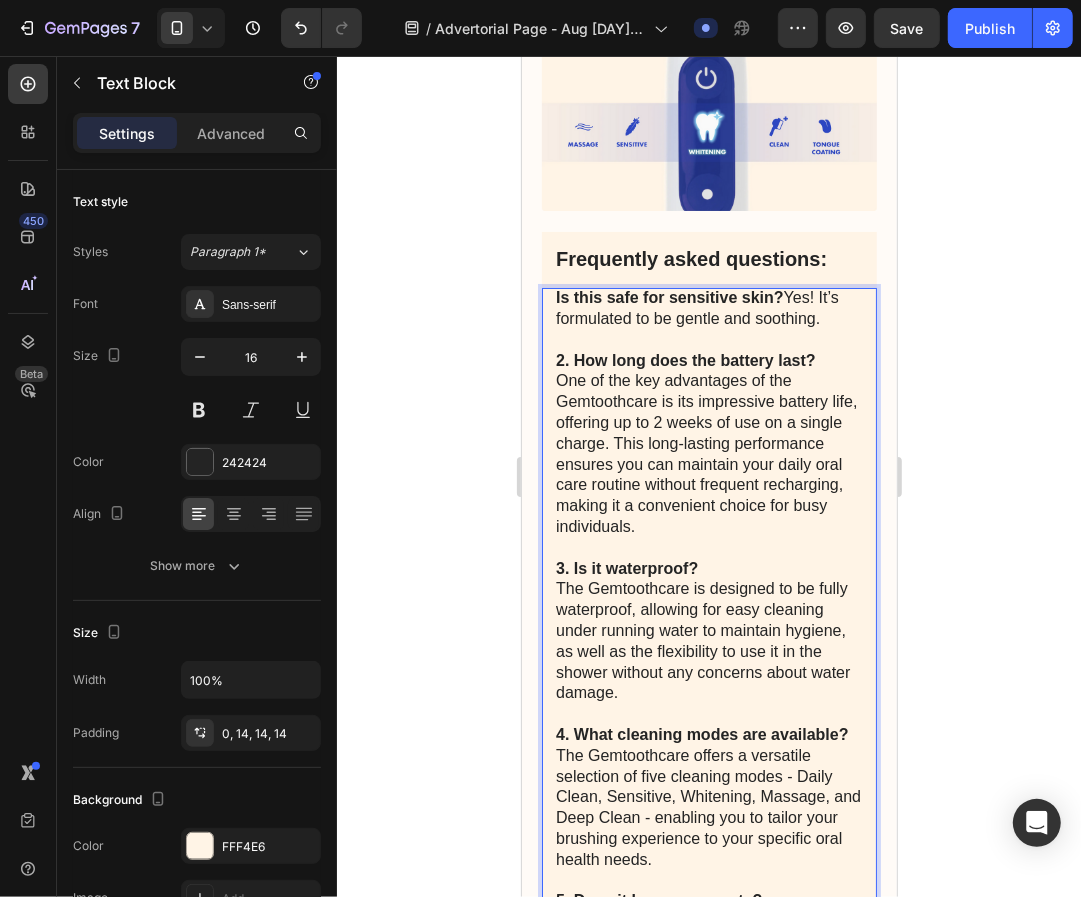 click on "Is this safe for sensitive skin? Yes! It’s formulated to be gentle and soothing. 2. How long does the battery last? One of the key advantages of the Gemtoothcare is its impressive battery life, offering up to 2 weeks of use on a single charge. This long-lasting performance ensures you can maintain your daily oral care routine without frequent recharging, making it a convenient choice for busy individuals. 3. Is it waterproof? The Gemtoothcare is designed to be fully waterproof, allowing for easy cleaning under running water to maintain hygiene, as well as the flexibility to use it in the shower without any concerns about water damage. 4. What cleaning modes are available? The Gemtoothcare offers a versatile selection of five cleaning modes - Daily Clean, Sensitive, Whitening, Massage, and Deep Clean - enabling you to tailor your brushing experience to your specific oral health needs. 5. Does it have a warranty?" at bounding box center [708, 661] 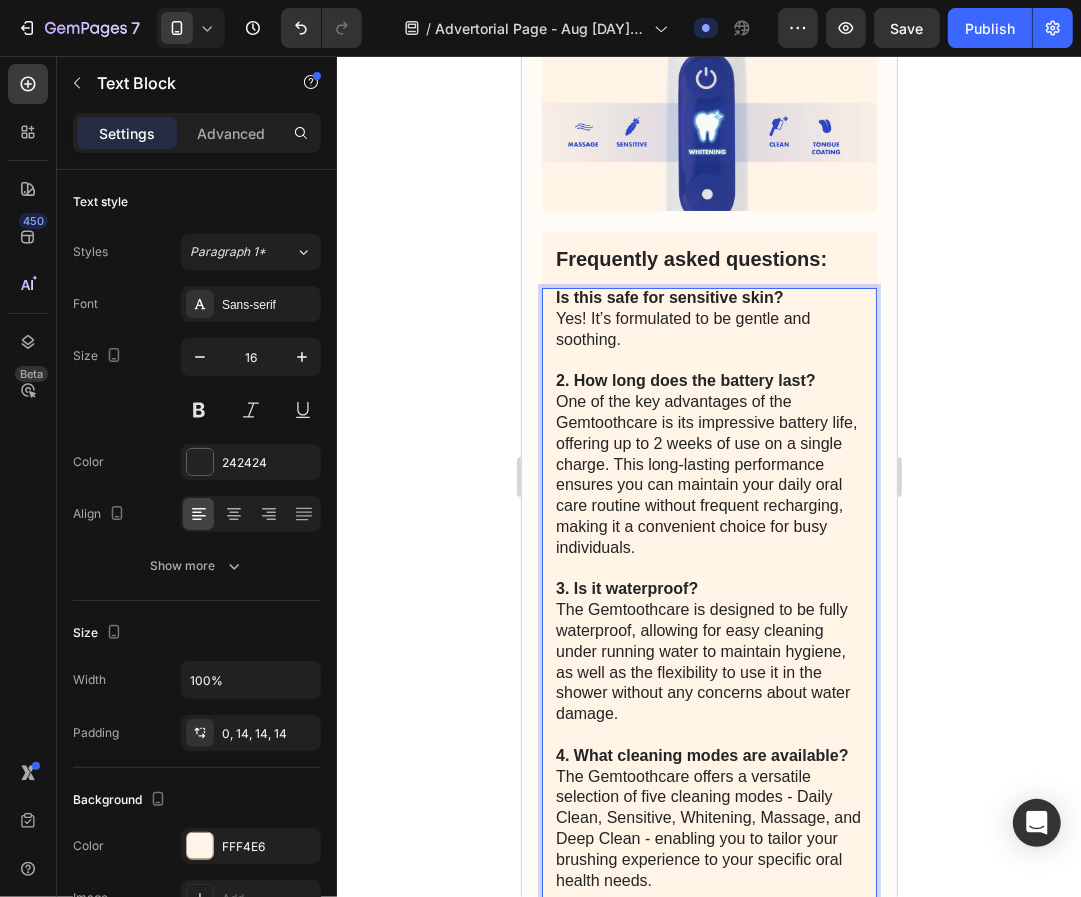 click on "2. How long does the battery last?" at bounding box center (685, 379) 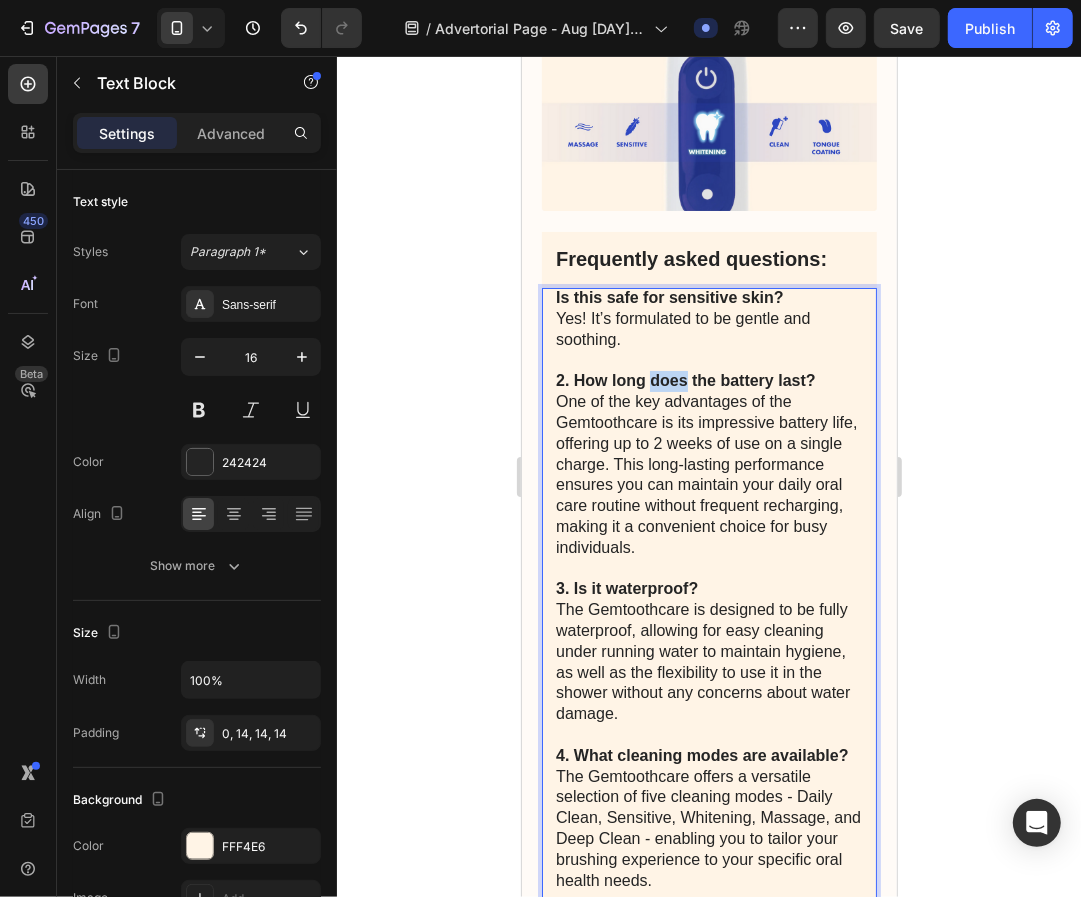click on "2. How long does the battery last?" at bounding box center (685, 379) 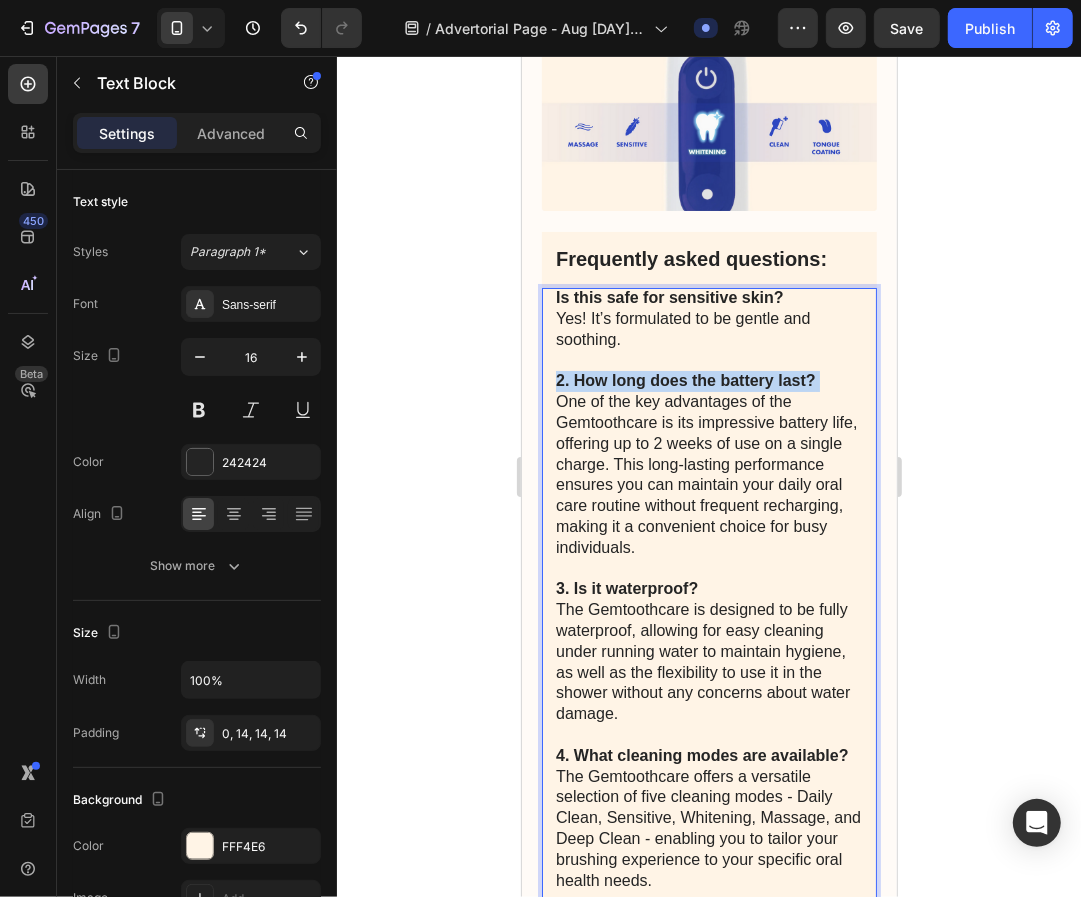 click on "2. How long does the battery last?" at bounding box center [685, 379] 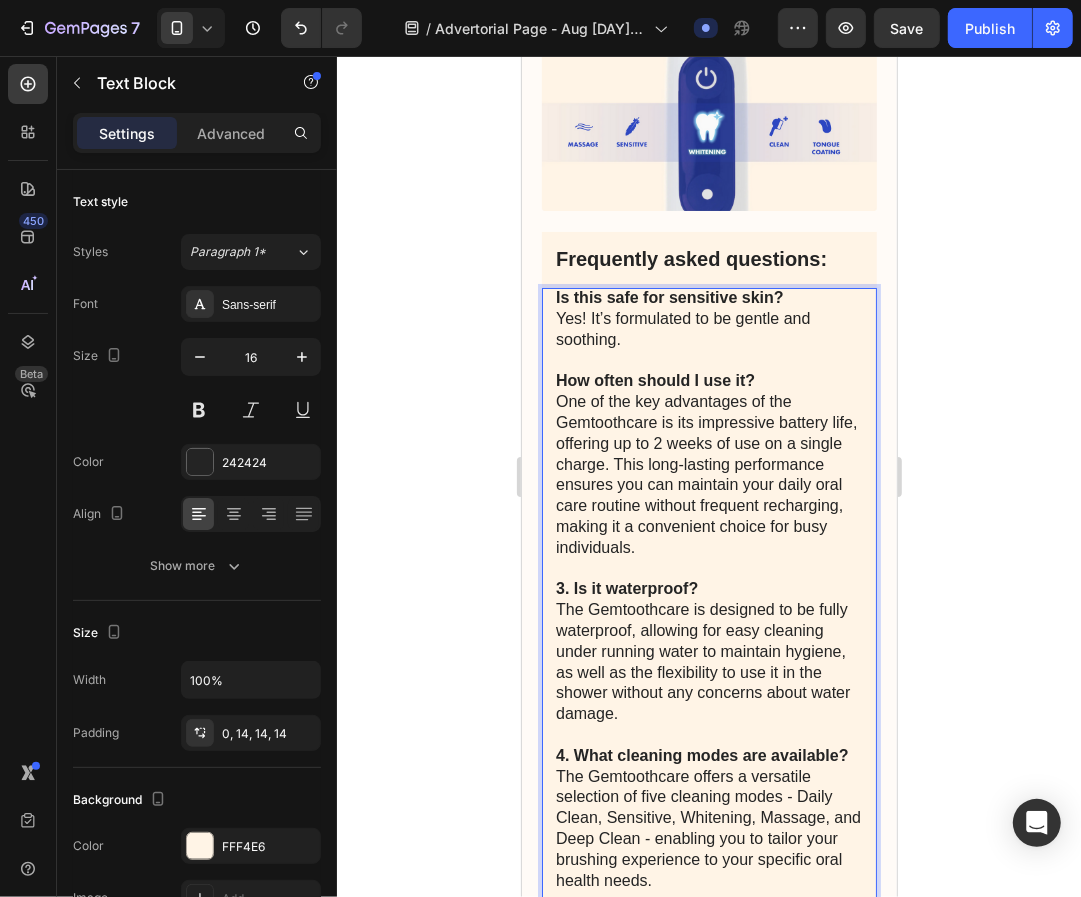 click on "⁠⁠⁠⁠⁠⁠⁠ One of the key advantages of the Gemtoothcare is its impressive battery life, offering up to 2 weeks of use on a single charge. This long-lasting performance ensures you can maintain your daily oral care routine without frequent recharging, making it a convenient choice for busy individuals. 3. Is it waterproof? The Gemtoothcare is designed to be fully waterproof, allowing for easy cleaning under running water to maintain hygiene, as well as the flexibility to use it in the shower without any concerns about water damage. 4. What cleaning modes are available? The Gemtoothcare offers a versatile selection of five cleaning modes - Daily Clean, Sensitive, Whitening, Massage, and Deep Clean - enabling you to tailor your brushing experience to your specific oral health needs. 5. Does it have a warranty? The Gemtoothcare comes with a comprehensive 2-year manufacturer's warranty, providing an added layer of assurance and protection for your investment in this high-quality electric toothbrush." at bounding box center (708, 724) 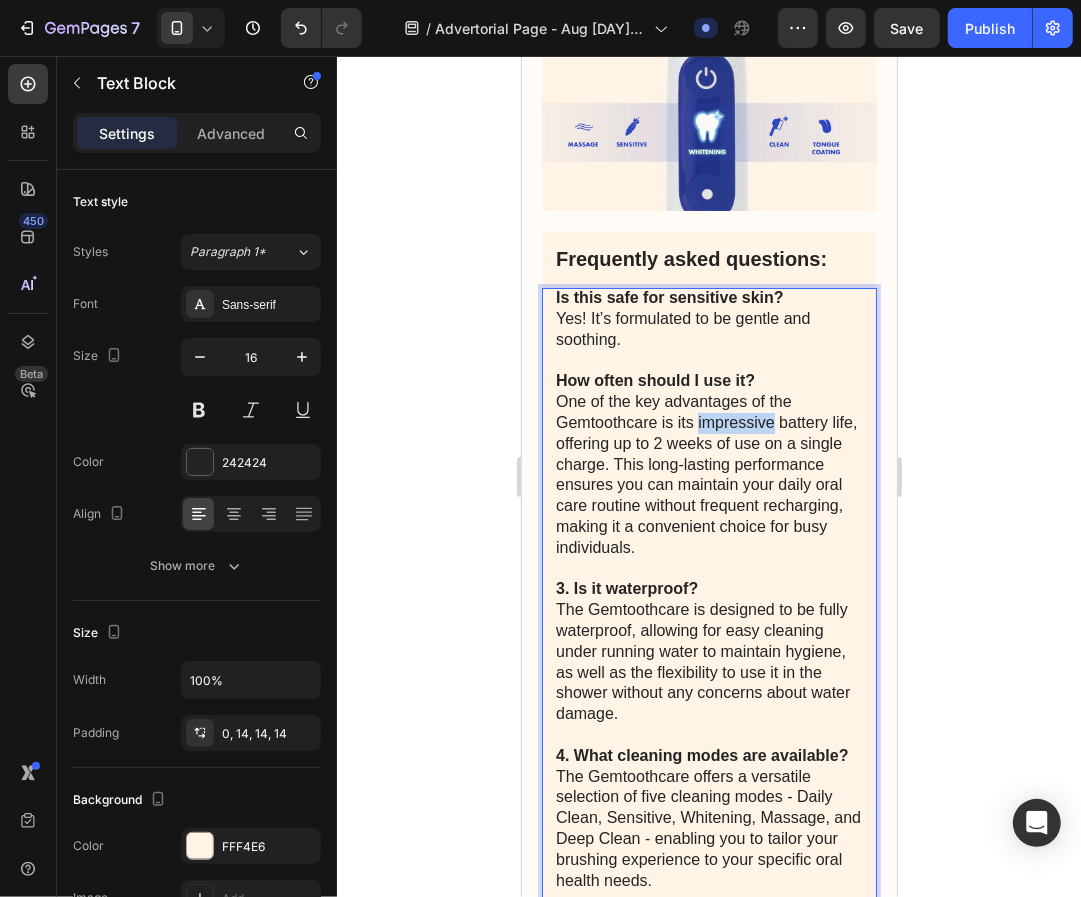 click on "⁠⁠⁠⁠⁠⁠⁠ One of the key advantages of the Gemtoothcare is its impressive battery life, offering up to 2 weeks of use on a single charge. This long-lasting performance ensures you can maintain your daily oral care routine without frequent recharging, making it a convenient choice for busy individuals. 3. Is it waterproof? The Gemtoothcare is designed to be fully waterproof, allowing for easy cleaning under running water to maintain hygiene, as well as the flexibility to use it in the shower without any concerns about water damage. 4. What cleaning modes are available? The Gemtoothcare offers a versatile selection of five cleaning modes - Daily Clean, Sensitive, Whitening, Massage, and Deep Clean - enabling you to tailor your brushing experience to your specific oral health needs. 5. Does it have a warranty? The Gemtoothcare comes with a comprehensive 2-year manufacturer's warranty, providing an added layer of assurance and protection for your investment in this high-quality electric toothbrush." at bounding box center (708, 724) 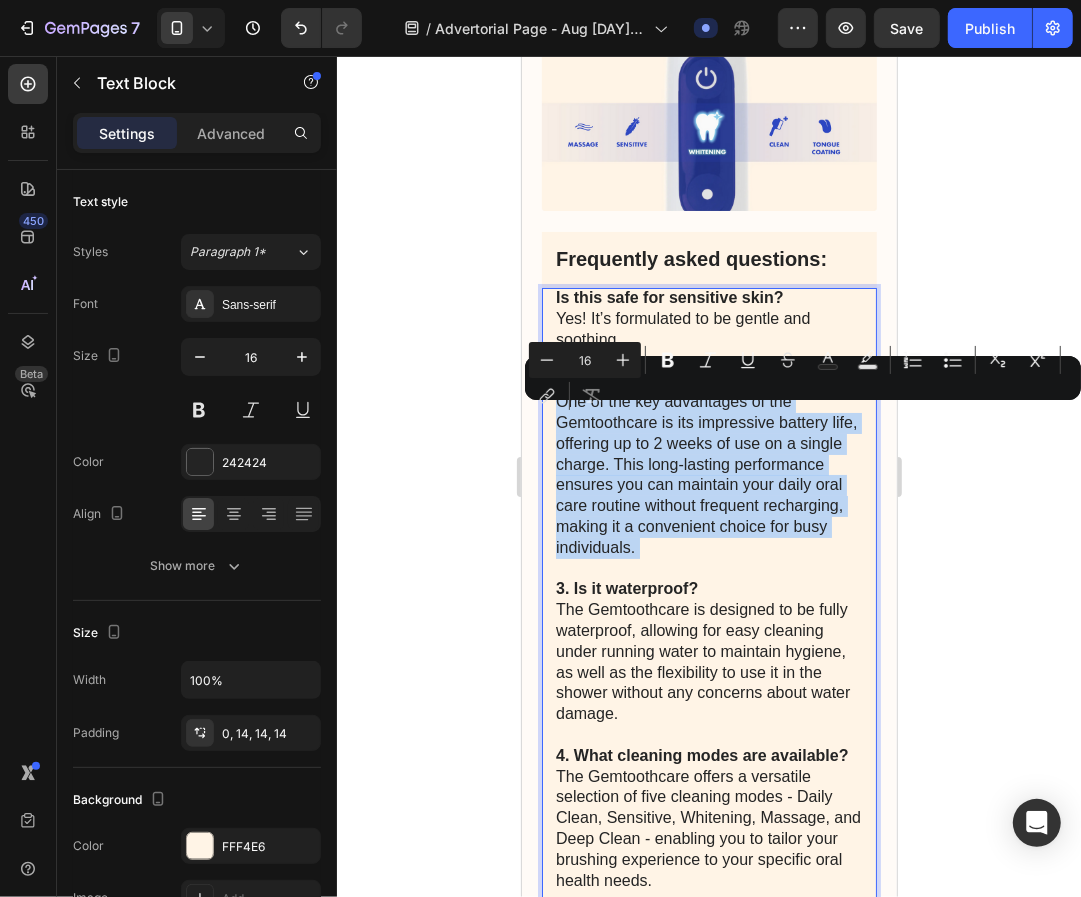 click on "One of the key advantages of the Gemtoothcare is its impressive battery life, offering up to 2 weeks of use on a single charge. This long-lasting performance ensures you can maintain your daily oral care routine without frequent recharging, making it a convenient choice for busy individuals. 3. Is it waterproof? The Gemtoothcare is designed to be fully waterproof, allowing for easy cleaning under running water to maintain hygiene, as well as the flexibility to use it in the shower without any concerns about water damage. 4. What cleaning modes are available? The Gemtoothcare offers a versatile selection of five cleaning modes - Daily Clean, Sensitive, Whitening, Massage, and Deep Clean - enabling you to tailor your brushing experience to your specific oral health needs. 5. Does it have a warranty? The Gemtoothcare comes with a comprehensive 2-year manufacturer's warranty, providing an added layer of assurance and protection for your investment in this high-quality electric toothbrush." at bounding box center (708, 724) 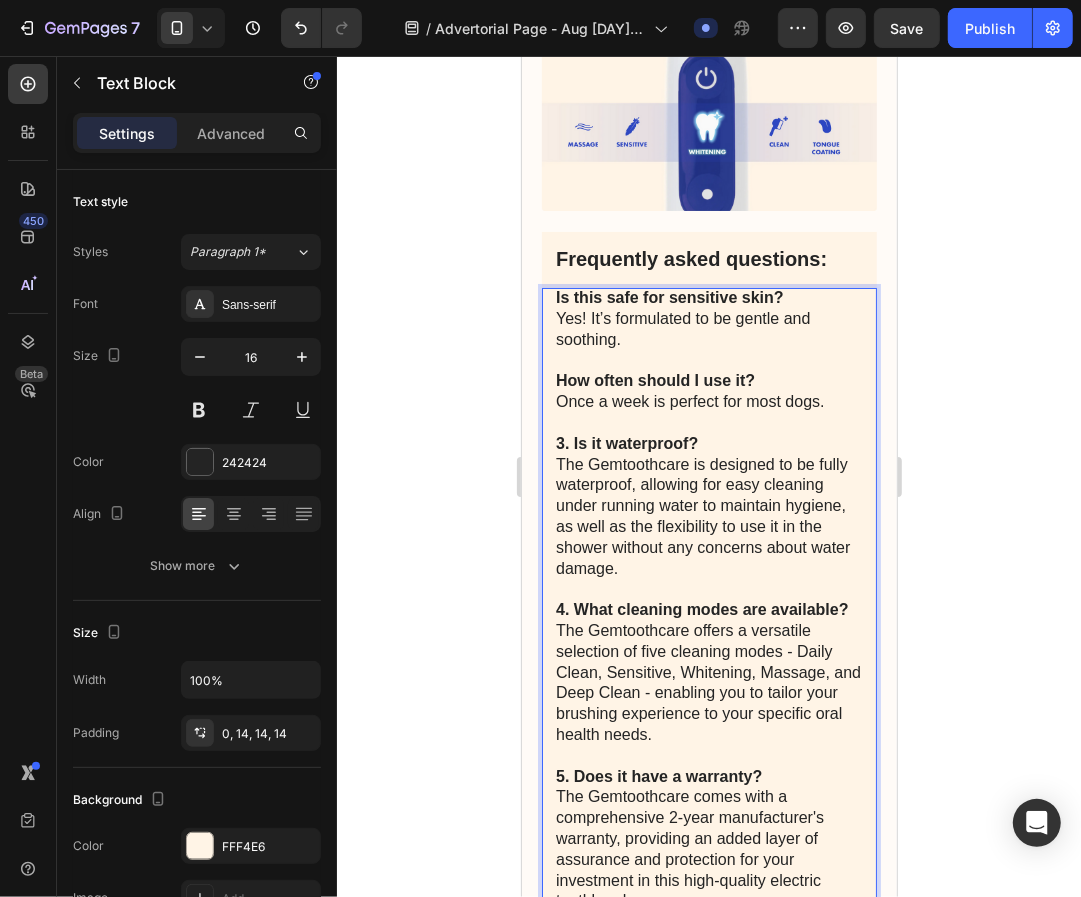 click on "3. Is it waterproof?" at bounding box center [626, 442] 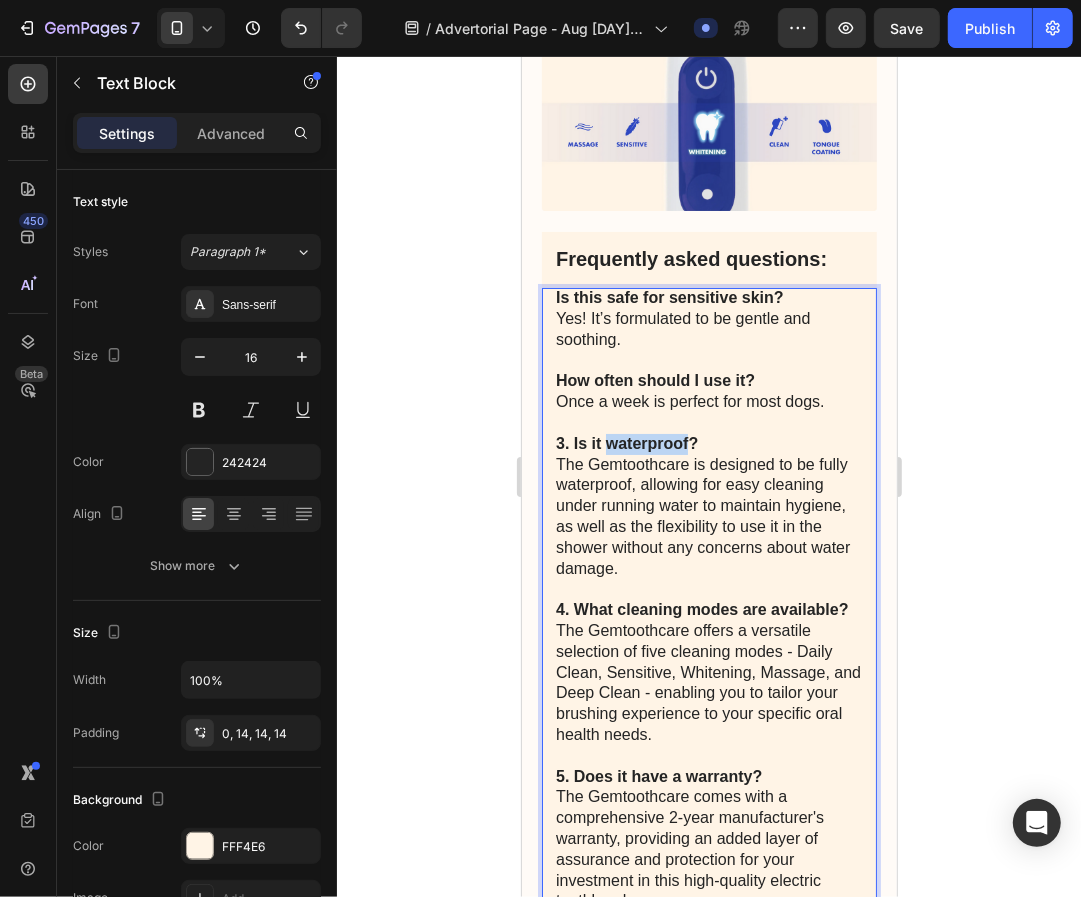 click on "3. Is it waterproof?" at bounding box center (626, 442) 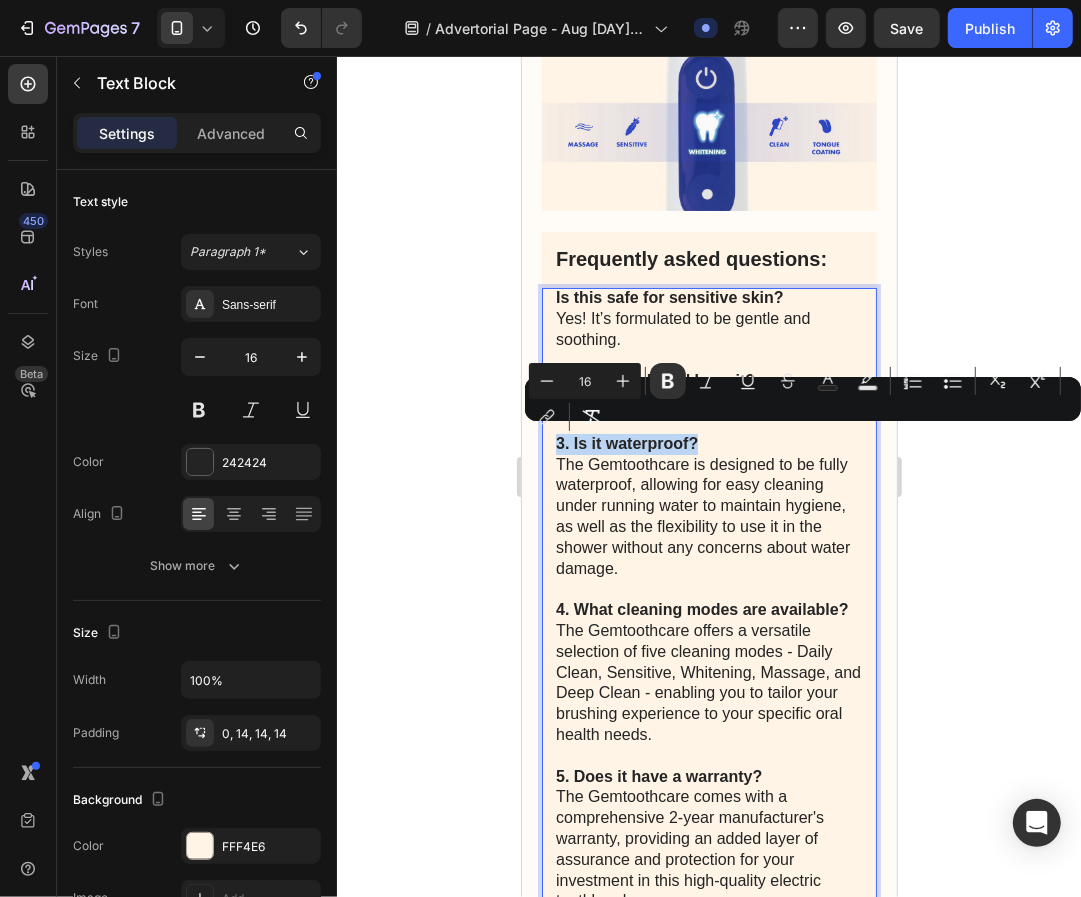 drag, startPoint x: 693, startPoint y: 435, endPoint x: 555, endPoint y: 442, distance: 138.17743 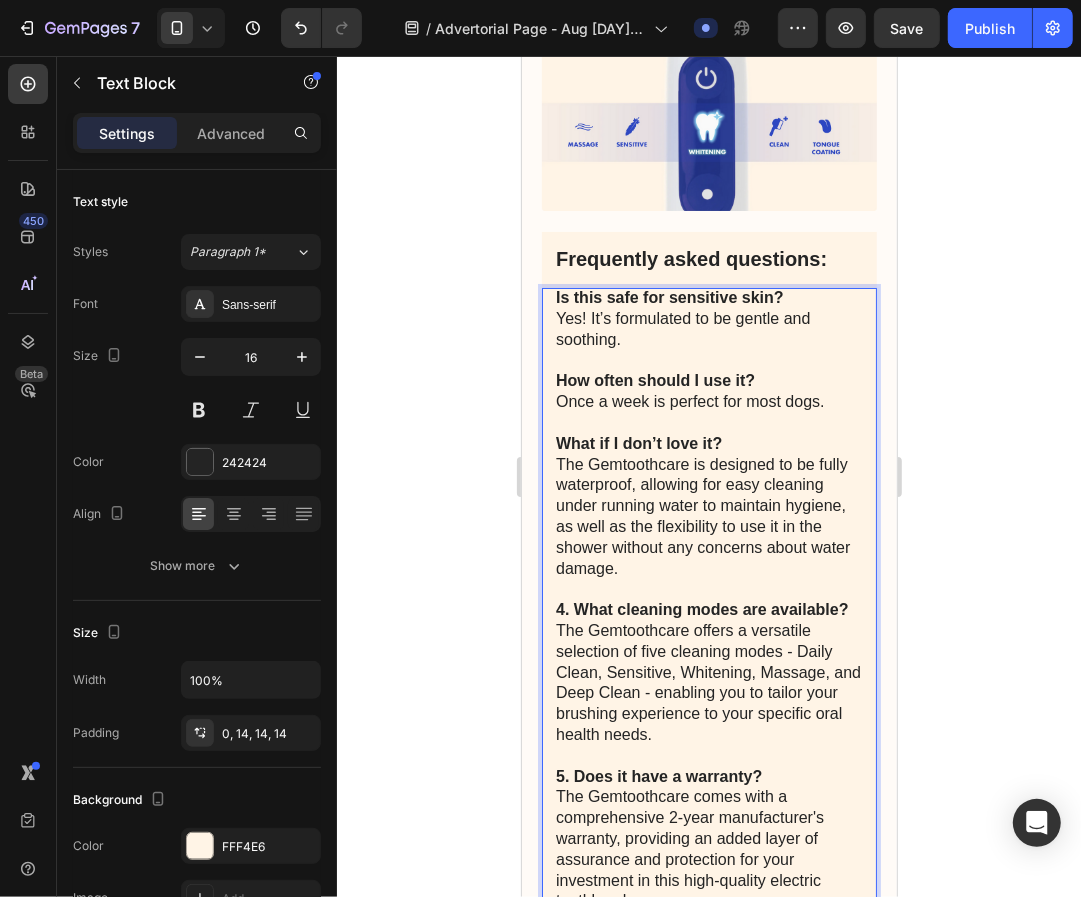click on "What if I don’t love it? The Gemtoothcare is designed to be fully waterproof, allowing for easy cleaning under running water to maintain hygiene, as well as the flexibility to use it in the shower without any concerns about water damage. 4. What cleaning modes are available? The Gemtoothcare offers a versatile selection of five cleaning modes - Daily Clean, Sensitive, Whitening, Massage, and Deep Clean - enabling you to tailor your brushing experience to your specific oral health needs. 5. Does it have a warranty? The Gemtoothcare comes with a comprehensive 2-year manufacturer's warranty, providing an added layer of assurance and protection for your investment in this high-quality electric toothbrush." at bounding box center (708, 661) 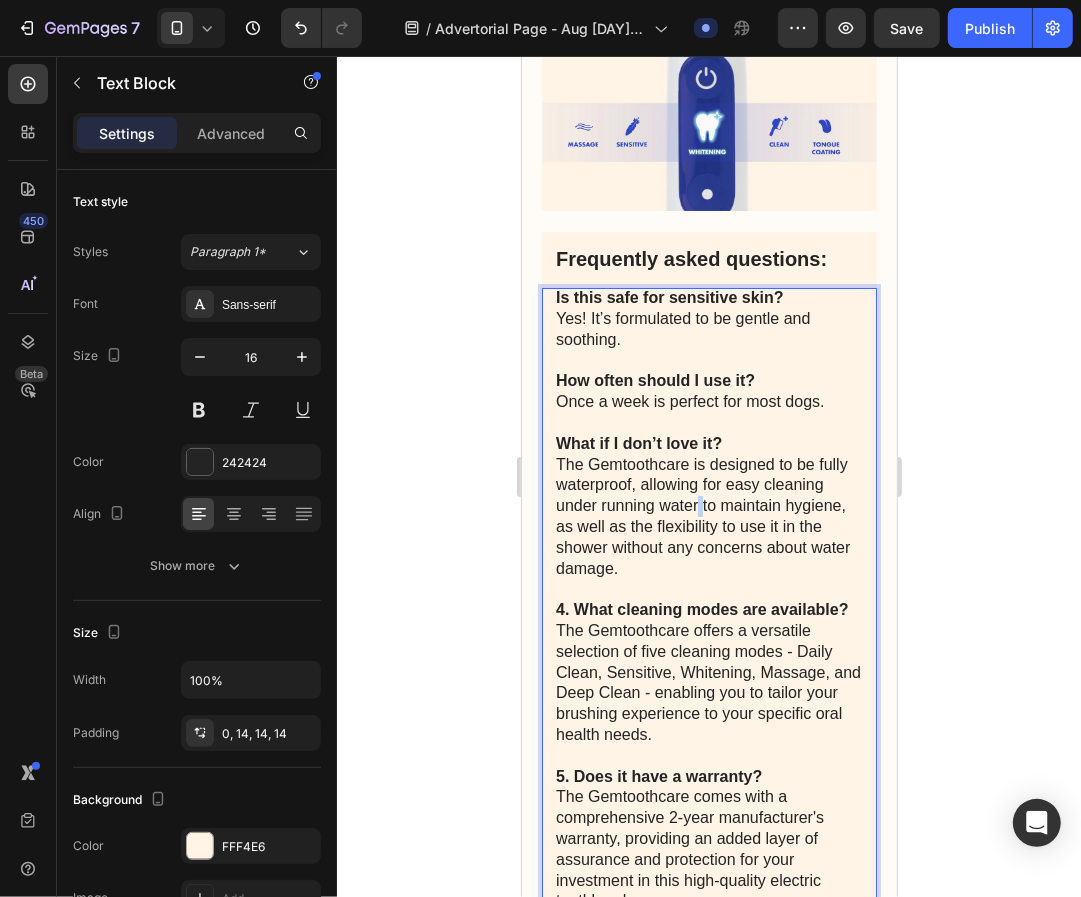 click on "What if I don’t love it? The Gemtoothcare is designed to be fully waterproof, allowing for easy cleaning under running water to maintain hygiene, as well as the flexibility to use it in the shower without any concerns about water damage. 4. What cleaning modes are available? The Gemtoothcare offers a versatile selection of five cleaning modes - Daily Clean, Sensitive, Whitening, Massage, and Deep Clean - enabling you to tailor your brushing experience to your specific oral health needs. 5. Does it have a warranty? The Gemtoothcare comes with a comprehensive 2-year manufacturer's warranty, providing an added layer of assurance and protection for your investment in this high-quality electric toothbrush." at bounding box center [708, 661] 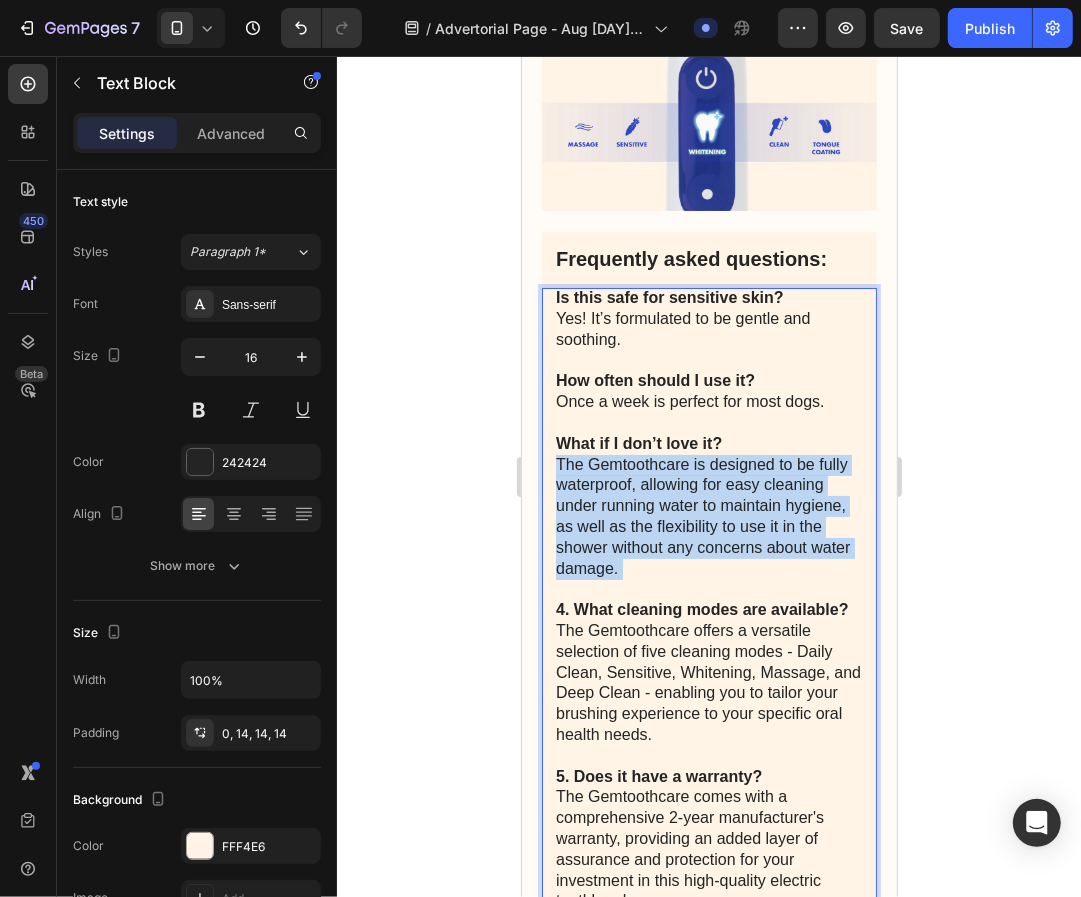 click on "What if I don’t love it? The Gemtoothcare is designed to be fully waterproof, allowing for easy cleaning under running water to maintain hygiene, as well as the flexibility to use it in the shower without any concerns about water damage. 4. What cleaning modes are available? The Gemtoothcare offers a versatile selection of five cleaning modes - Daily Clean, Sensitive, Whitening, Massage, and Deep Clean - enabling you to tailor your brushing experience to your specific oral health needs. 5. Does it have a warranty? The Gemtoothcare comes with a comprehensive 2-year manufacturer's warranty, providing an added layer of assurance and protection for your investment in this high-quality electric toothbrush." at bounding box center [708, 661] 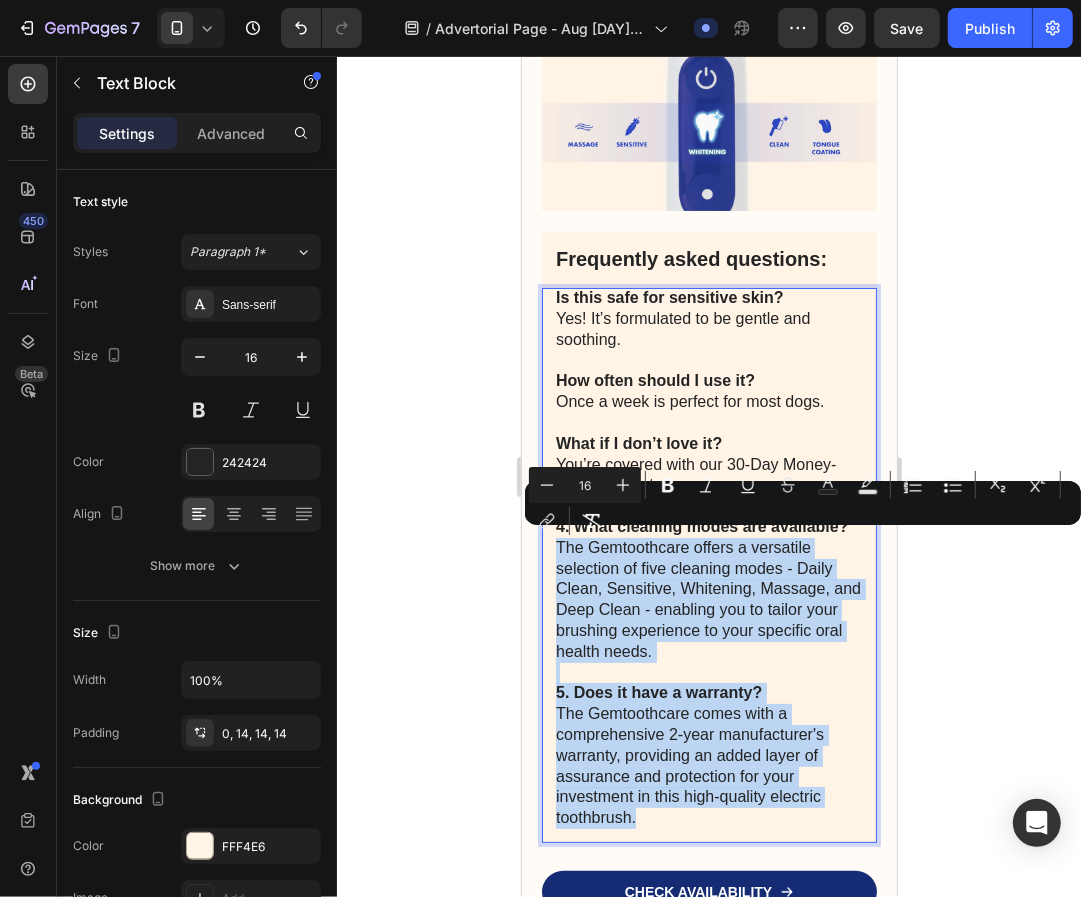 drag, startPoint x: 657, startPoint y: 811, endPoint x: 1078, endPoint y: 590, distance: 475.4808 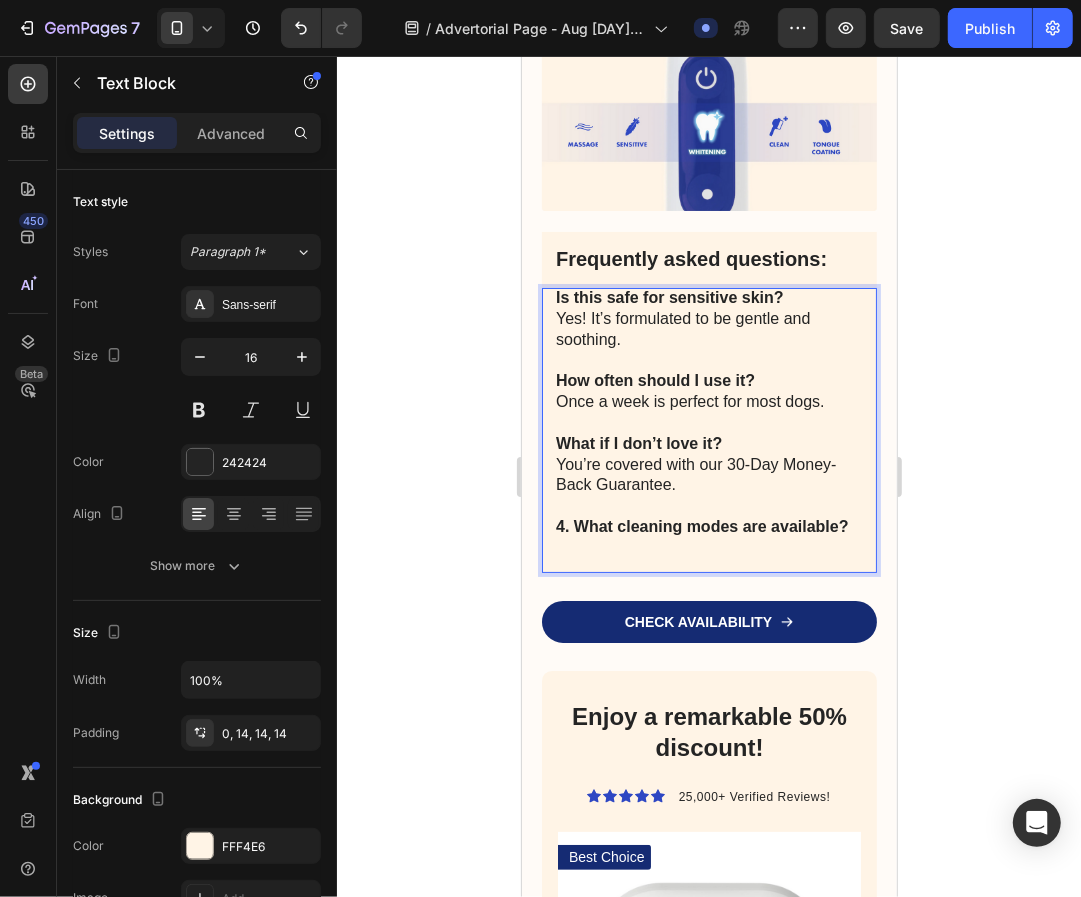 click on "4. What cleaning modes are available?" at bounding box center (701, 525) 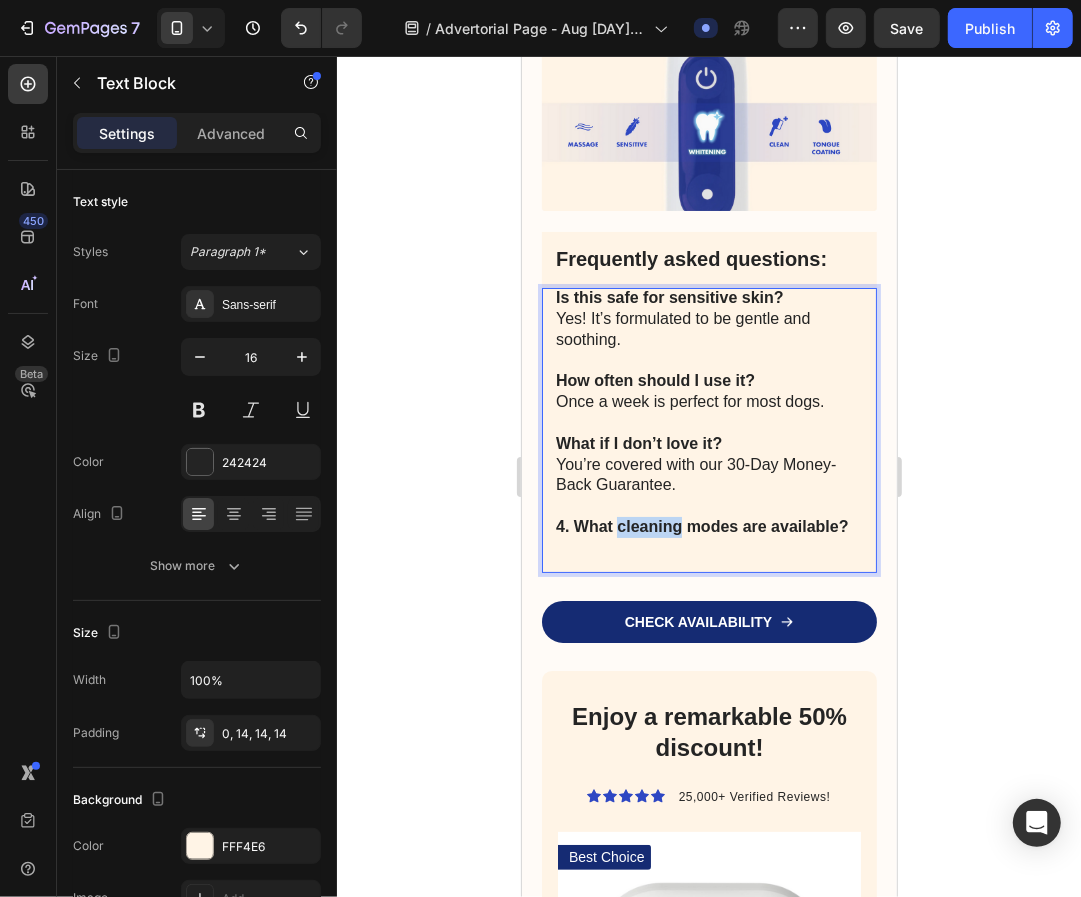 click on "4. What cleaning modes are available?" at bounding box center [701, 525] 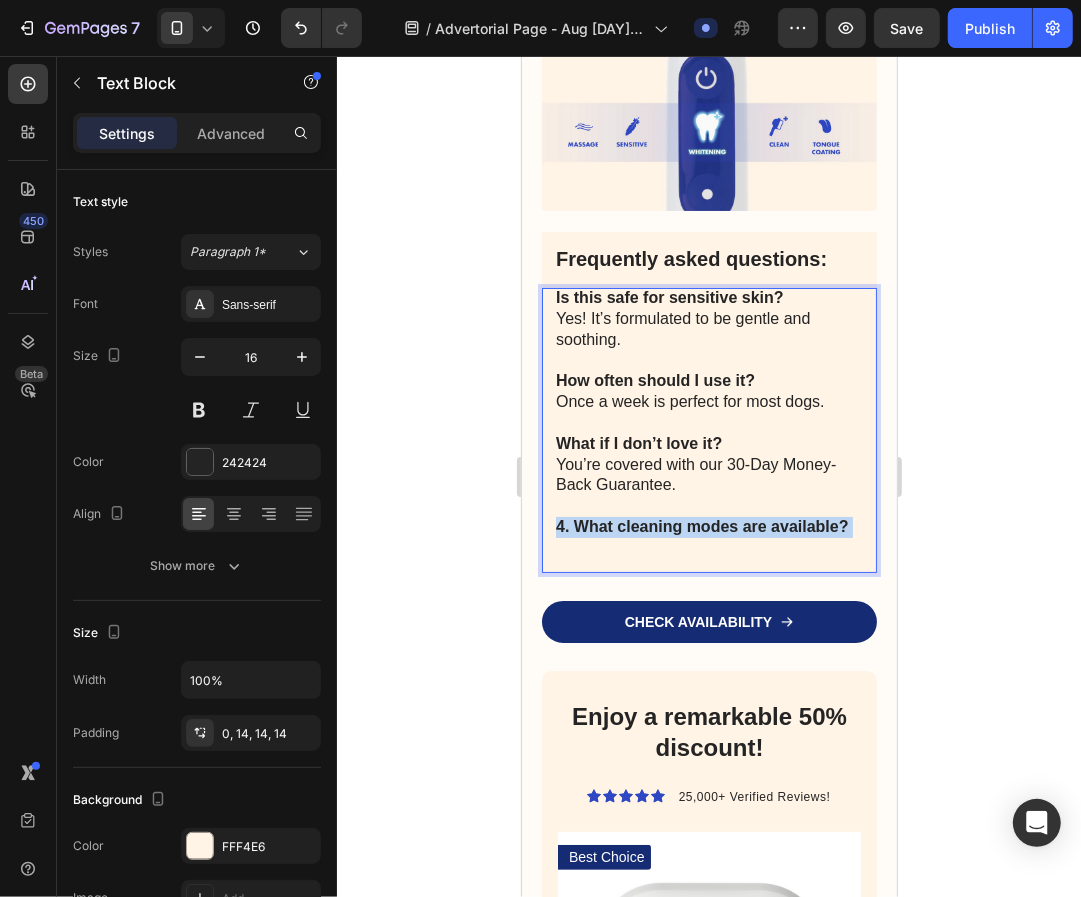 click on "4. What cleaning modes are available?" at bounding box center [701, 525] 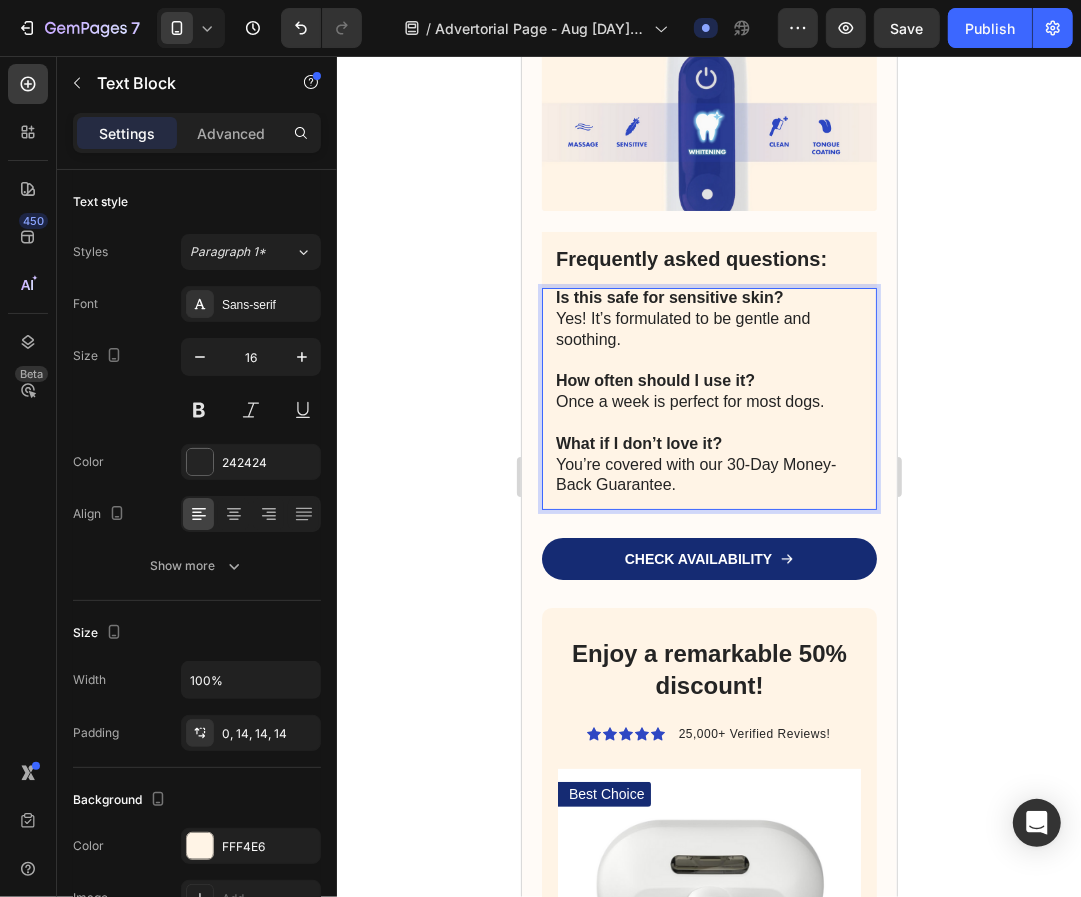click 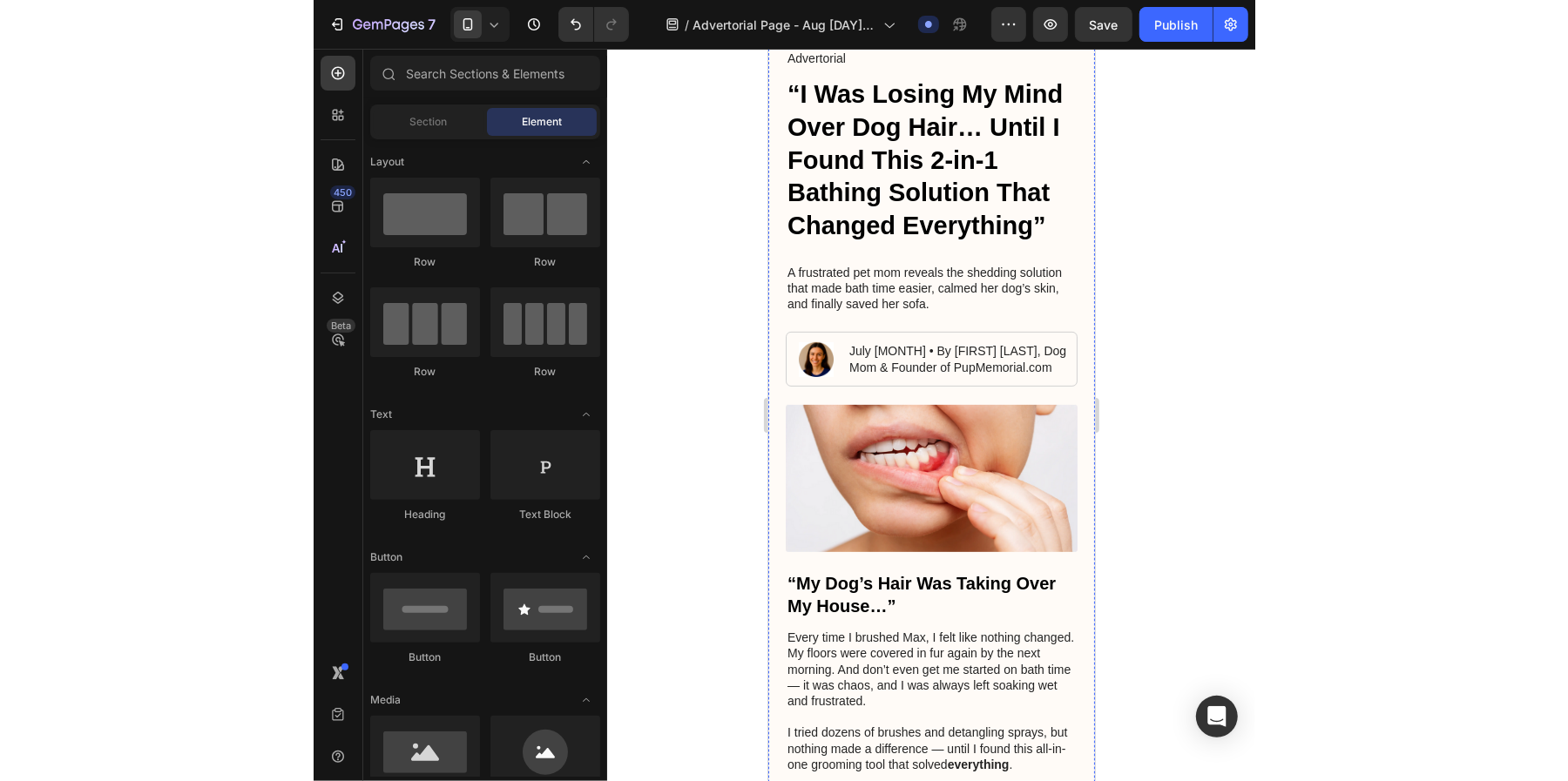scroll, scrollTop: 0, scrollLeft: 0, axis: both 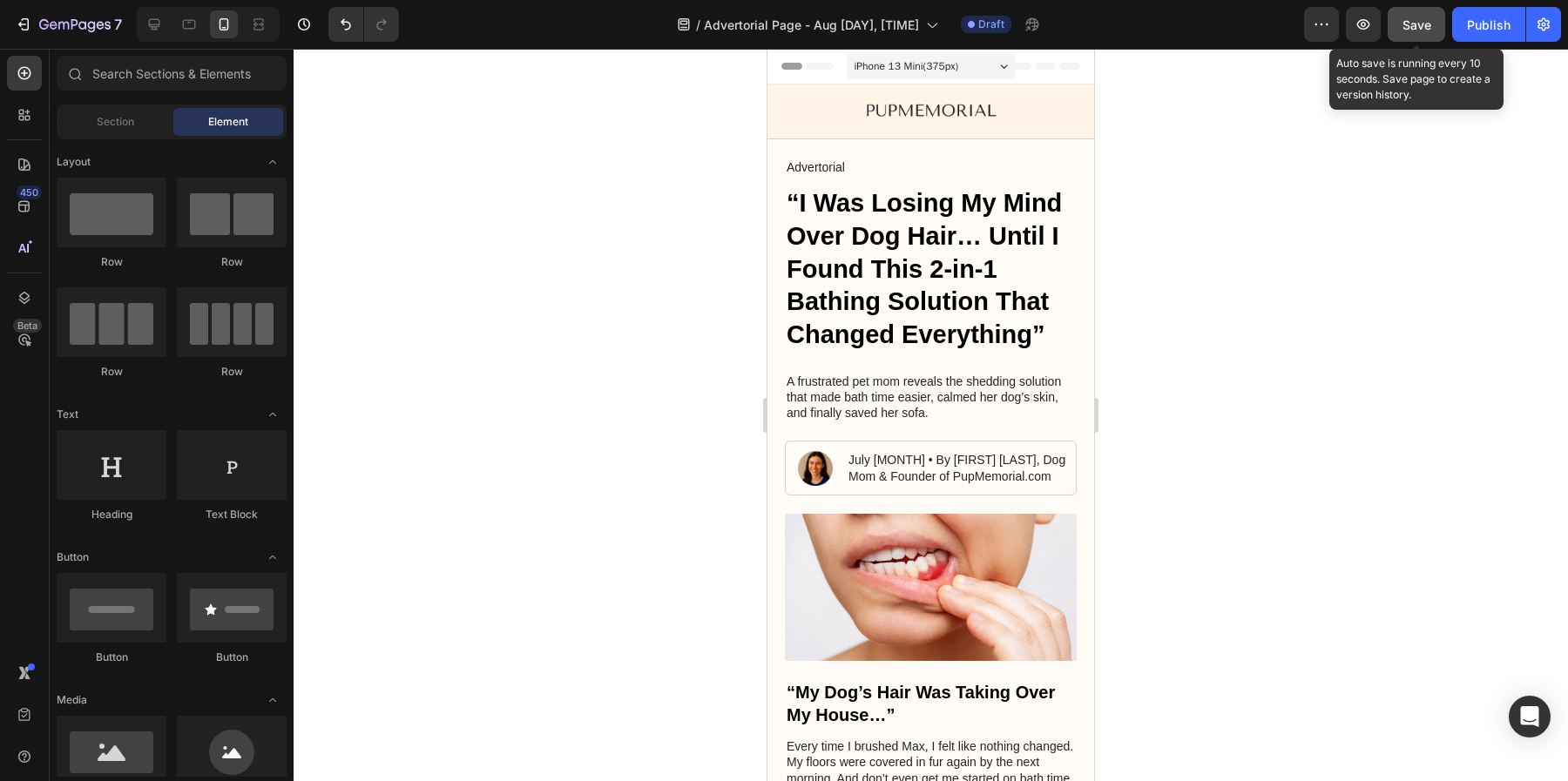 click on "Save" 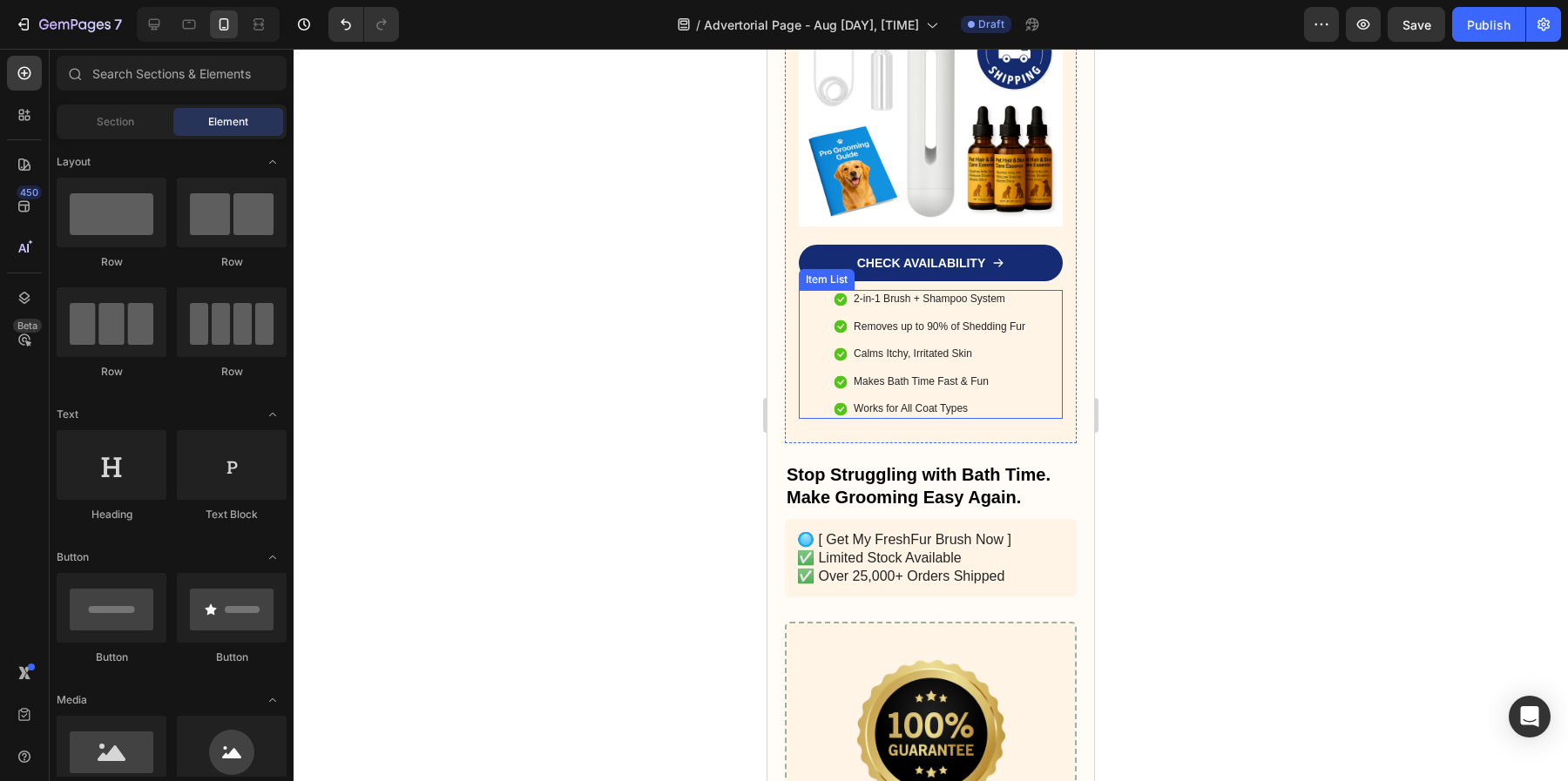 scroll, scrollTop: 4490, scrollLeft: 0, axis: vertical 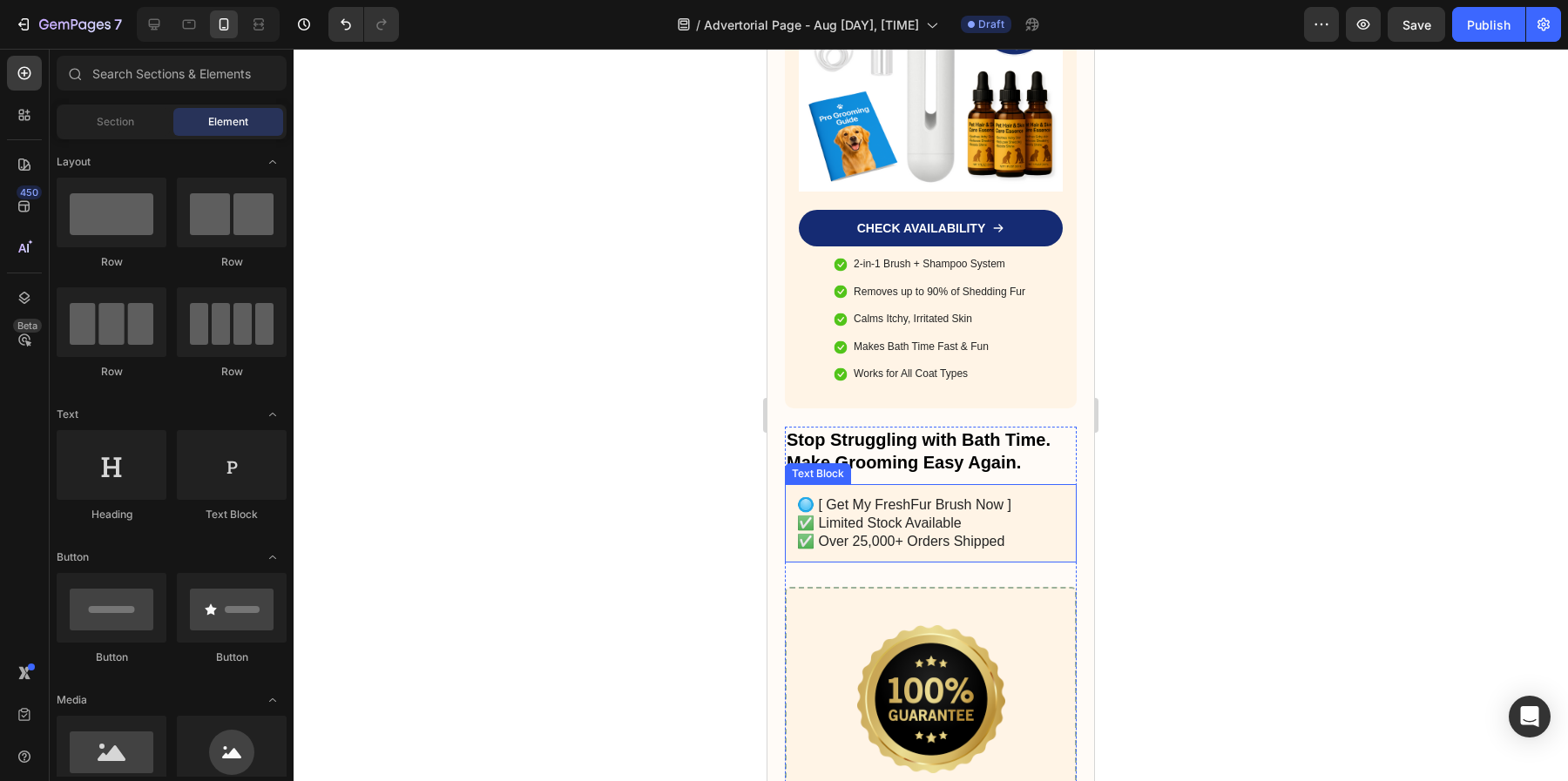 click on "🔘 [ Get My FreshFur Brush Now ] ✅ Limited Stock Available ✅ Over 25,000+ Orders Shipped" at bounding box center (930, 523) 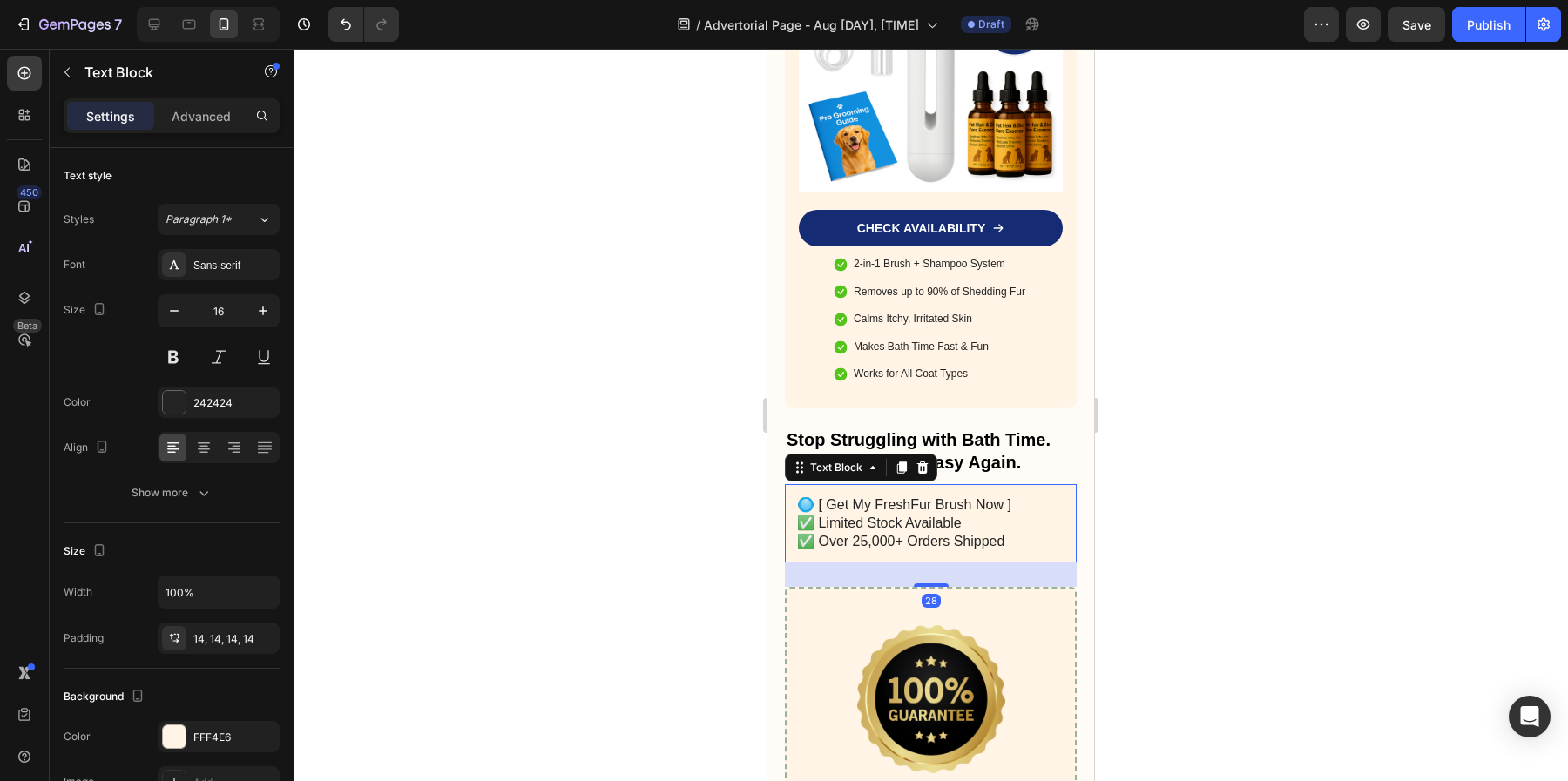 click on "🔘 [ Get My FreshFur Brush Now ] ✅ Limited Stock Available ✅ Over 25,000+ Orders Shipped" at bounding box center (930, 523) 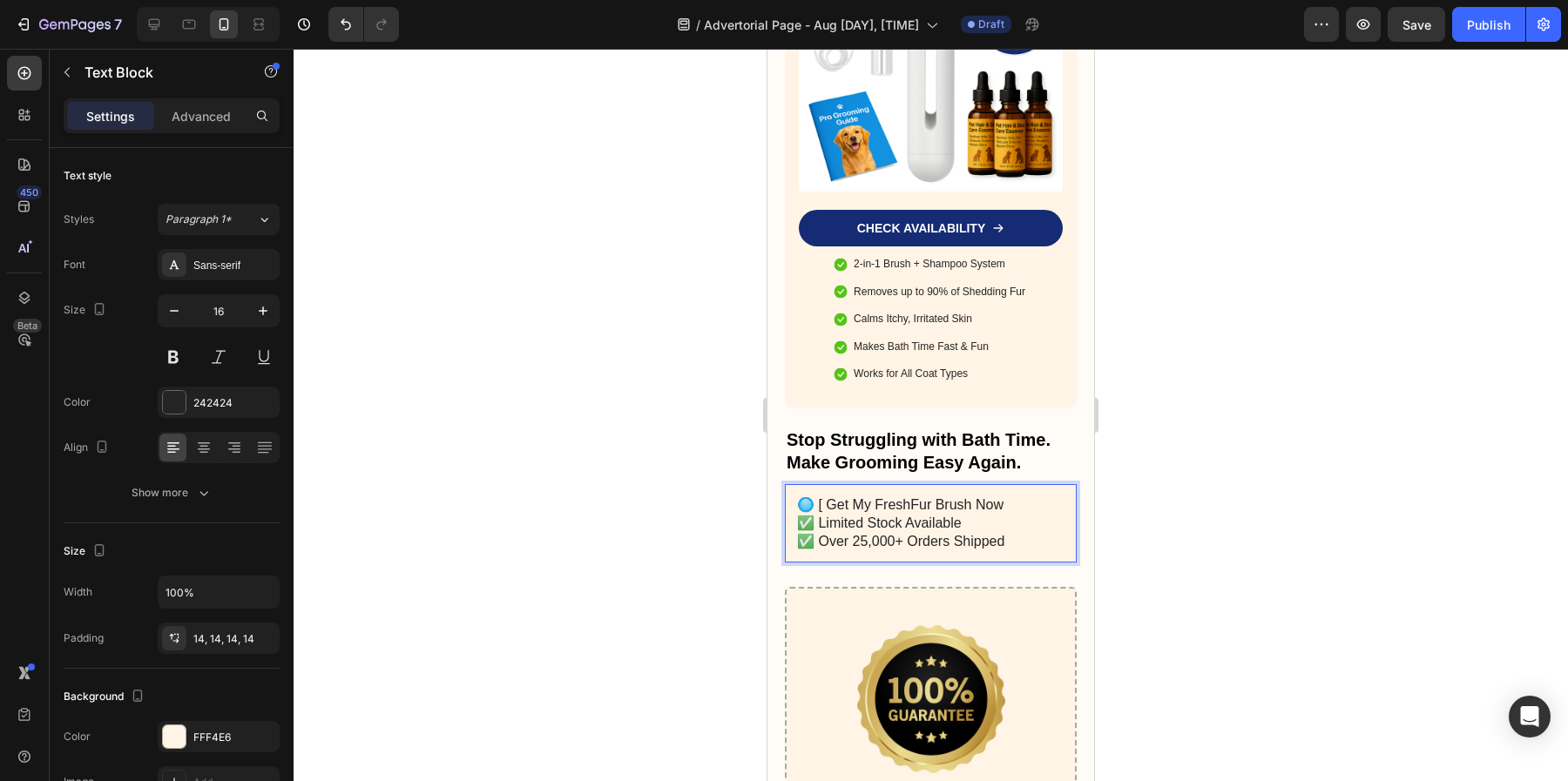 click on "🔘 [ Get My FreshFur Brush Now" at bounding box center [930, 505] 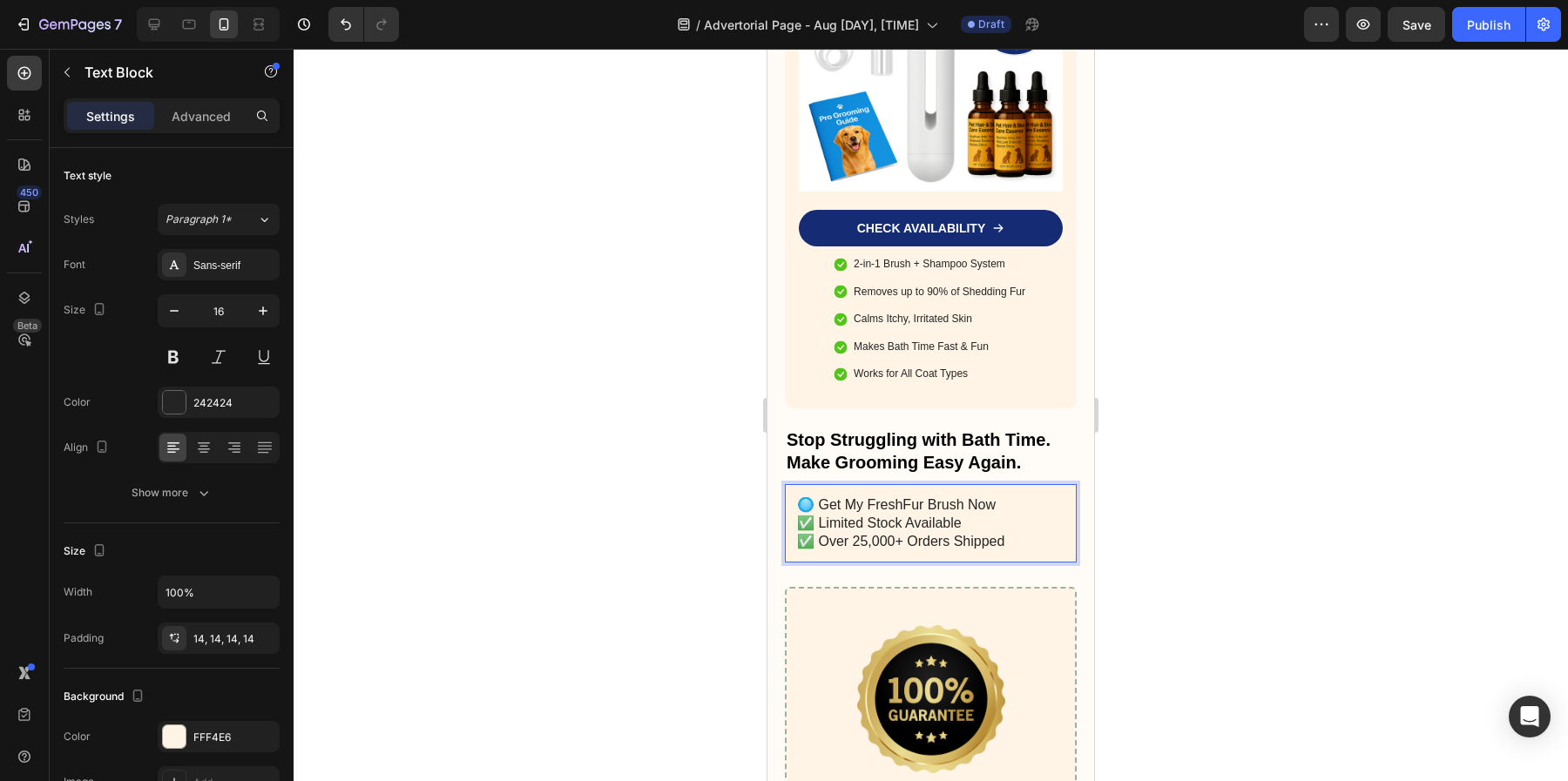 drag, startPoint x: 1000, startPoint y: 492, endPoint x: 815, endPoint y: 499, distance: 185.1324 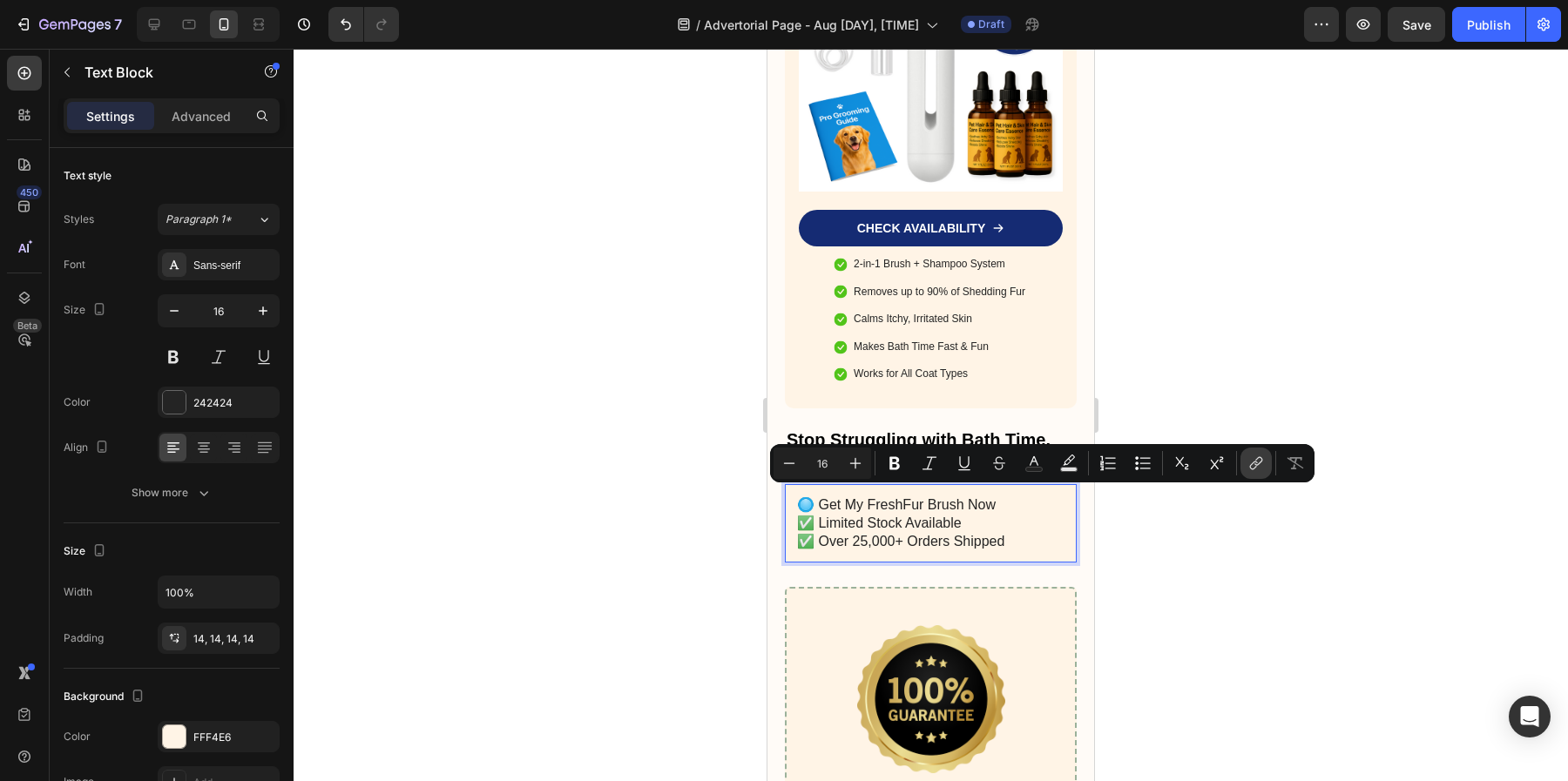click on "link" at bounding box center [1256, 463] 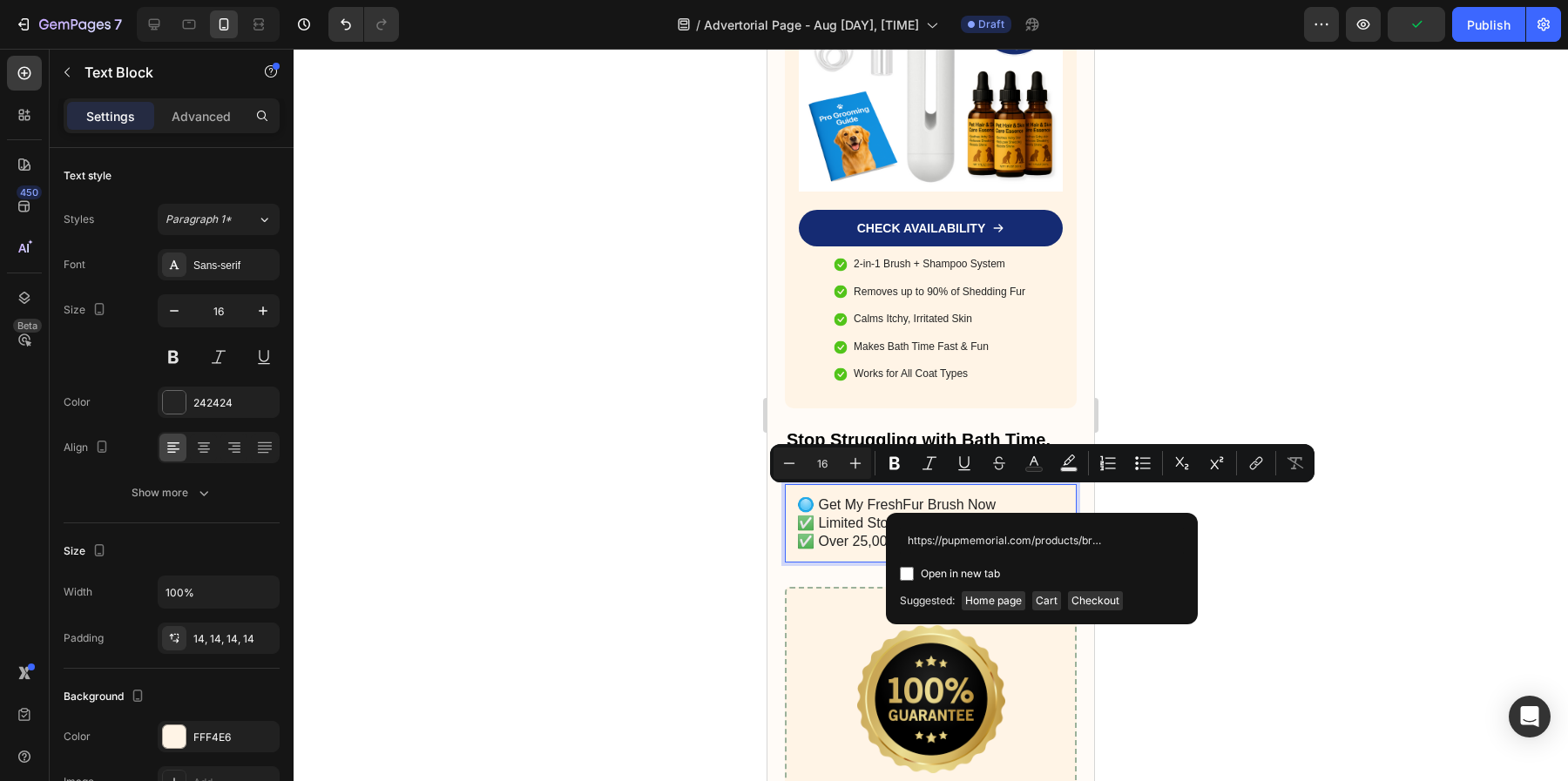 scroll, scrollTop: 0, scrollLeft: 8, axis: horizontal 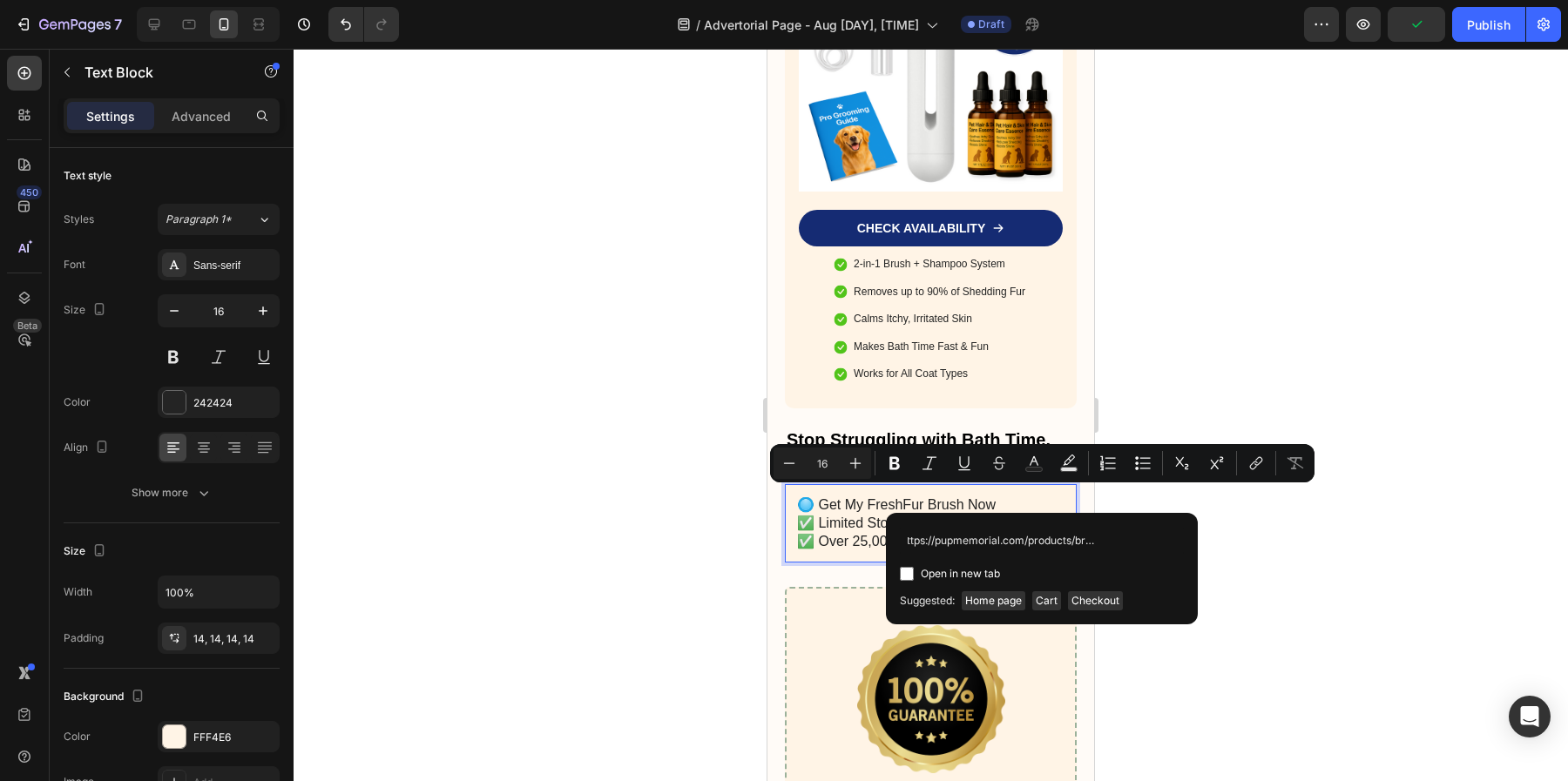type on "https://pupmemorial.com/products/brush" 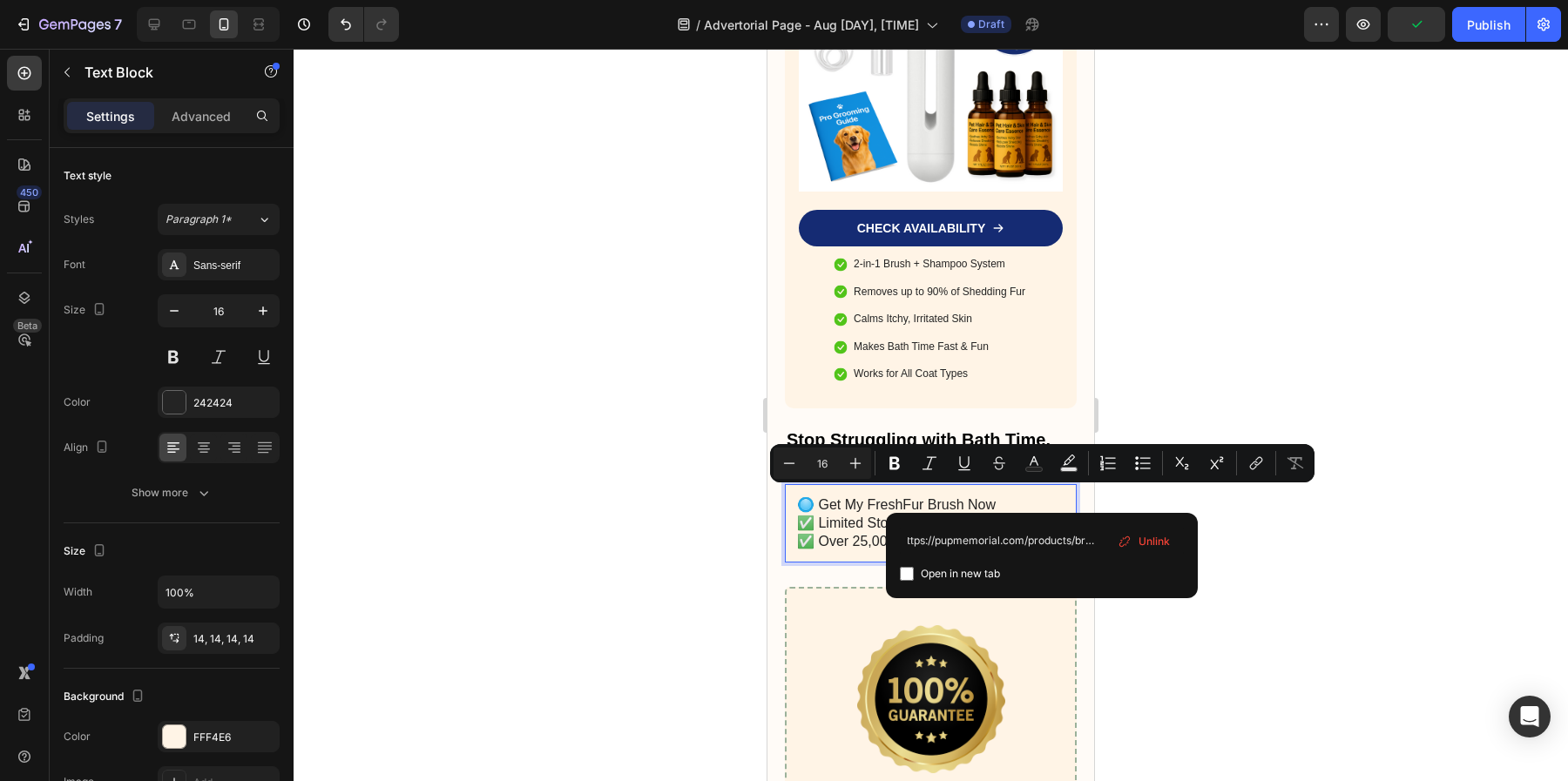 click on "Open in new tab" at bounding box center [960, 574] 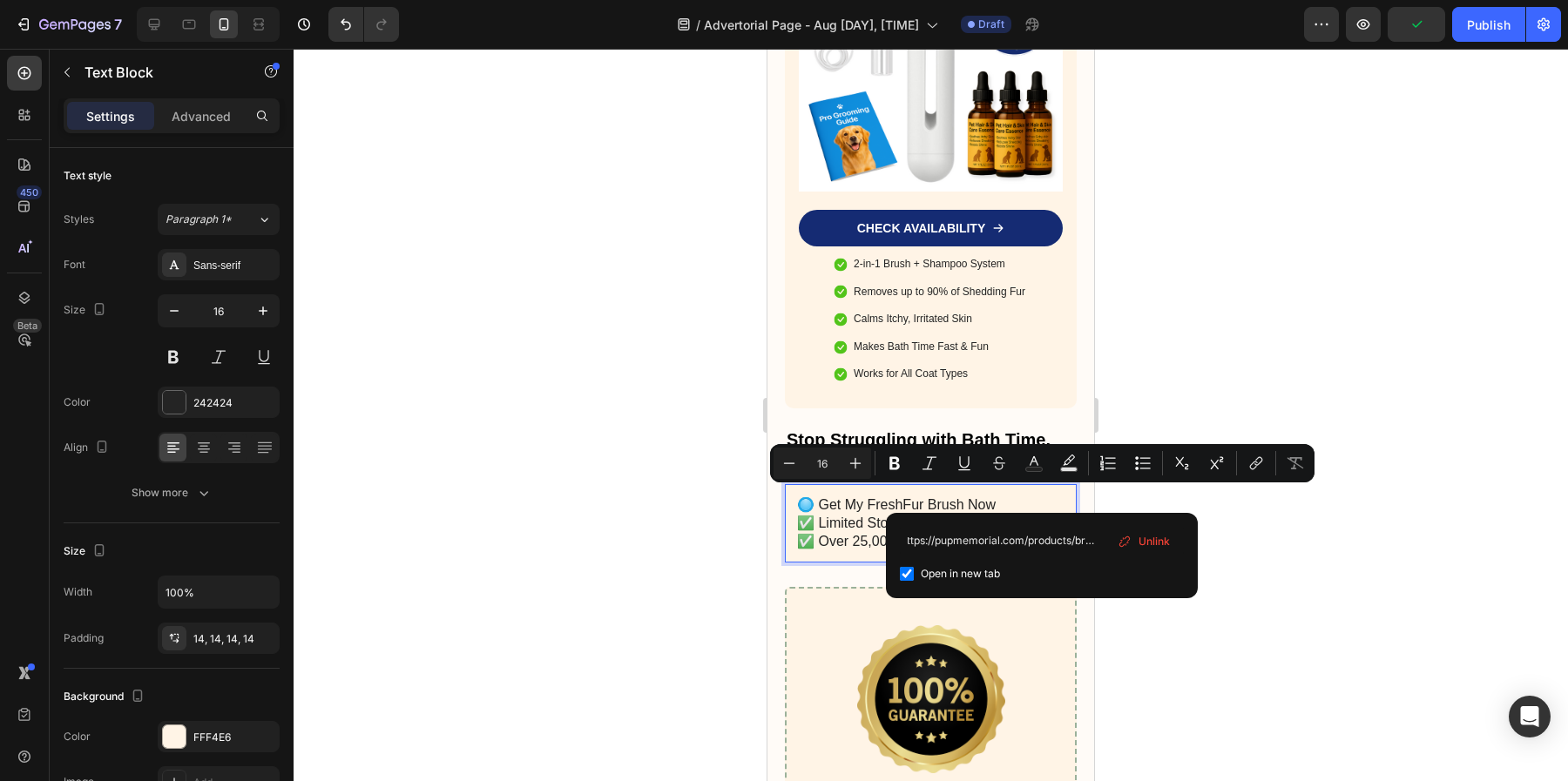 checkbox on "true" 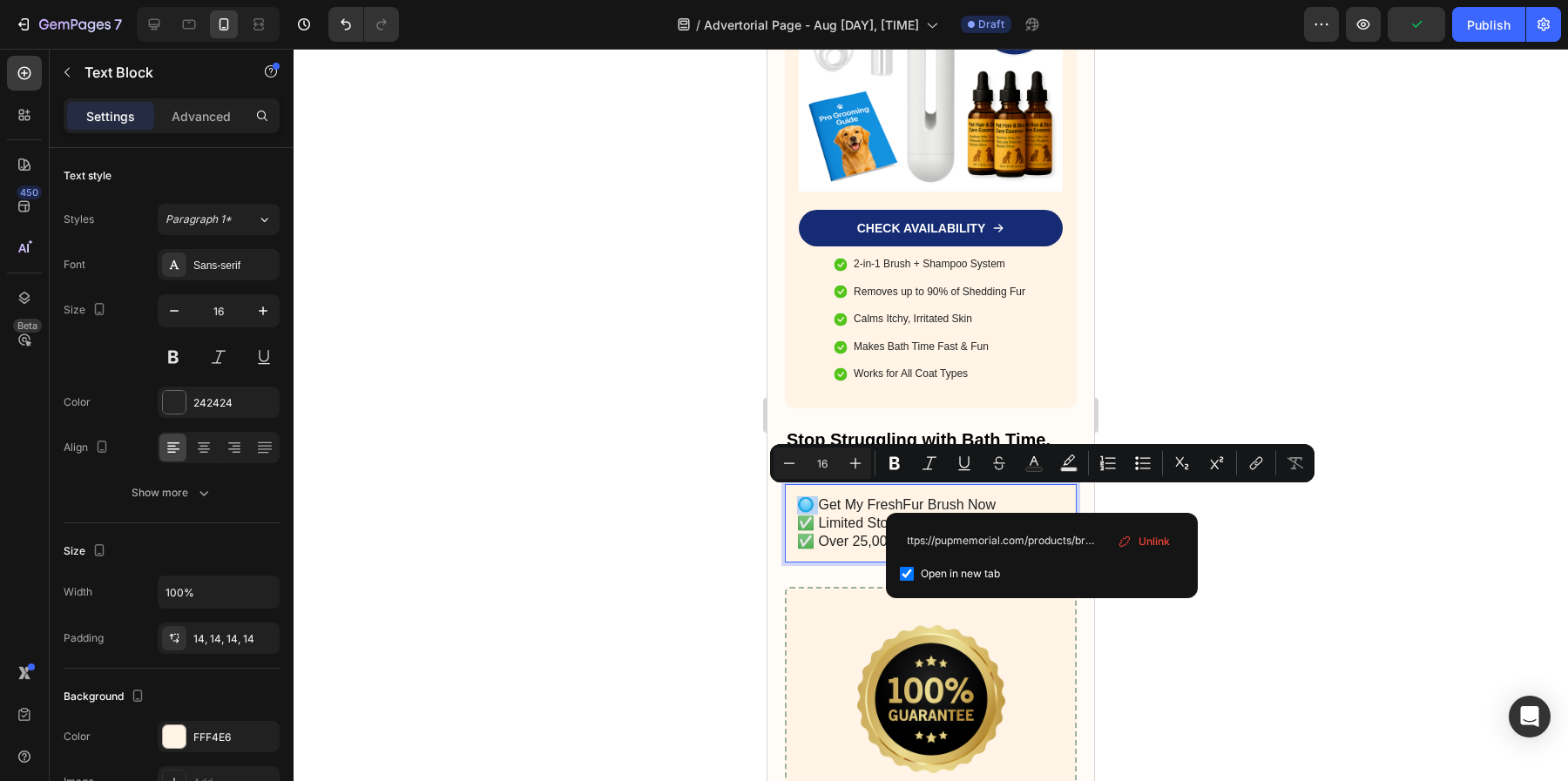 scroll, scrollTop: 0, scrollLeft: 0, axis: both 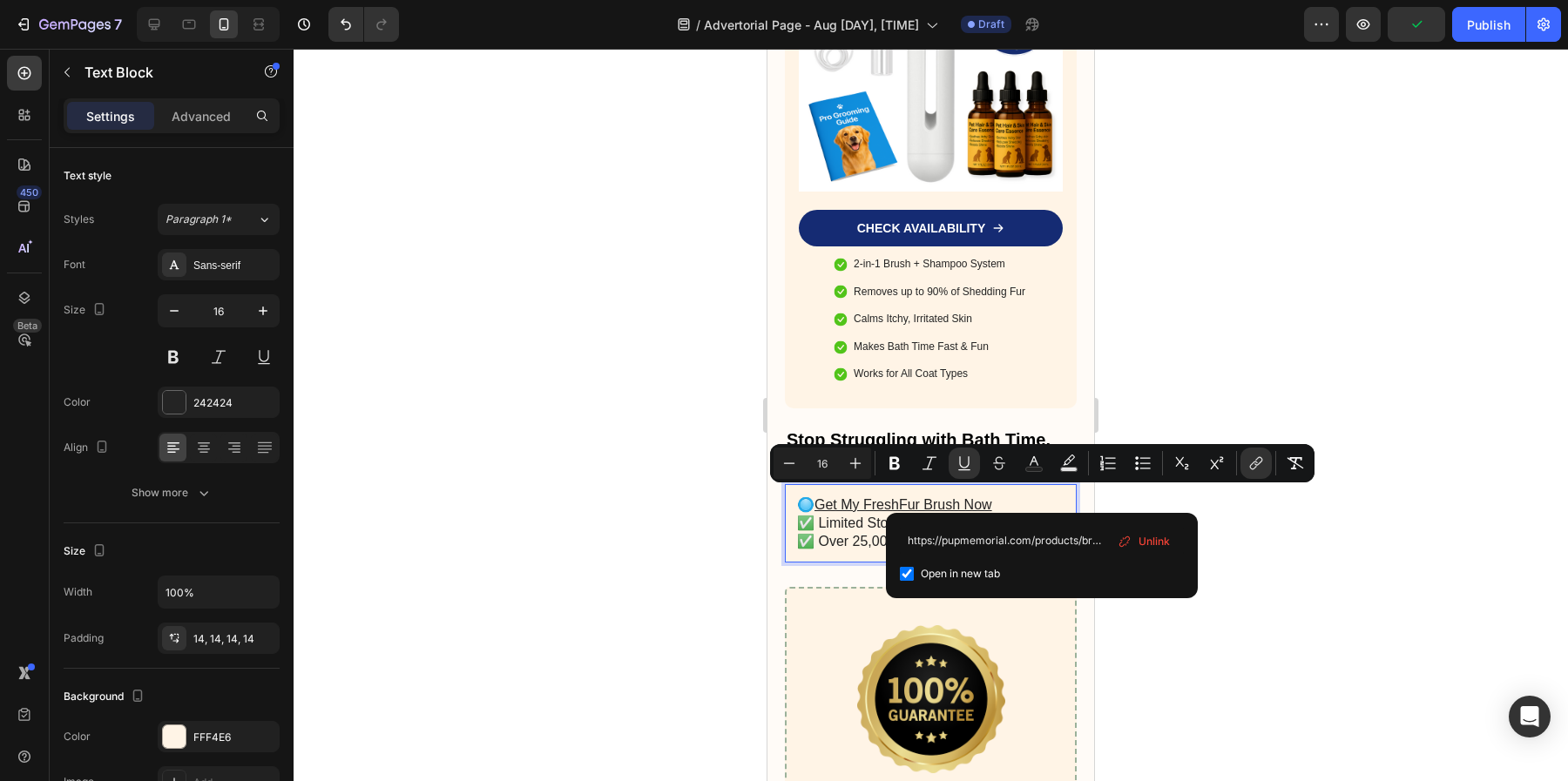 click 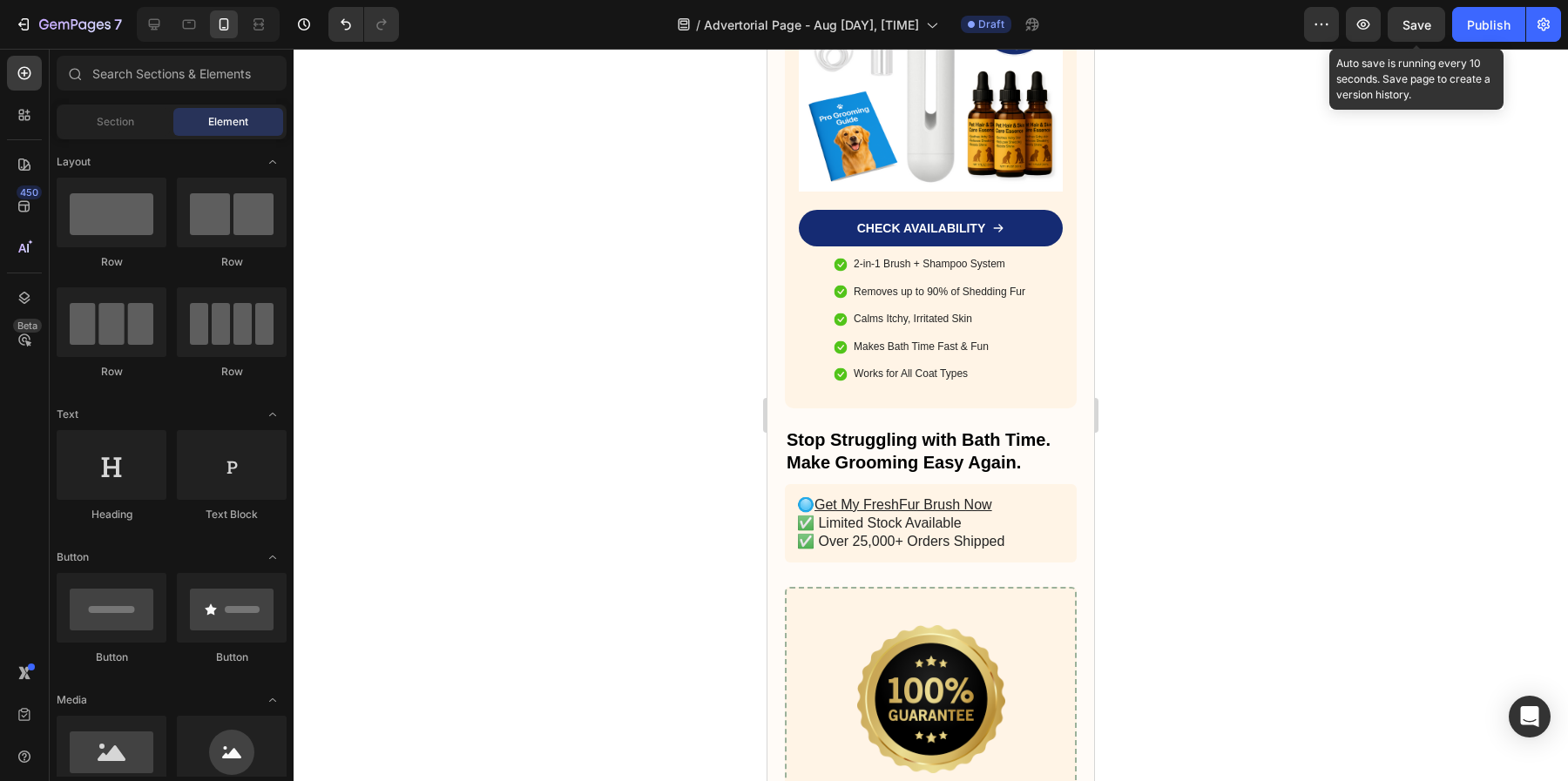 click on "Save" at bounding box center [1416, 24] 